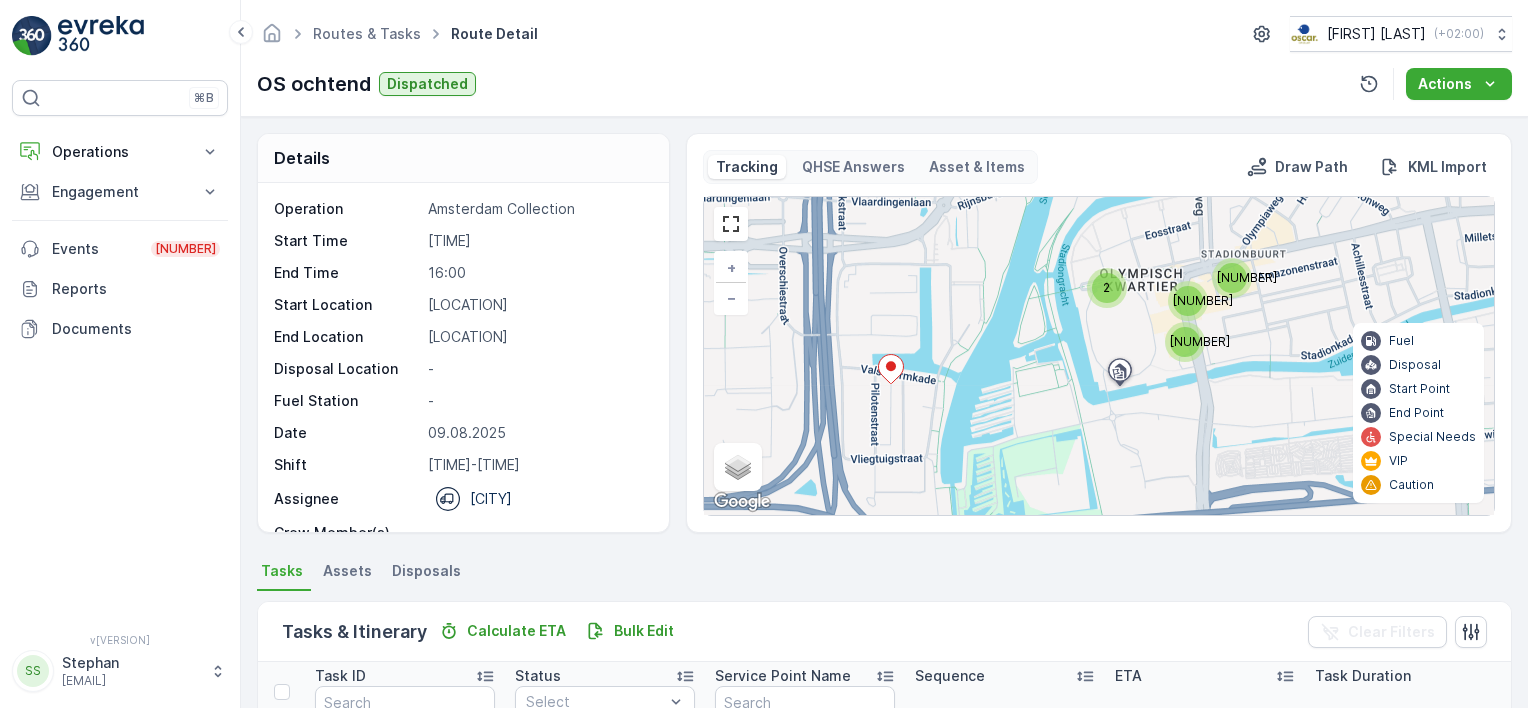 scroll, scrollTop: 0, scrollLeft: 0, axis: both 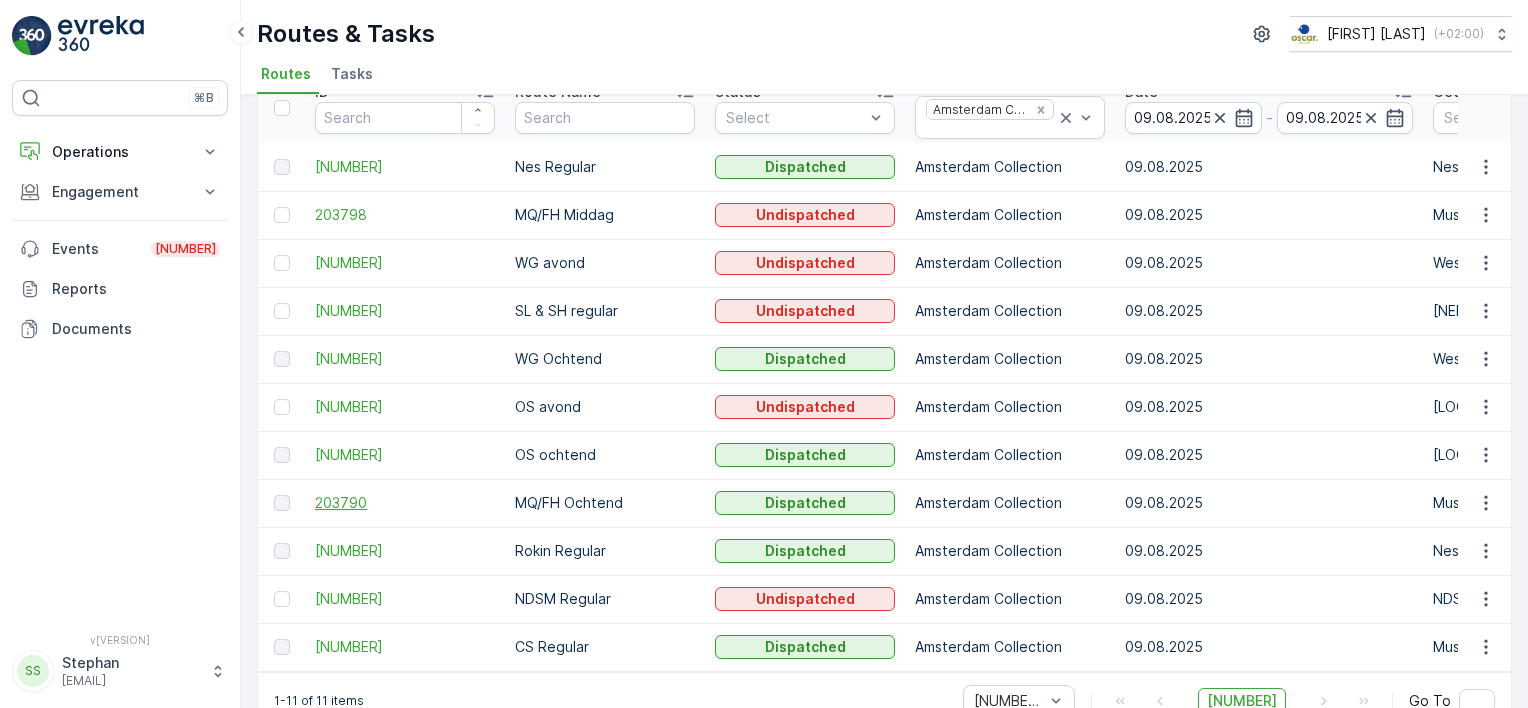 click on "203790" at bounding box center (405, 503) 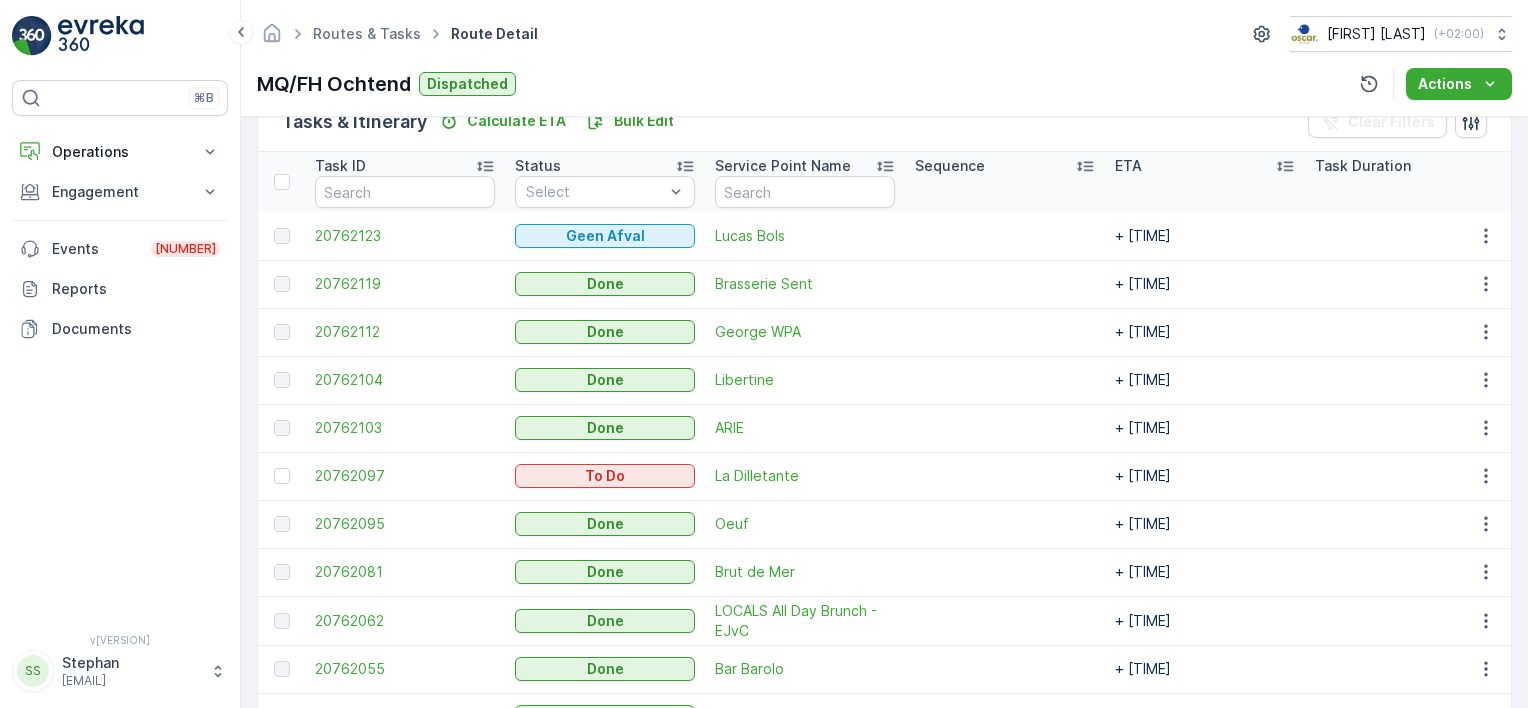 scroll, scrollTop: 475, scrollLeft: 0, axis: vertical 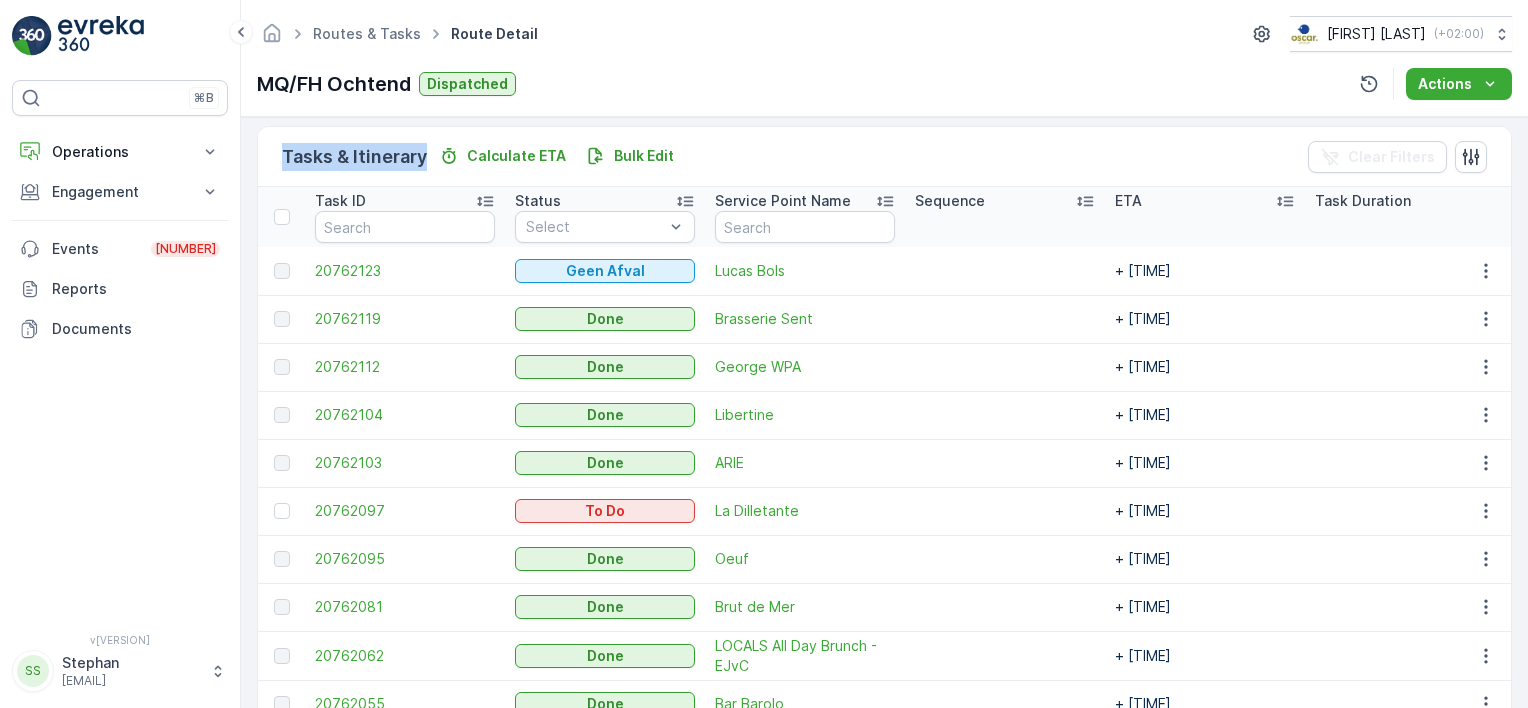 drag, startPoint x: 296, startPoint y: 154, endPoint x: 425, endPoint y: 151, distance: 129.03488 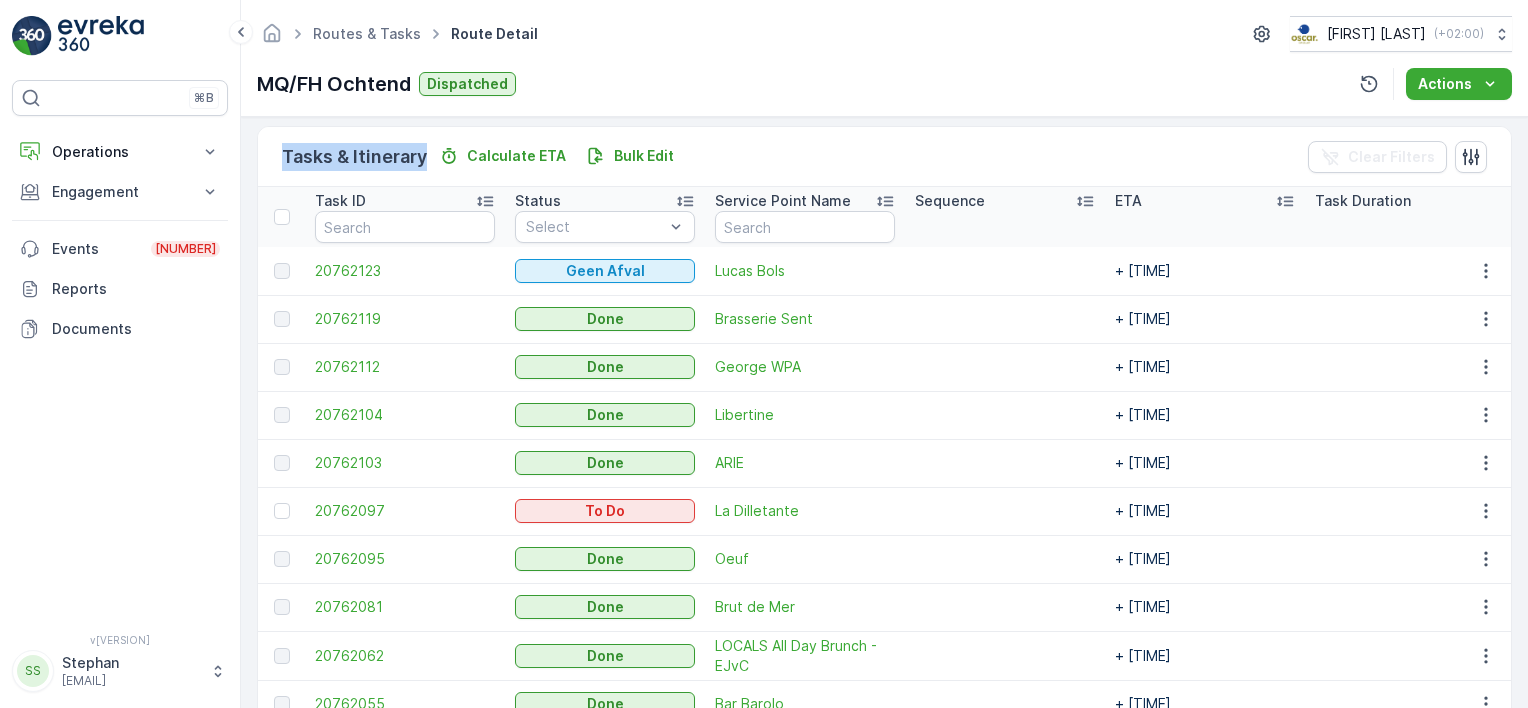 drag, startPoint x: 285, startPoint y: 156, endPoint x: 272, endPoint y: 156, distance: 13 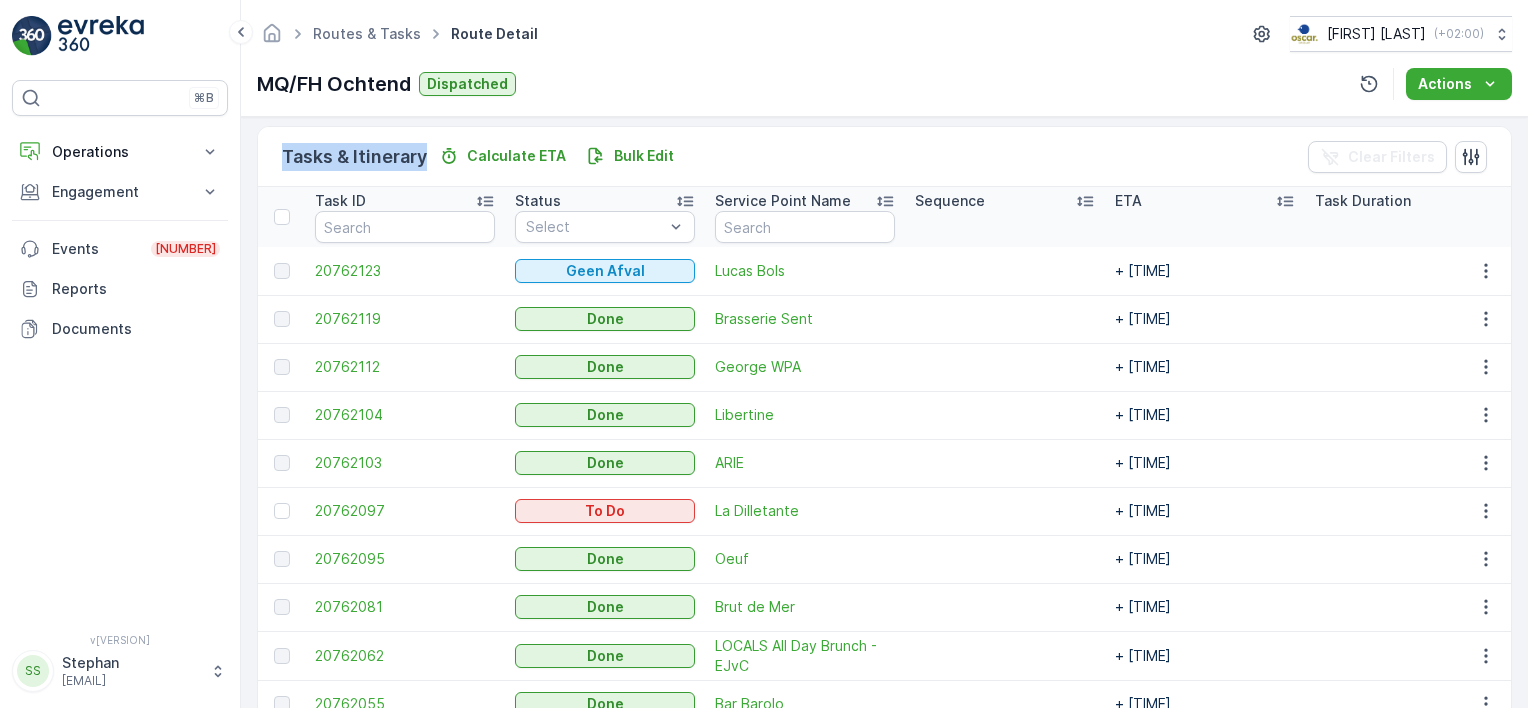 click on "Tasks & Itinerary Calculate ETA Bulk Edit Clear Filters" at bounding box center (884, 157) 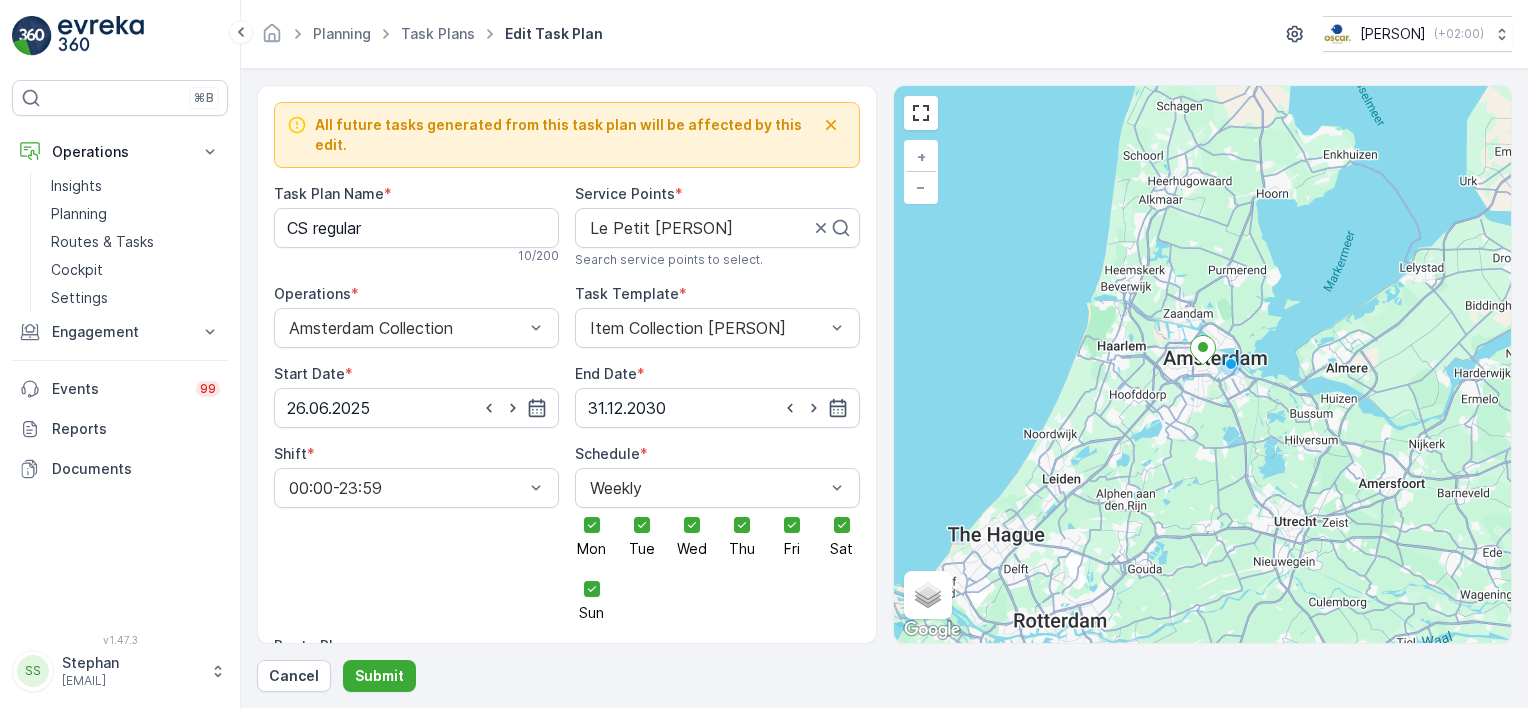 scroll, scrollTop: 0, scrollLeft: 0, axis: both 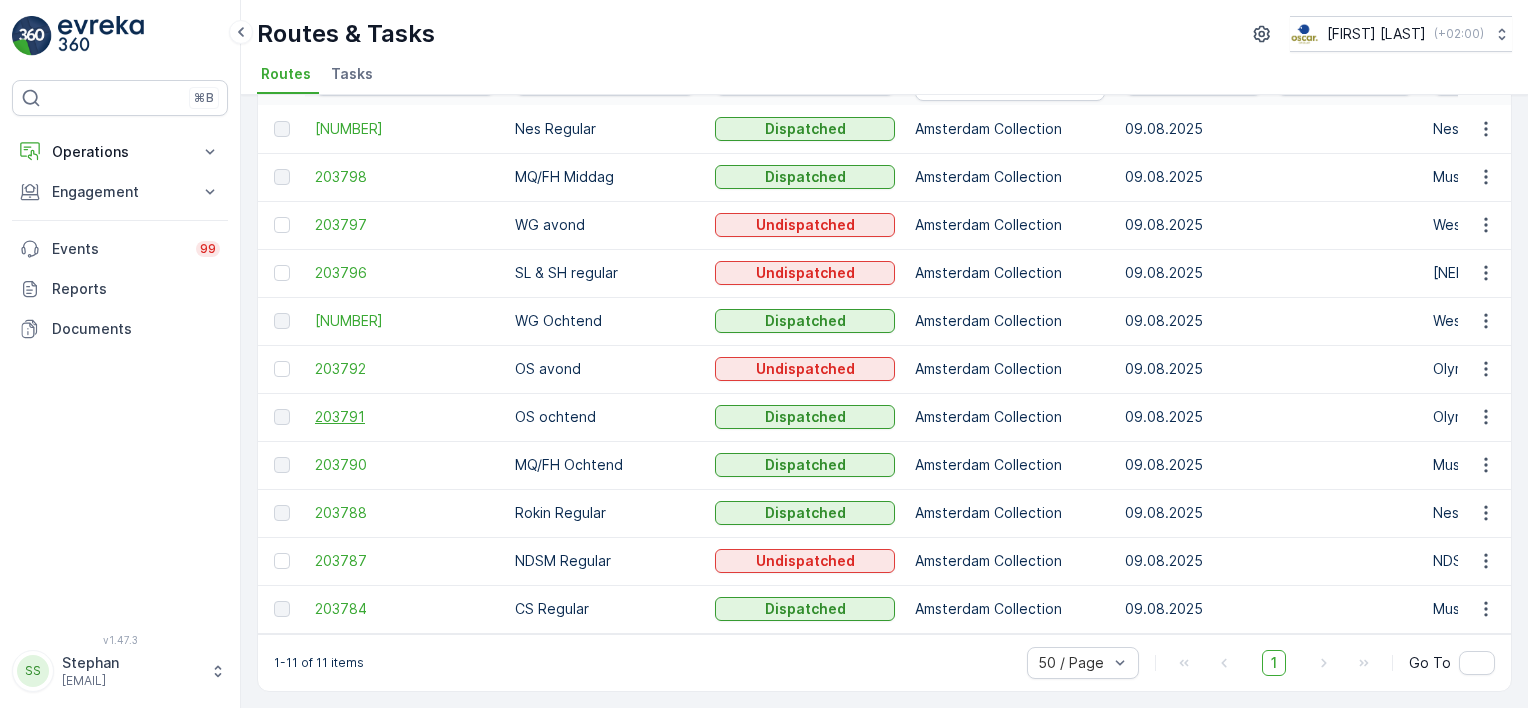click on "[NUMBER]" at bounding box center (405, 417) 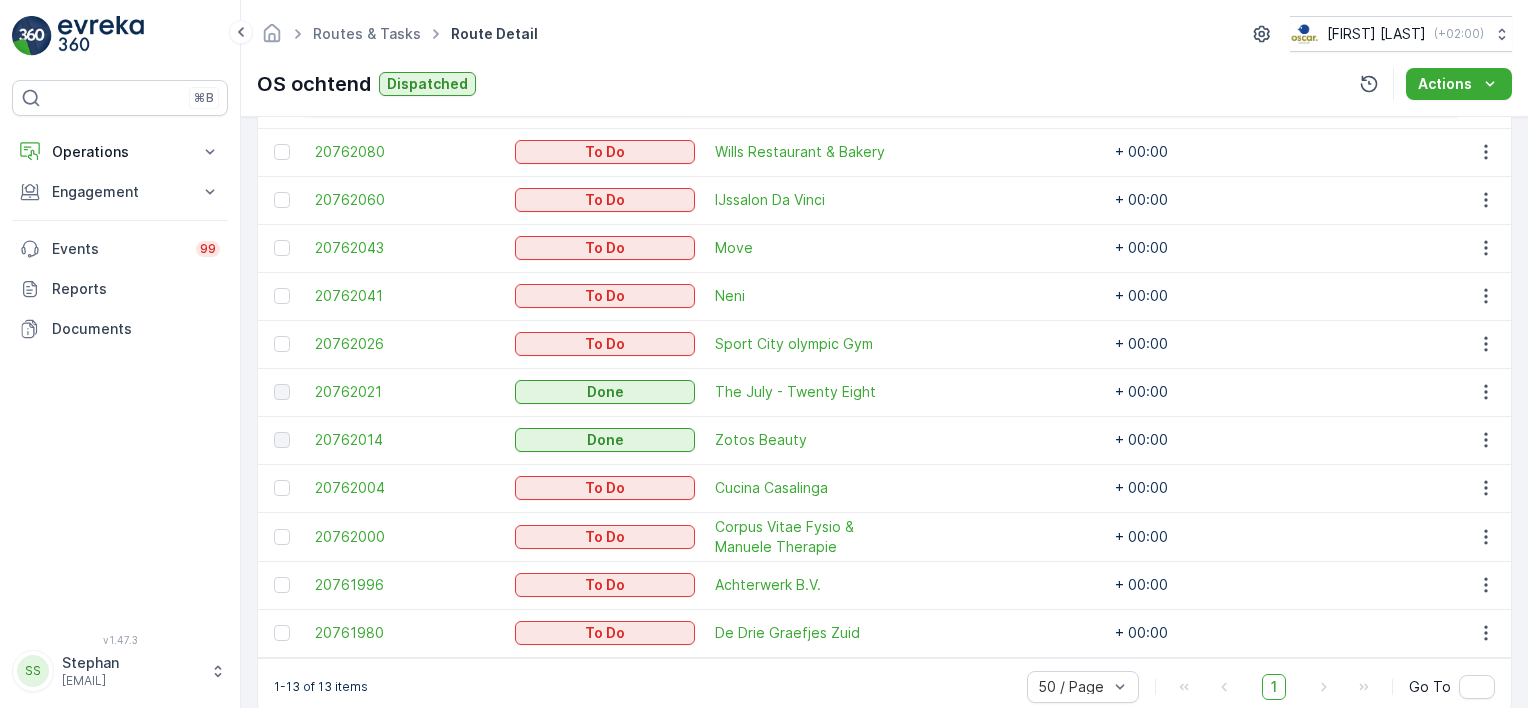 scroll, scrollTop: 731, scrollLeft: 0, axis: vertical 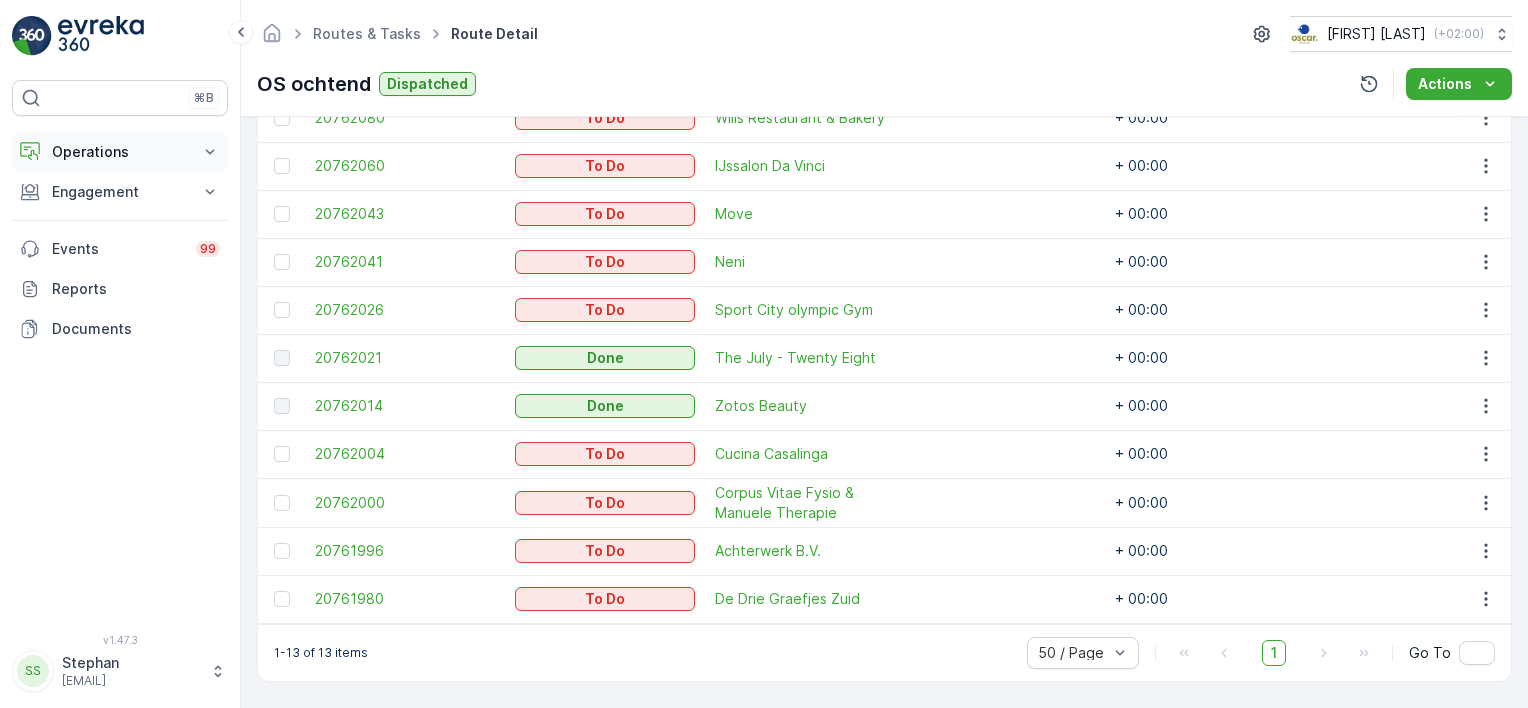 click on "Operations" at bounding box center [120, 152] 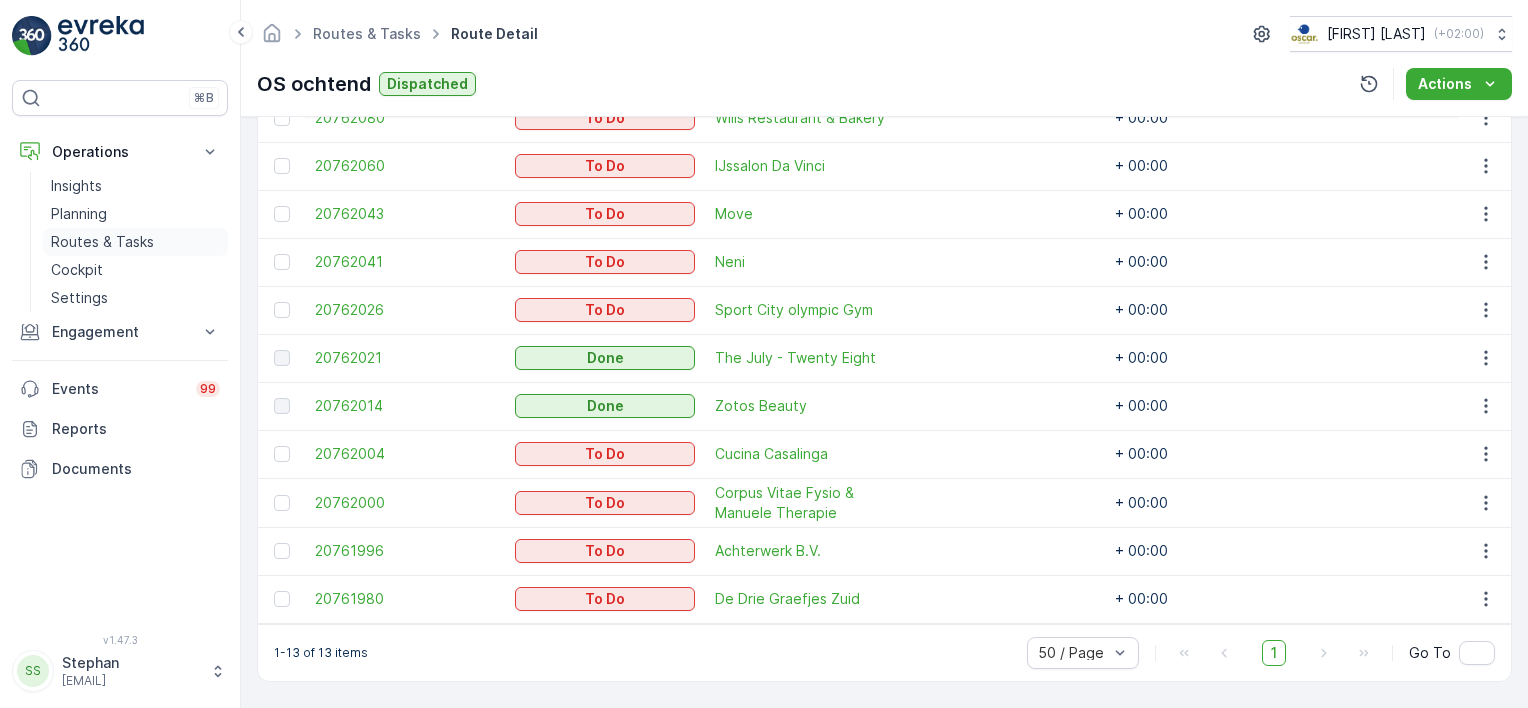 click on "Routes & Tasks" at bounding box center (102, 242) 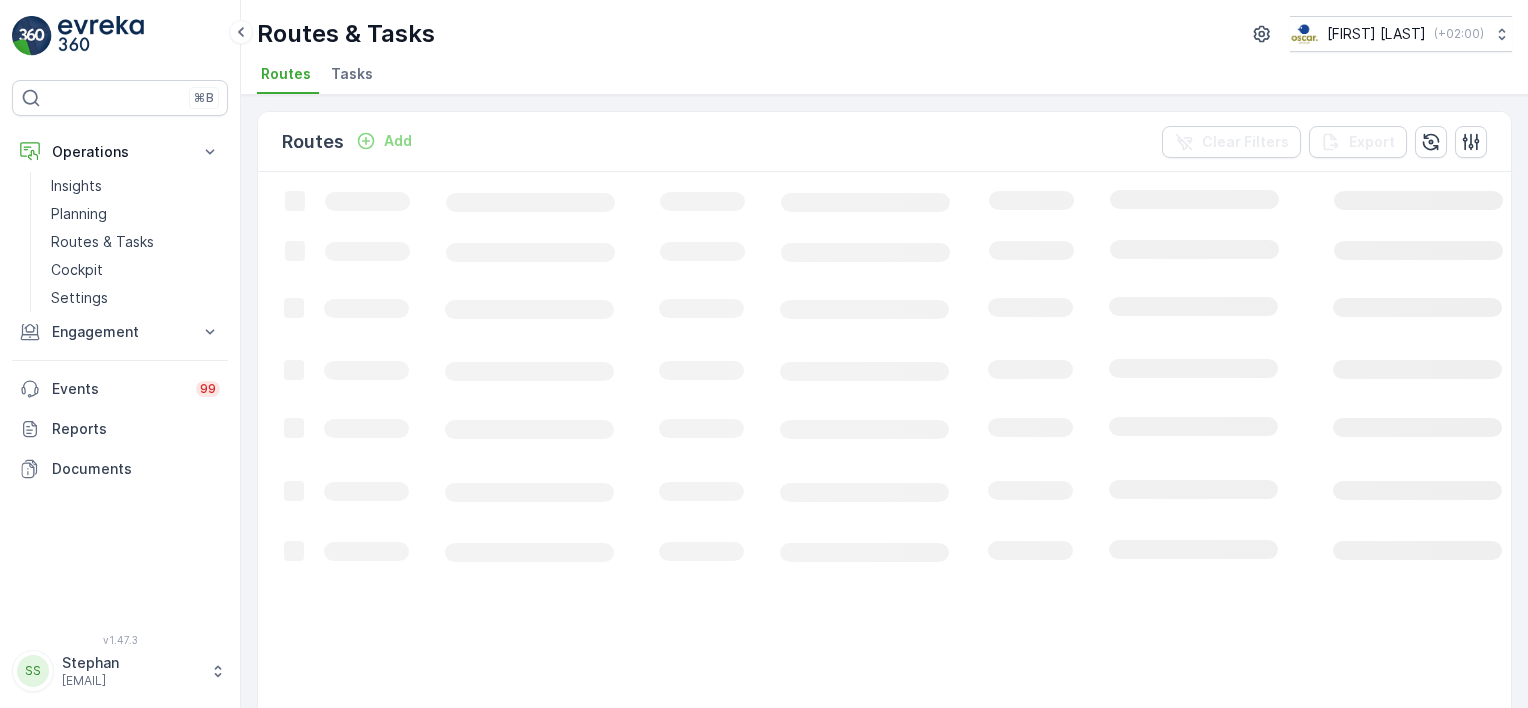 click on "Tasks" at bounding box center (352, 74) 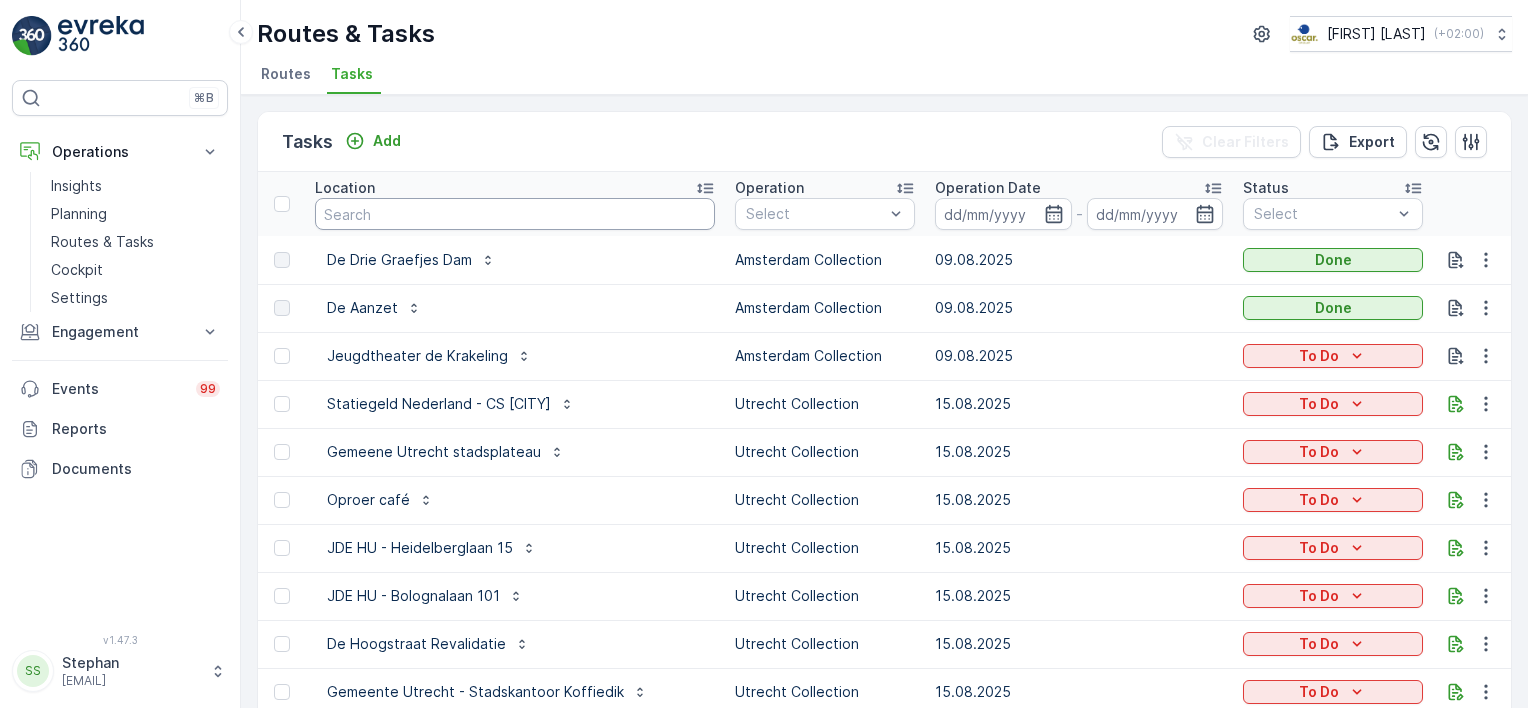 click at bounding box center (515, 214) 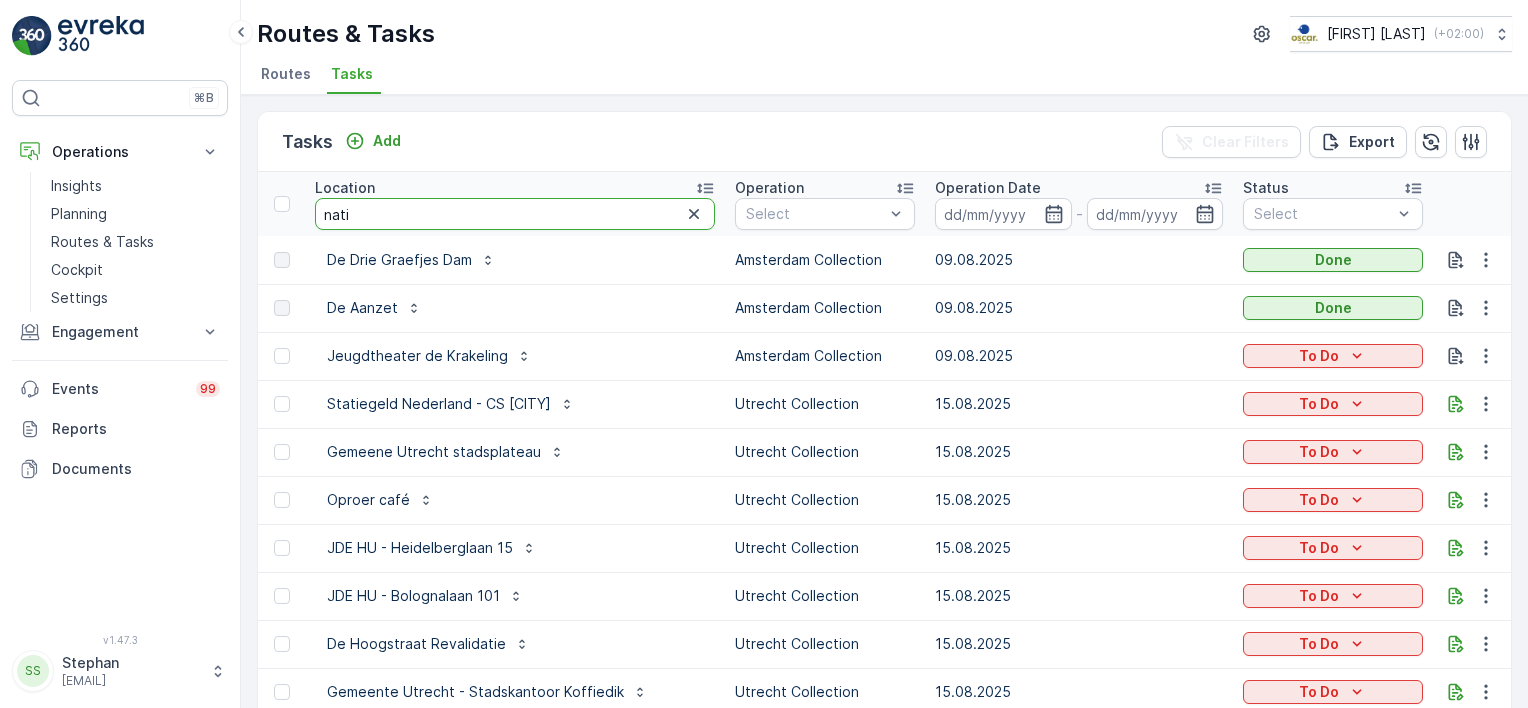 type on "natio" 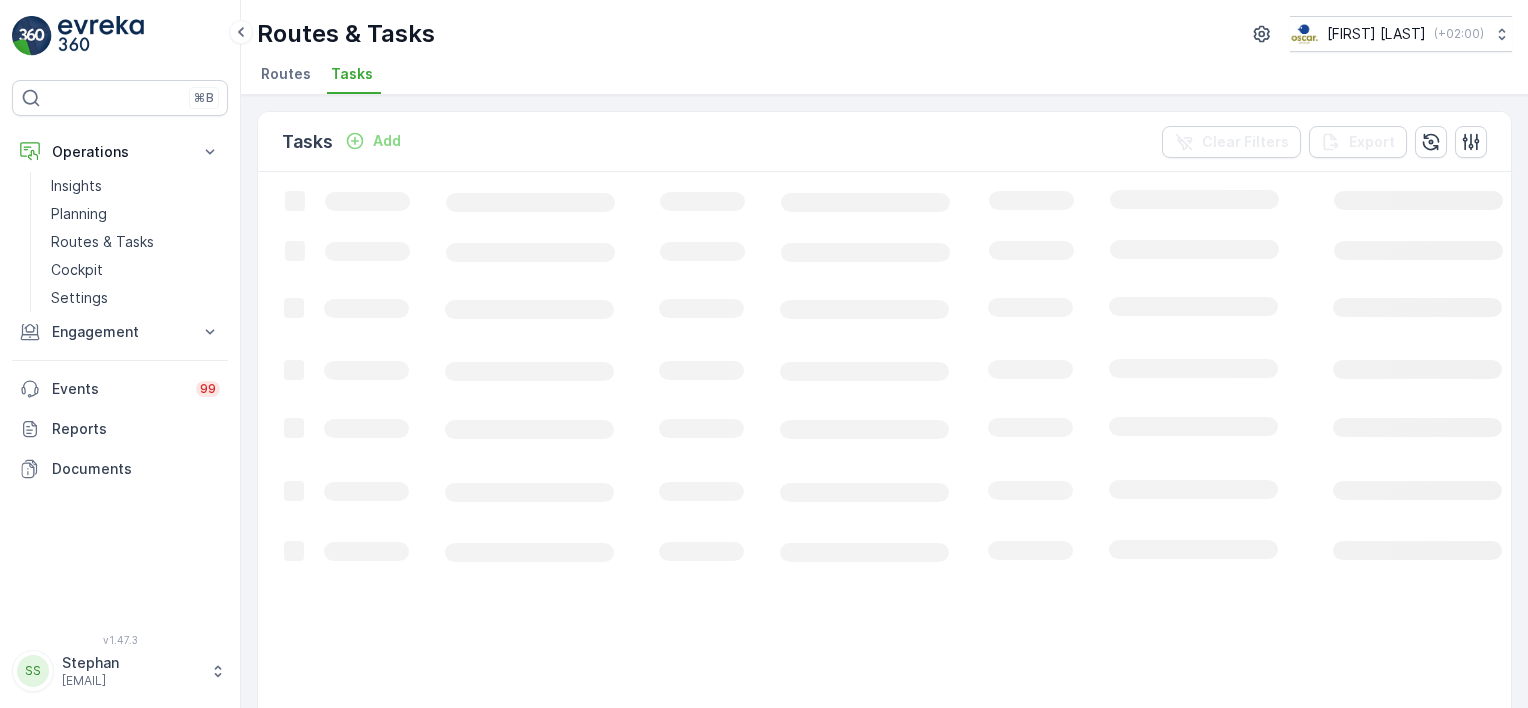 click on "Tasks Add Clear Filters Export" at bounding box center (884, 142) 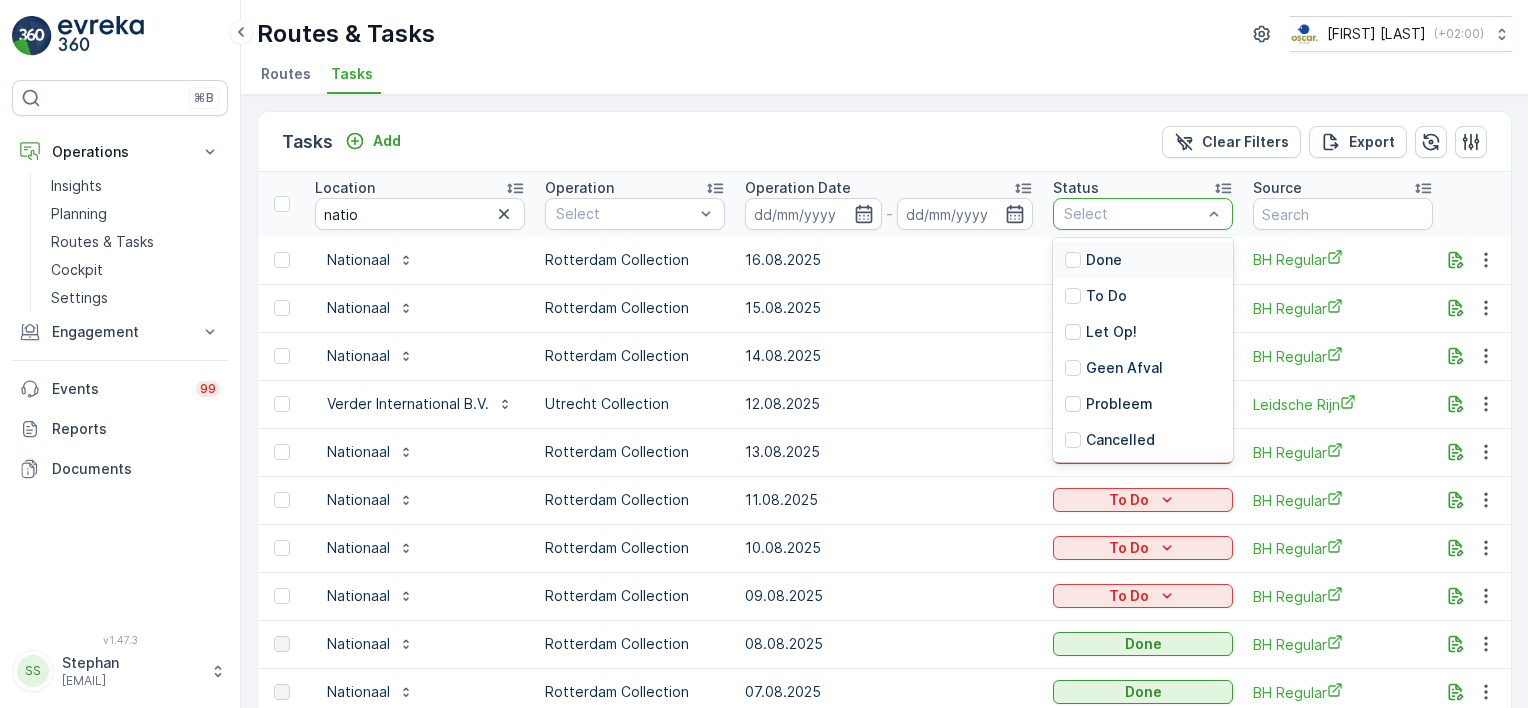 click on "Tasks Add Clear Filters Export" at bounding box center [884, 142] 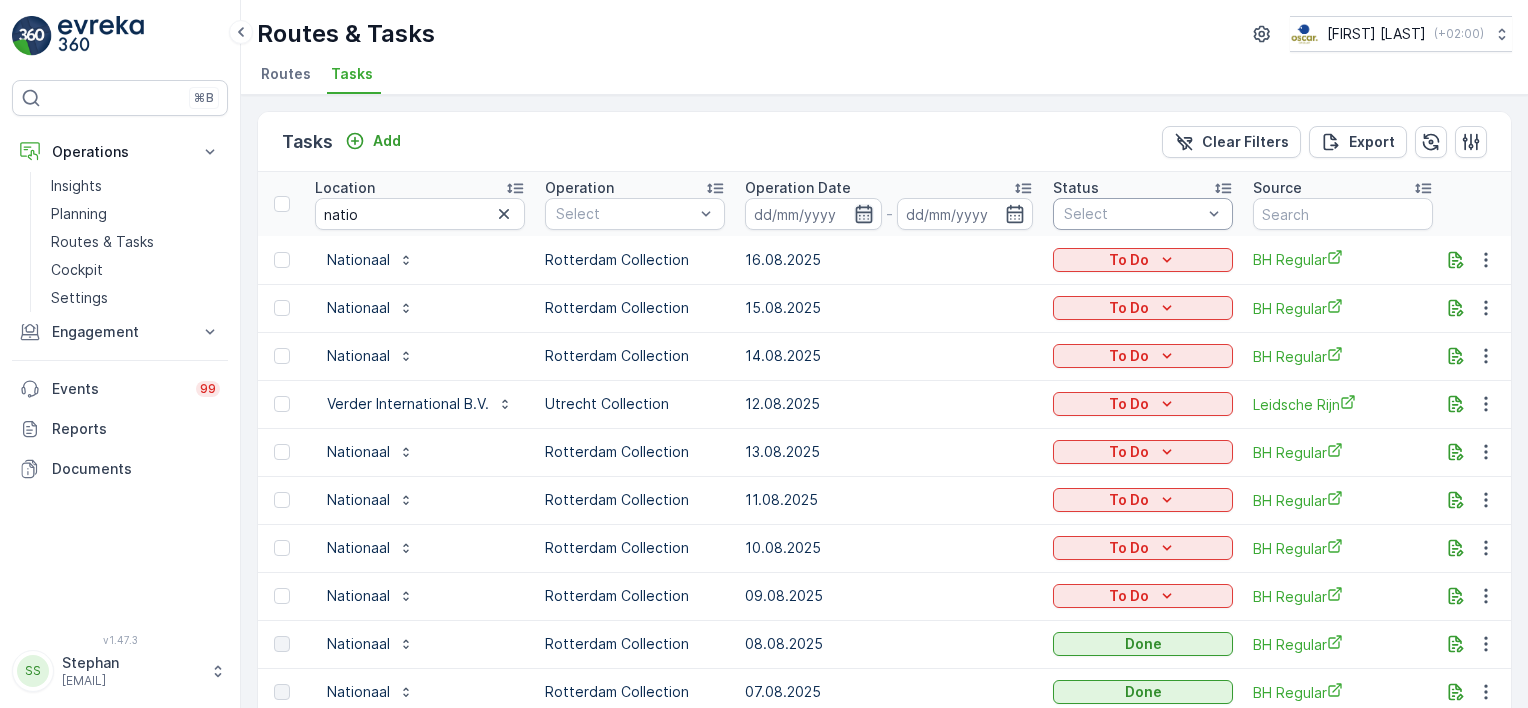 click 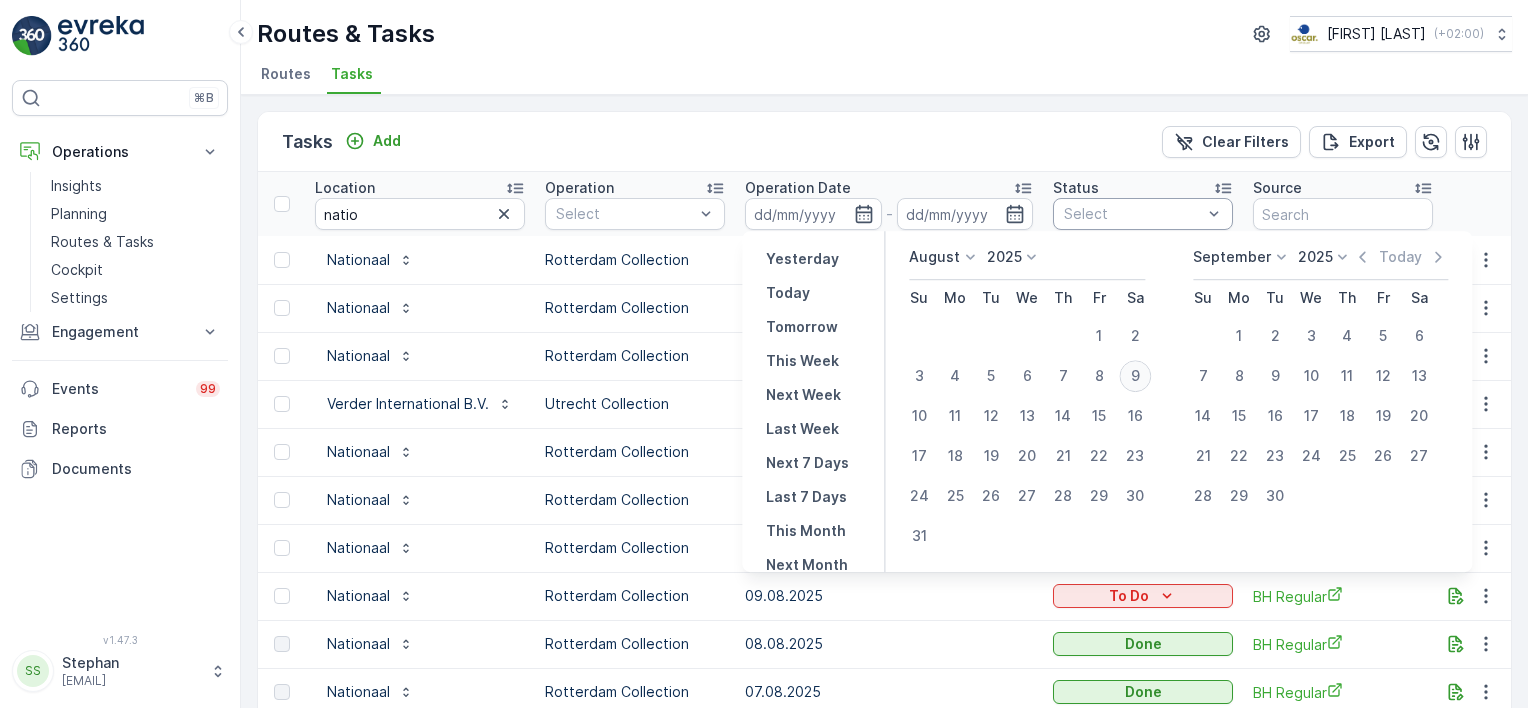 click on "9" at bounding box center [1135, 376] 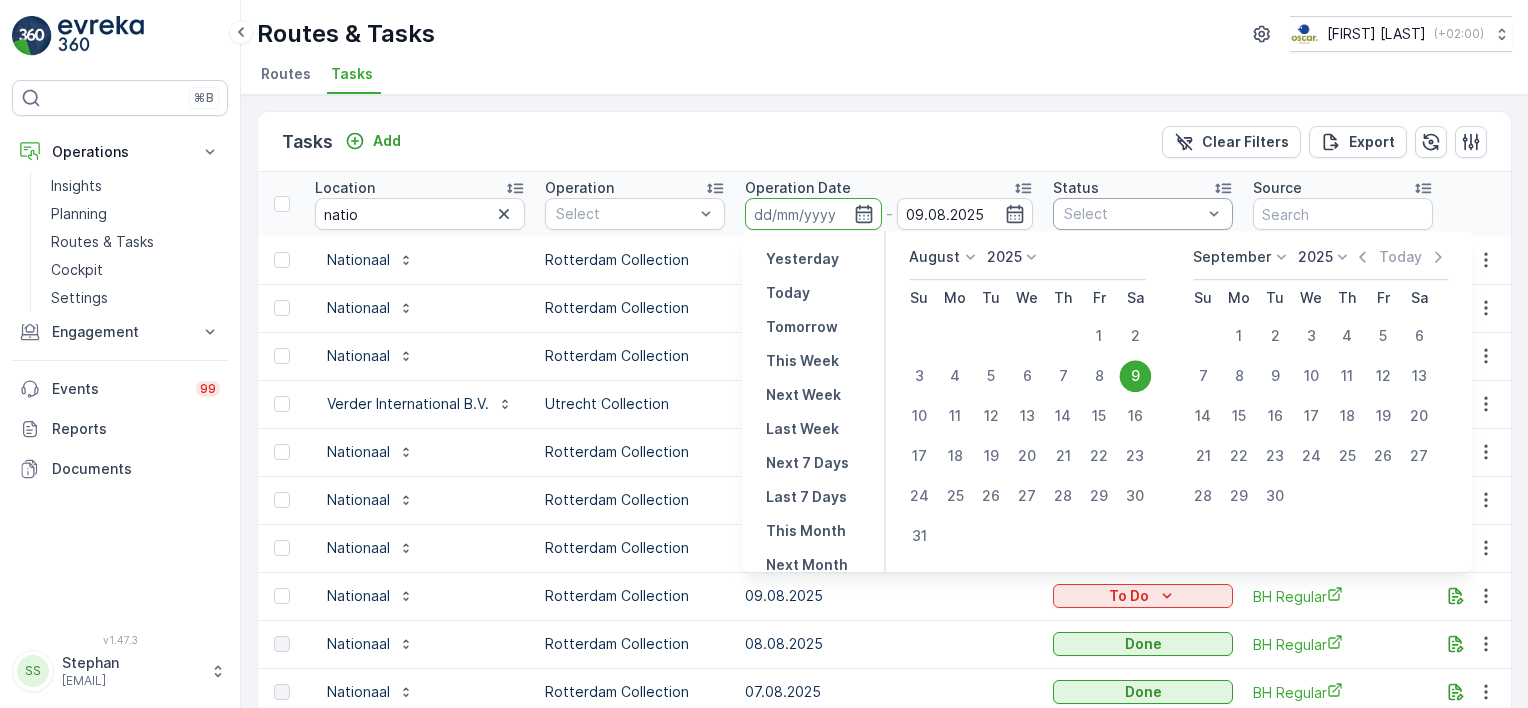 type on "09.08.2025" 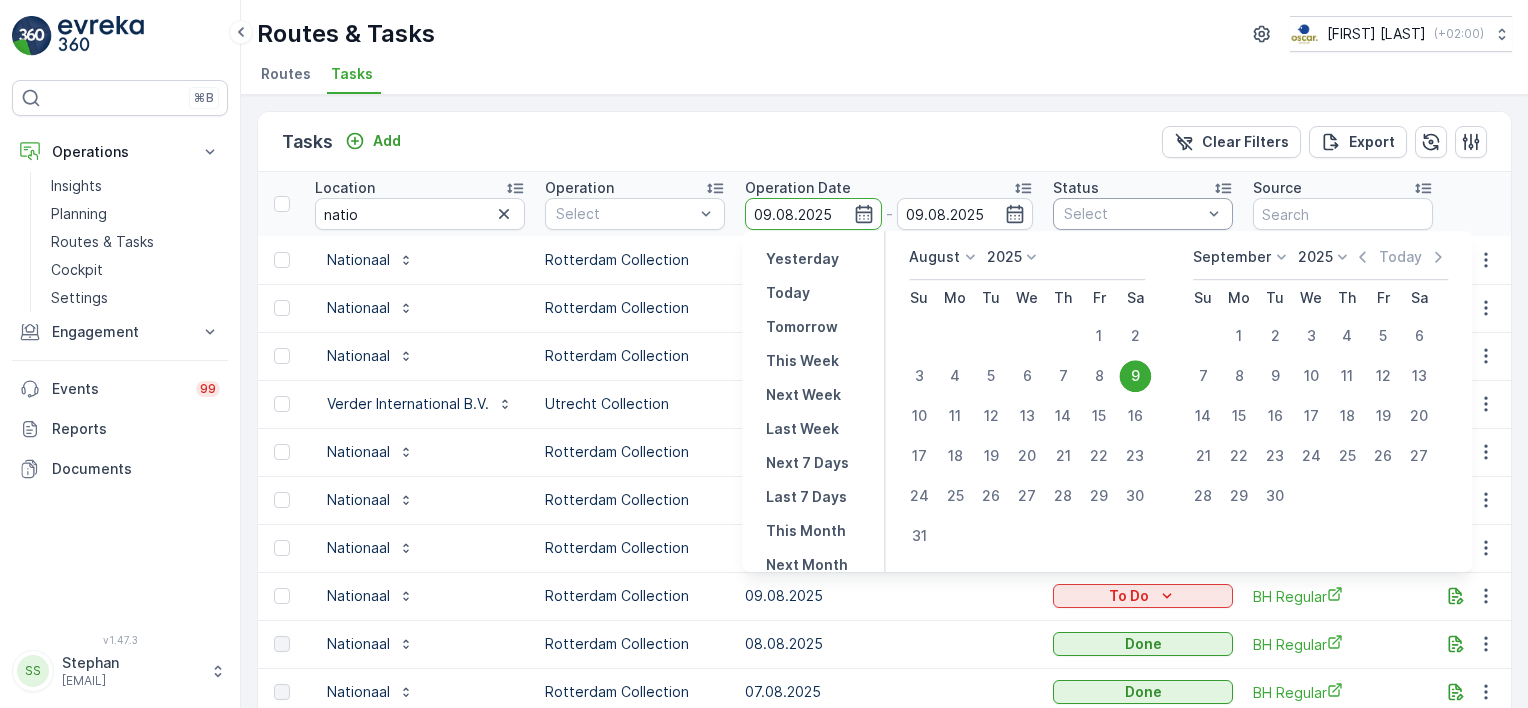 click on "Operation Date 09.08.2025 - 09.08.2025" at bounding box center (889, 204) 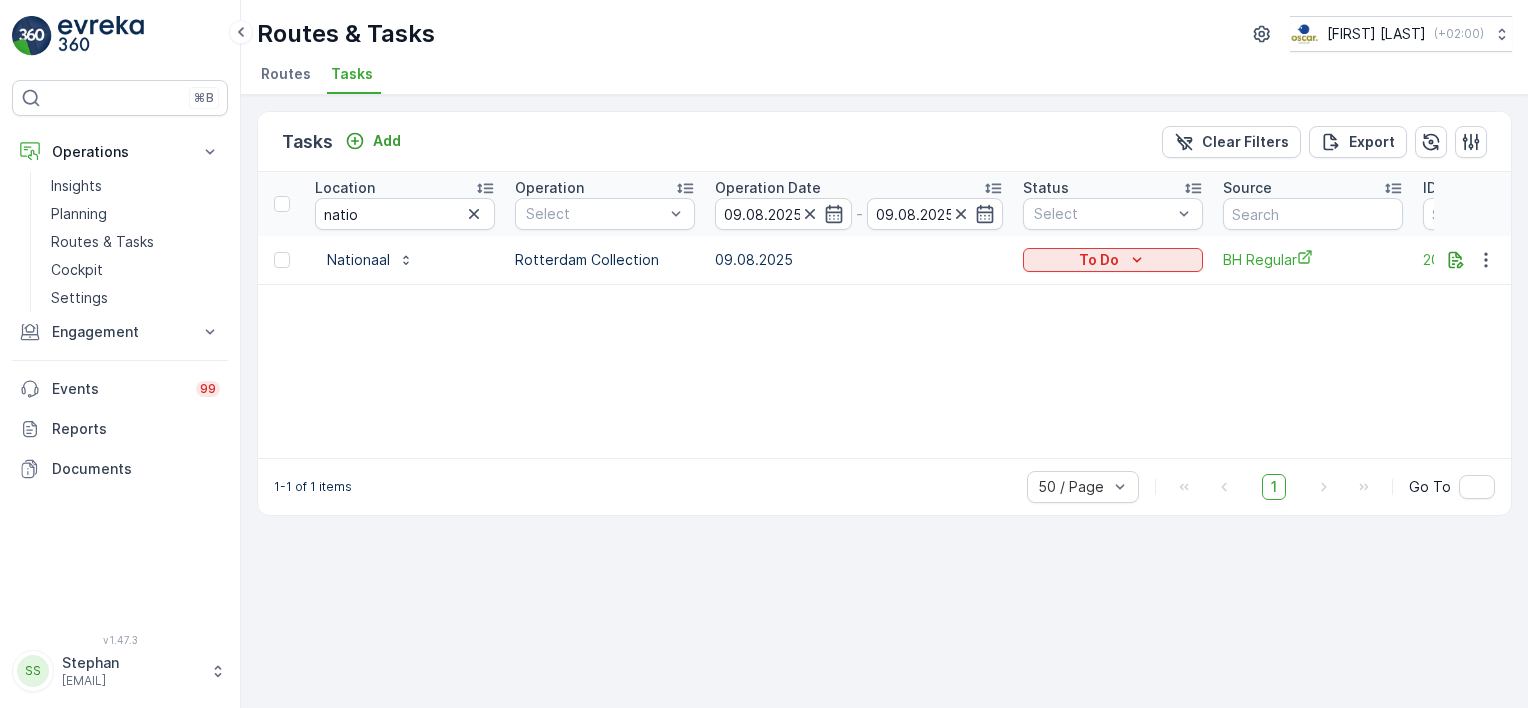 click on "Tasks Add Clear Filters Export" at bounding box center [884, 142] 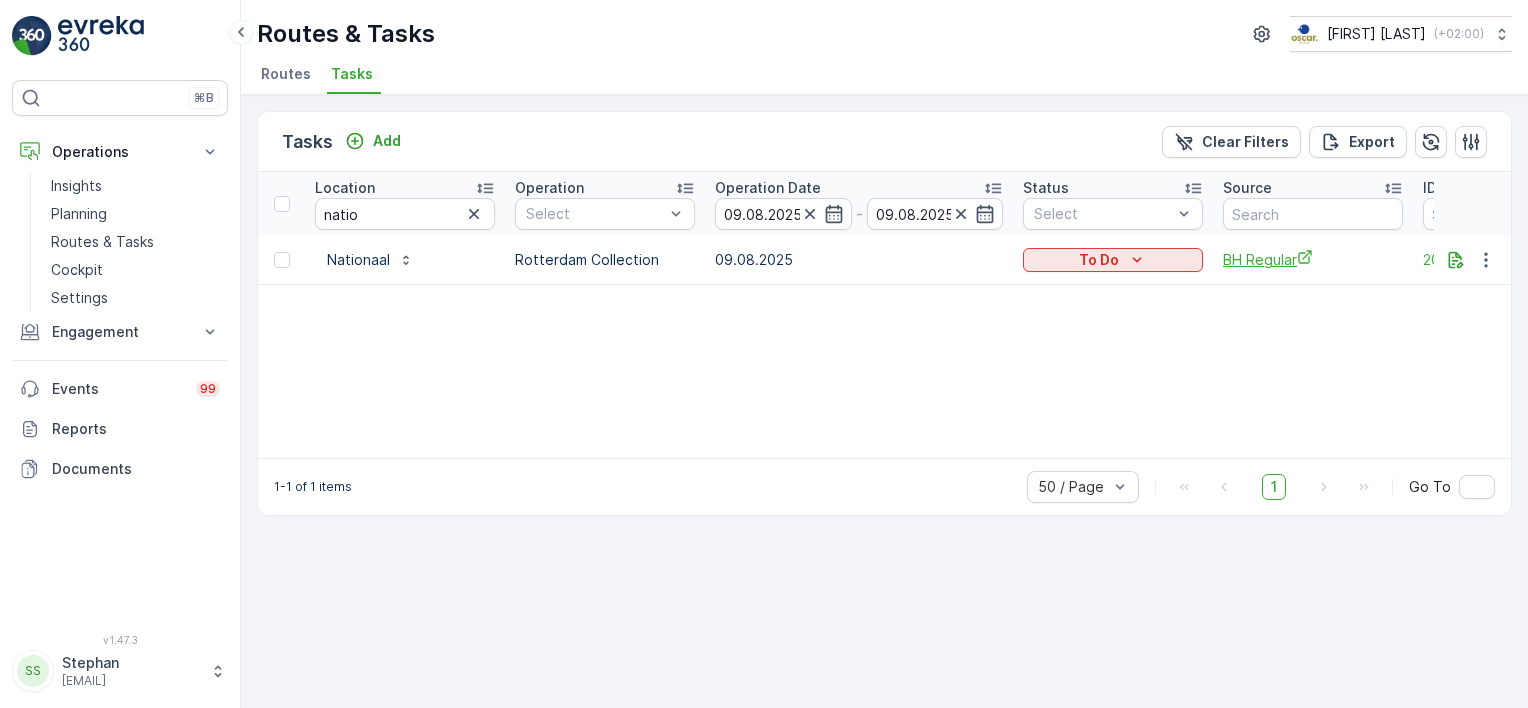 click on "BH Regular" at bounding box center [1313, 259] 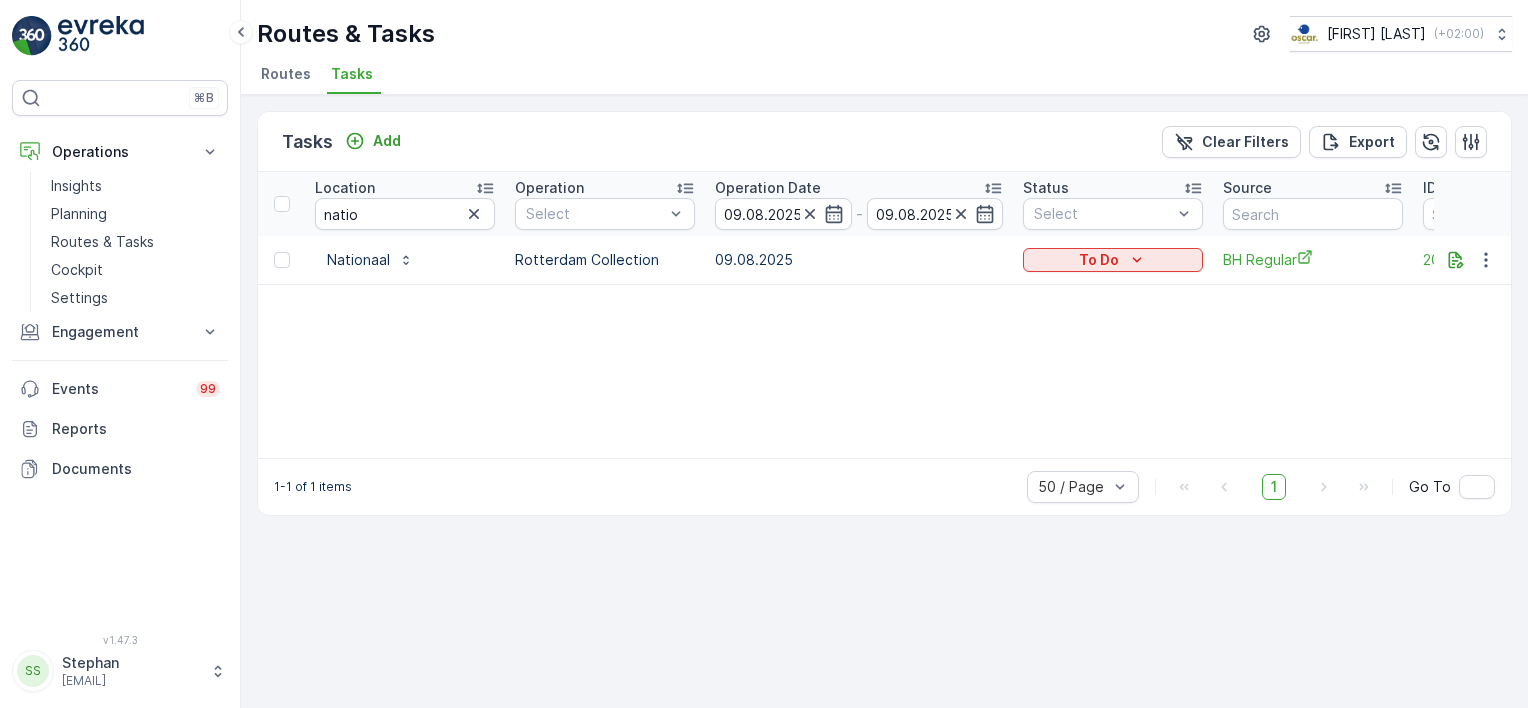 click on "Routes" at bounding box center [286, 74] 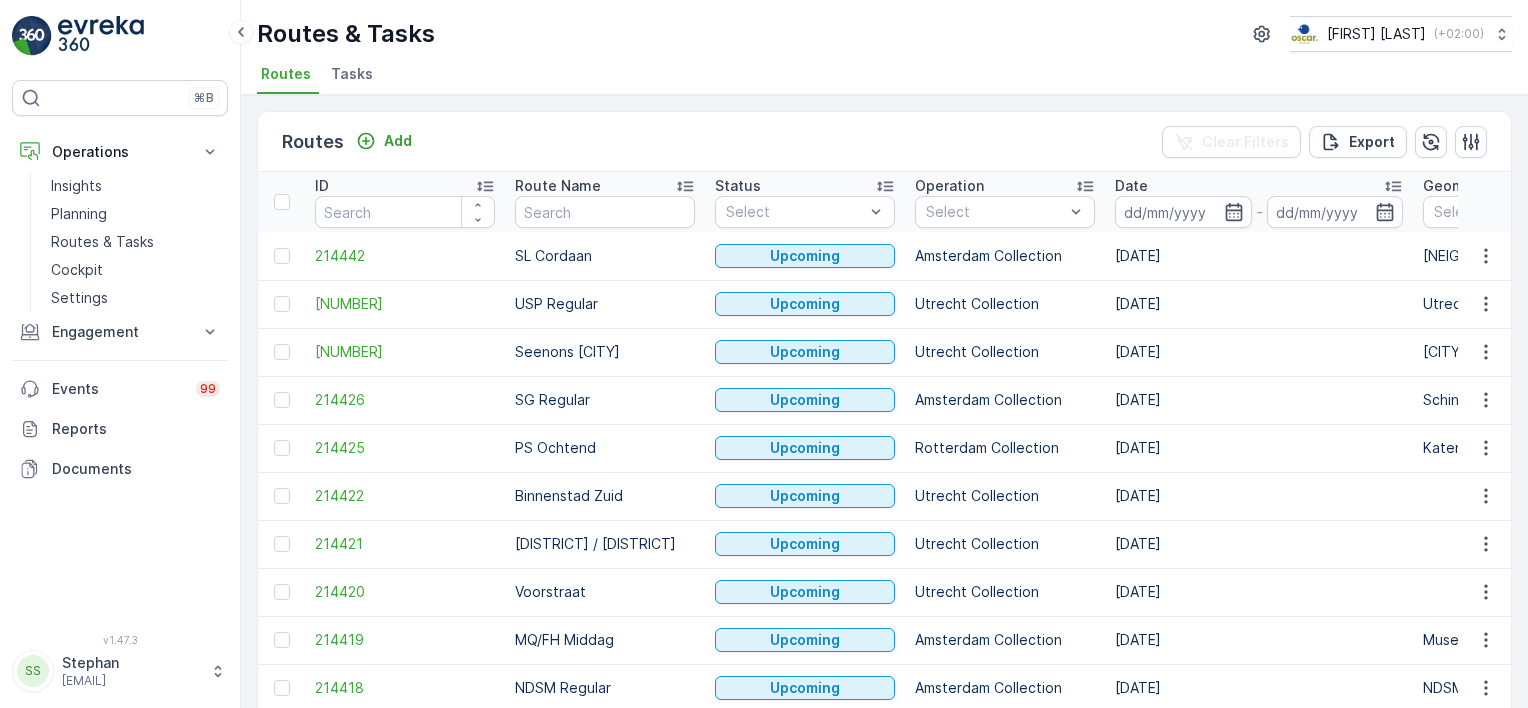 click on "Routes Add Clear Filters Export" at bounding box center [884, 142] 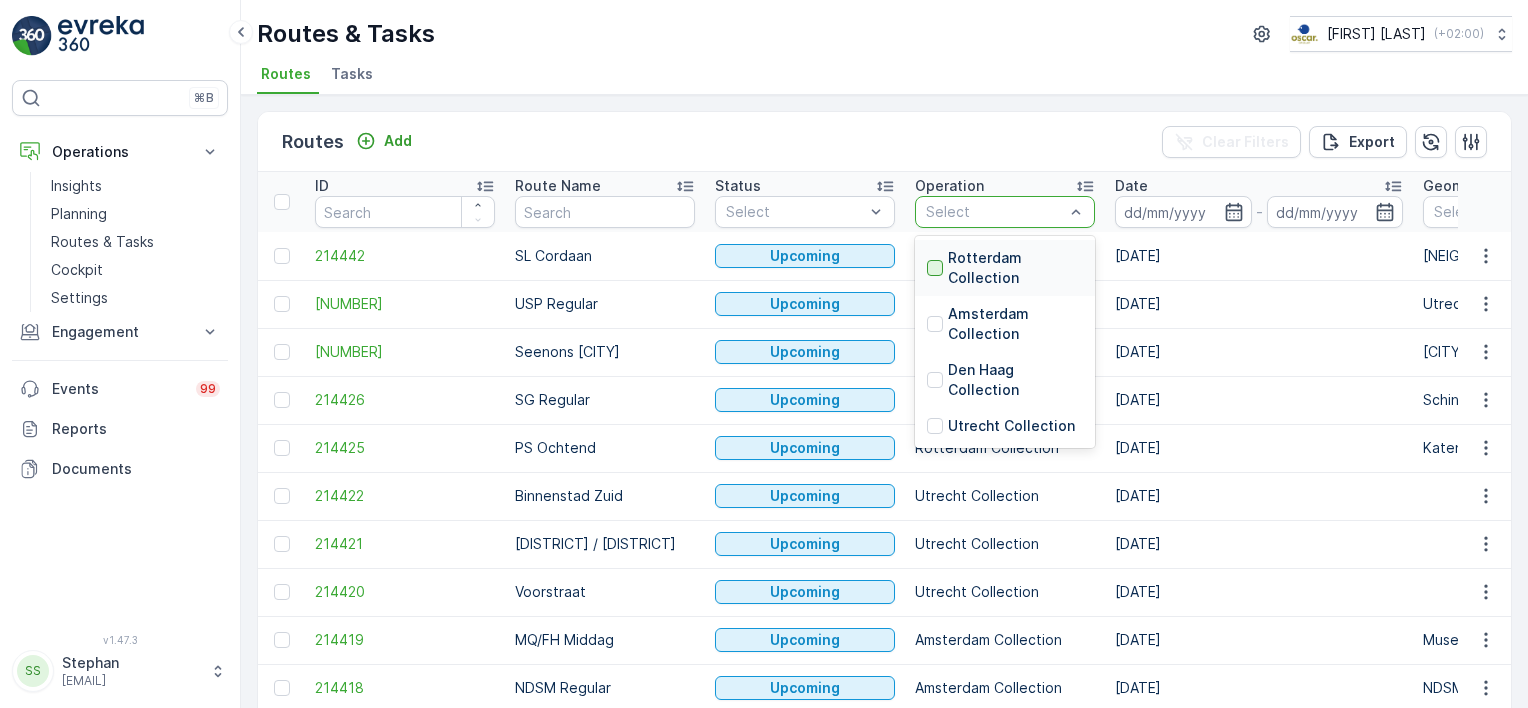 click at bounding box center (935, 268) 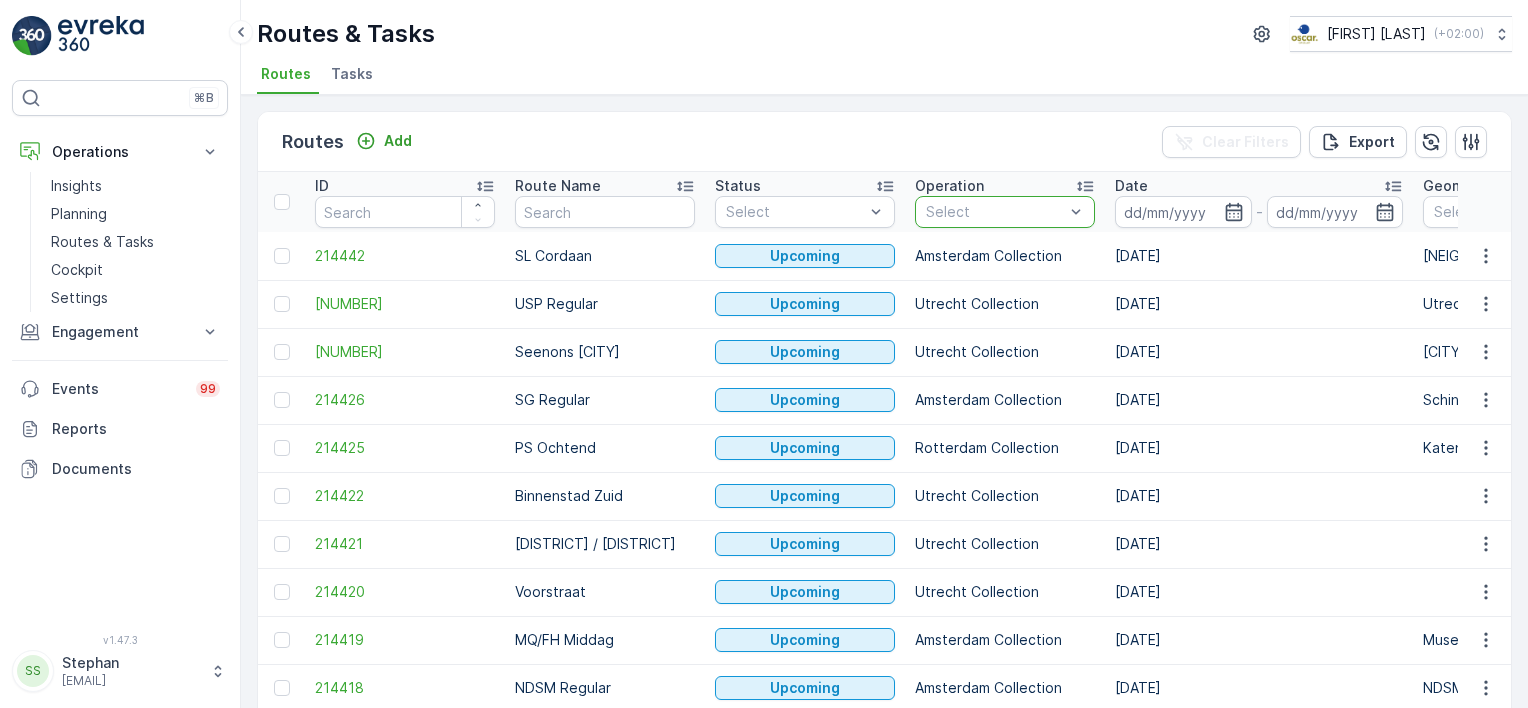click on "Routes Add Clear Filters Export" at bounding box center [884, 142] 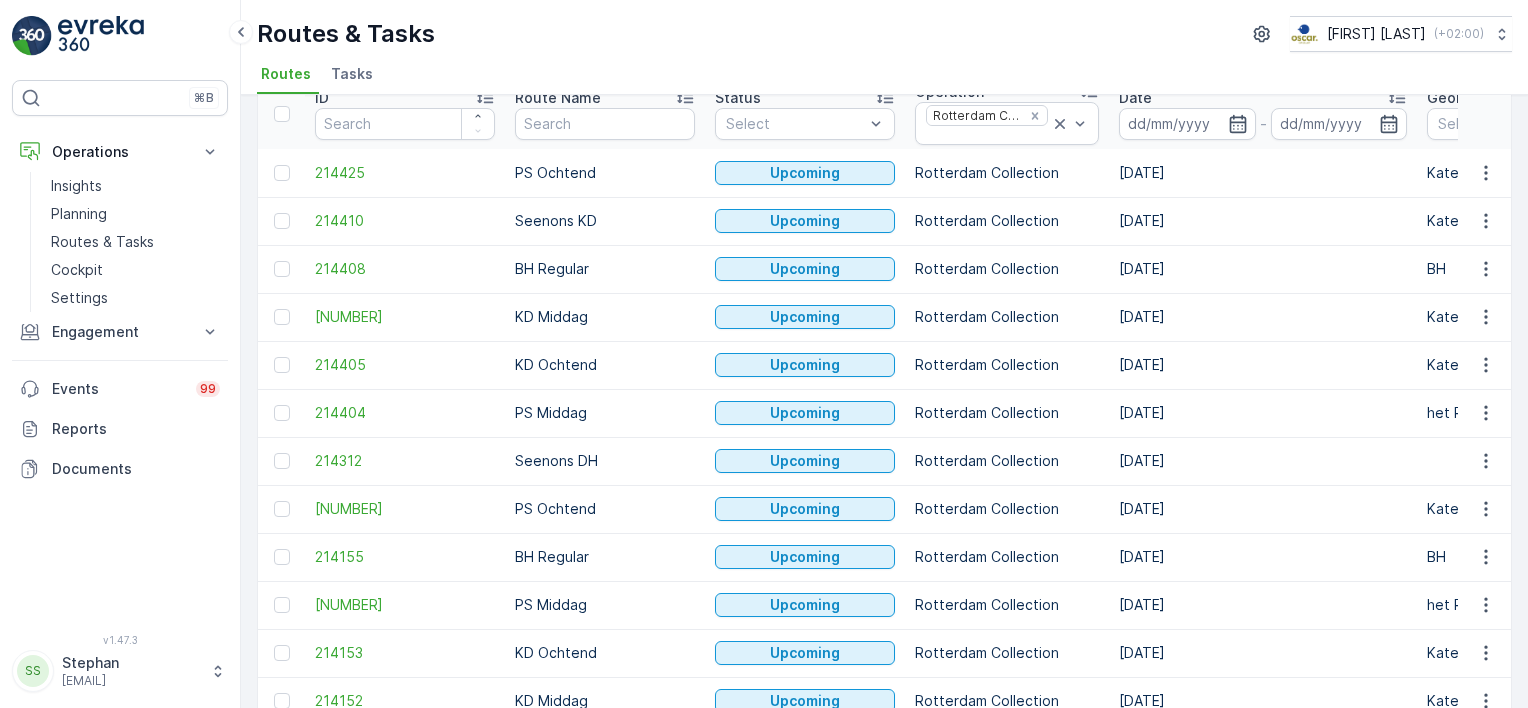 scroll, scrollTop: 0, scrollLeft: 0, axis: both 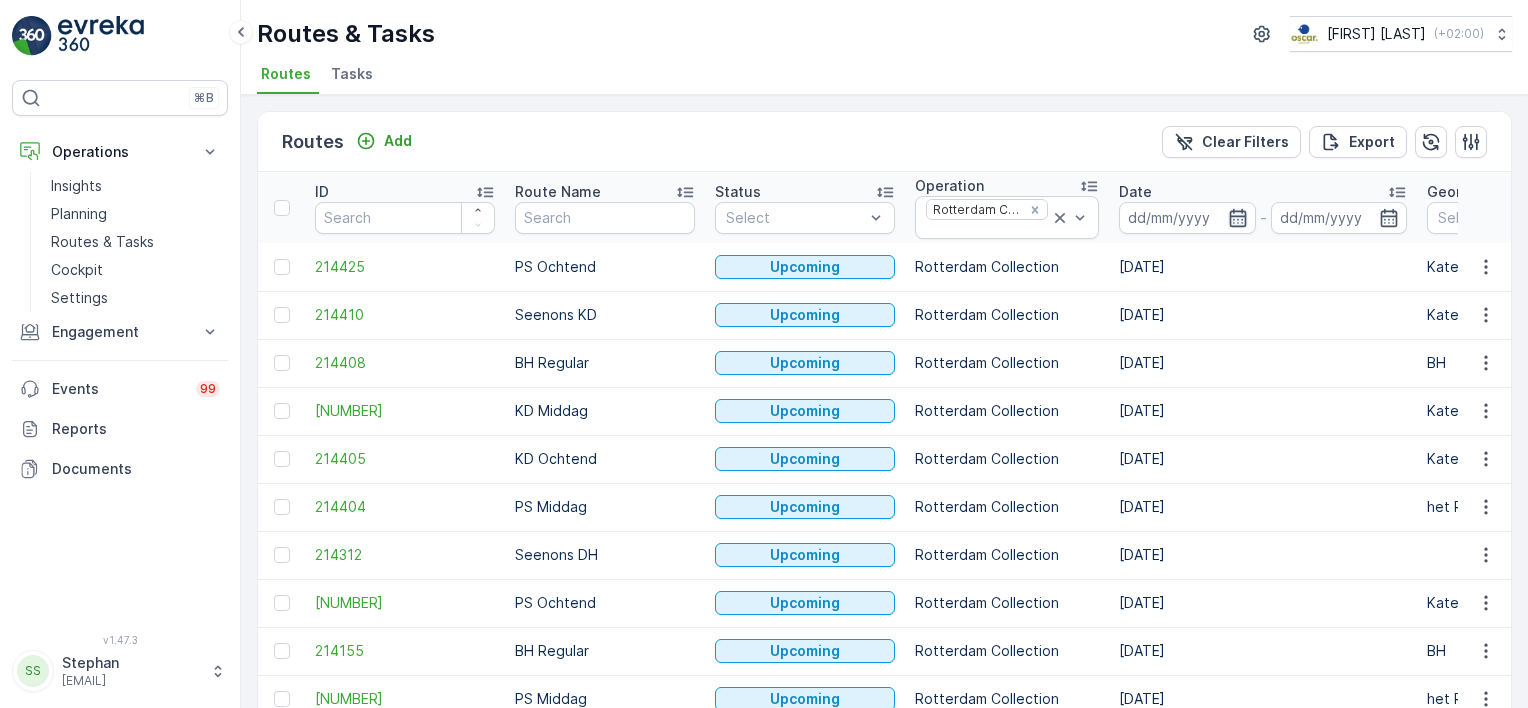 click 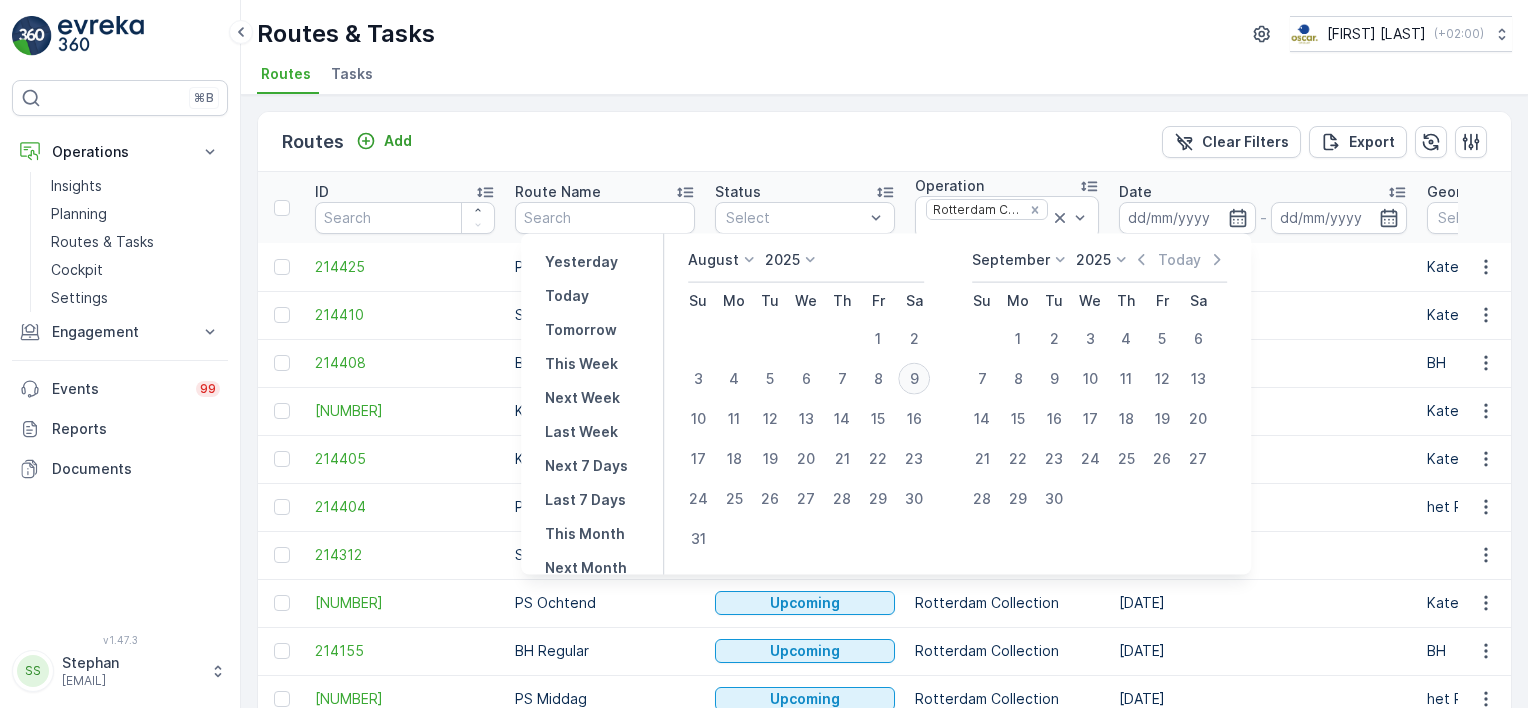 click on "9" at bounding box center (914, 379) 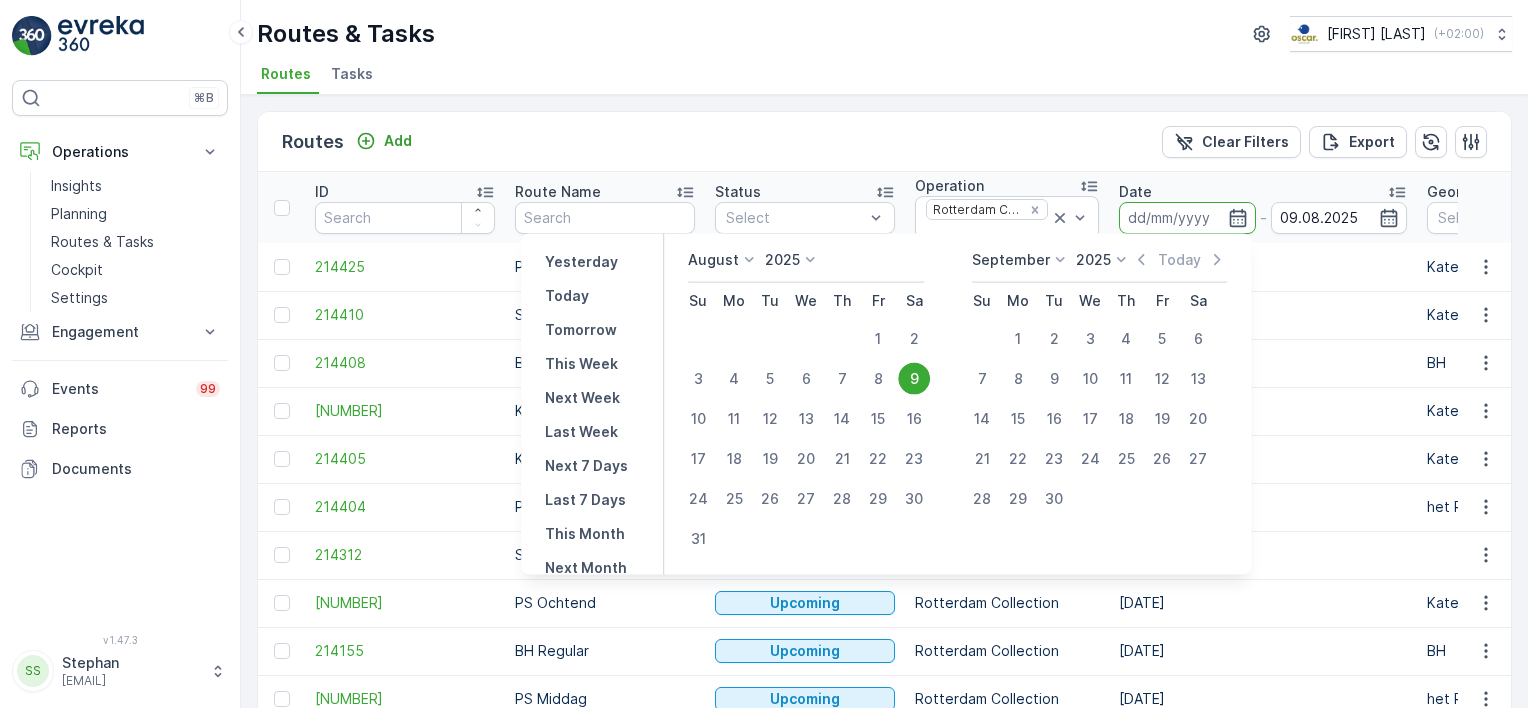type on "09.08.2025" 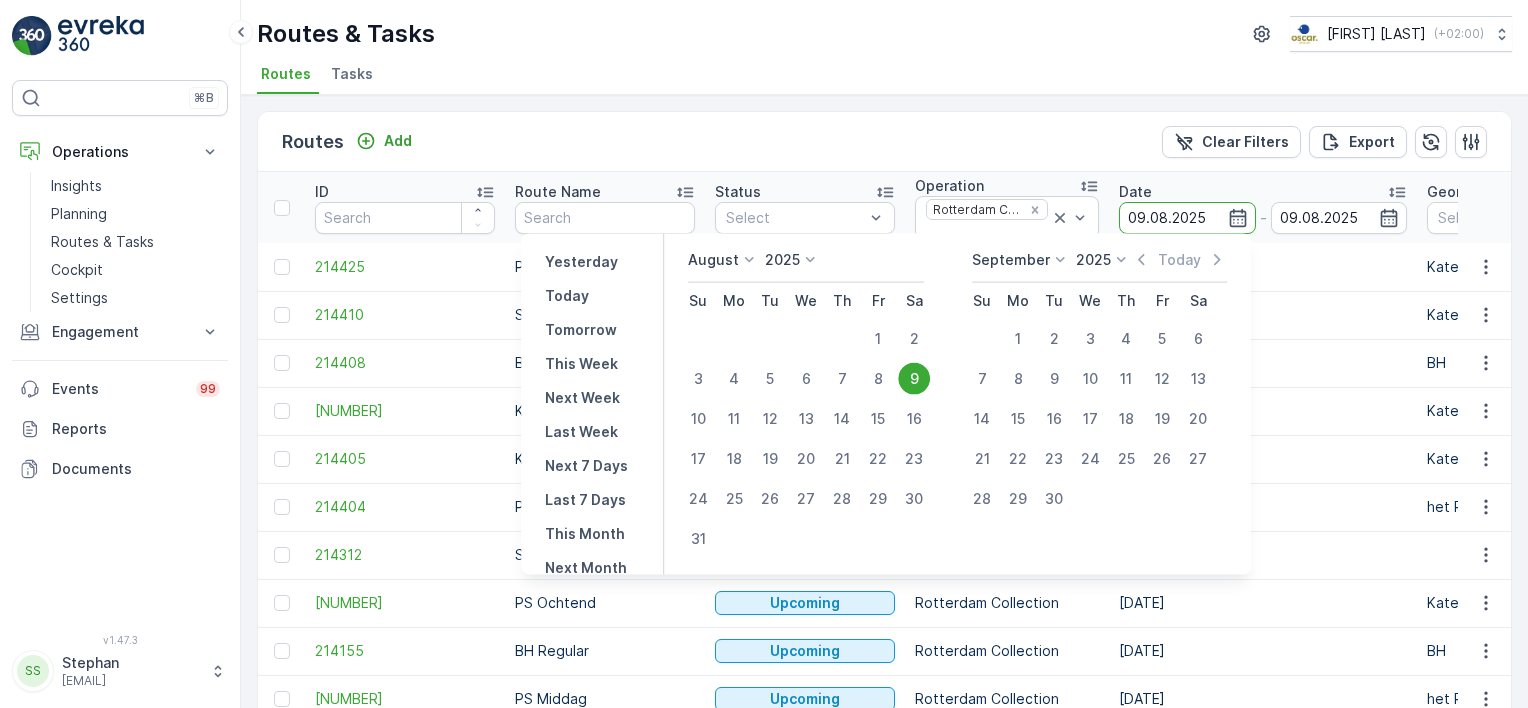 click on "Routes Add Clear Filters Export" at bounding box center [884, 142] 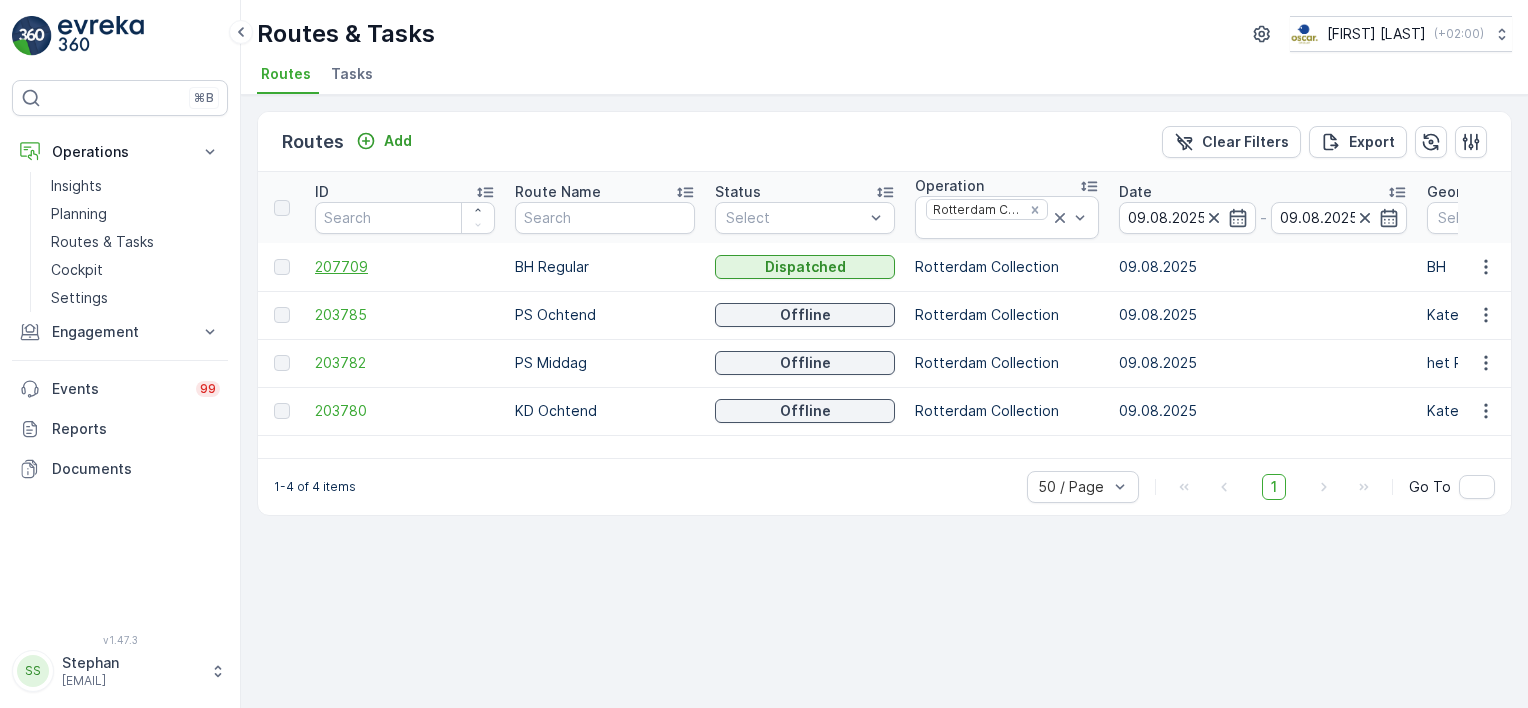 click on "207709" at bounding box center [405, 267] 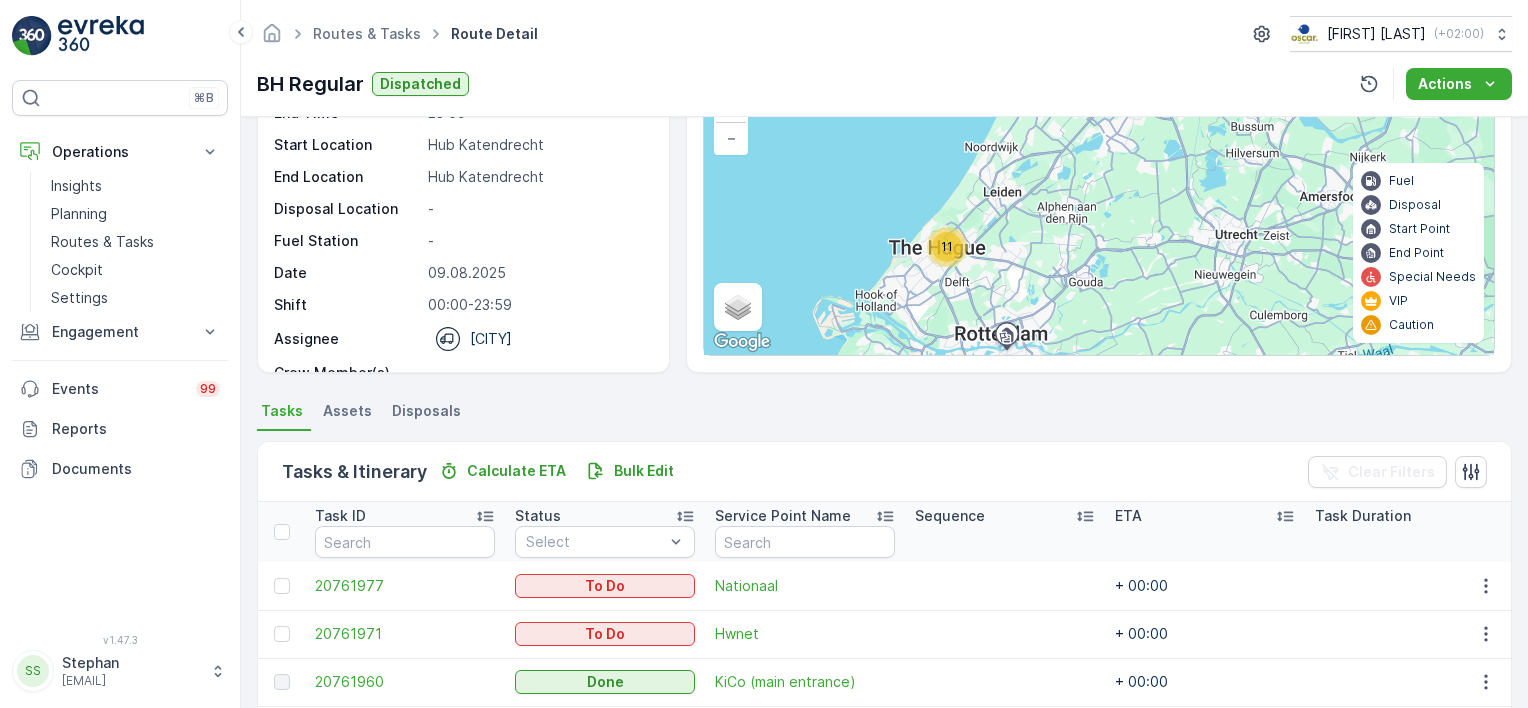 scroll, scrollTop: 0, scrollLeft: 0, axis: both 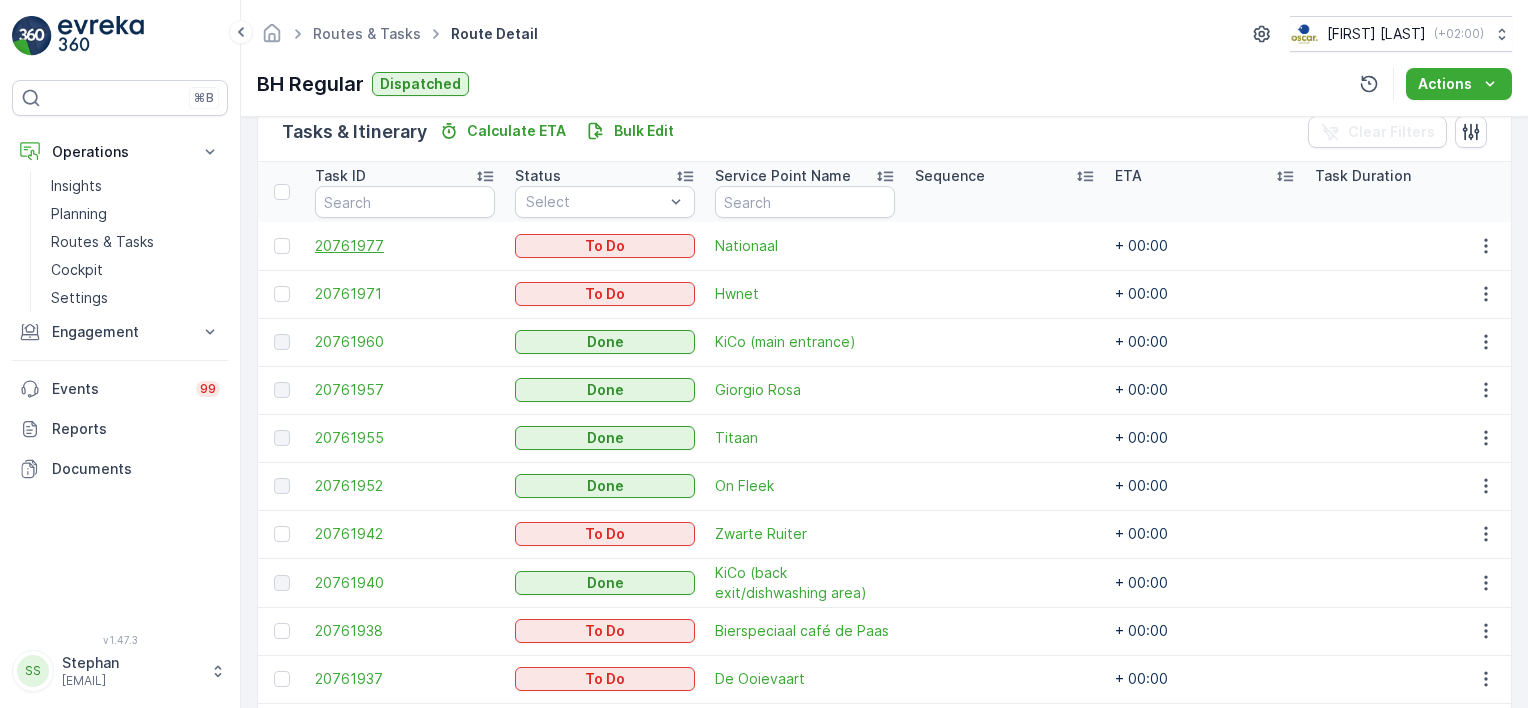 click on "20761977" at bounding box center [405, 246] 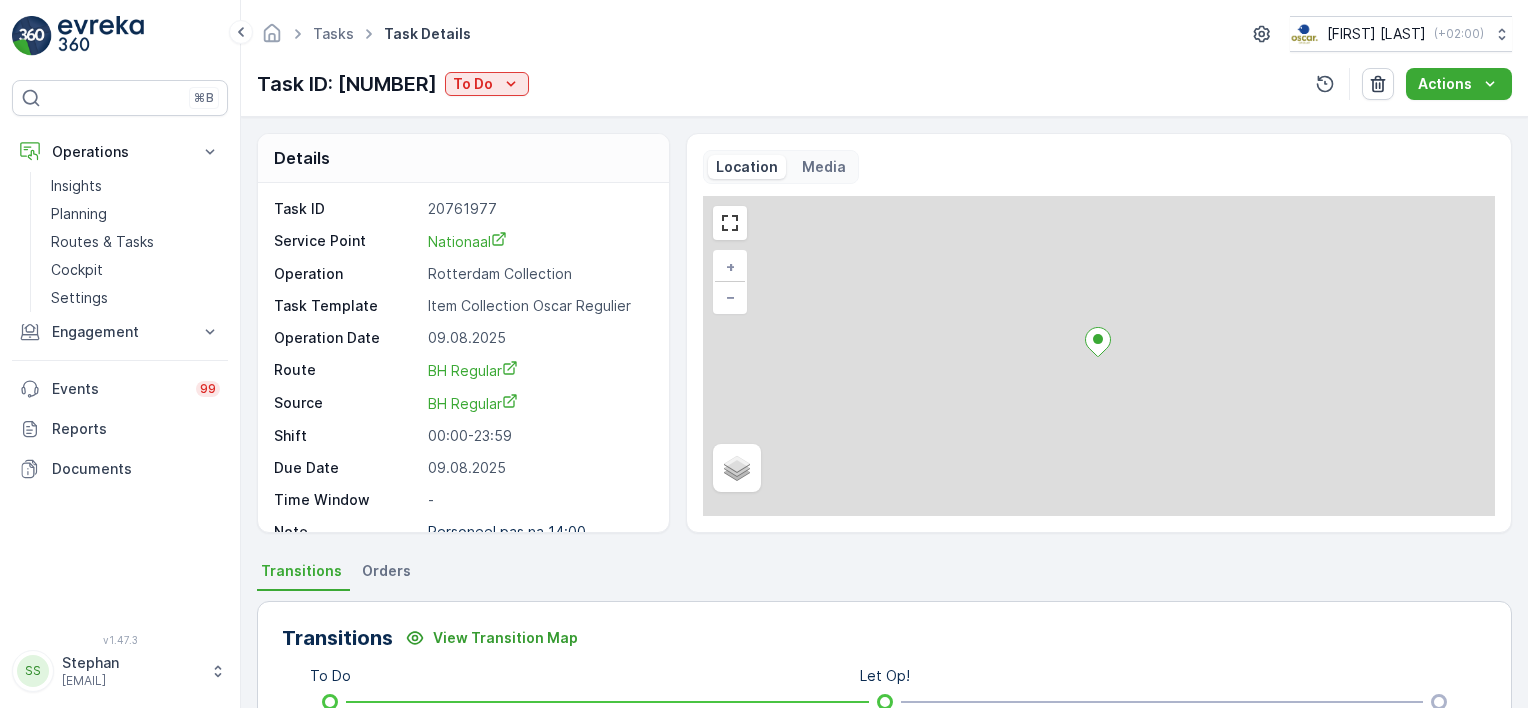 scroll, scrollTop: 44, scrollLeft: 0, axis: vertical 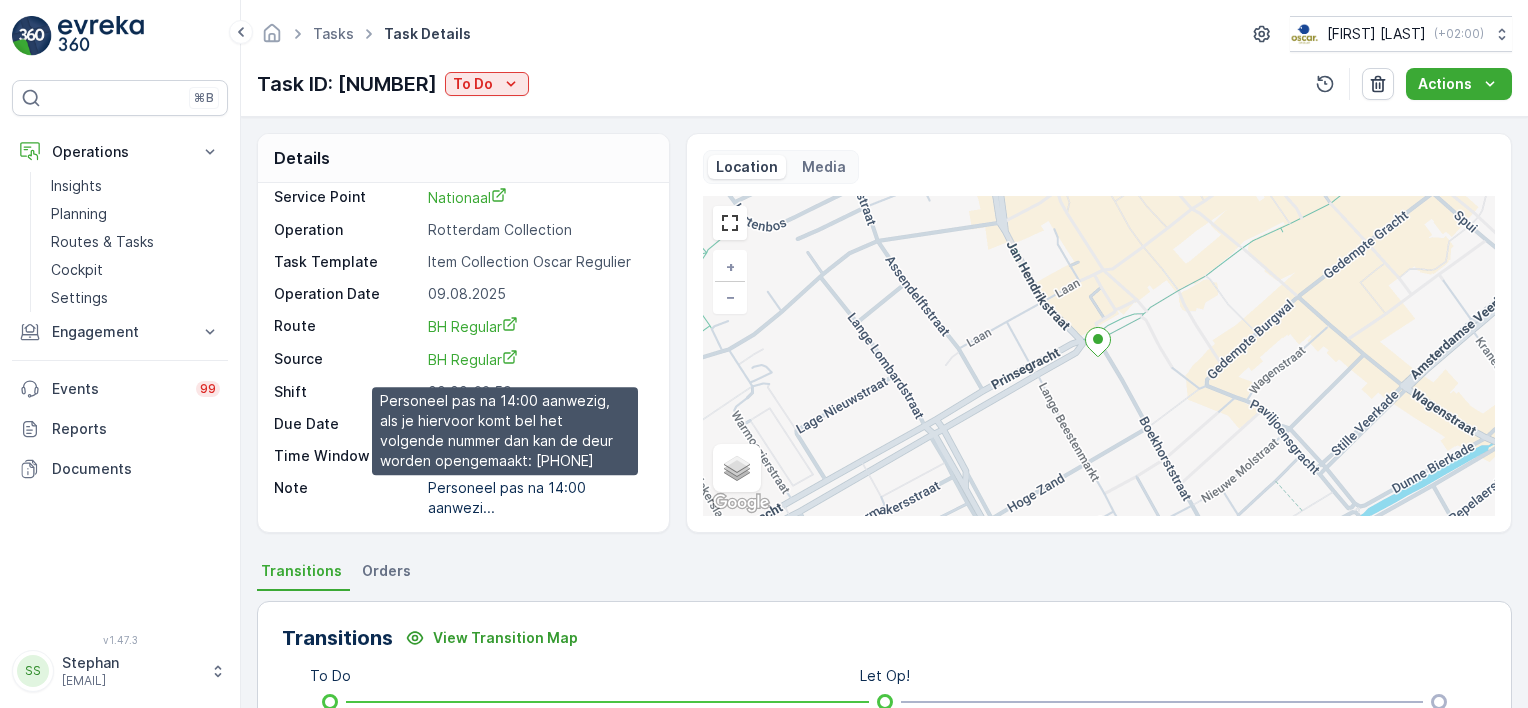 click on "Personeel pas na 14:00 aanwezi..." at bounding box center [507, 497] 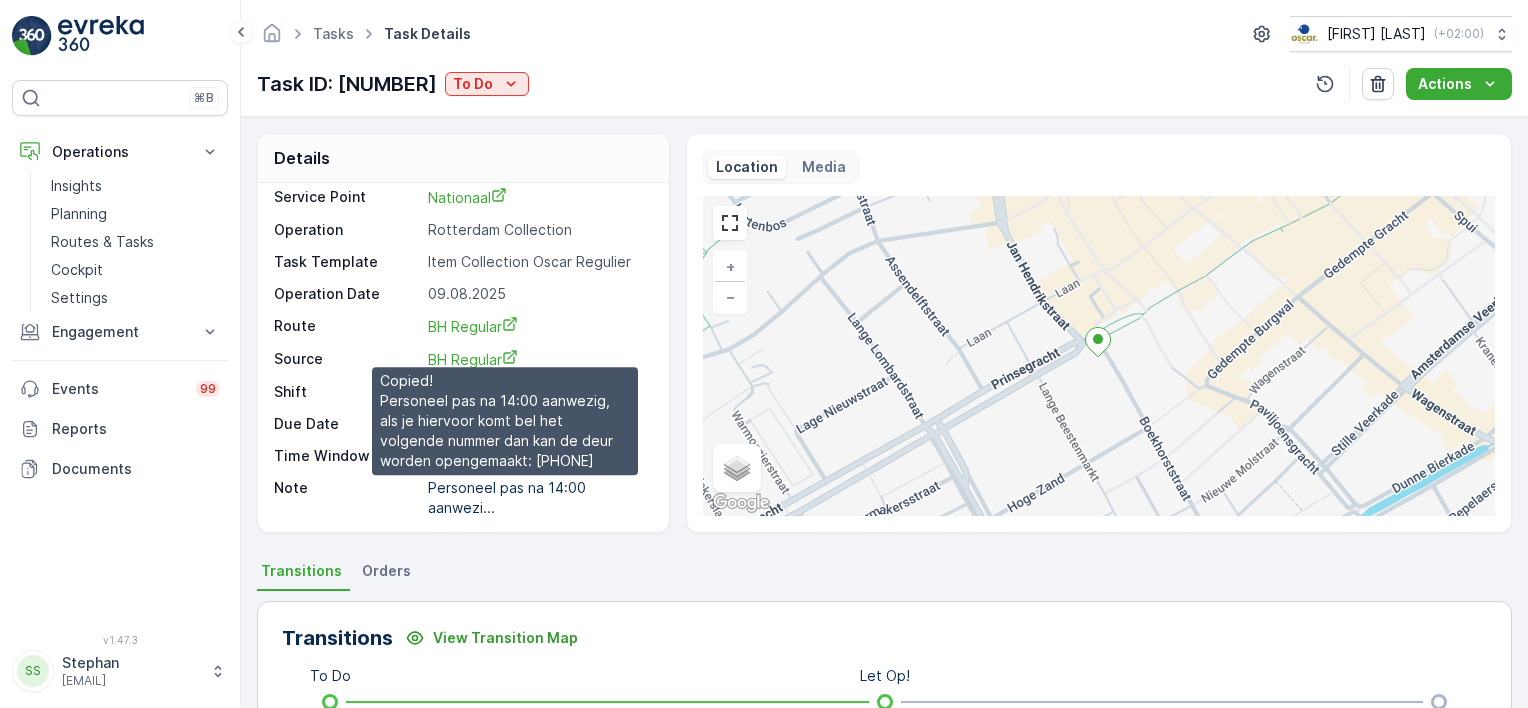 drag, startPoint x: 439, startPoint y: 500, endPoint x: 593, endPoint y: 504, distance: 154.05194 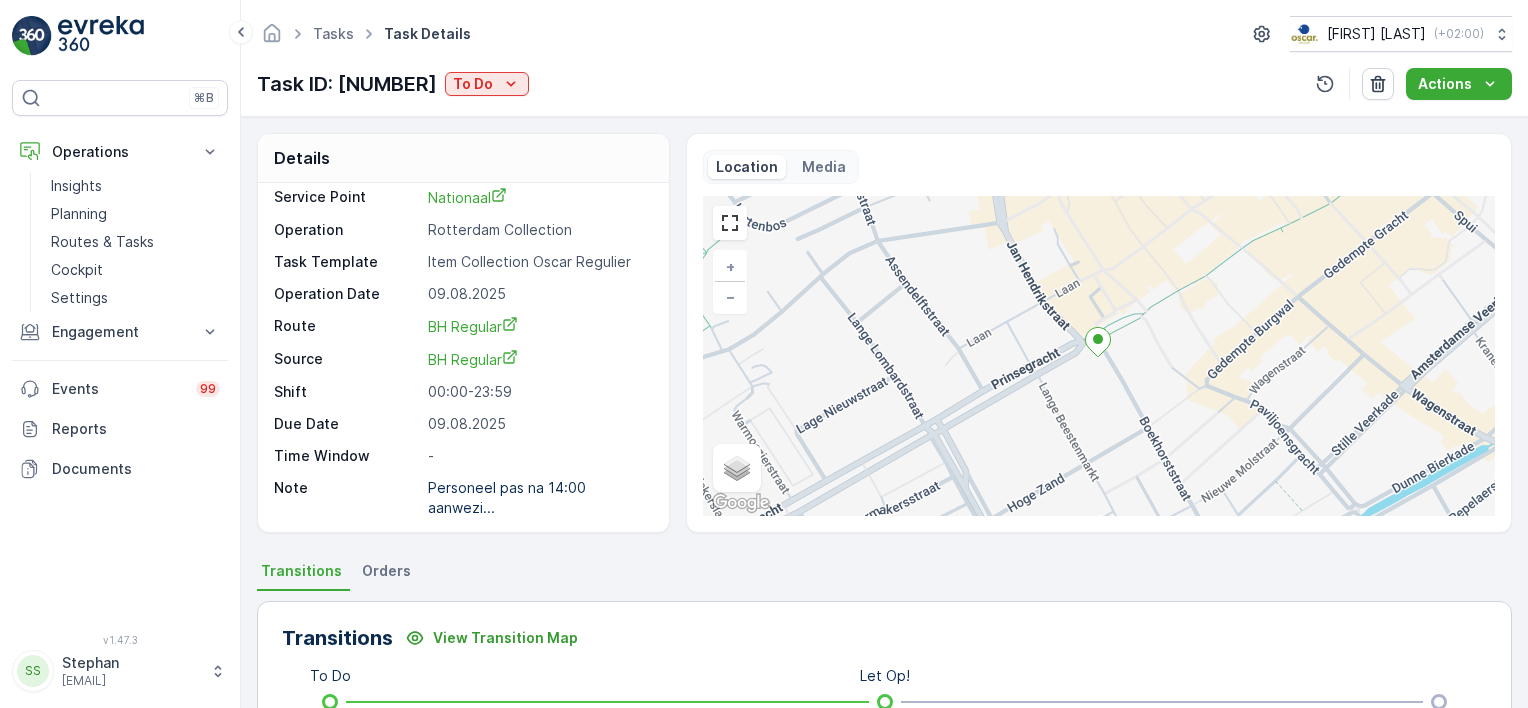 click on "Transitions View Transition Map To Do Let Op! Let Op! Start Time 01.08.2025 23:01 End Time 01.08.2025 23:01 There are no transitions for this task." at bounding box center [884, 865] 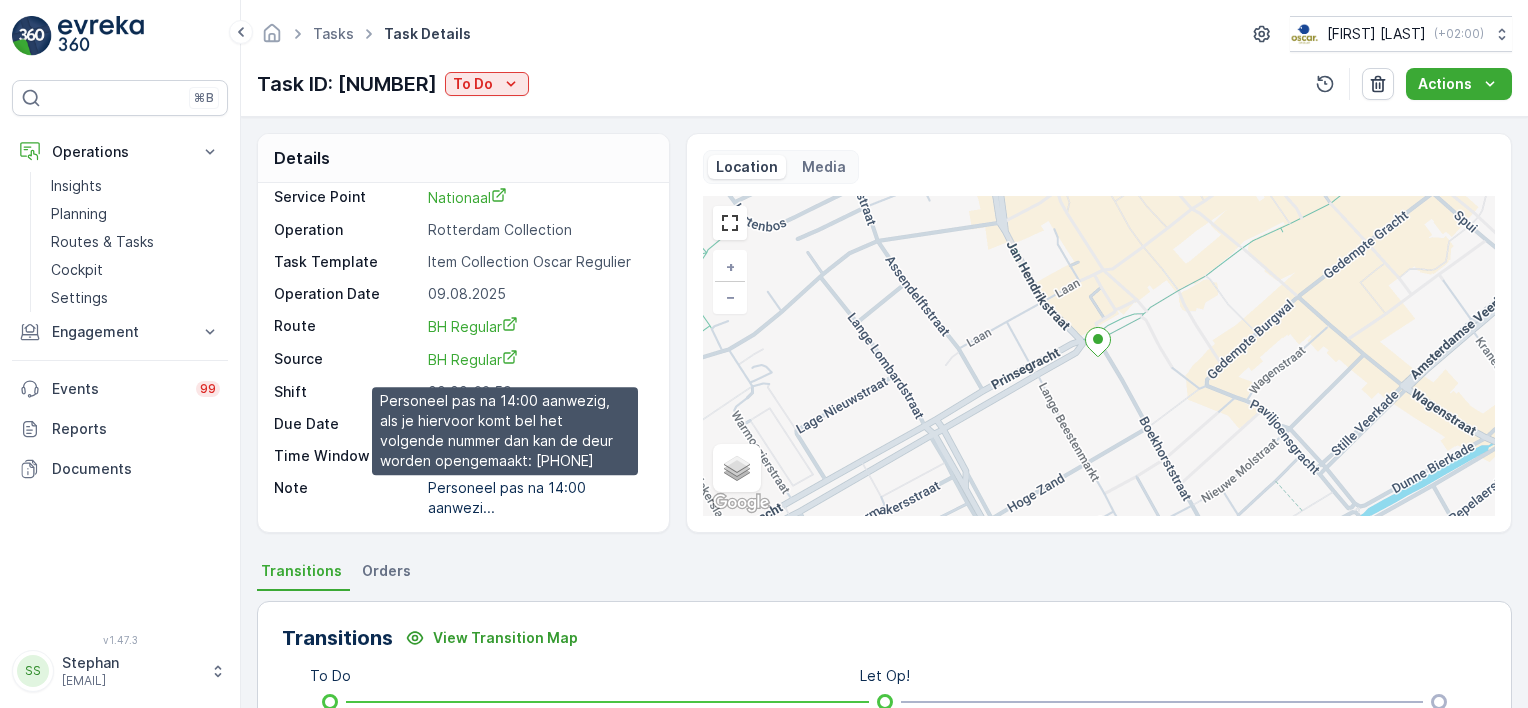 click on "Personeel pas na 14:00 aanwezi..." at bounding box center (507, 497) 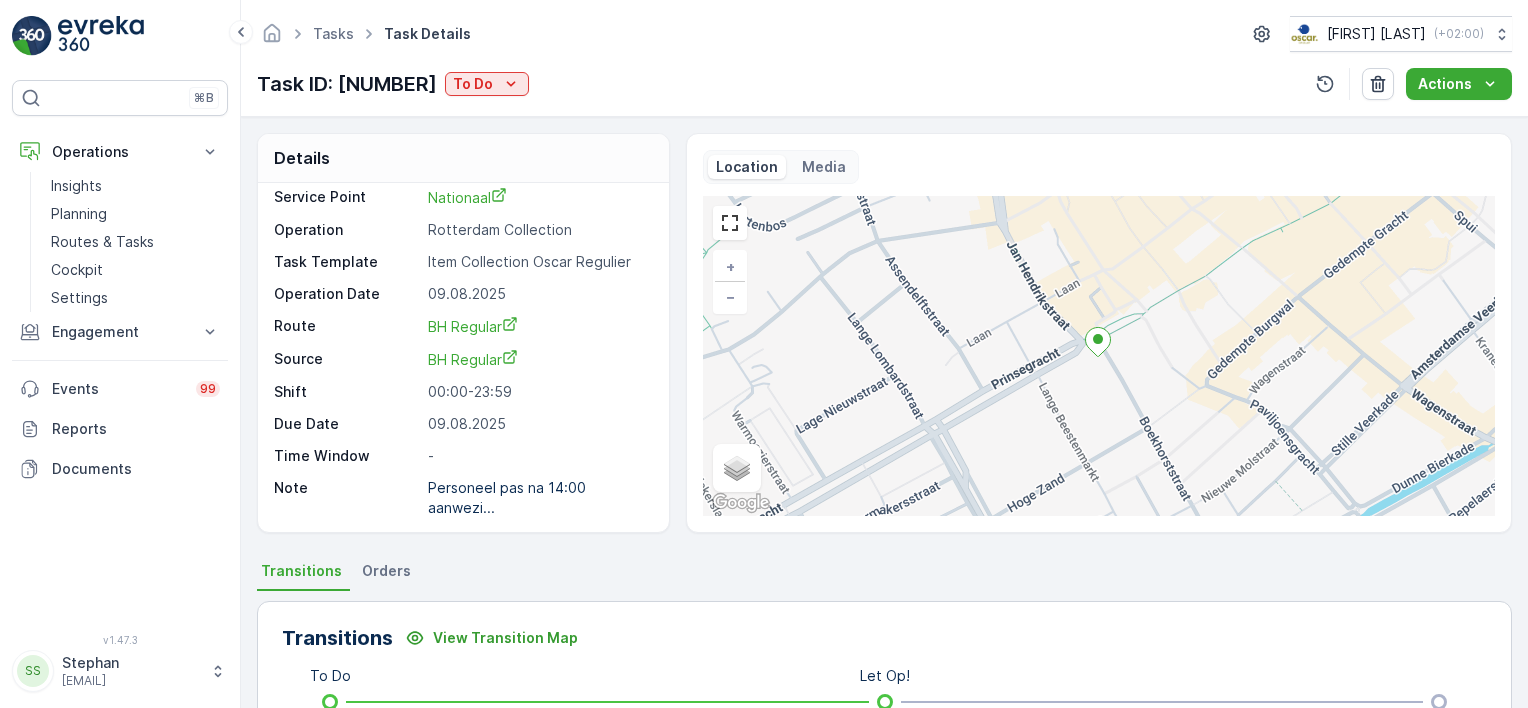 click on "Details Task ID 20761977 Service Point Nationaal Operation Rotterdam Collection Task Template Item Collection Oscar Regulier Operation Date 09.08.2025 Route BH Regular Source BH Regular Shift 00:00-23:59 Due Date 09.08.2025 Time Window - Note Personeel pas na 14:00 aanwezi... Location Media + −  Satellite  Roadmap  Terrain  Hybrid  Leaflet Keyboard shortcuts Map Data Map data ©2025 Map data ©2025 100 m  Click to toggle between metric and imperial units Terms Report a map error Transitions Orders Transitions View Transition Map To Do Let Op! Let Op! Start Time 01.08.2025 23:01 End Time 01.08.2025 23:01 There are no transitions for this task." at bounding box center (884, 412) 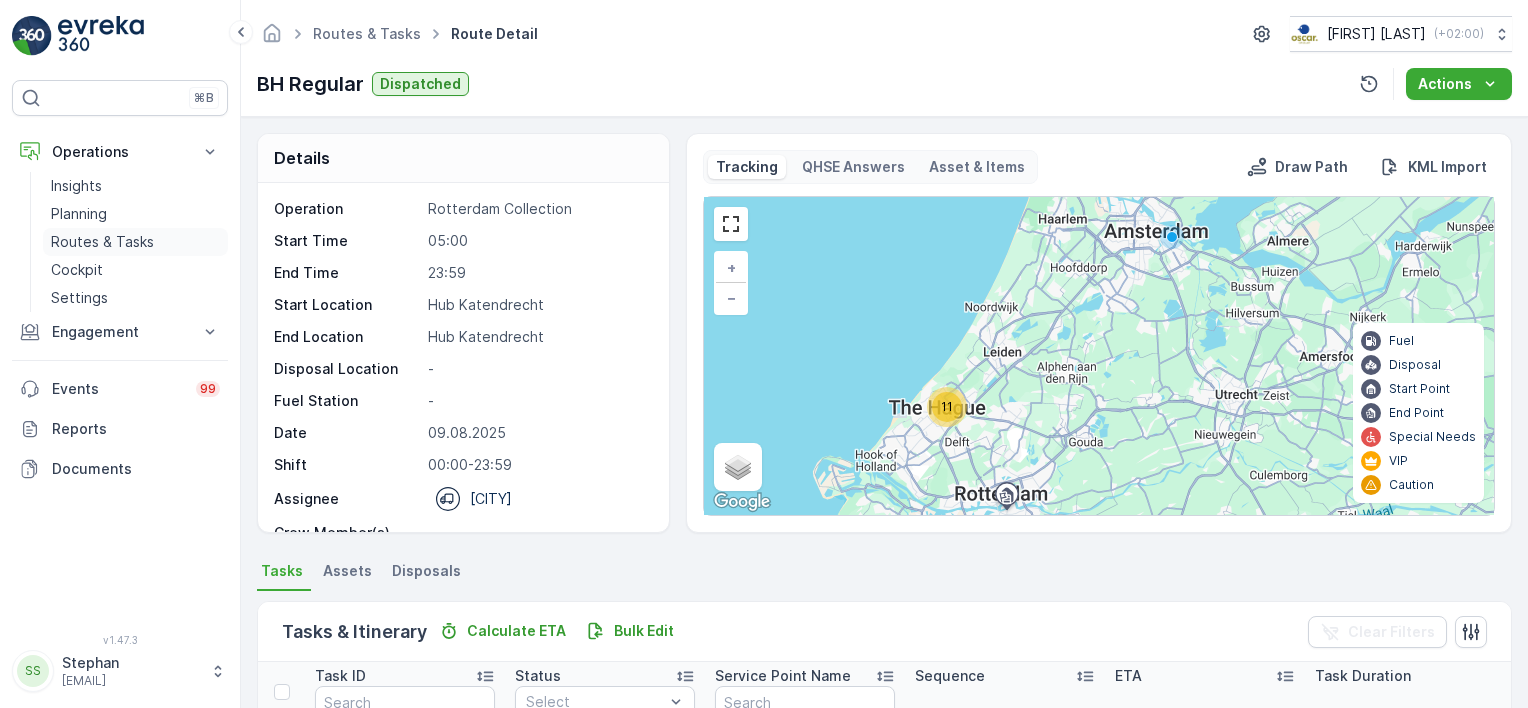 drag, startPoint x: 84, startPoint y: 236, endPoint x: 140, endPoint y: 241, distance: 56.22277 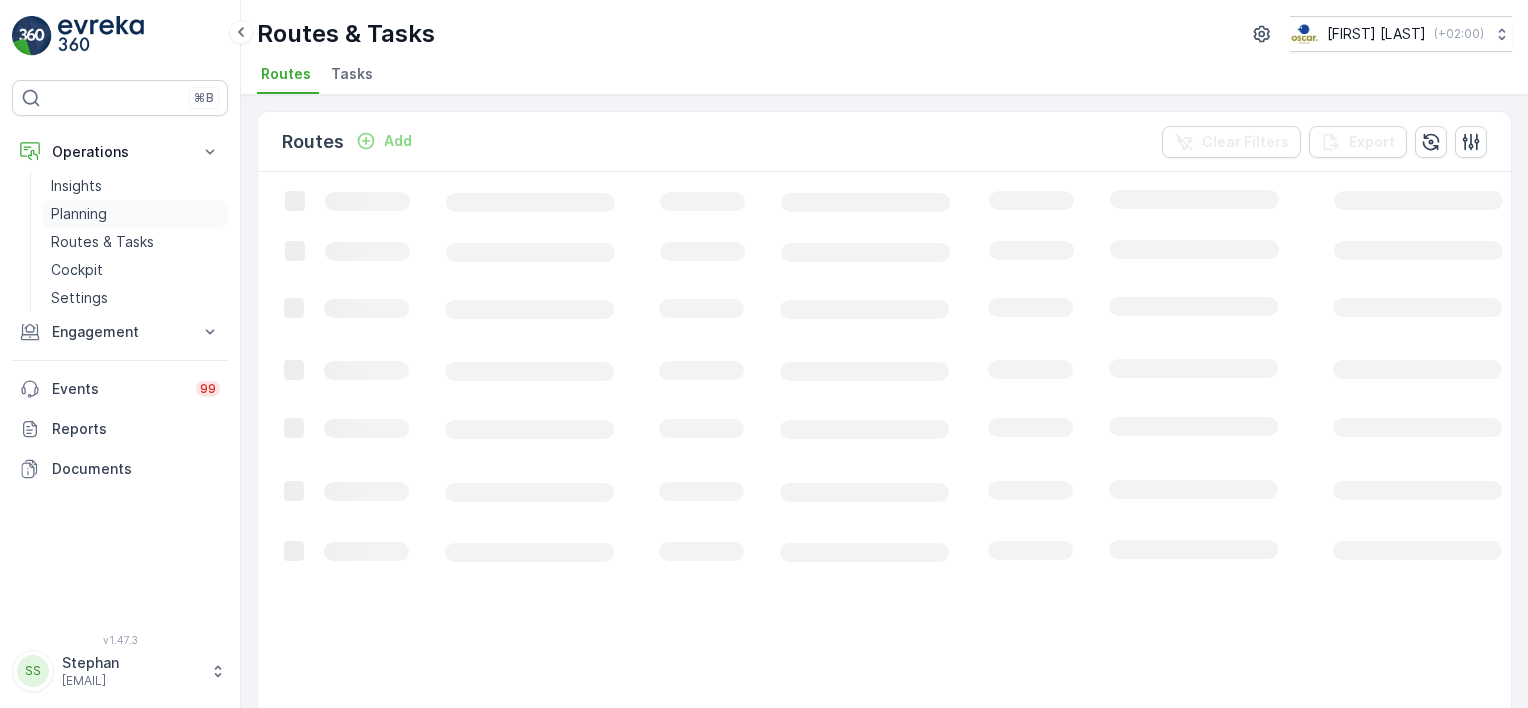 click on "Planning" at bounding box center (79, 214) 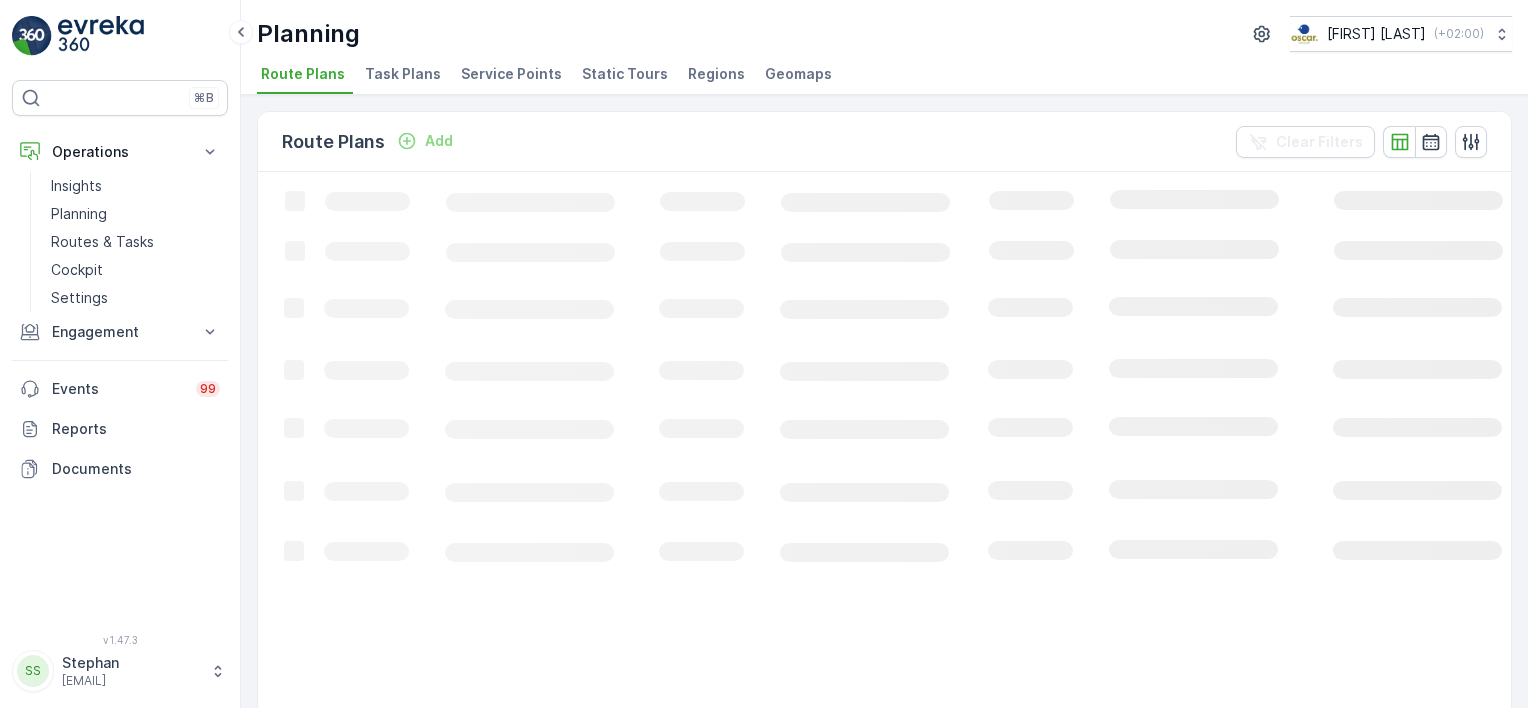 click on "Task Plans" at bounding box center (403, 74) 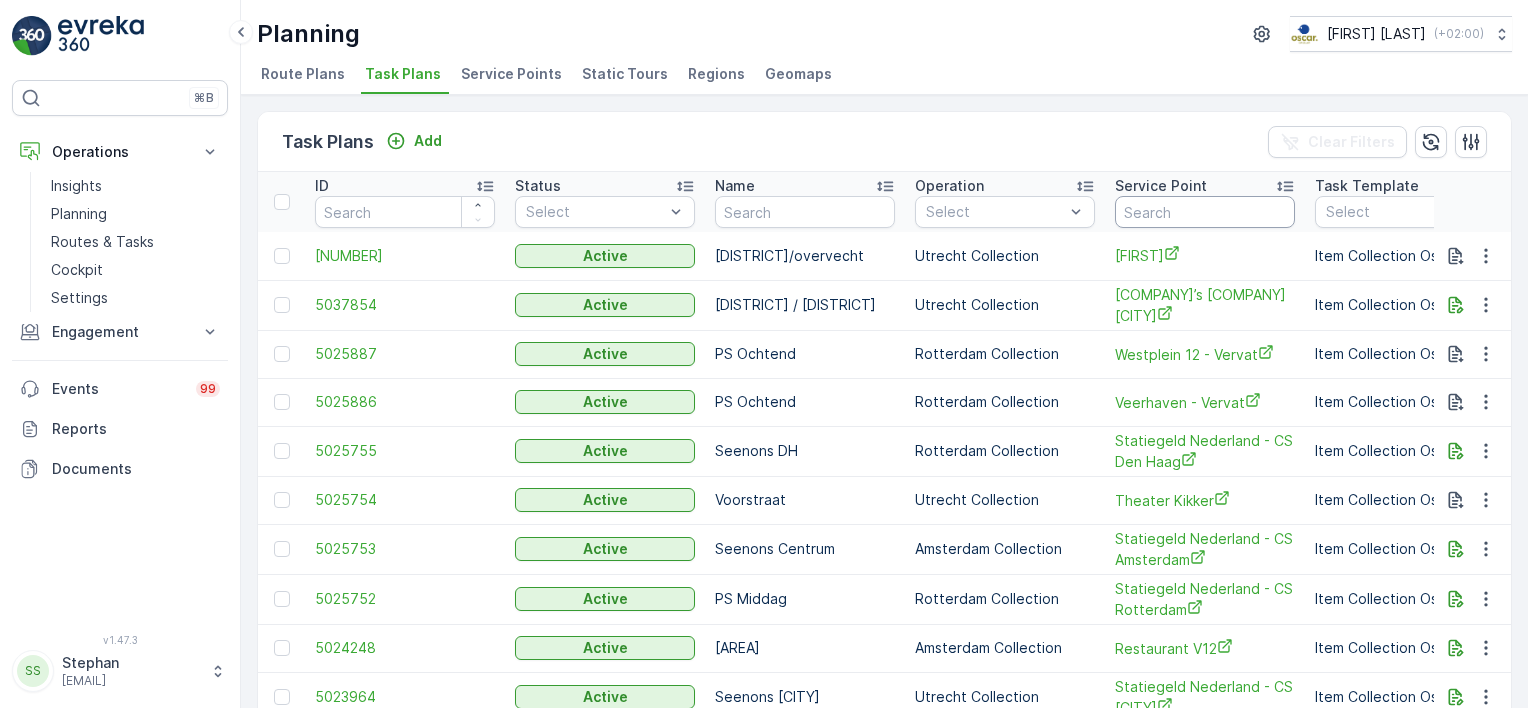 click at bounding box center (1205, 212) 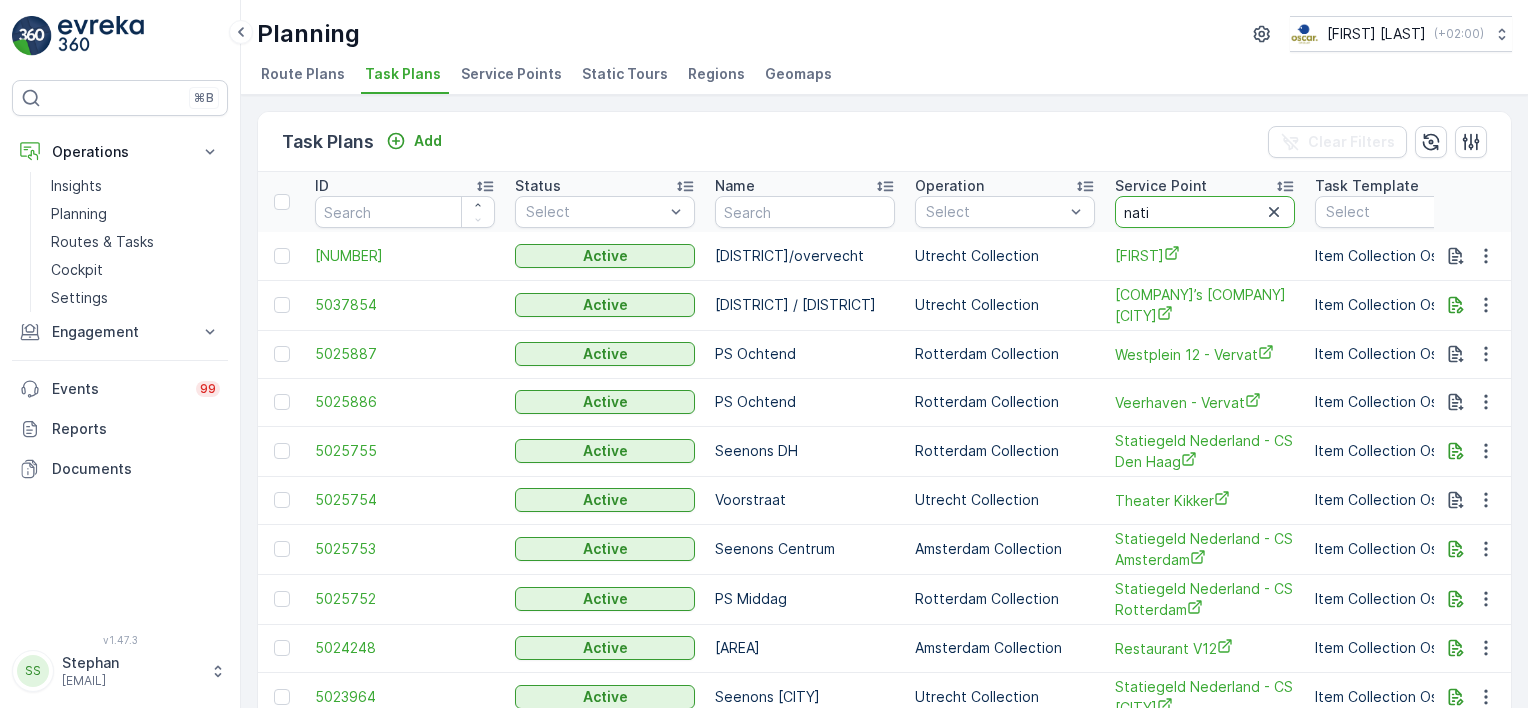 type on "natio" 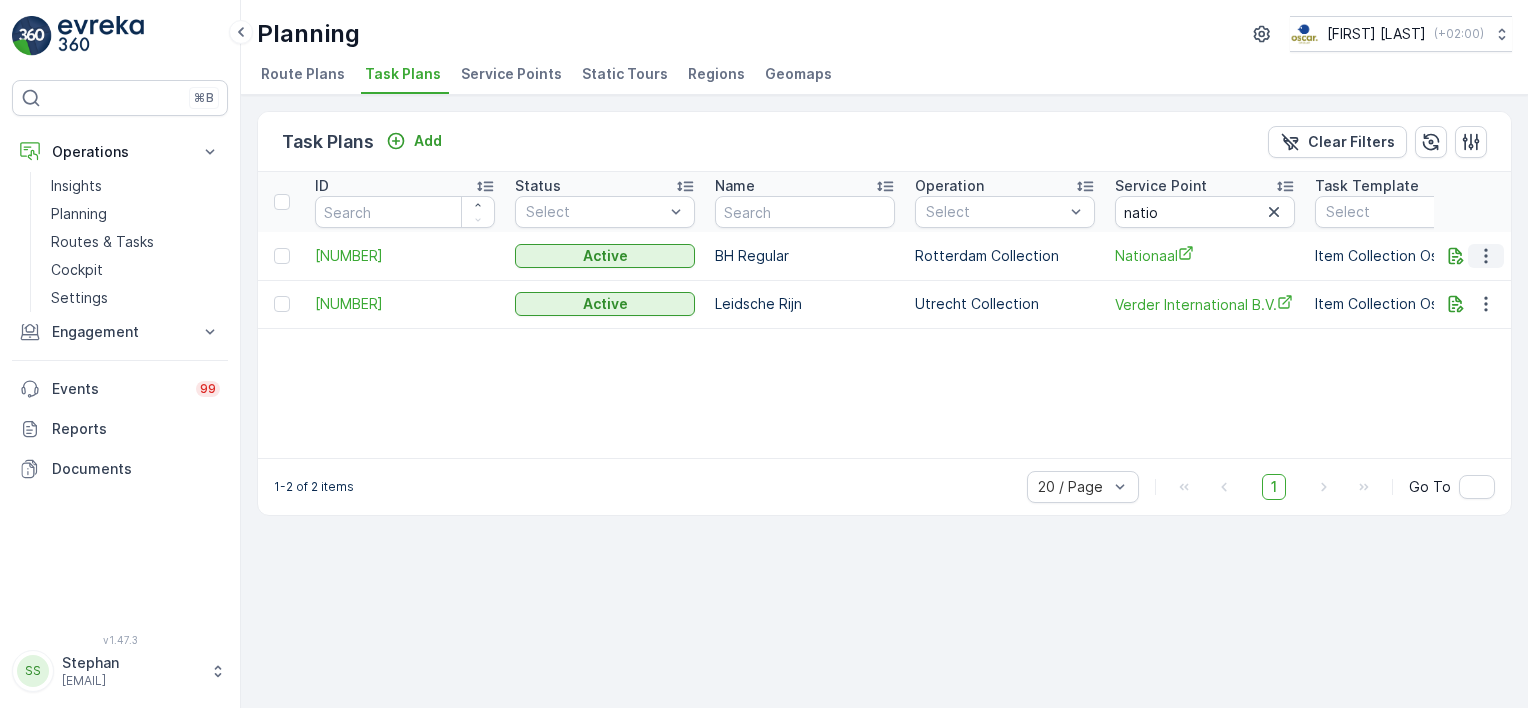 click 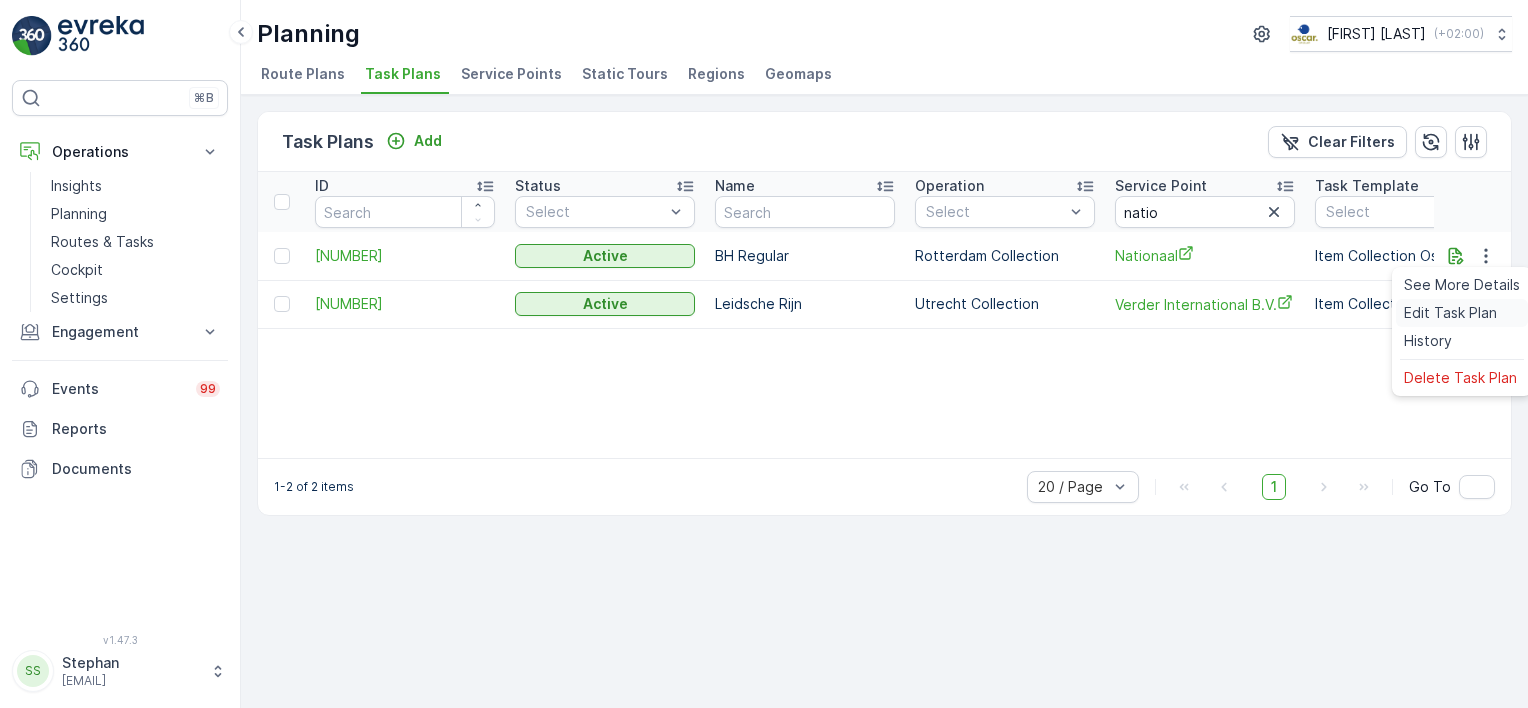 click on "Edit Task Plan" at bounding box center [1450, 313] 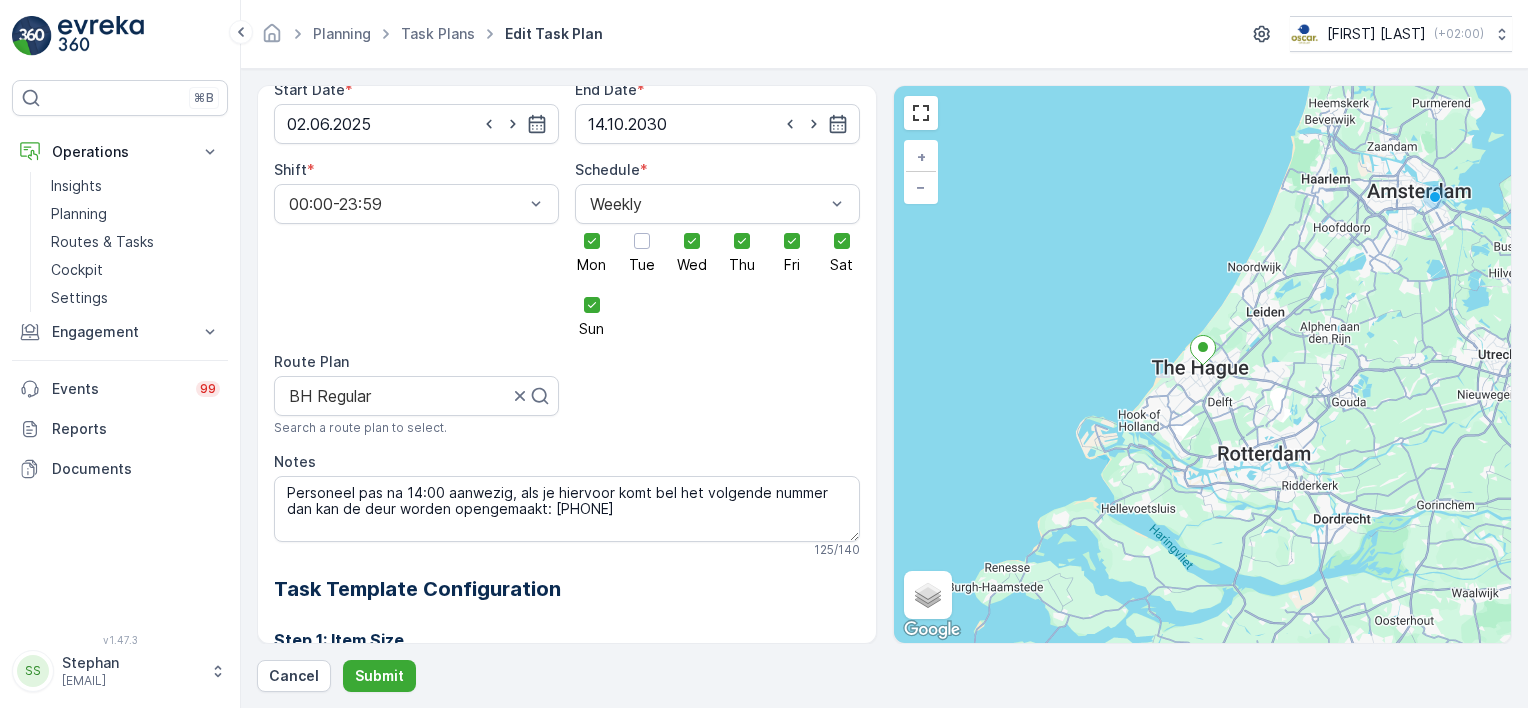 scroll, scrollTop: 394, scrollLeft: 0, axis: vertical 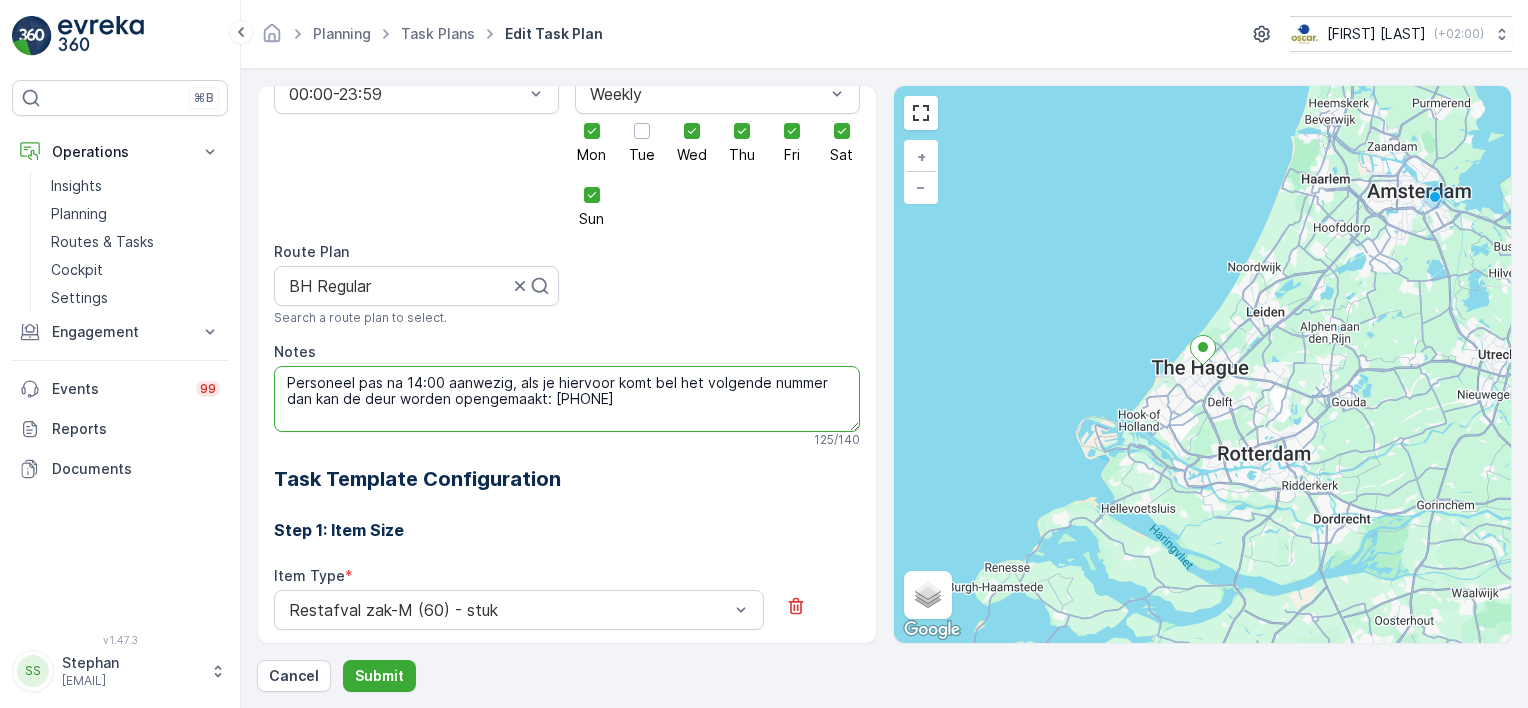 click on "Personeel pas na 14:00 aanwezig, als je hiervoor komt bel het volgende nummer dan kan de deur worden opengemaakt: 06-42747675" at bounding box center [567, 399] 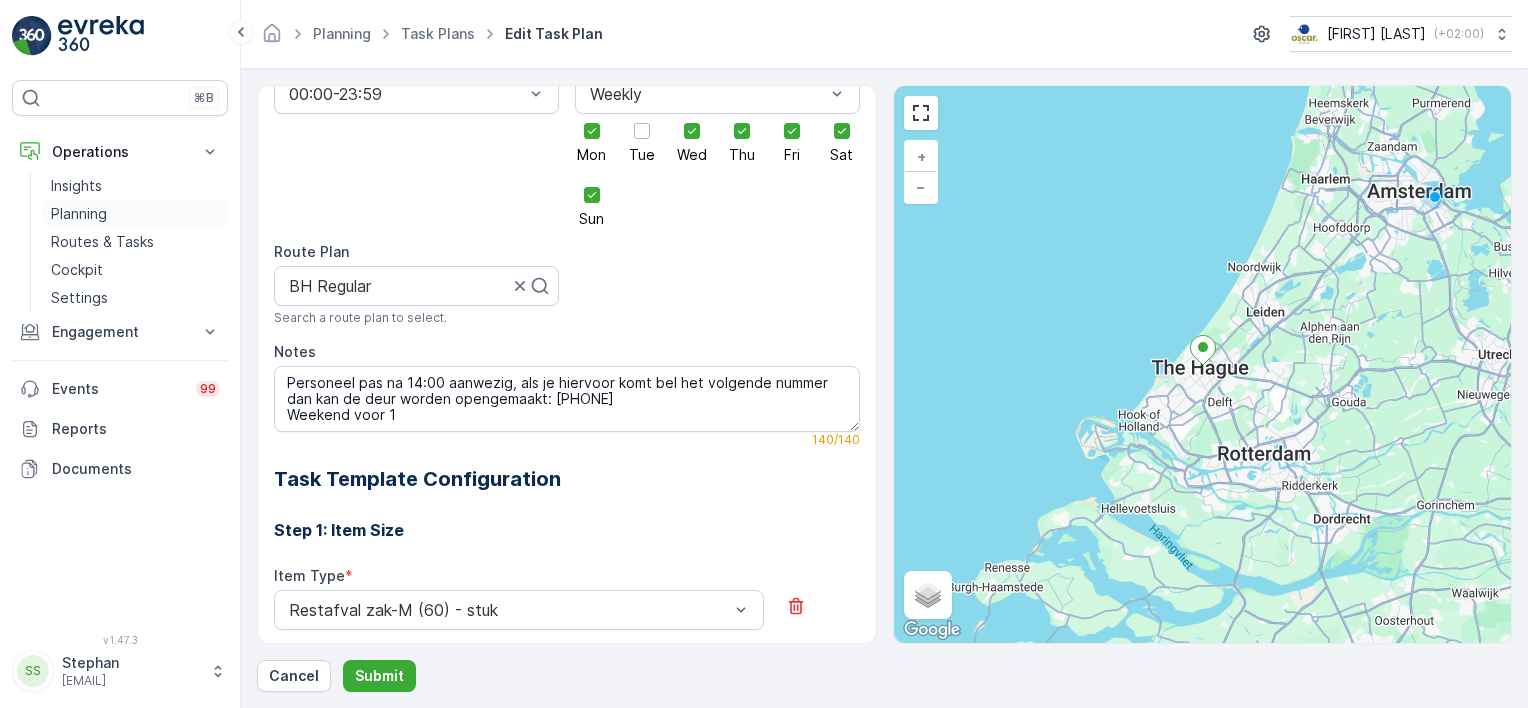 click on "Planning" at bounding box center (79, 214) 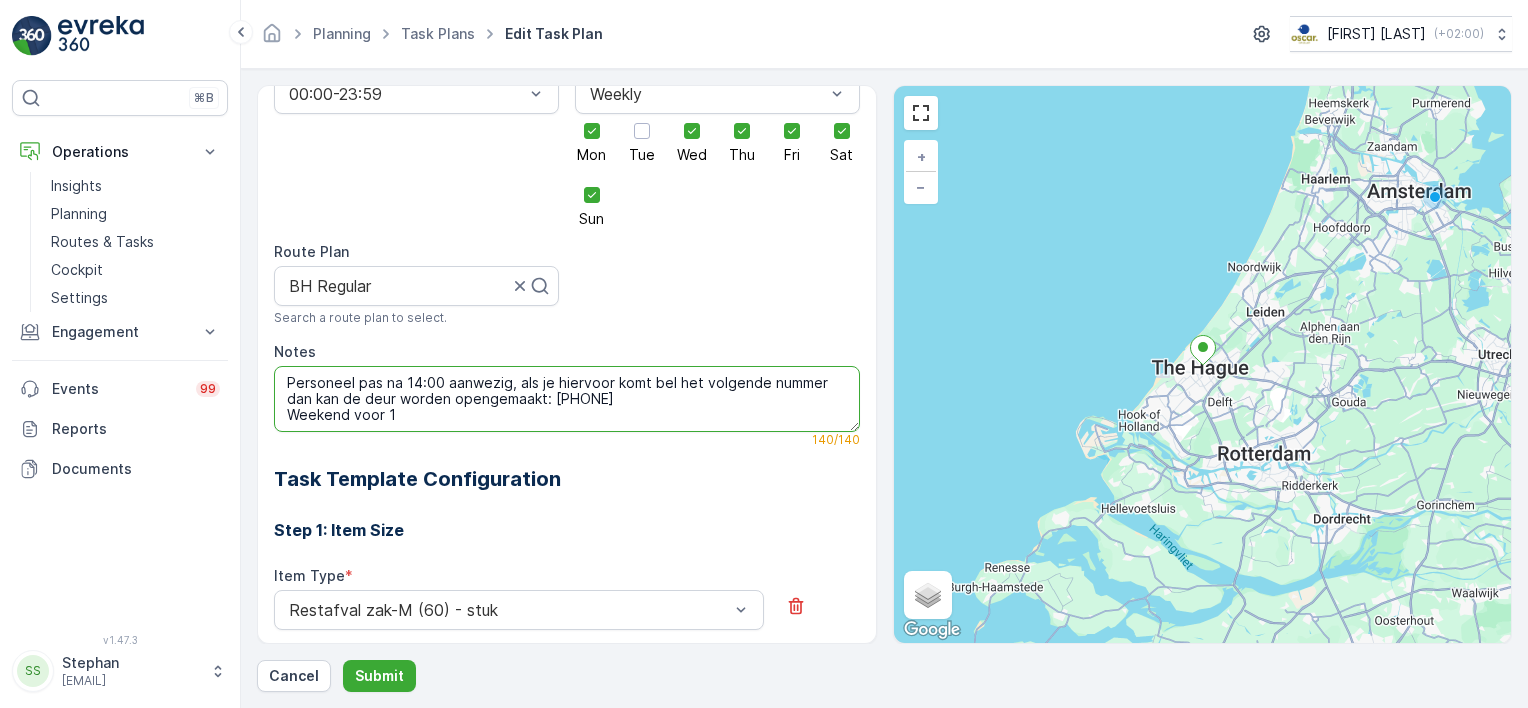 drag, startPoint x: 550, startPoint y: 364, endPoint x: 509, endPoint y: 364, distance: 41 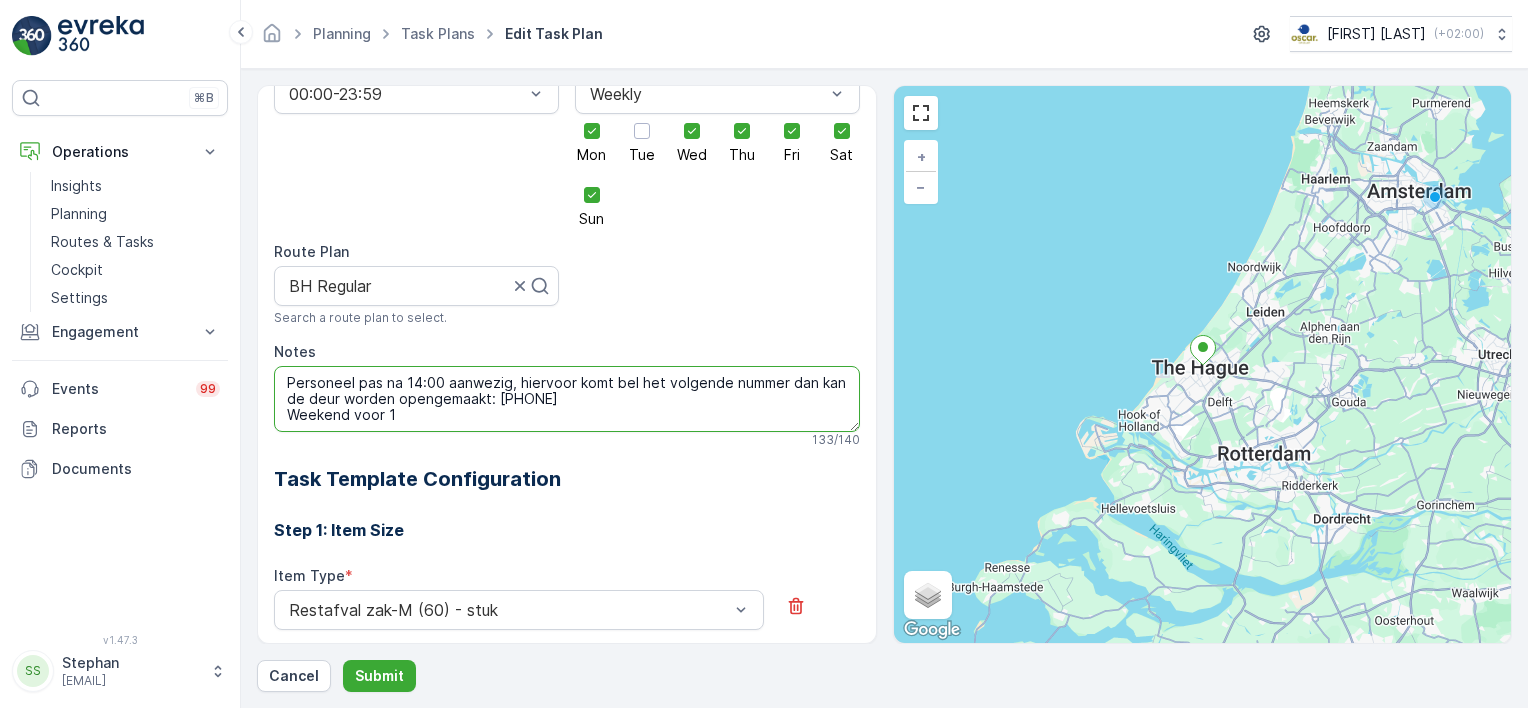 click on "Personeel pas na 14:00 aanwezig, hiervoor komt bel het volgende nummer dan kan de deur worden opengemaakt: 06-42747675
Weekend voor 1" at bounding box center (567, 399) 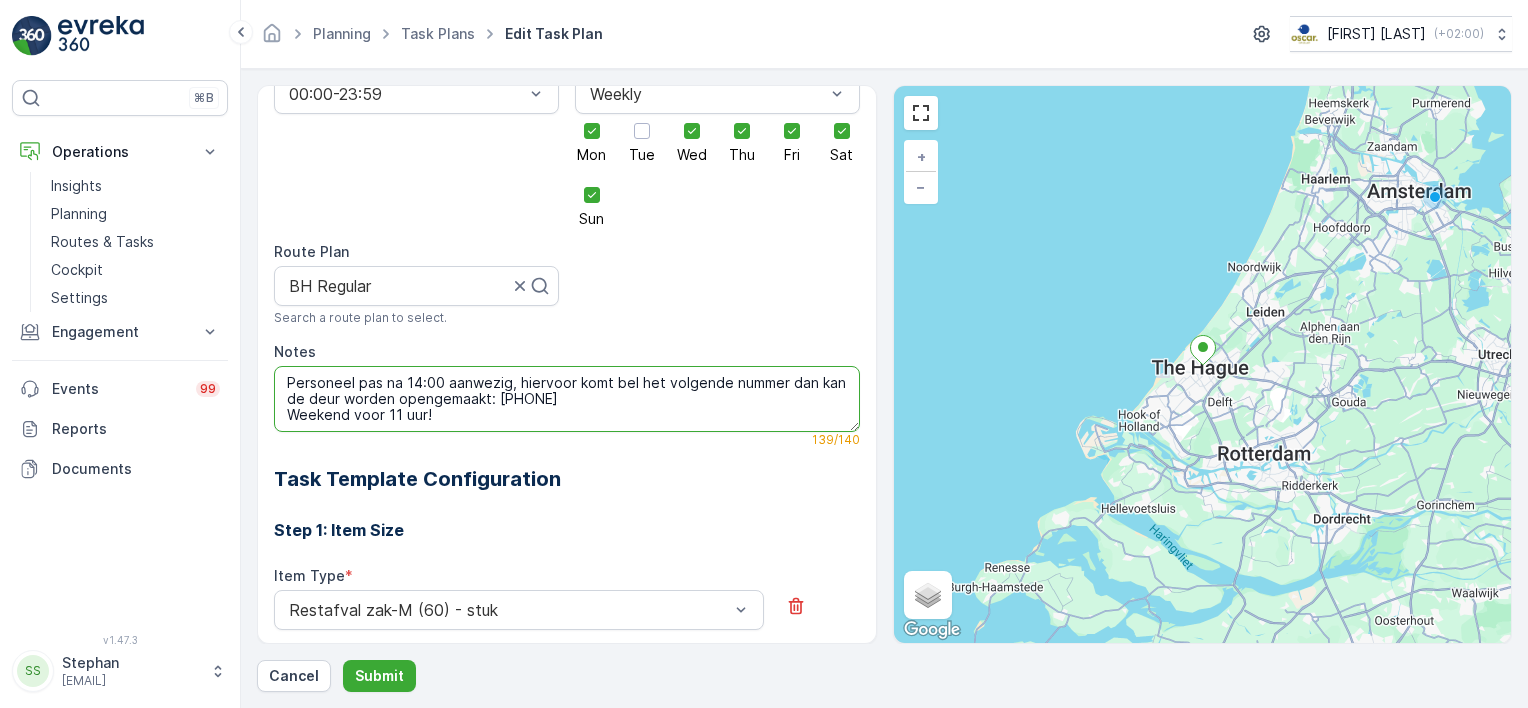 click on "Personeel pas na 14:00 aanwezig, hiervoor komt bel het volgende nummer dan kan de deur worden opengemaakt: 06-42747675
Weekend voor 11 uur!" at bounding box center [567, 399] 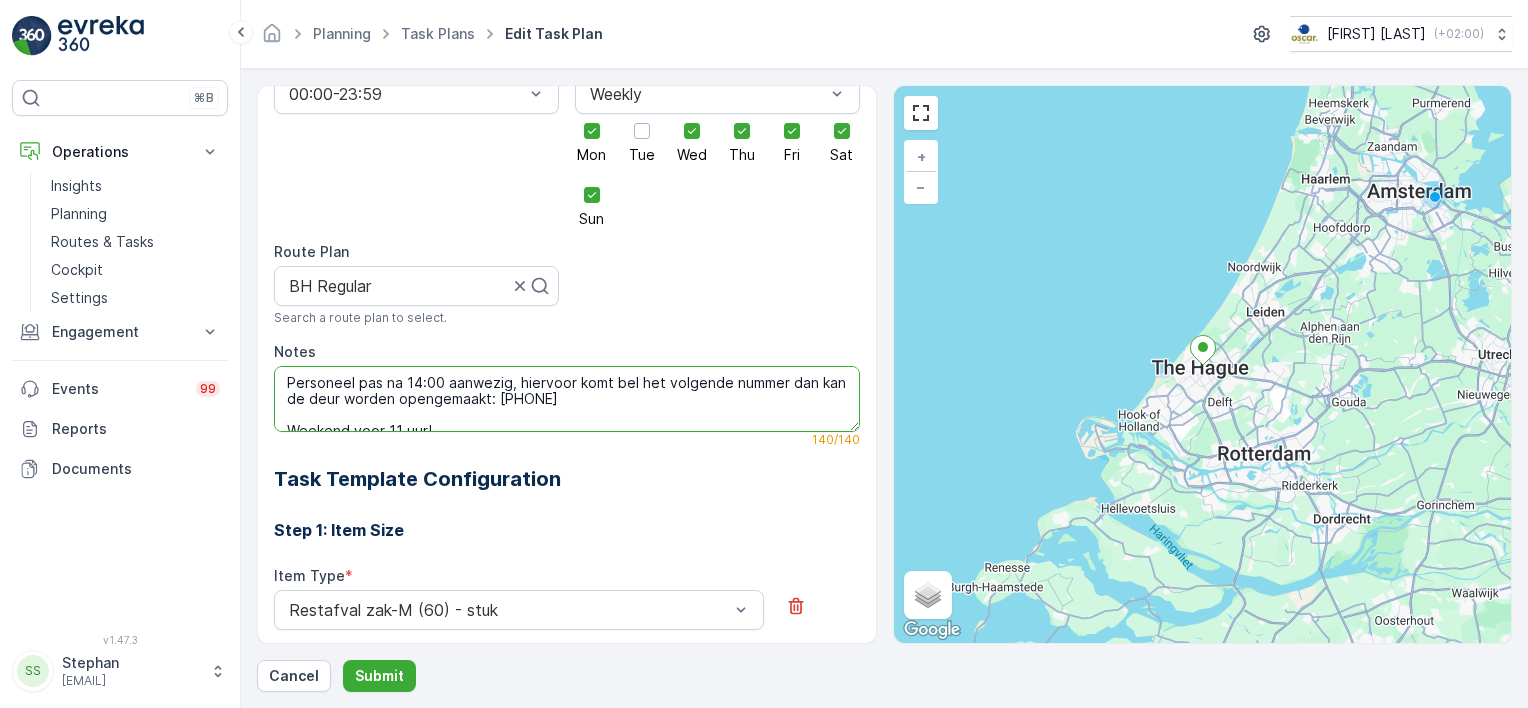 scroll, scrollTop: 8, scrollLeft: 0, axis: vertical 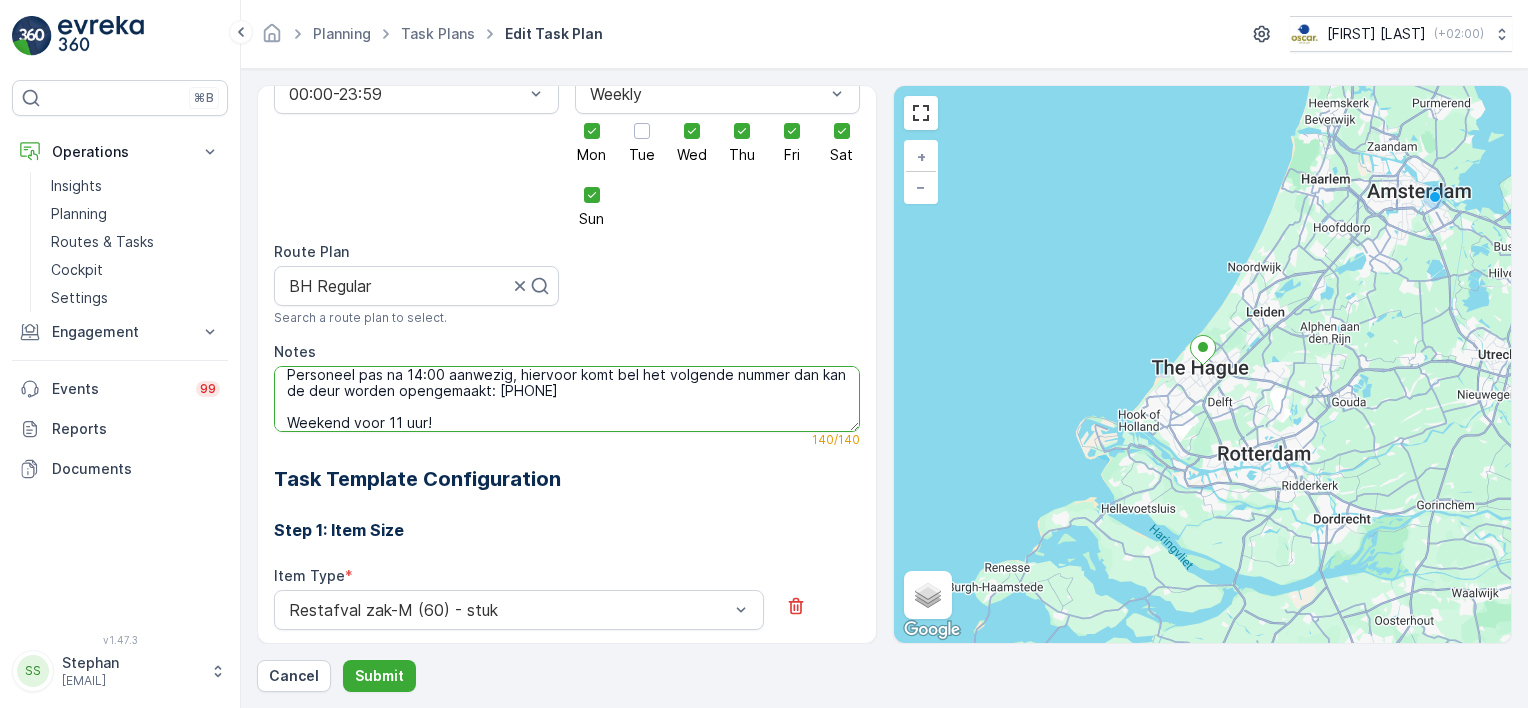 click on "Personeel pas na 14:00 aanwezig, hiervoor komt bel het volgende nummer dan kan de deur worden opengemaakt: 06-42747675
Weekend voor 11 uur!" at bounding box center [567, 399] 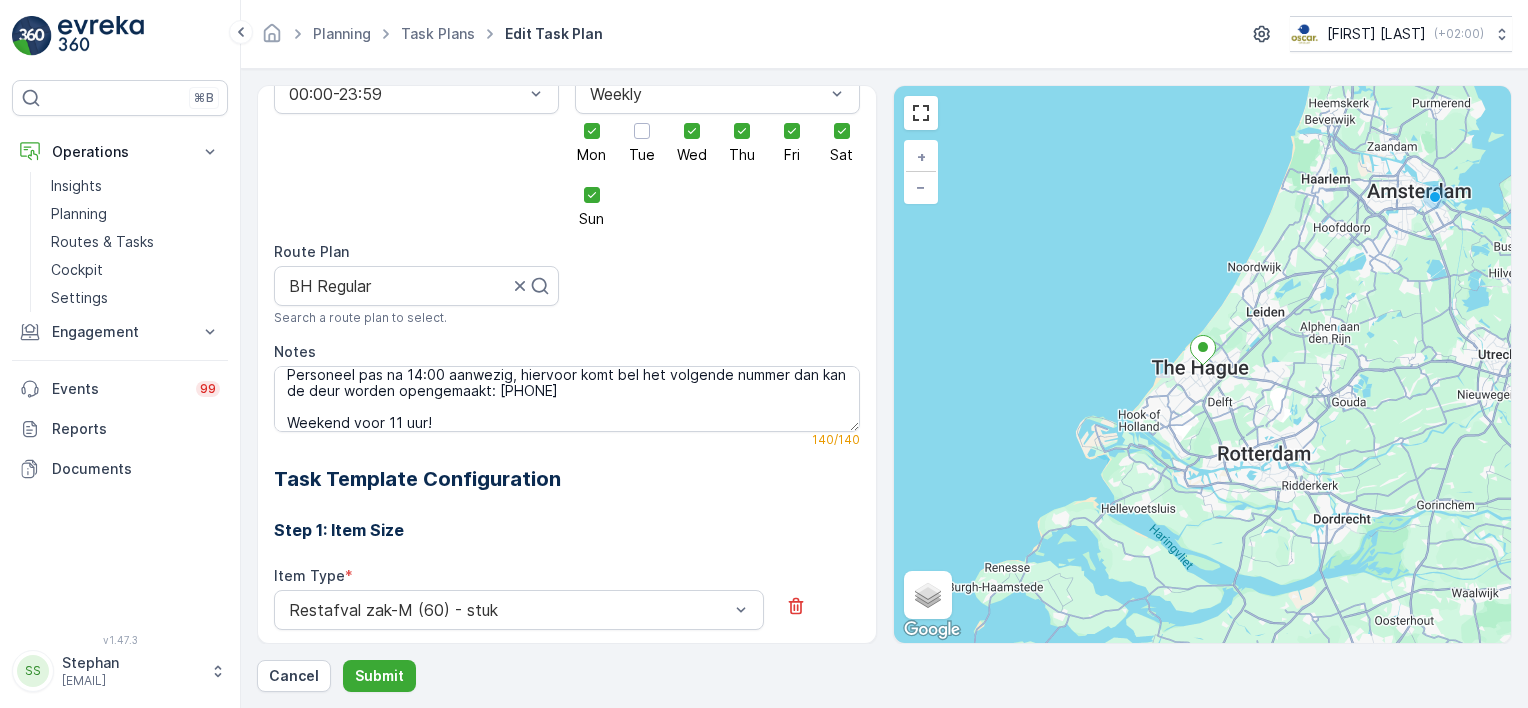 click on "Task Template Configuration" at bounding box center (567, 479) 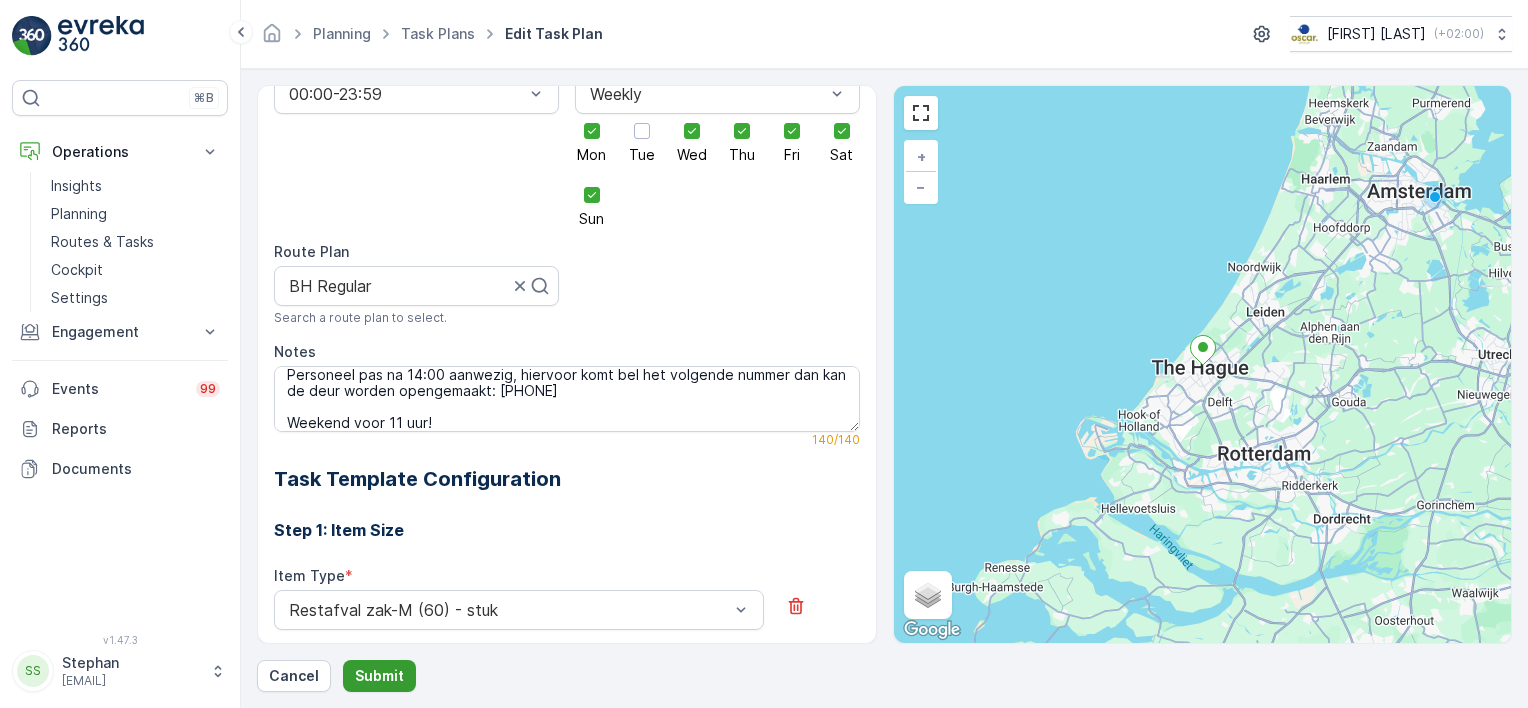 click on "Submit" at bounding box center (379, 676) 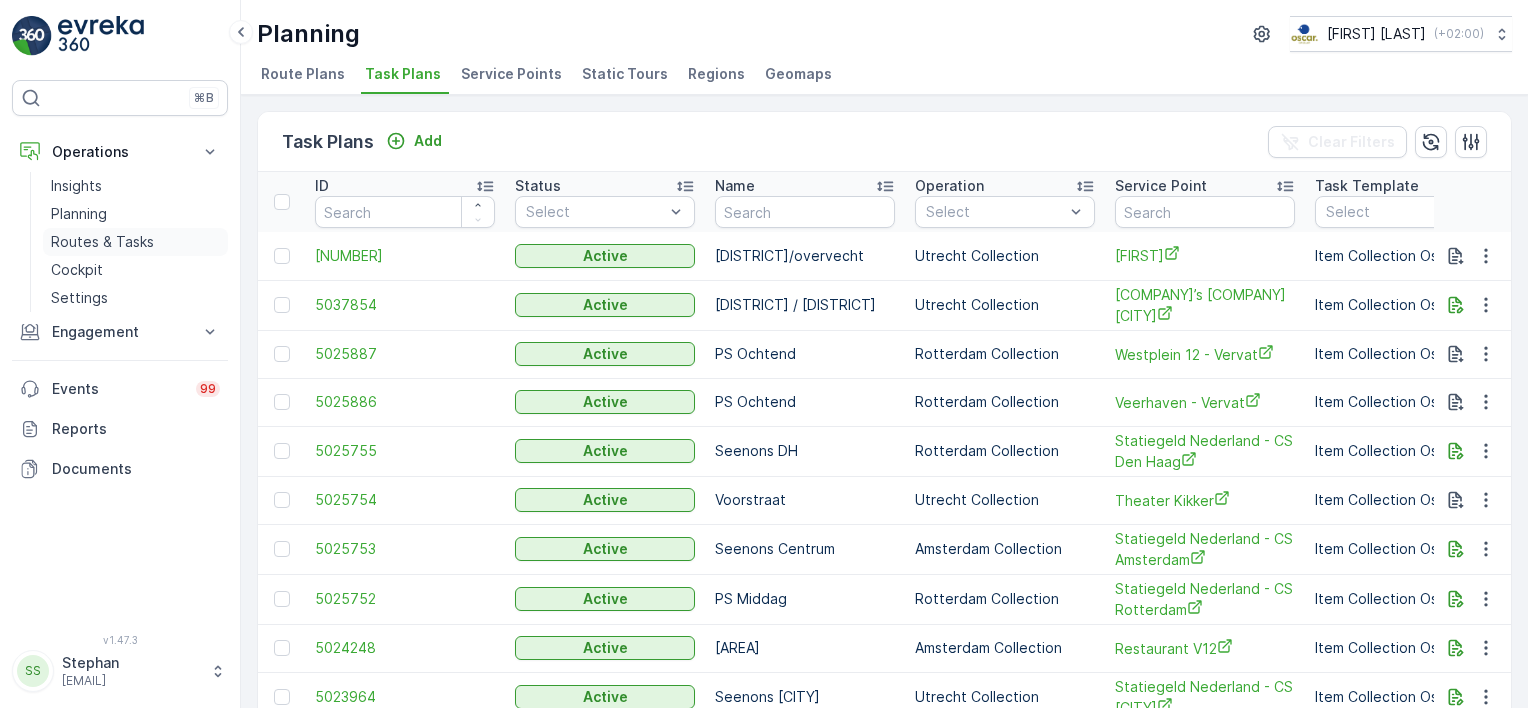 click on "Routes & Tasks" at bounding box center [102, 242] 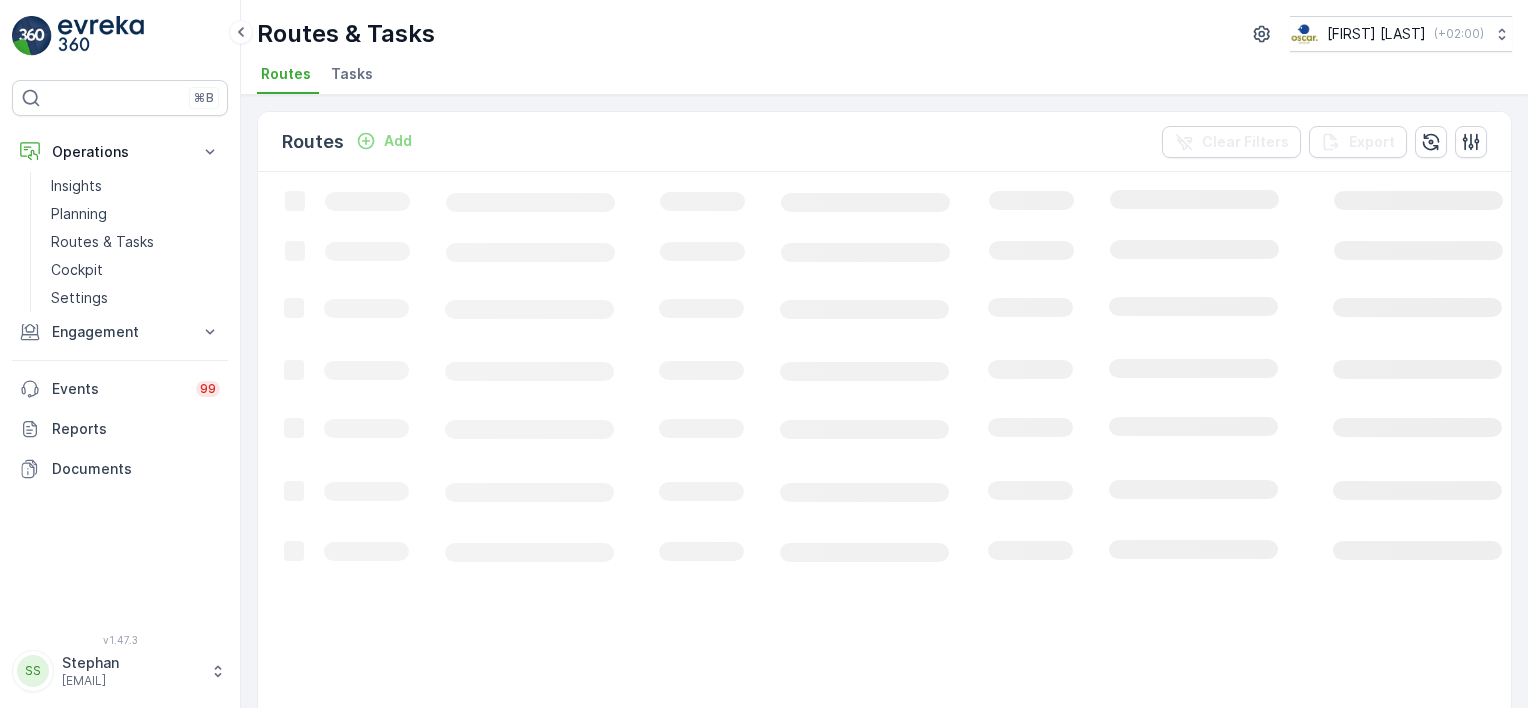 click on "Routes Add Clear Filters Export" at bounding box center [884, 142] 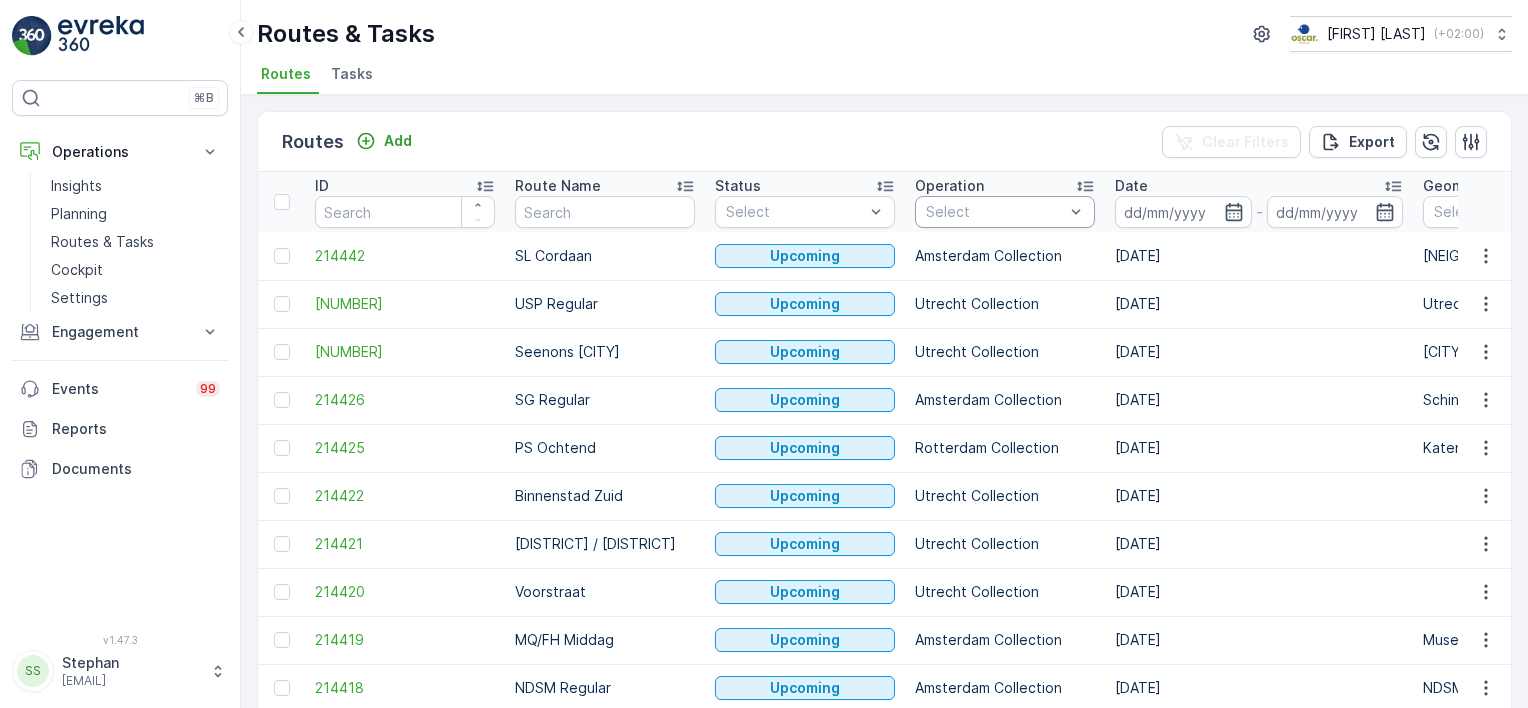 click at bounding box center [995, 212] 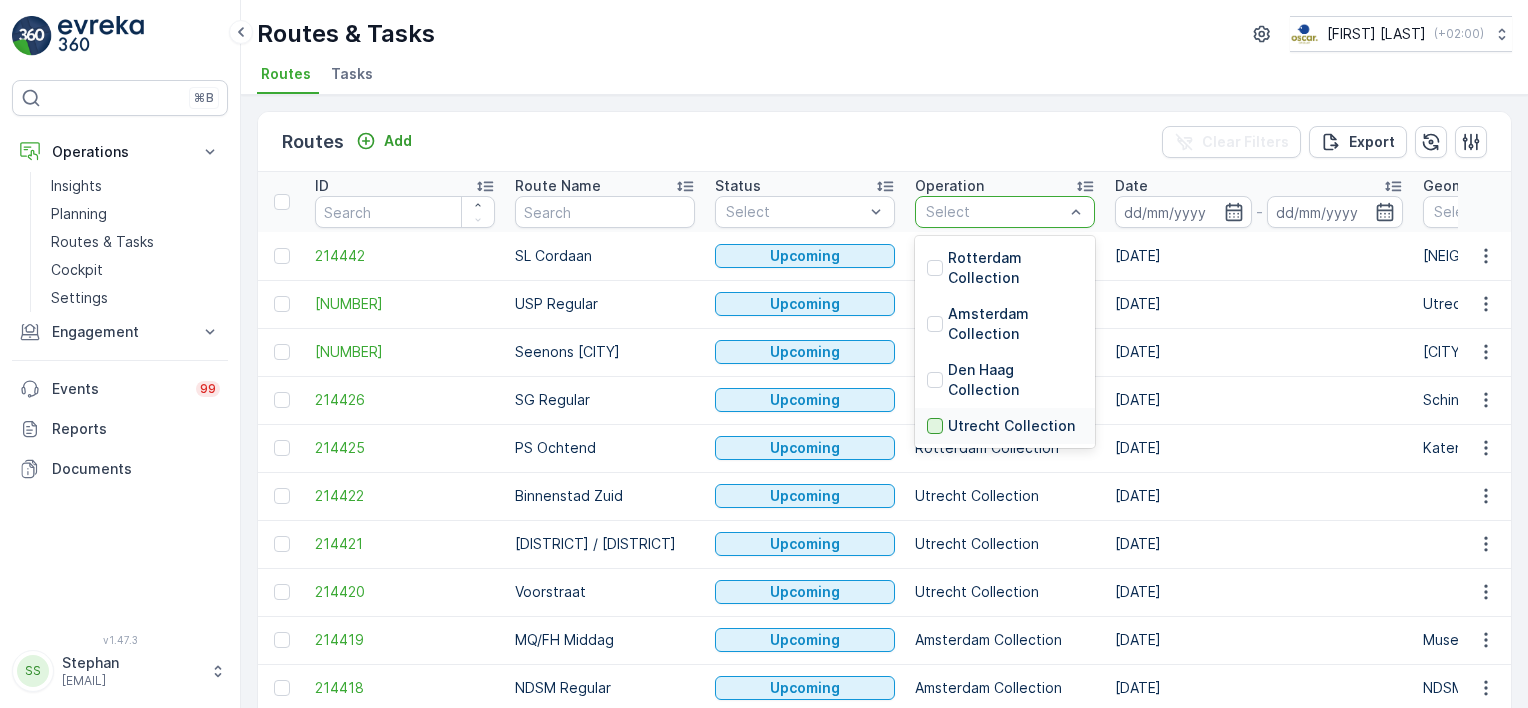 click at bounding box center [935, 426] 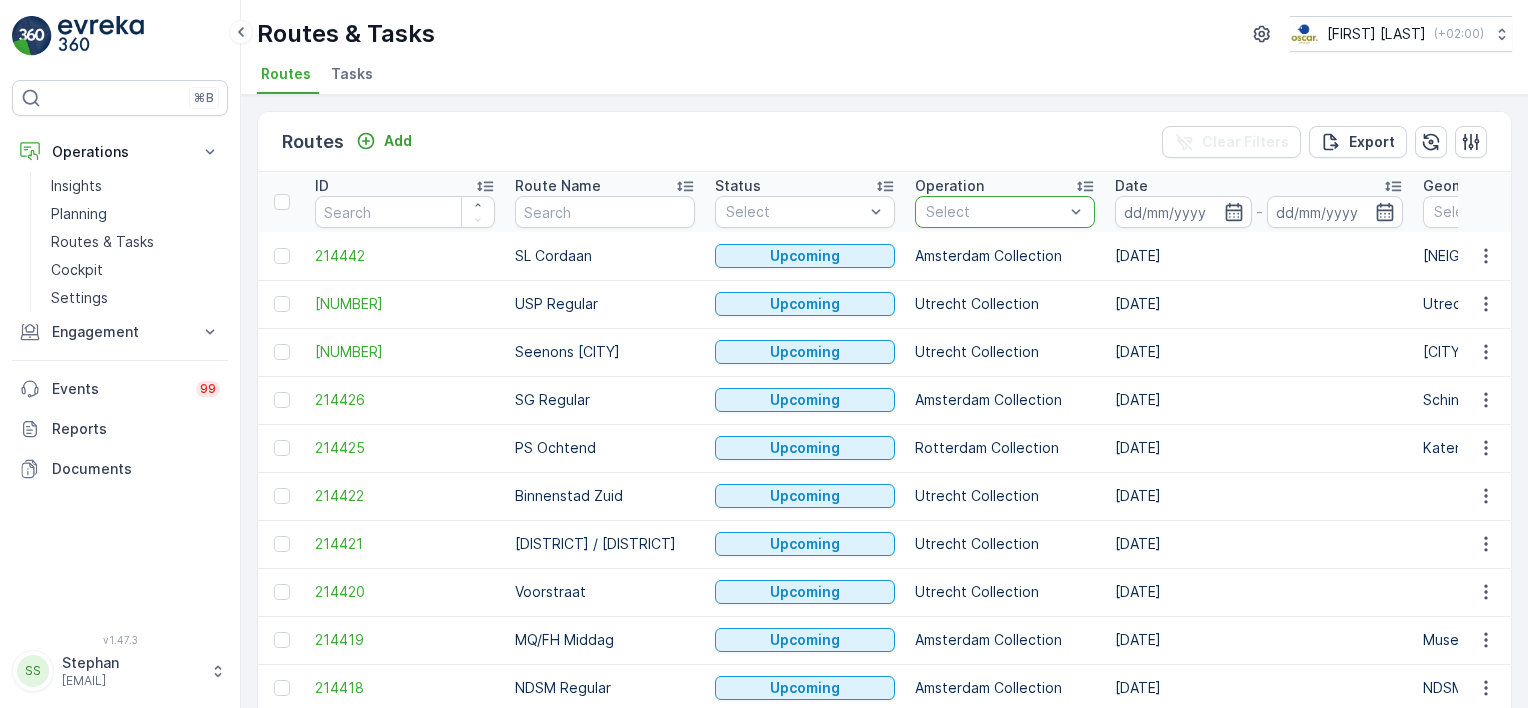 click on "Routes Add Clear Filters Export" at bounding box center [884, 142] 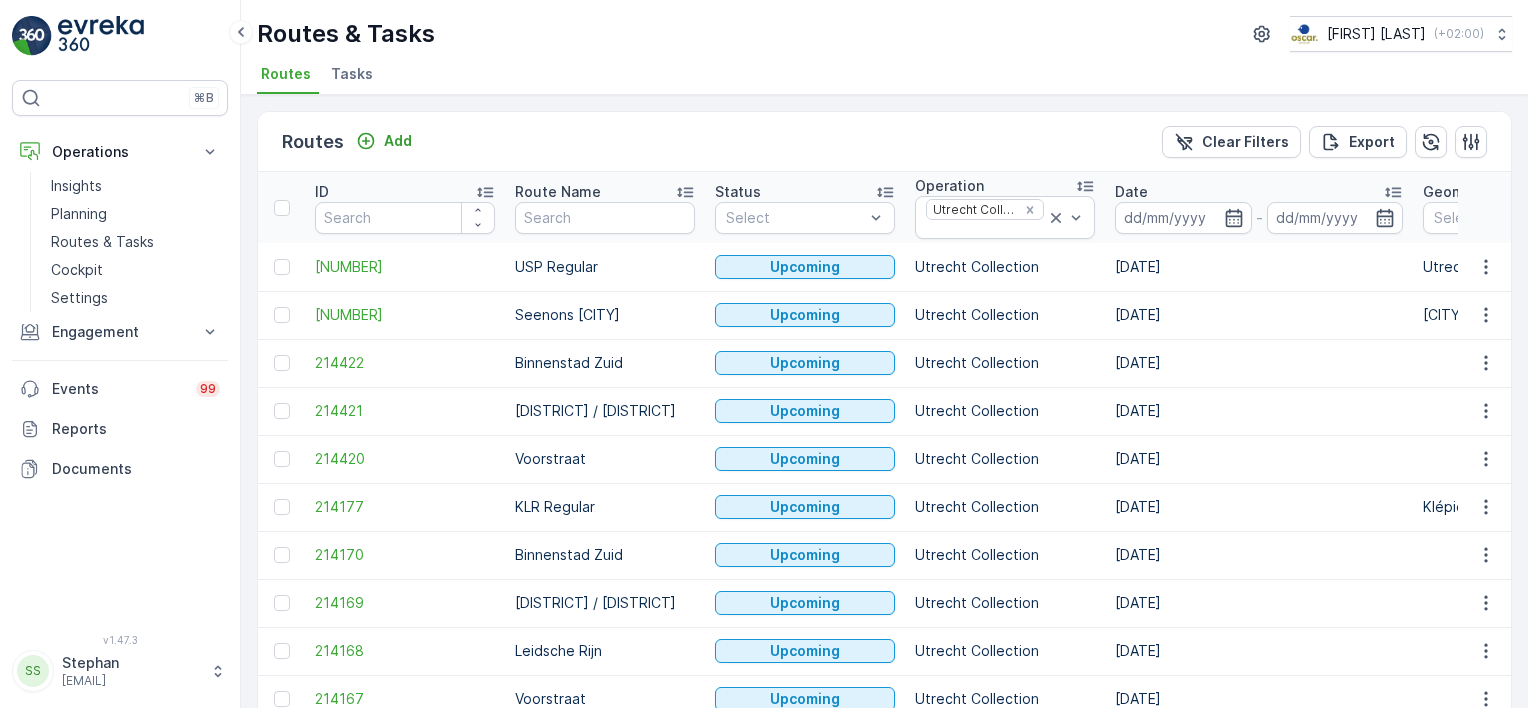 click at bounding box center [1183, 218] 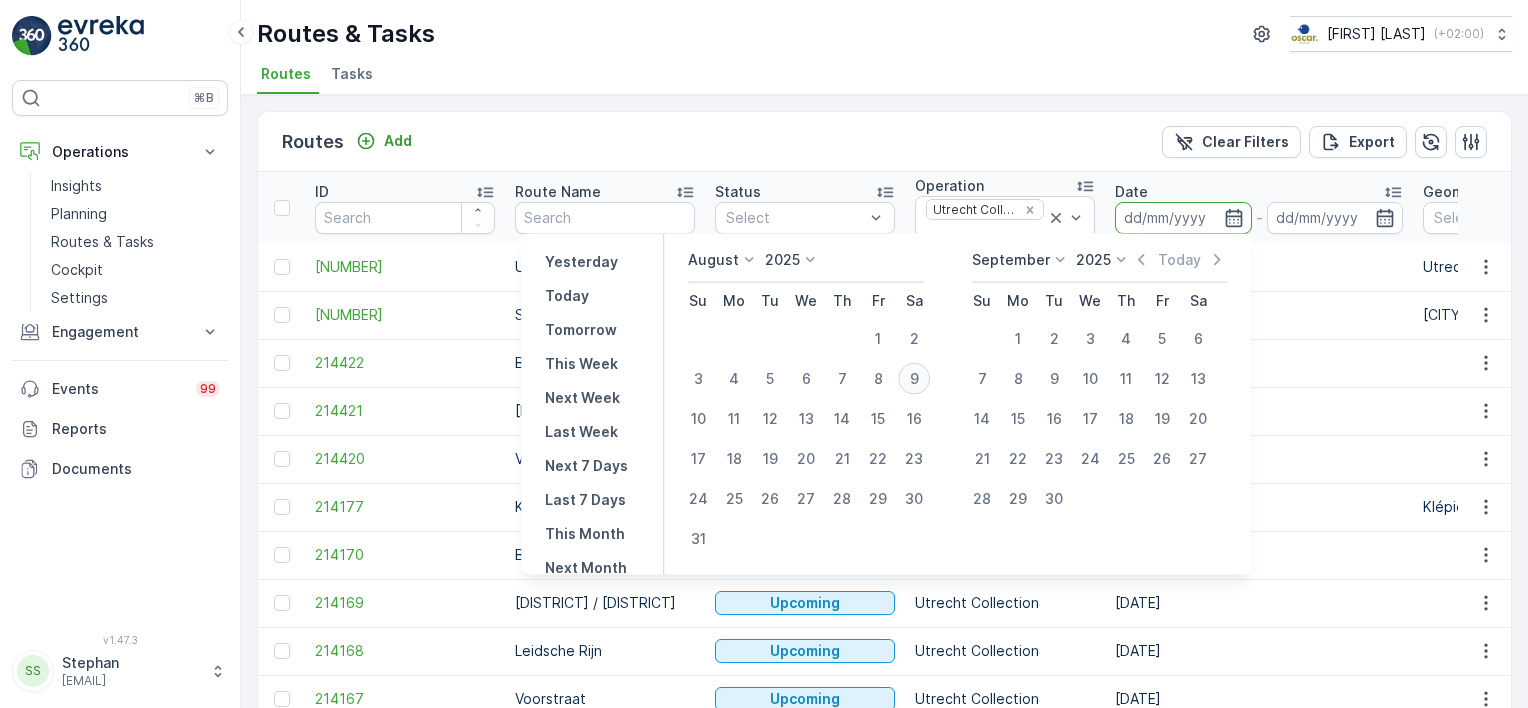 click on "9" at bounding box center (914, 379) 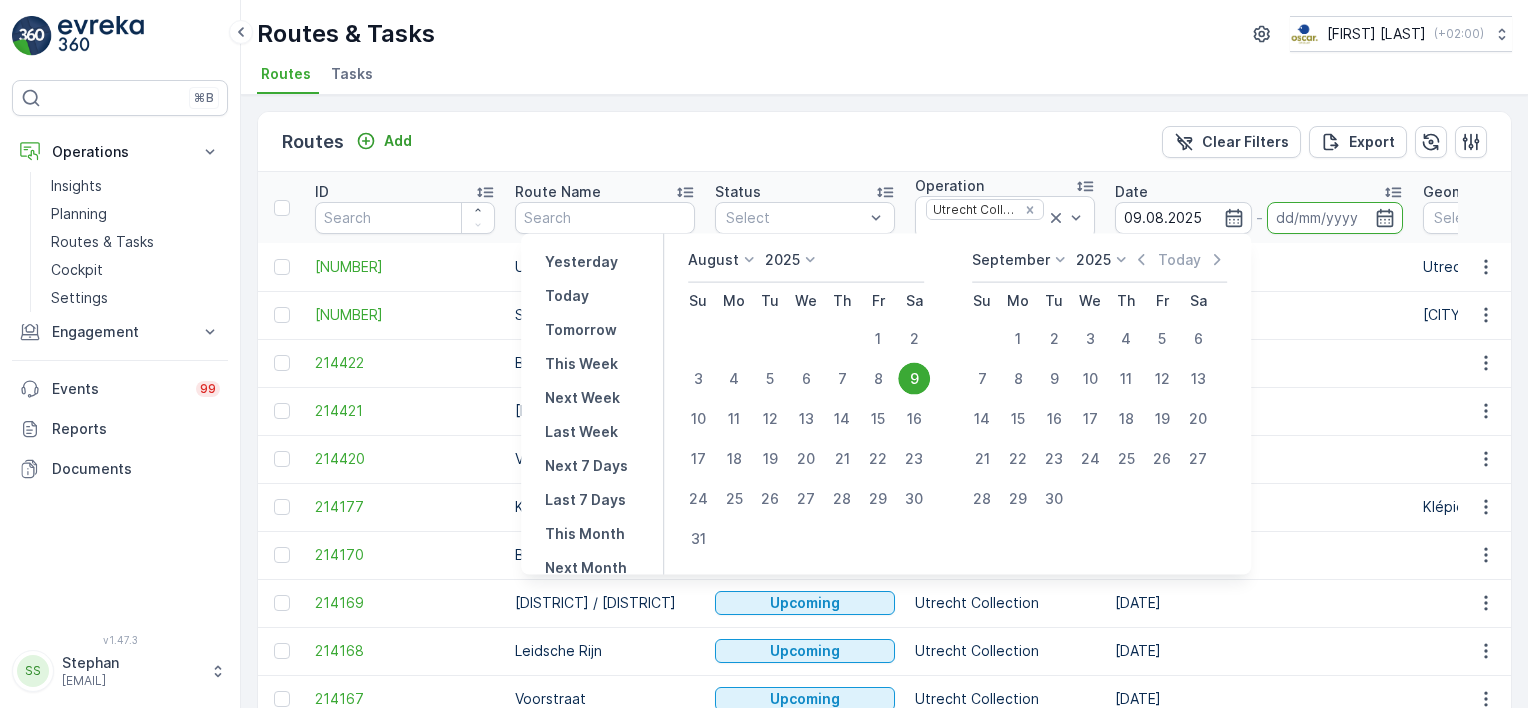 type on "09.08.2025" 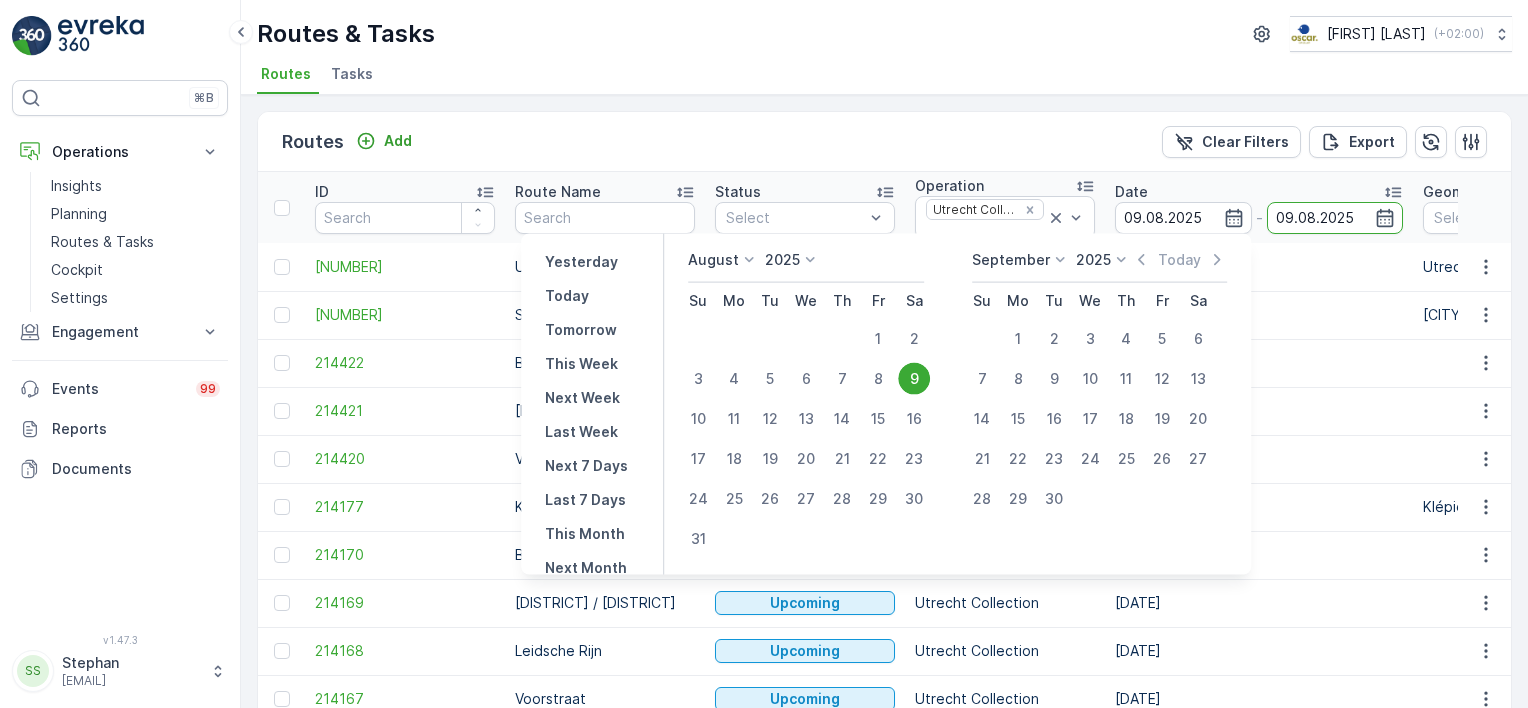click on "Routes Add Clear Filters Export" at bounding box center (884, 142) 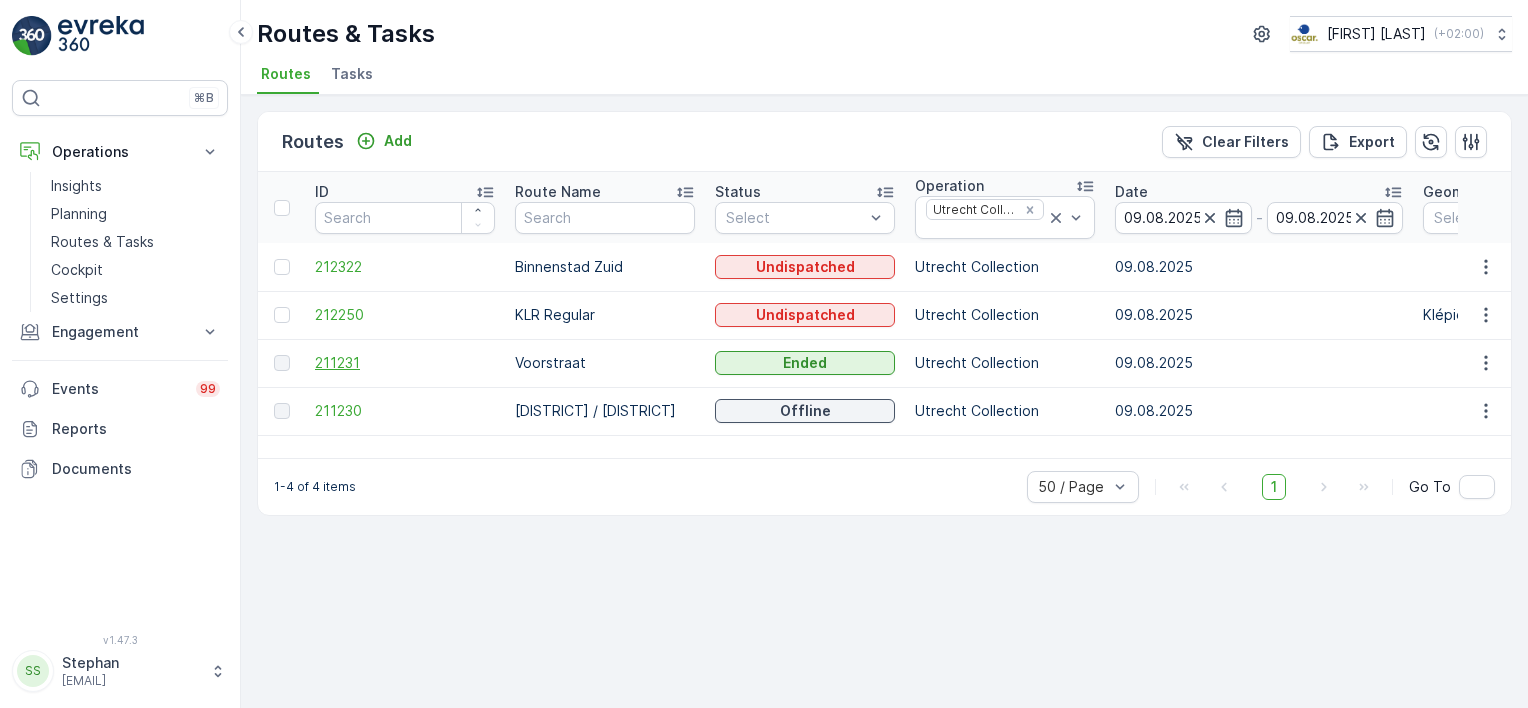 click on "211231" at bounding box center (405, 363) 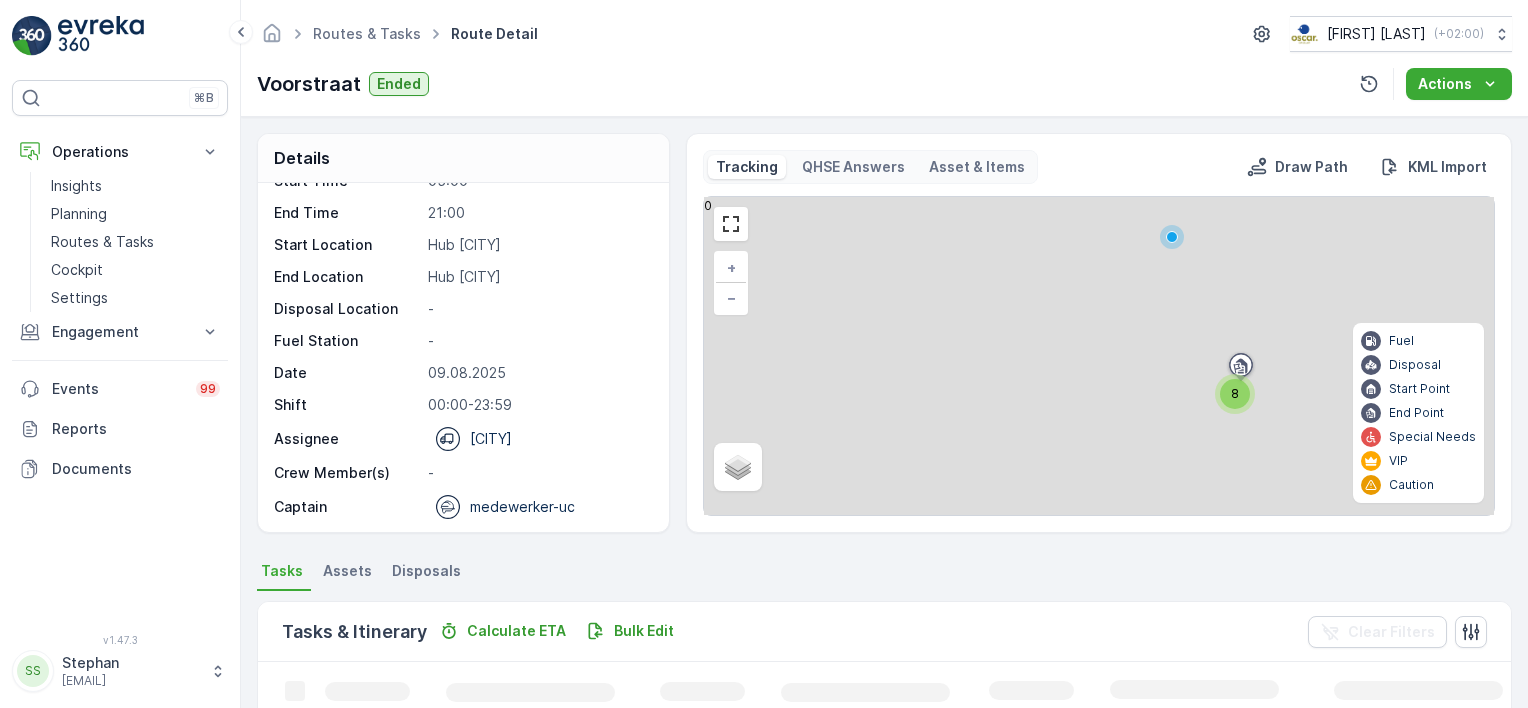 scroll, scrollTop: 62, scrollLeft: 0, axis: vertical 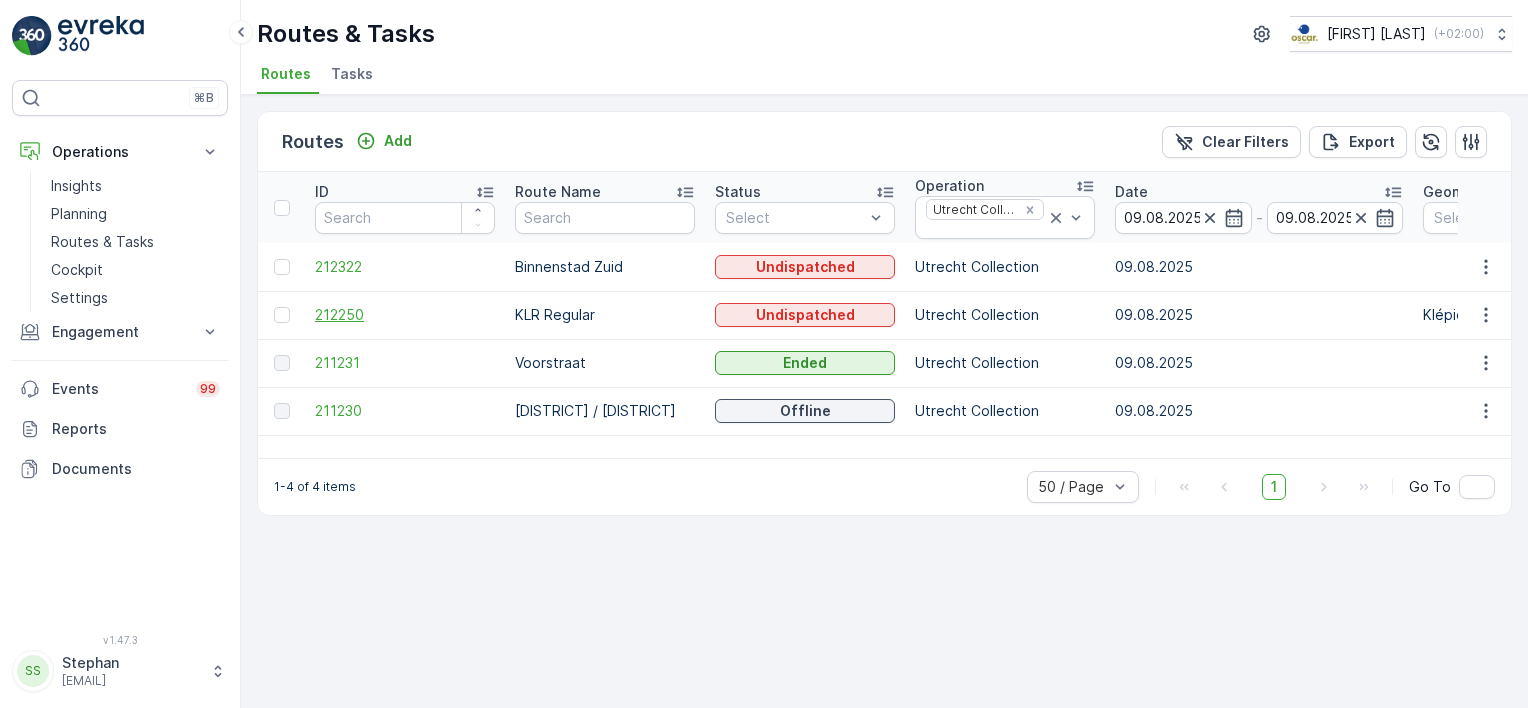 click on "212250" at bounding box center [405, 315] 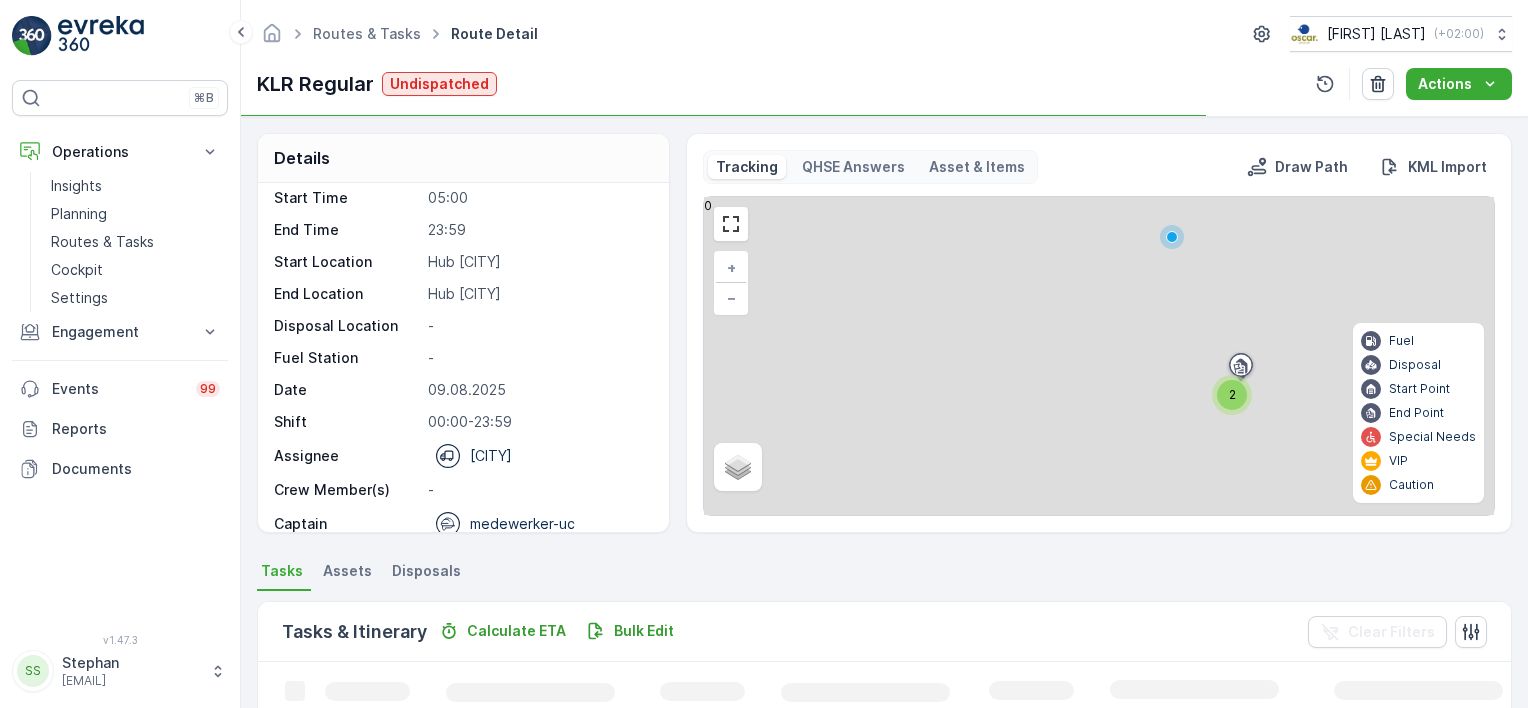 scroll, scrollTop: 62, scrollLeft: 0, axis: vertical 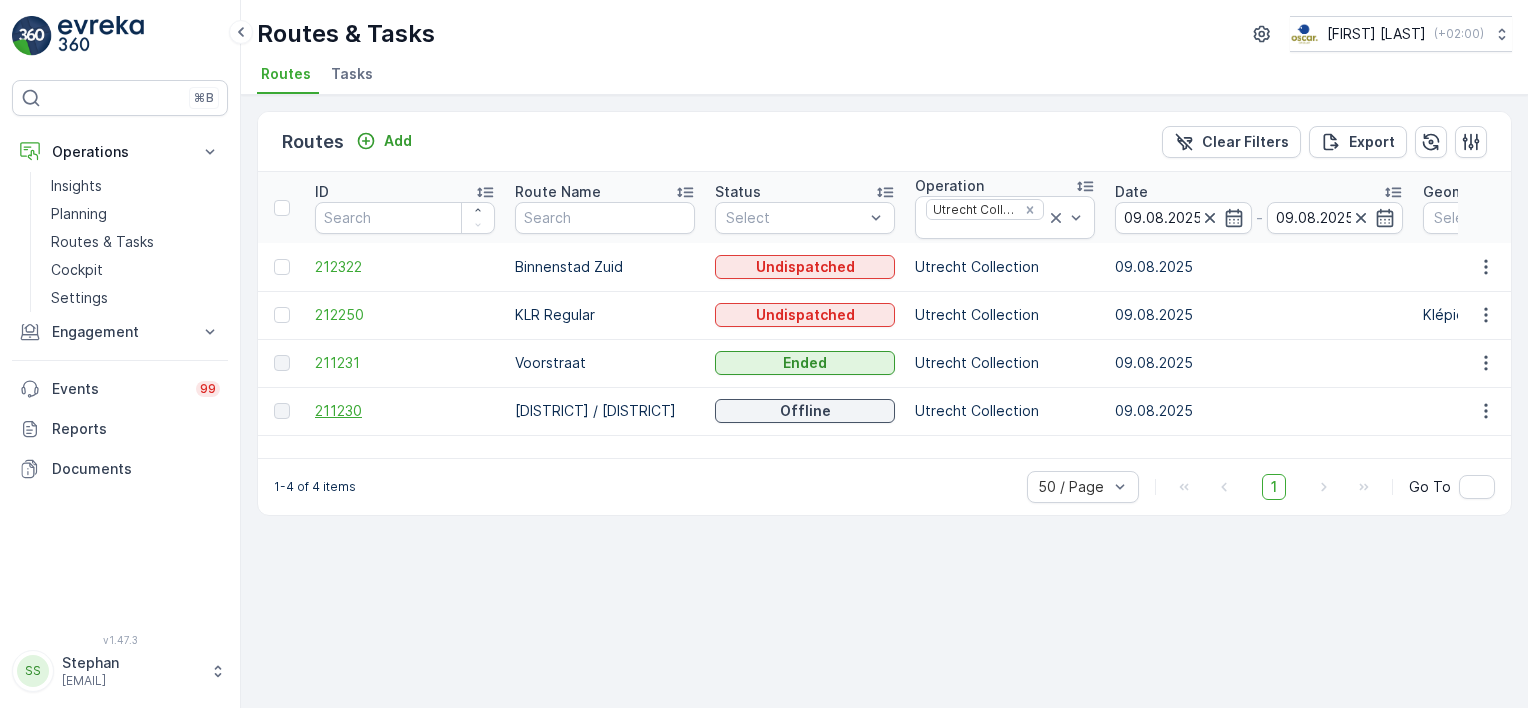 click on "211230" at bounding box center (405, 411) 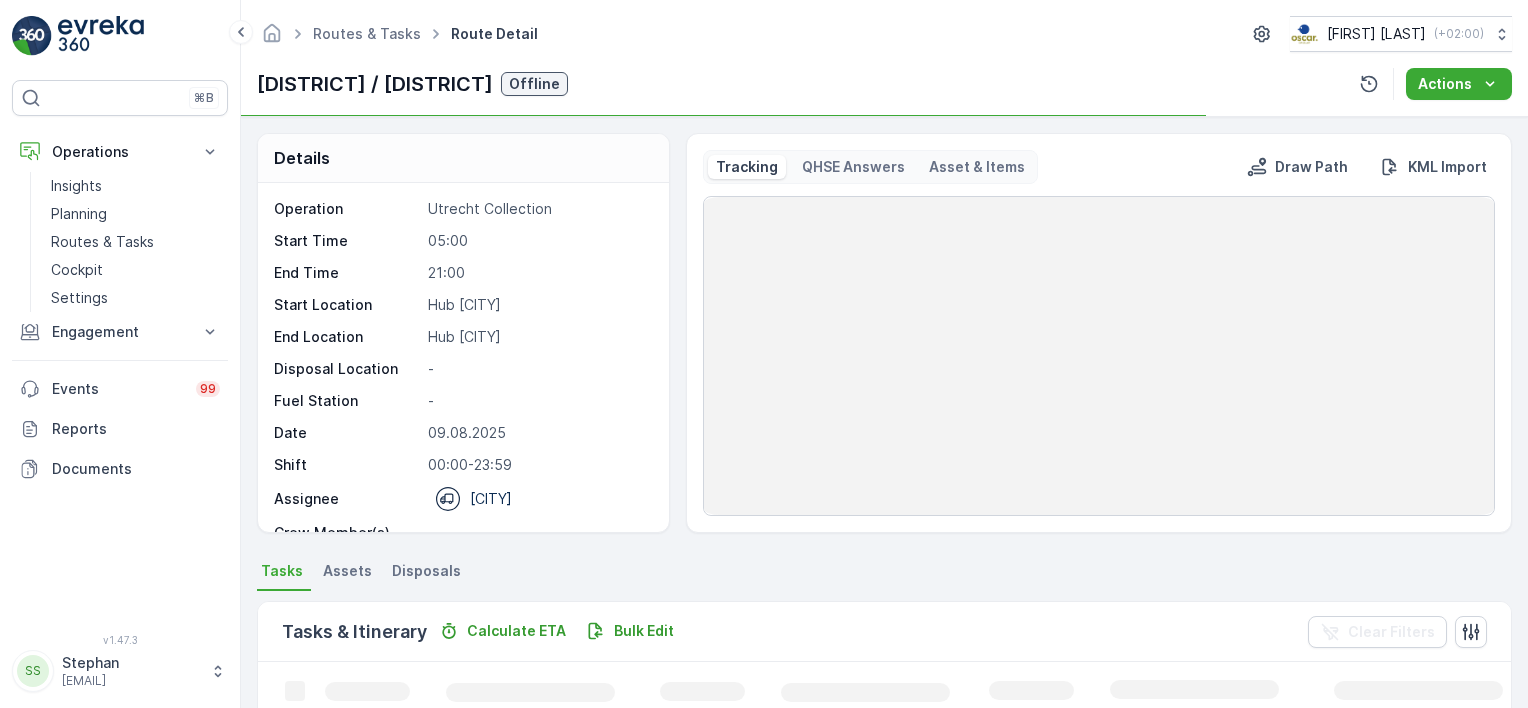 scroll, scrollTop: 0, scrollLeft: 0, axis: both 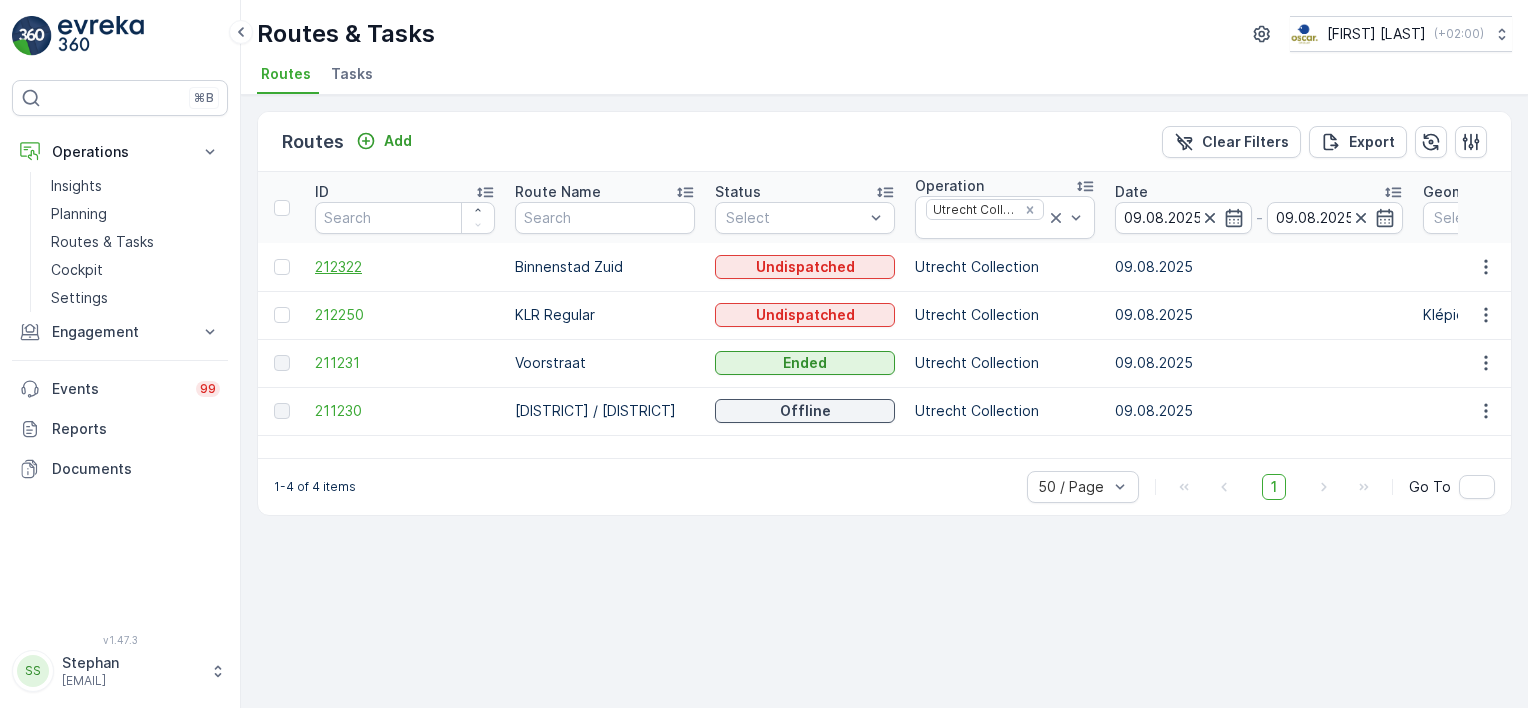 click at bounding box center (284, 267) 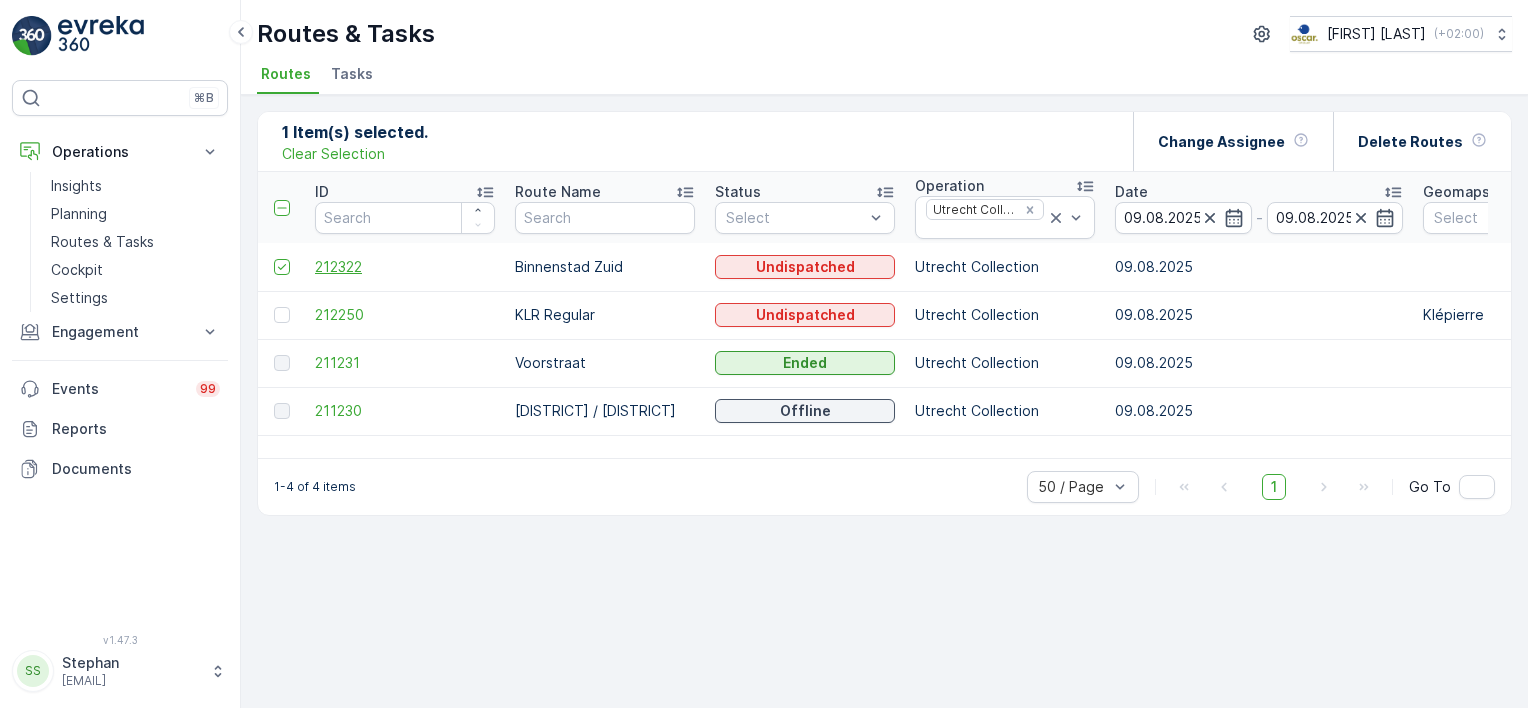 click on "212322" at bounding box center [405, 267] 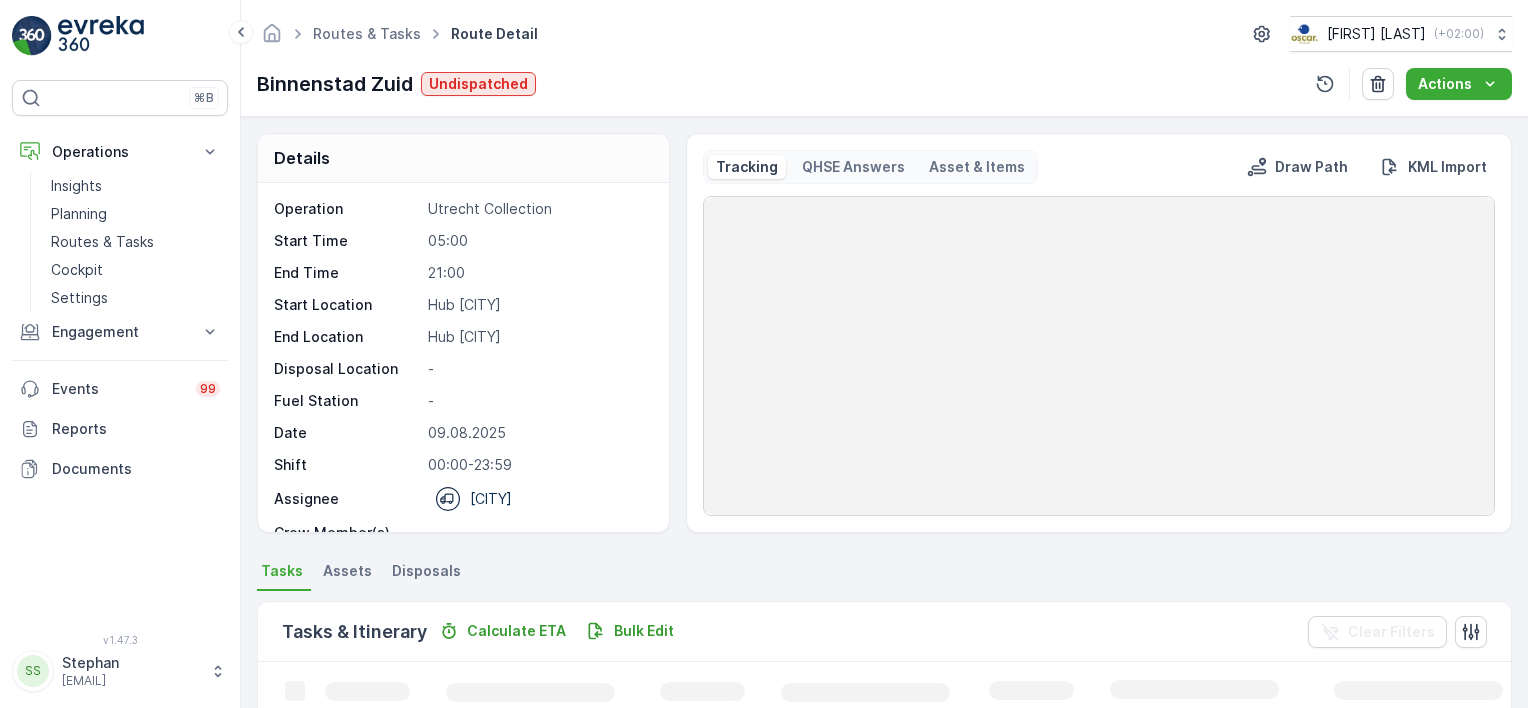 scroll, scrollTop: 62, scrollLeft: 0, axis: vertical 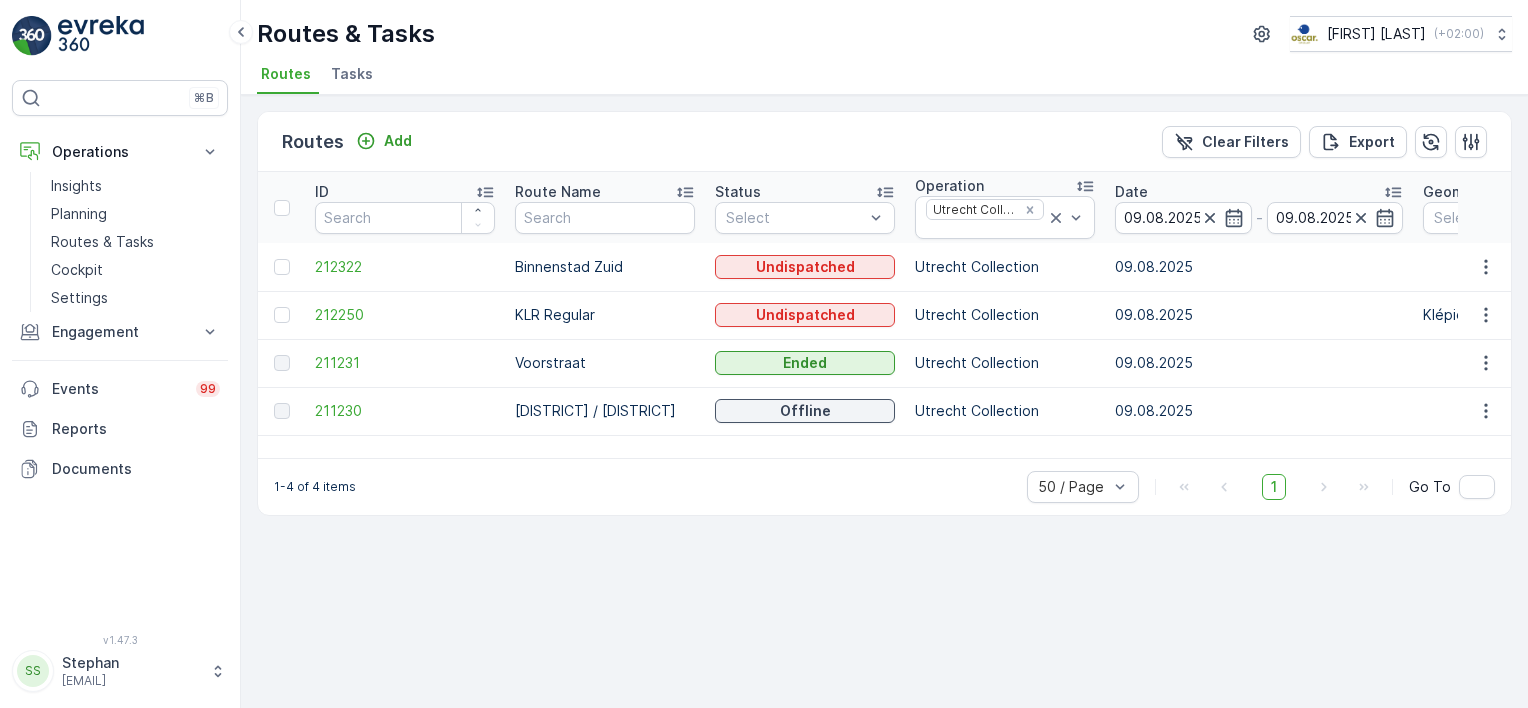 click on "Routes Tasks" at bounding box center [876, 77] 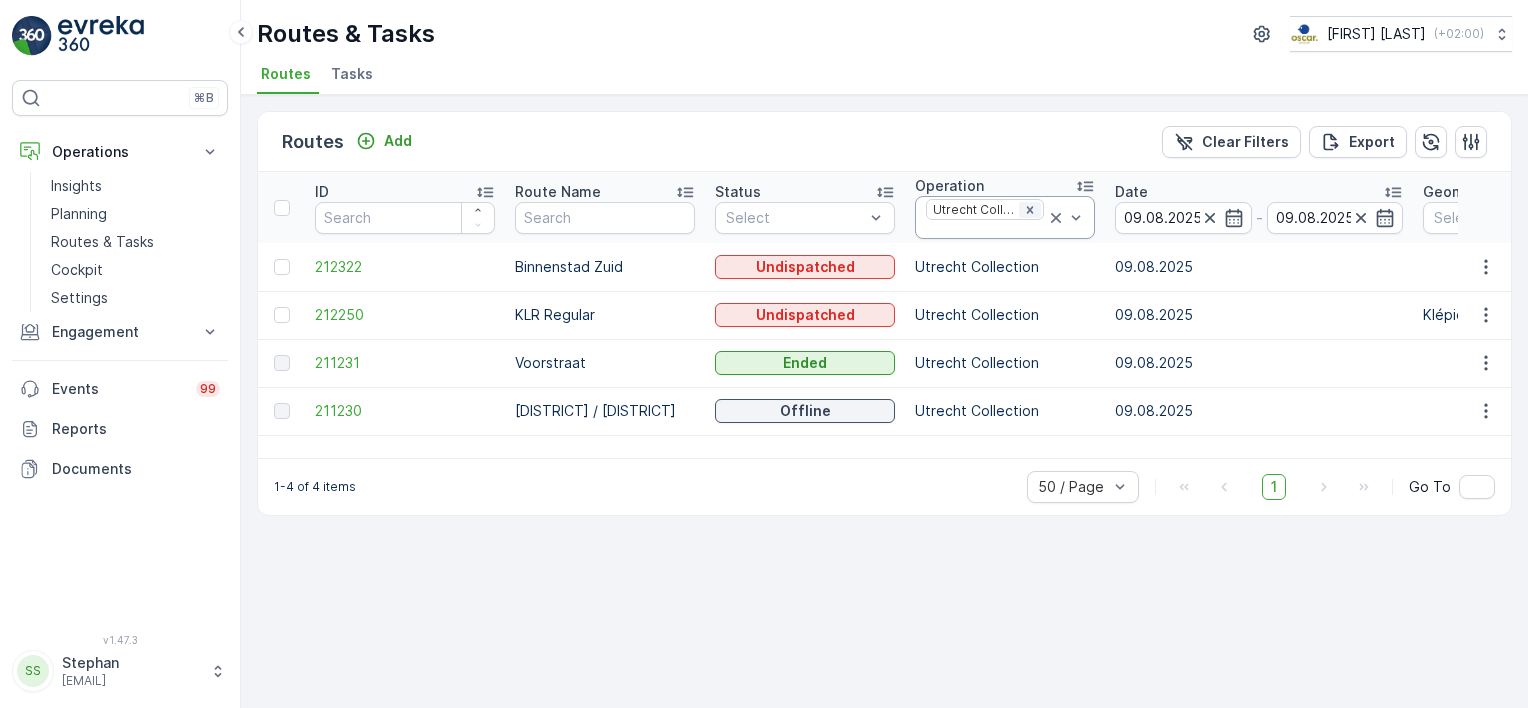 click 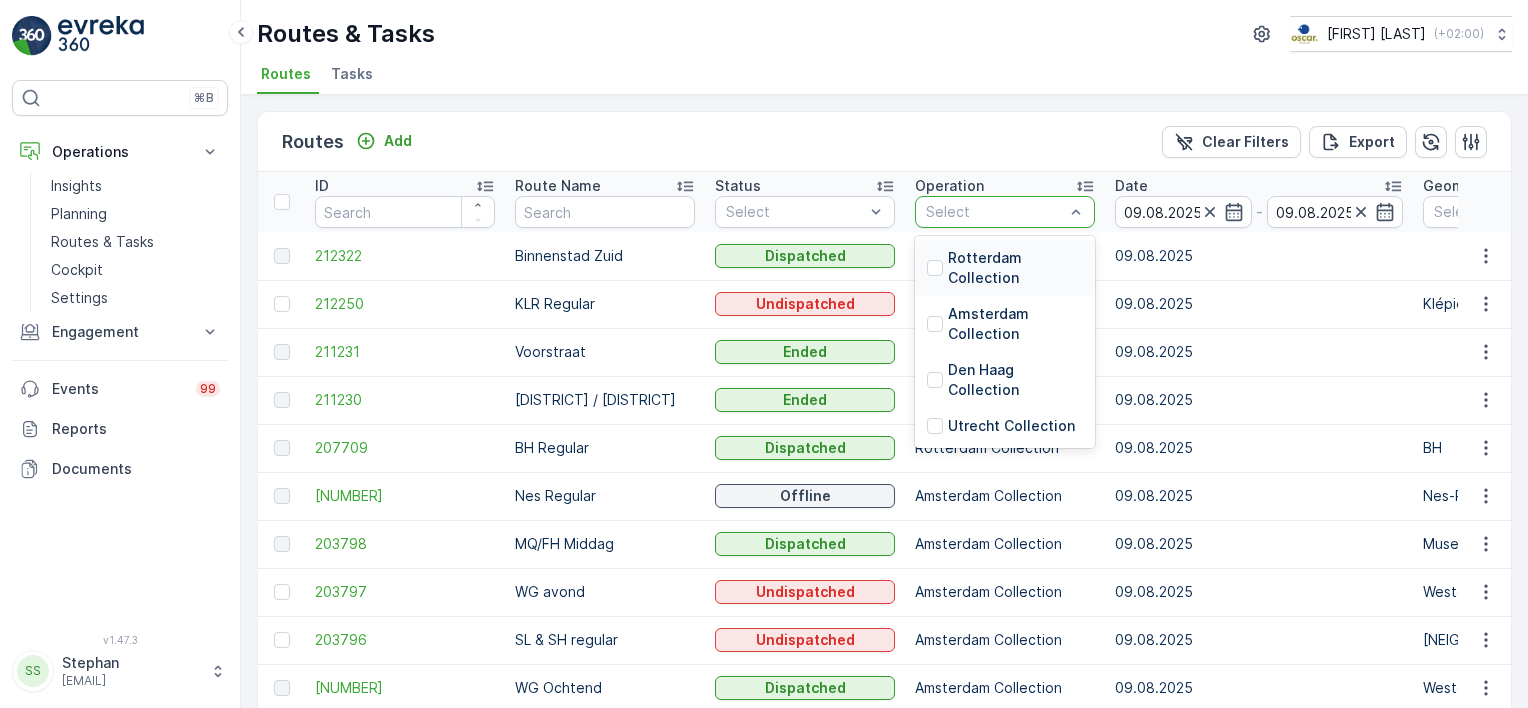 click at bounding box center [995, 212] 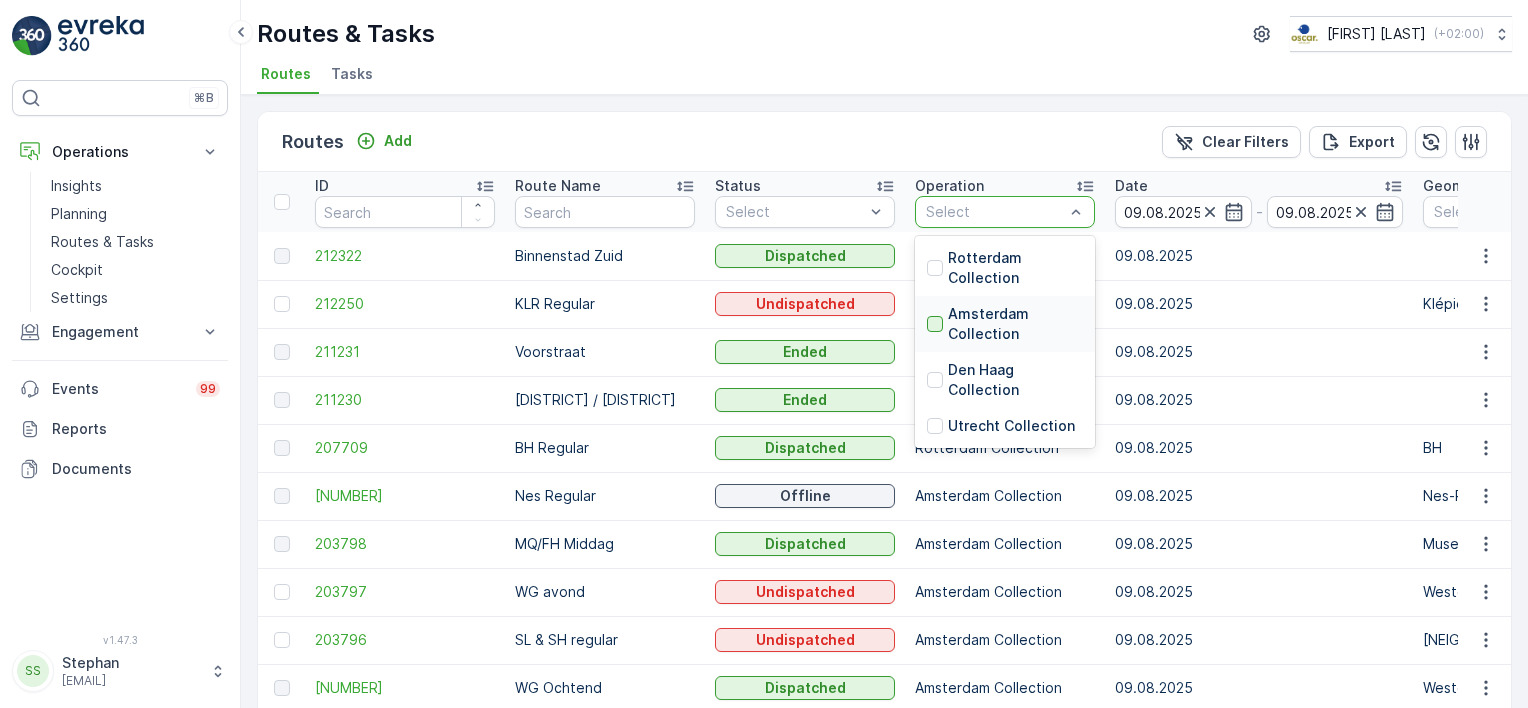 click at bounding box center [935, 324] 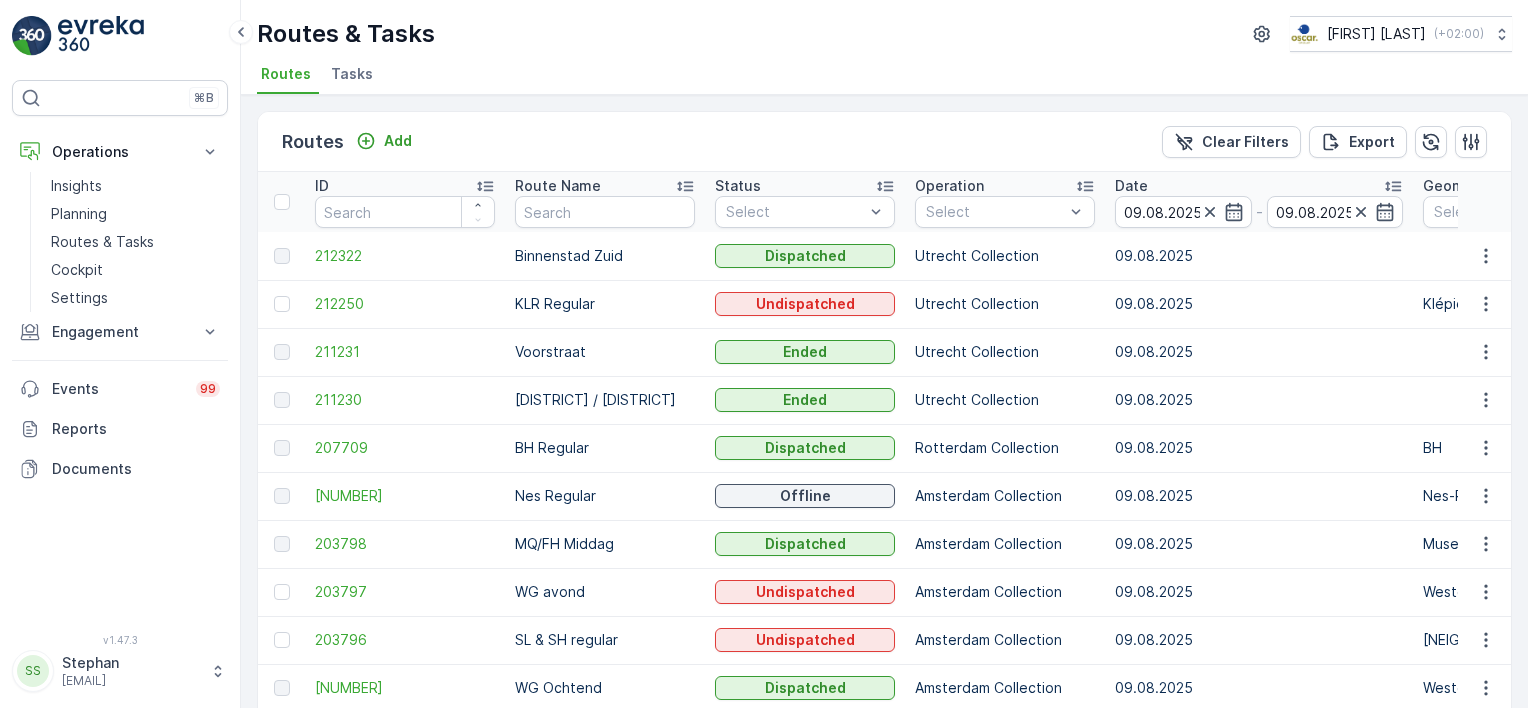 click on "Routes Add Clear Filters Export" at bounding box center [884, 142] 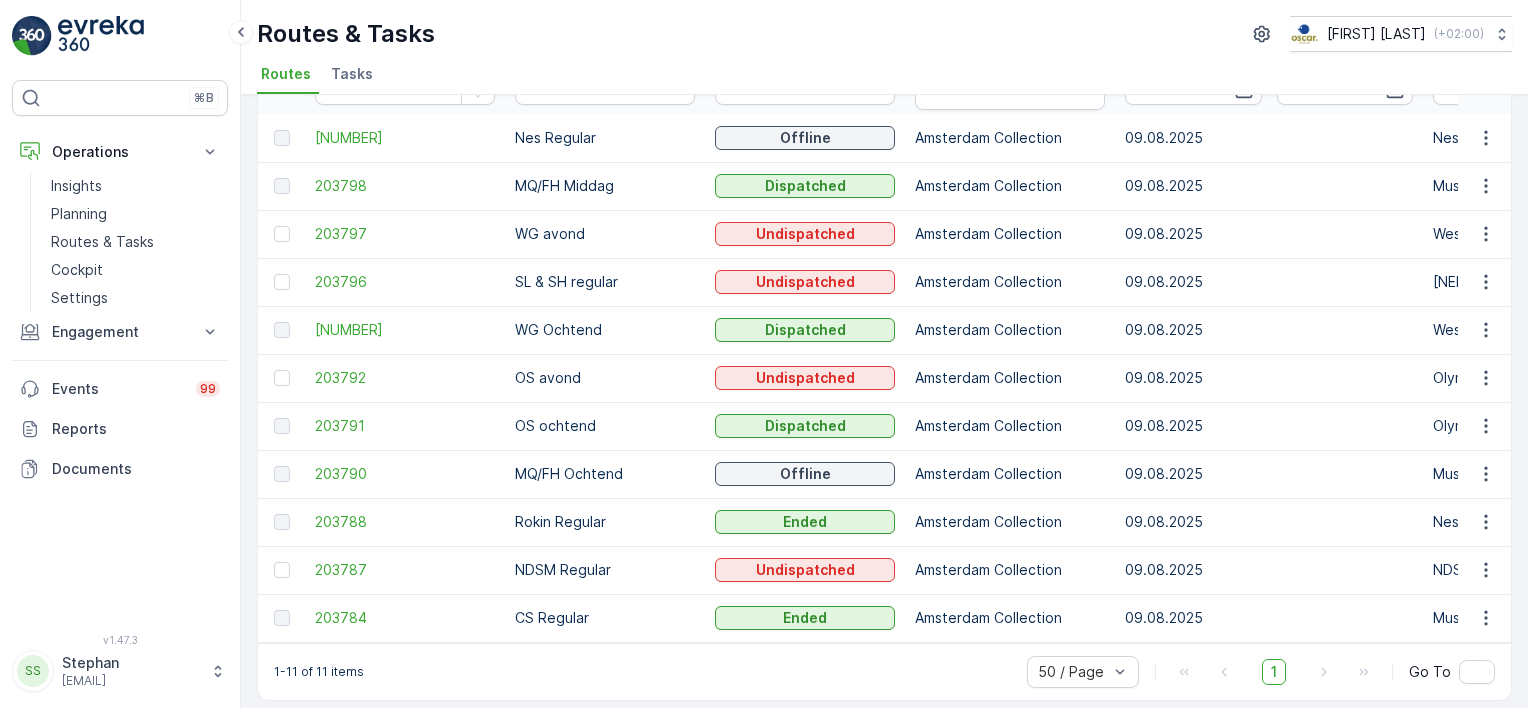scroll, scrollTop: 144, scrollLeft: 0, axis: vertical 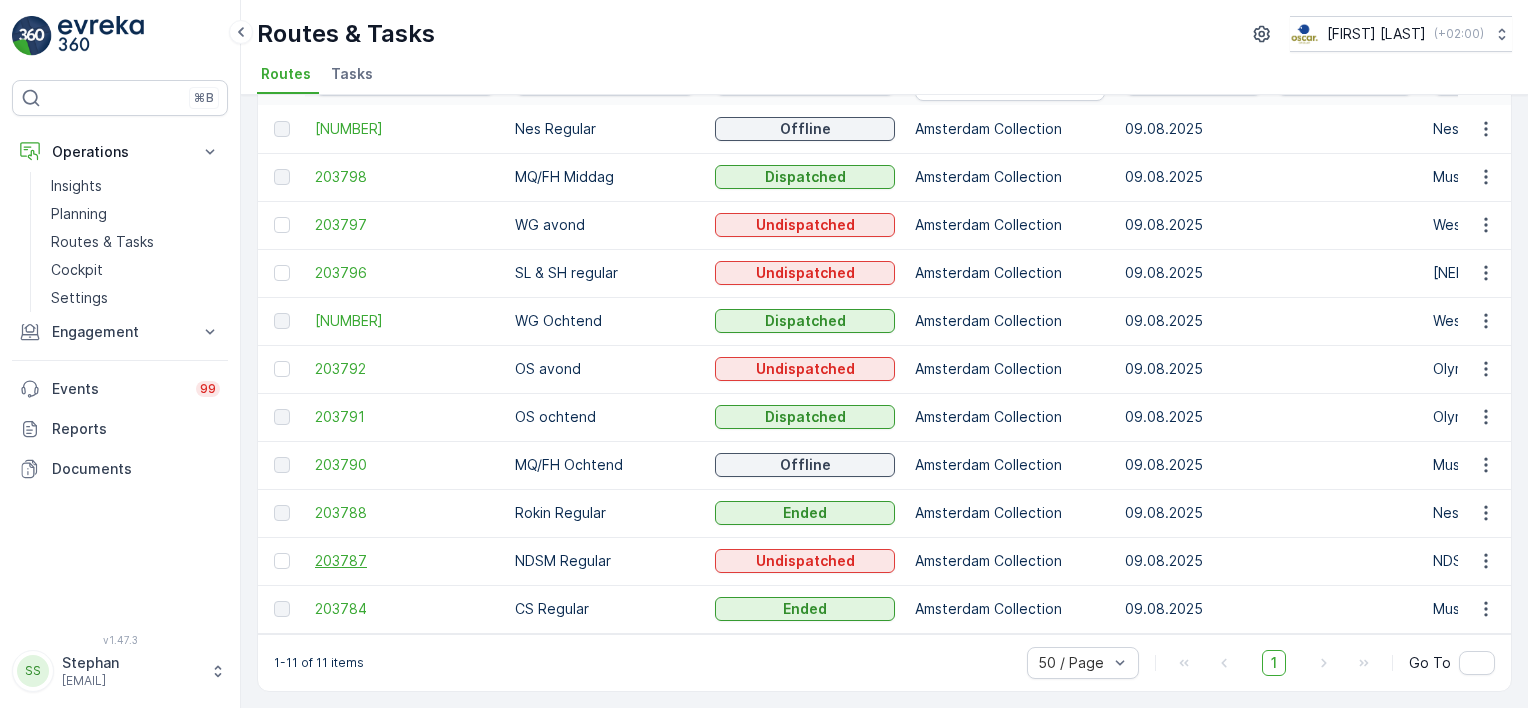 click on "203787" at bounding box center (405, 561) 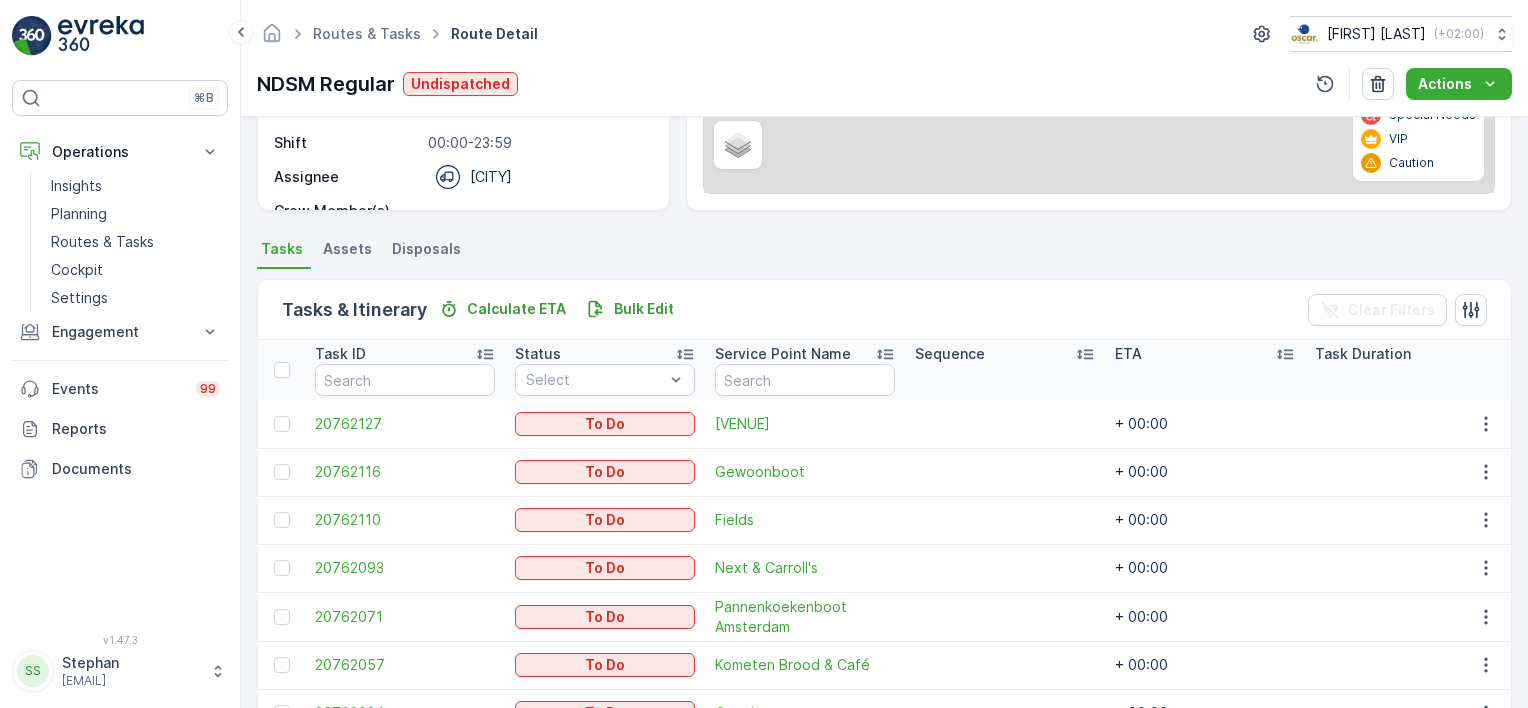 scroll, scrollTop: 539, scrollLeft: 0, axis: vertical 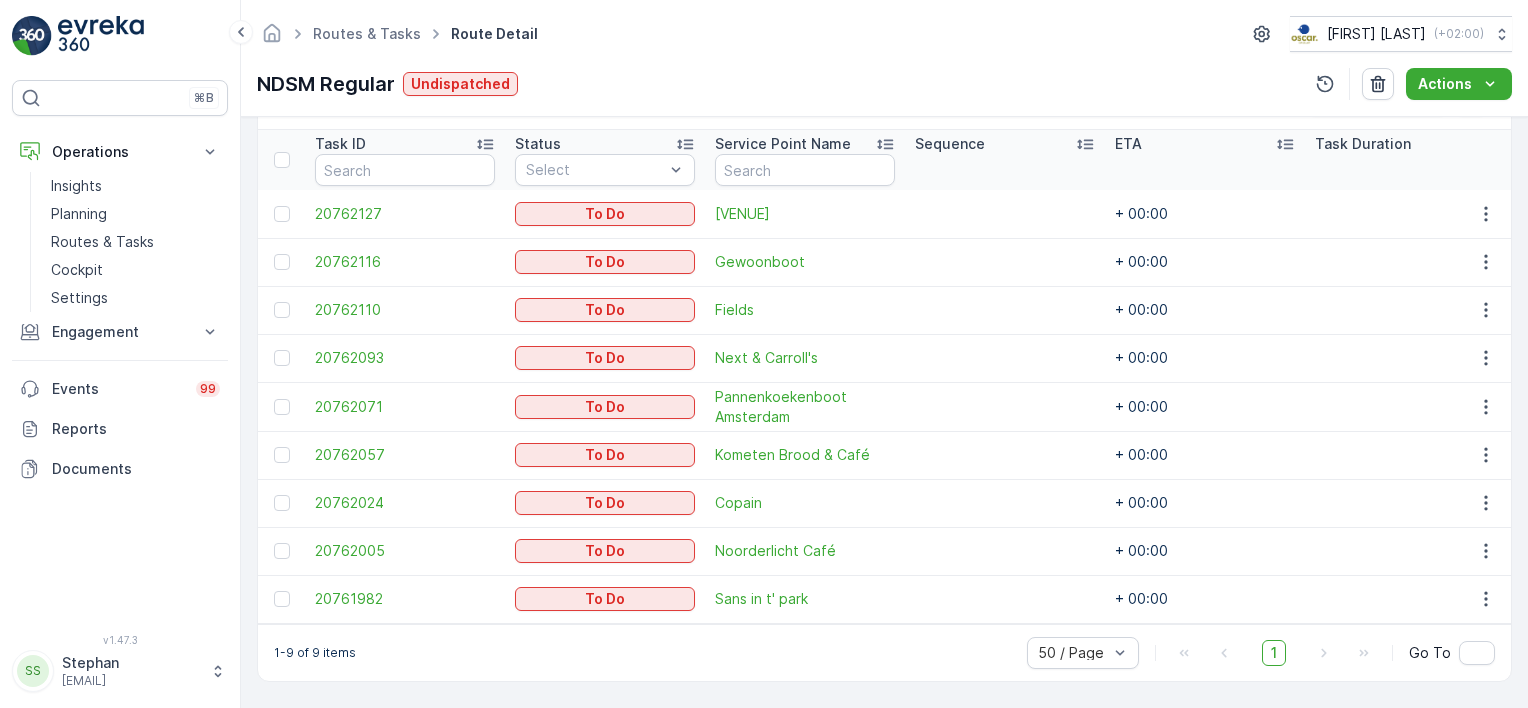 click on "1-9 of 9 items 50 / Page 1 Go To" at bounding box center (884, 652) 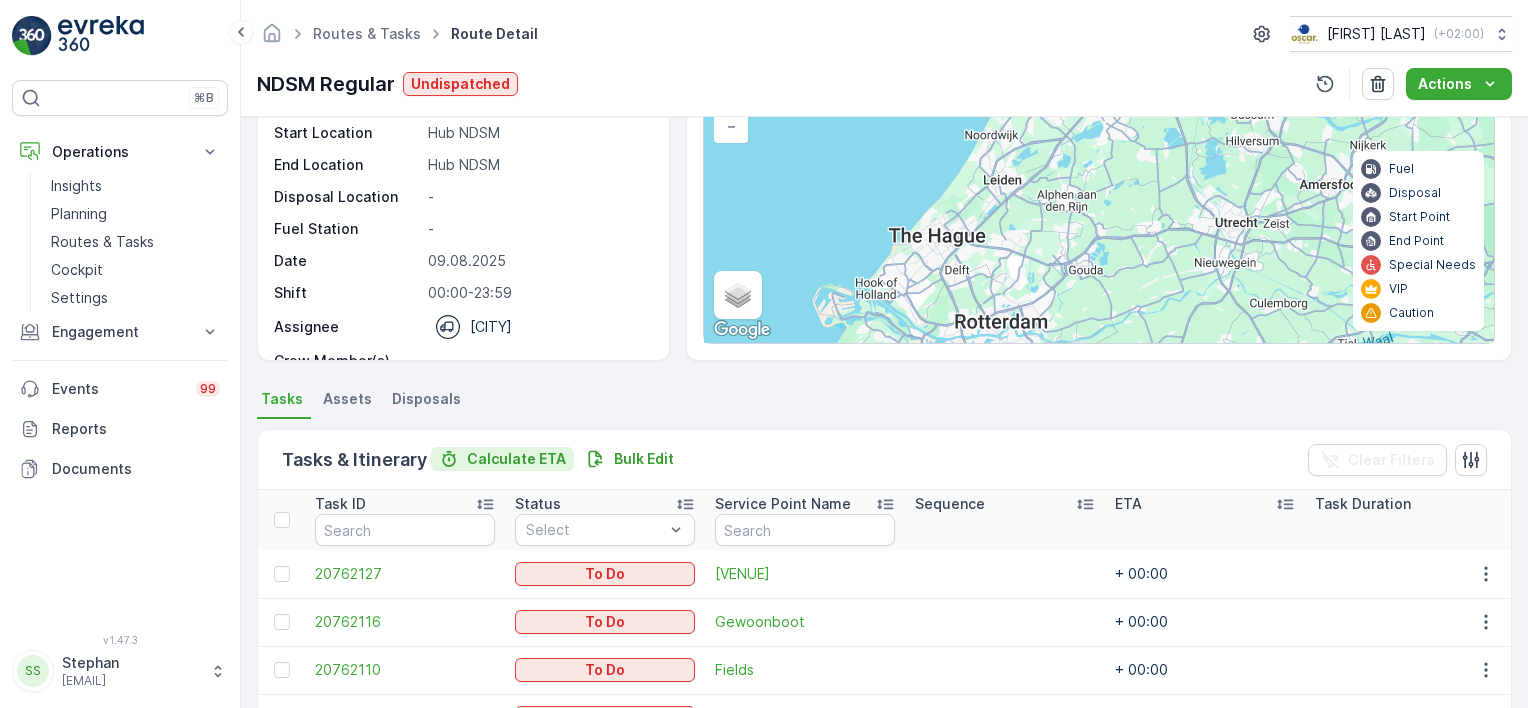 scroll, scrollTop: 0, scrollLeft: 0, axis: both 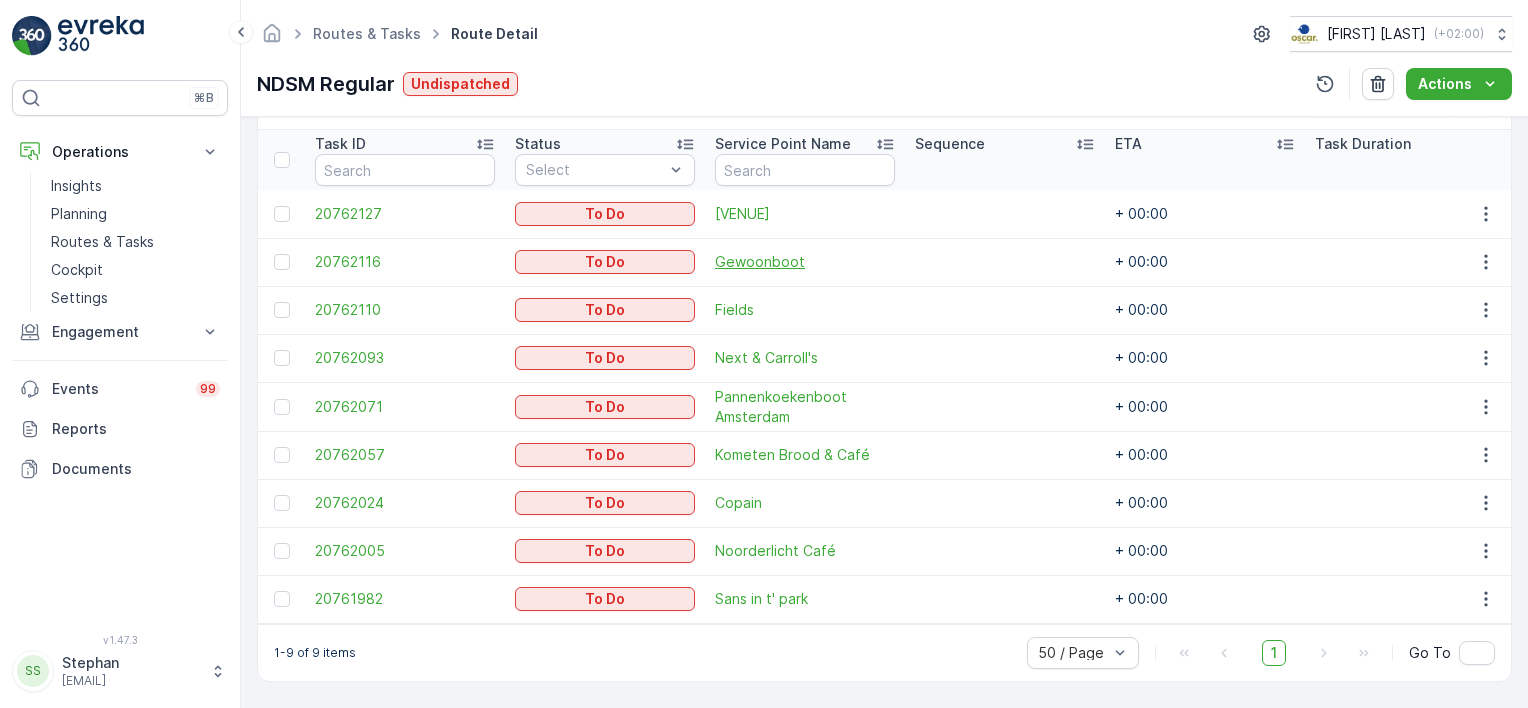 click on "Gewoonboot" at bounding box center (805, 262) 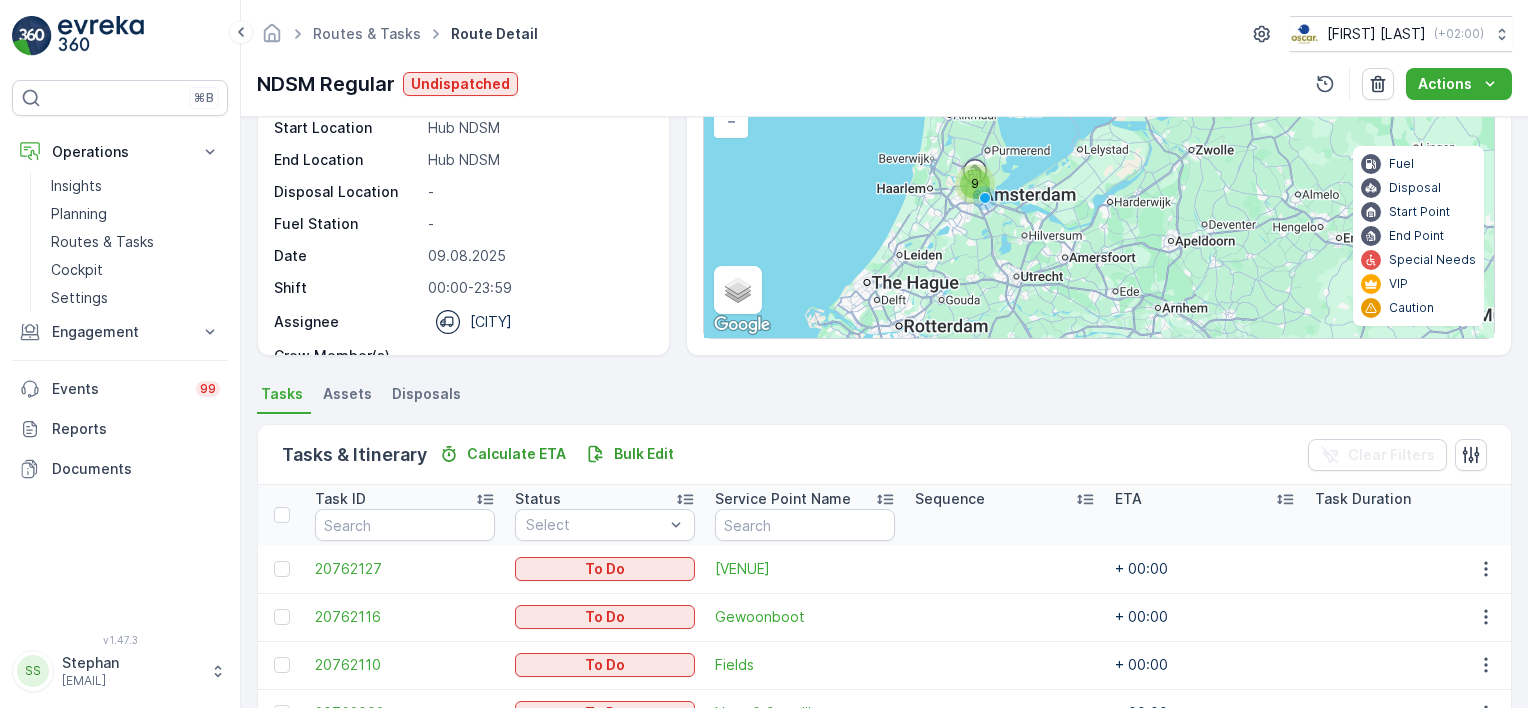 scroll, scrollTop: 200, scrollLeft: 0, axis: vertical 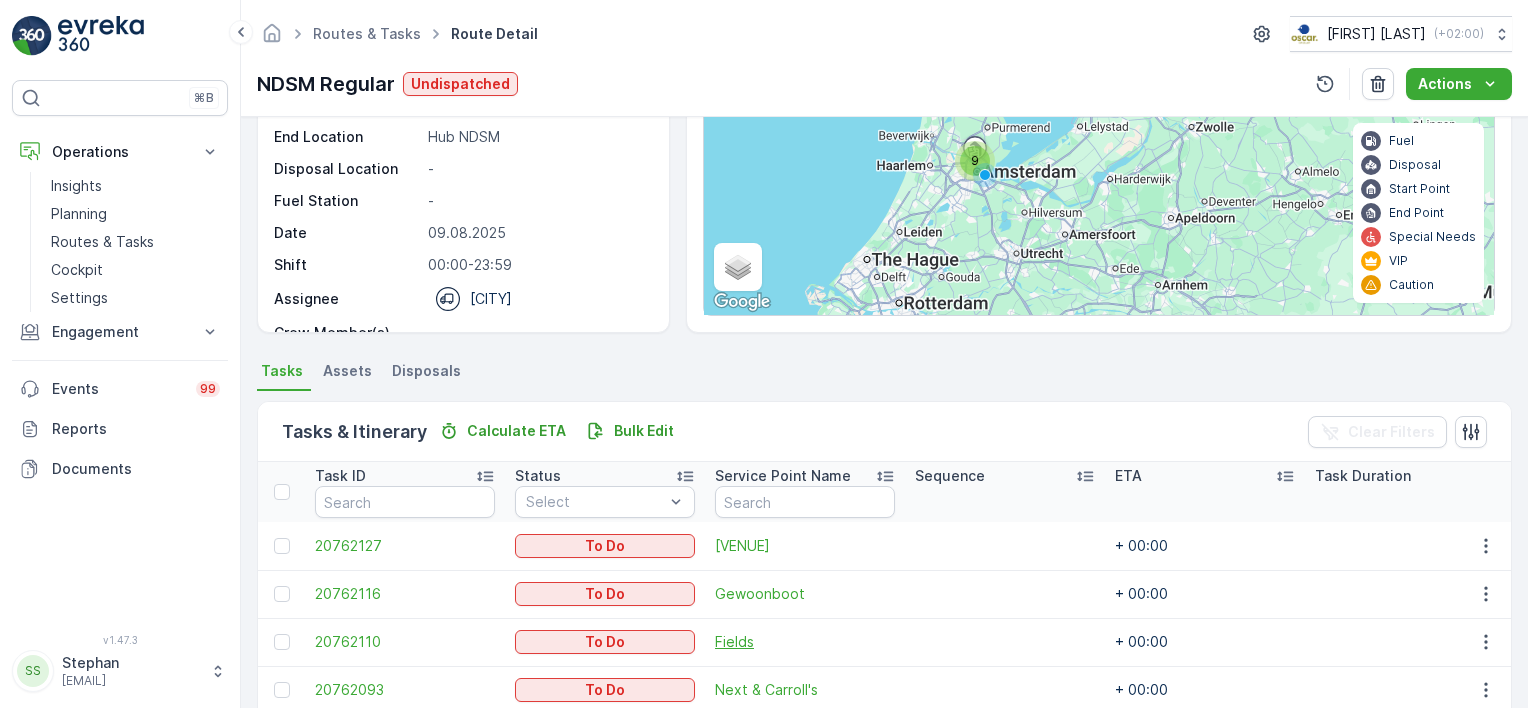 click on "Fields" at bounding box center (805, 642) 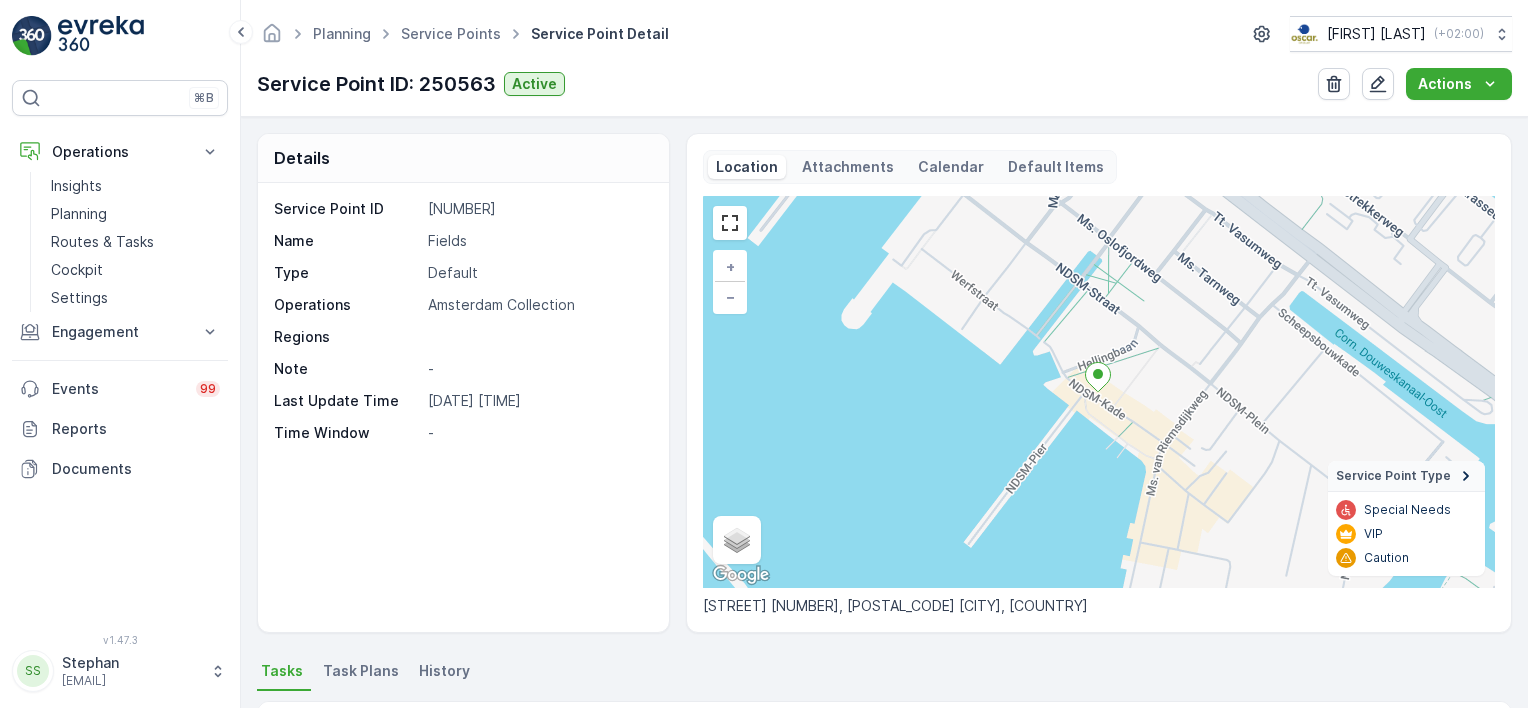 click on "Planning Service Points Service Point Detail Oscar Circulair ( +02:00 ) Service Point ID: 250563 Active Actions" at bounding box center (884, 58) 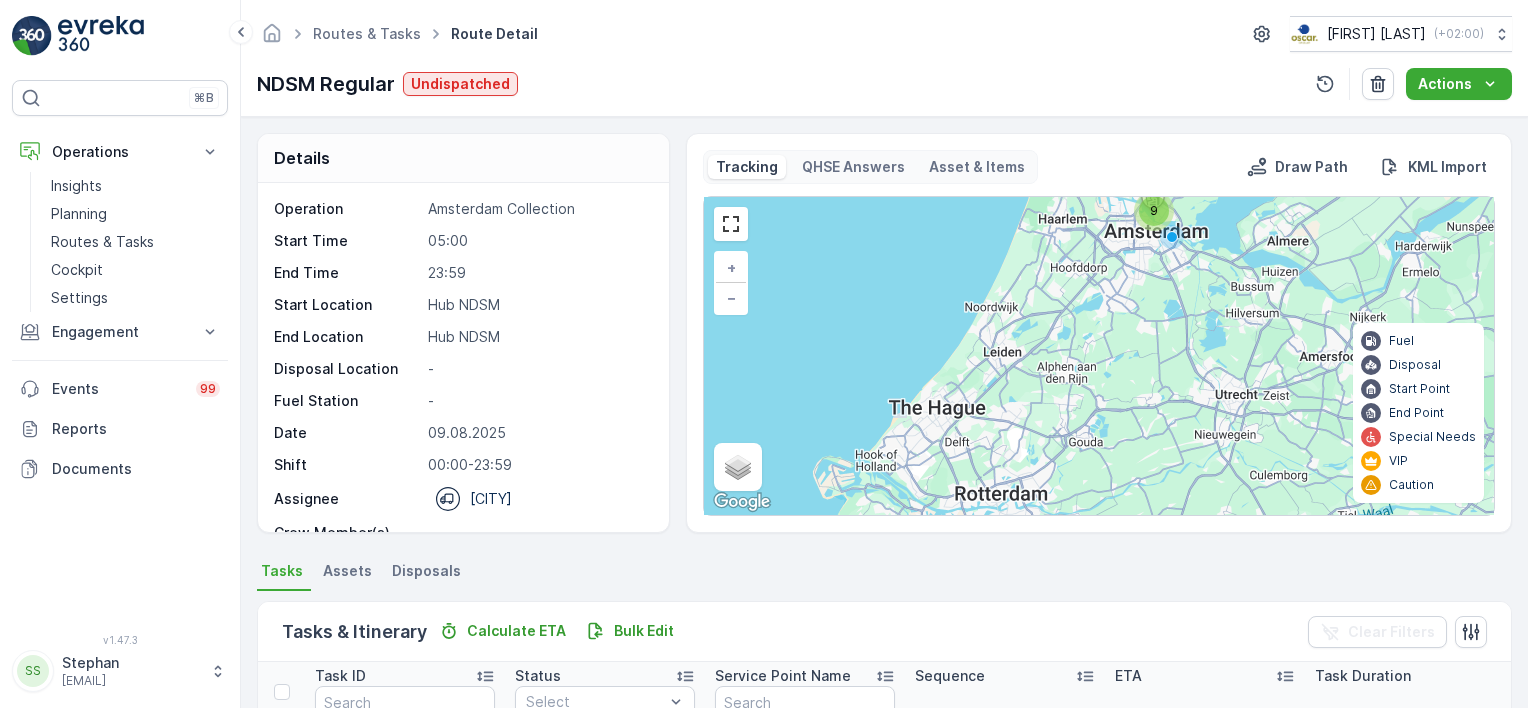 scroll, scrollTop: 62, scrollLeft: 0, axis: vertical 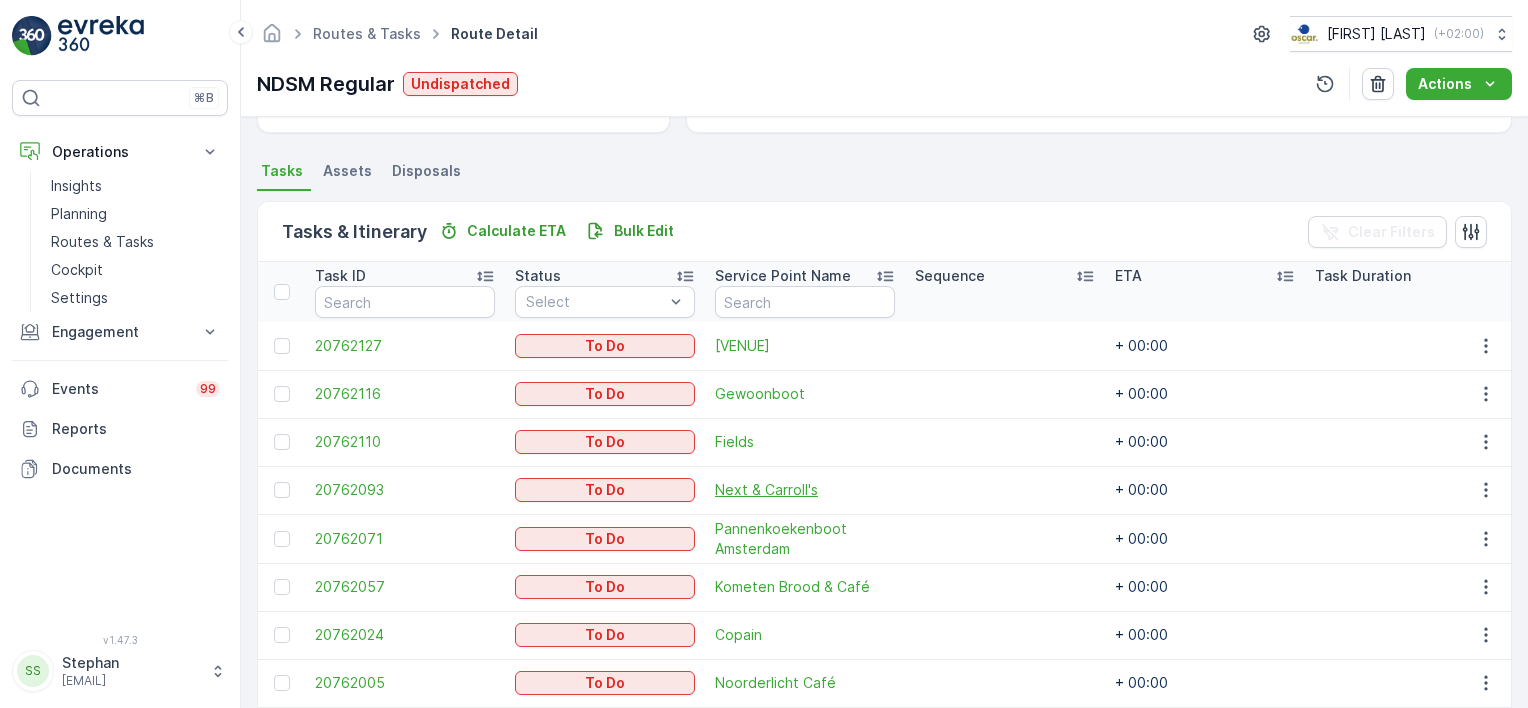 click on "Next & Carroll's" at bounding box center [805, 490] 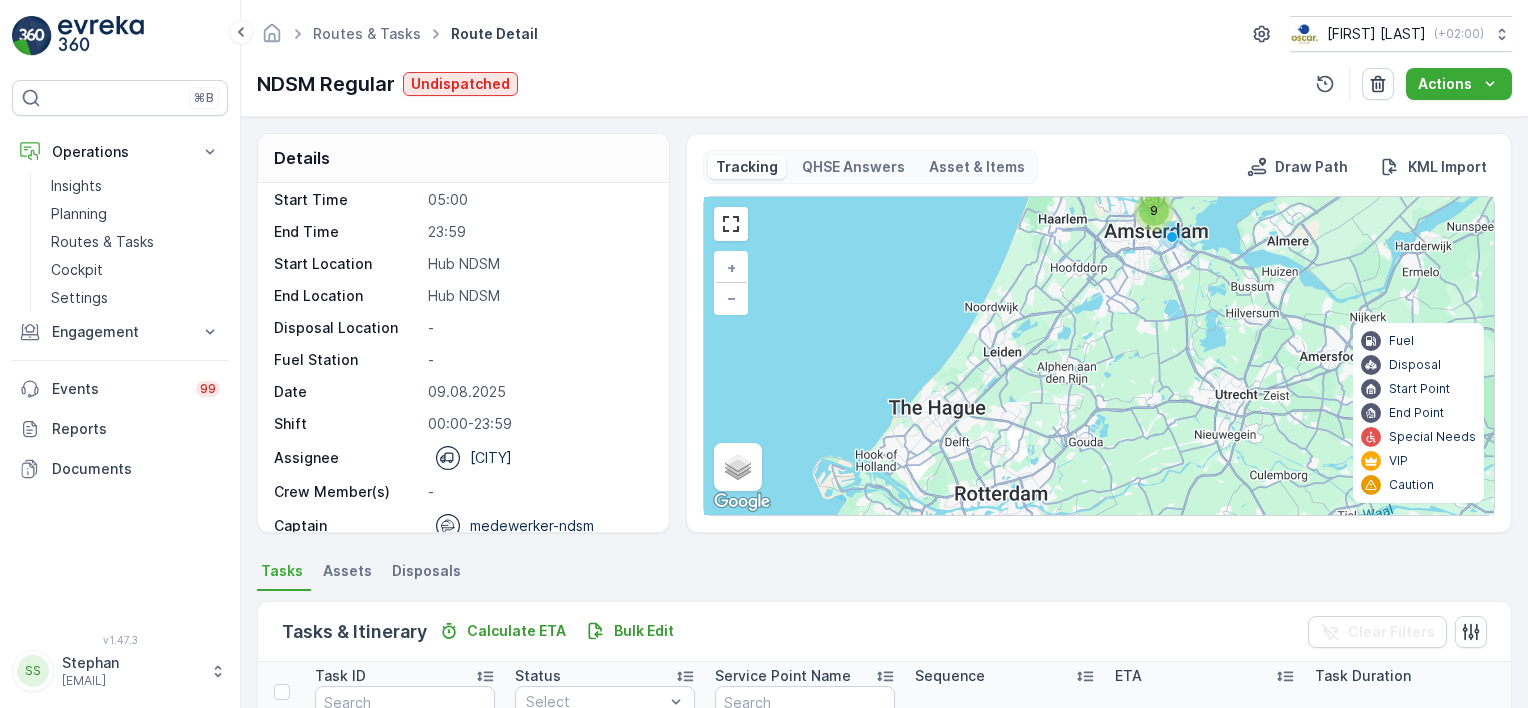 scroll, scrollTop: 62, scrollLeft: 0, axis: vertical 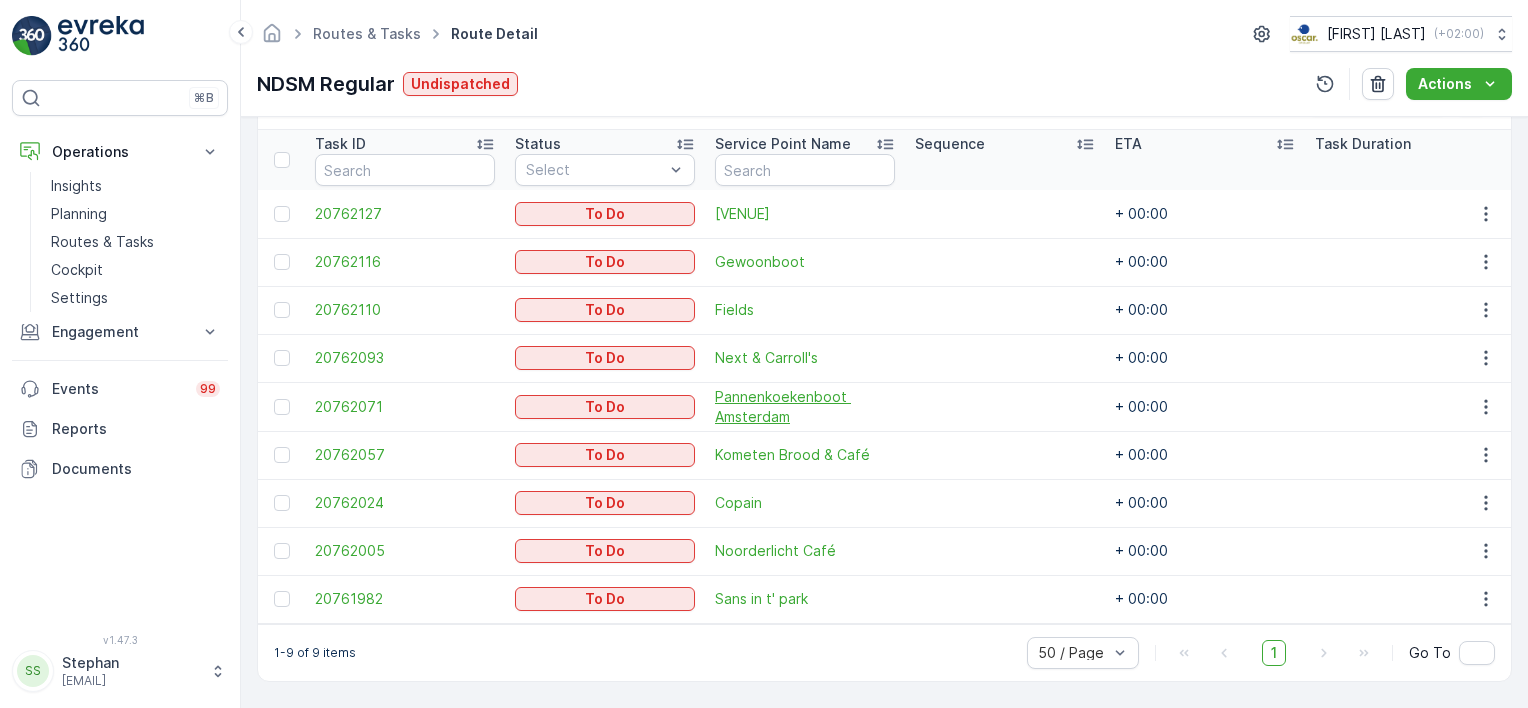 click on "Pannenkoekenboot Amsterdam" at bounding box center (805, 407) 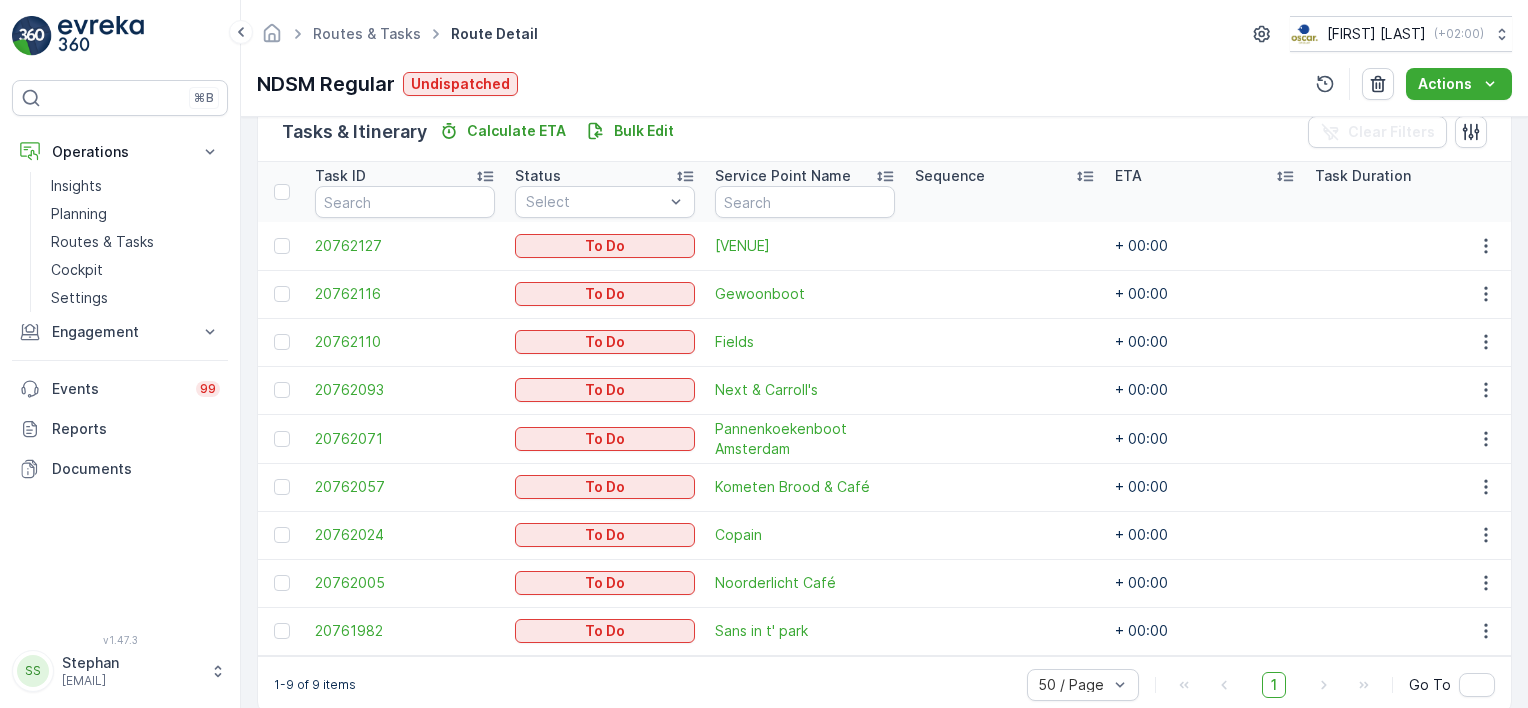scroll, scrollTop: 539, scrollLeft: 0, axis: vertical 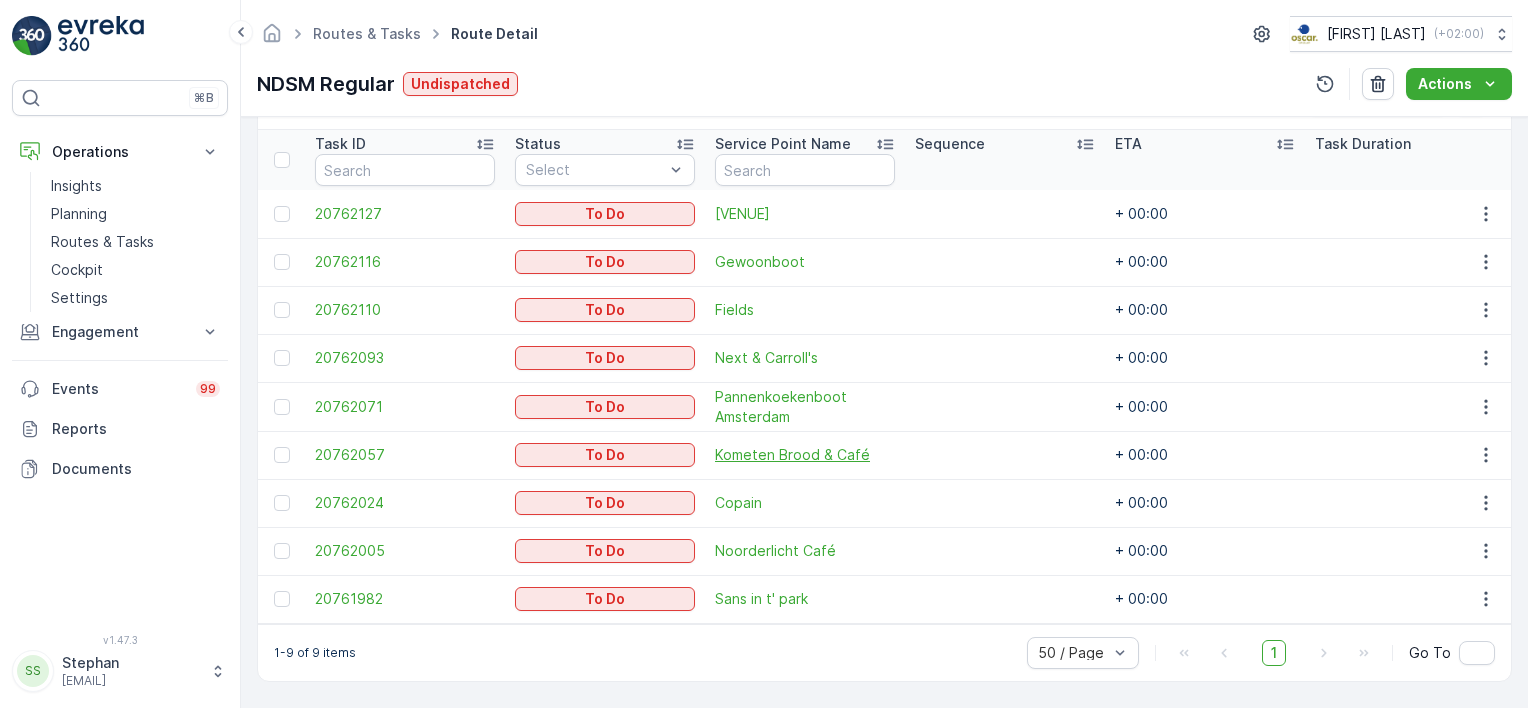 click on "Kometen Brood & Café" at bounding box center [805, 455] 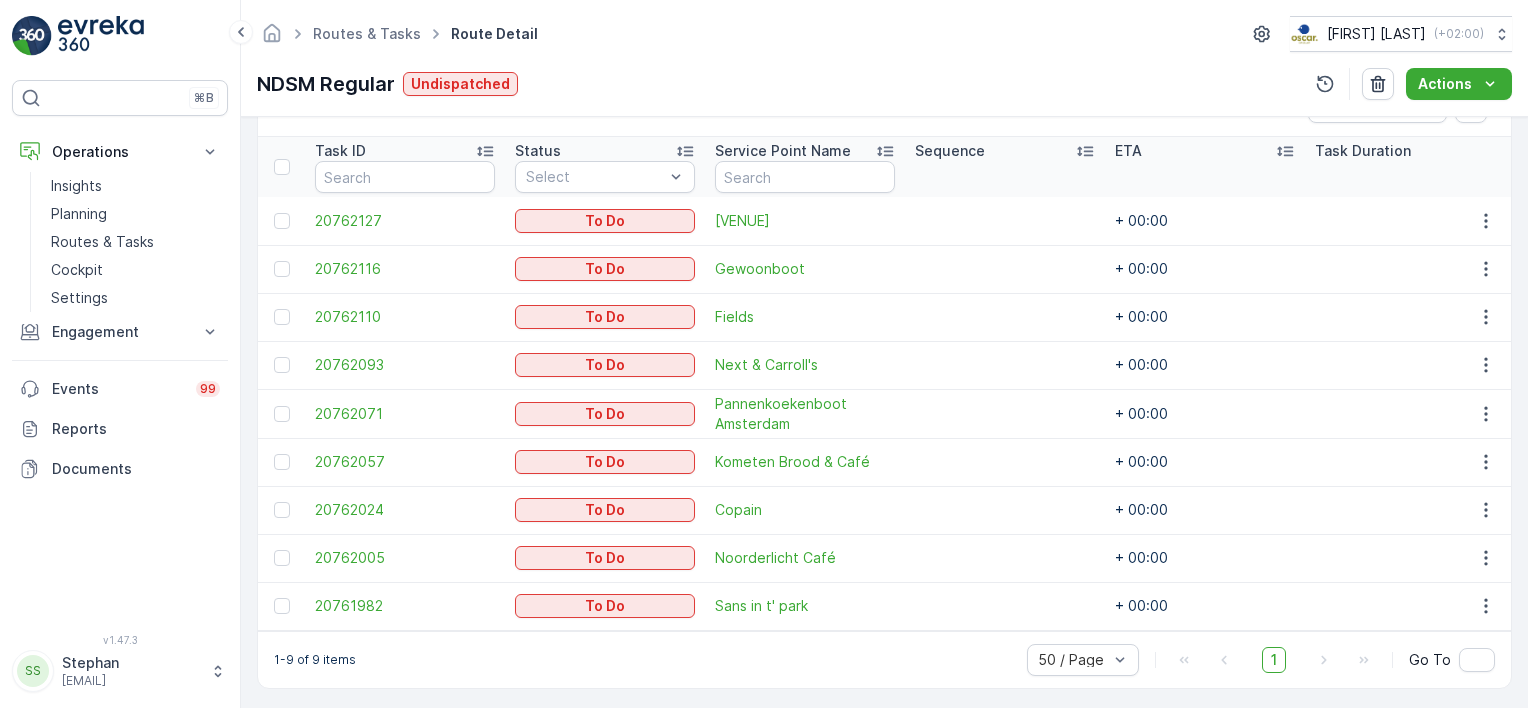 scroll, scrollTop: 539, scrollLeft: 0, axis: vertical 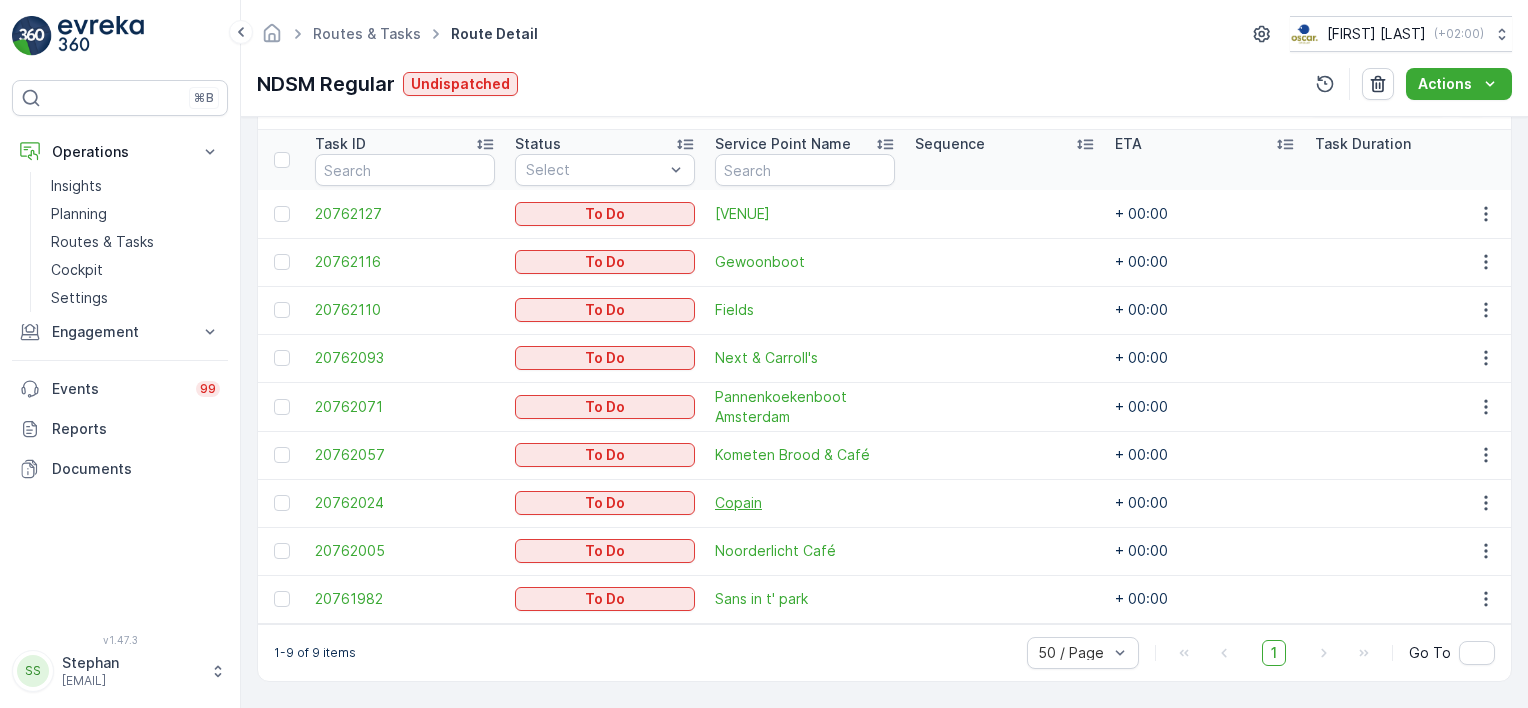 click on "Copain" at bounding box center (805, 503) 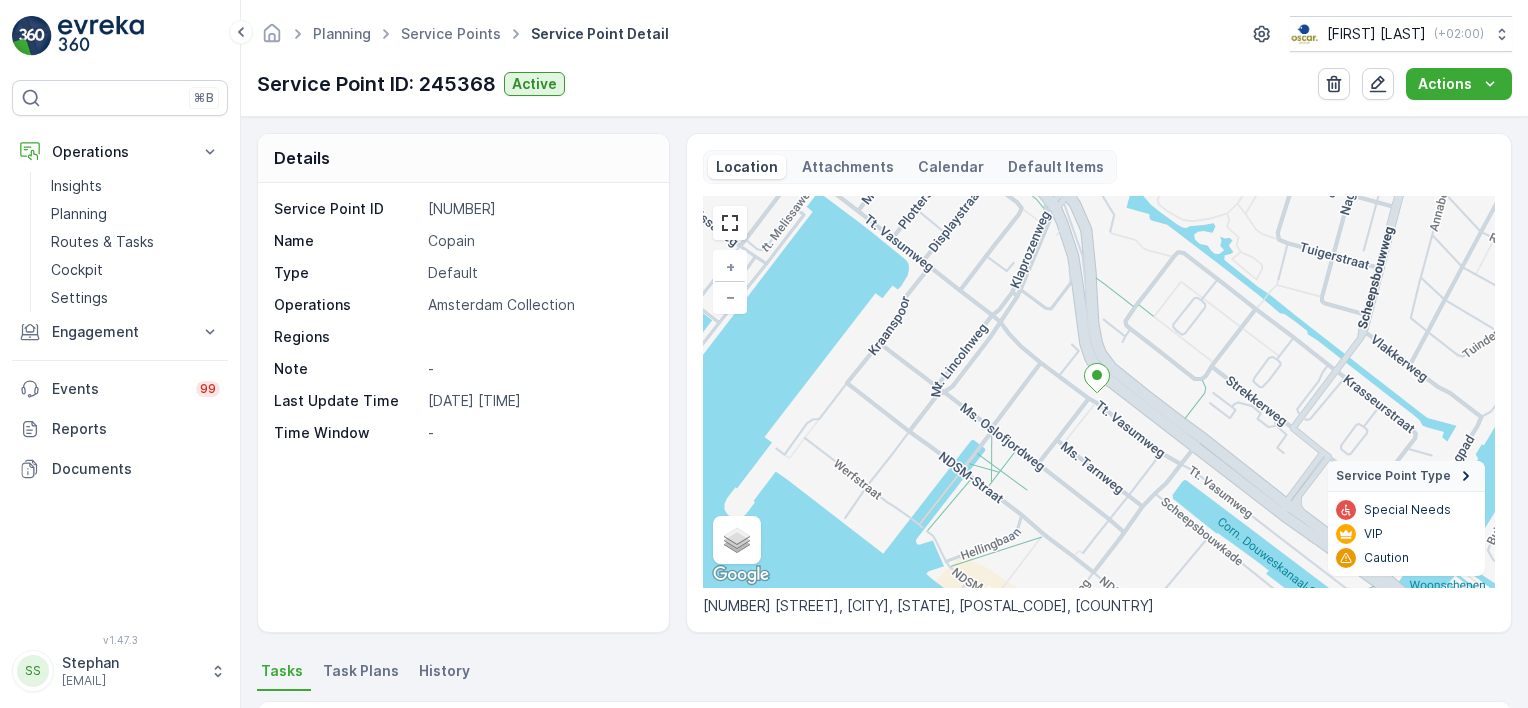 click on "Planning Service Points Service Point Detail Oscar Circulair ( +02:00 ) Service Point ID: 245368 Active Actions" at bounding box center [884, 58] 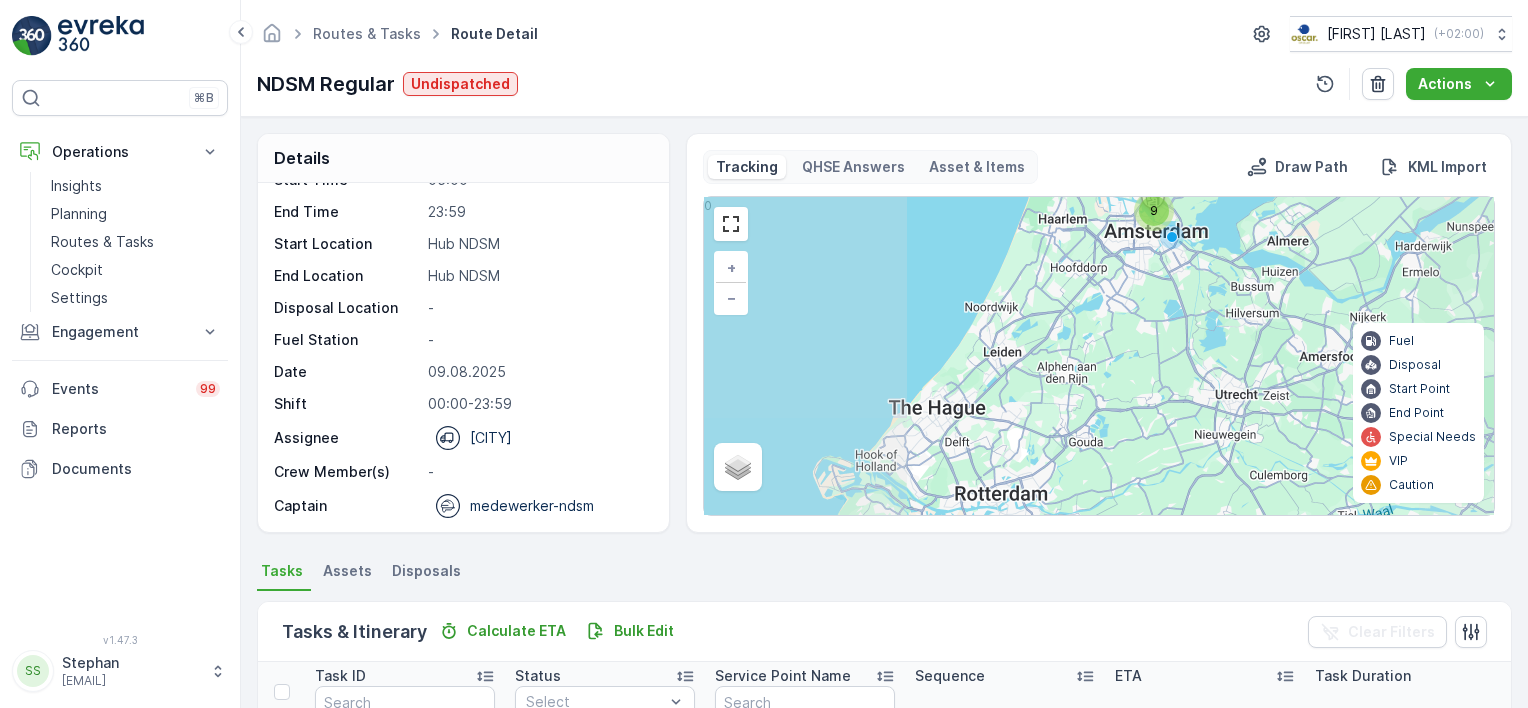 scroll, scrollTop: 62, scrollLeft: 0, axis: vertical 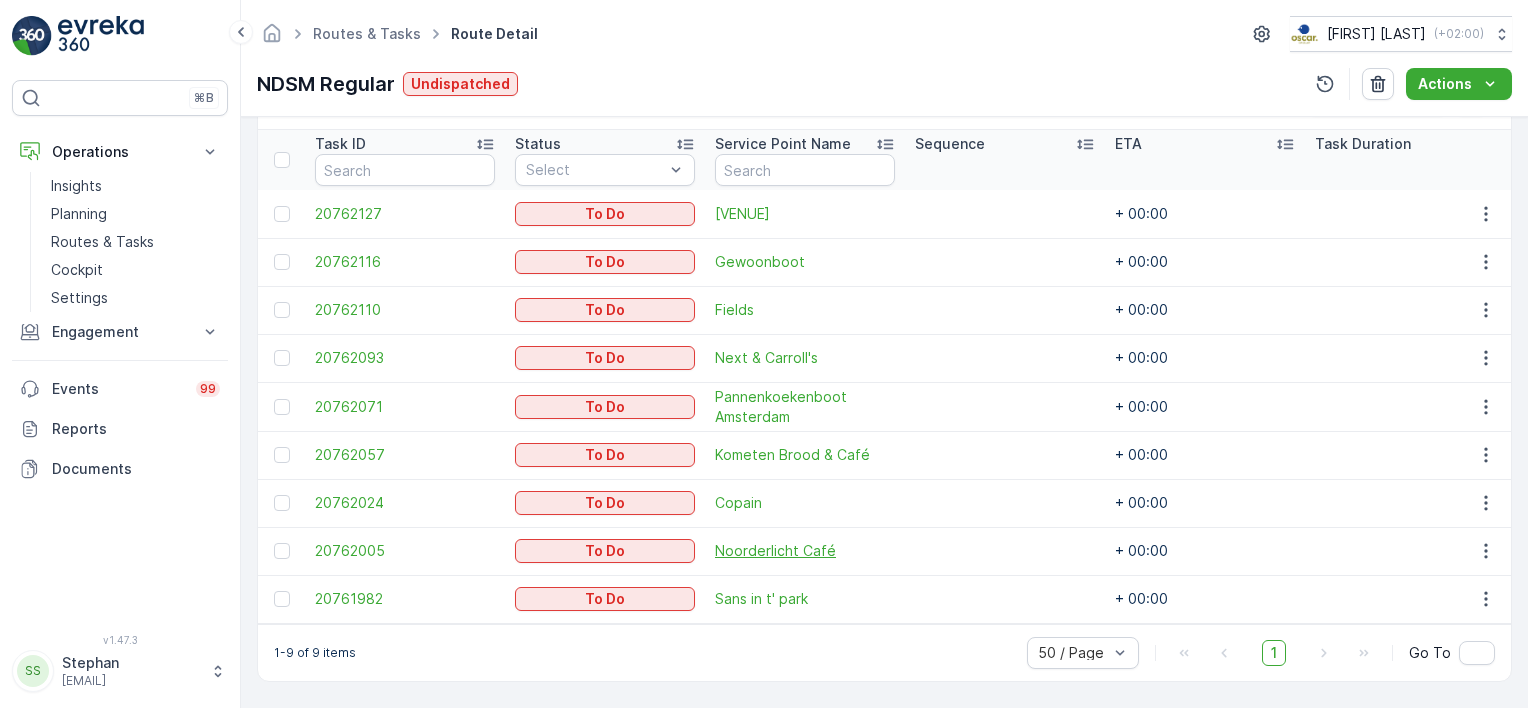 click on "Noorderlicht Café" at bounding box center [805, 551] 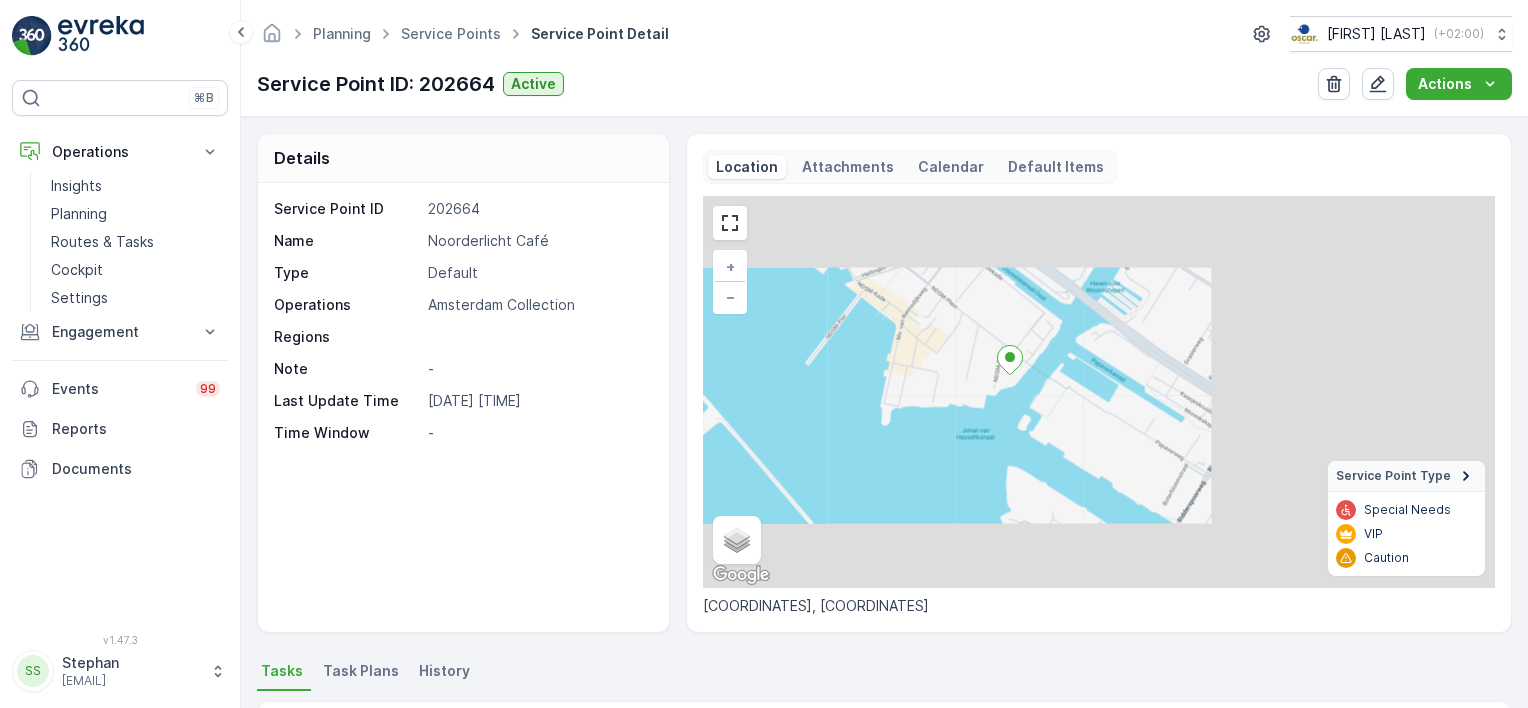 drag, startPoint x: 840, startPoint y: 327, endPoint x: 905, endPoint y: 373, distance: 79.630394 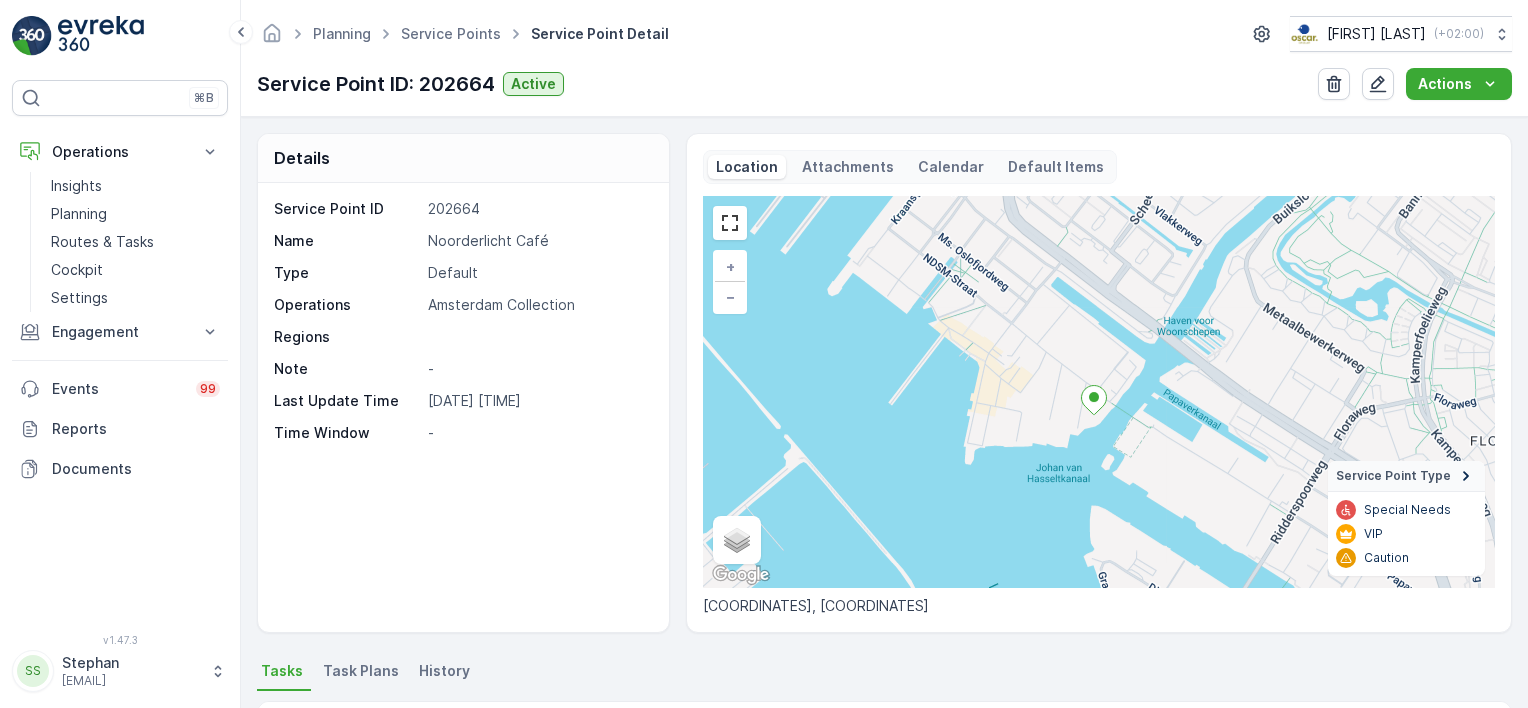 drag, startPoint x: 932, startPoint y: 374, endPoint x: 974, endPoint y: 396, distance: 47.41308 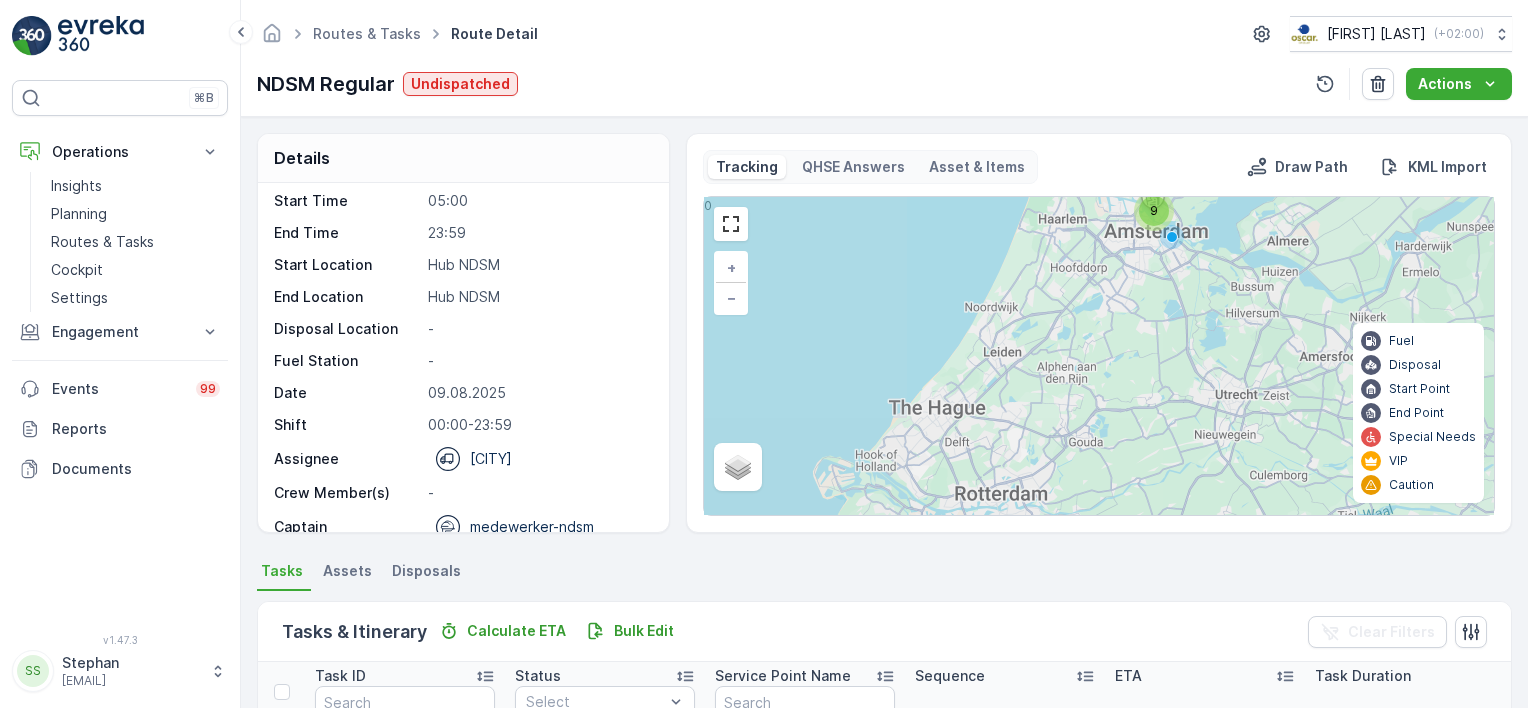 scroll, scrollTop: 62, scrollLeft: 0, axis: vertical 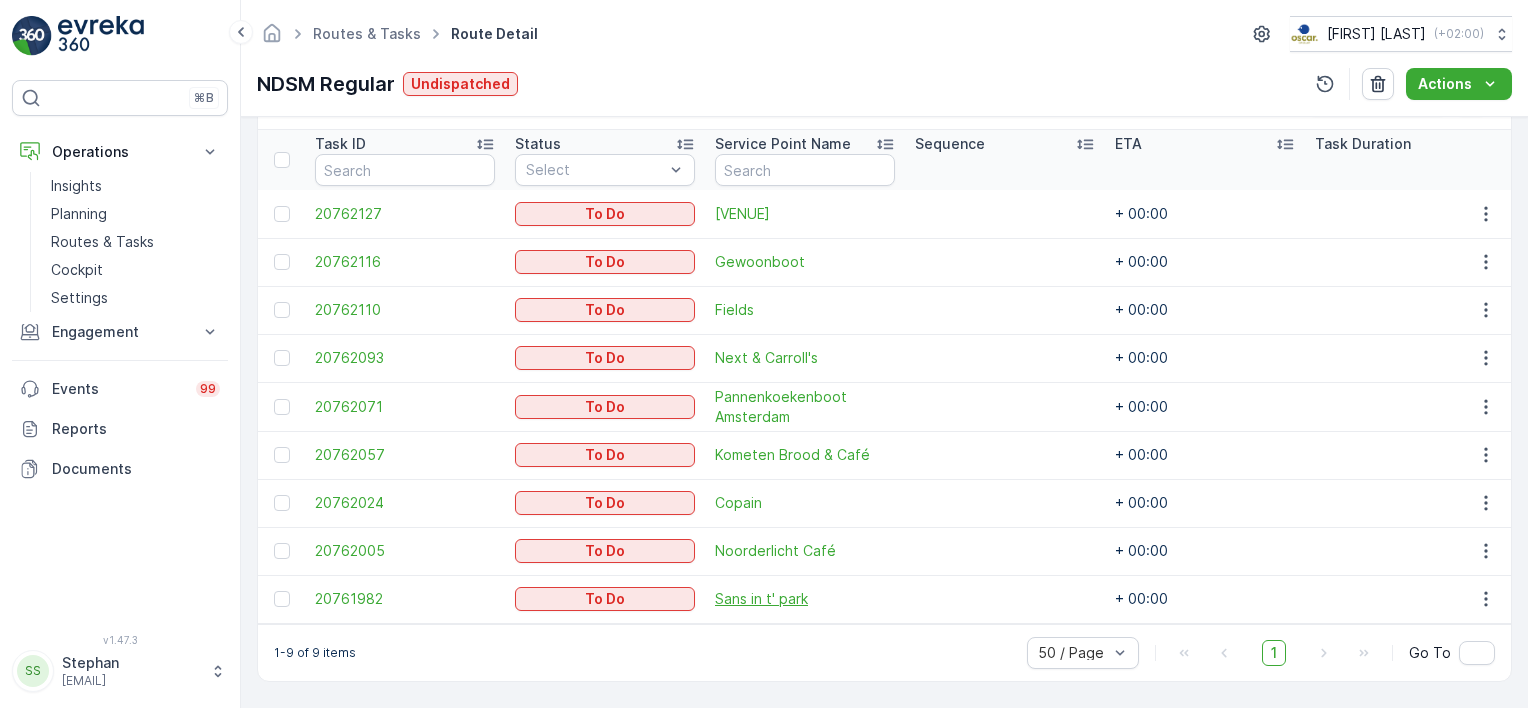 click on "Sans in t' park" at bounding box center [805, 599] 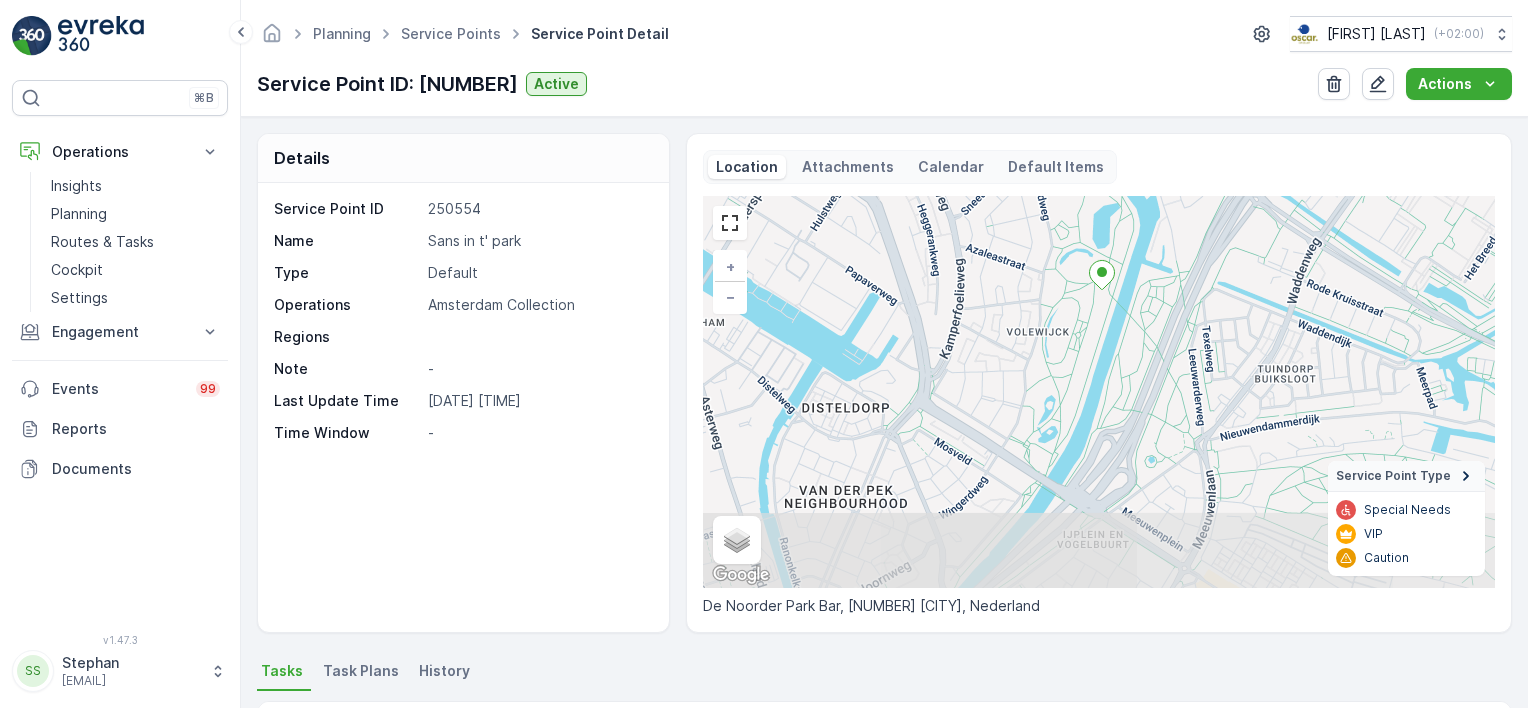 drag, startPoint x: 1064, startPoint y: 448, endPoint x: 1076, endPoint y: 339, distance: 109.65856 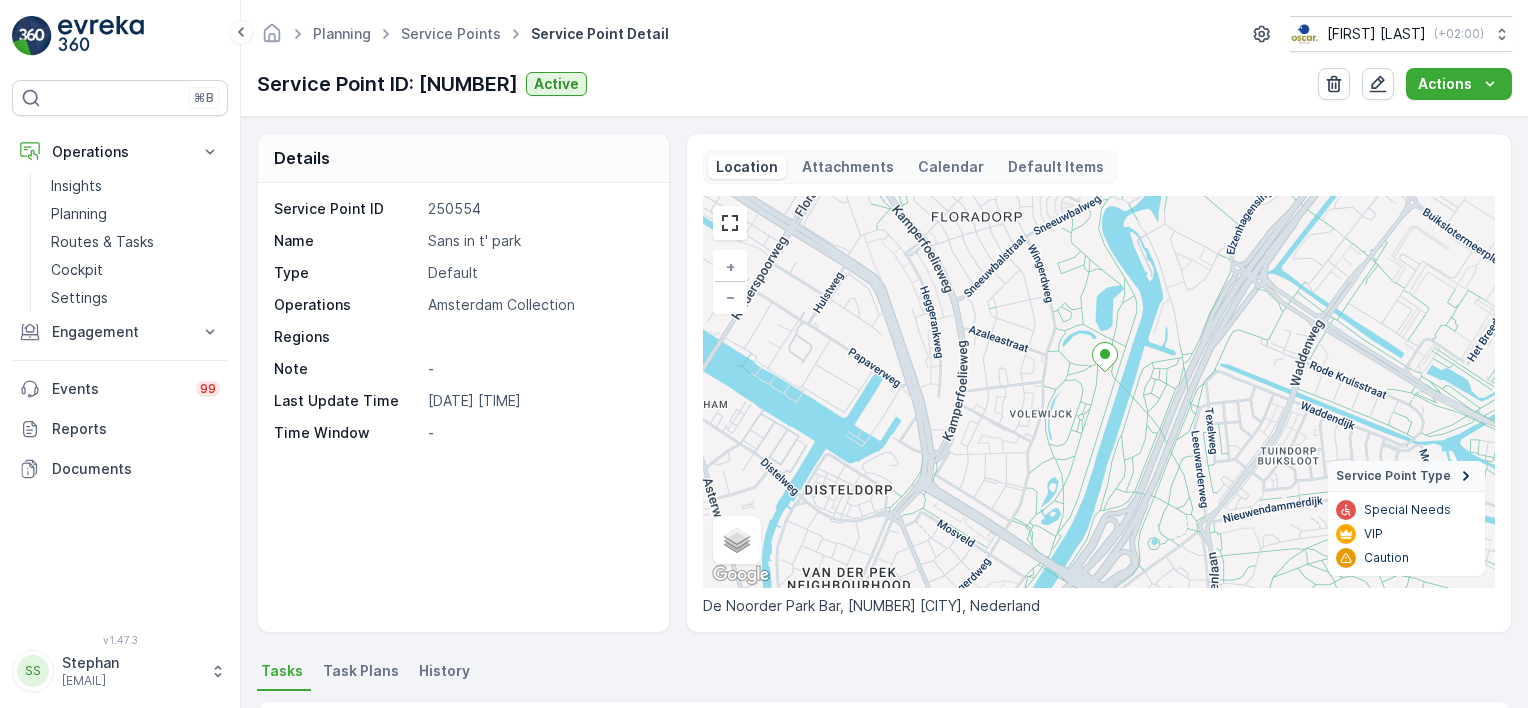click on "+ −  Satellite  Roadmap  Terrain  Hybrid  Leaflet Keyboard shortcuts Map Data Map data ©2025 Google Map data ©2025 Google 200 m  Click to toggle between metric and imperial units Terms Report a map error Service Point Type Special Needs VIP Caution" at bounding box center [1099, 392] 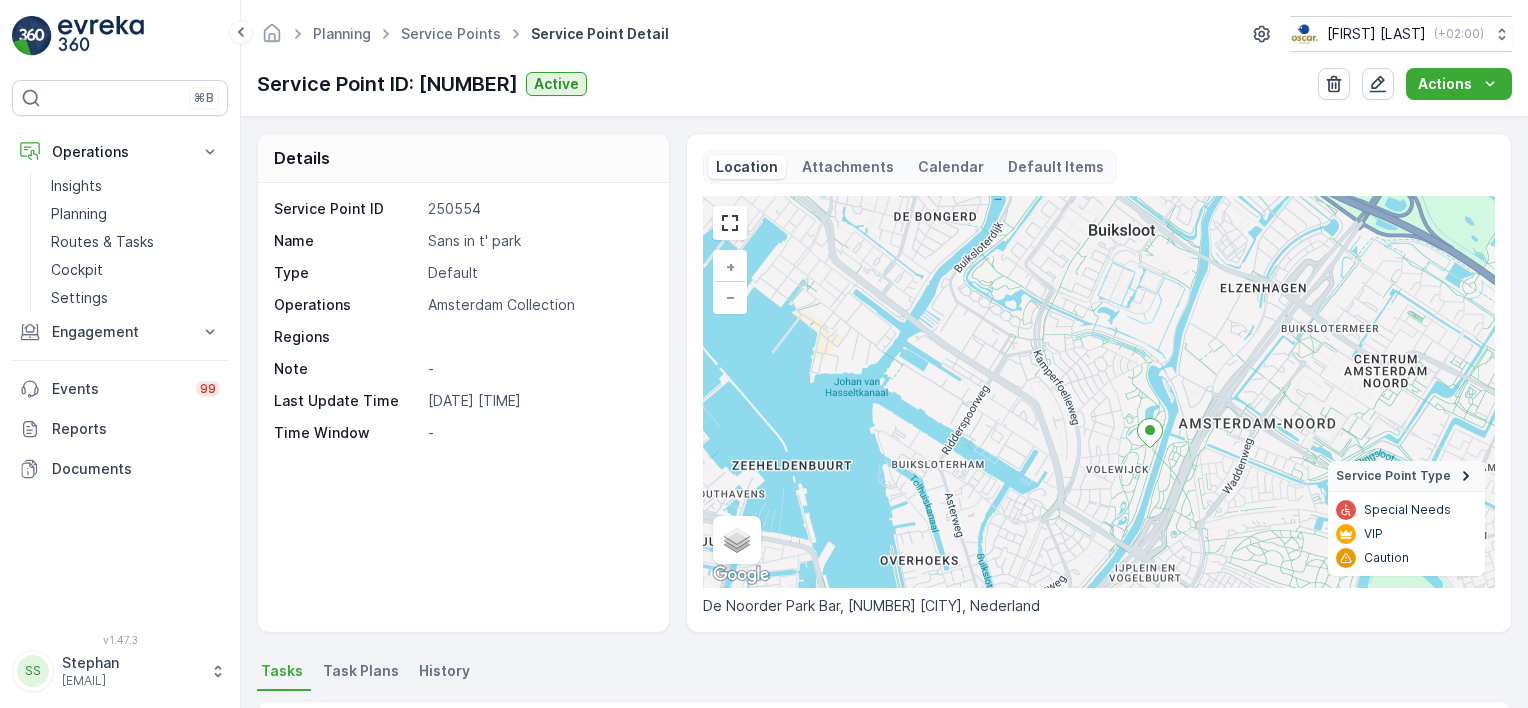 drag, startPoint x: 1024, startPoint y: 383, endPoint x: 1065, endPoint y: 432, distance: 63.89053 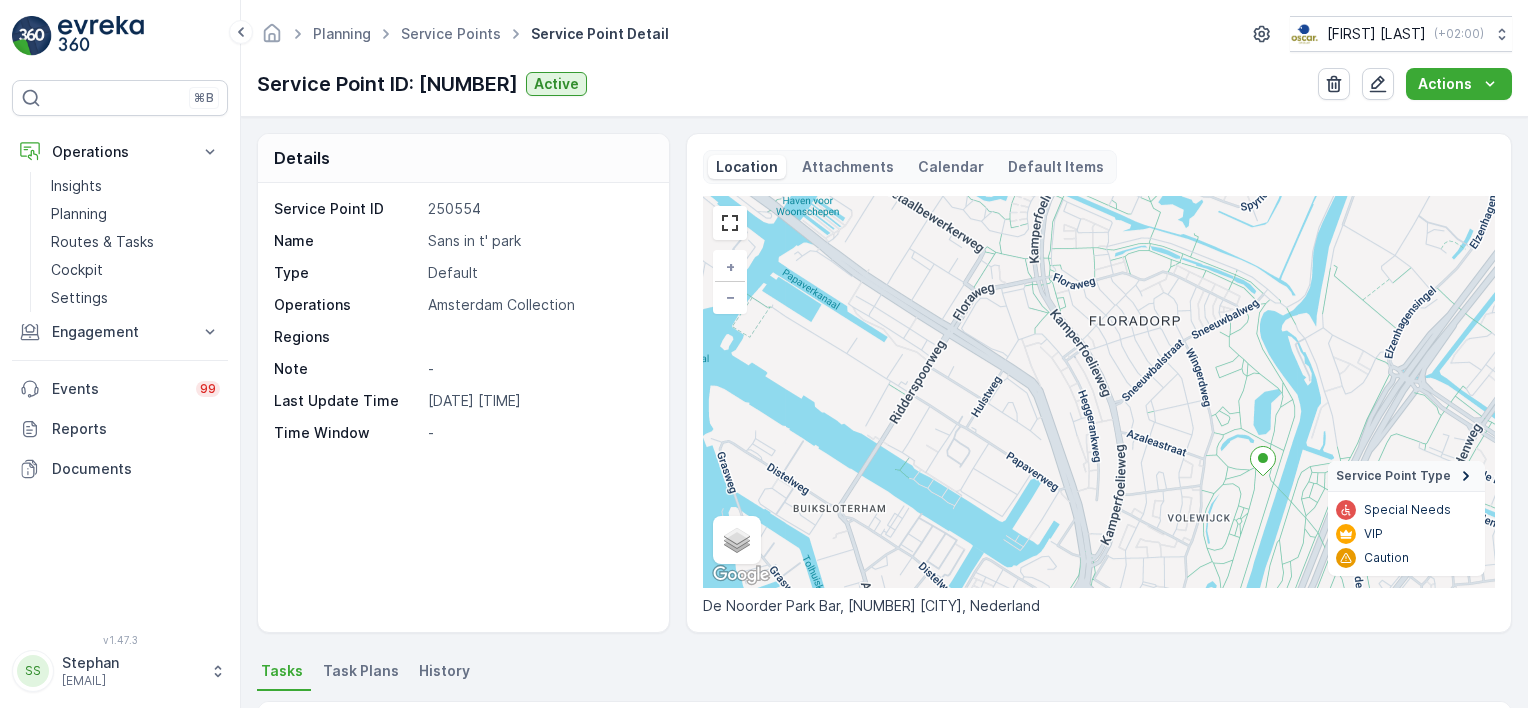 click on "+ −  Satellite  Roadmap  Terrain  Hybrid  Leaflet Keyboard shortcuts Map Data Map data ©2025 Google Map data ©2025 Google 200 m  Click to toggle between metric and imperial units Terms Report a map error Service Point Type Special Needs VIP Caution" at bounding box center (1099, 392) 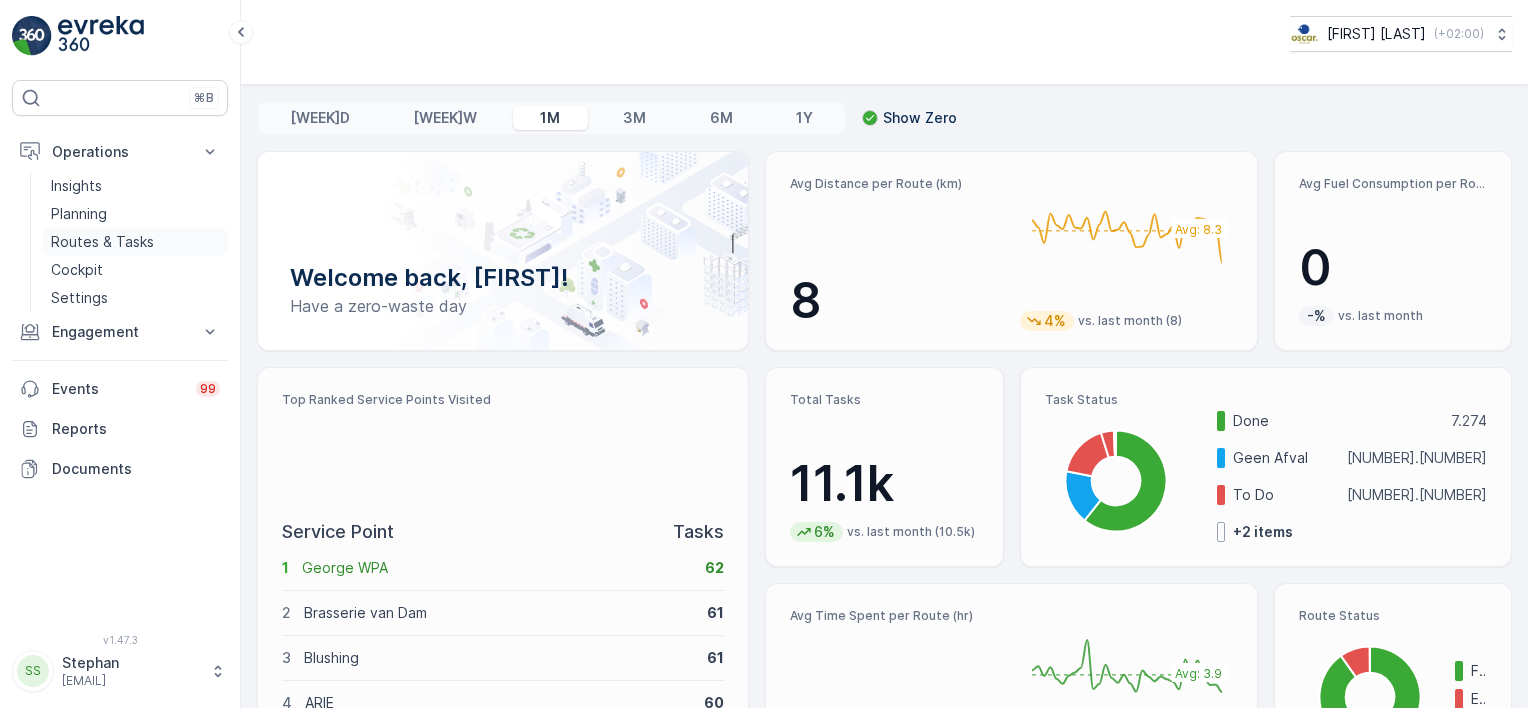 drag, startPoint x: 90, startPoint y: 240, endPoint x: 193, endPoint y: 249, distance: 103.392456 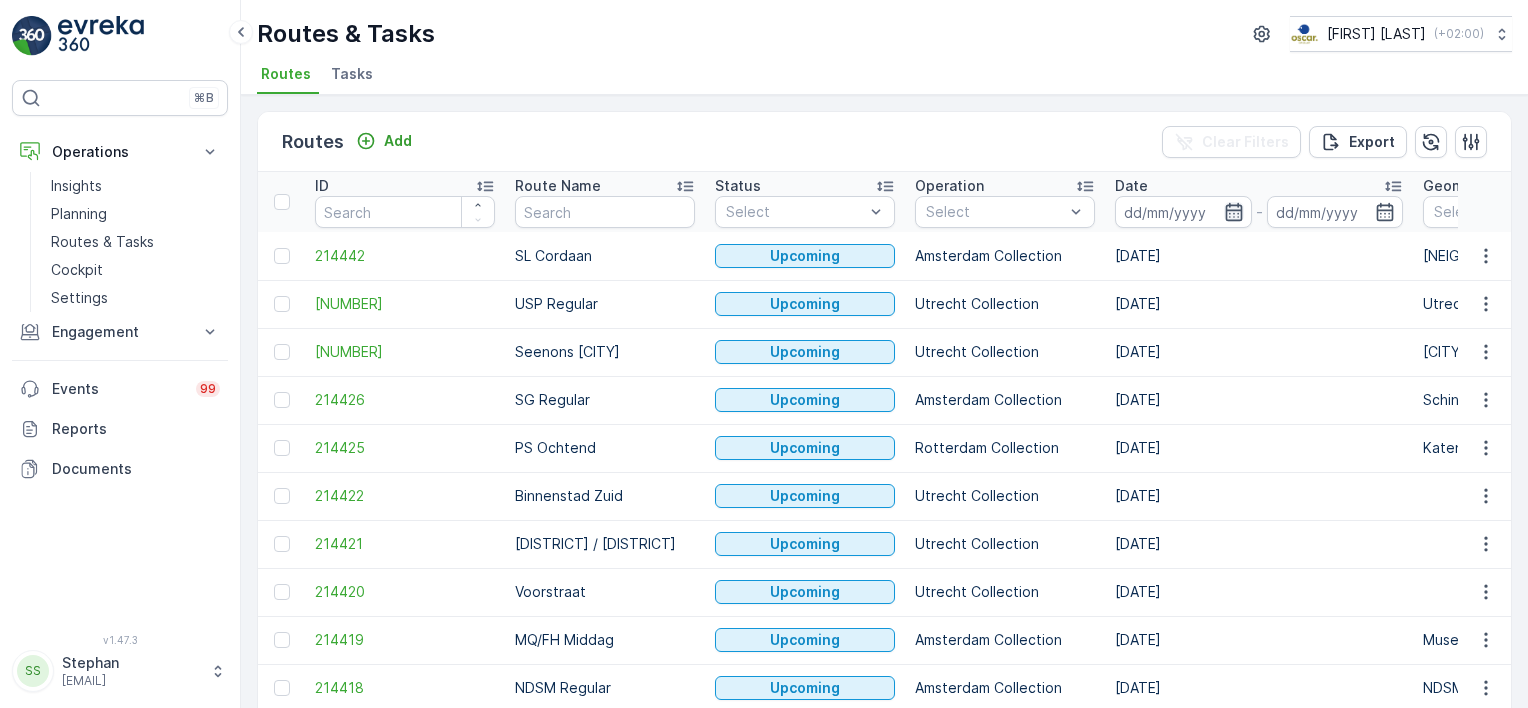 click 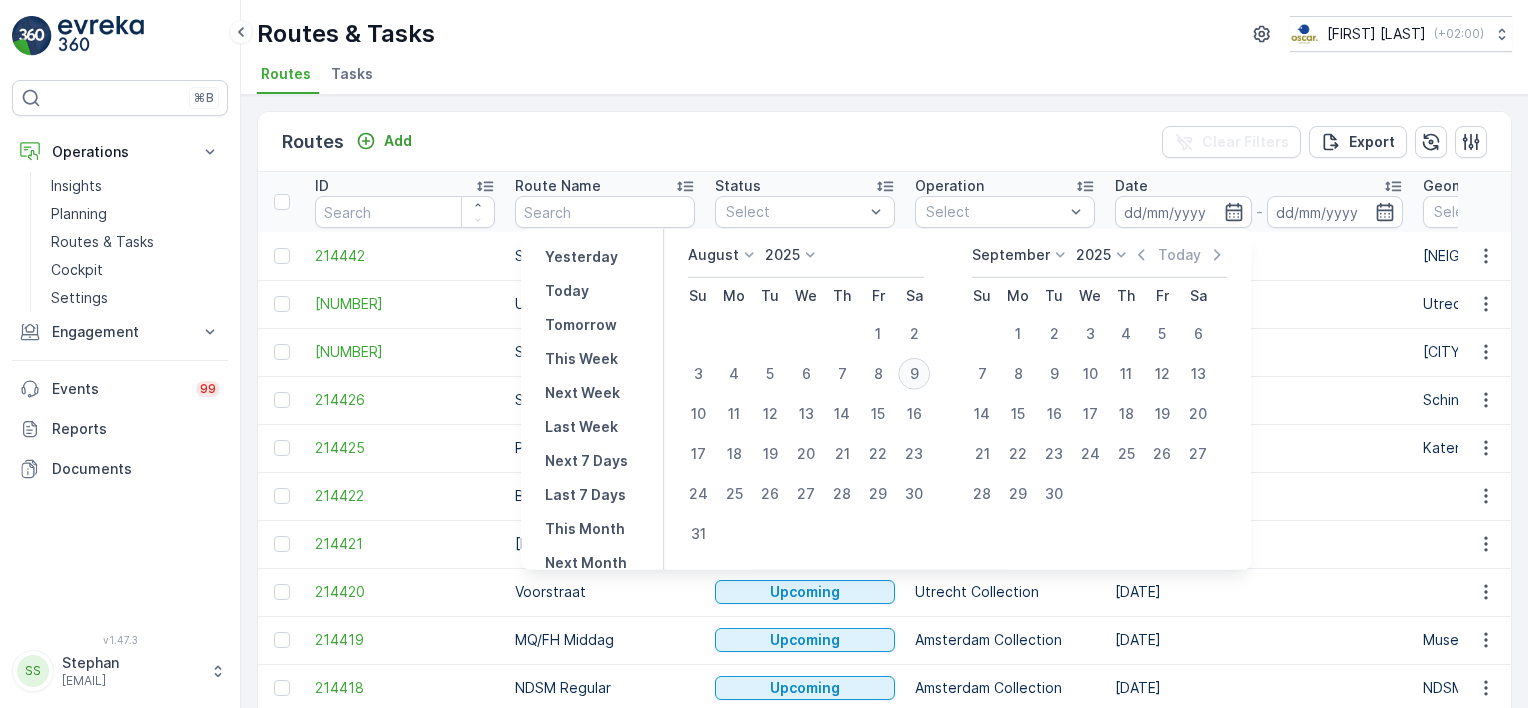 click on "9" at bounding box center [914, 374] 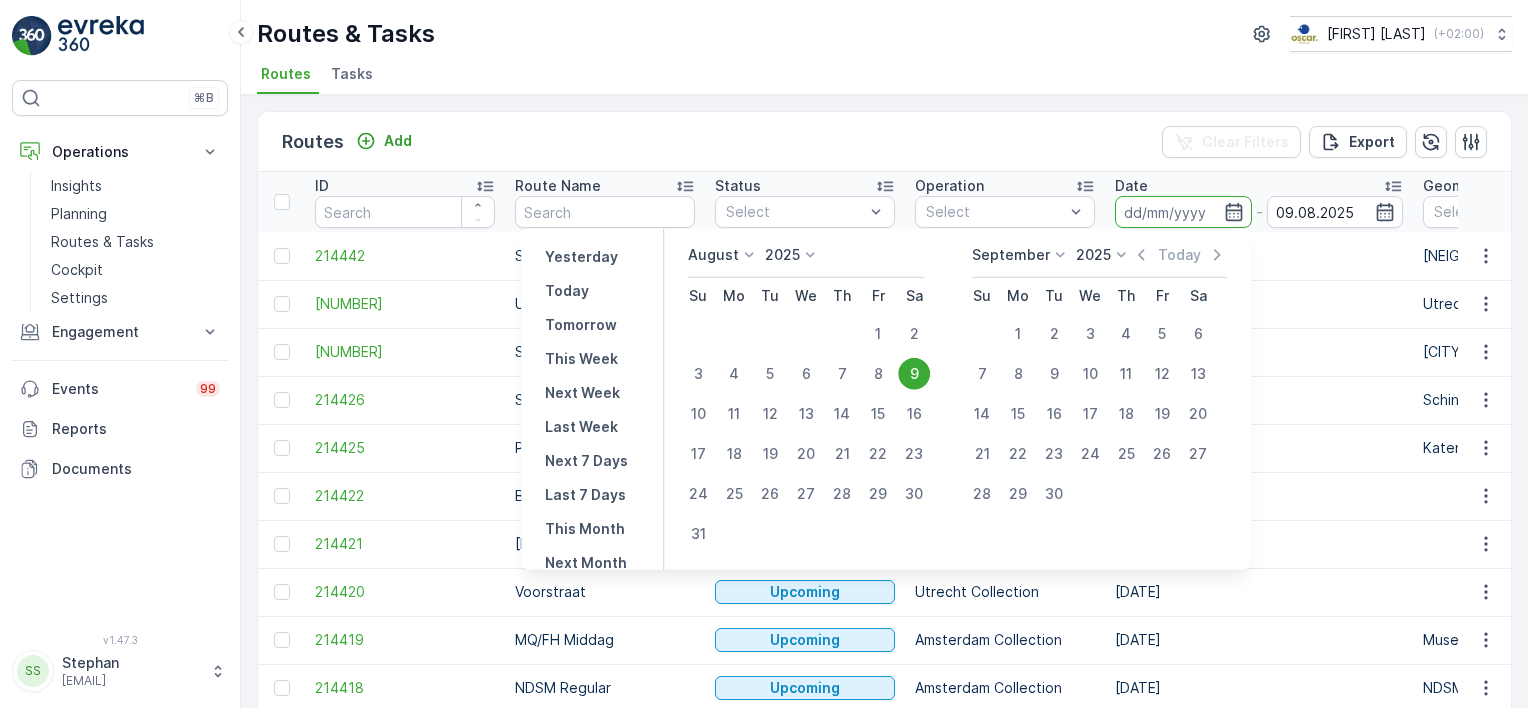 type on "09.08.2025" 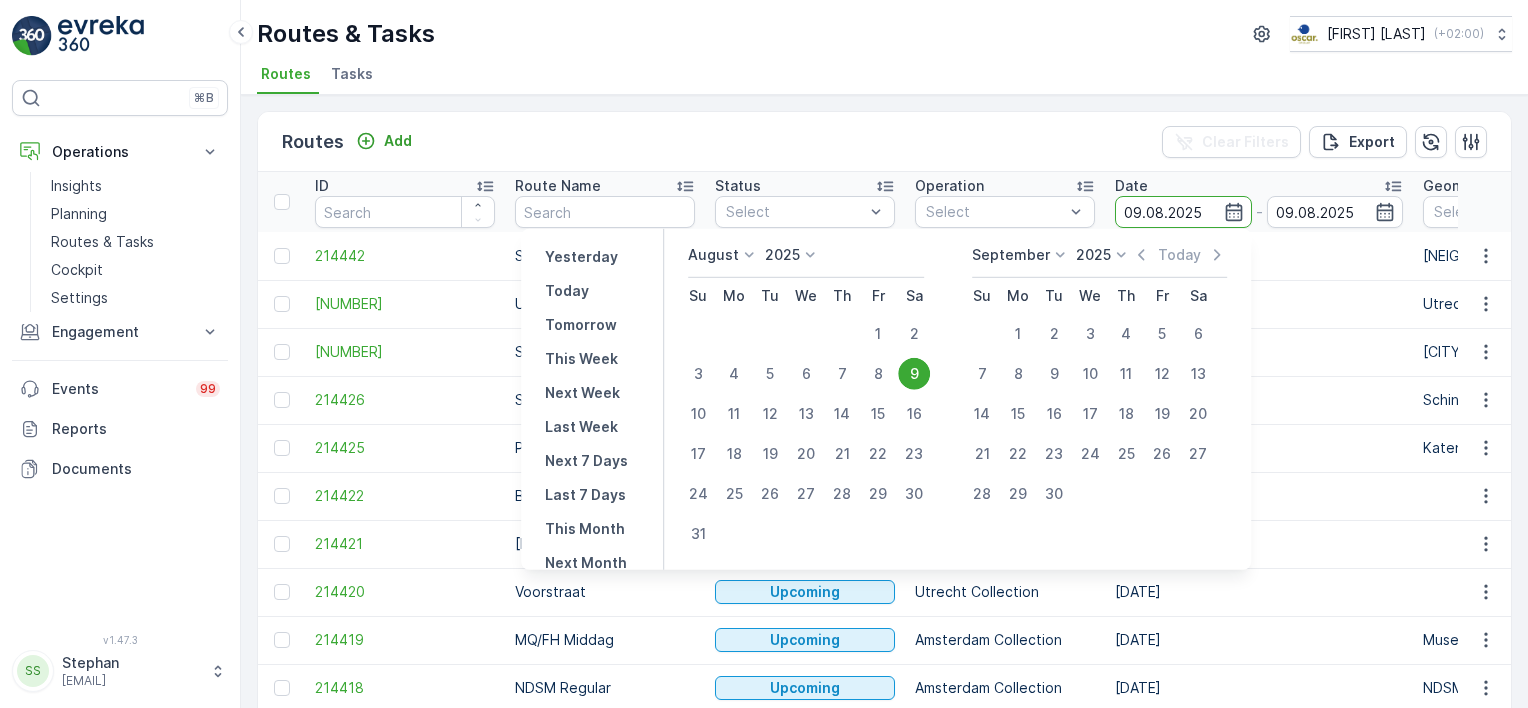 click on "Routes Add Clear Filters Export" at bounding box center (884, 142) 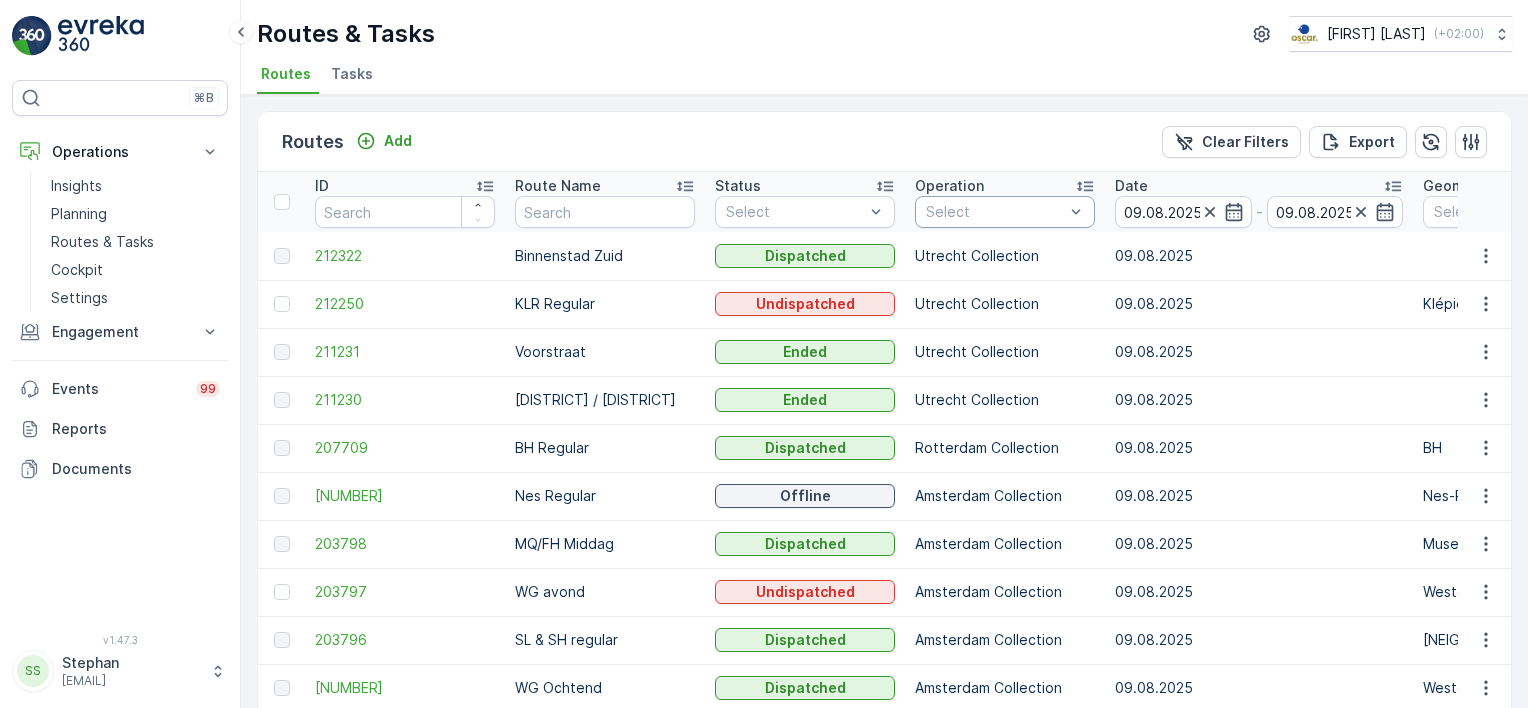 click at bounding box center (995, 212) 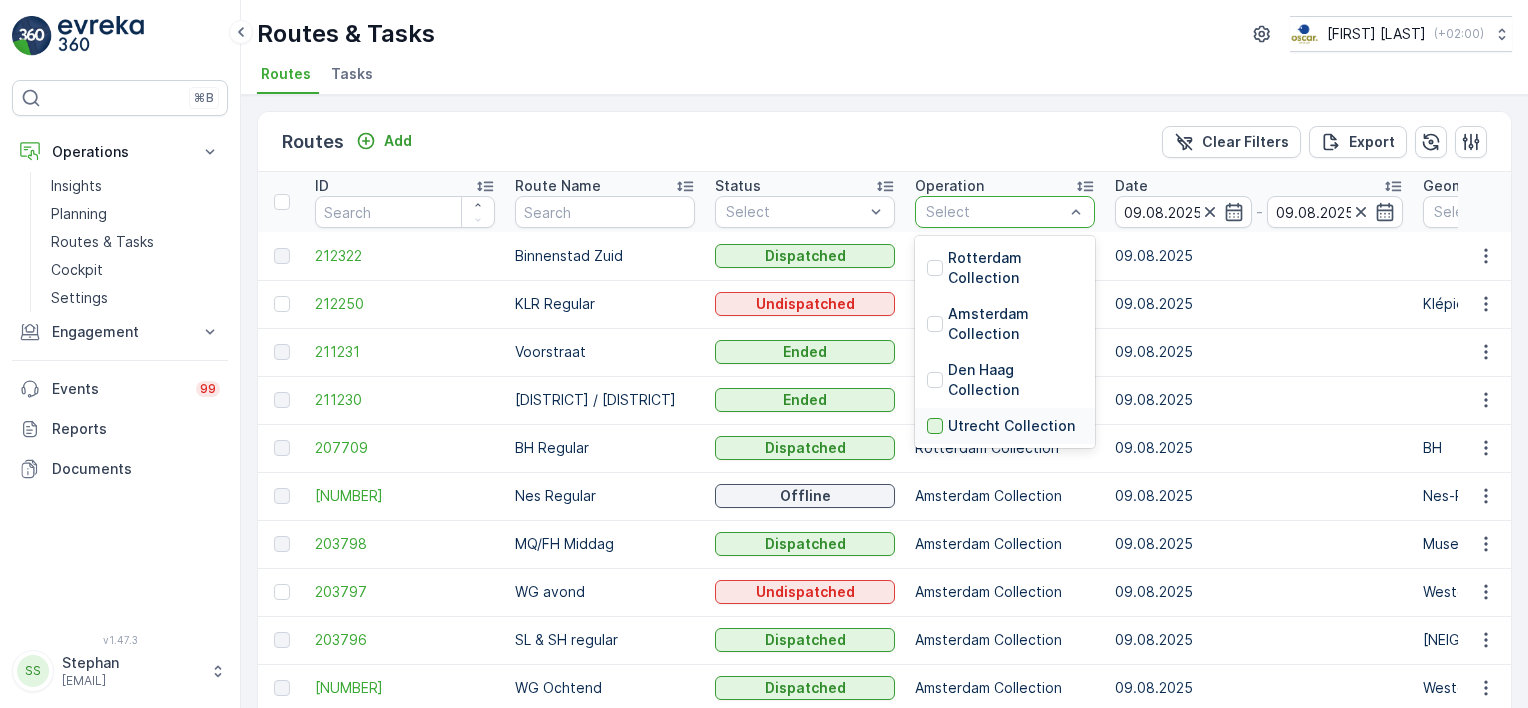click at bounding box center [935, 426] 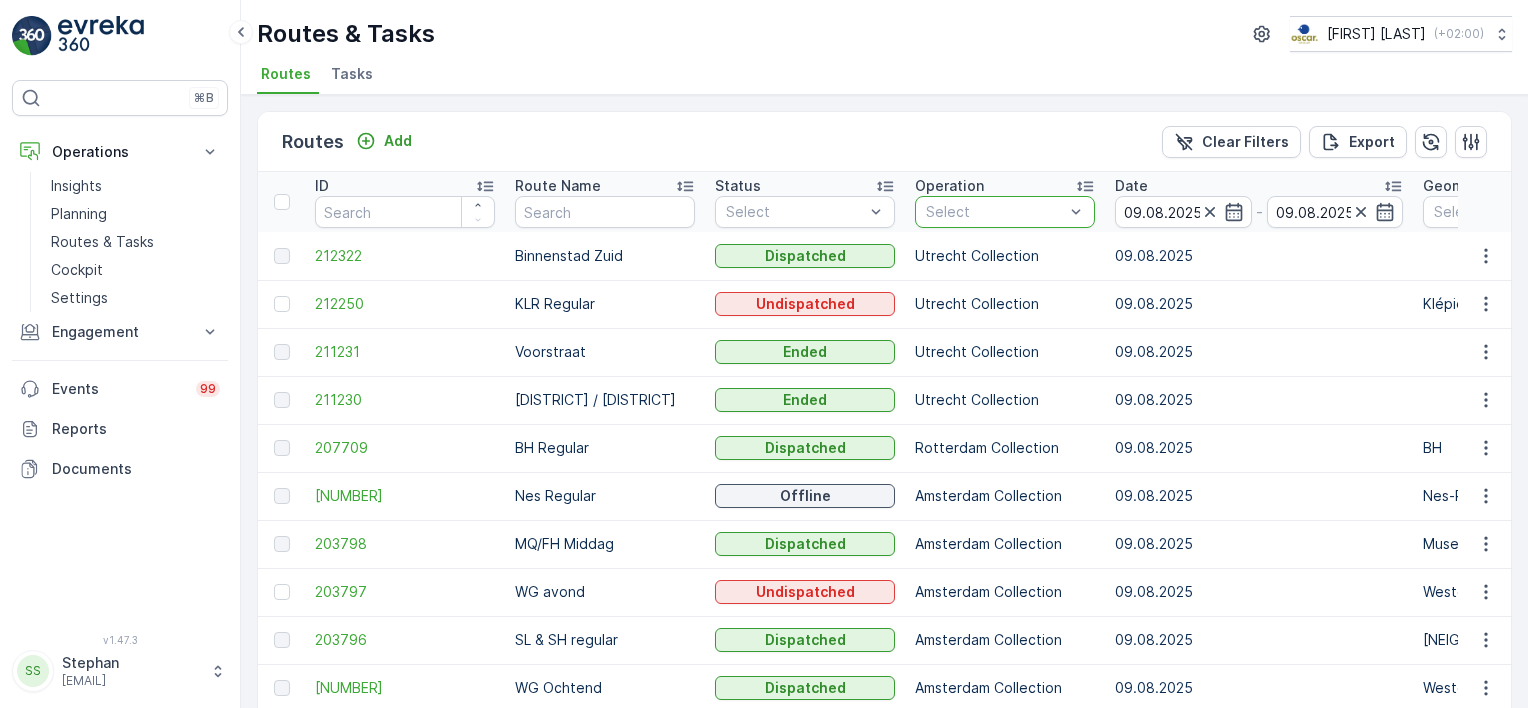 click on "Routes Add Clear Filters Export" at bounding box center [884, 142] 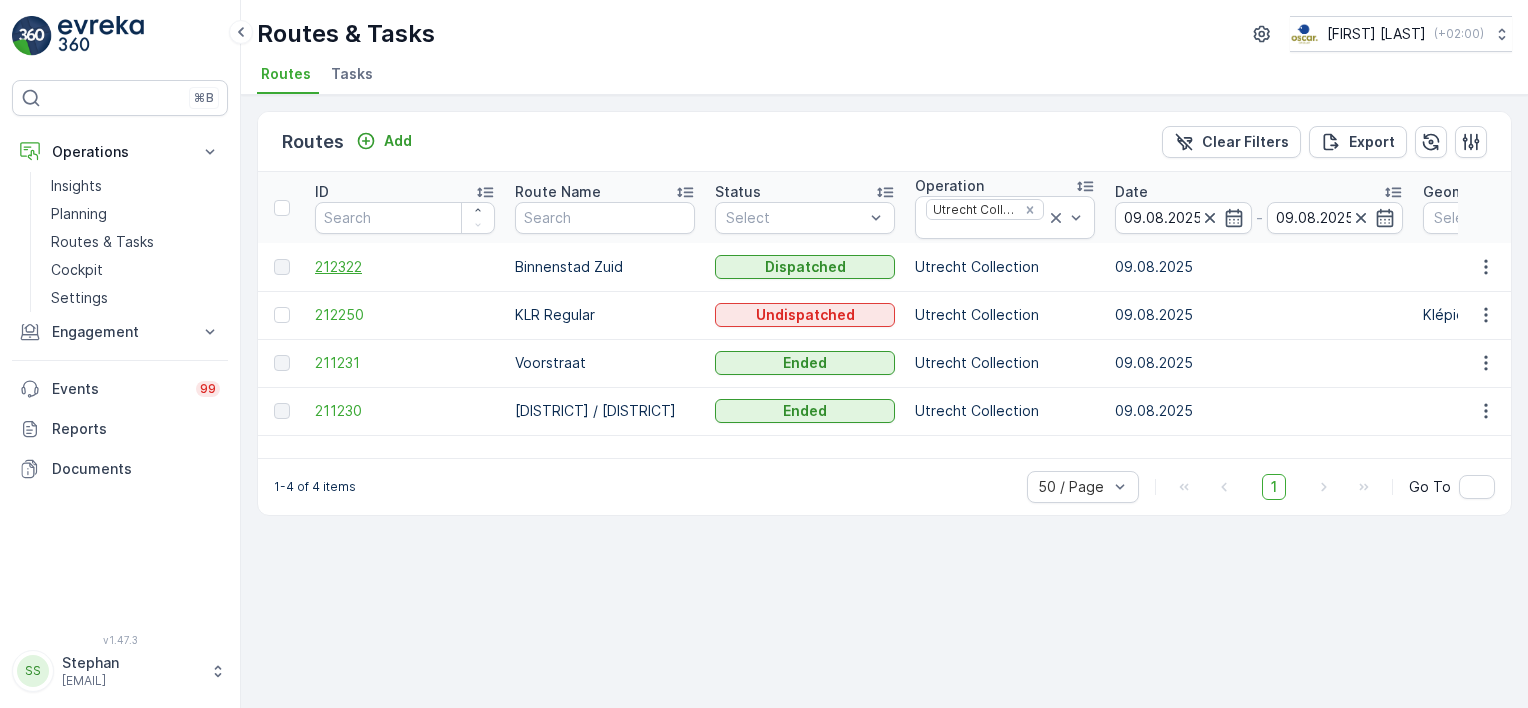 click on "212322" at bounding box center (405, 267) 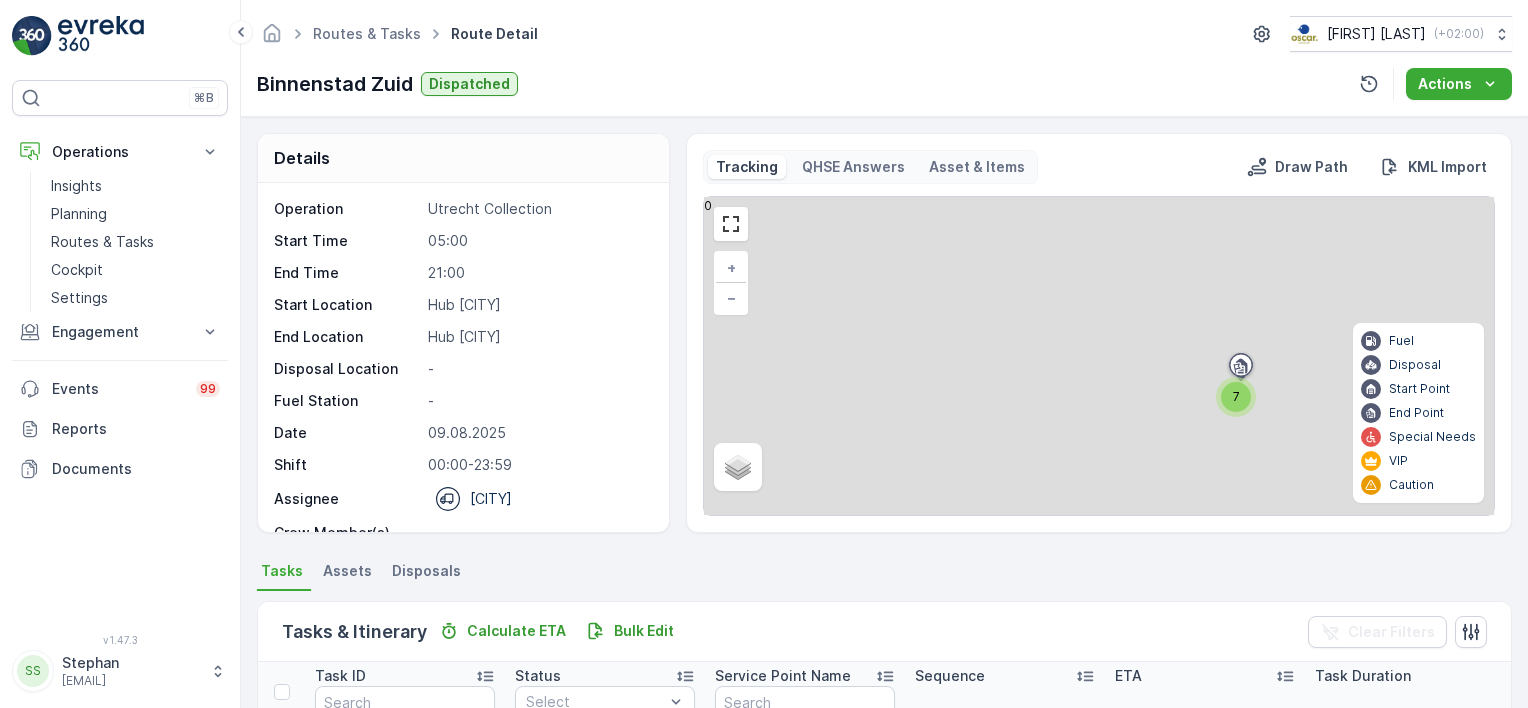 scroll, scrollTop: 62, scrollLeft: 0, axis: vertical 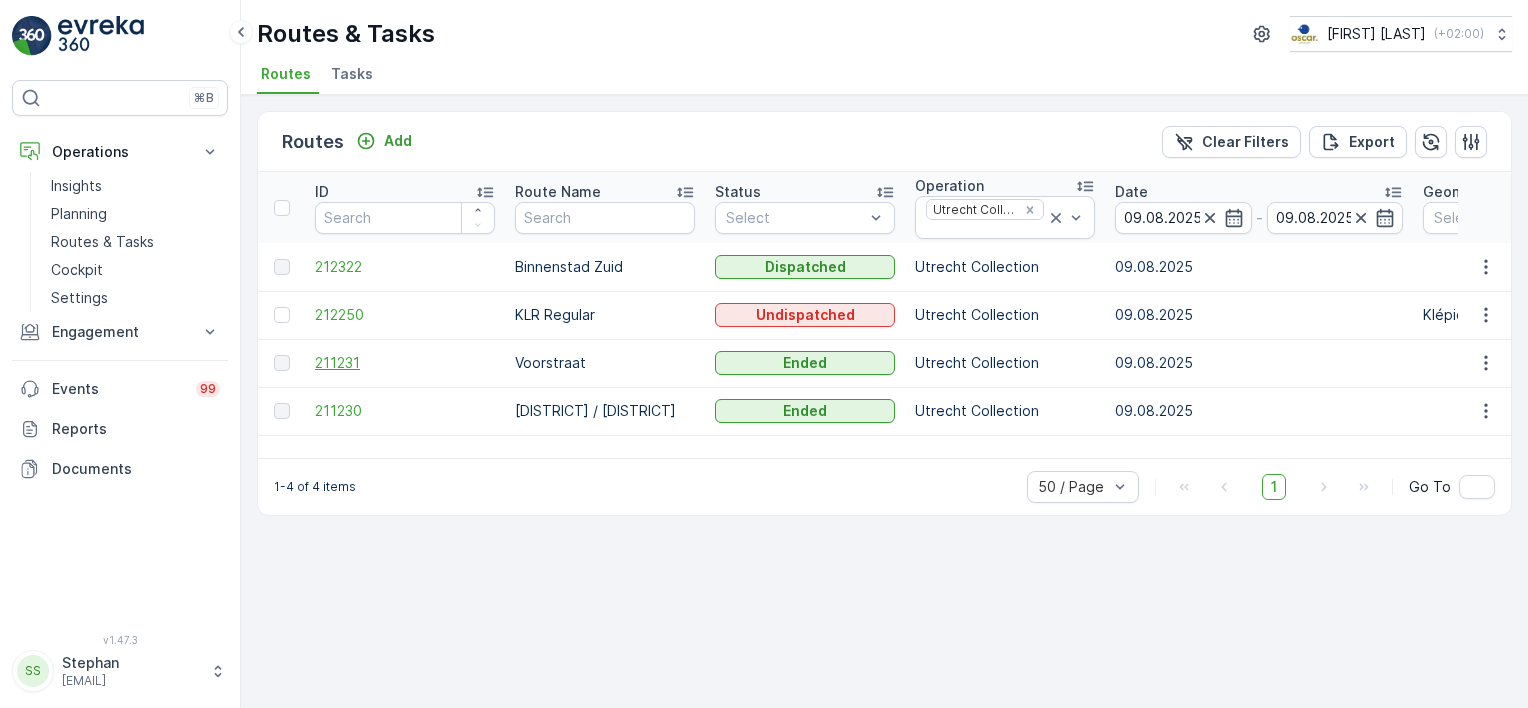 click on "211231" at bounding box center [405, 363] 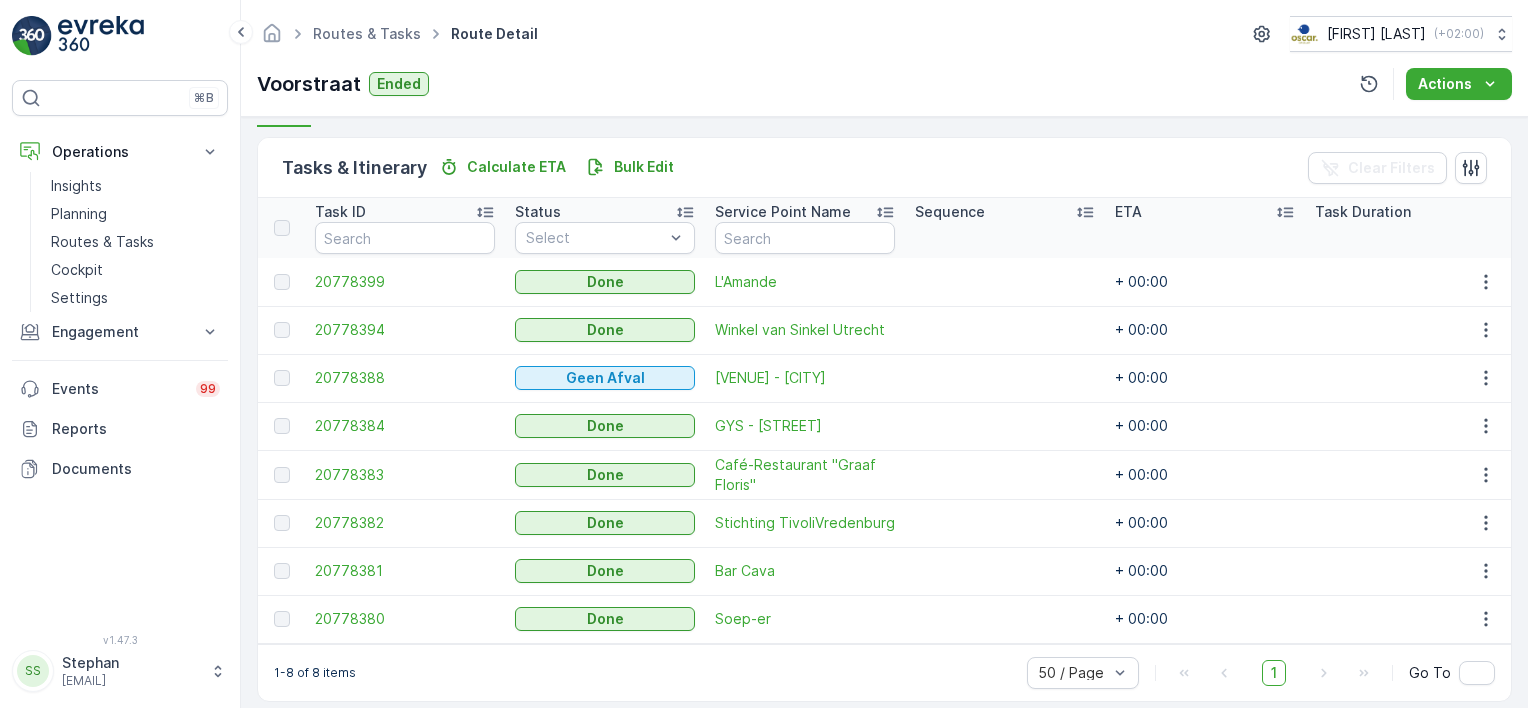 scroll, scrollTop: 491, scrollLeft: 0, axis: vertical 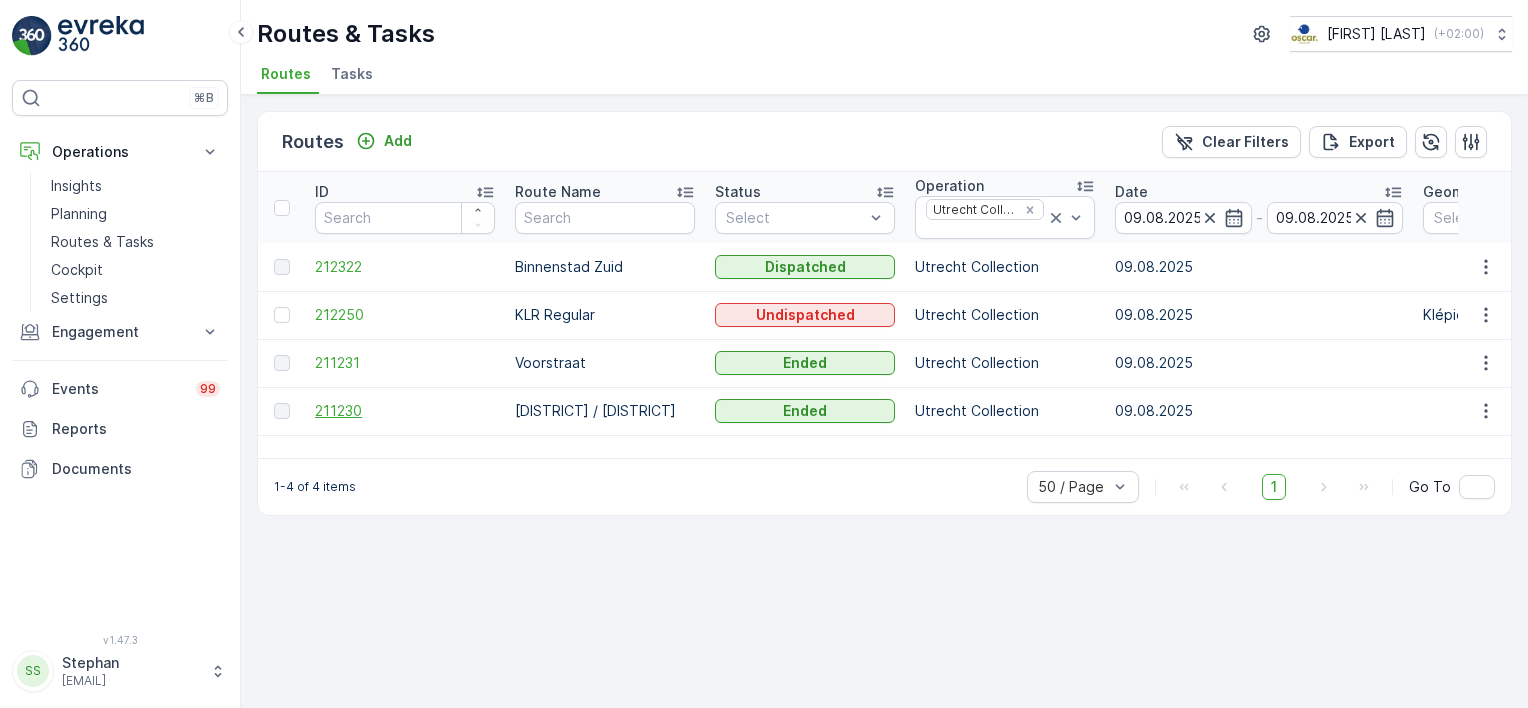 click on "211230" at bounding box center [405, 411] 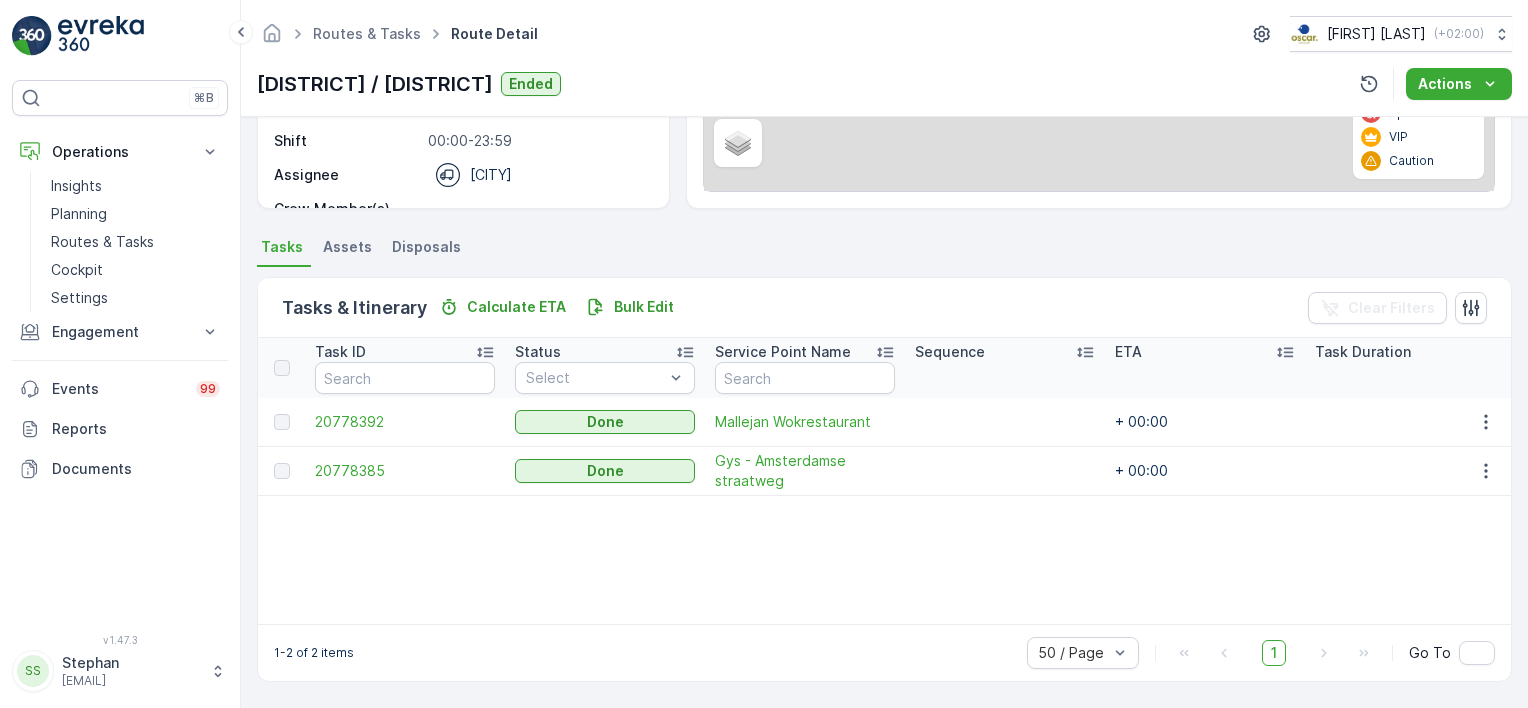 scroll, scrollTop: 322, scrollLeft: 0, axis: vertical 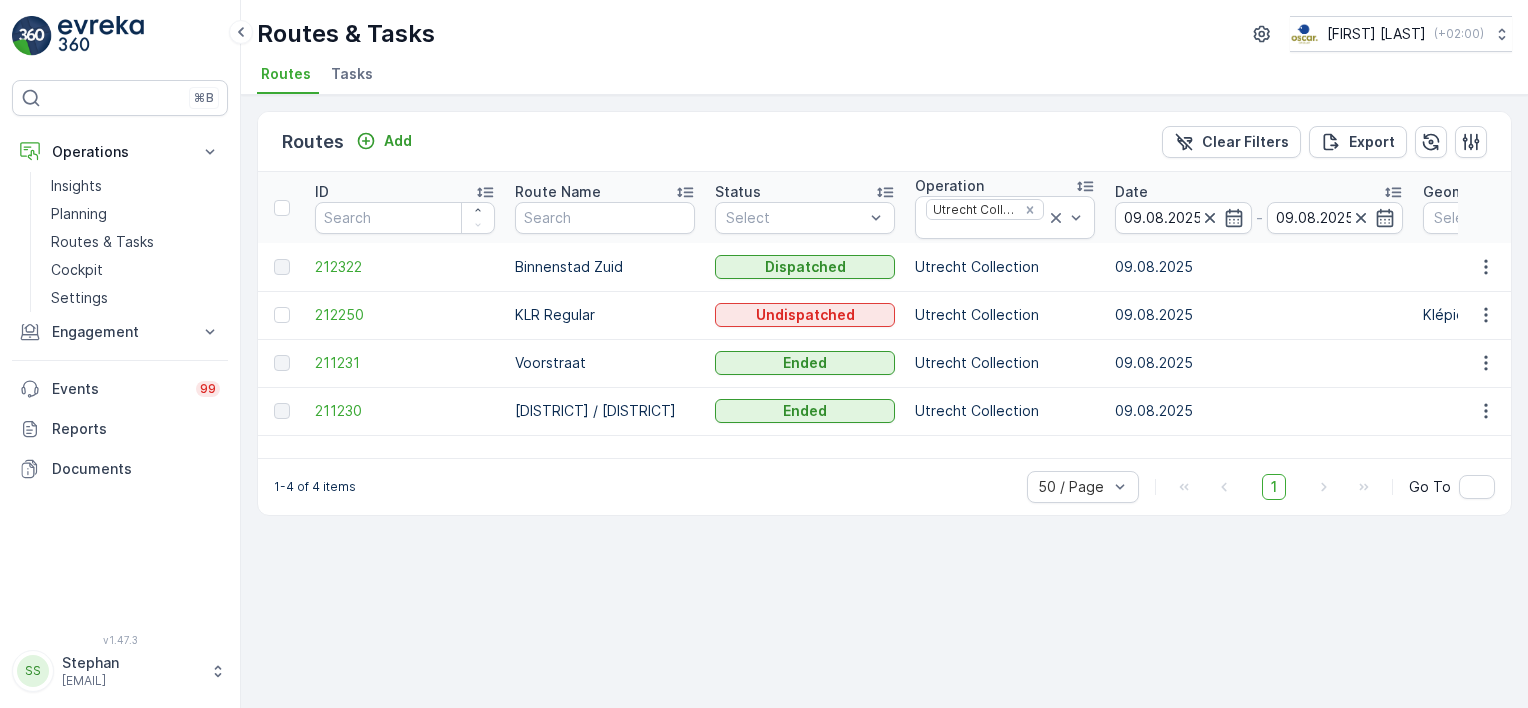 click on "Routes Tasks" at bounding box center (876, 77) 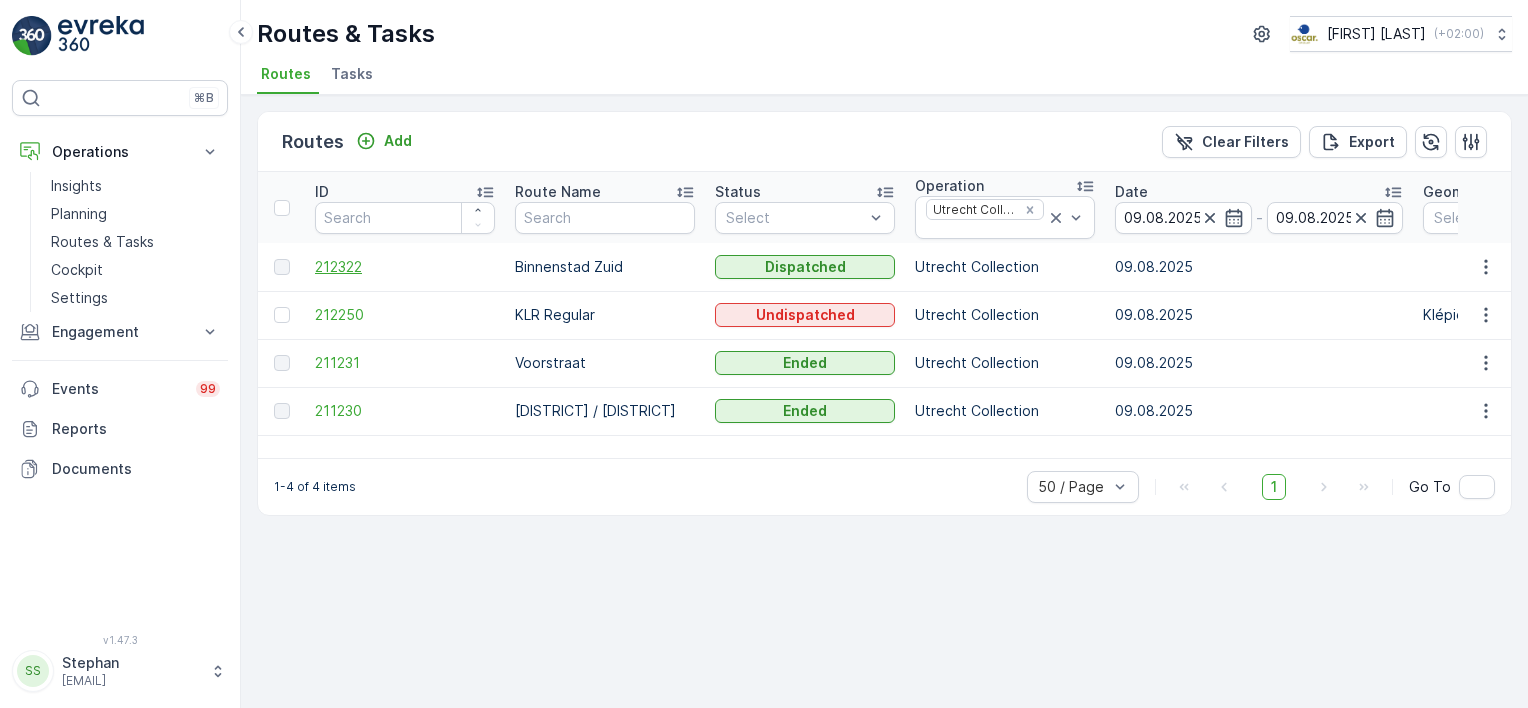 click on "212322" at bounding box center (405, 267) 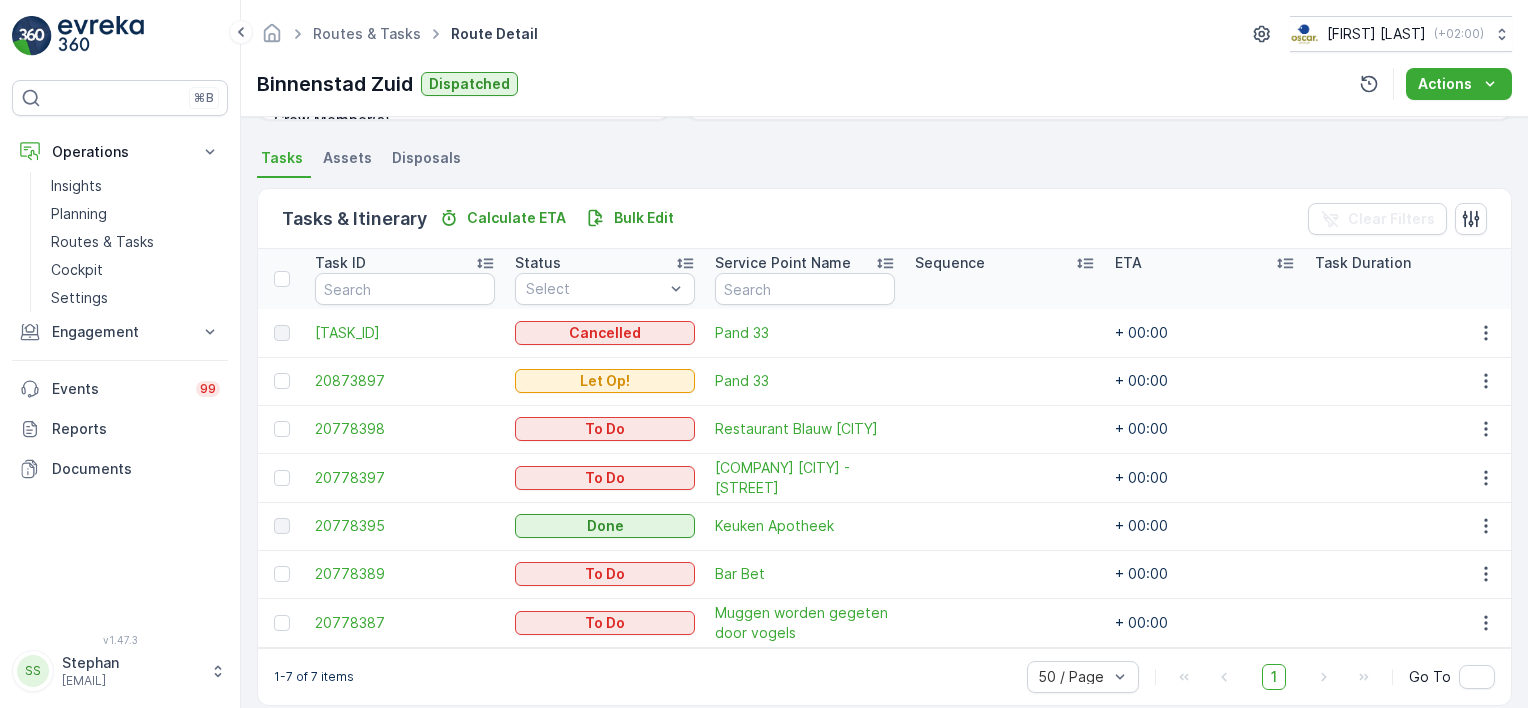 scroll, scrollTop: 444, scrollLeft: 0, axis: vertical 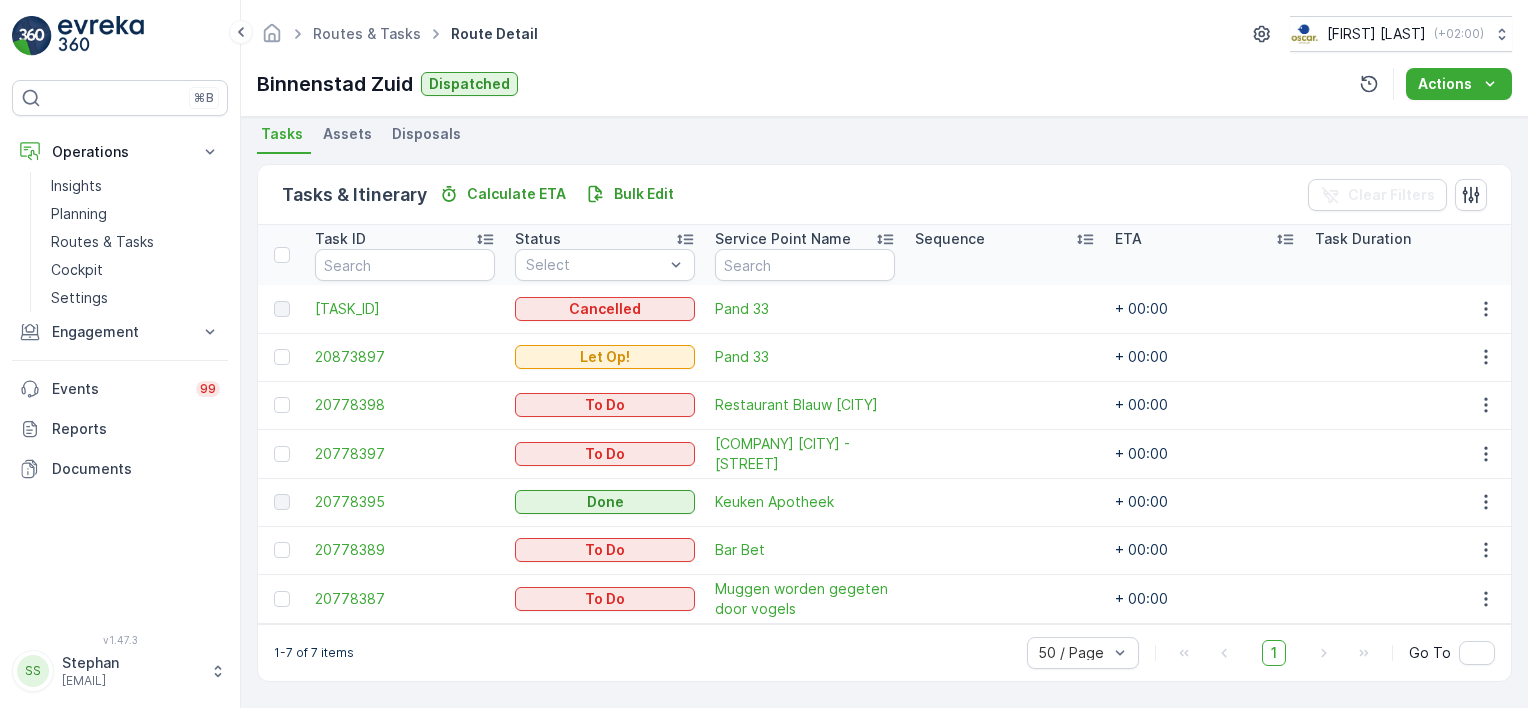 click on "Details Operation Utrecht Collection Start Time 05:00 End Time 21:00 Start Location Hub Utrecht End Location Hub Utrecht Disposal Location - Fuel Station - Date 09.08.2025 Shift 00:00-23:59 Assignee Utrecht Crew Member(s) - Captain medewerker-uc Tracking QHSE Answers Asset & Items Draw Path KML Import 7 + −  Satellite  Roadmap  Terrain  Hybrid  Leaflet Keyboard shortcuts Map Data Map data ©2025 GeoBasis-DE/BKG (©2009), Google Map data ©2025 GeoBasis-DE/BKG (©2009), Google 10 km  Click to toggle between metric and imperial units Terms Report a map error Fuel Disposal Start Point End Point Special Needs VIP Caution 0 Tasks Assets Disposals Tasks & Itinerary Calculate ETA Bulk Edit Clear Filters Task ID Status Select Service Point Name Sequence ETA Task Duration Time Window 20873913 Cancelled Pand 33 + 00:00 20873897 Let Op! Pand 33 + 00:00 20778398 To Do Restaurant Blauw Utrecht + 00:00 20778397 To Do Restaurant Blauw Utrecht - Haverstraat + 00:00 20778395 Done Keuken Apotheek + 00:00 20778389 To Do 1" at bounding box center [884, 412] 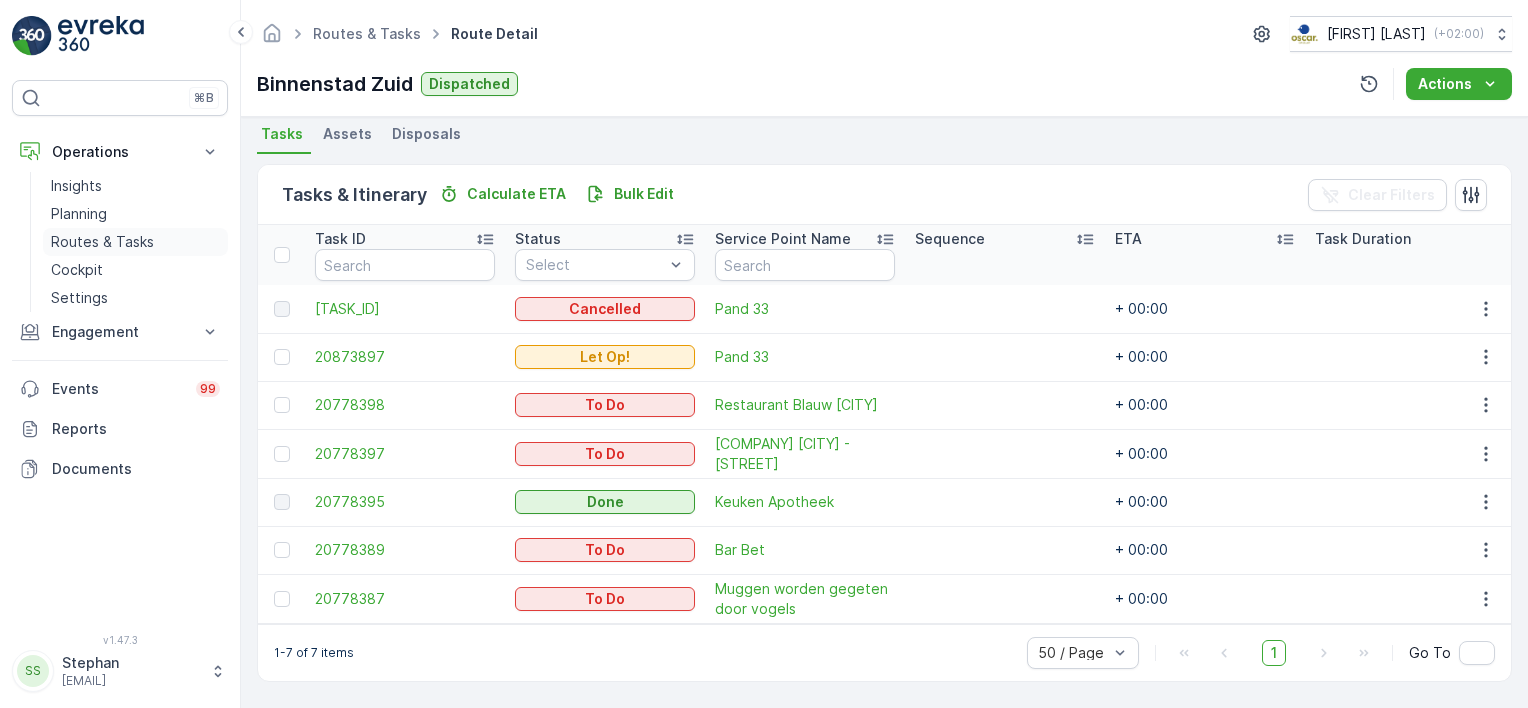 click on "Routes & Tasks" at bounding box center [102, 242] 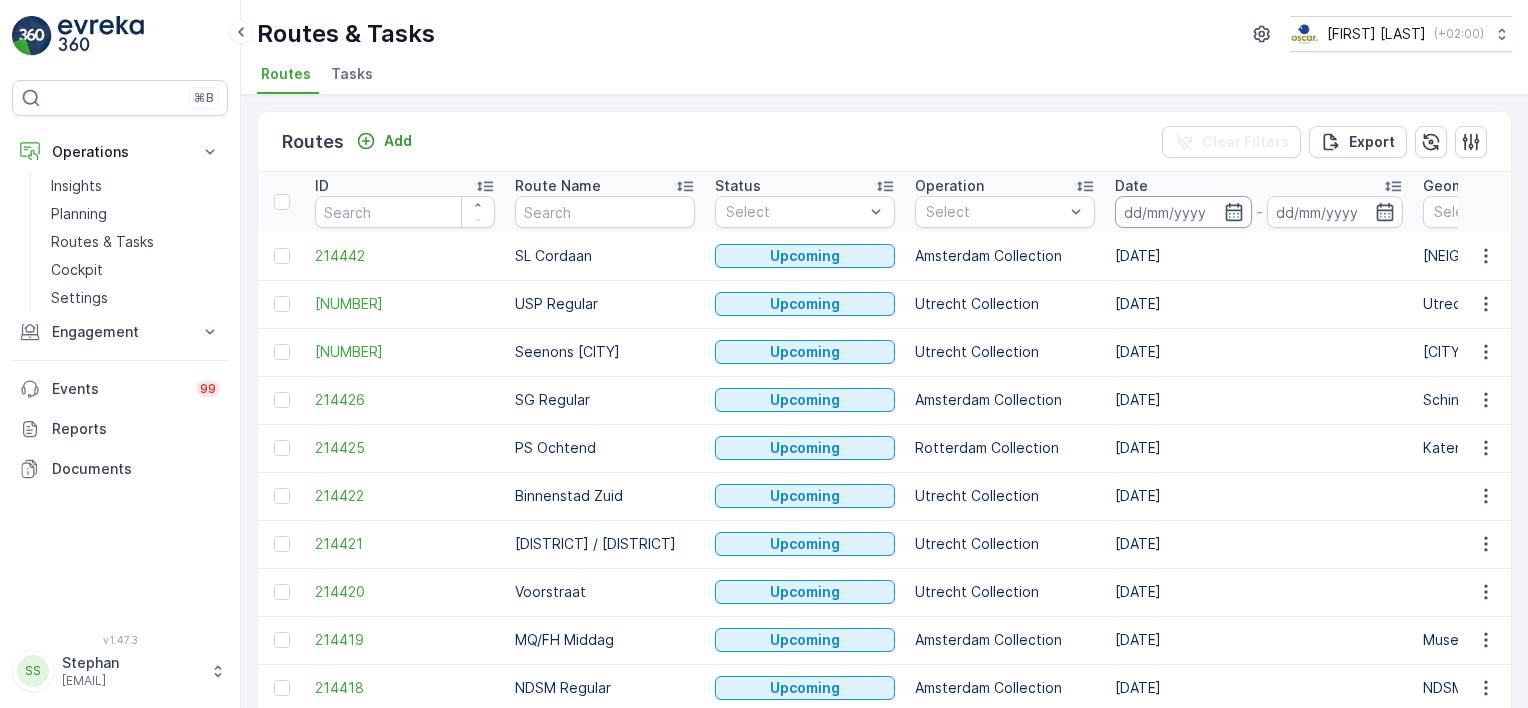 click at bounding box center (1183, 212) 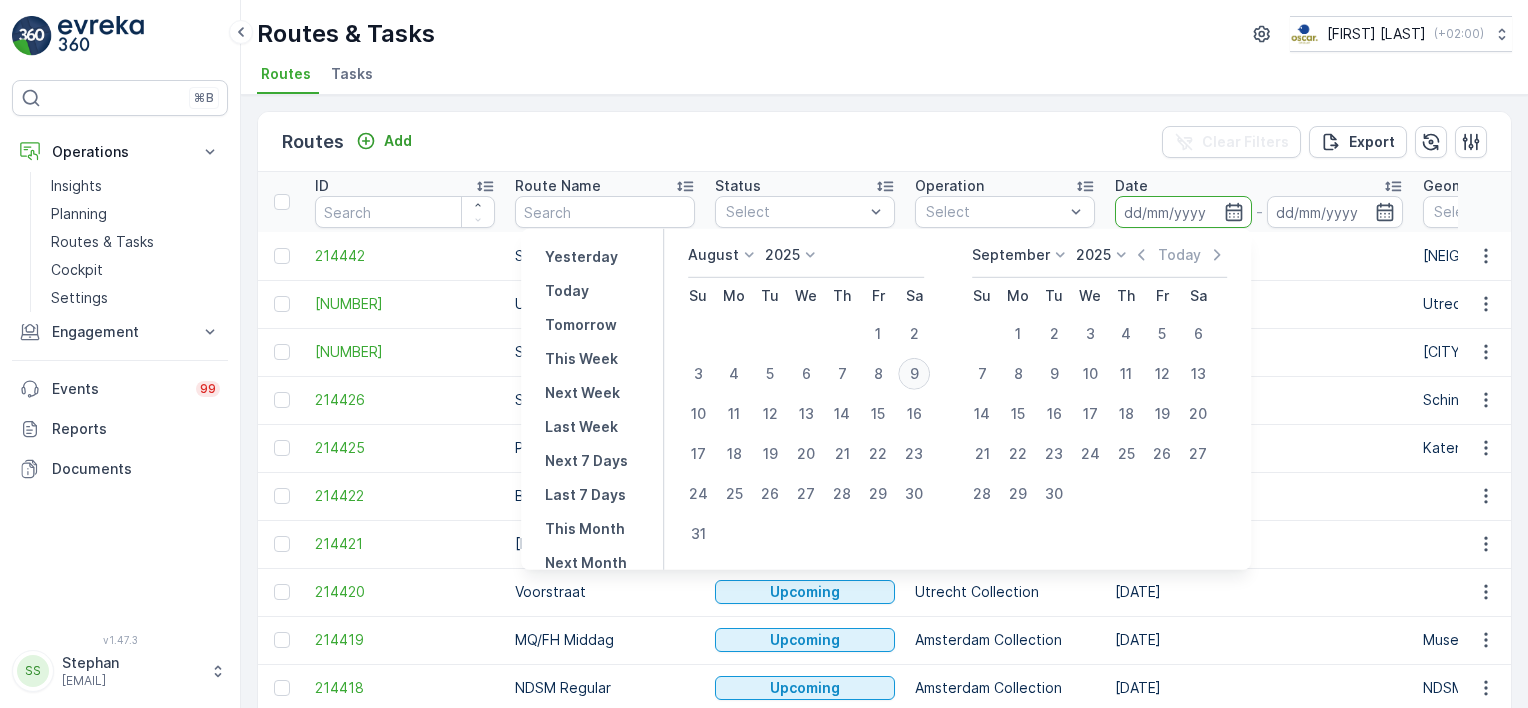 click on "9" at bounding box center [914, 374] 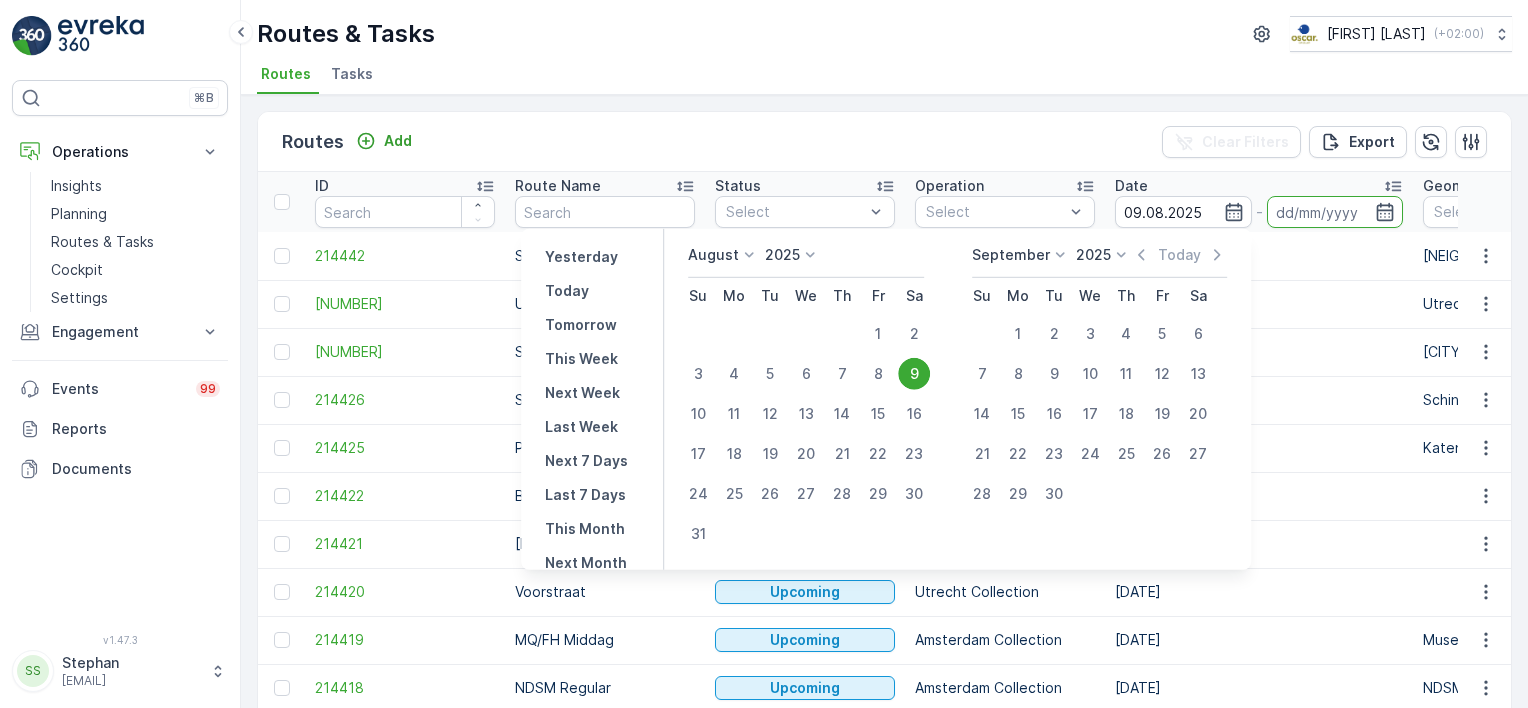 type on "09.08.2025" 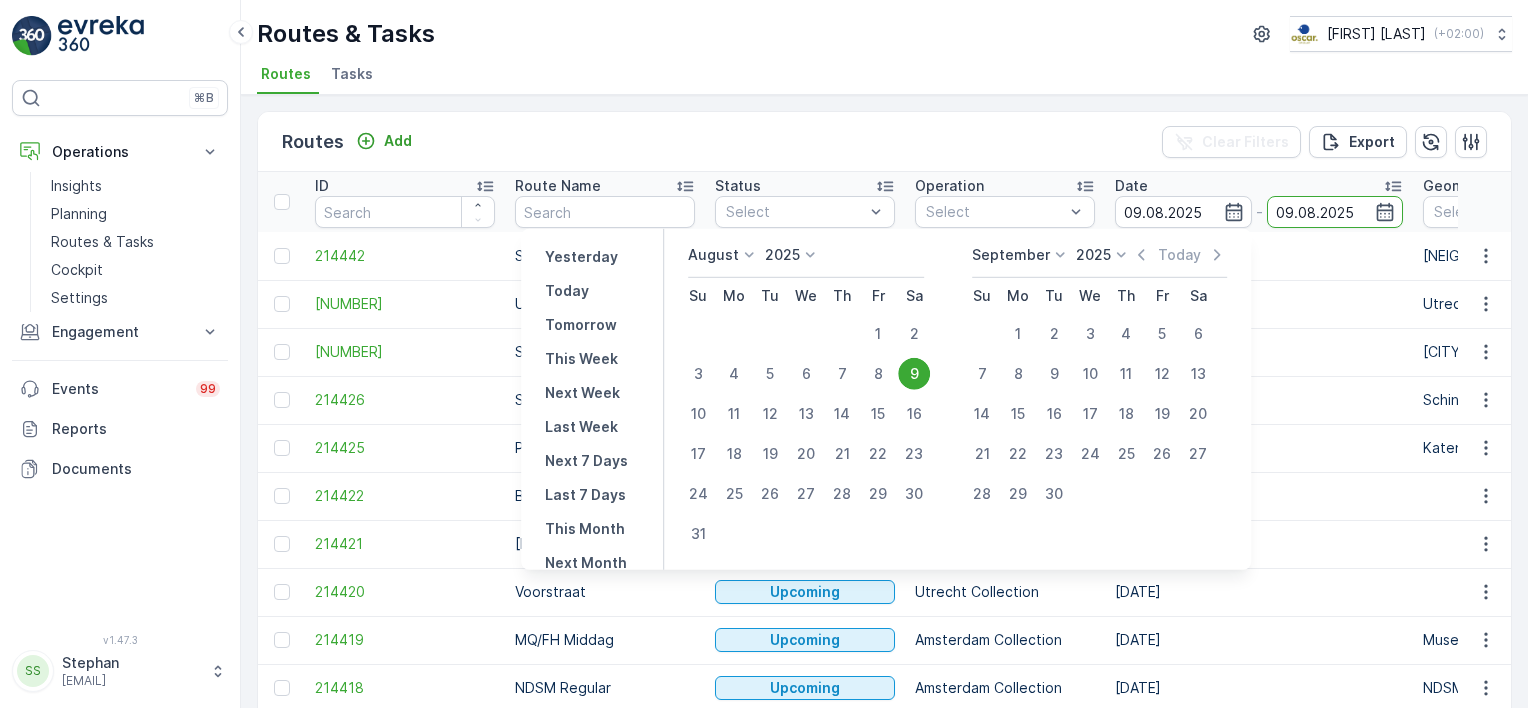 click on "Routes Tasks" at bounding box center [876, 77] 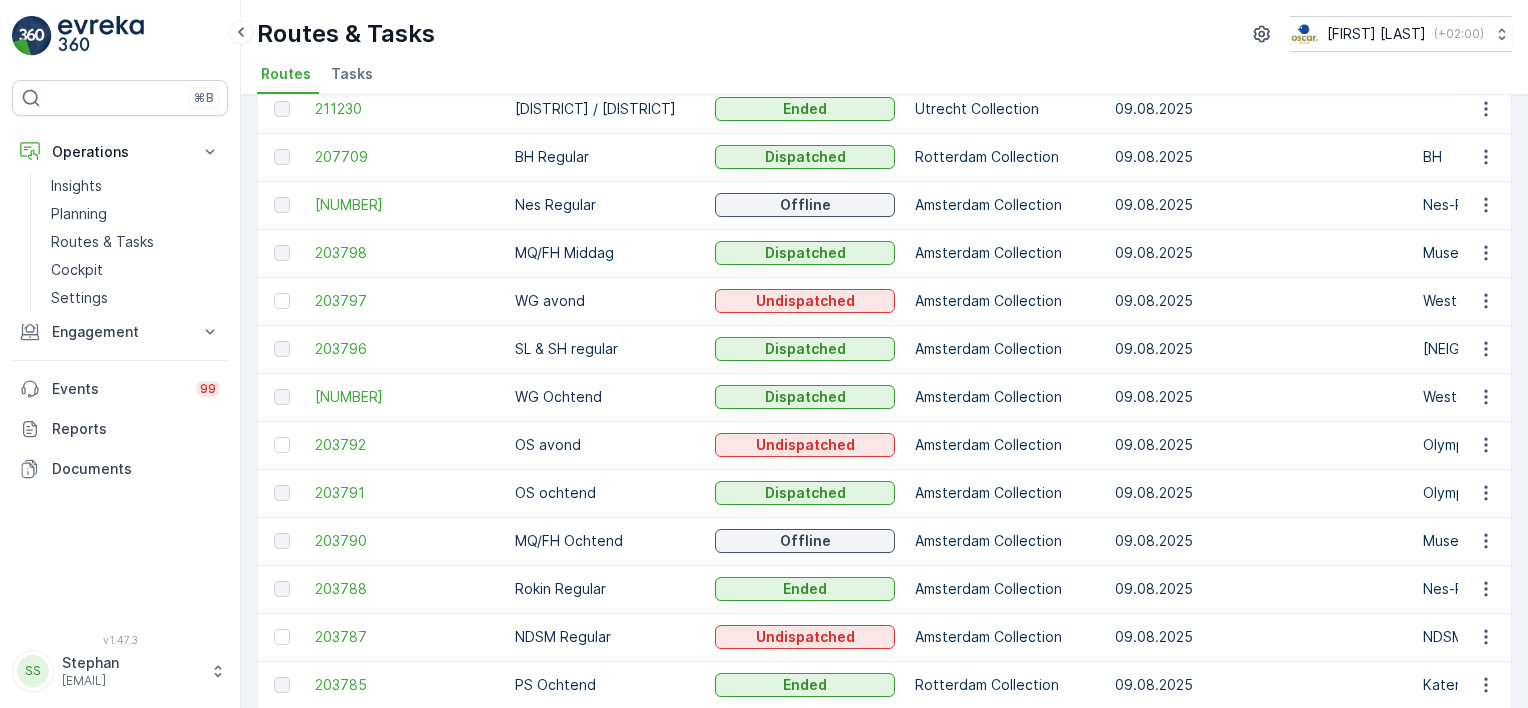 scroll, scrollTop: 300, scrollLeft: 0, axis: vertical 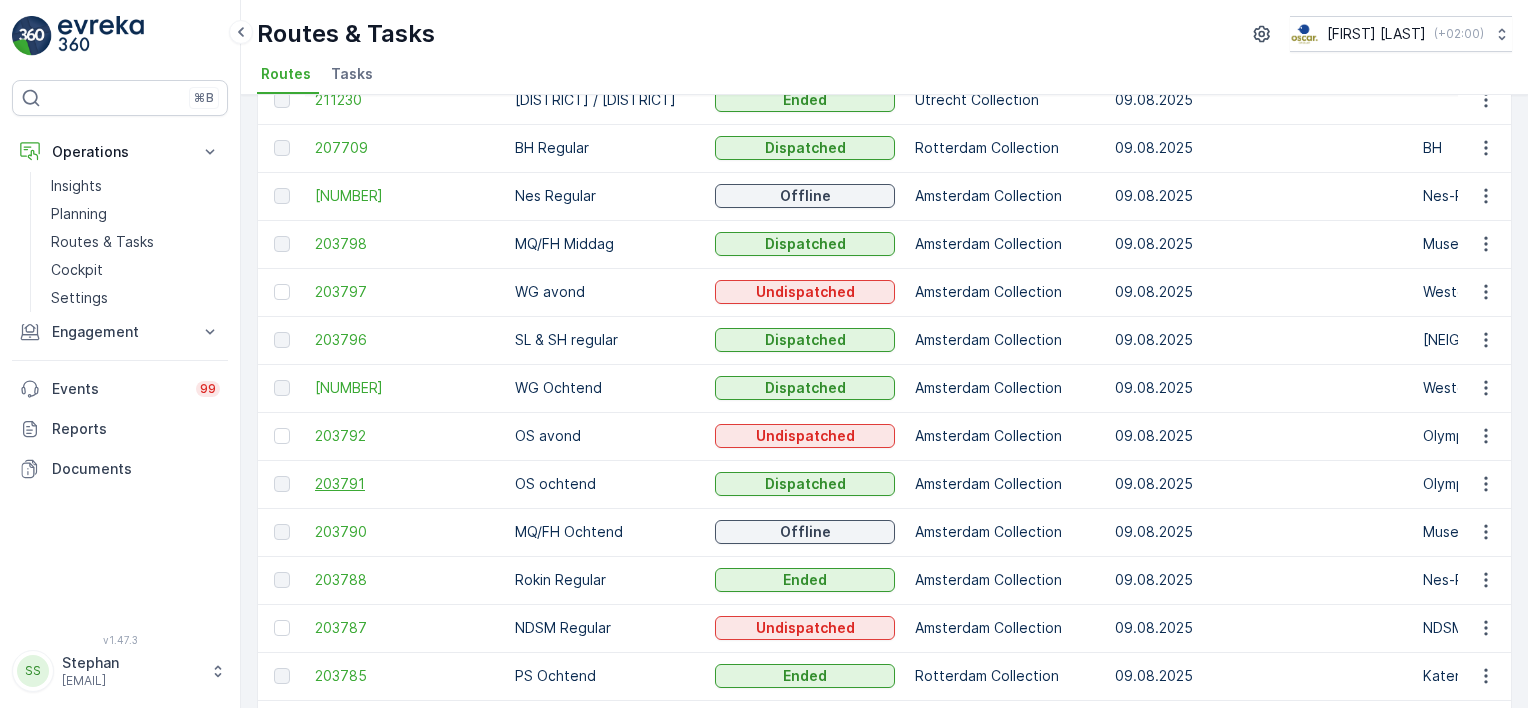 click on "203791" at bounding box center (405, 484) 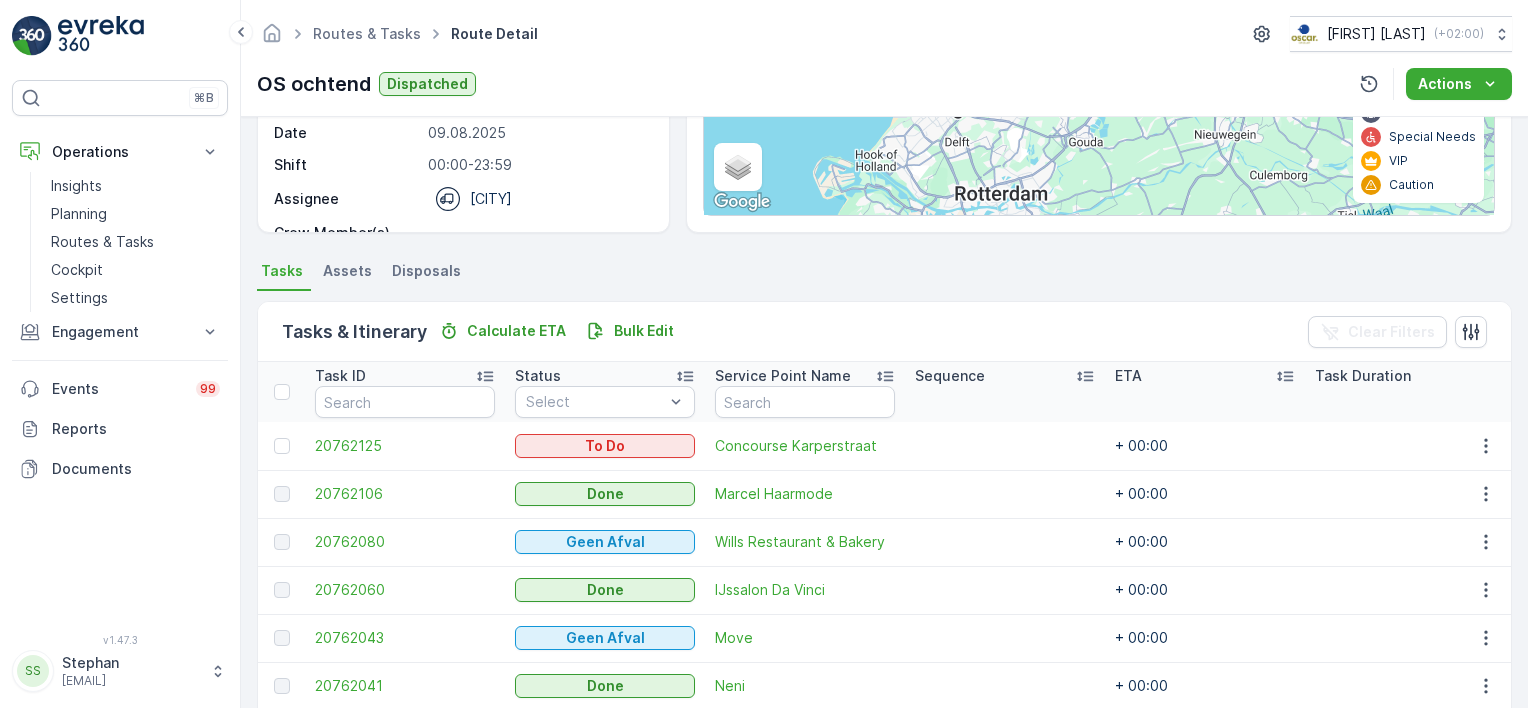 scroll, scrollTop: 0, scrollLeft: 0, axis: both 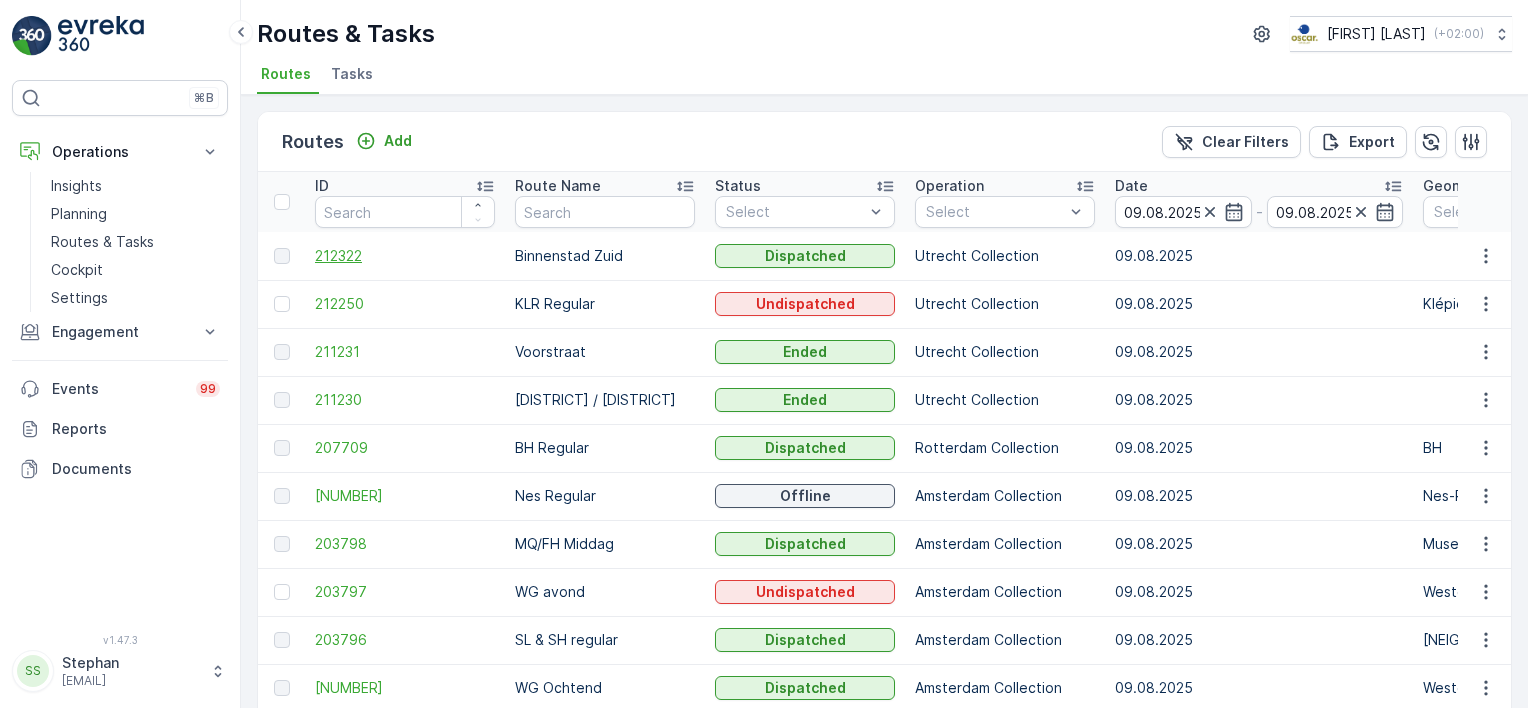 click on "212322" at bounding box center (405, 256) 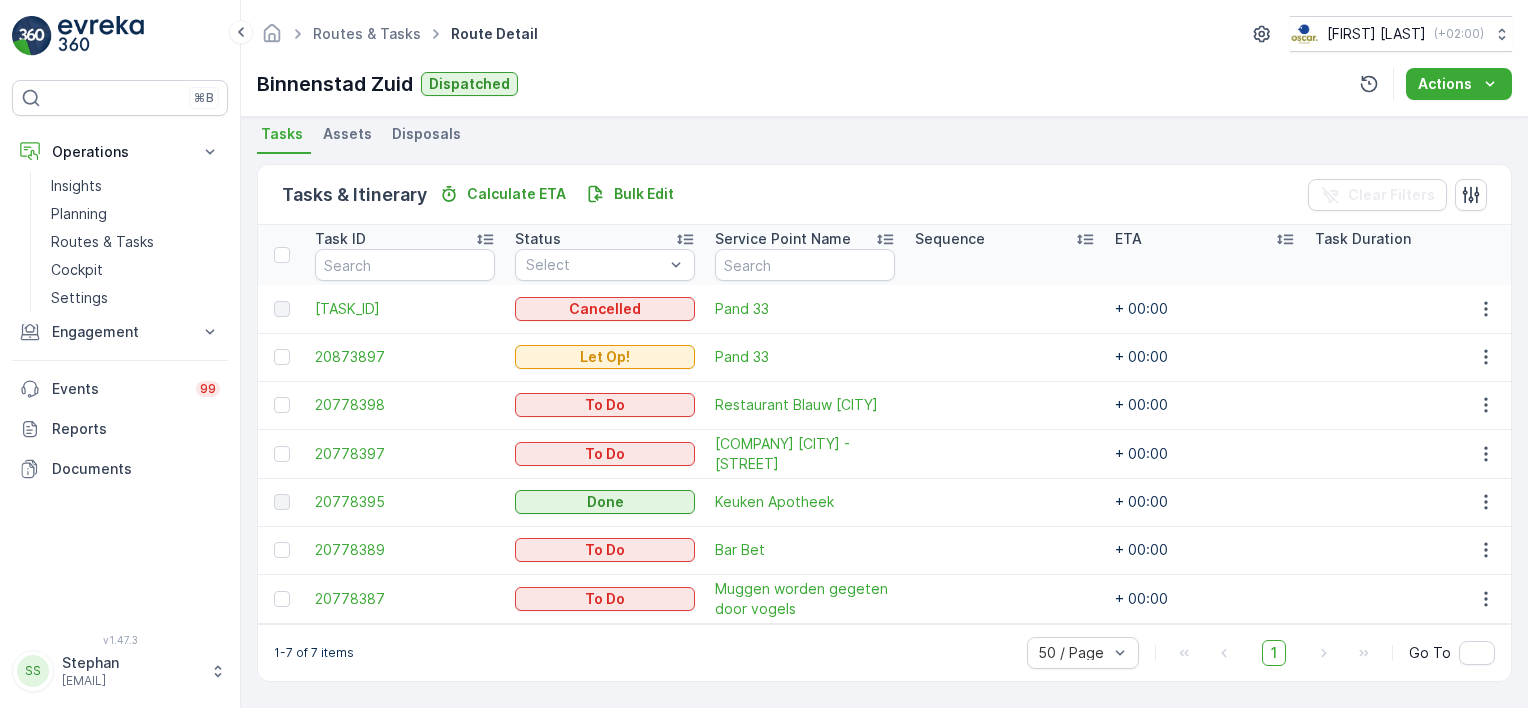 scroll, scrollTop: 0, scrollLeft: 0, axis: both 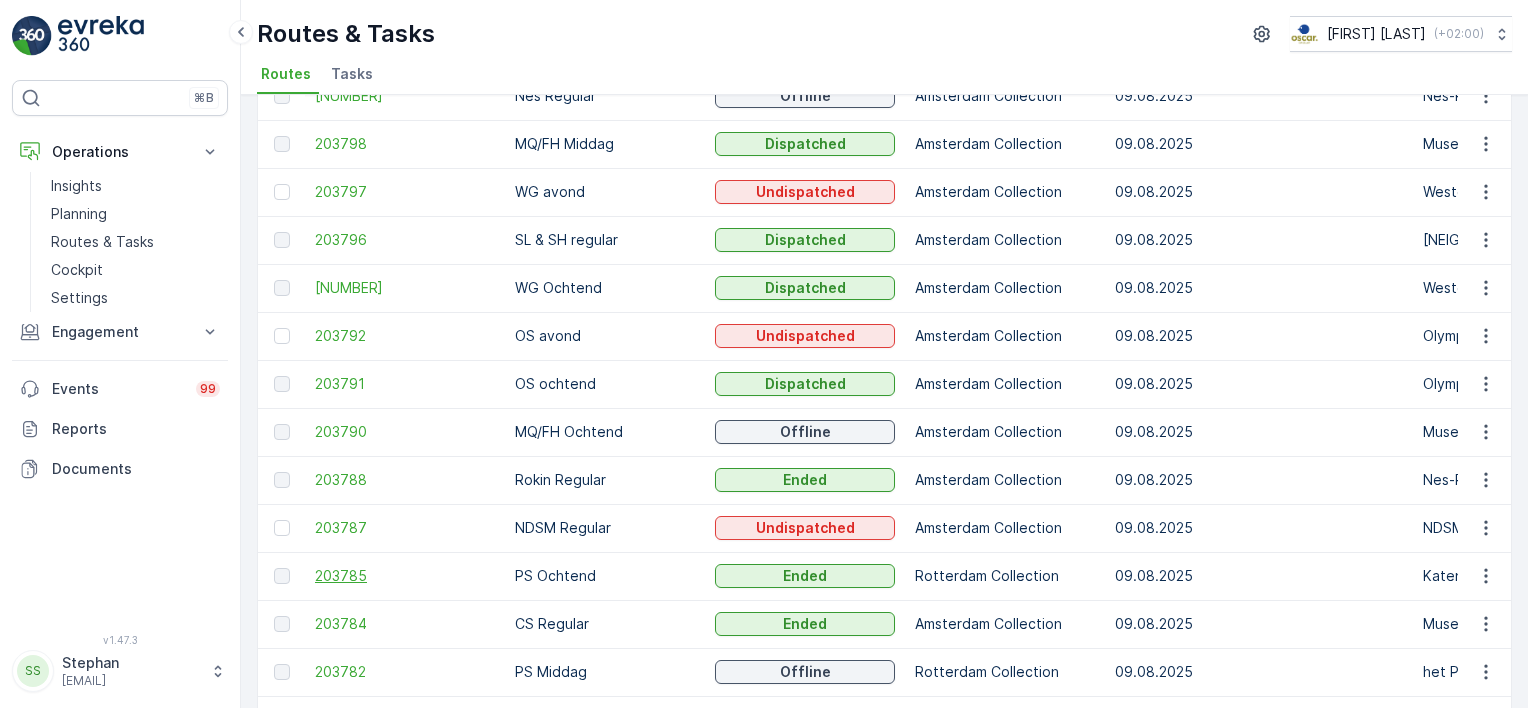 click on "203785" at bounding box center [405, 576] 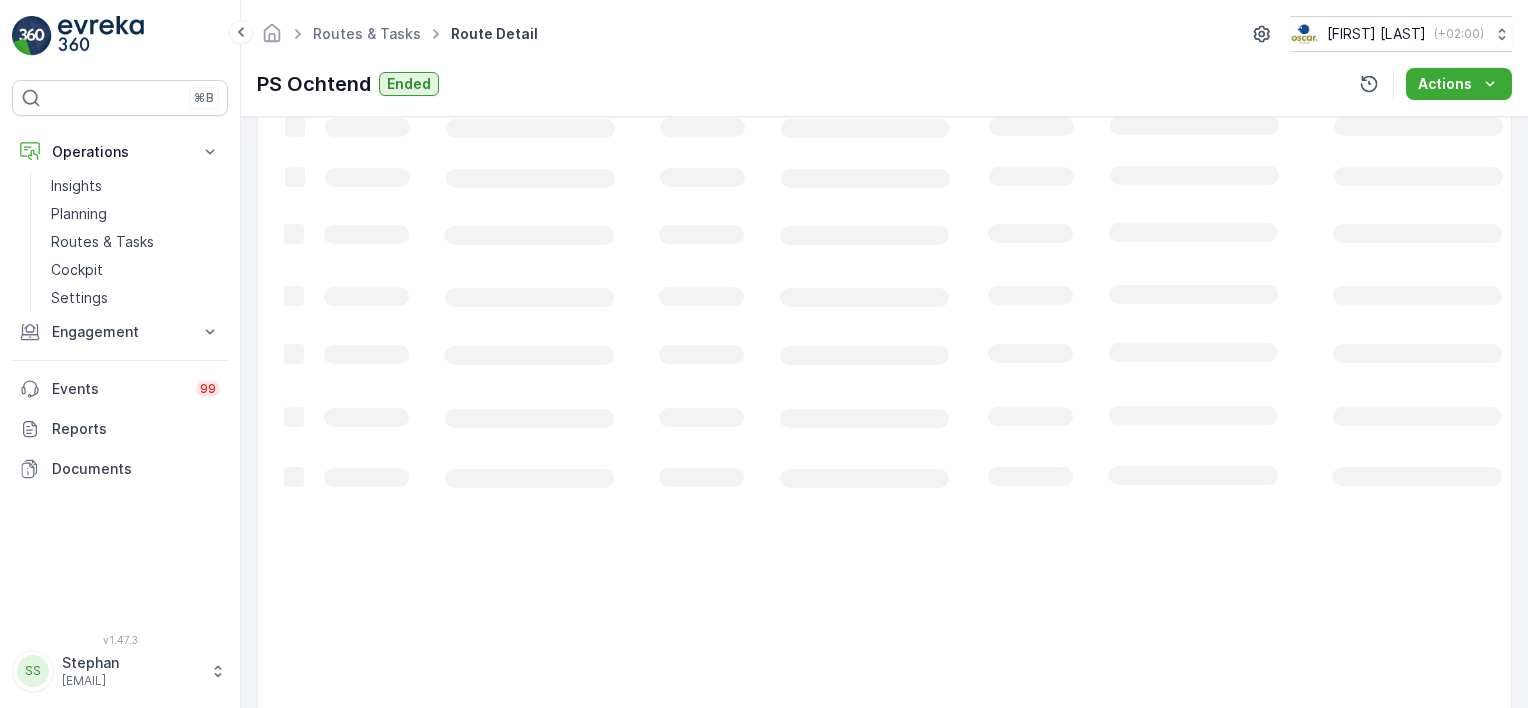 scroll, scrollTop: 491, scrollLeft: 0, axis: vertical 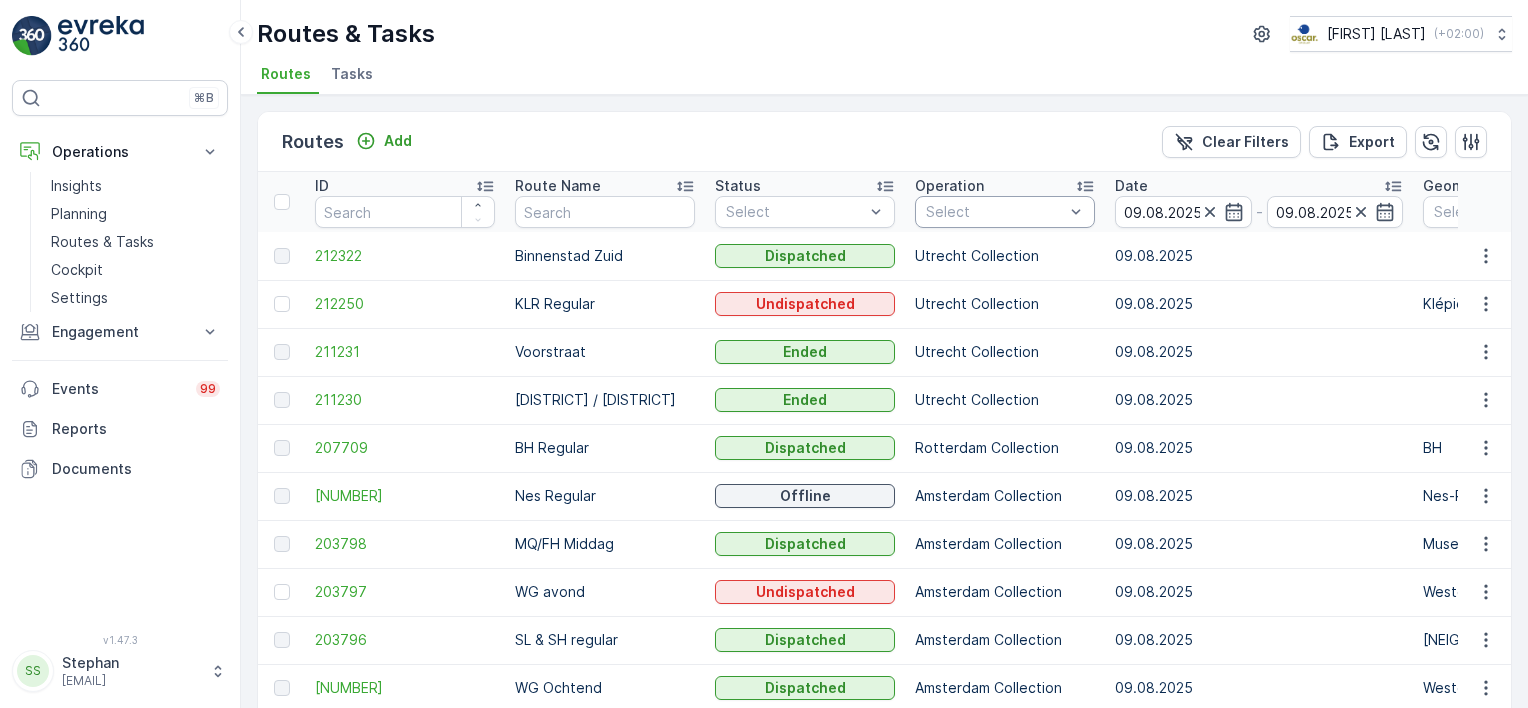 click at bounding box center [995, 212] 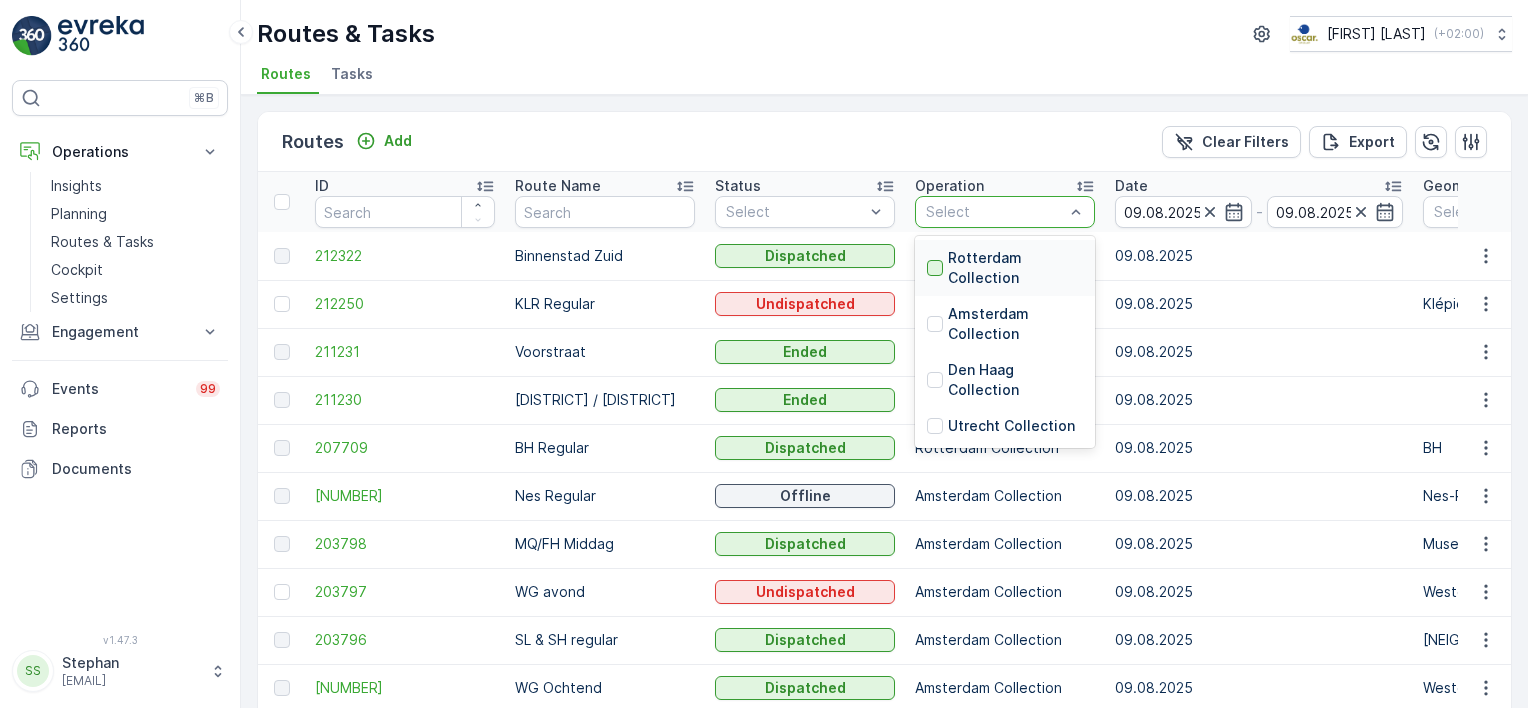 click at bounding box center [935, 268] 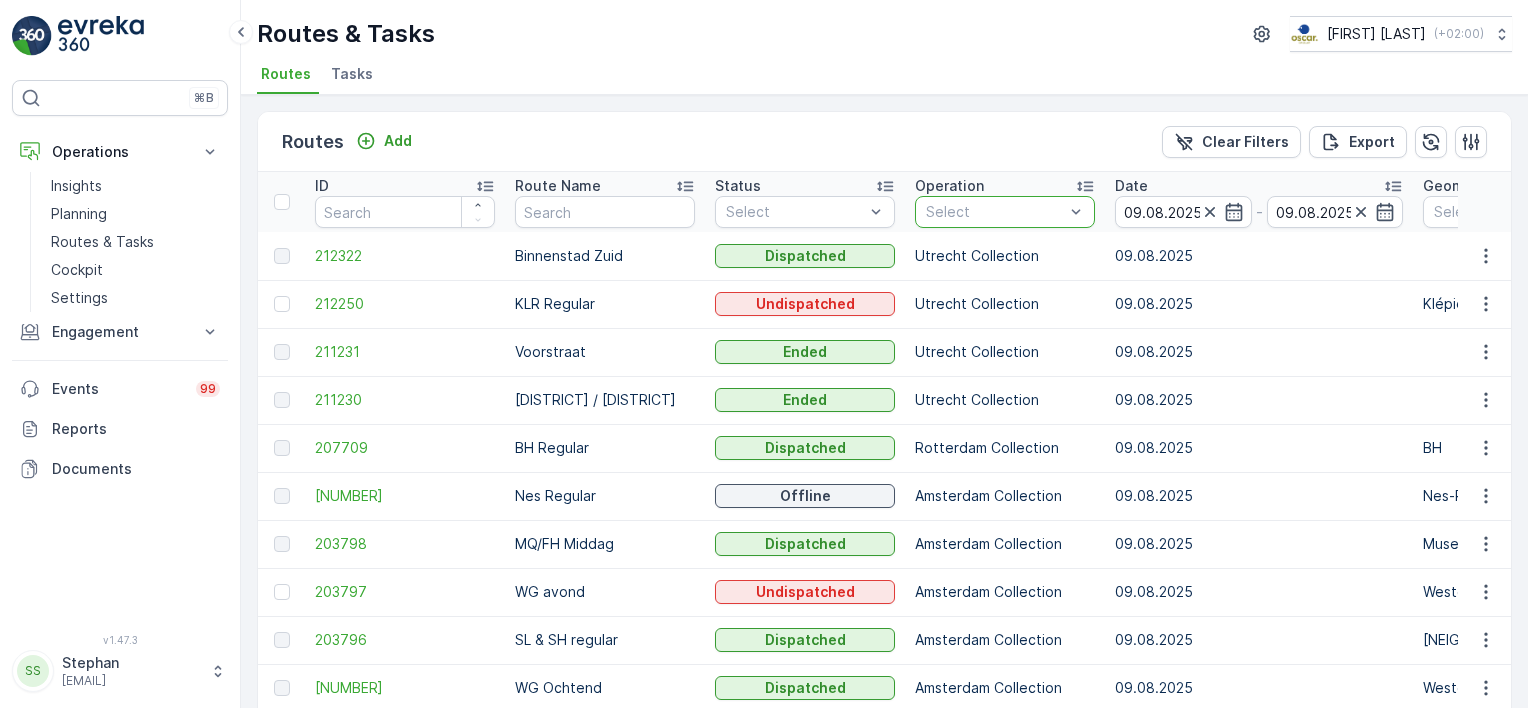 click on "Routes Add Clear Filters Export" at bounding box center (884, 142) 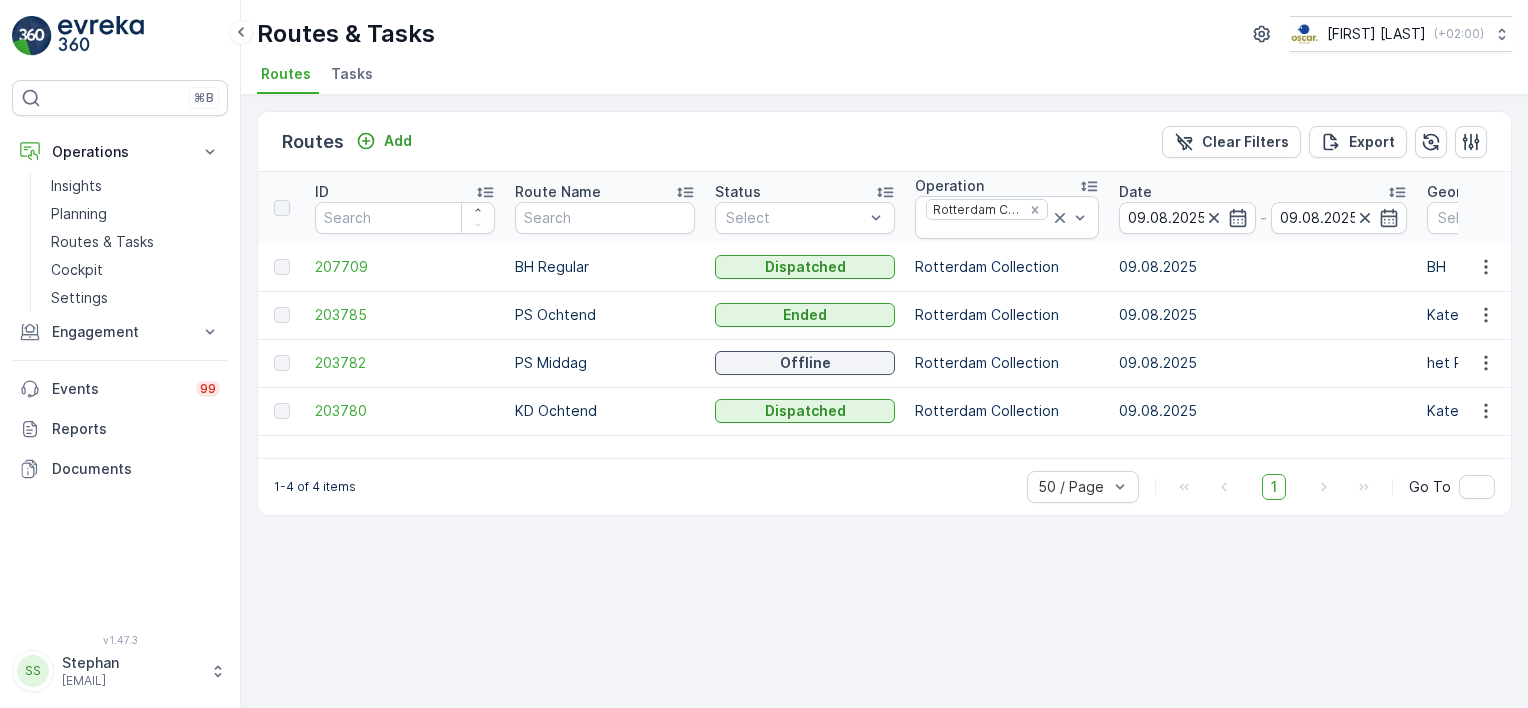 click on "207709" at bounding box center (405, 267) 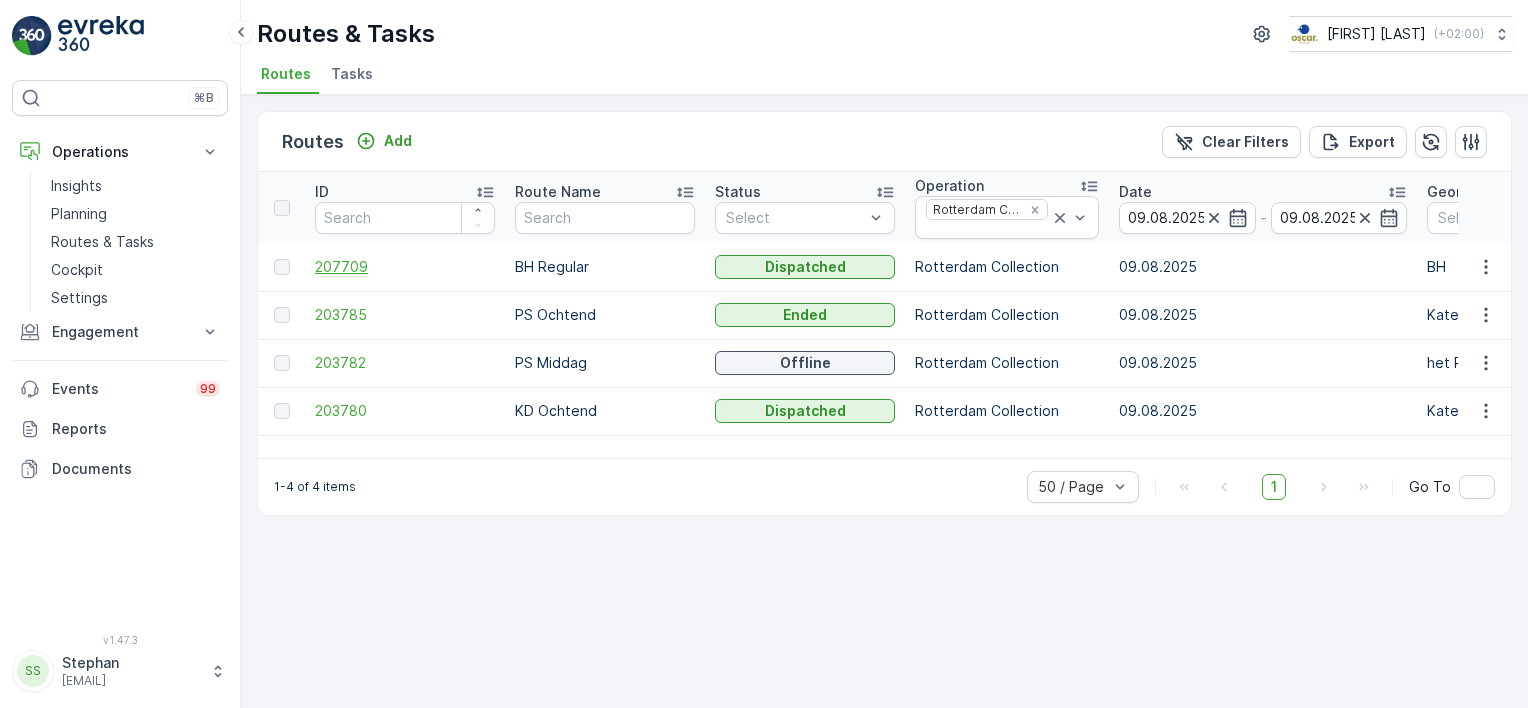 click on "207709" at bounding box center (405, 267) 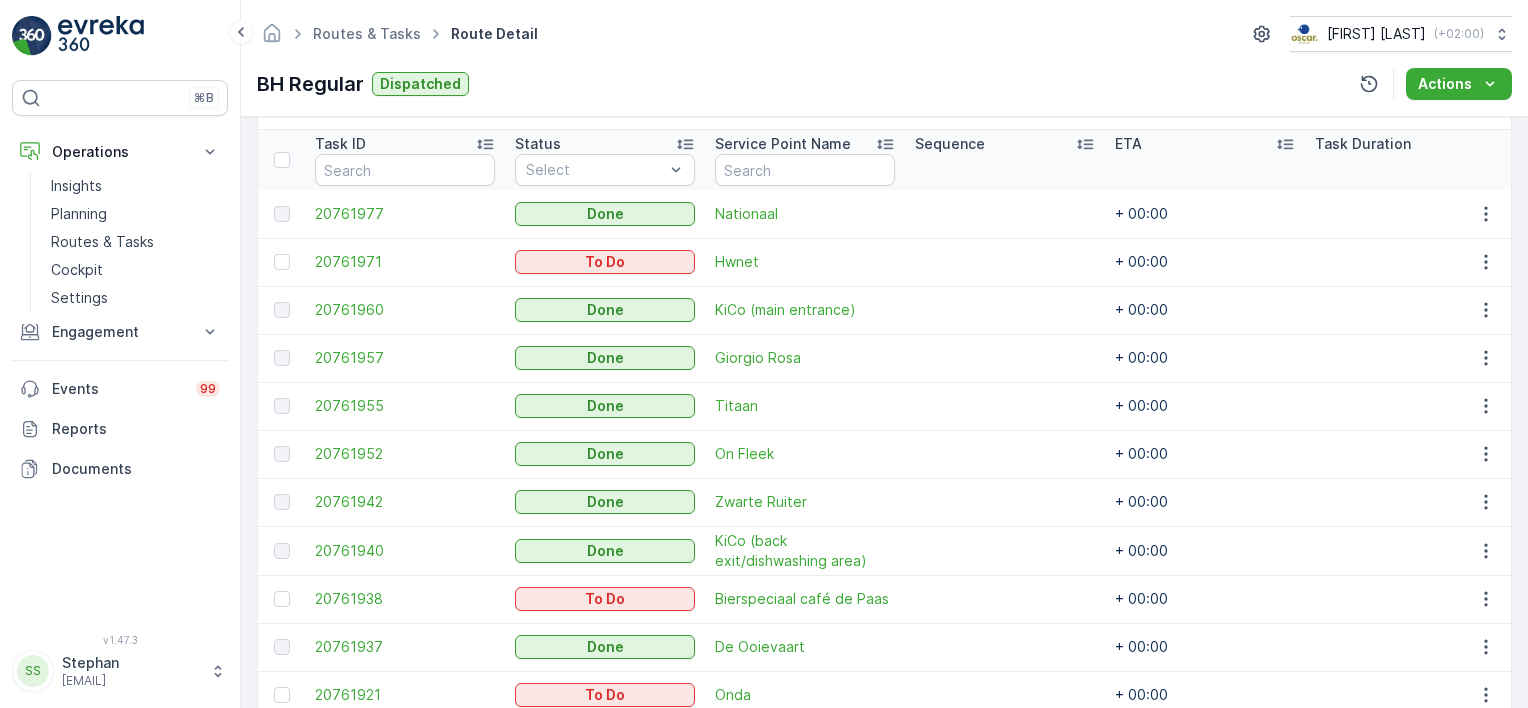 scroll, scrollTop: 500, scrollLeft: 0, axis: vertical 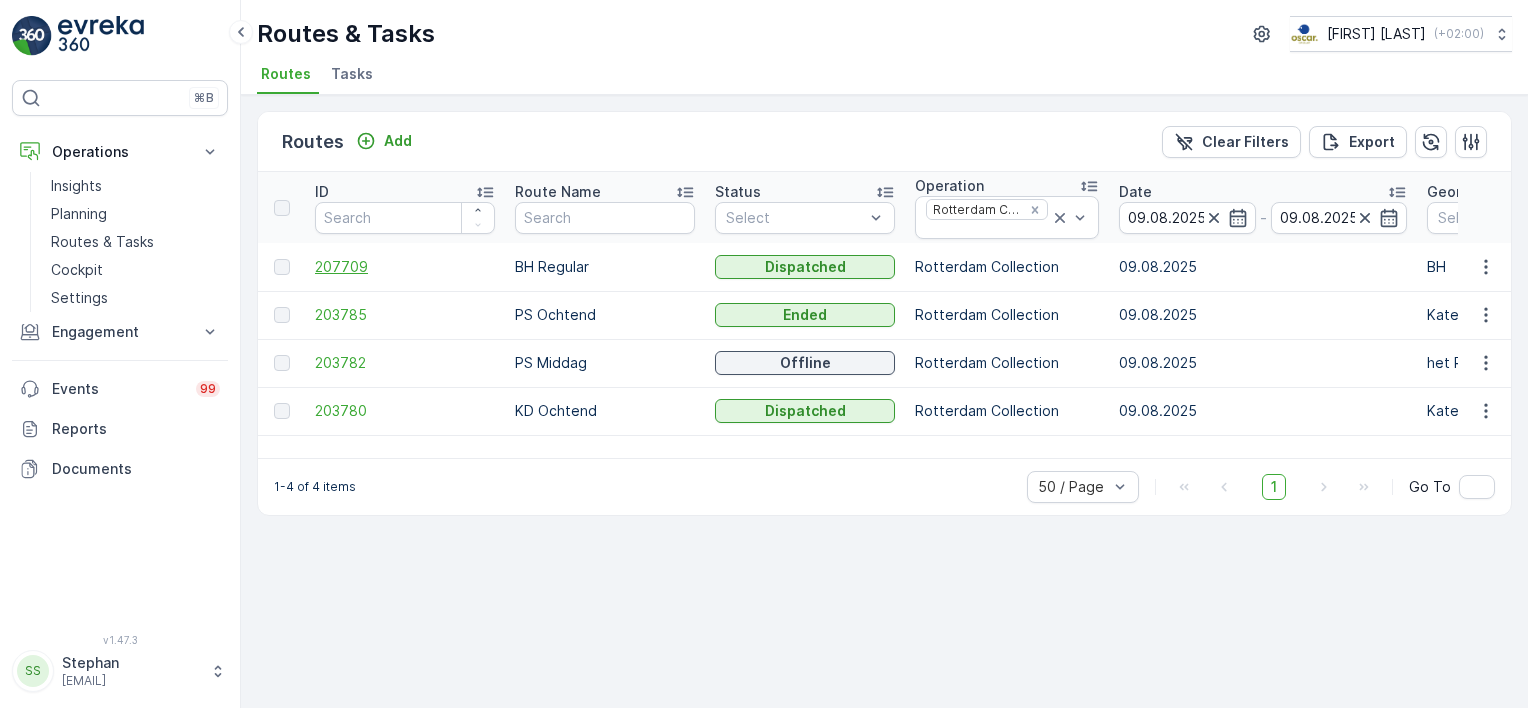 click on "207709" at bounding box center (405, 267) 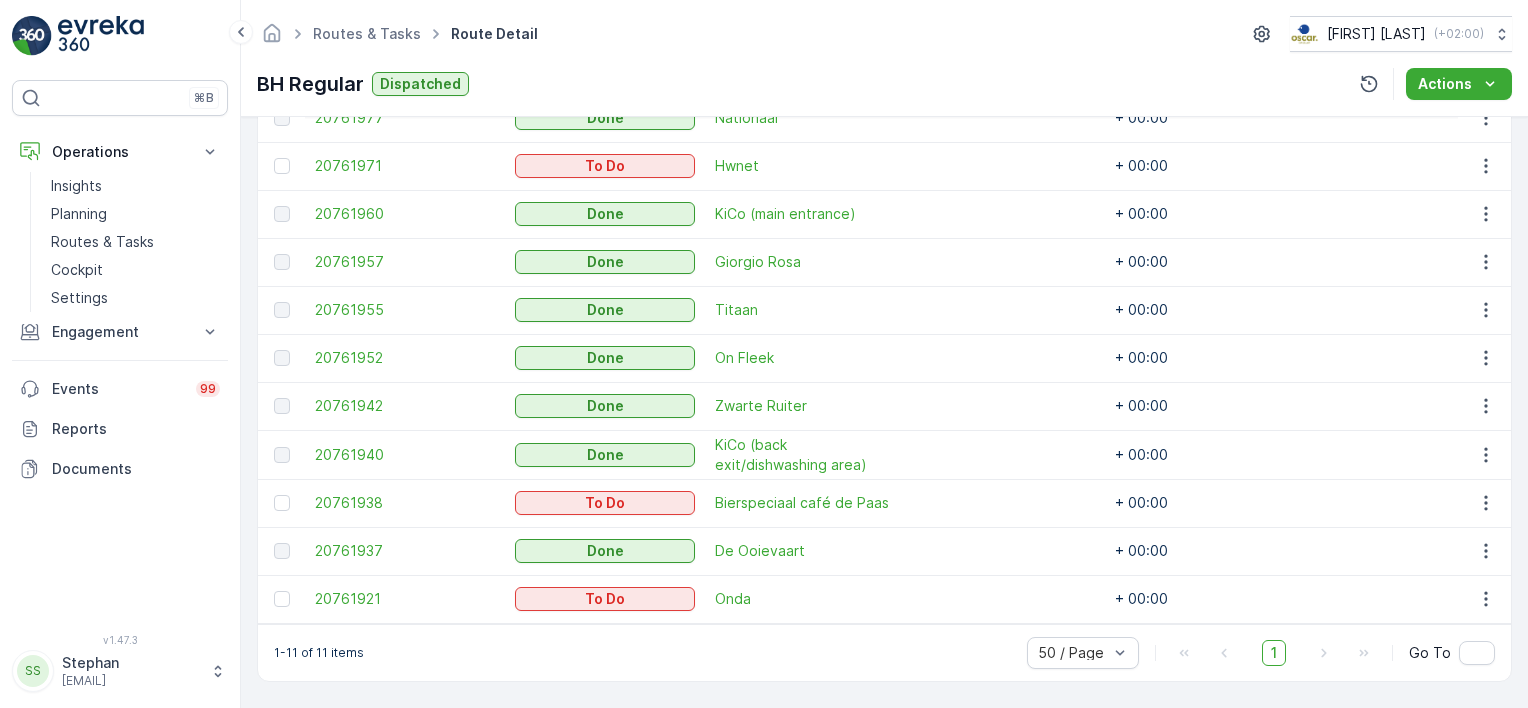 scroll, scrollTop: 535, scrollLeft: 0, axis: vertical 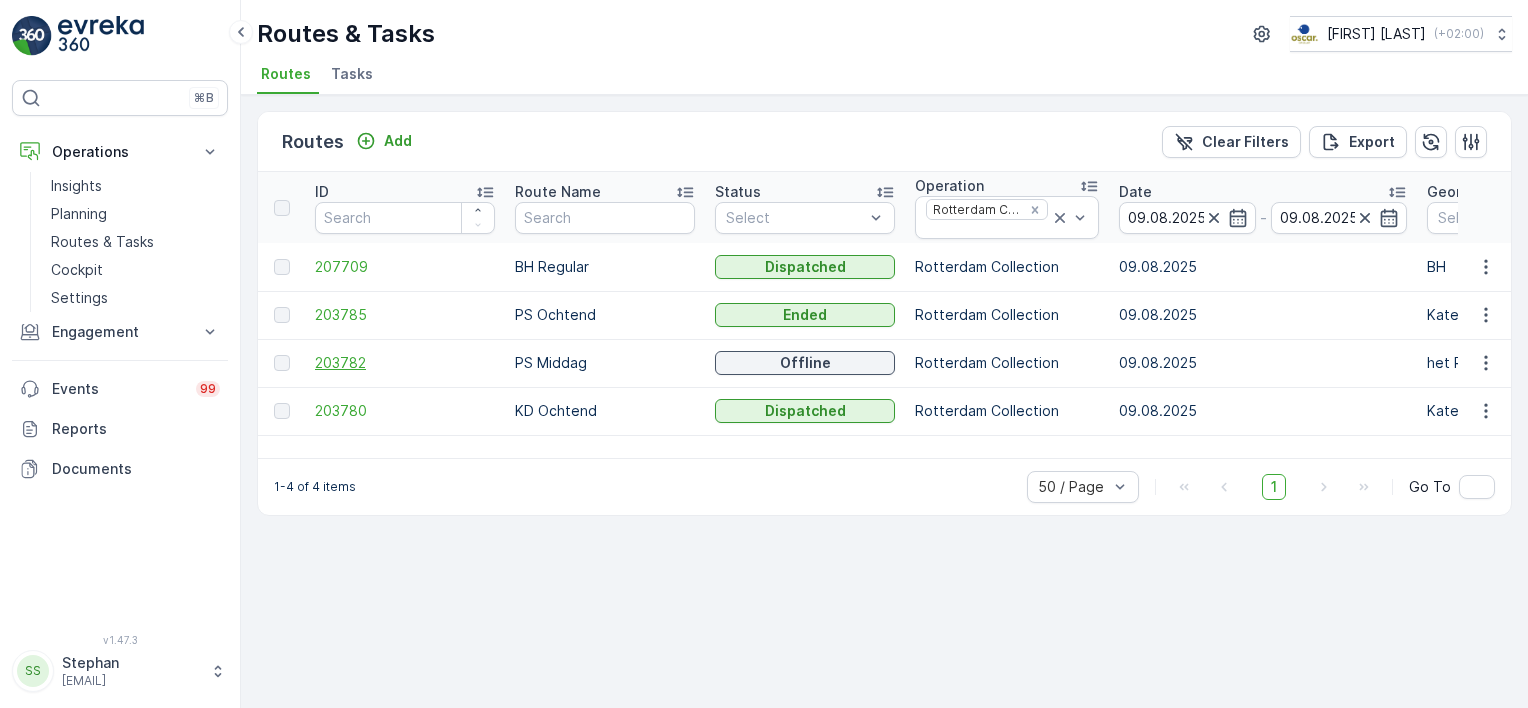 click on "203782" at bounding box center [405, 363] 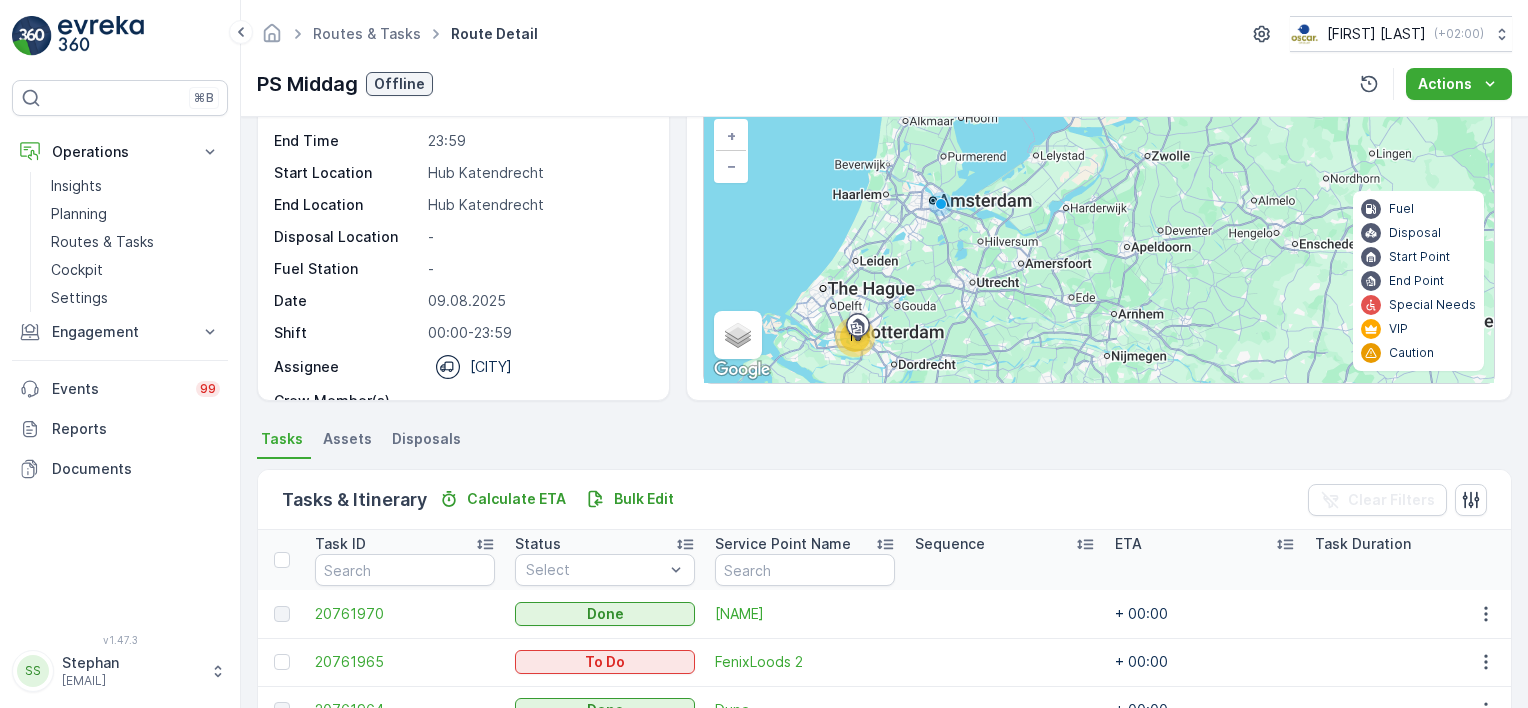 scroll, scrollTop: 0, scrollLeft: 0, axis: both 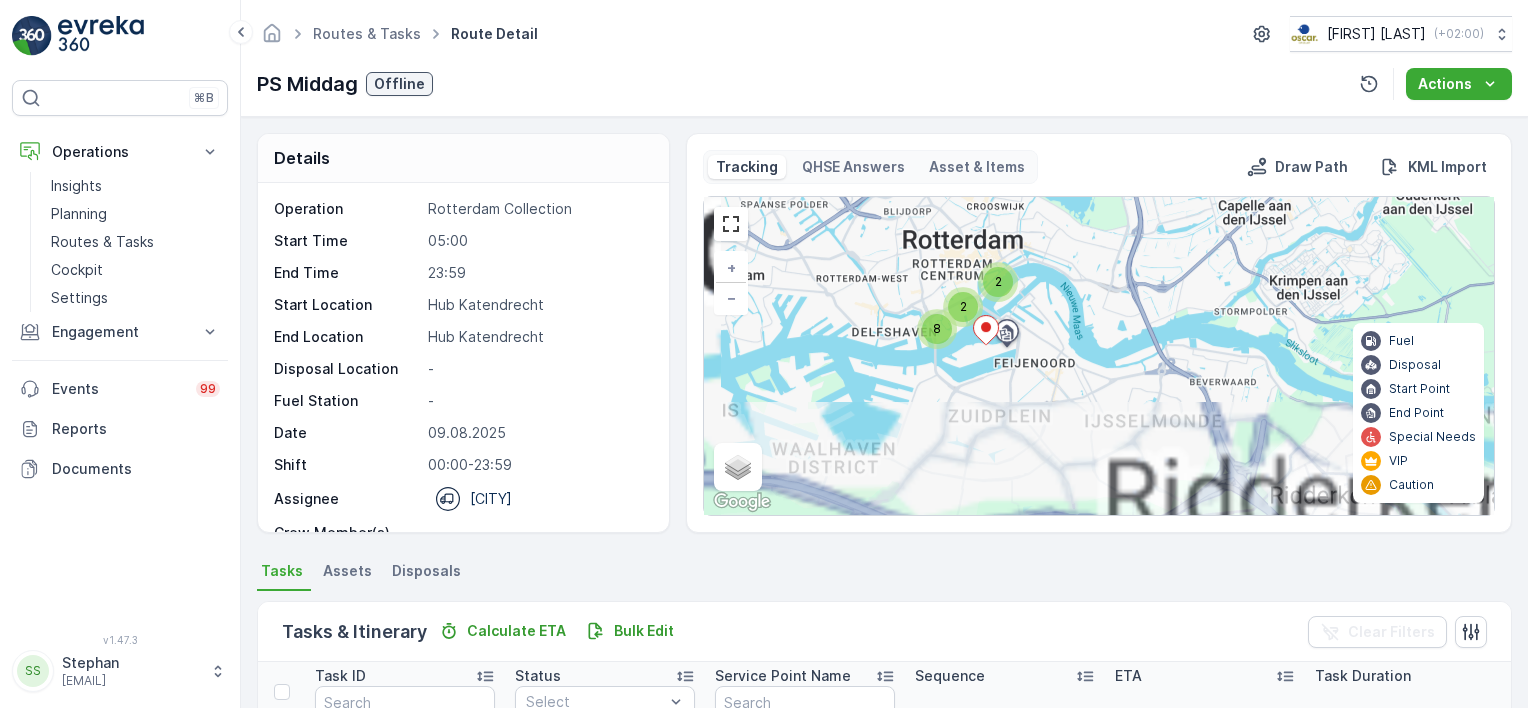 drag, startPoint x: 988, startPoint y: 442, endPoint x: 1072, endPoint y: 312, distance: 154.77725 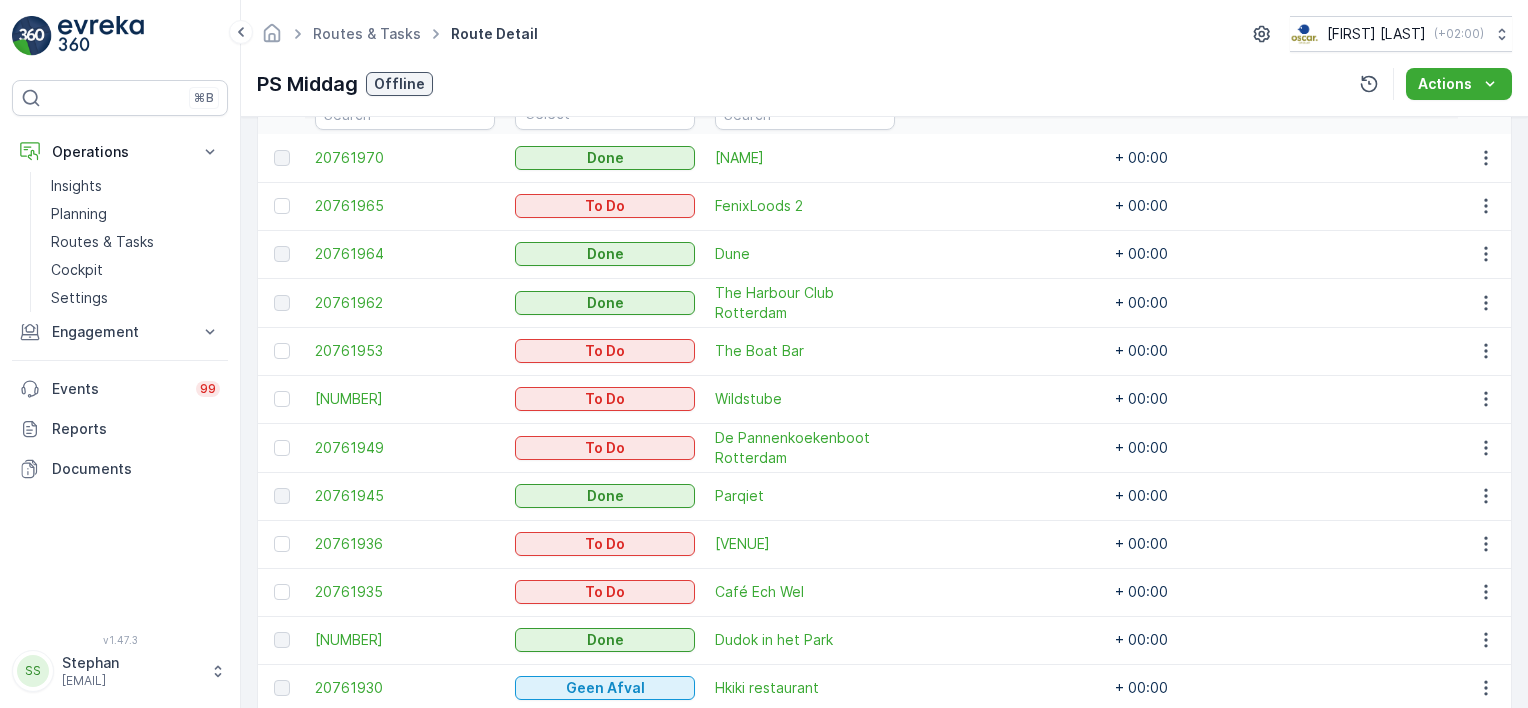 scroll, scrollTop: 732, scrollLeft: 0, axis: vertical 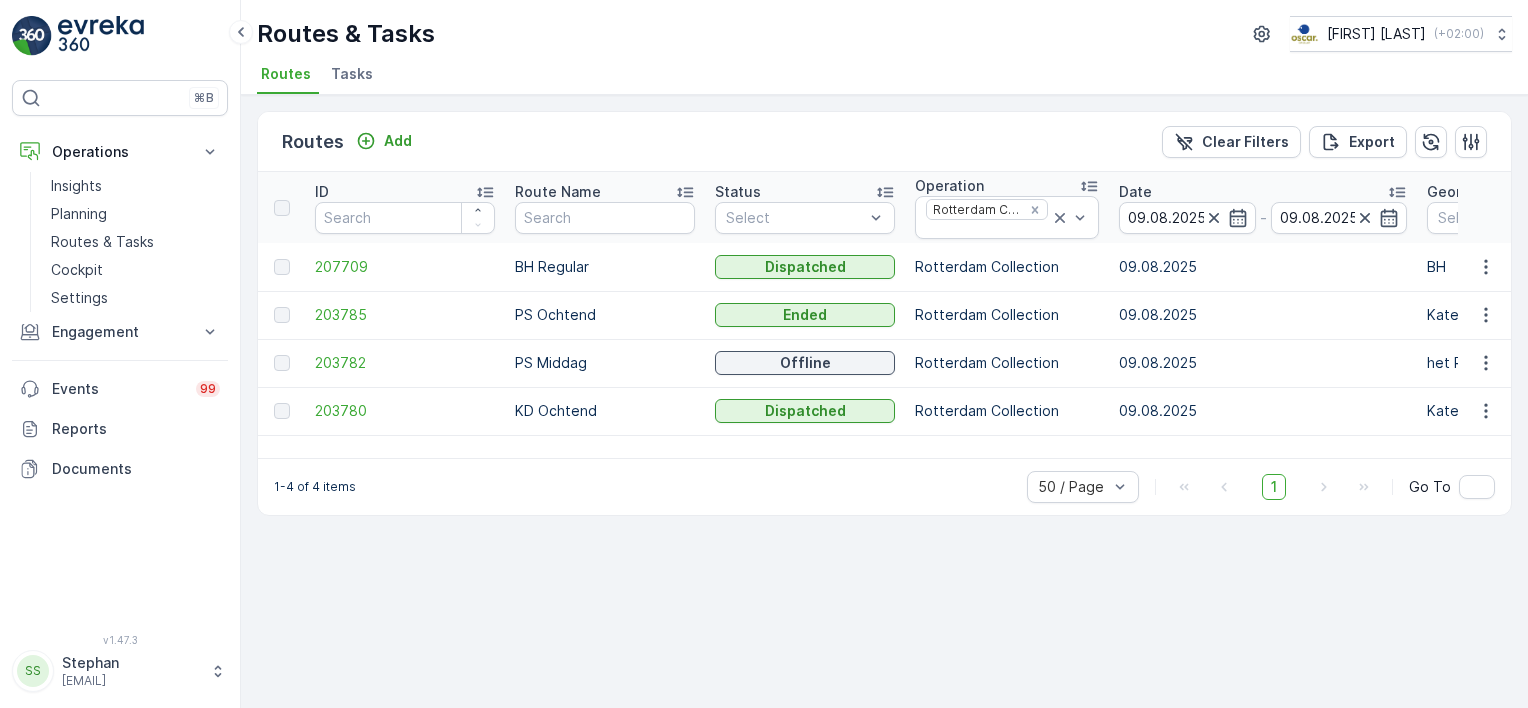 click on "Routes Add Clear Filters Export ID Route Name Status Select Operation Rotterdam Collection Date 09.08.2025 - 09.08.2025 Geomaps Select Start Location Select Start Time End Time Performance Shift Select Assignee Select Route Plan Regions Select Crew Member(s) Select End Location Select Disposal Location Select Fuel Station Select 207709 BH Regular Dispatched Rotterdam Collection 09.08.2025 BH Hub Katendrecht 05:00 23:59 8/11 00:00-23:59 Rotterdam BH Regular - Hub Katendrecht 203785 PS Ochtend Ended Rotterdam Collection 09.08.2025 Katendrecht, het Park en Scheepvaartkwartier Hub Katendrecht 05:00 23:59 8/8 00:00-23:59 Rotterdam PS Ochtend - Hub Katendrecht 203782 PS Middag Offline Rotterdam Collection 09.08.2025 het Park en Scheepvaartkwartier Hub Katendrecht 05:00 23:59 6/13 00:00-23:59 Rotterdam PS Middag - Hub Katendrecht 203780 KD Ochtend Dispatched Rotterdam Collection 09.08.2025 Katendrecht Hub Katendrecht 05:00 23:59 23/25 00:00-23:59 Rotterdam KD Ochtend - Hub Katendrecht 1-4 of 4 items 50 / Page 1" at bounding box center [884, 401] 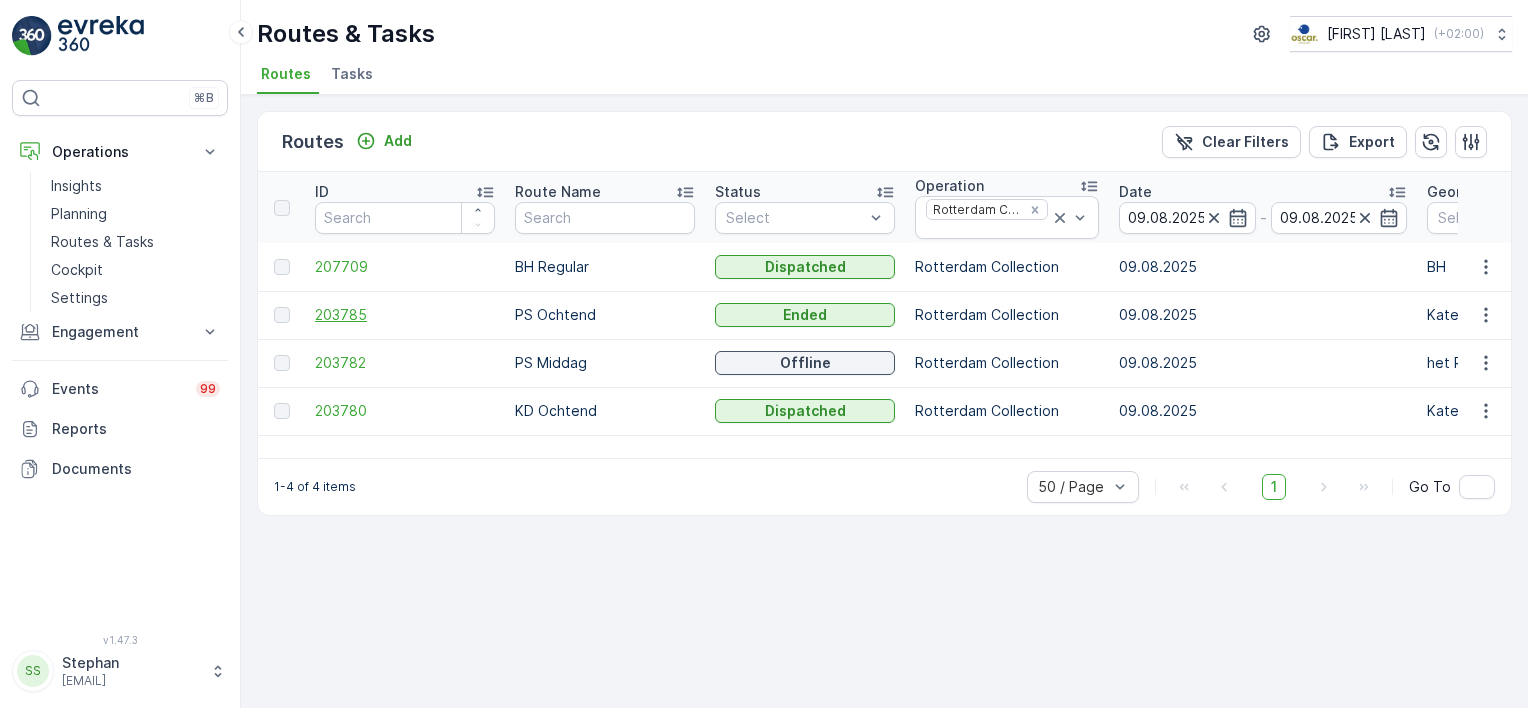 click on "203785" at bounding box center (405, 315) 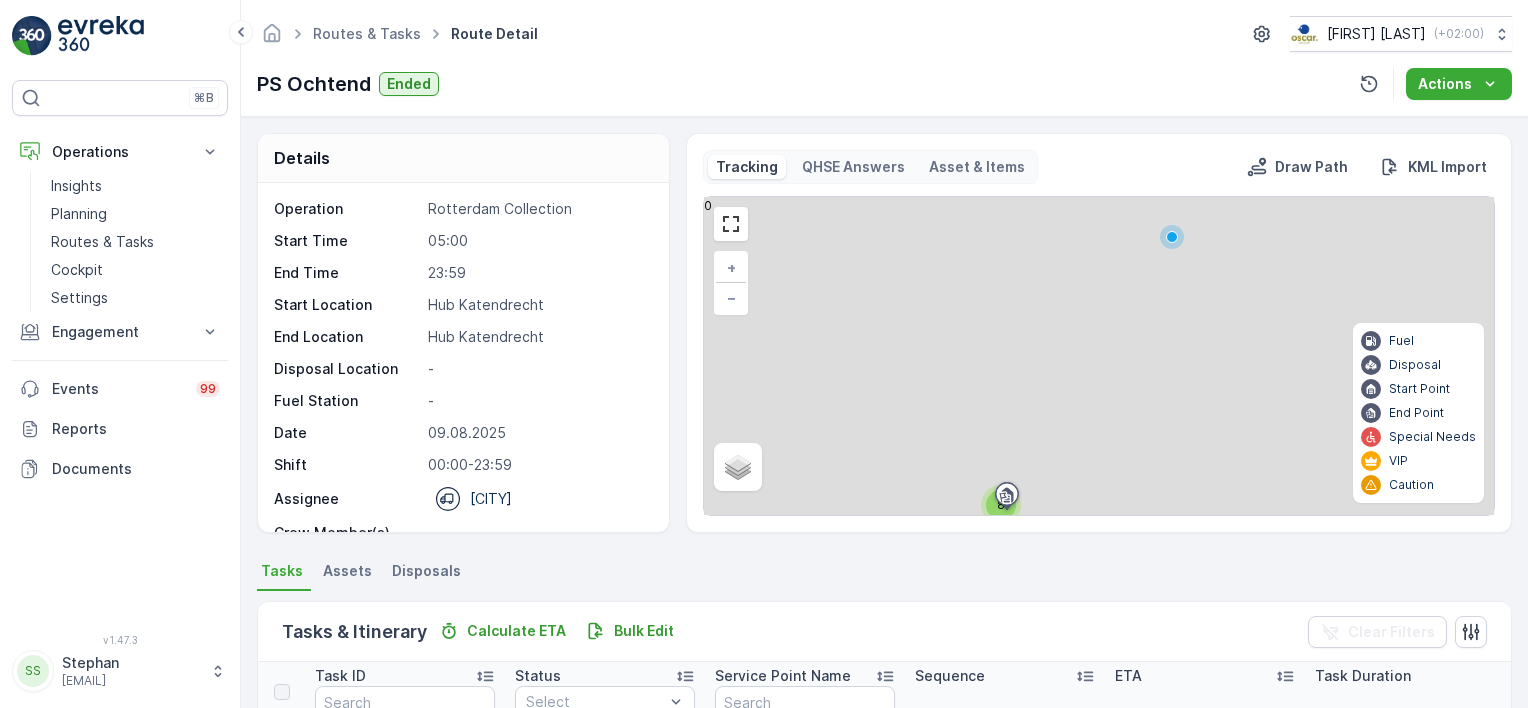 scroll, scrollTop: 491, scrollLeft: 0, axis: vertical 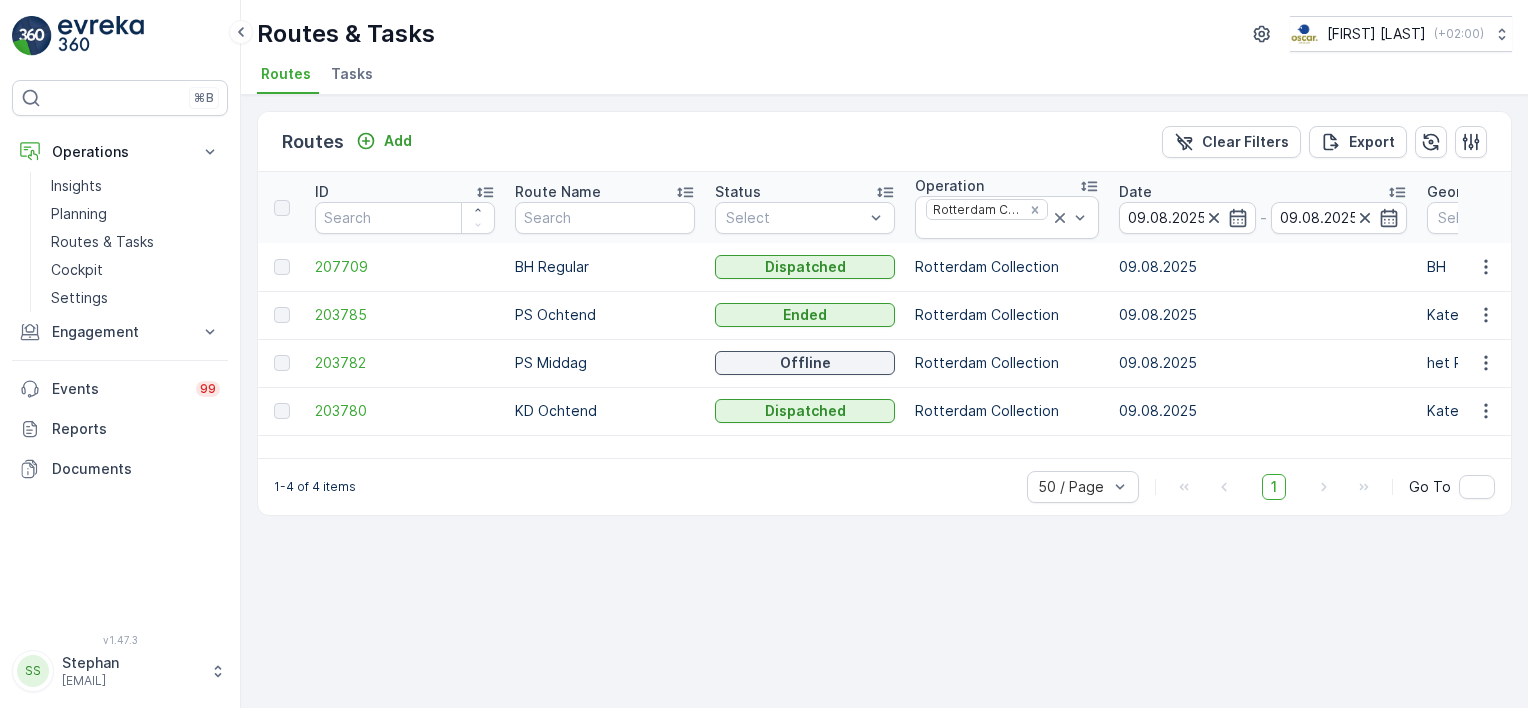 click on "Routes Add Clear Filters Export ID Route Name Status Select Operation Rotterdam Collection Date 09.08.2025 - 09.08.2025 Geomaps Select Start Location Select Start Time End Time Performance Shift Select Assignee Select Route Plan Regions Select Crew Member(s) Select End Location Select Disposal Location Select Fuel Station Select 207709 BH Regular Dispatched Rotterdam Collection 09.08.2025 BH Hub Katendrecht 05:00 23:59 8/11 00:00-23:59 Rotterdam BH Regular - Hub Katendrecht 203785 PS Ochtend Ended Rotterdam Collection 09.08.2025 Katendrecht, het Park en Scheepvaartkwartier Hub Katendrecht 05:00 23:59 8/8 00:00-23:59 Rotterdam PS Ochtend - Hub Katendrecht 203782 PS Middag Offline Rotterdam Collection 09.08.2025 het Park en Scheepvaartkwartier Hub Katendrecht 05:00 23:59 6/13 00:00-23:59 Rotterdam PS Middag - Hub Katendrecht 203780 KD Ochtend Dispatched Rotterdam Collection 09.08.2025 Katendrecht Hub Katendrecht 05:00 23:59 23/25 00:00-23:59 Rotterdam KD Ochtend - Hub Katendrecht 1-4 of 4 items 50 / Page 1" at bounding box center [884, 401] 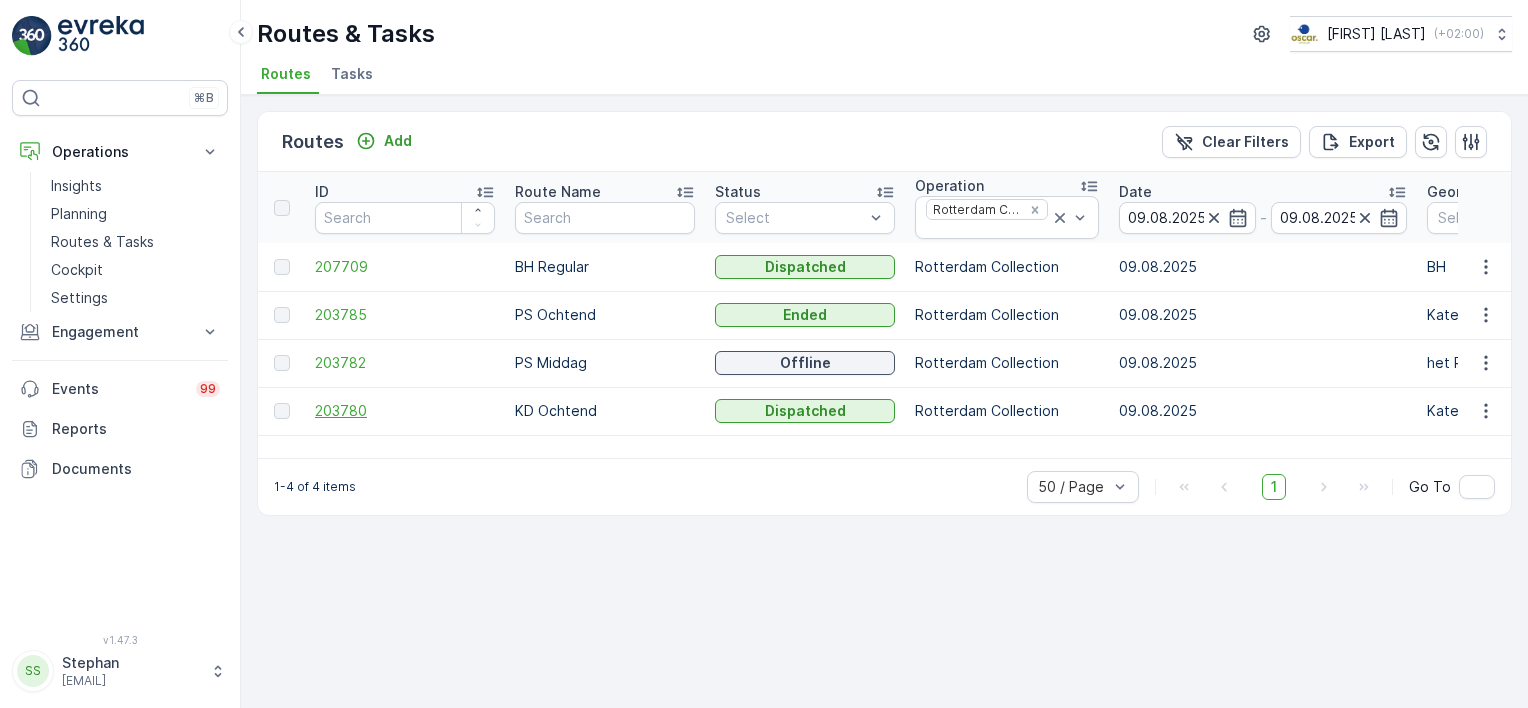 click on "203780" at bounding box center [405, 411] 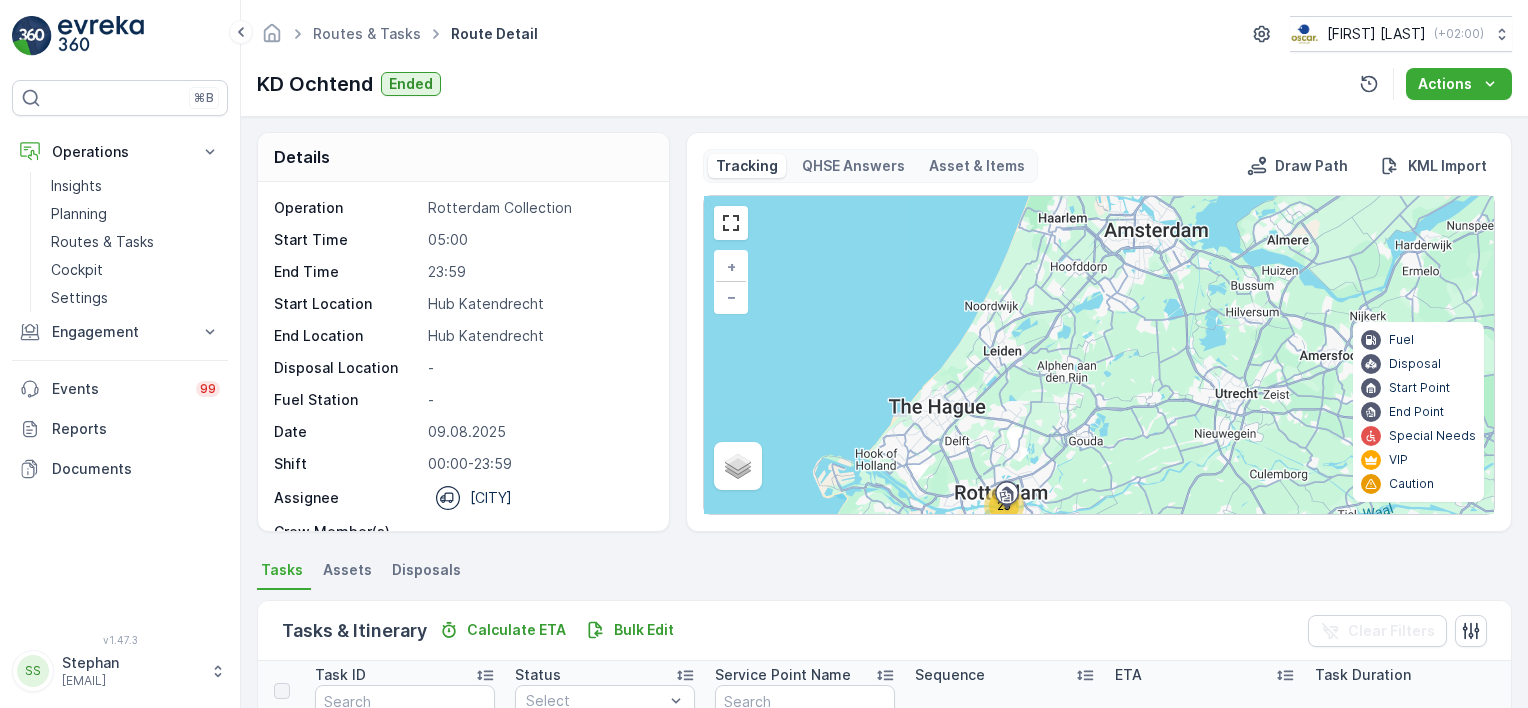 scroll, scrollTop: 0, scrollLeft: 0, axis: both 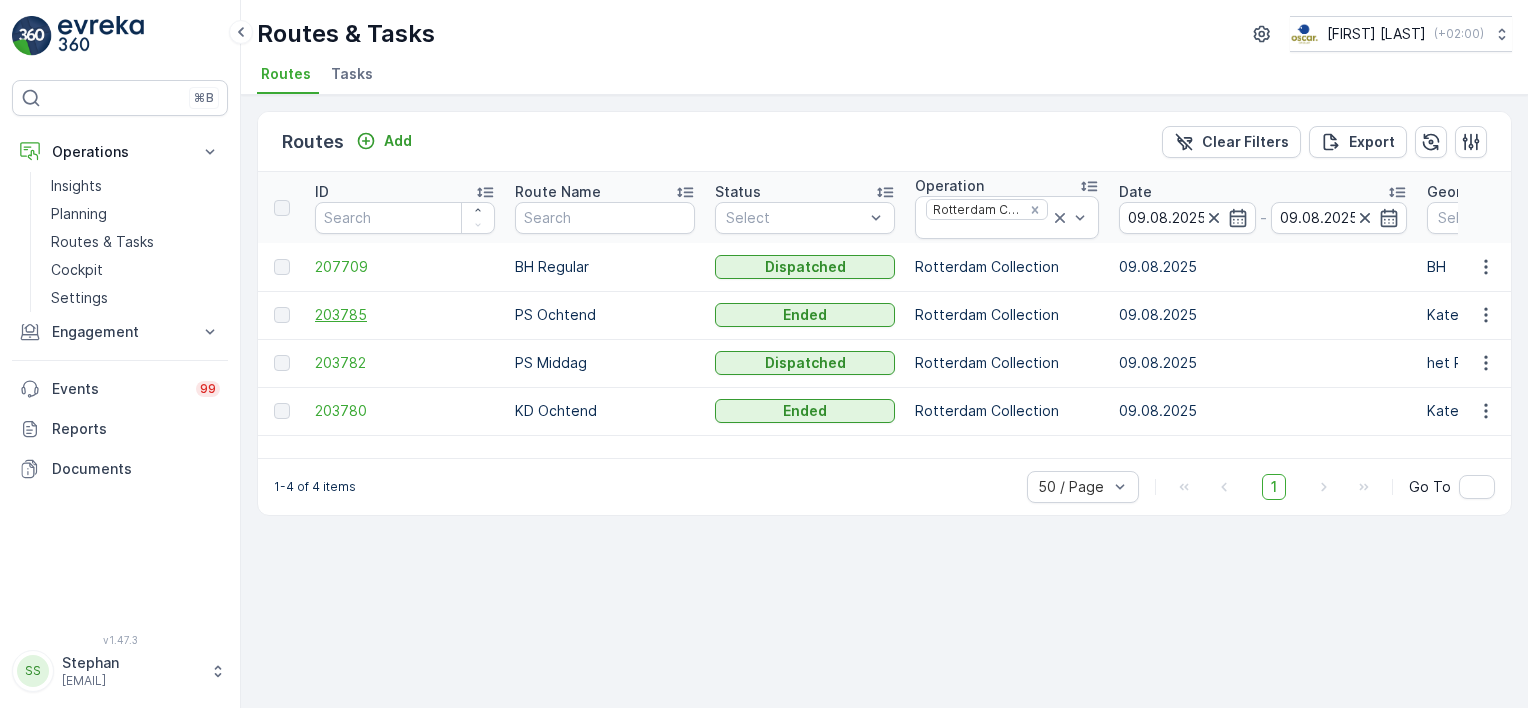 click on "203785" at bounding box center (405, 315) 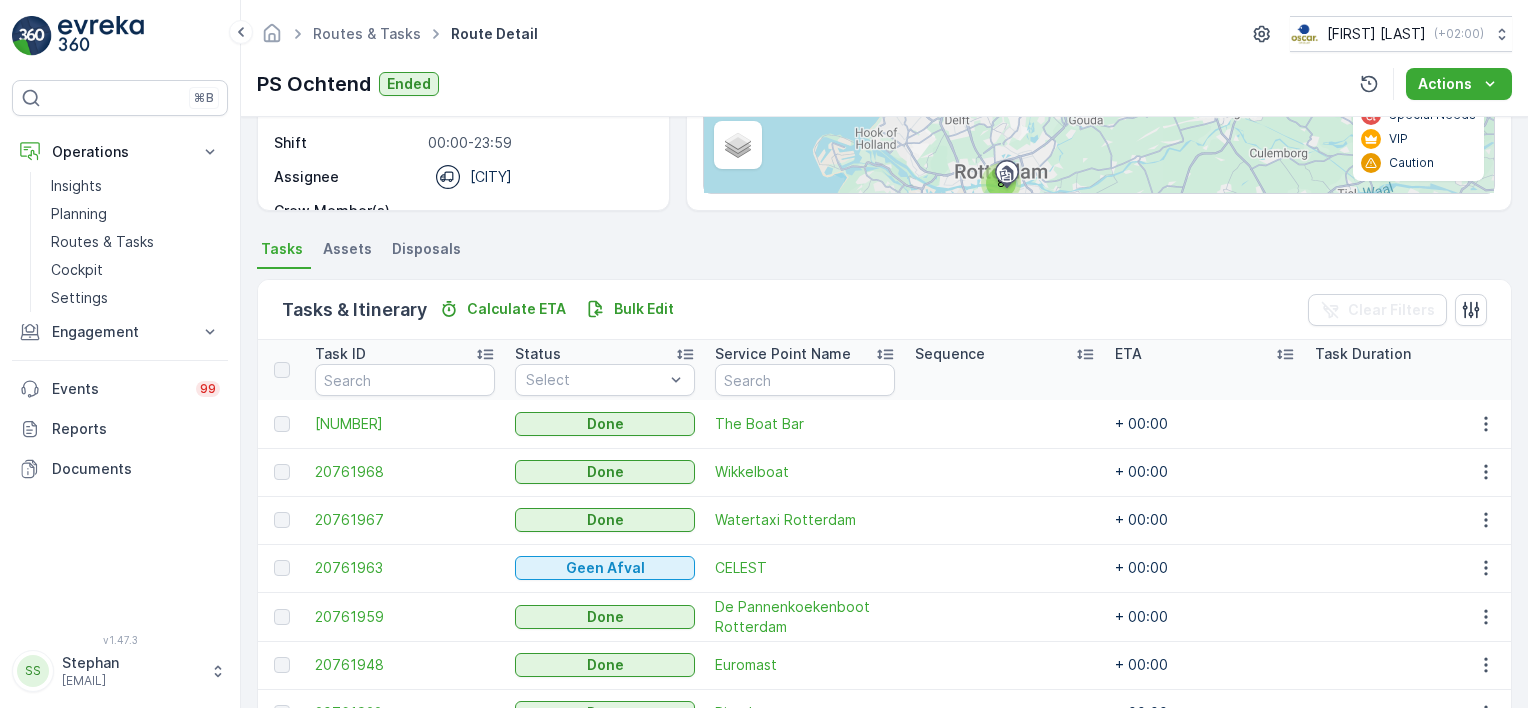 scroll, scrollTop: 491, scrollLeft: 0, axis: vertical 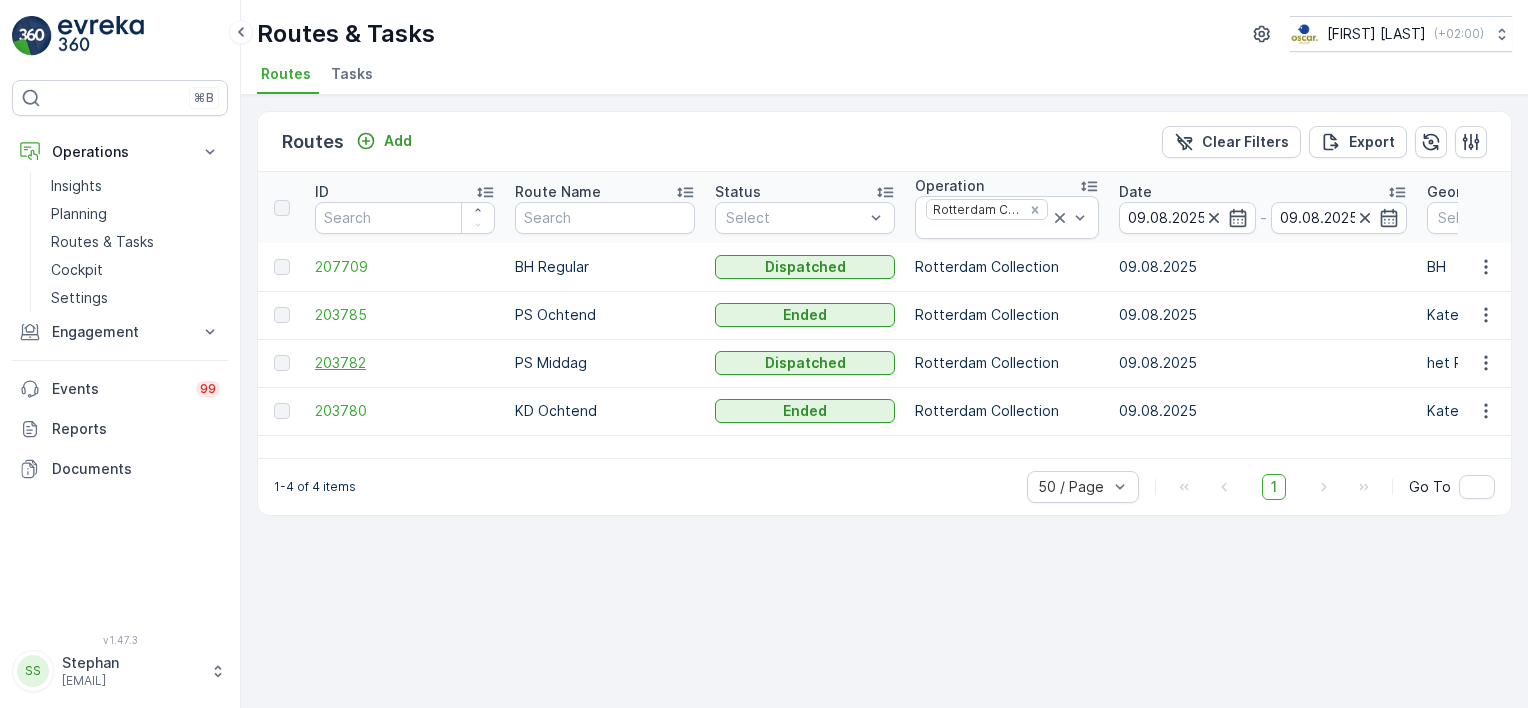 click on "203782" at bounding box center (405, 363) 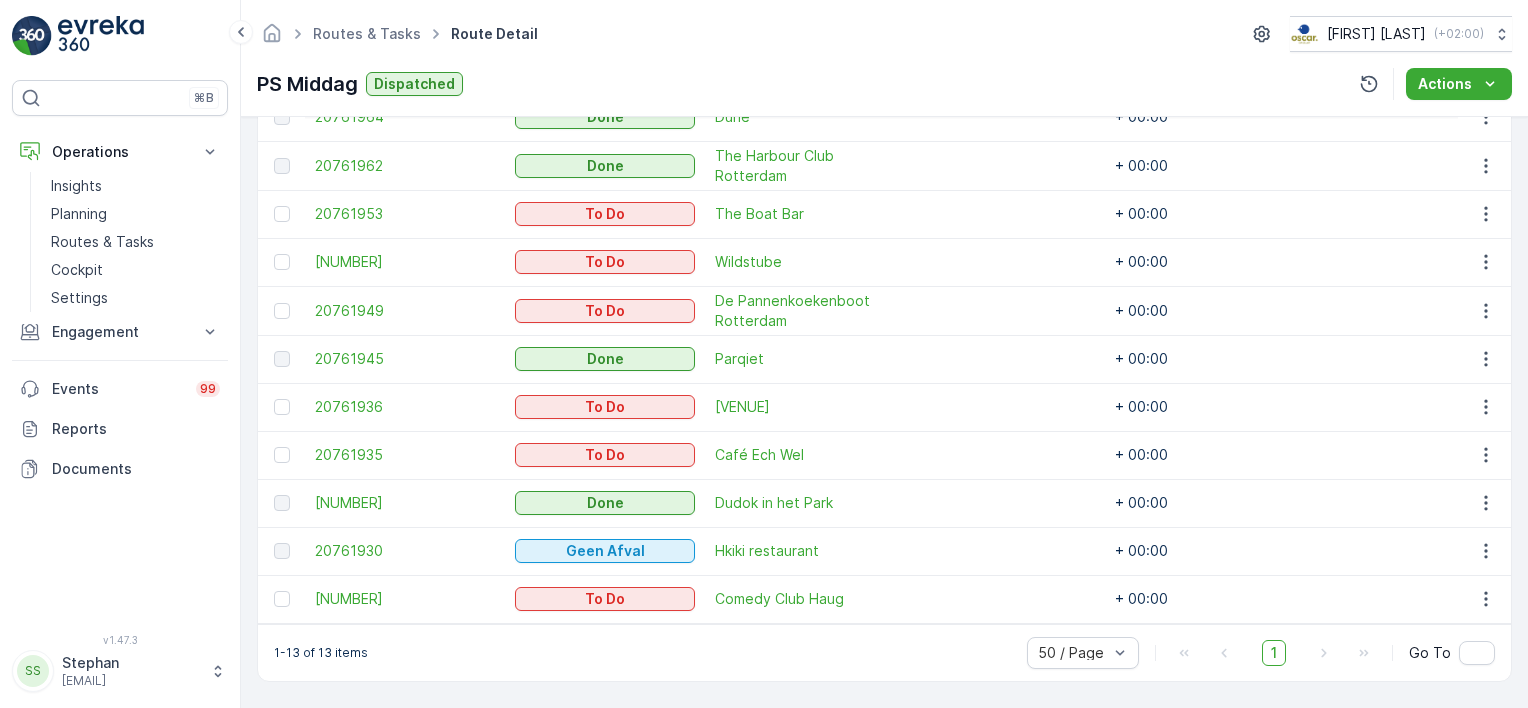 scroll, scrollTop: 632, scrollLeft: 0, axis: vertical 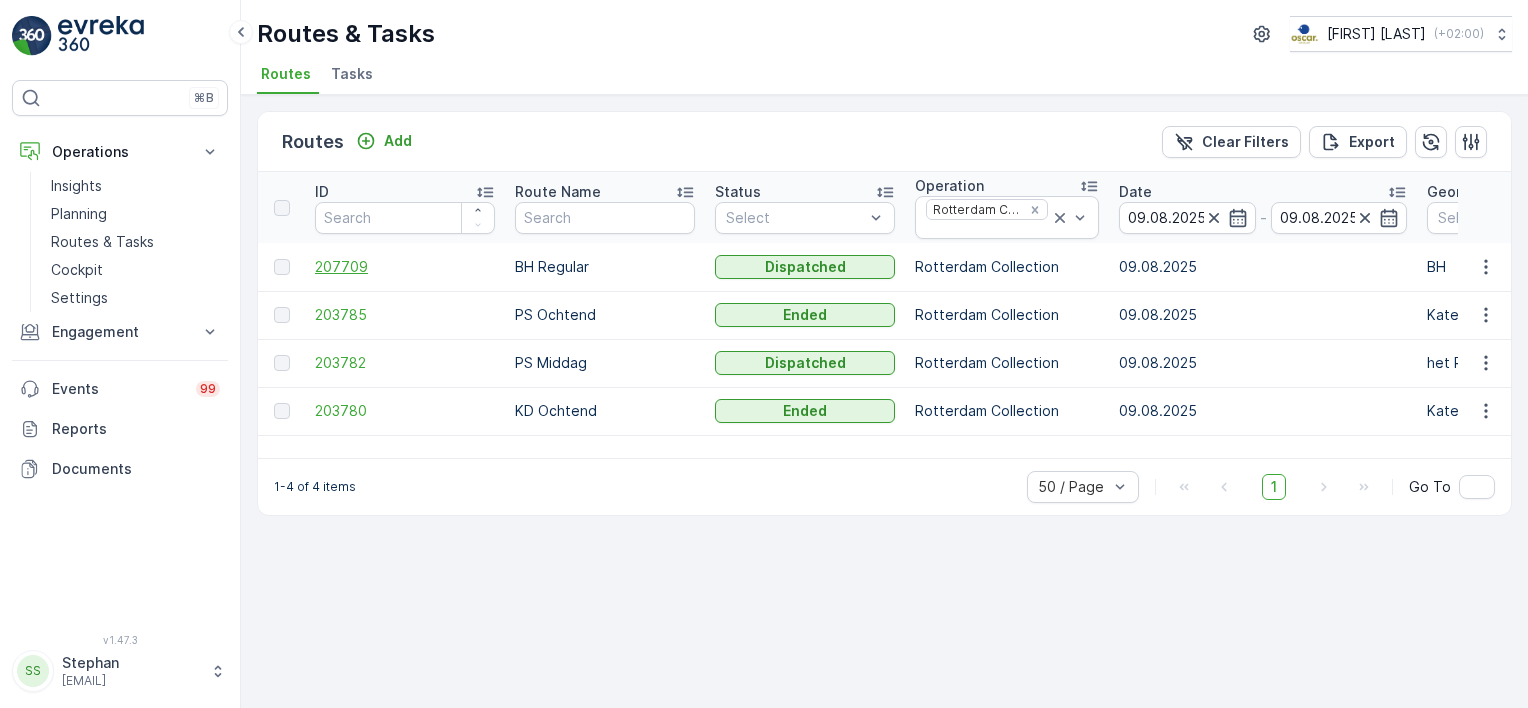 click on "207709" at bounding box center [405, 267] 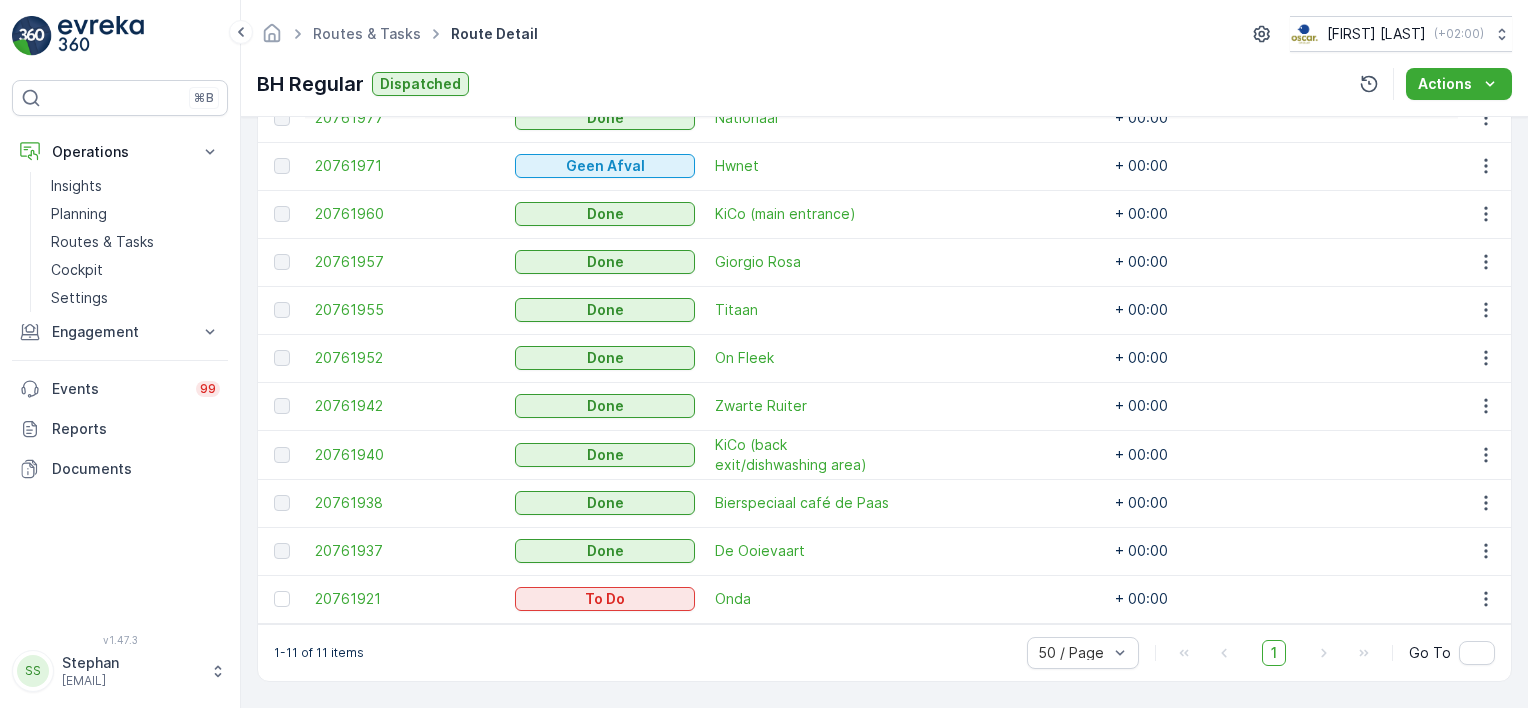 scroll, scrollTop: 335, scrollLeft: 0, axis: vertical 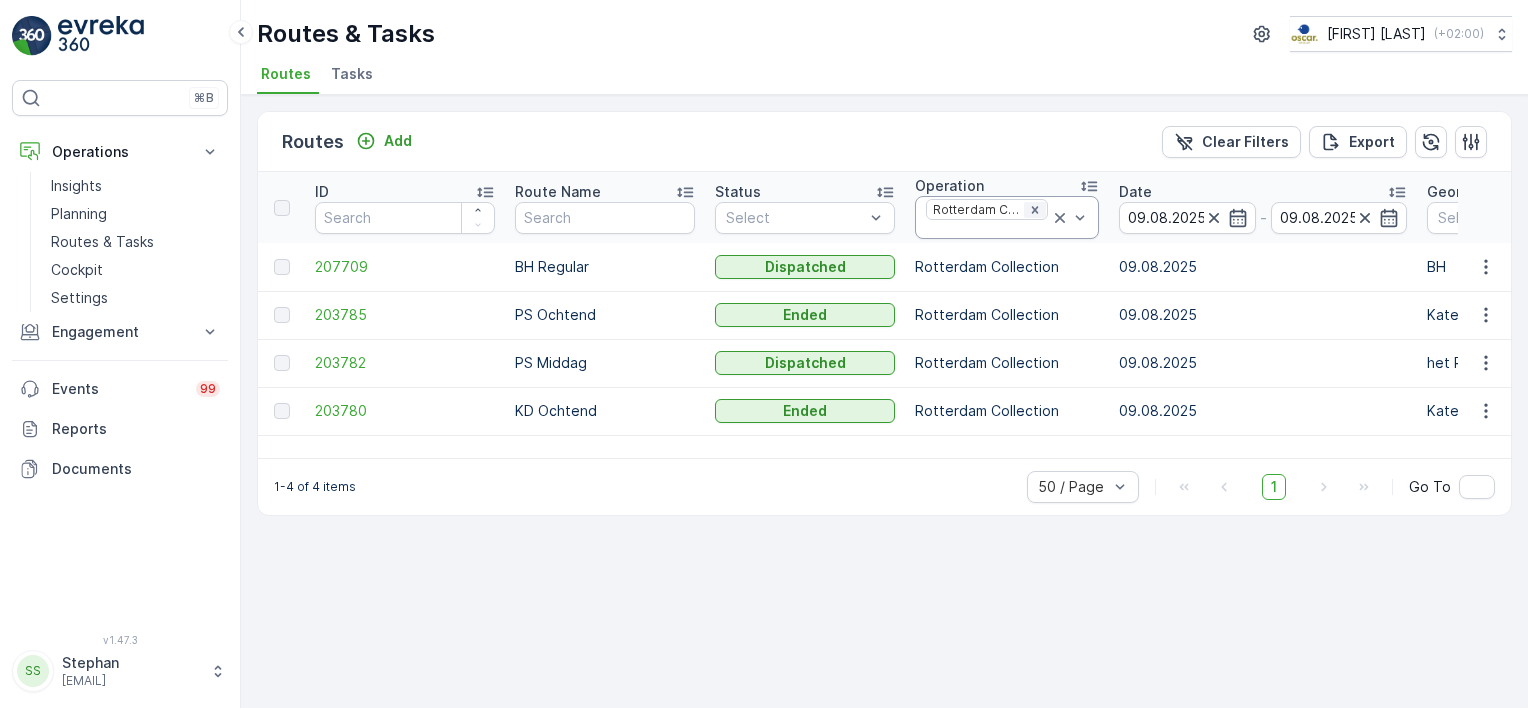 click 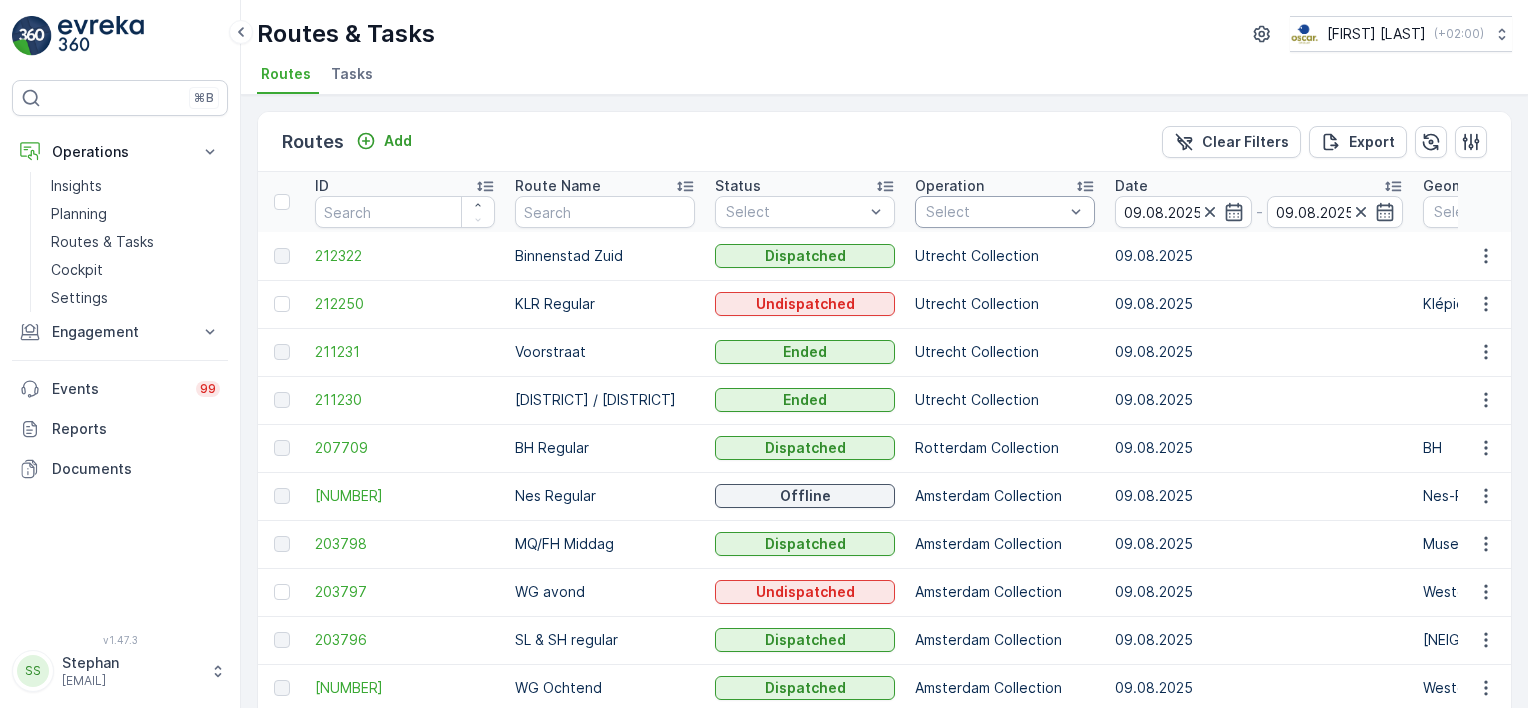 click at bounding box center [995, 212] 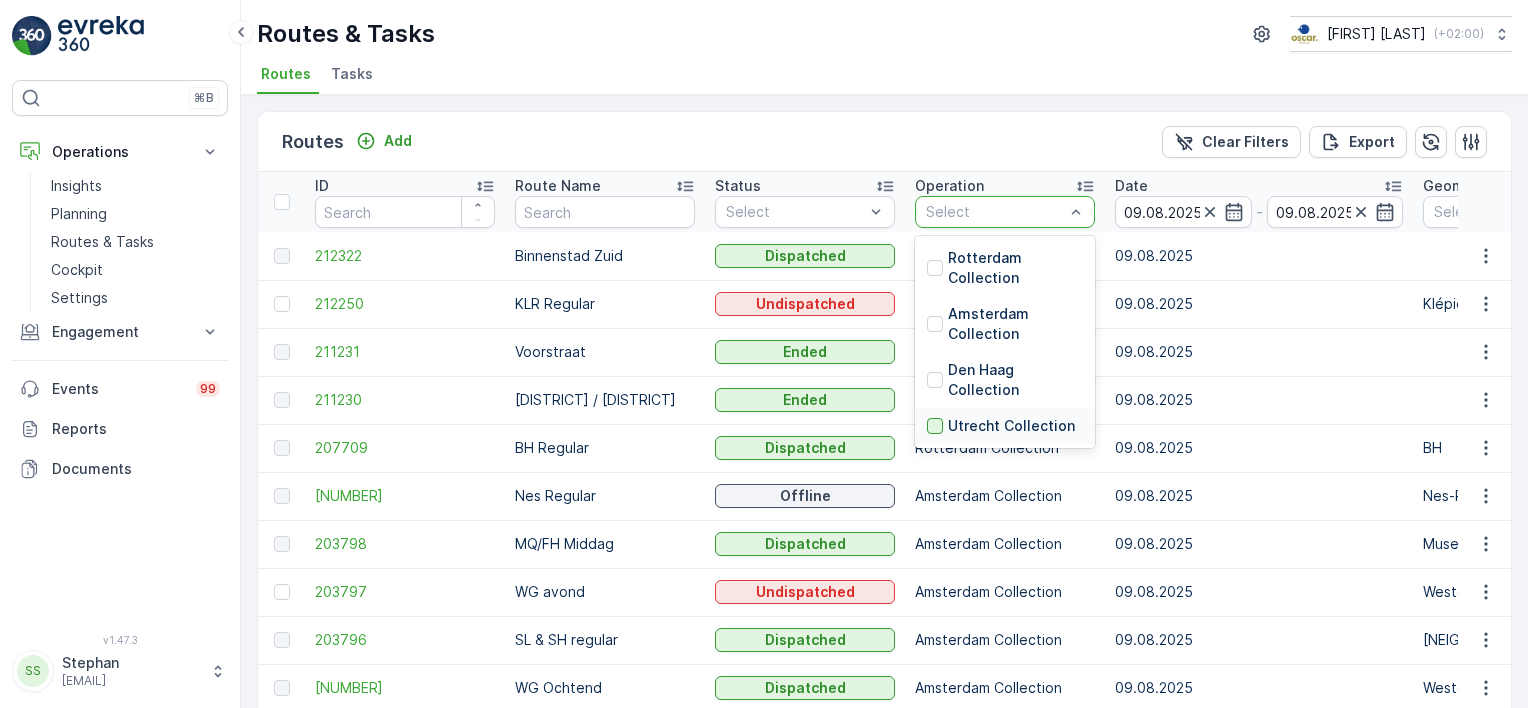 click at bounding box center [935, 426] 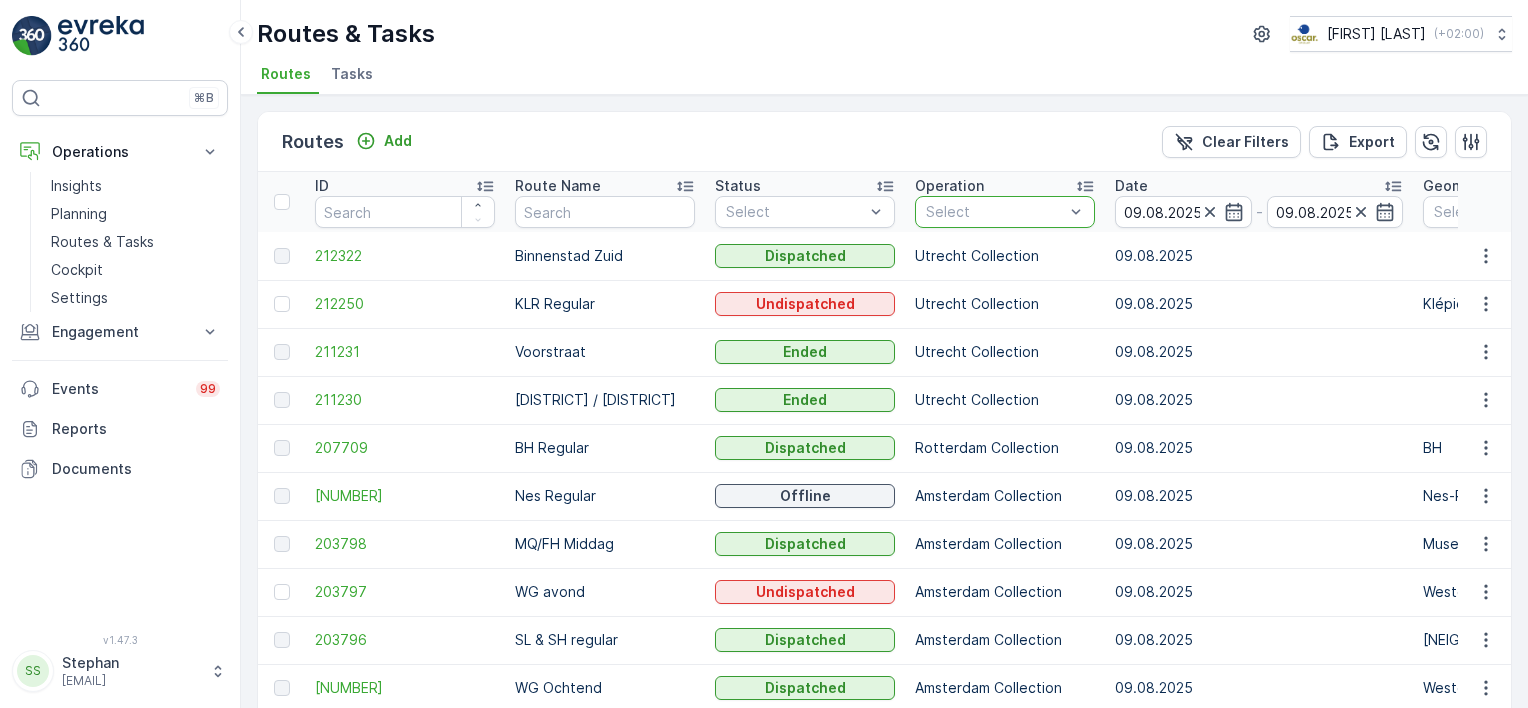 click on "Routes Add Clear Filters Export ID Route Name Status Select Operation option Utrecht Collection, selected. Select Date 09.08.2025 - 09.08.2025 Geomaps Select Start Location Select Start Time End Time Performance Shift Select Assignee Select Route Plan Regions Select Crew Member(s) Select End Location Select Disposal Location Select Fuel Station Select 212322 Binnenstad Zuid Dispatched Utrecht Collection 09.08.2025 Hub Utrecht 05:00 21:00 4/7 00:00-23:59 Utrecht Binnenstad Zuid - Hub Utrecht 212250 KLR Regular Undispatched  Utrecht Collection 09.08.2025 Klépierre Hub Utrecht 05:00 23:59 0/2 00:00-23:59 Utrecht KLR Regular - Hub Utrecht 211231 Voorstraat Ended Utrecht Collection 09.08.2025 Hub Utrecht 05:00 21:00 8/8 00:00-23:59 Utrecht Voorstraat - Hub Utrecht 211230 Overvecht / 2e Daalsbuurt Ended Utrecht Collection 09.08.2025 Hub Utrecht 05:00 21:00 2/2 00:00-23:59 Utrecht Overvecht / 2e Daalsbuurt - Hub Utrecht 207709 BH Regular Dispatched Rotterdam Collection 09.08.2025 BH Hub Katendrecht 05:00 23:59 - -" at bounding box center [884, 401] 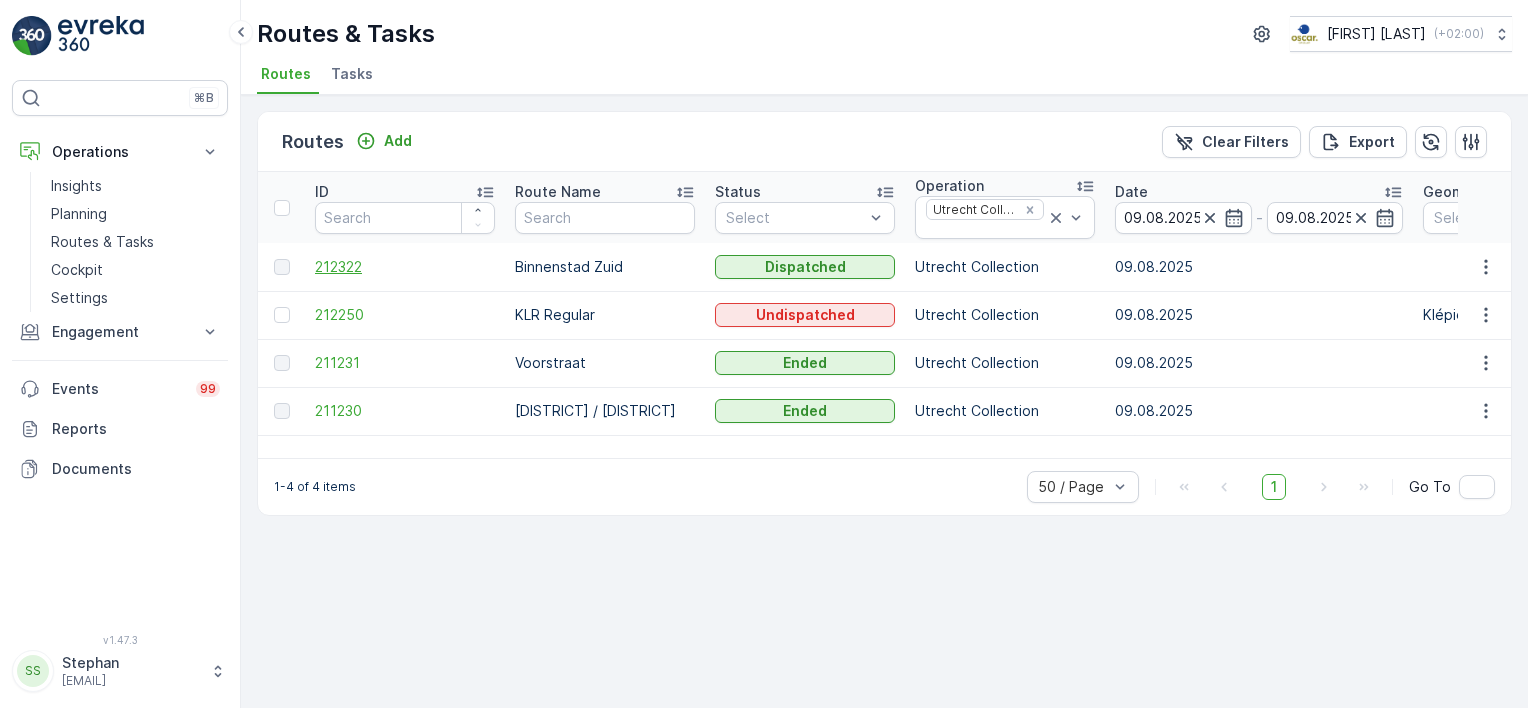 click on "212322" at bounding box center [405, 267] 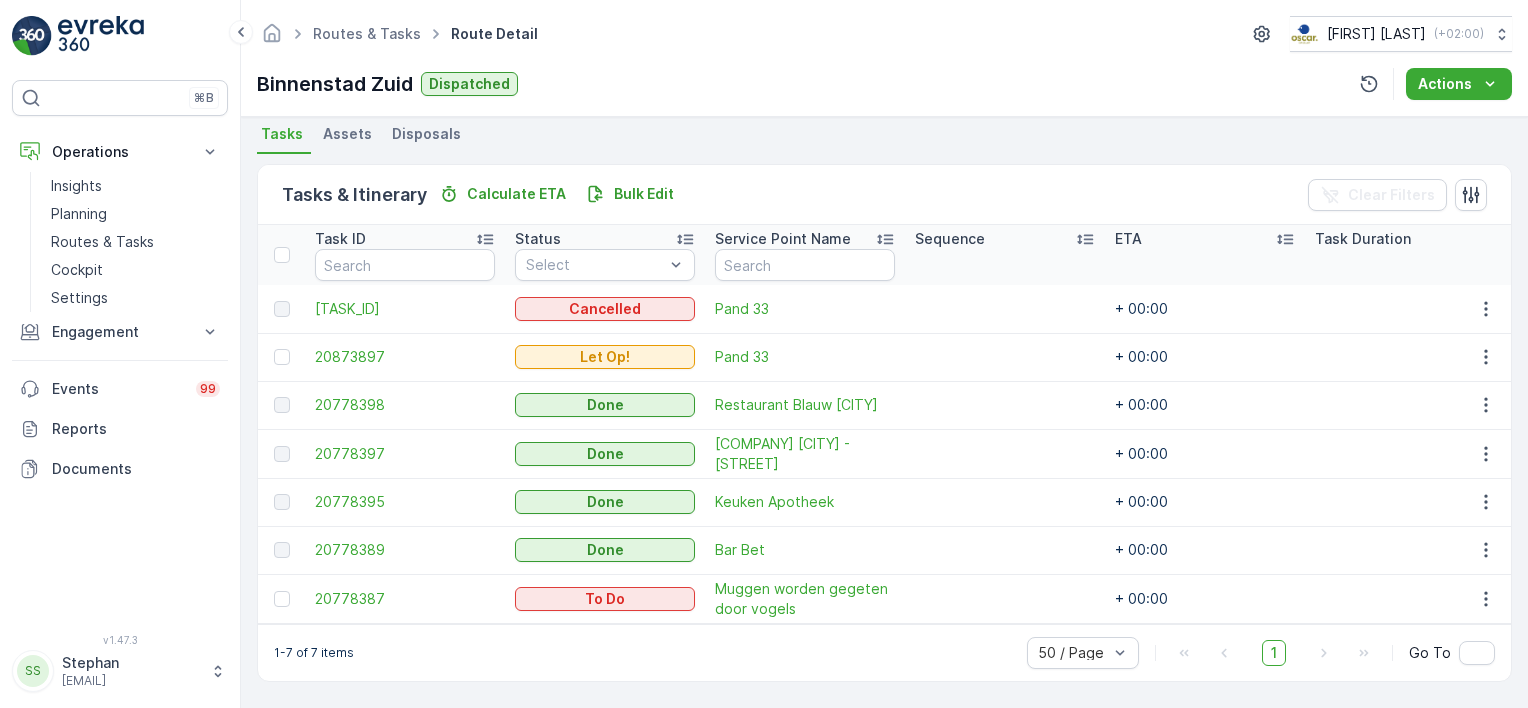 scroll, scrollTop: 444, scrollLeft: 0, axis: vertical 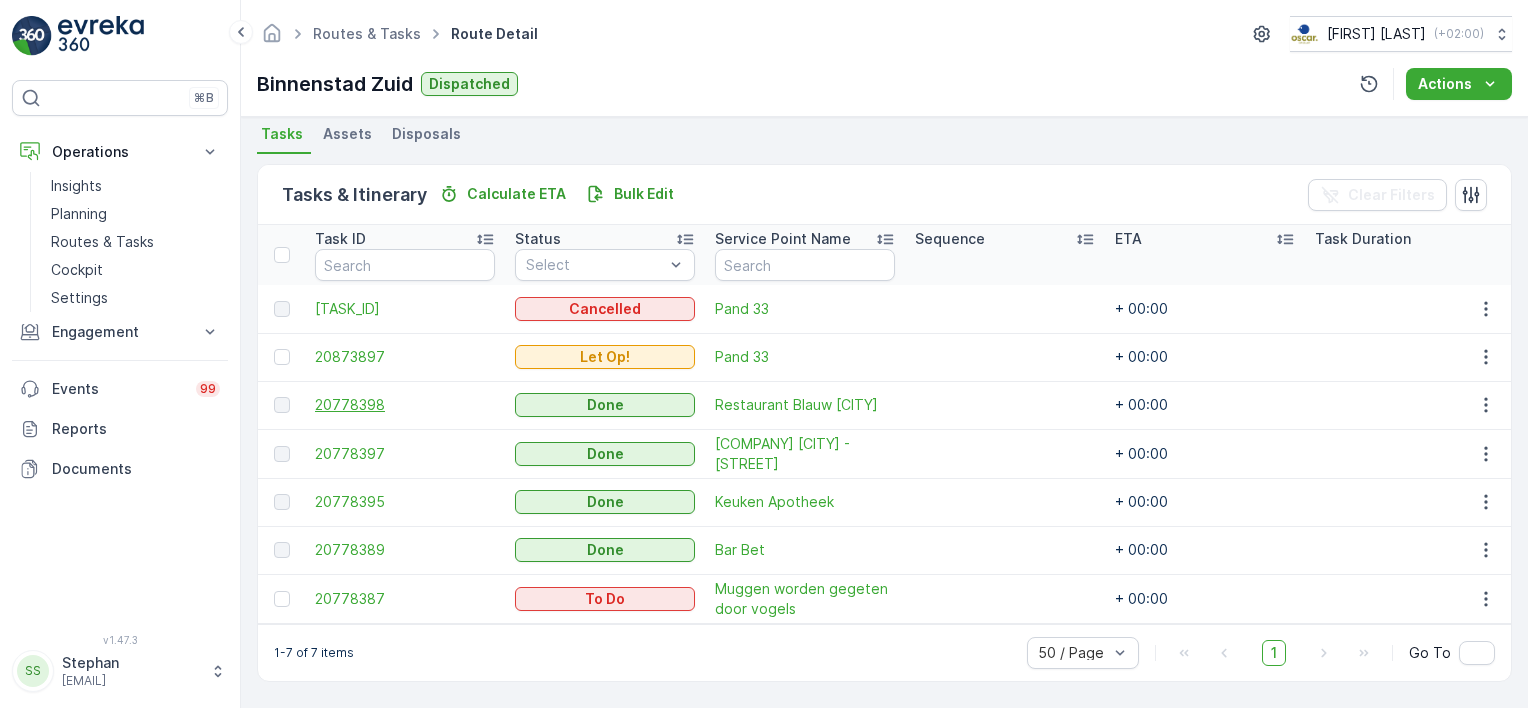 click on "20778398" at bounding box center (405, 405) 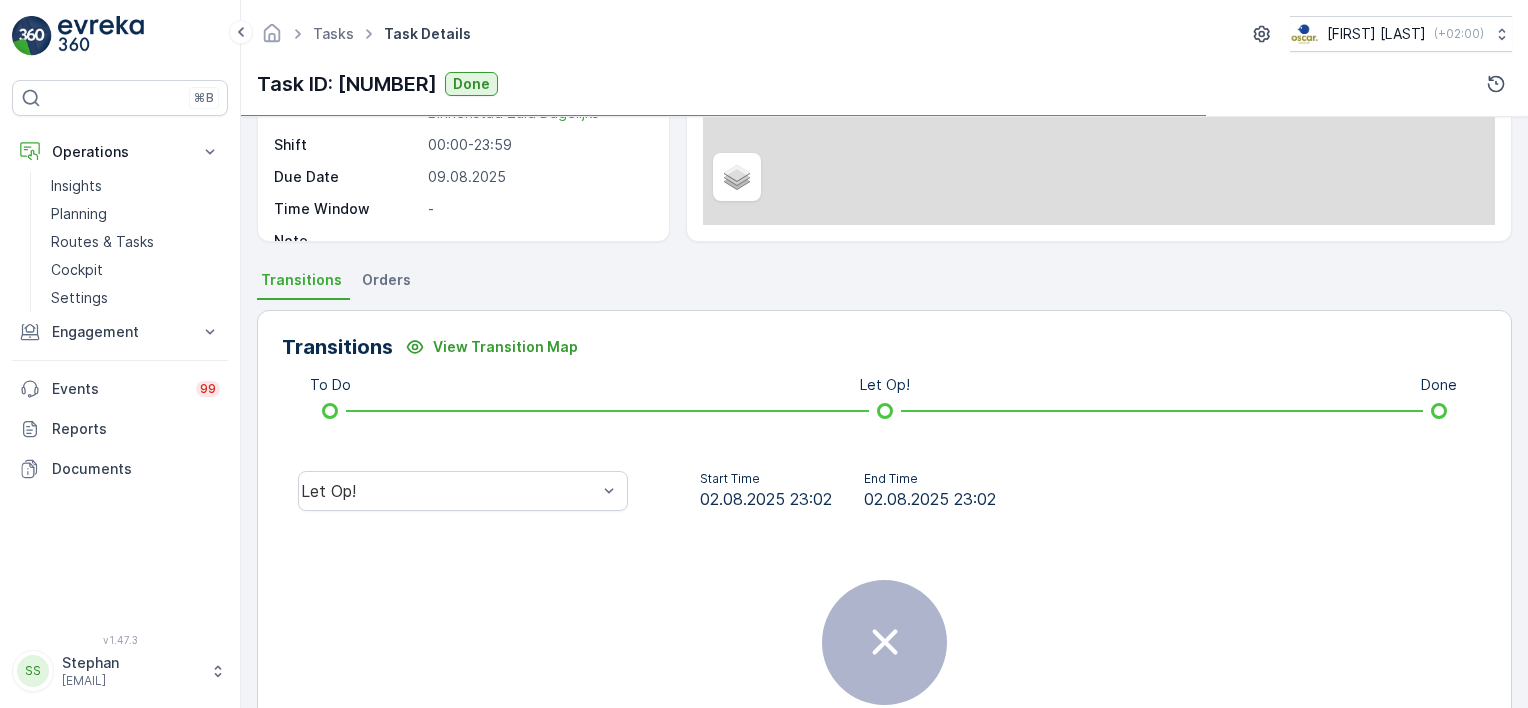 scroll, scrollTop: 300, scrollLeft: 0, axis: vertical 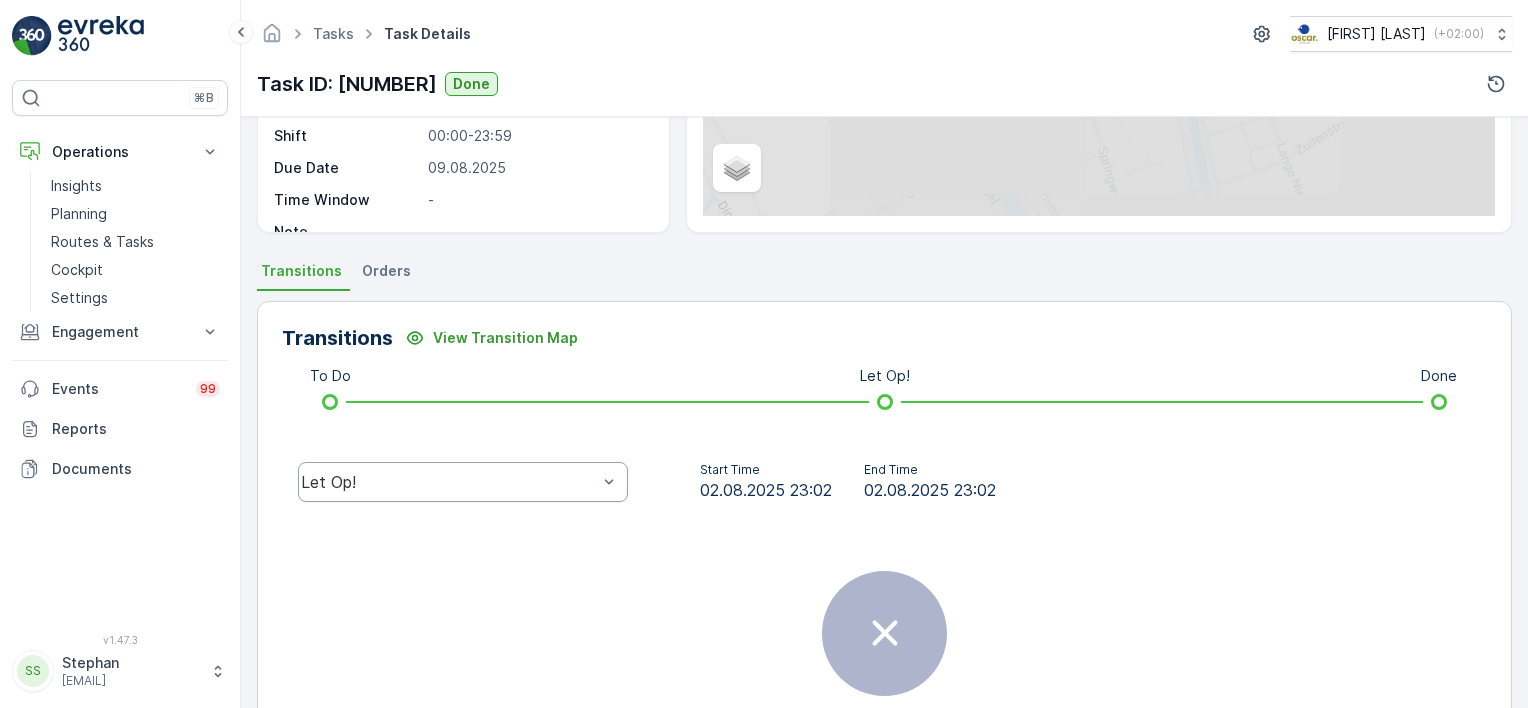 click on "Let Op!" at bounding box center (449, 482) 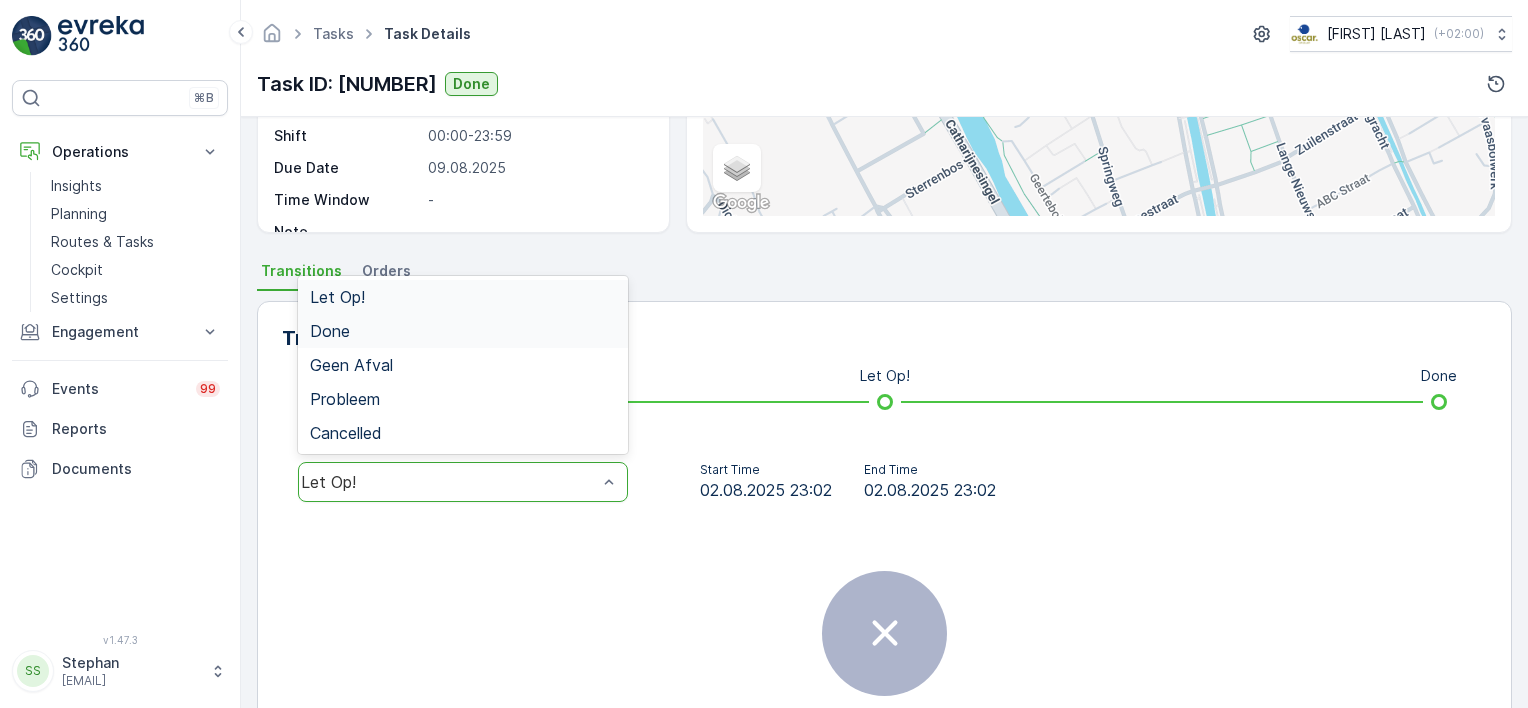 click on "Done" at bounding box center (330, 331) 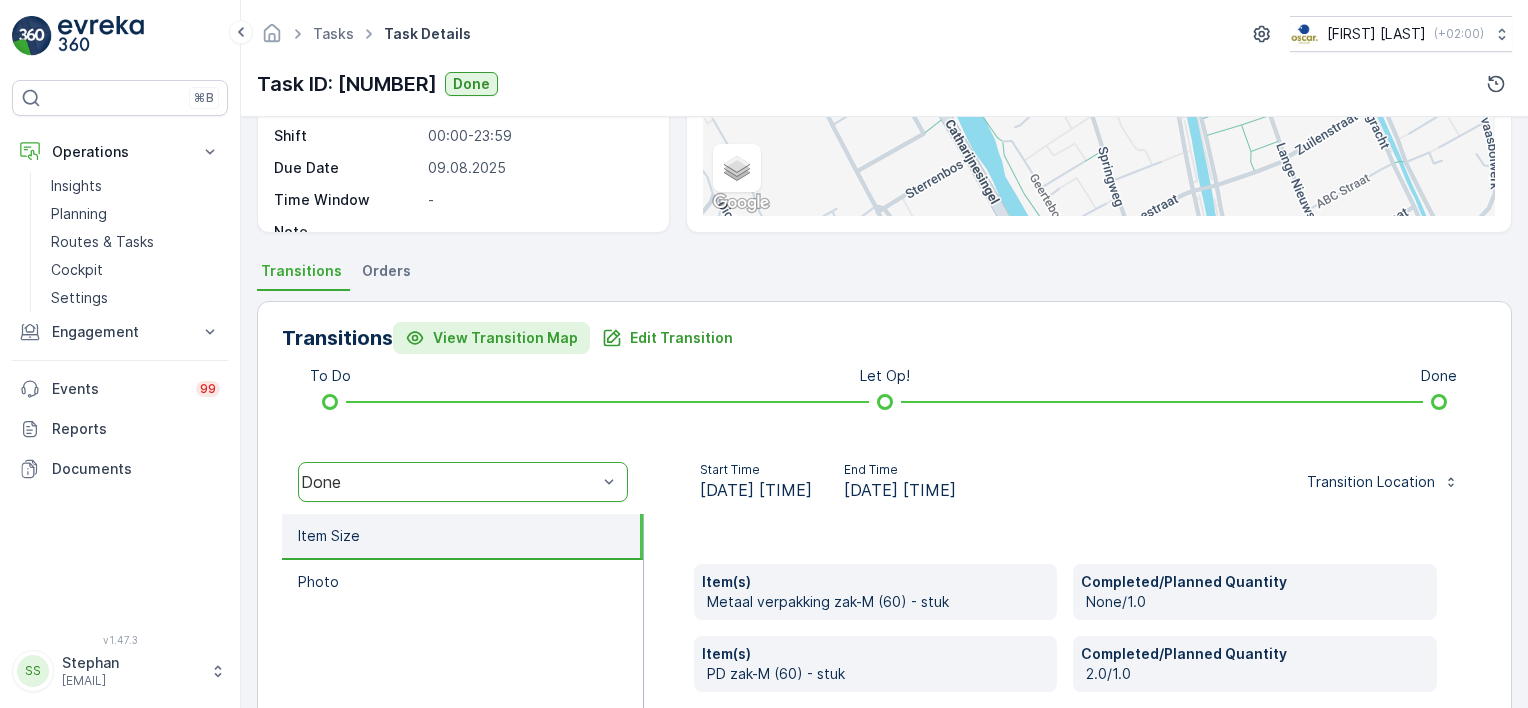 click on "View Transition Map" at bounding box center [505, 338] 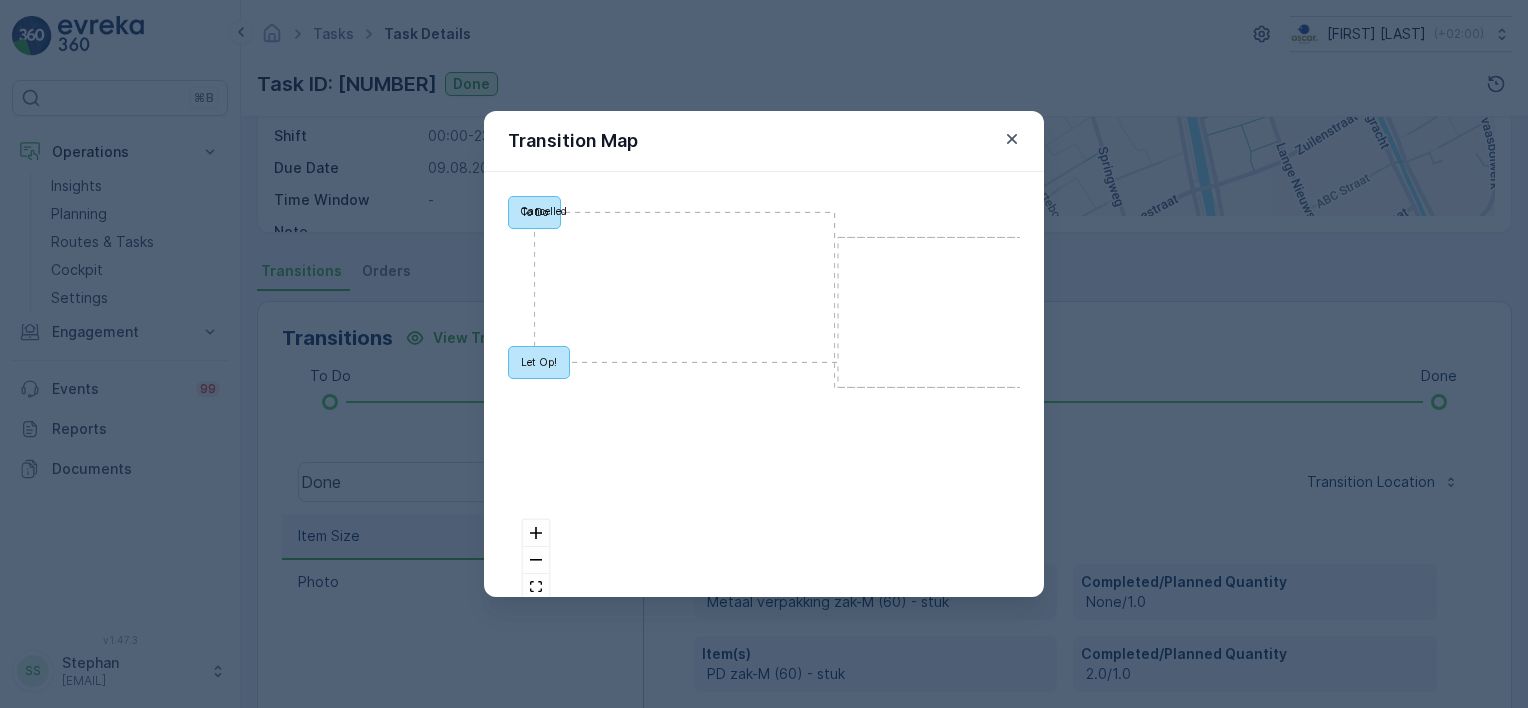click 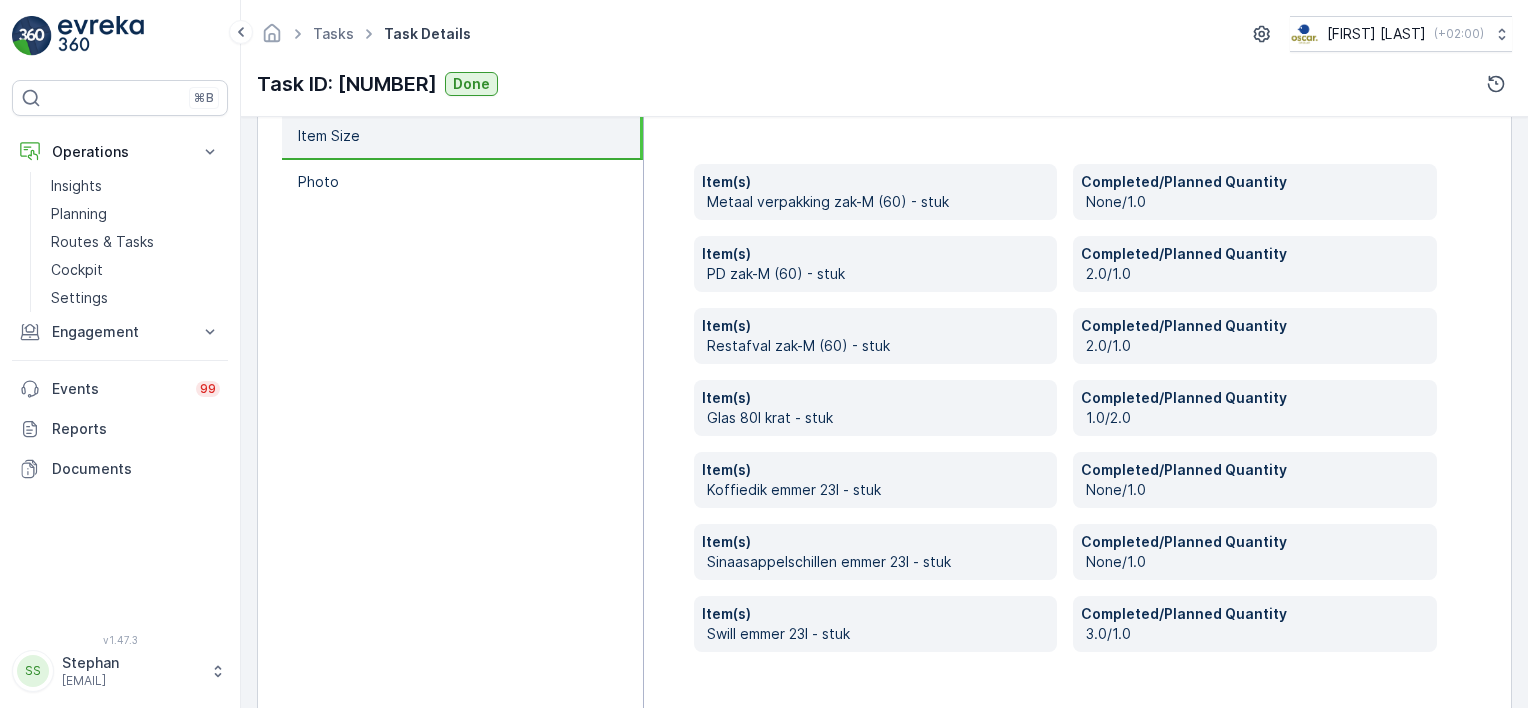 scroll, scrollTop: 300, scrollLeft: 0, axis: vertical 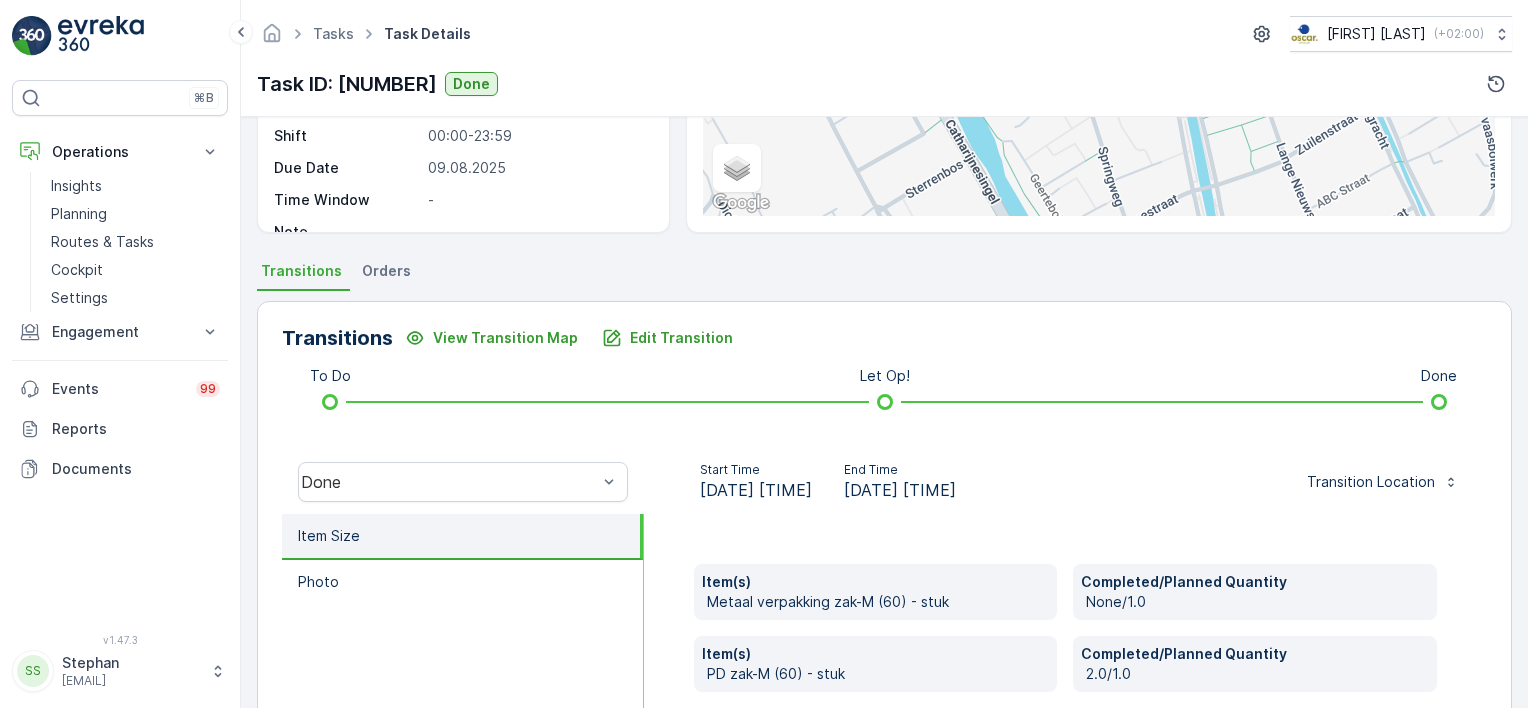 click on "Transitions Orders" at bounding box center [884, 274] 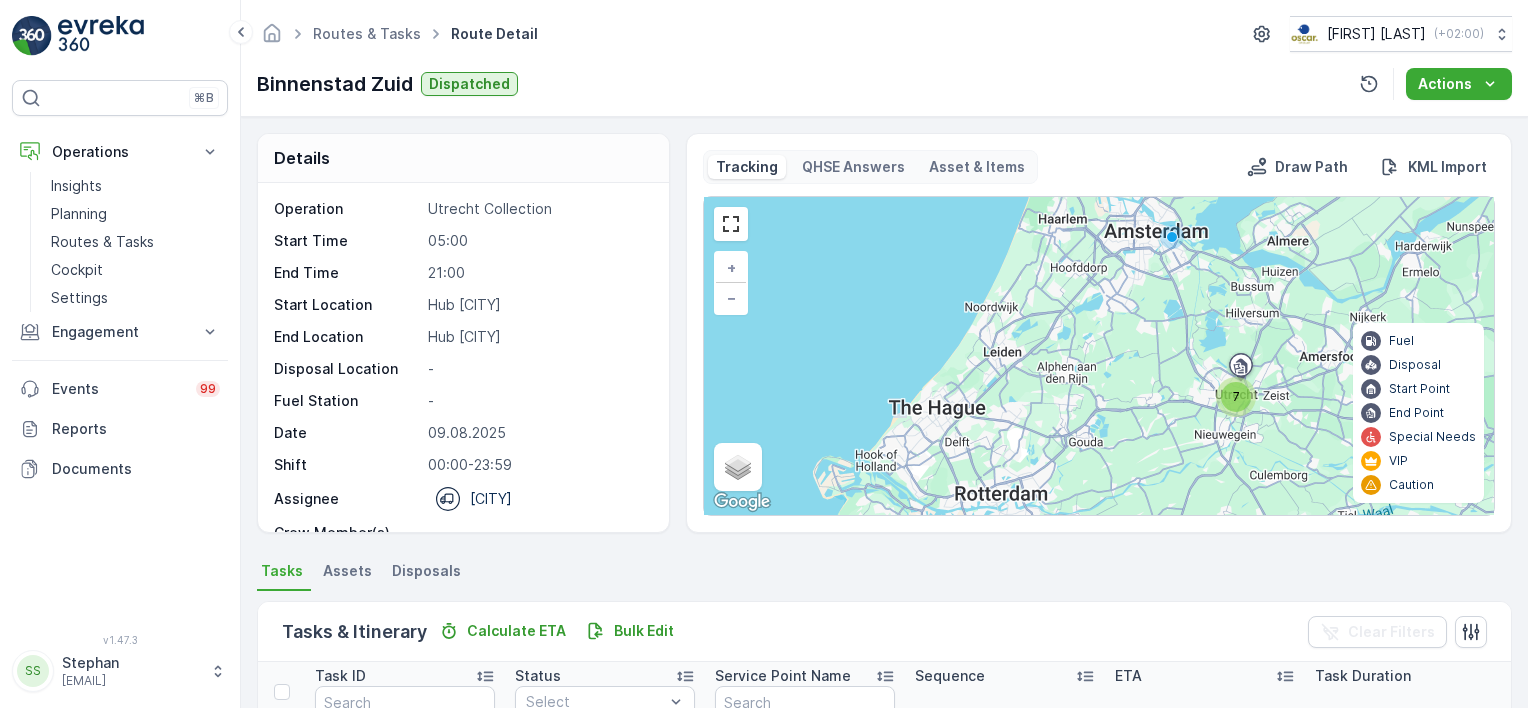 click on "Details Operation Utrecht Collection Start Time 05:00 End Time 21:00 Start Location Hub Utrecht End Location Hub Utrecht Disposal Location - Fuel Station - Date 09.08.2025 Shift 00:00-23:59 Assignee Utrecht Crew Member(s) - Captain medewerker-uc Tracking QHSE Answers Asset & Items Draw Path KML Import 7 + −  Satellite  Roadmap  Terrain  Hybrid  Leaflet Keyboard shortcuts Map Data Map data ©2025 GeoBasis-DE/BKG (©2009), Google Map data ©2025 GeoBasis-DE/BKG (©2009), Google 10 km  Click to toggle between metric and imperial units Terms Report a map error Fuel Disposal Start Point End Point Special Needs VIP Caution 0 Tasks Assets Disposals Tasks & Itinerary Calculate ETA Bulk Edit Clear Filters Task ID Status Select Service Point Name Sequence ETA Task Duration Time Window 20873913 Cancelled Pand 33 + 00:00 20873897 Let Op! Pand 33 + 00:00 20778398 Done Restaurant Blauw Utrecht + 00:00 20778397 Done Restaurant Blauw Utrecht - Haverstraat + 00:00 20778395 Done Keuken Apotheek + 00:00 20778389 Done Bar Bet" at bounding box center [884, 412] 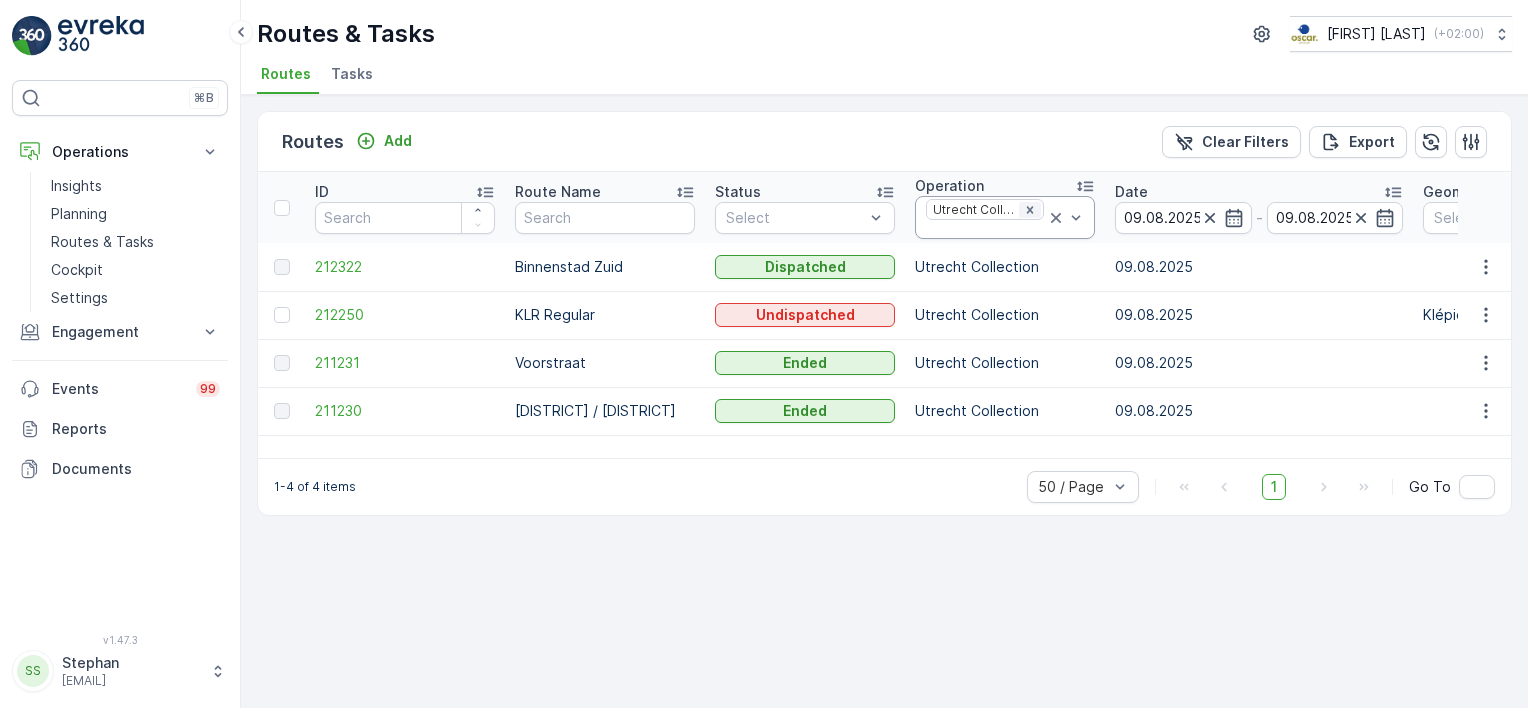 click at bounding box center (1030, 210) 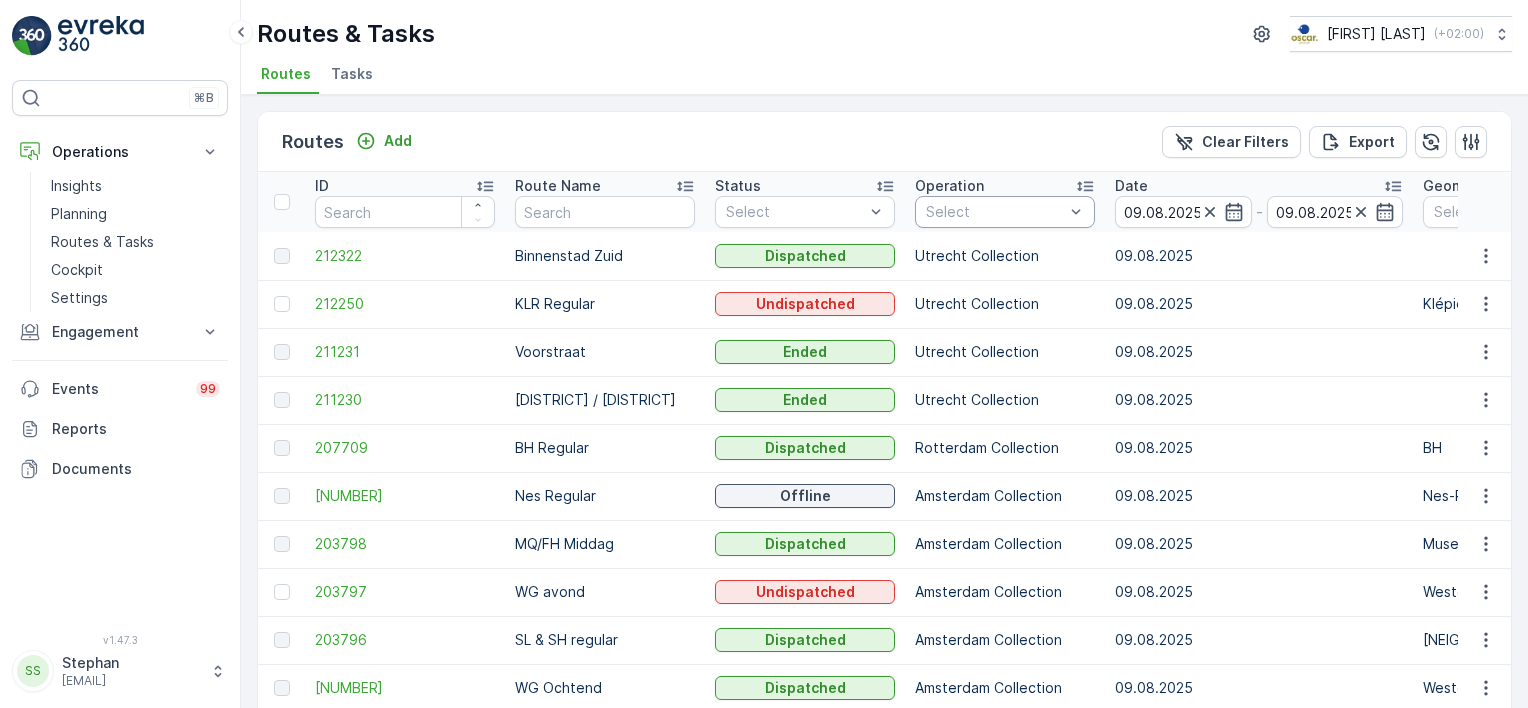 click on "Select" at bounding box center (1005, 212) 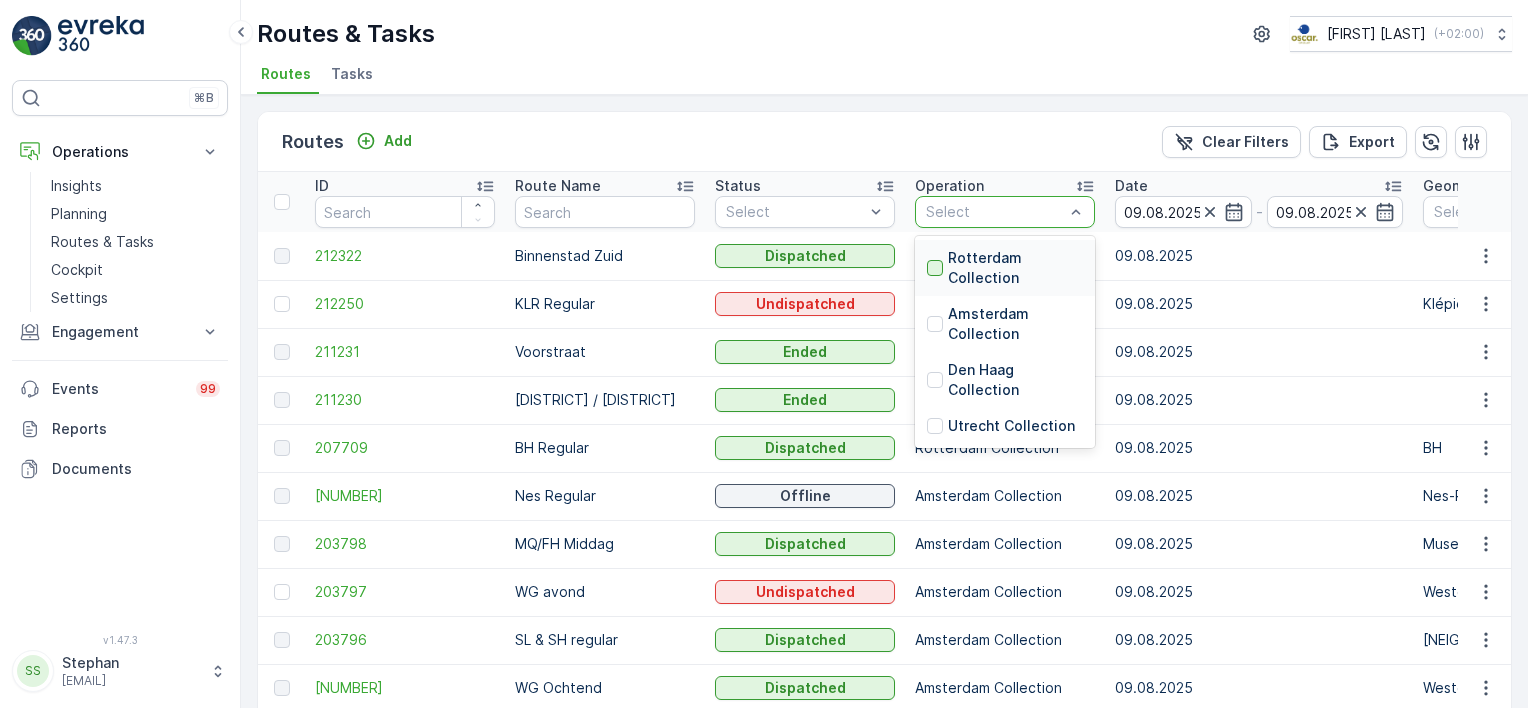 click at bounding box center [935, 268] 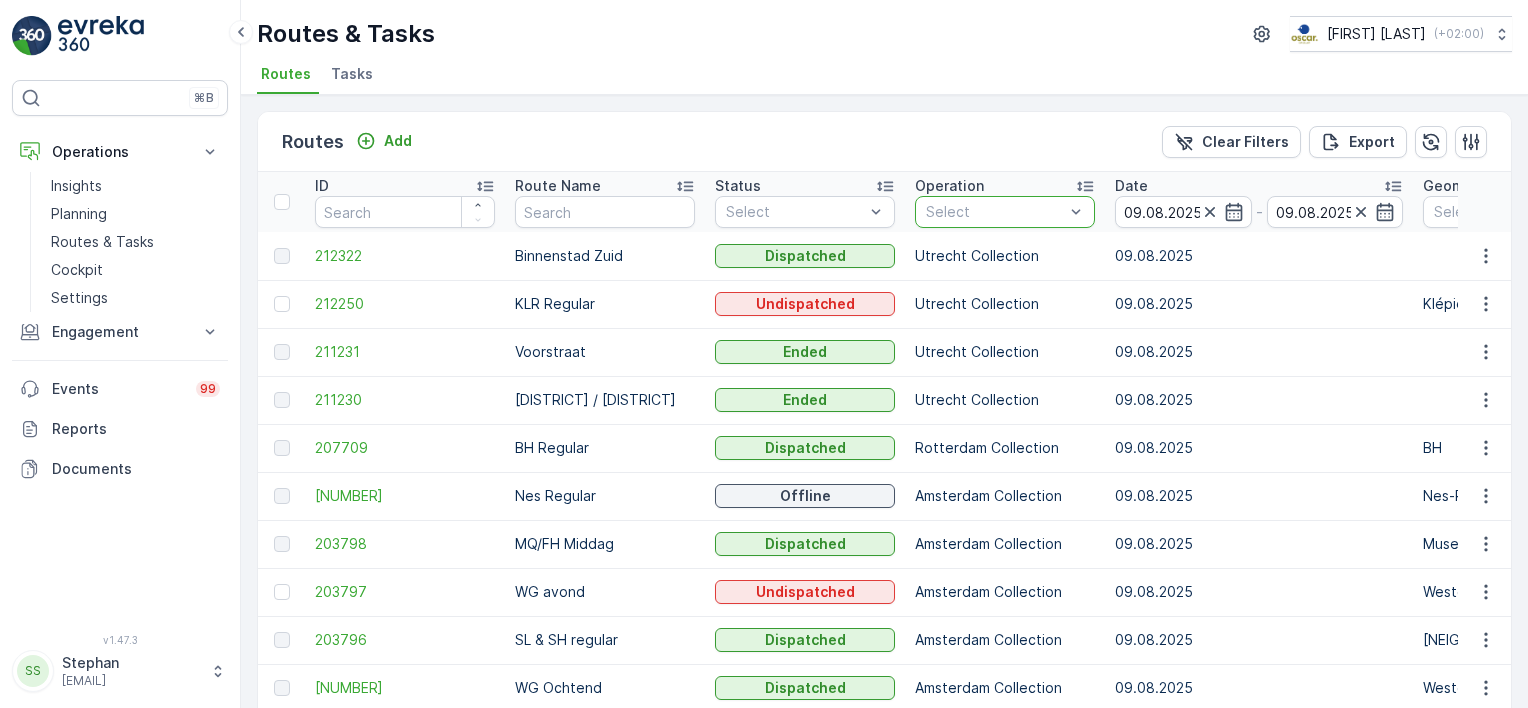 click on "Routes Add Clear Filters Export" at bounding box center (884, 142) 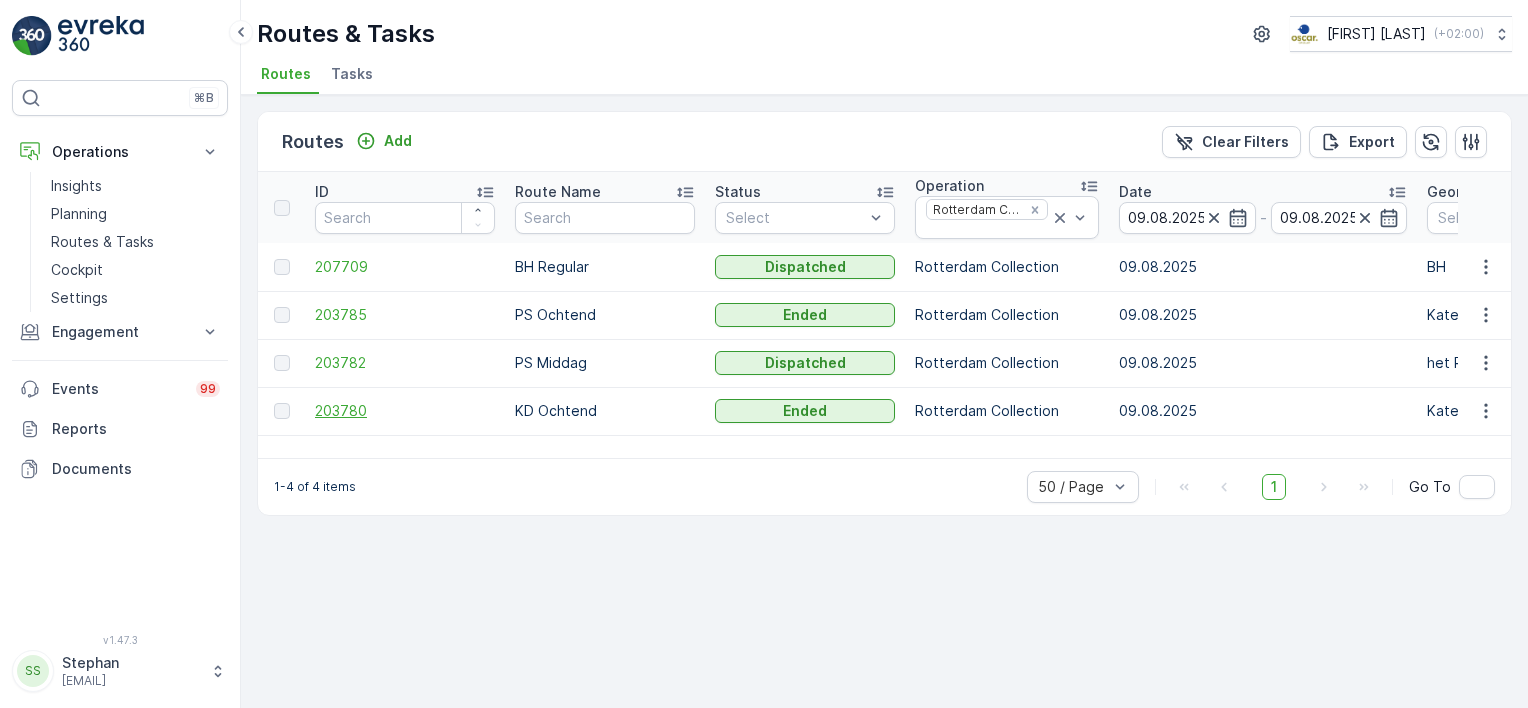 click on "203780" at bounding box center [405, 411] 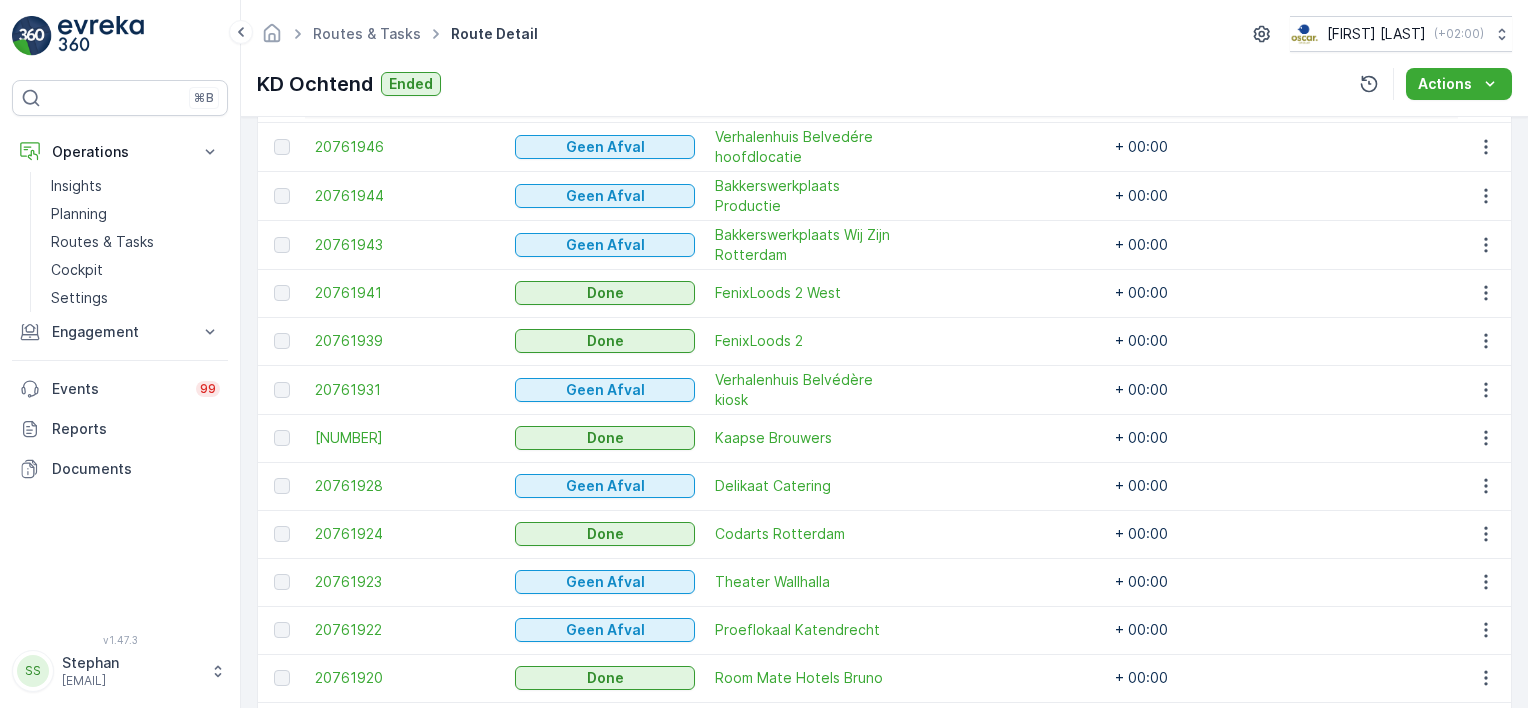 scroll, scrollTop: 1200, scrollLeft: 0, axis: vertical 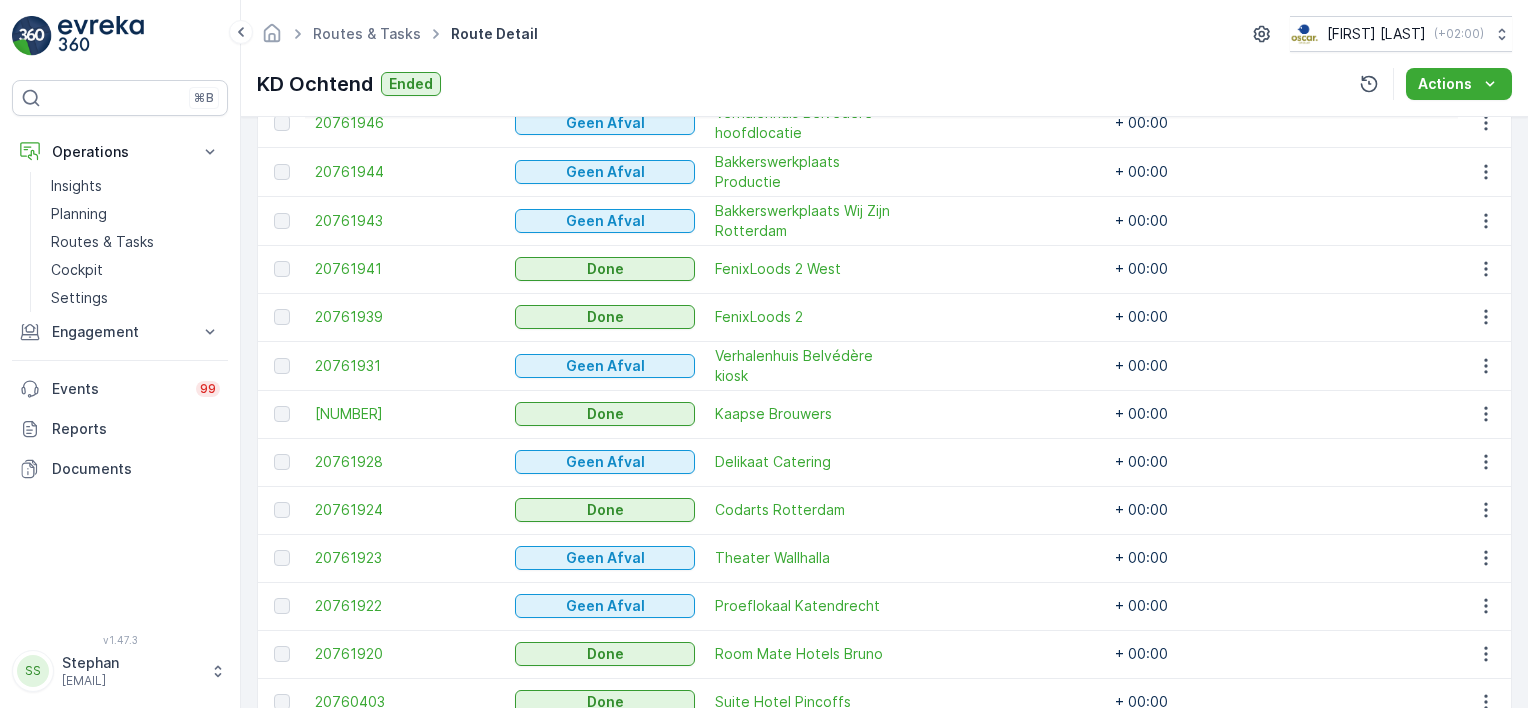 click on "20761929" at bounding box center [405, 414] 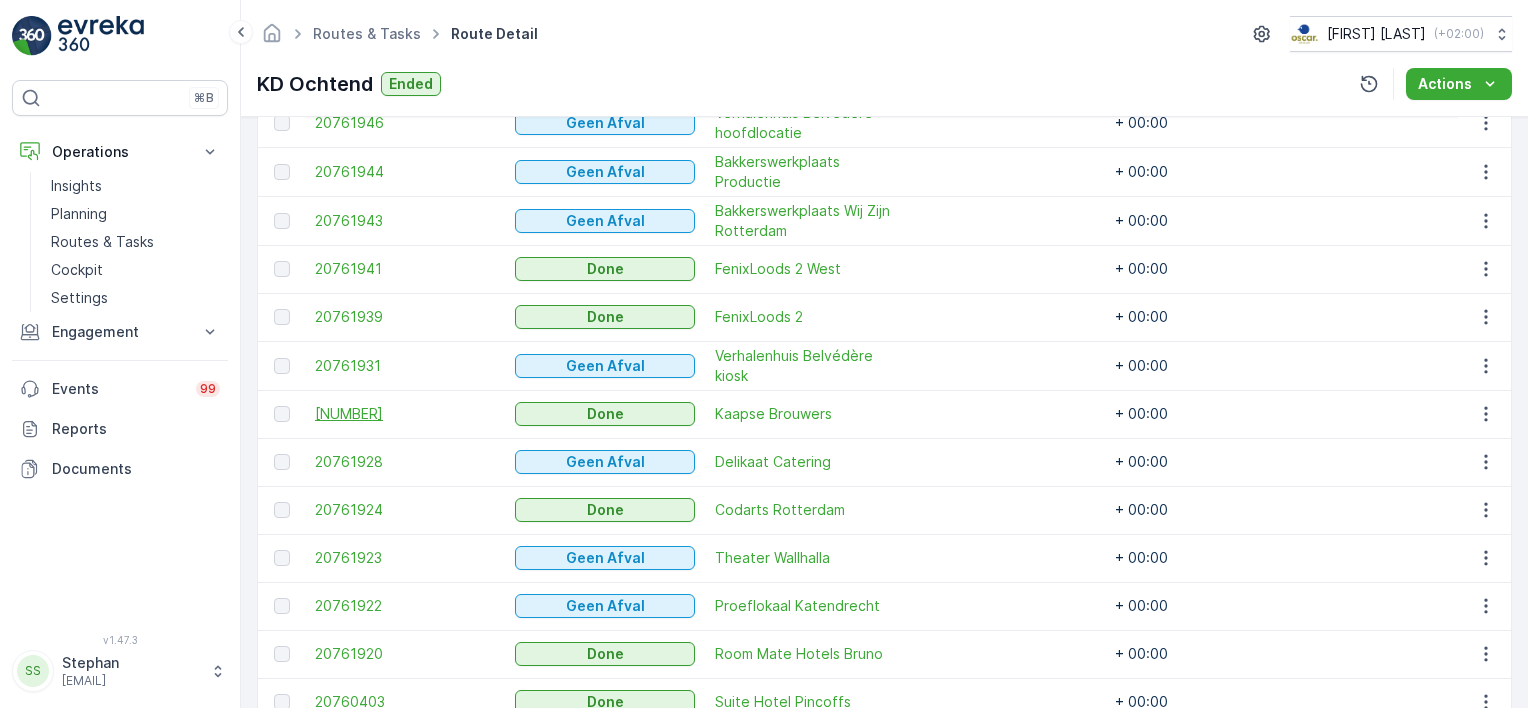 click on "20761929" at bounding box center (405, 414) 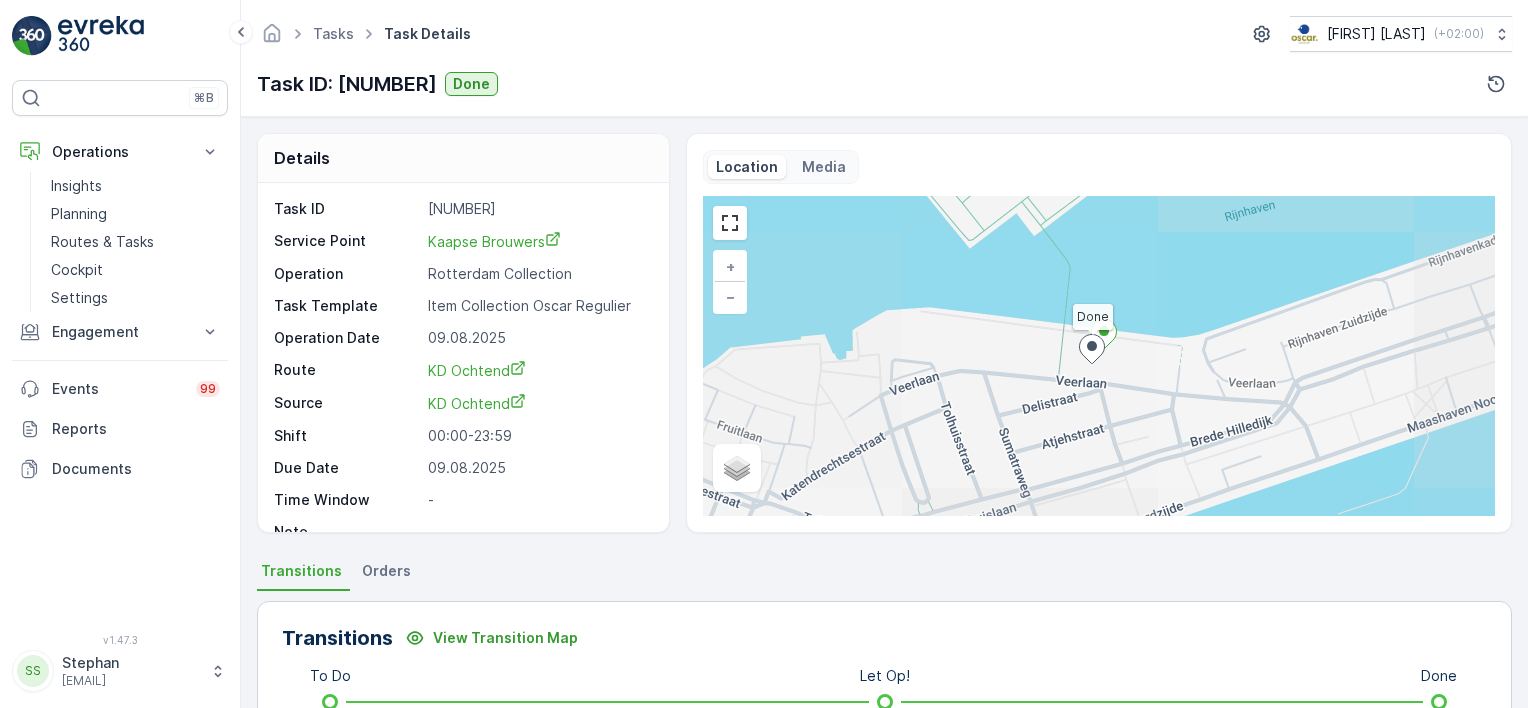 scroll, scrollTop: 400, scrollLeft: 0, axis: vertical 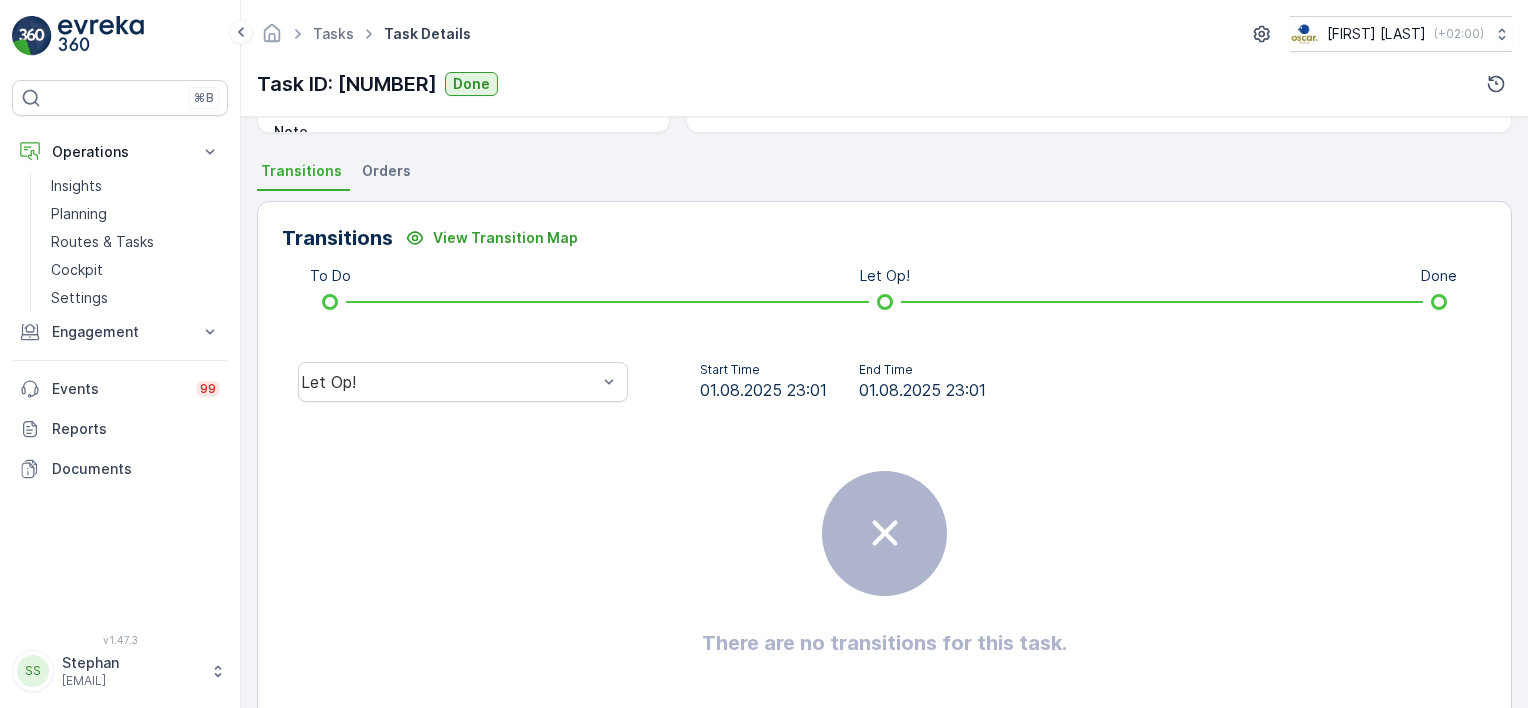 click on "Orders" at bounding box center [386, 171] 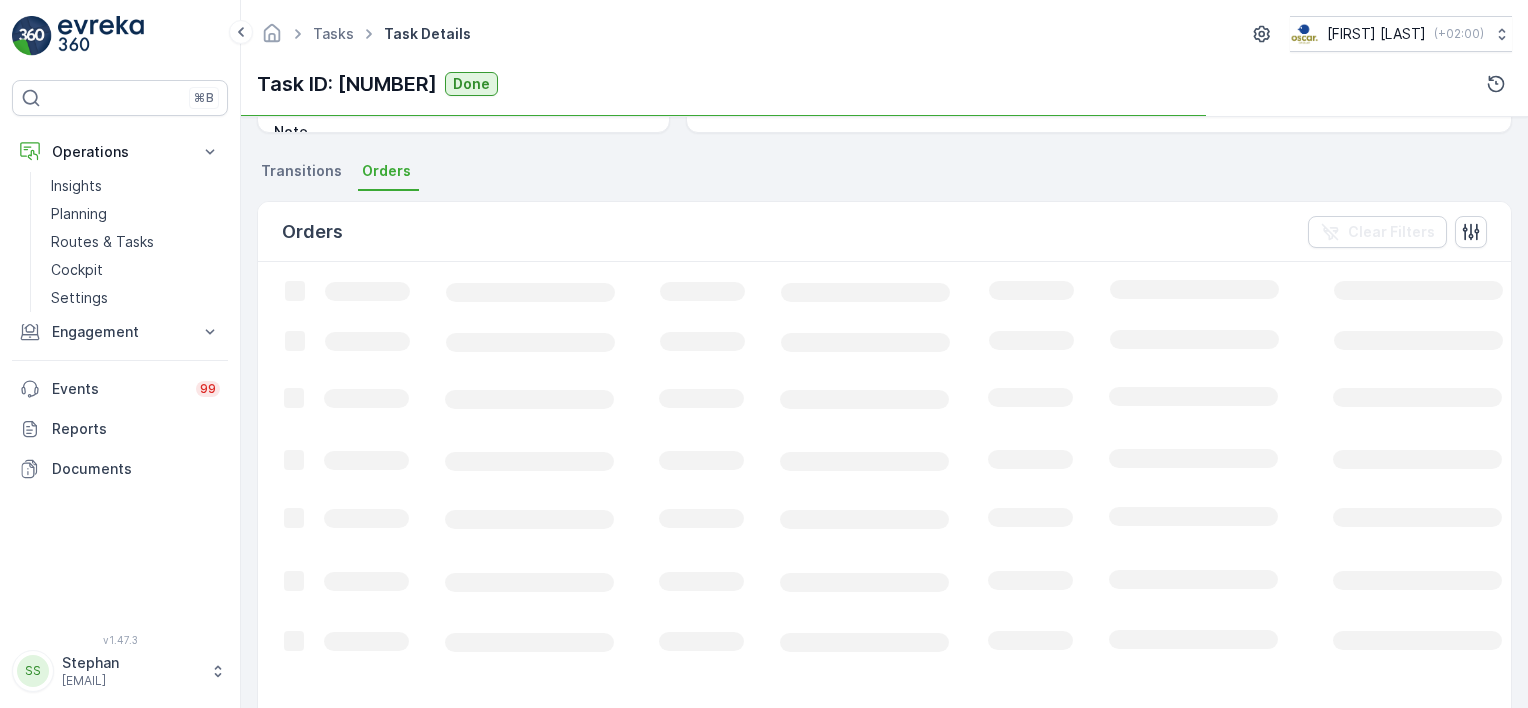 click on "Transitions" at bounding box center (301, 171) 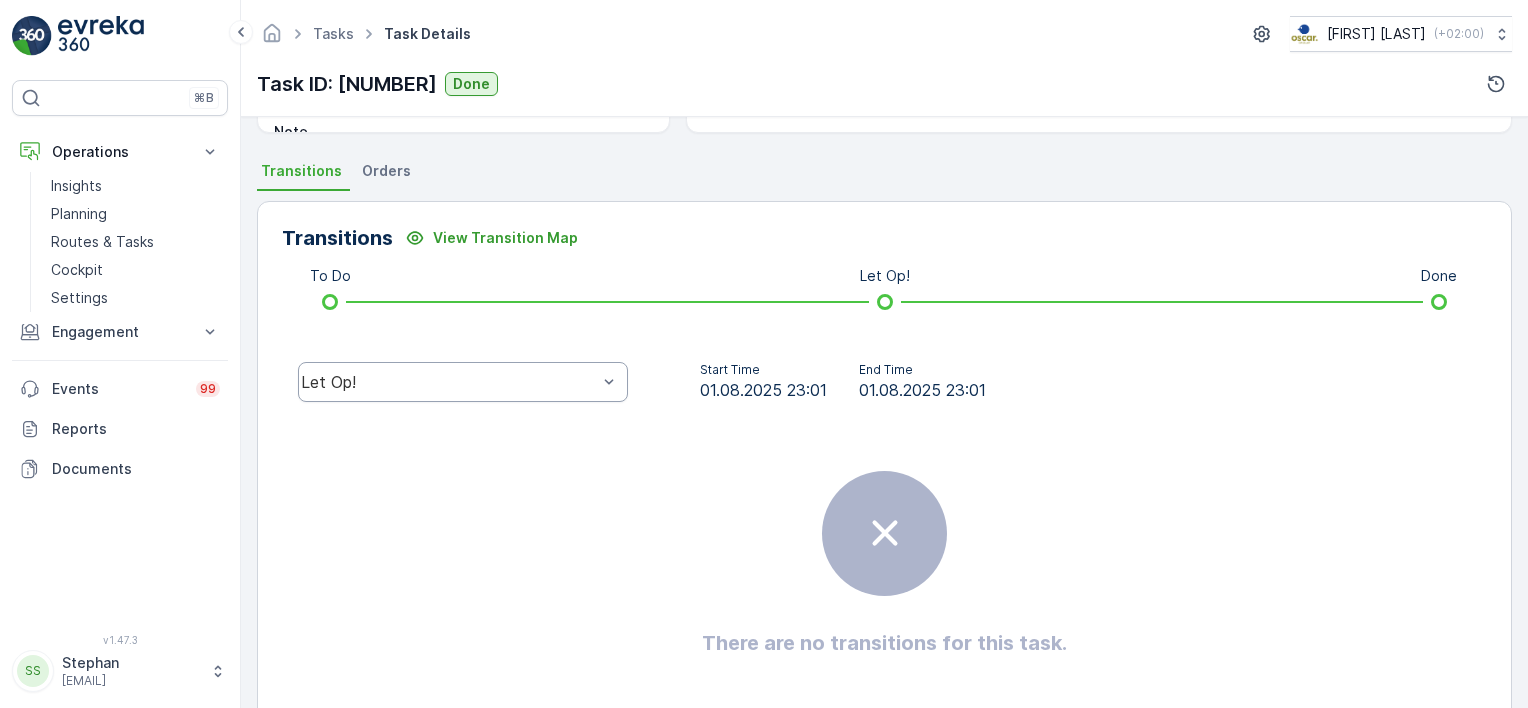 click on "Let Op!" at bounding box center (449, 382) 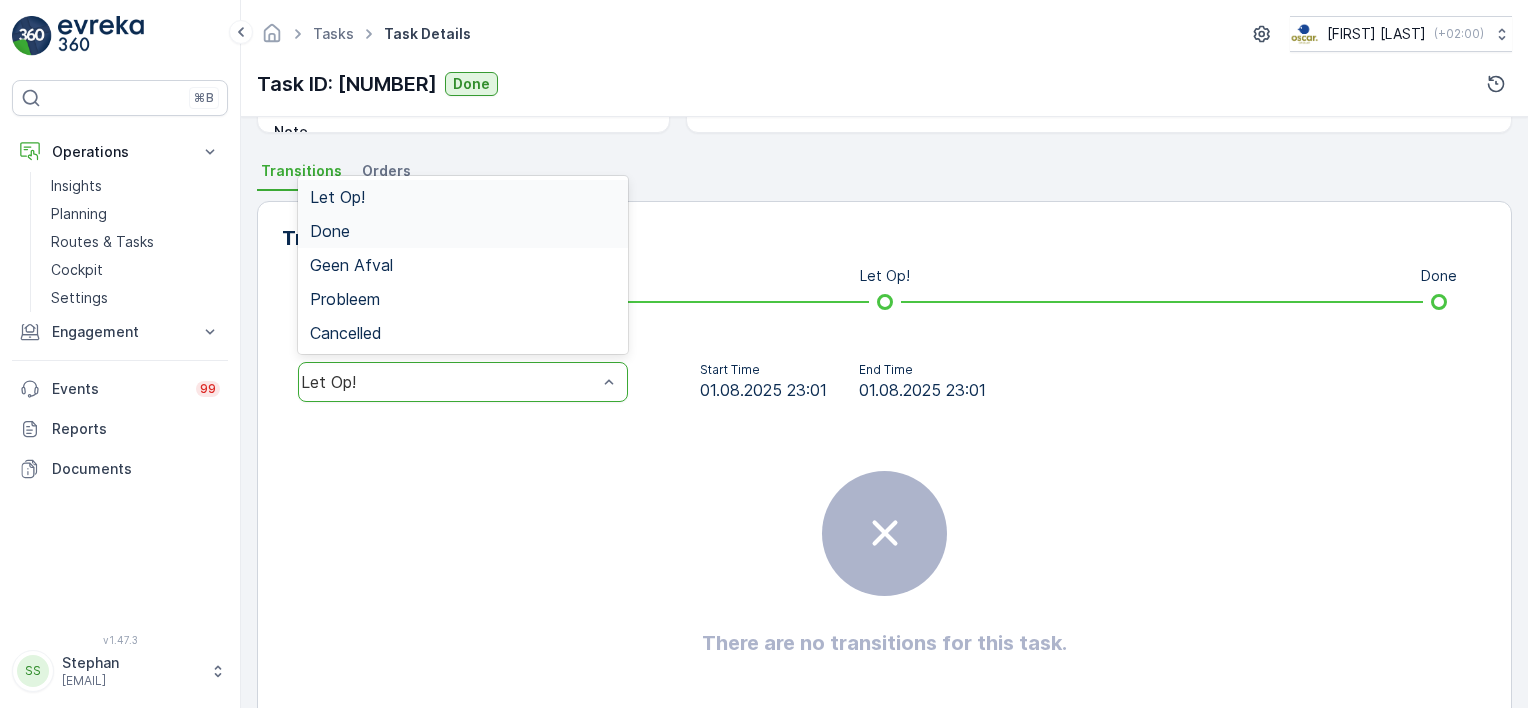 click on "Done" at bounding box center (330, 231) 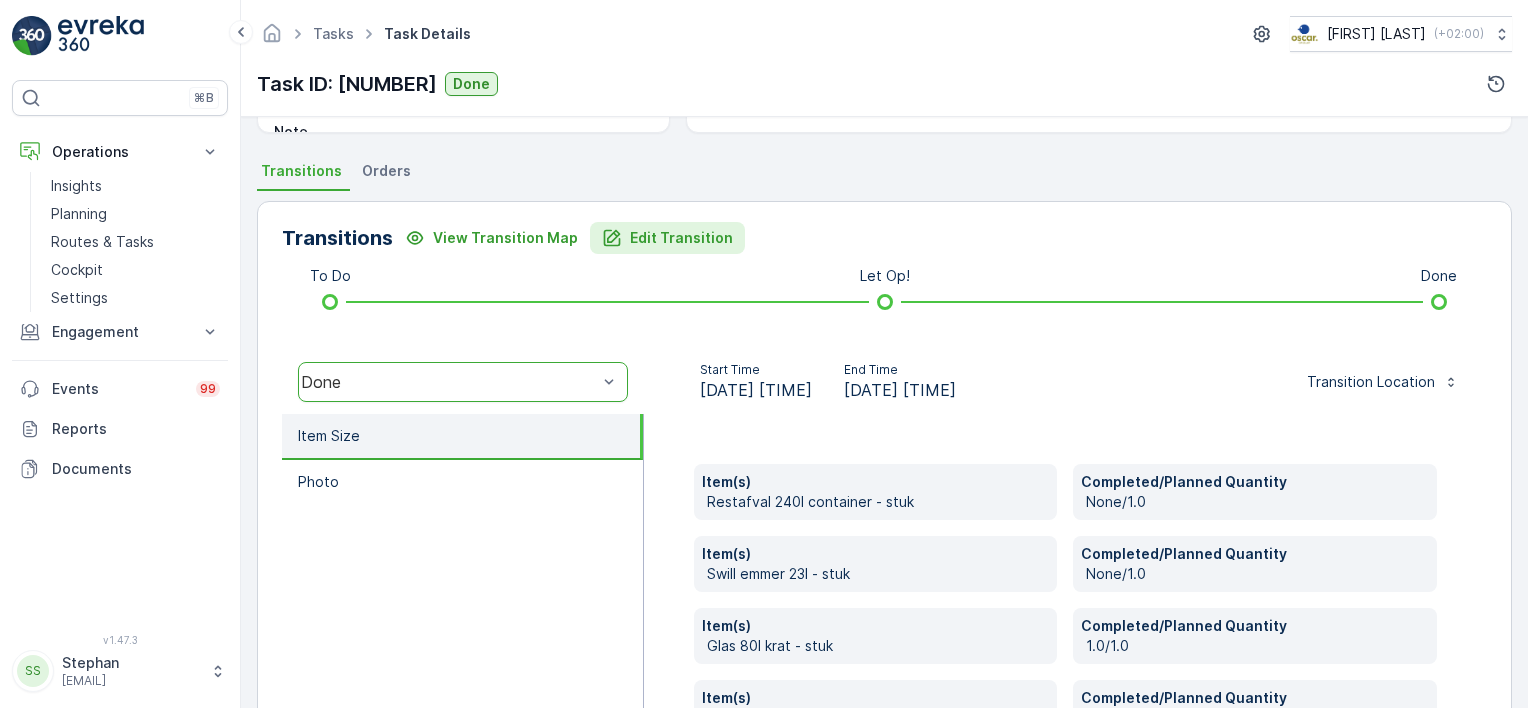 click on "Edit Transition" at bounding box center (681, 238) 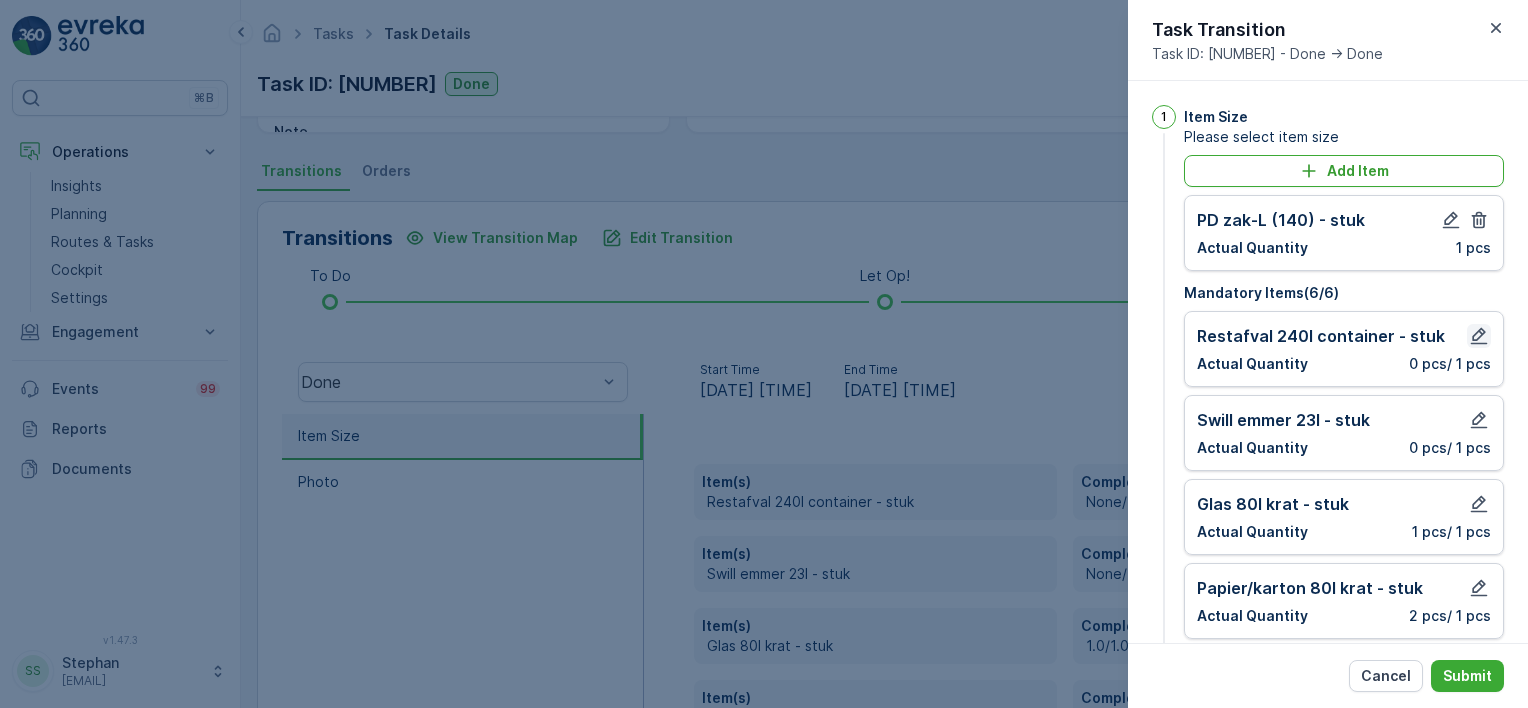 click 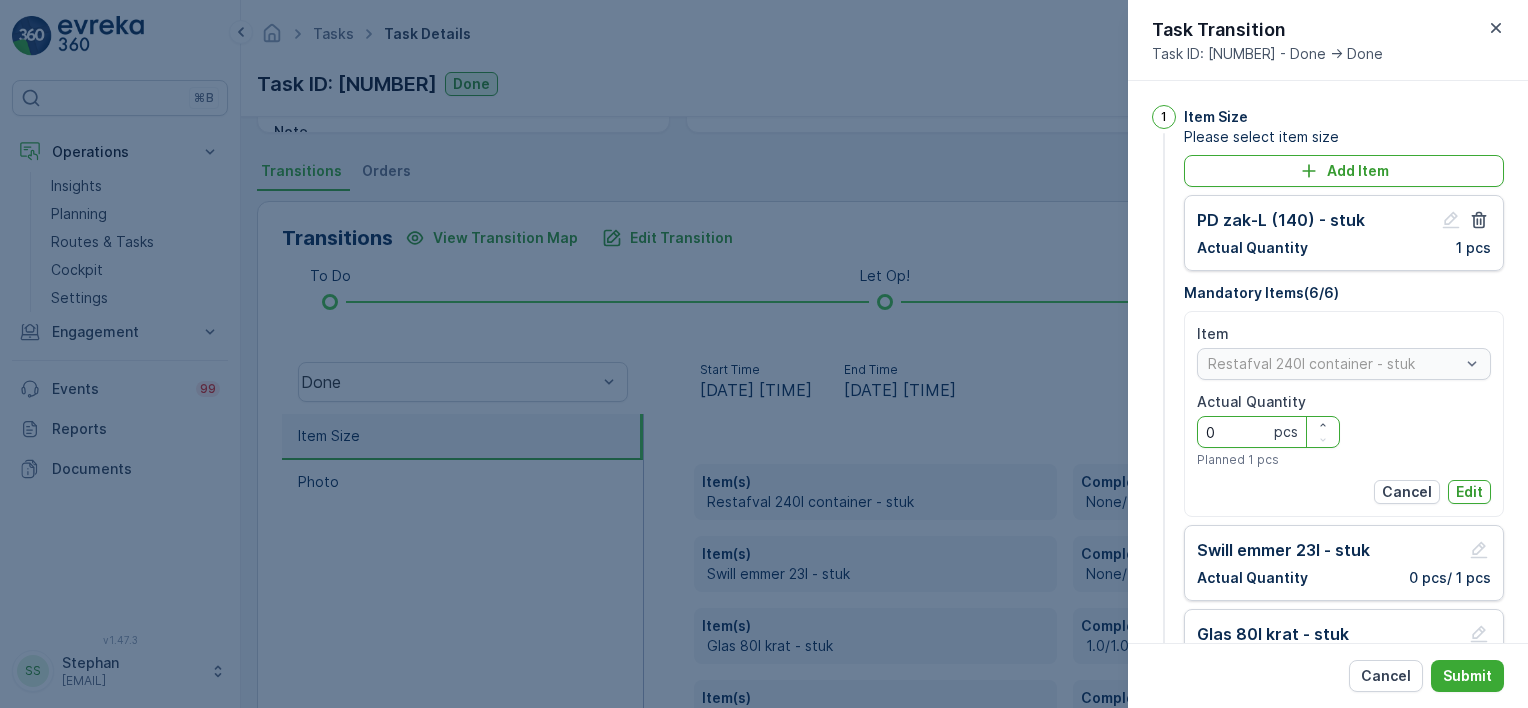 drag, startPoint x: 1256, startPoint y: 432, endPoint x: 1241, endPoint y: 432, distance: 15 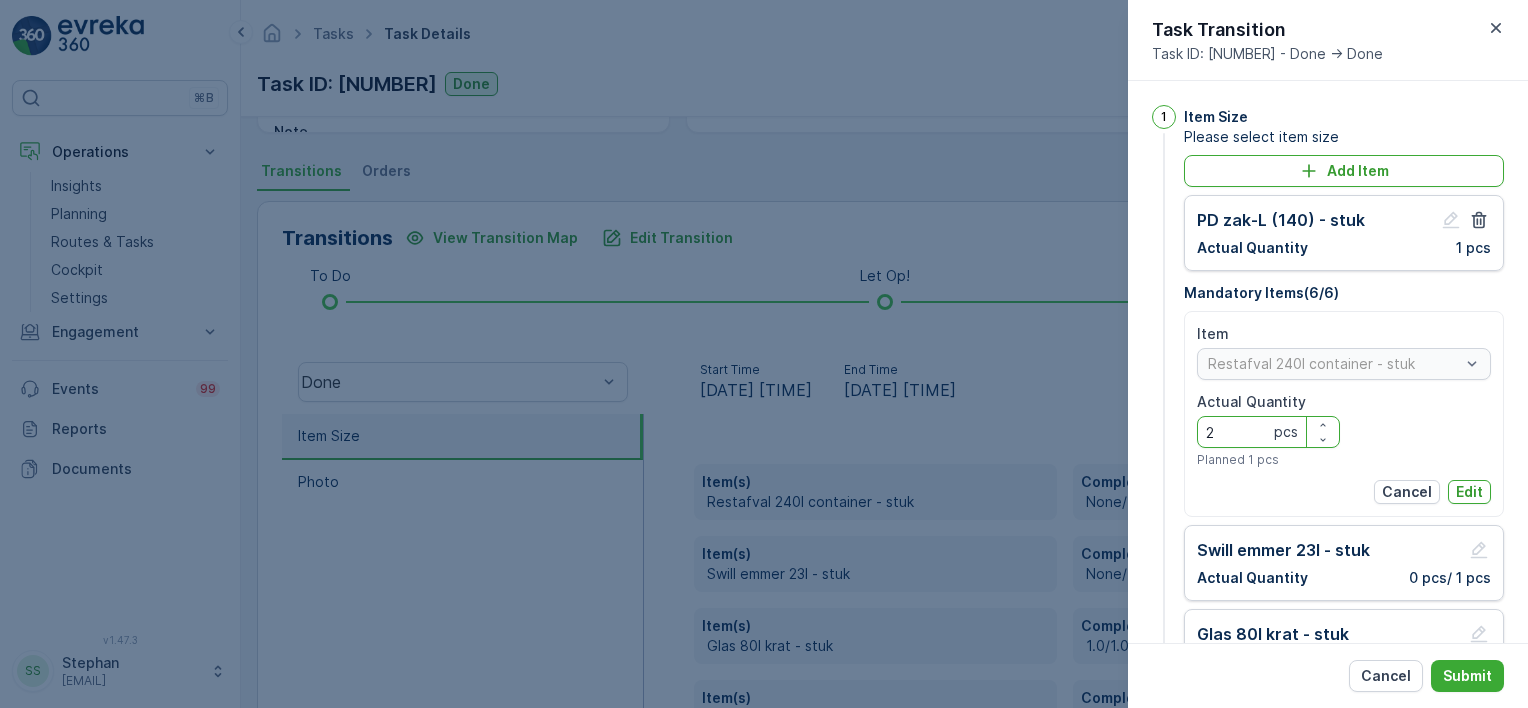 click on "Edit" at bounding box center (1469, 492) 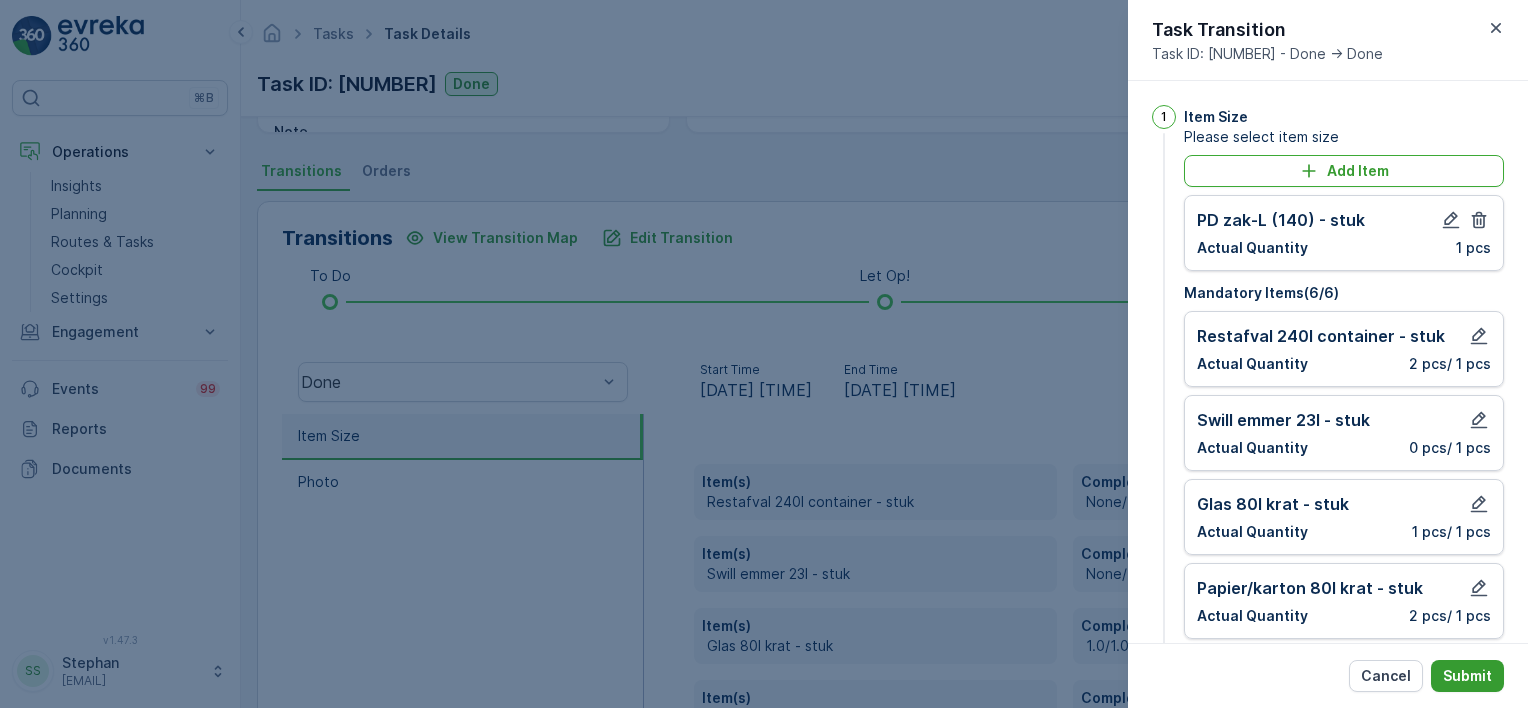 click on "Submit" at bounding box center [1467, 676] 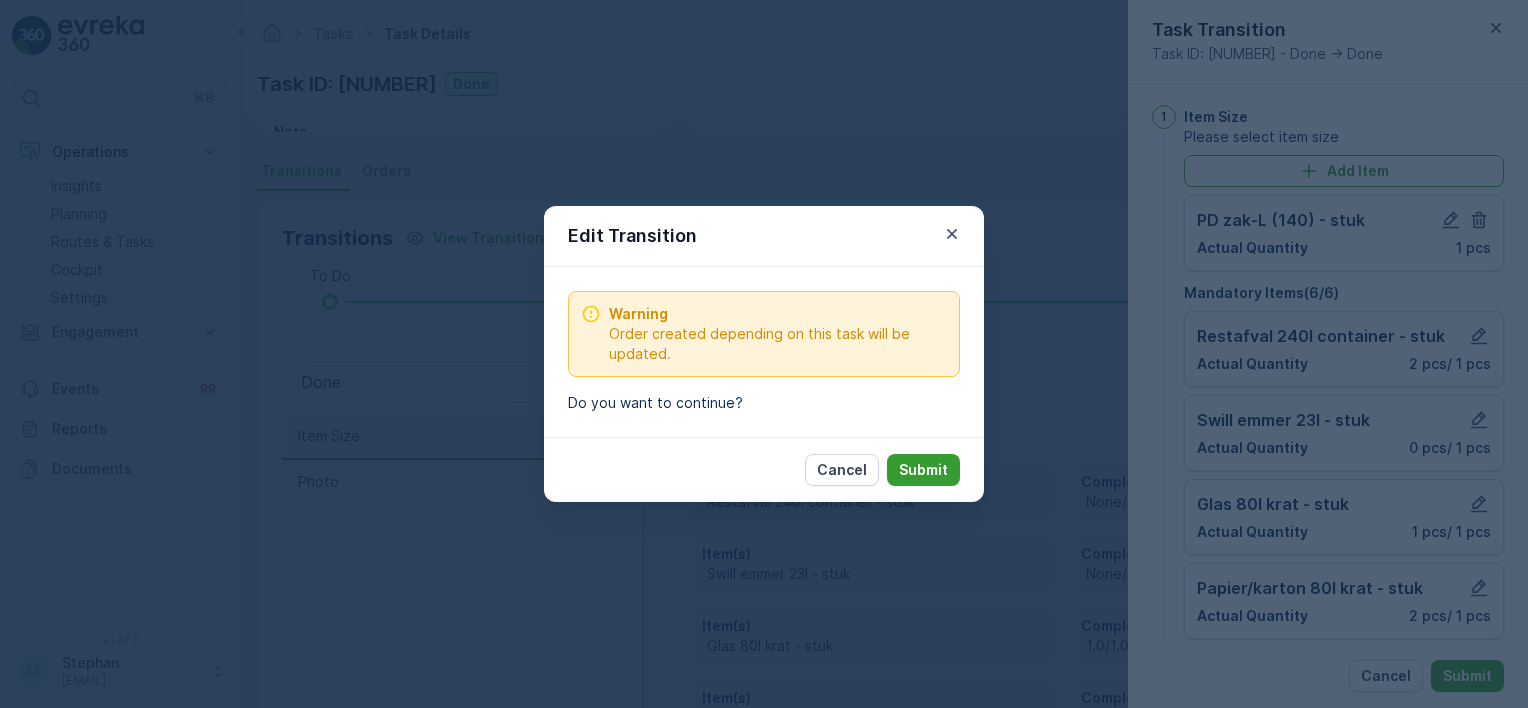 click on "Submit" at bounding box center [923, 470] 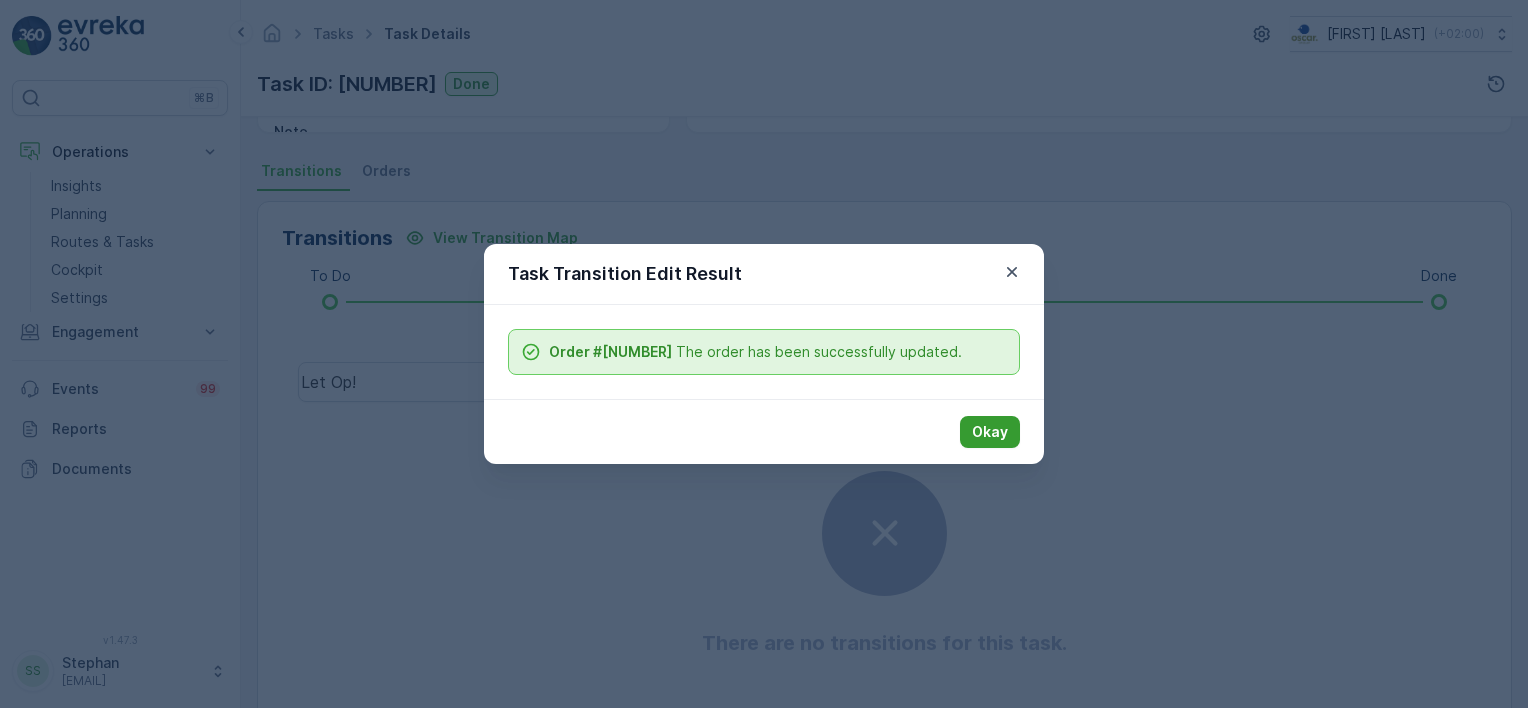click on "Okay" at bounding box center [990, 432] 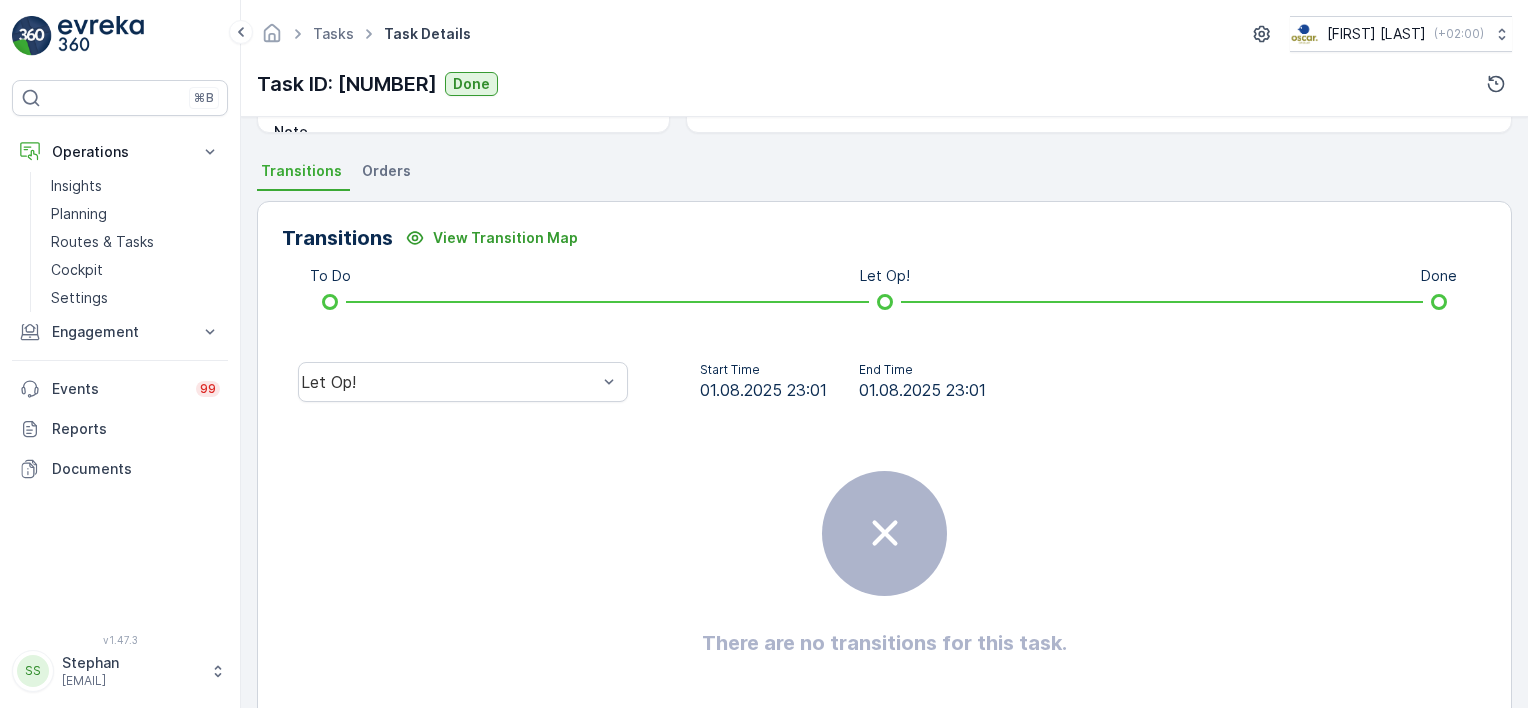 drag, startPoint x: 588, startPoint y: 156, endPoint x: 568, endPoint y: 48, distance: 109.83624 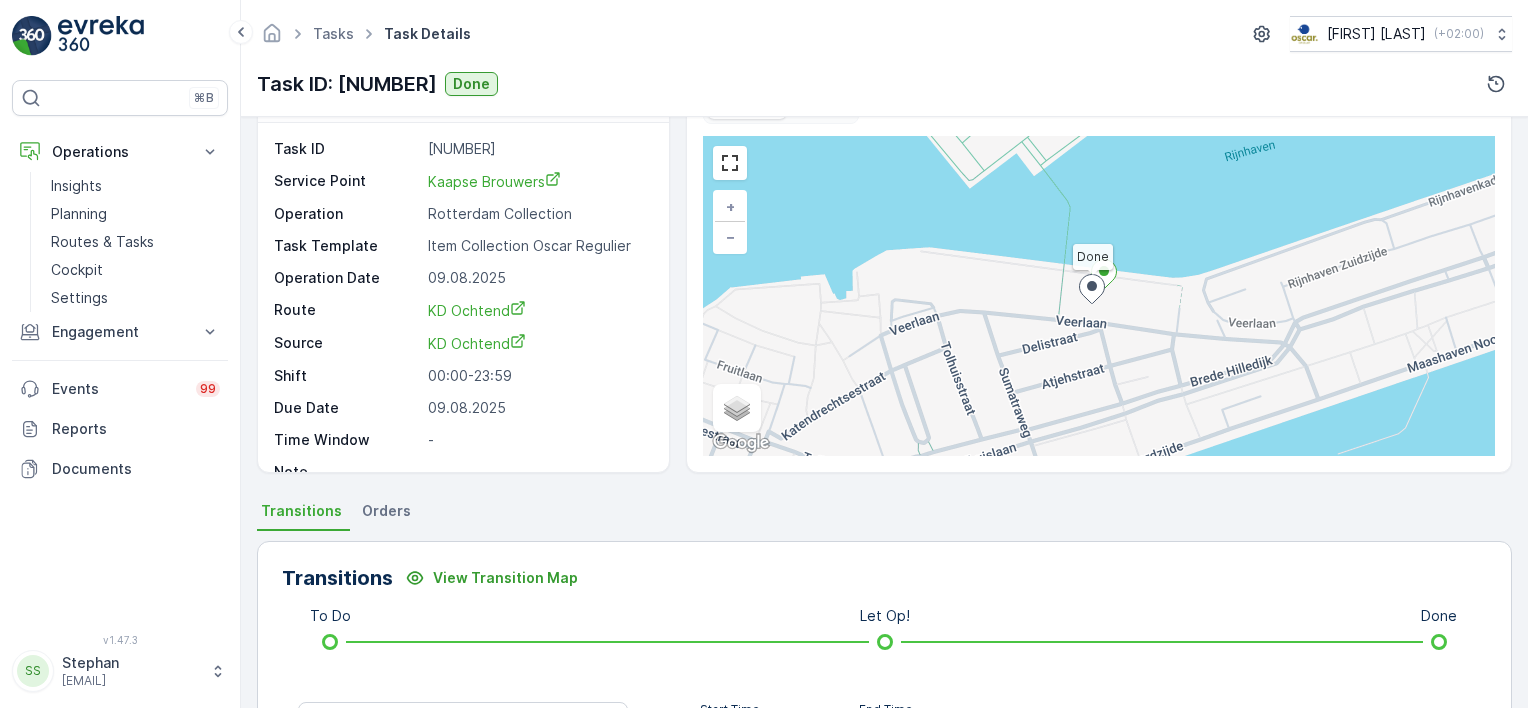scroll, scrollTop: 0, scrollLeft: 0, axis: both 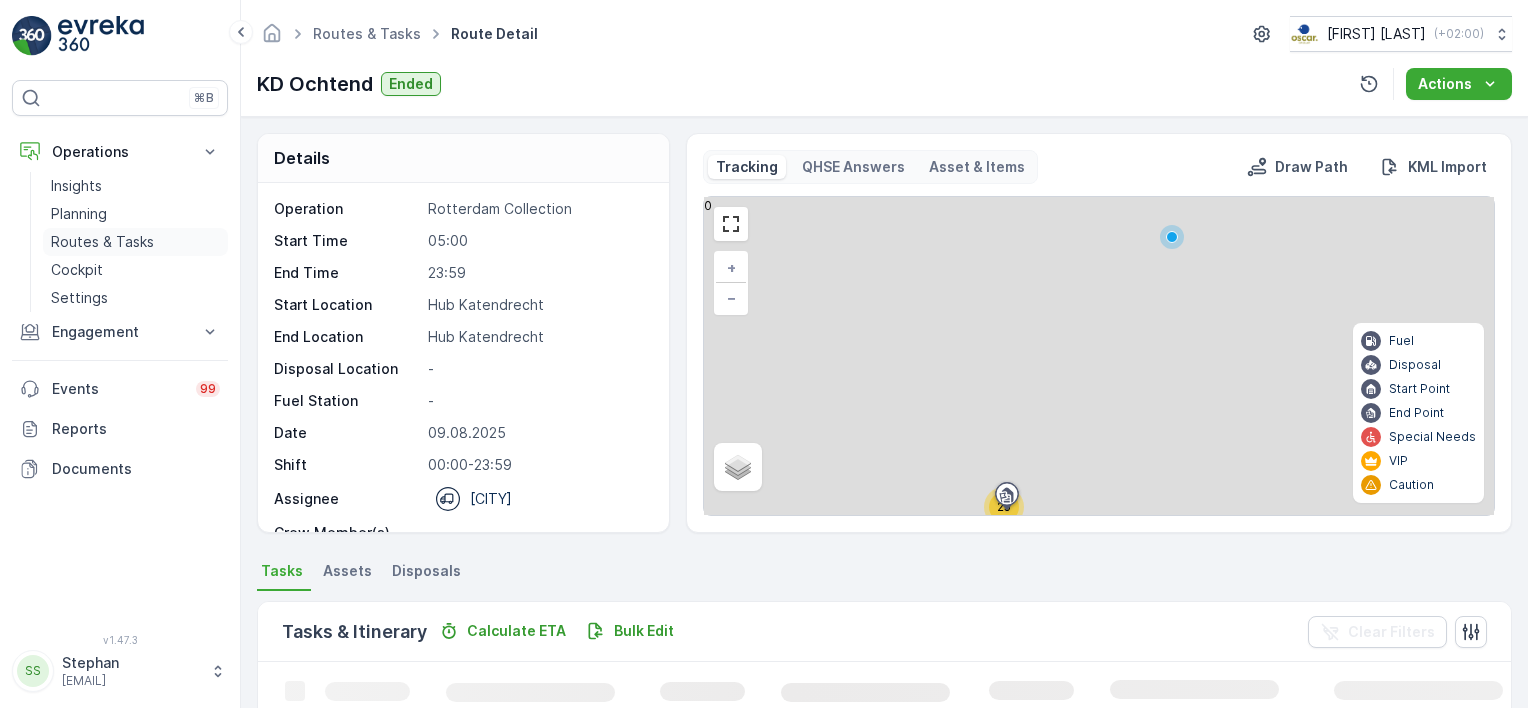 click on "Routes & Tasks" at bounding box center (102, 242) 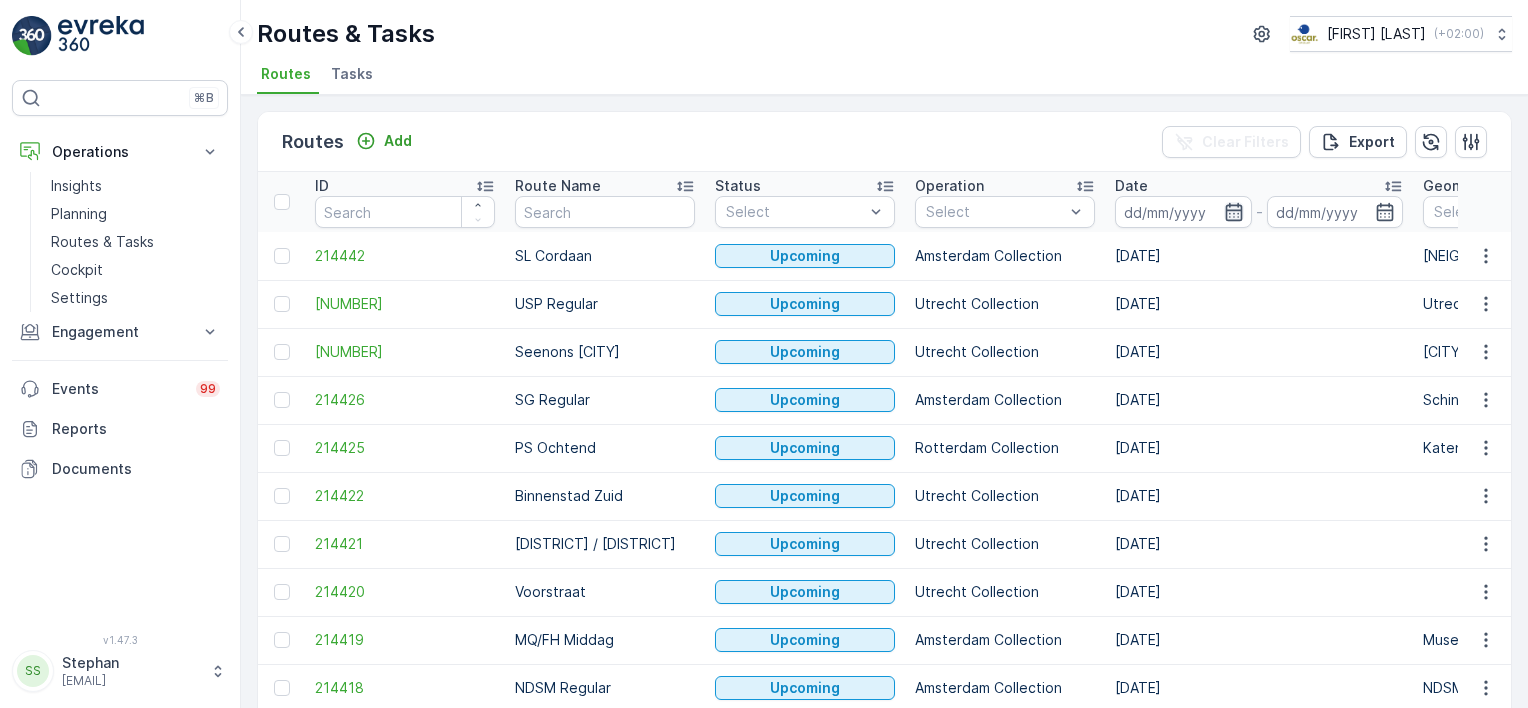 click 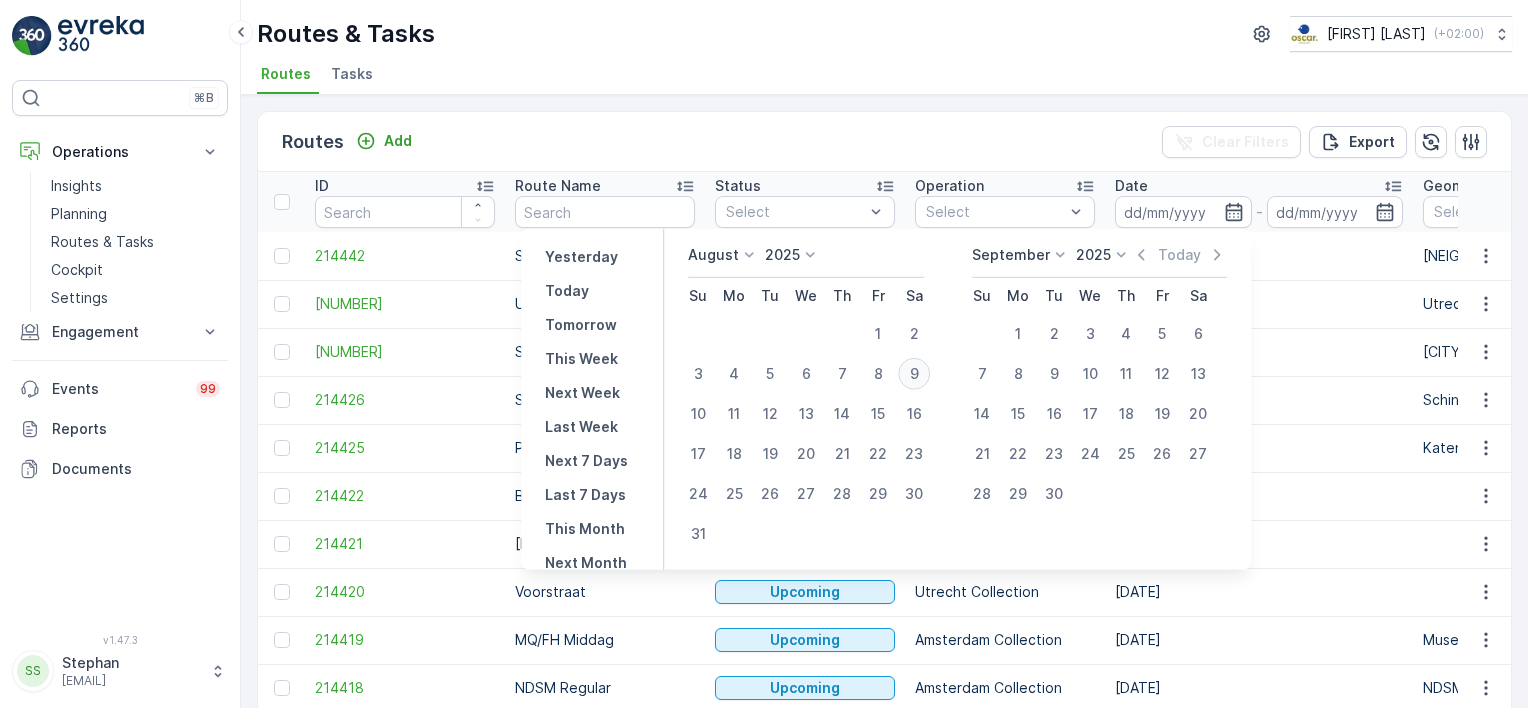 click on "9" at bounding box center (914, 374) 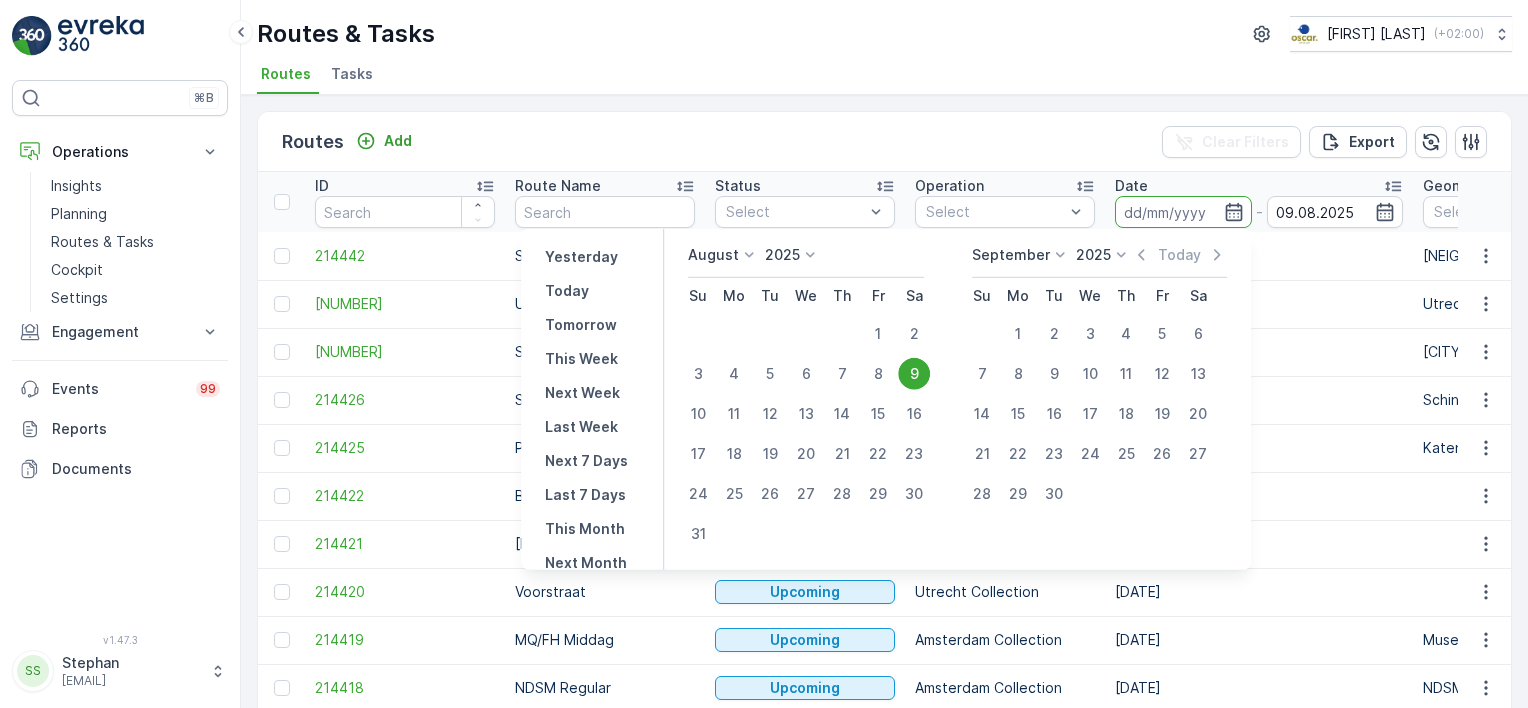 type on "09.08.2025" 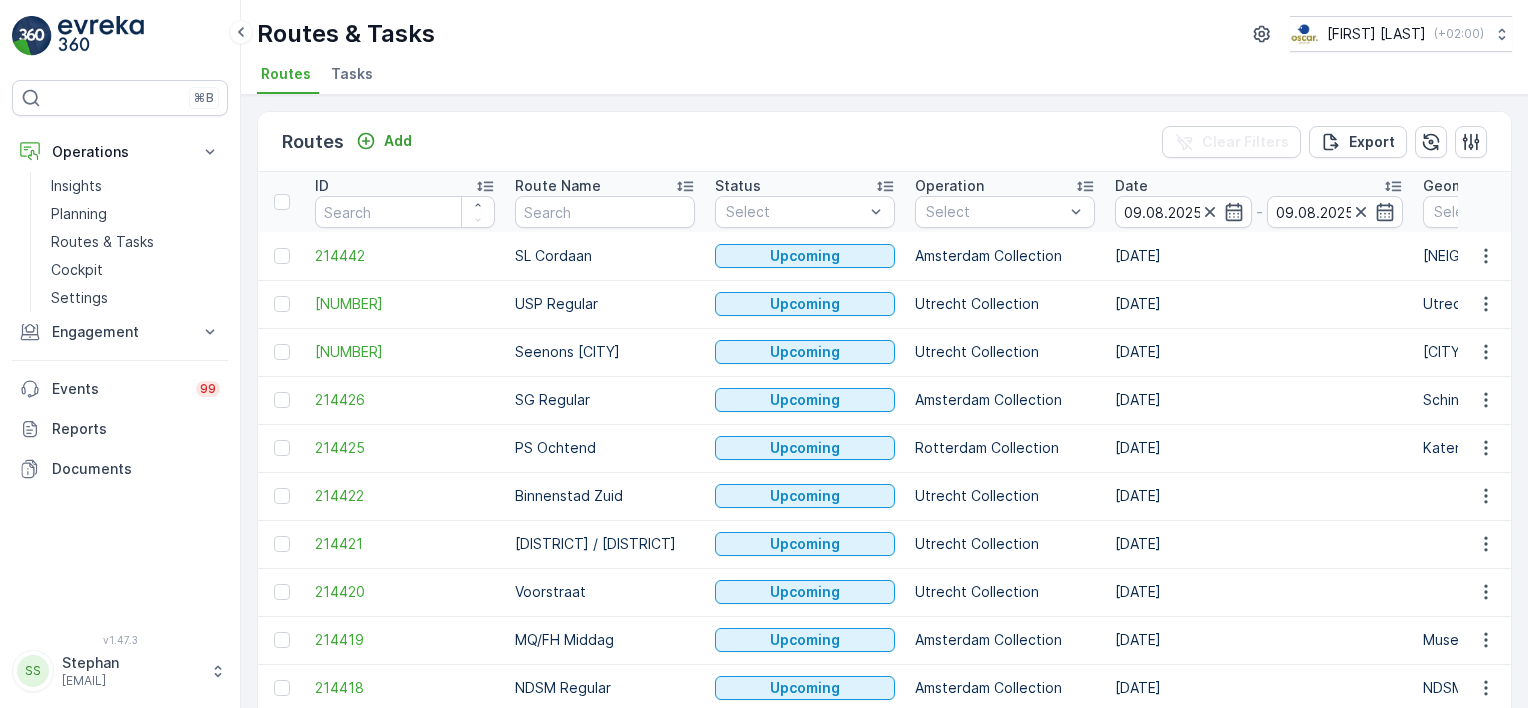 click on "Routes Add Clear Filters Export" at bounding box center (884, 142) 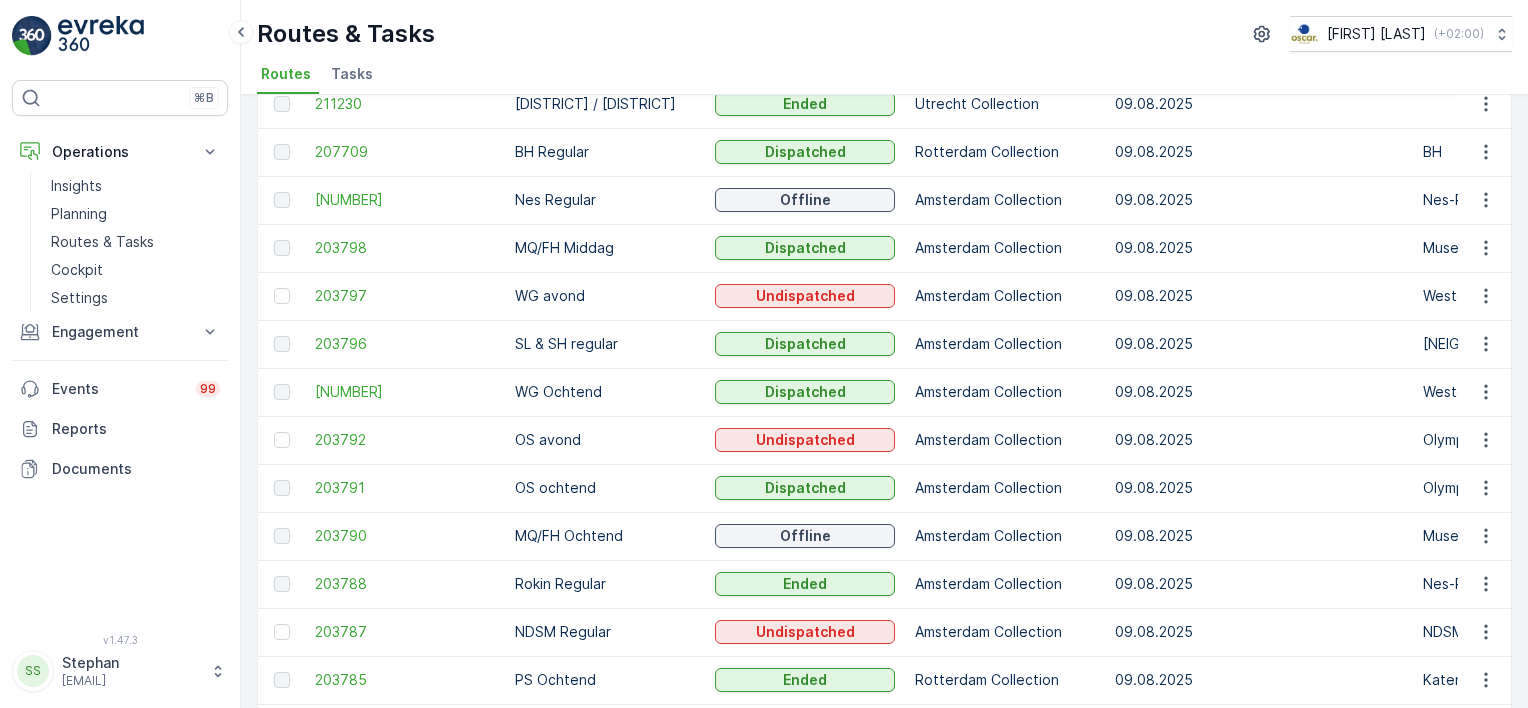 scroll, scrollTop: 300, scrollLeft: 0, axis: vertical 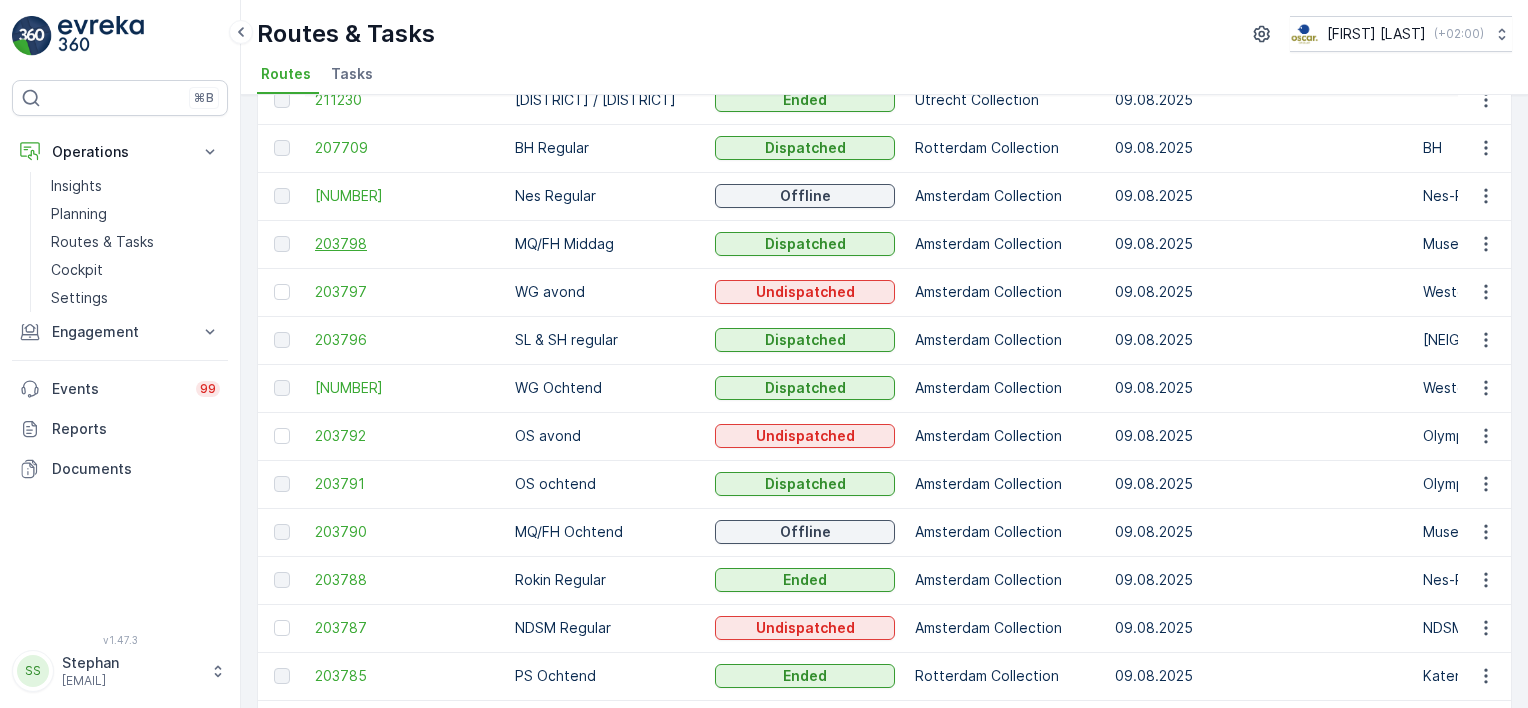 click on "203798" at bounding box center [405, 244] 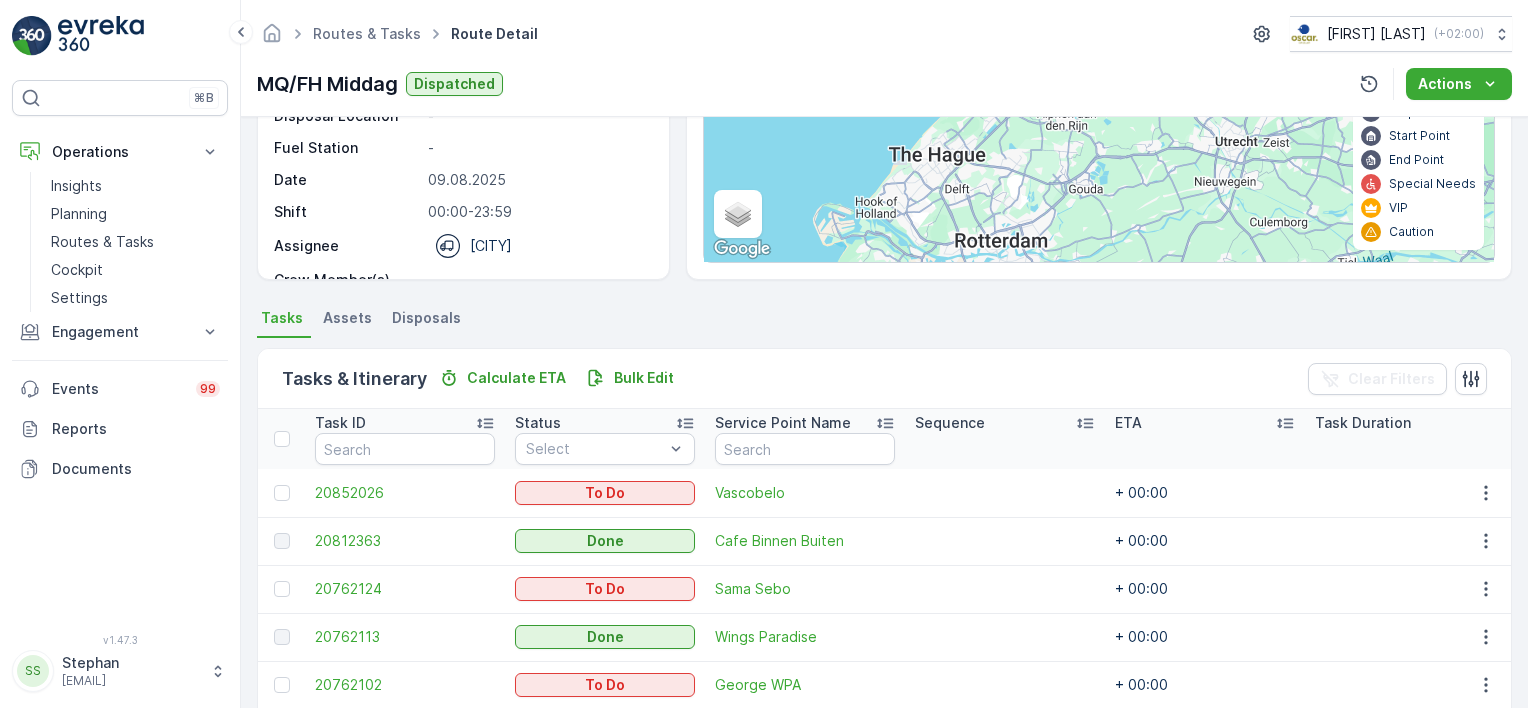 scroll, scrollTop: 116, scrollLeft: 0, axis: vertical 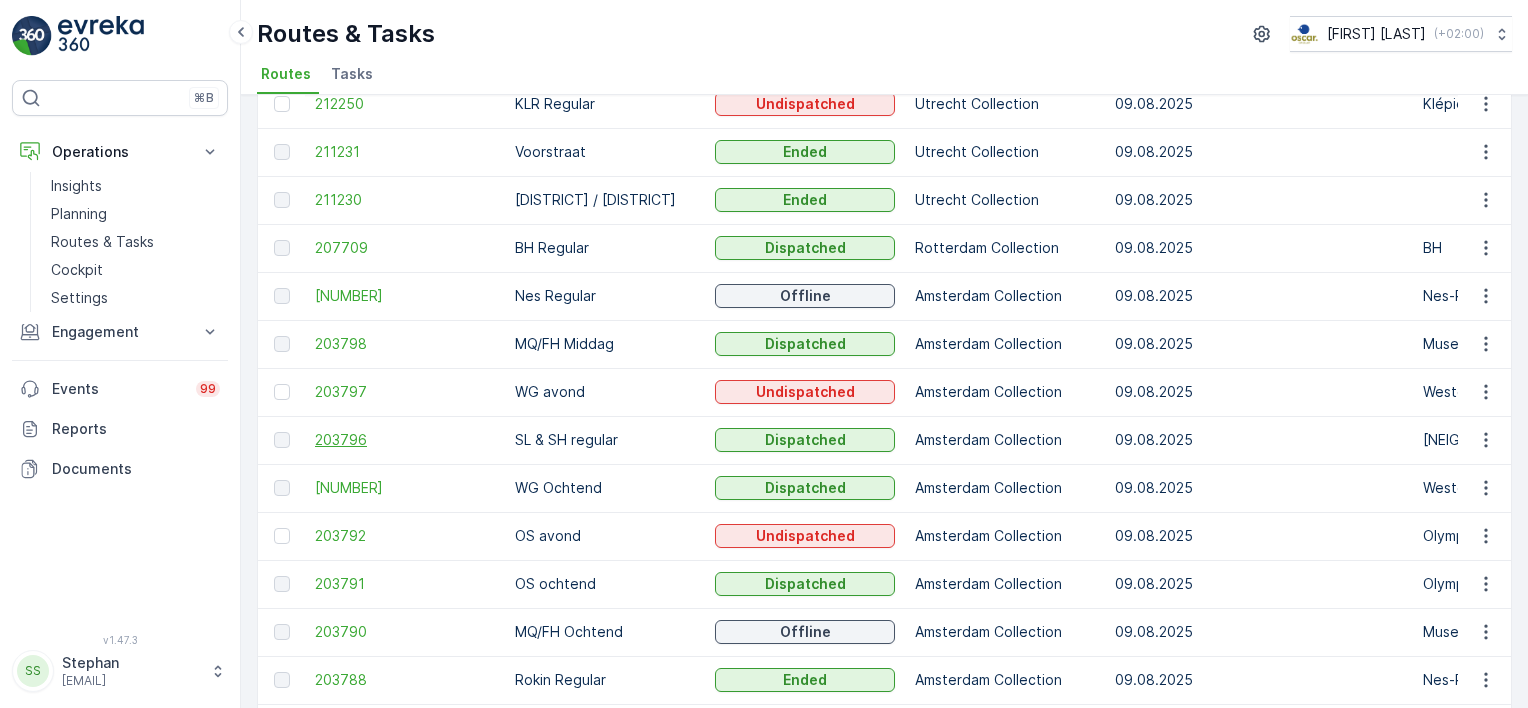 click on "203796" at bounding box center (405, 440) 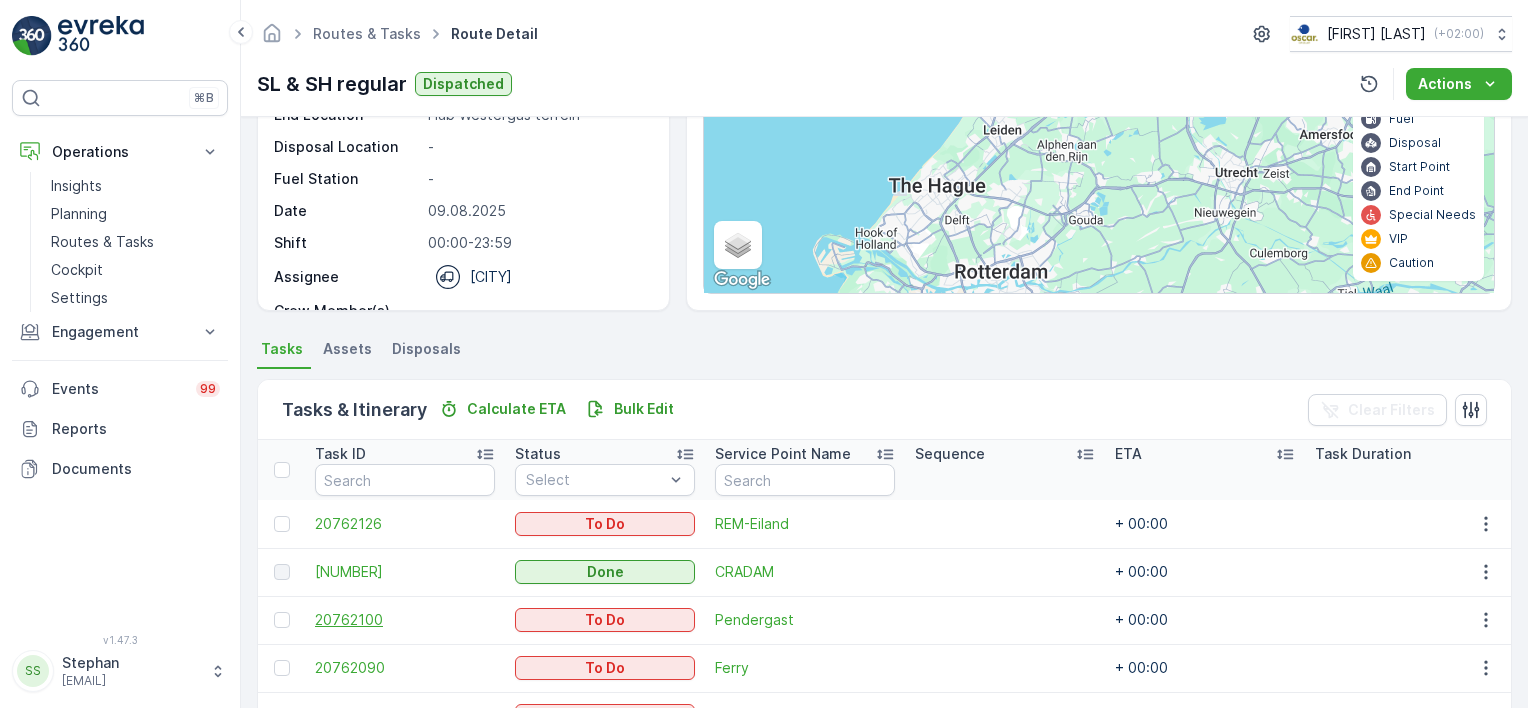 scroll, scrollTop: 0, scrollLeft: 0, axis: both 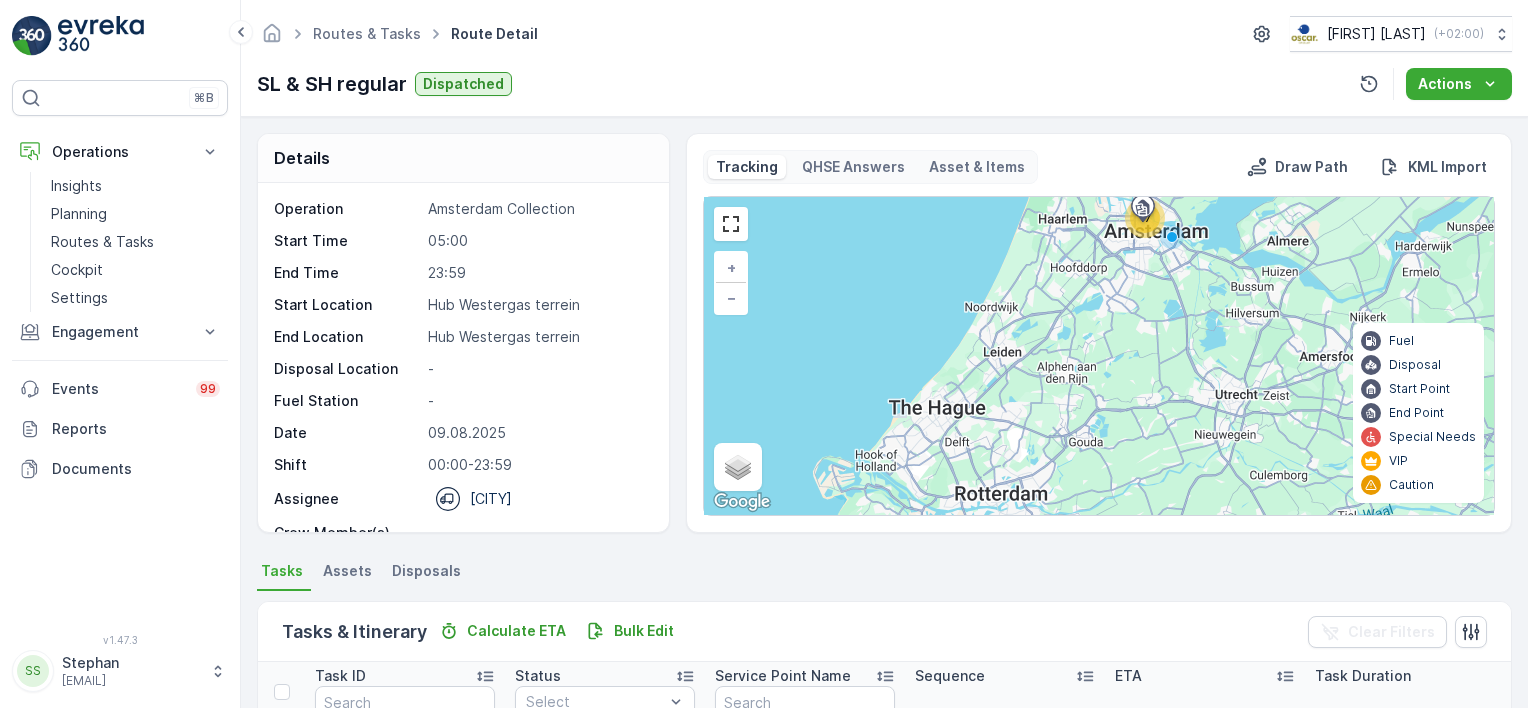 click on "SL & SH regular Dispatched Actions" at bounding box center [884, 84] 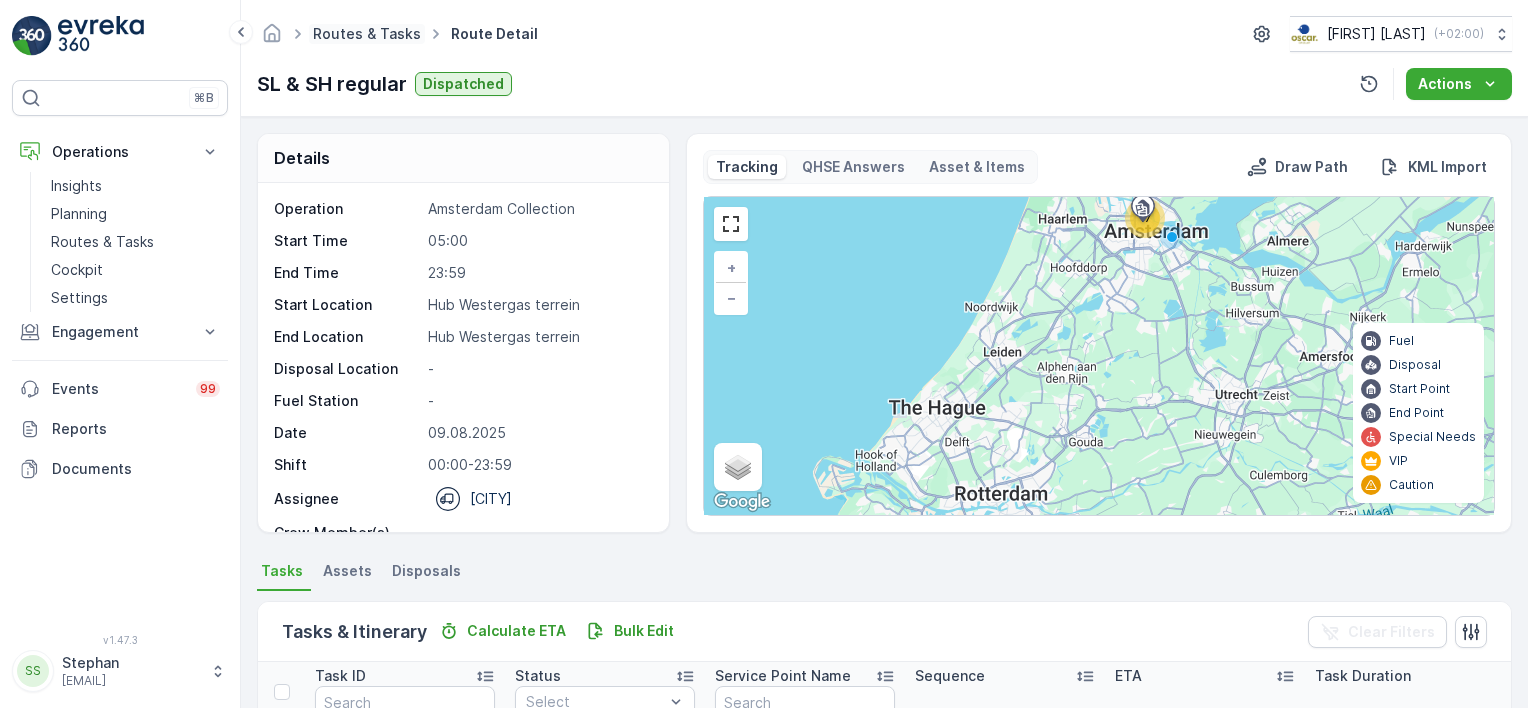 click on "Routes & Tasks" at bounding box center [367, 33] 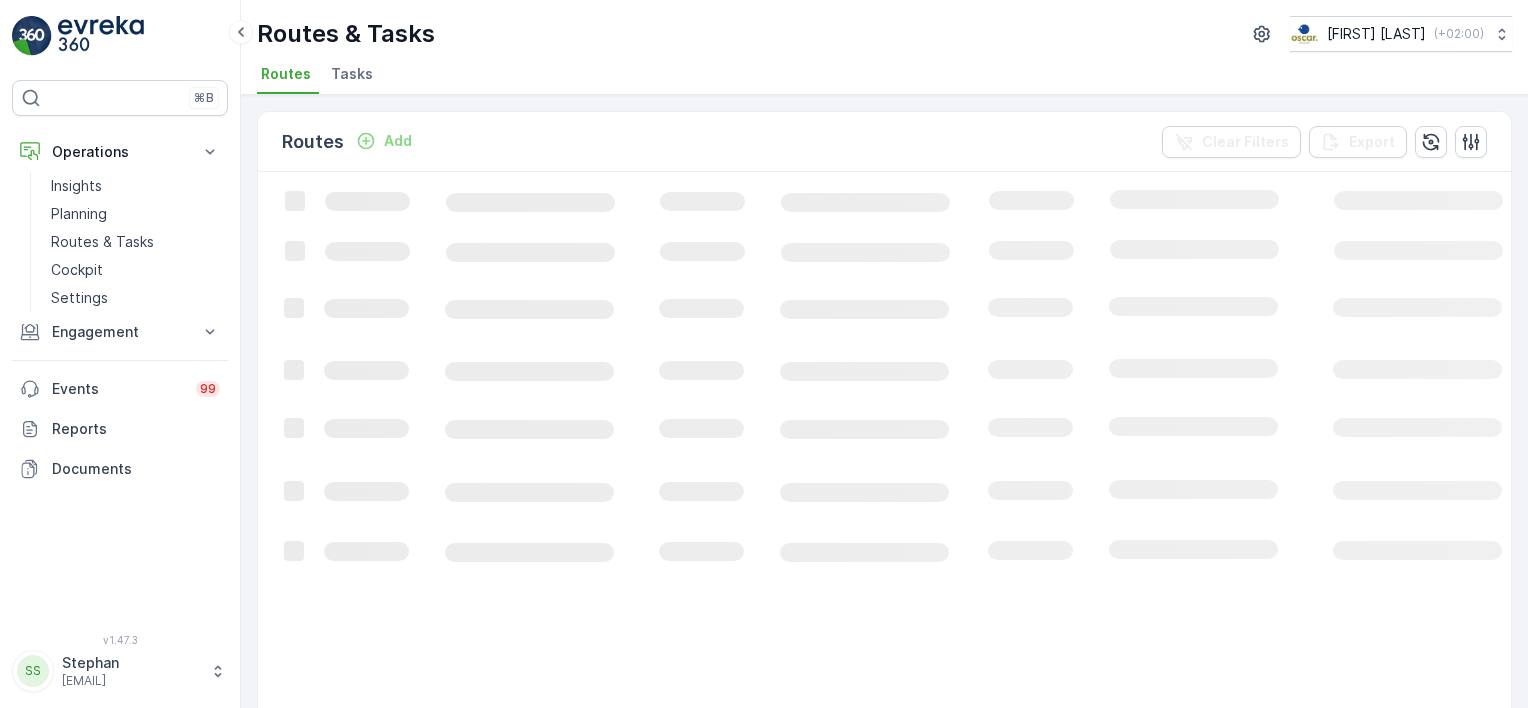 click on "Tasks" at bounding box center [352, 74] 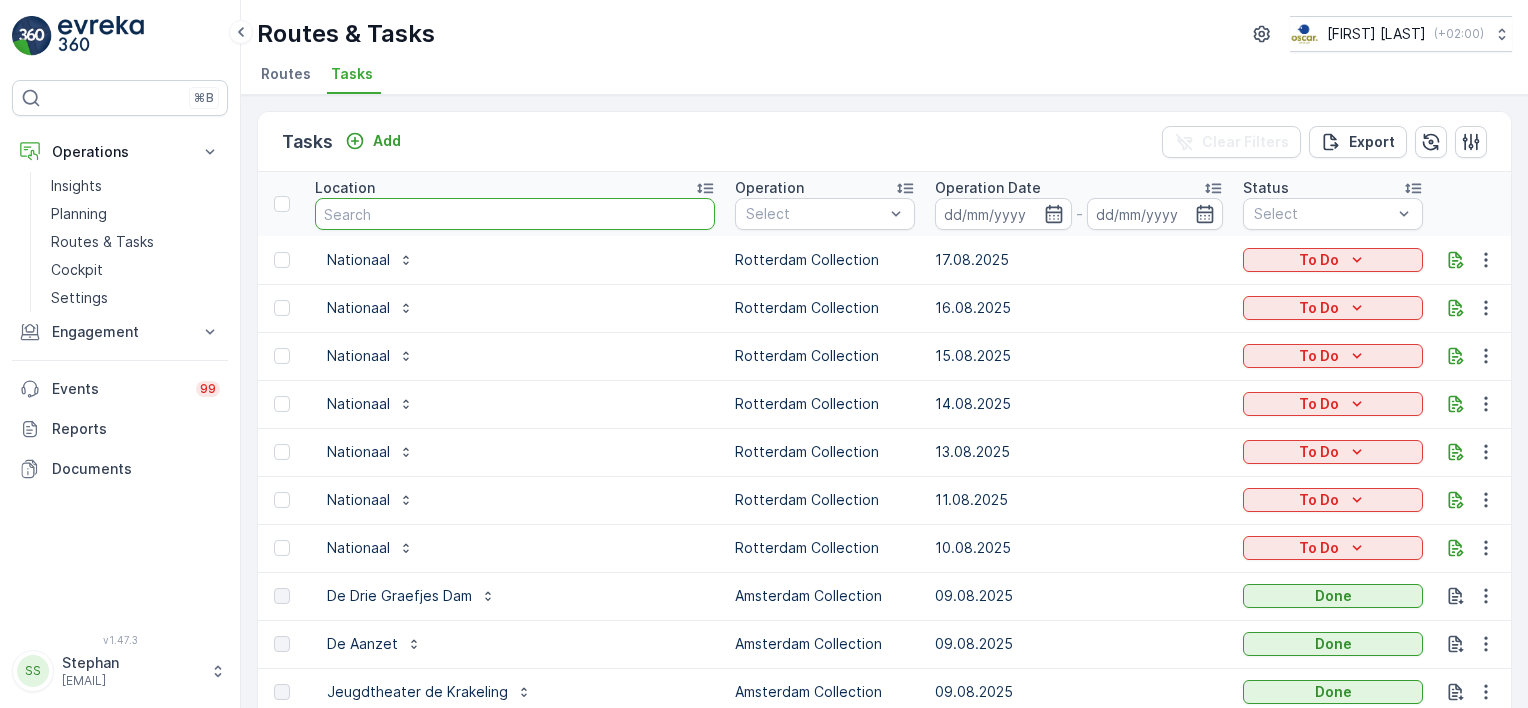 click at bounding box center (515, 214) 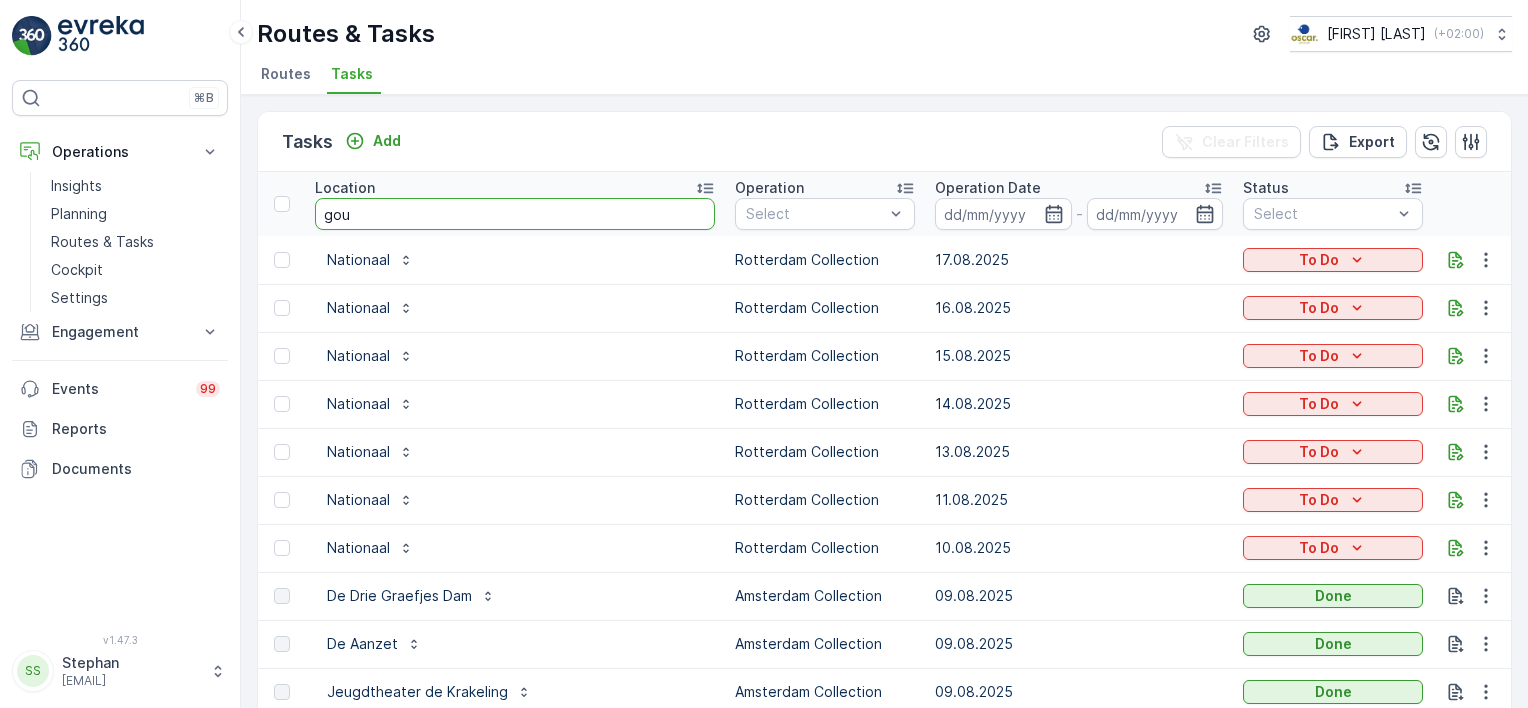 type on "goud" 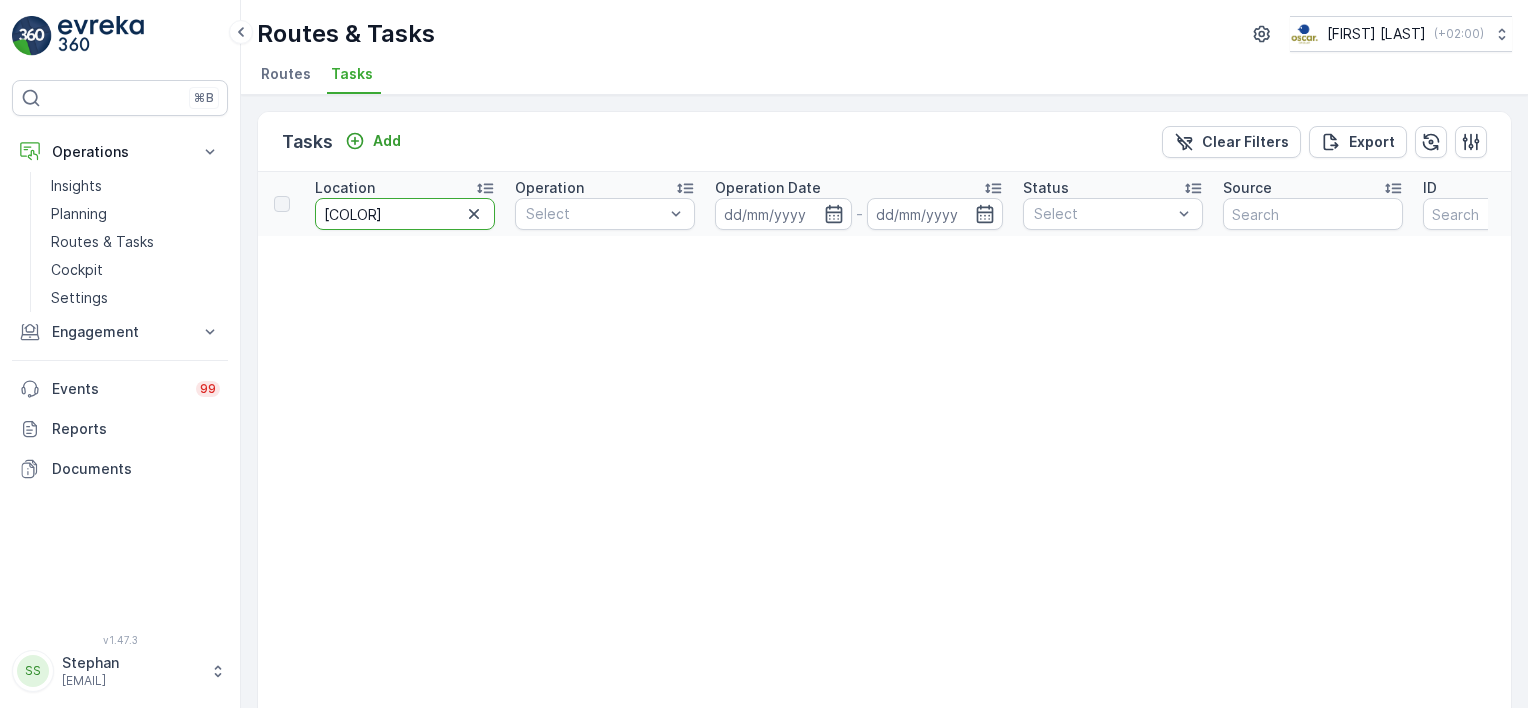 drag, startPoint x: 370, startPoint y: 216, endPoint x: 311, endPoint y: 231, distance: 60.876926 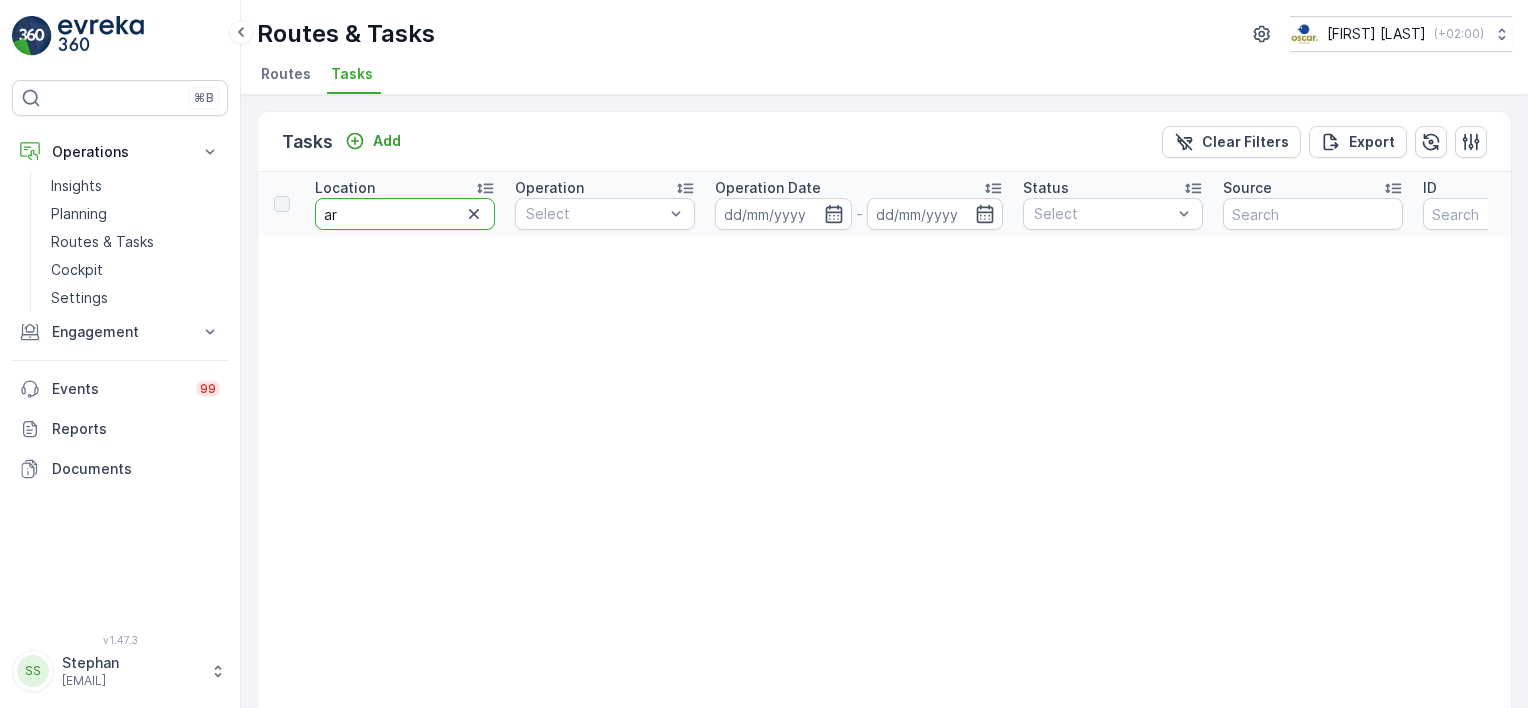 type on "ari" 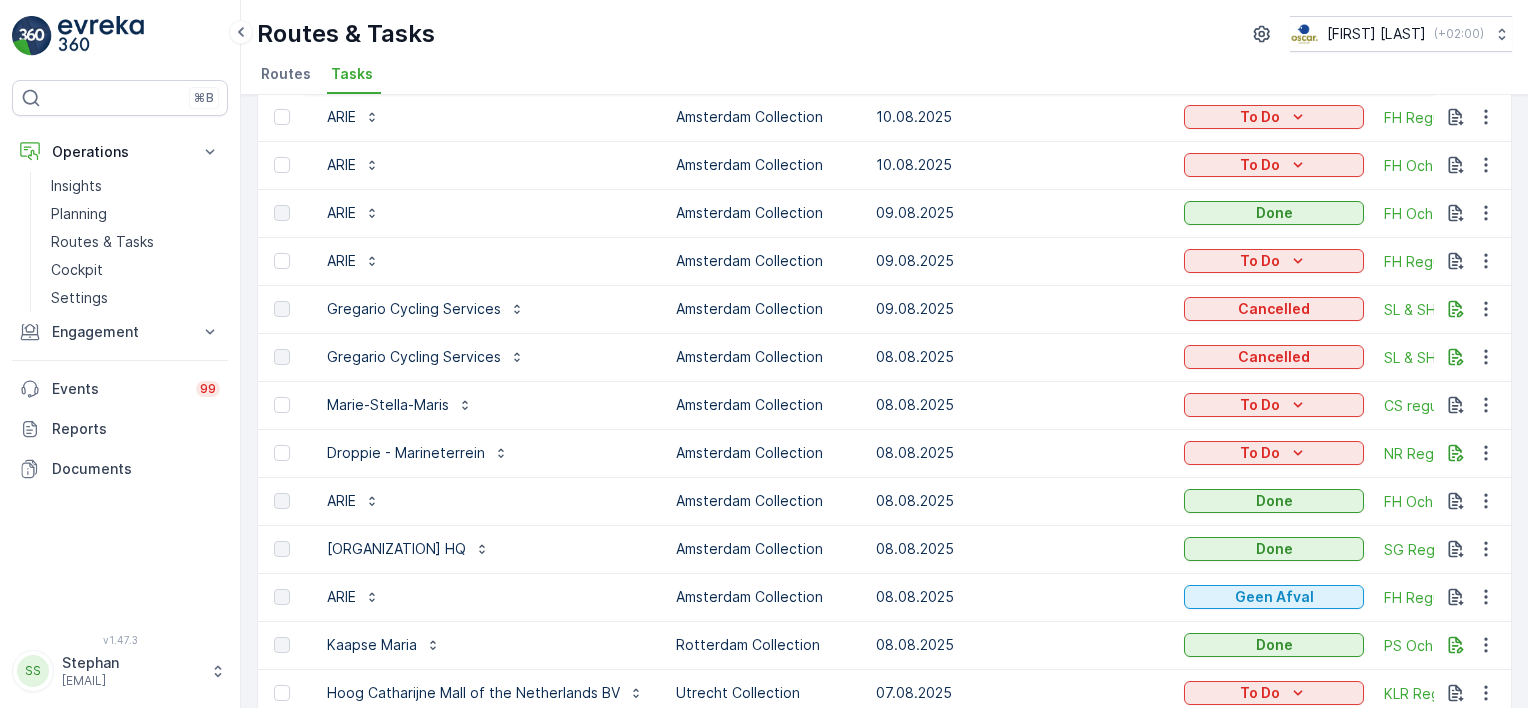 scroll, scrollTop: 1700, scrollLeft: 0, axis: vertical 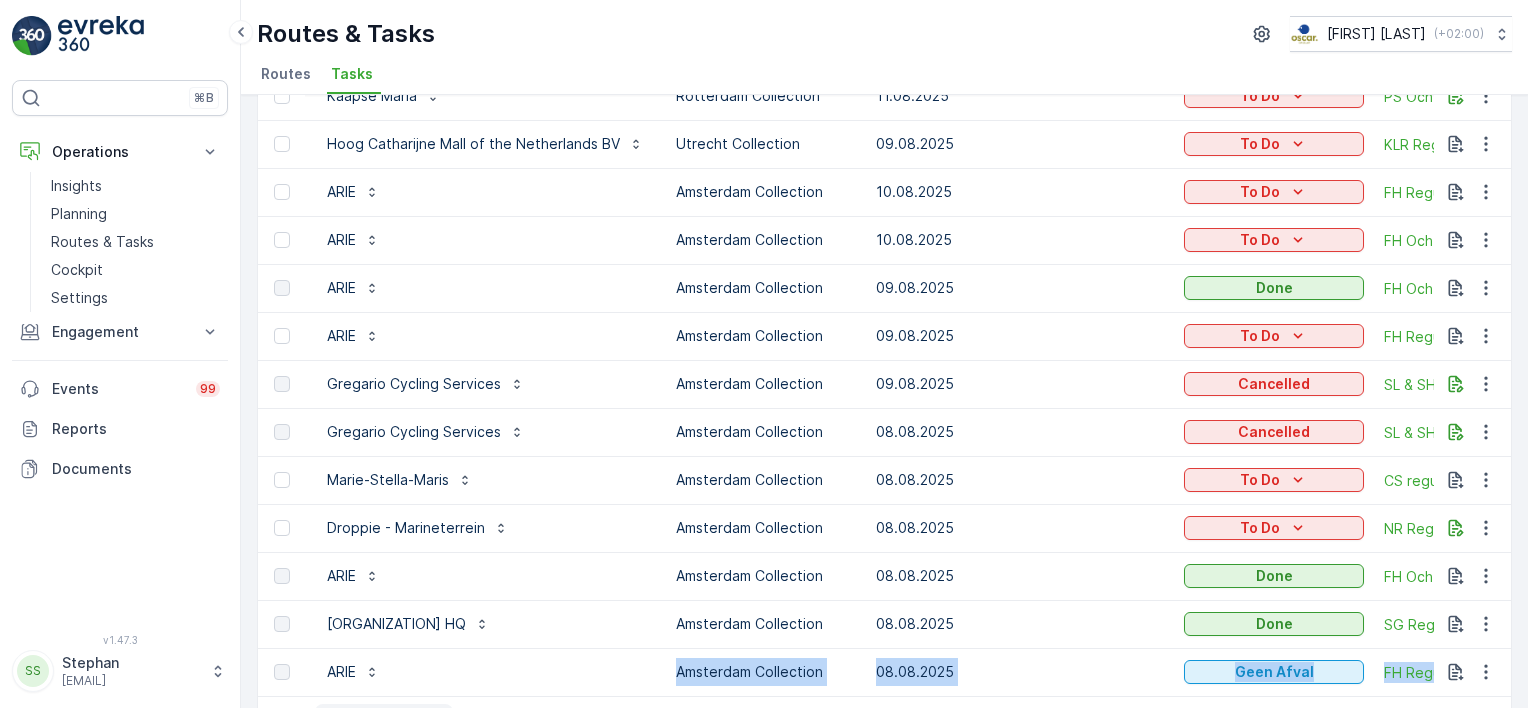 drag, startPoint x: 408, startPoint y: 693, endPoint x: 411, endPoint y: 704, distance: 11.401754 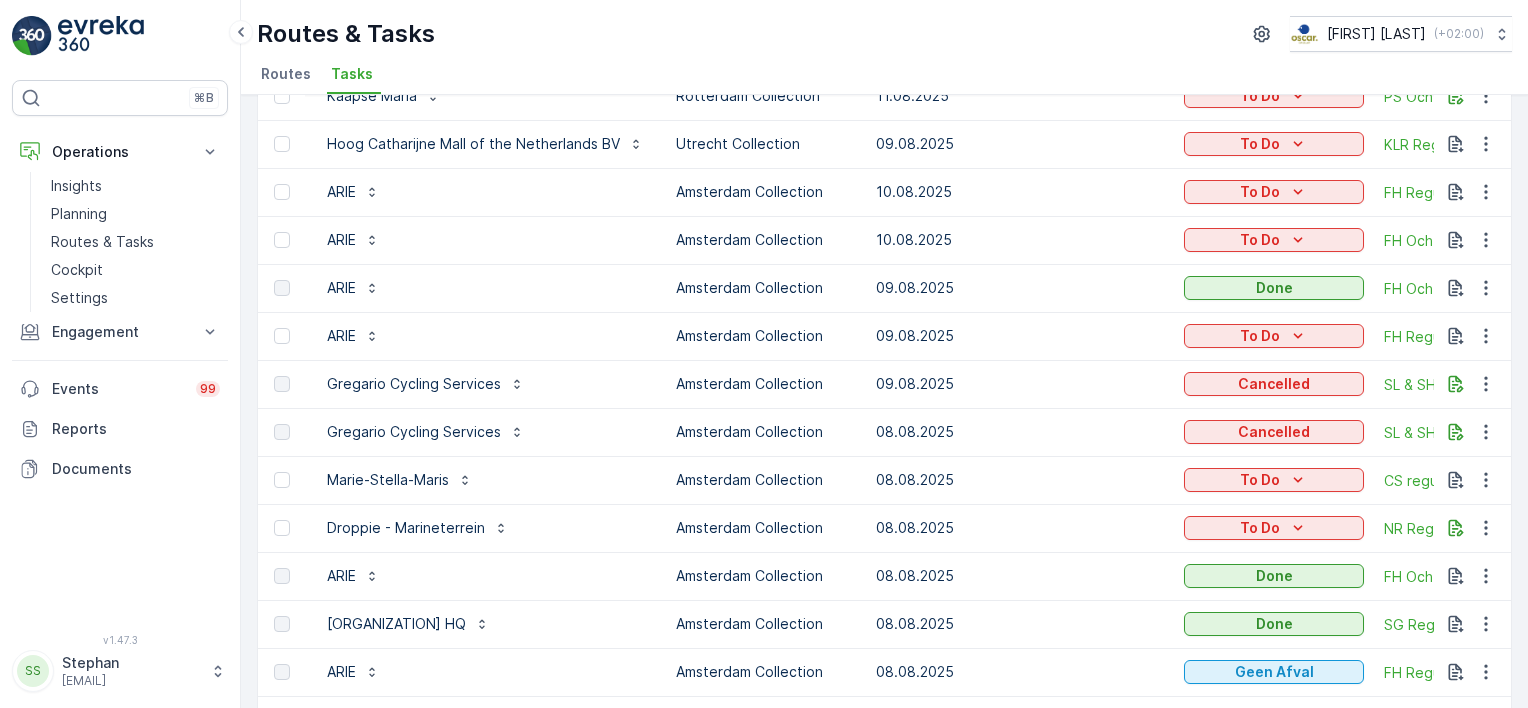drag, startPoint x: 275, startPoint y: 68, endPoint x: 292, endPoint y: 84, distance: 23.345236 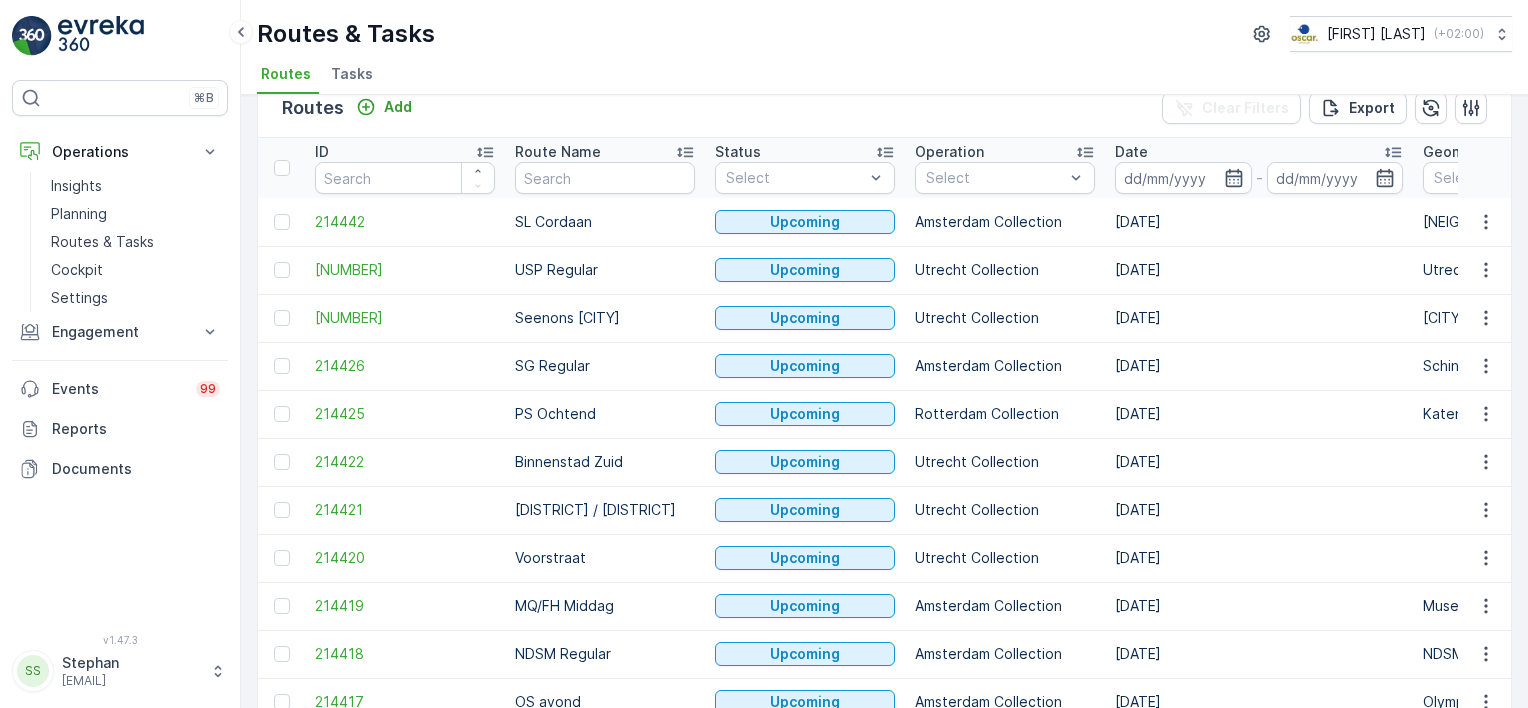 scroll, scrollTop: 0, scrollLeft: 0, axis: both 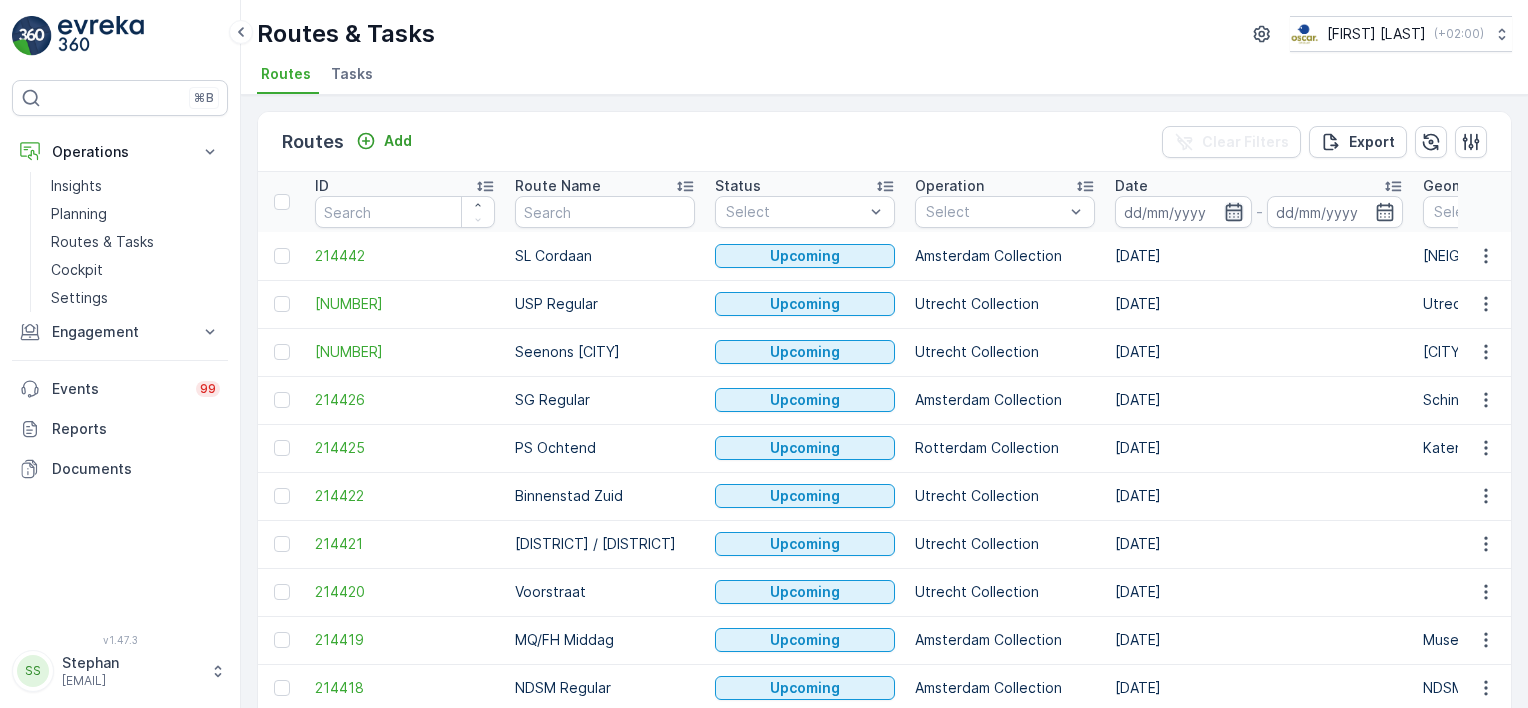 click 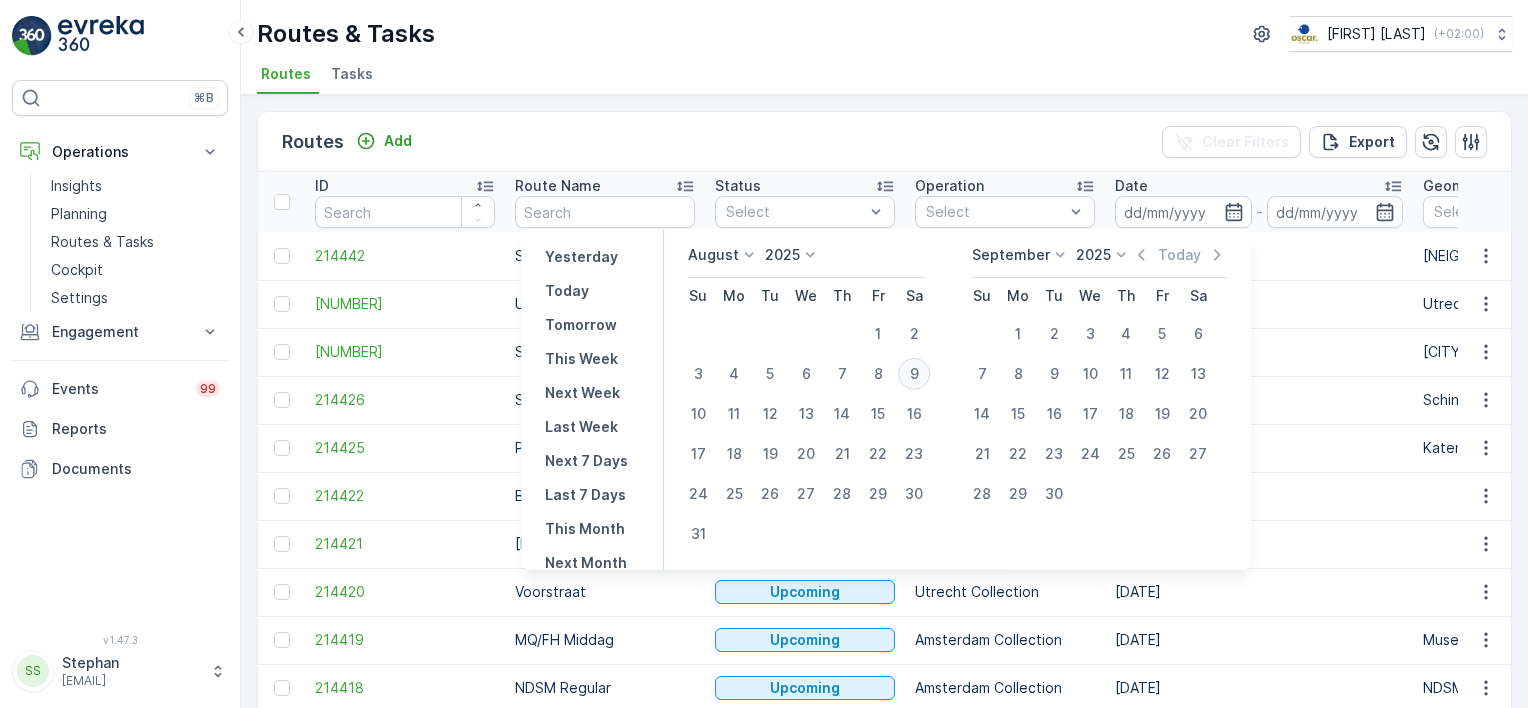 click on "9" at bounding box center (914, 374) 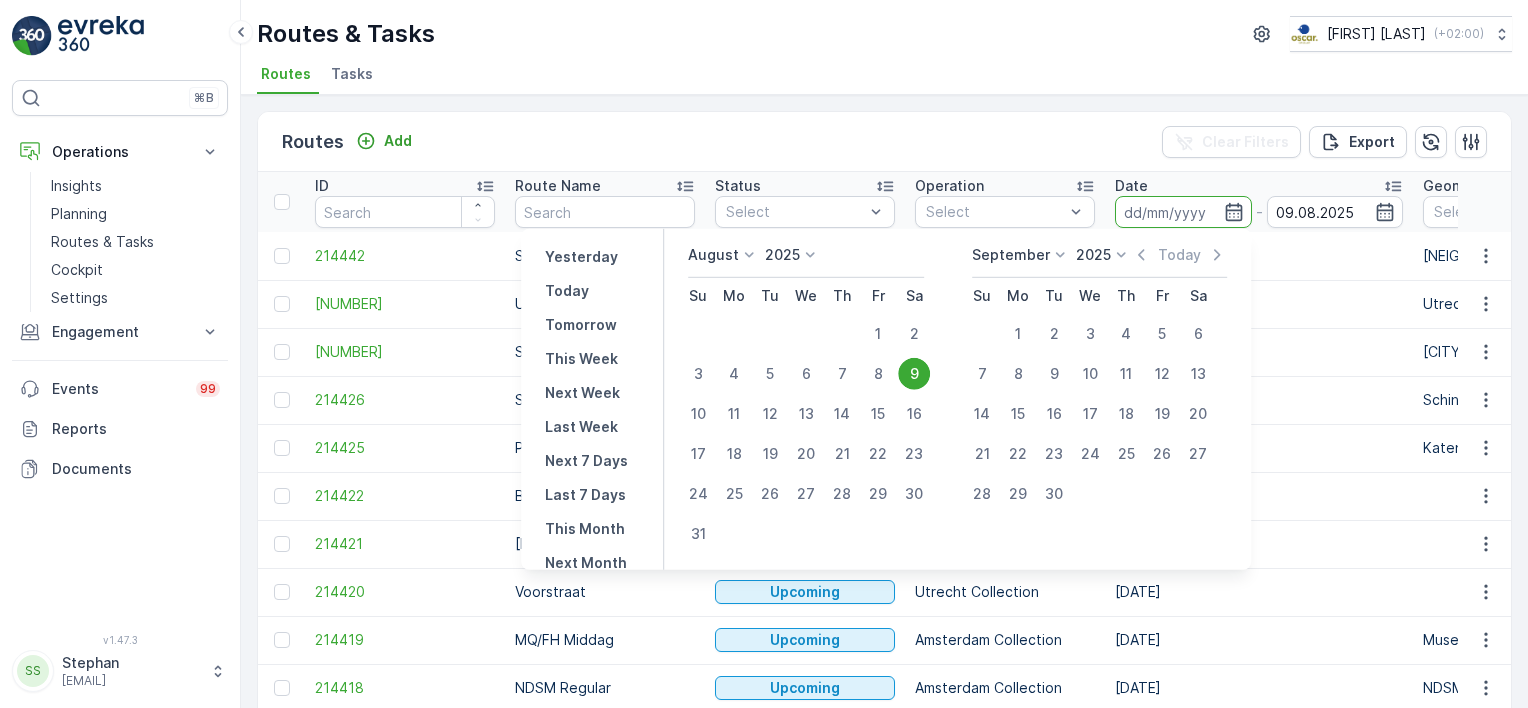 type on "09.08.2025" 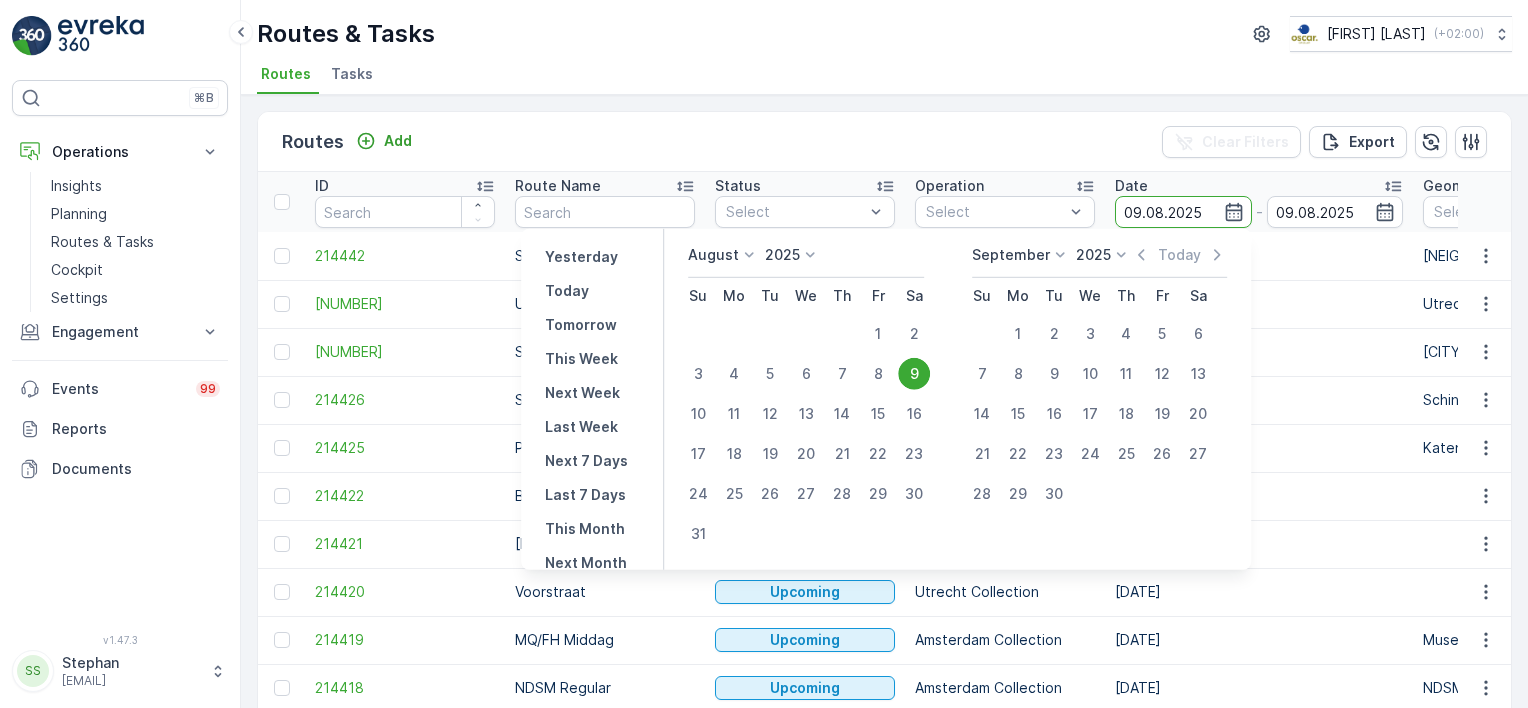 click on "Routes Add Clear Filters Export" at bounding box center (884, 142) 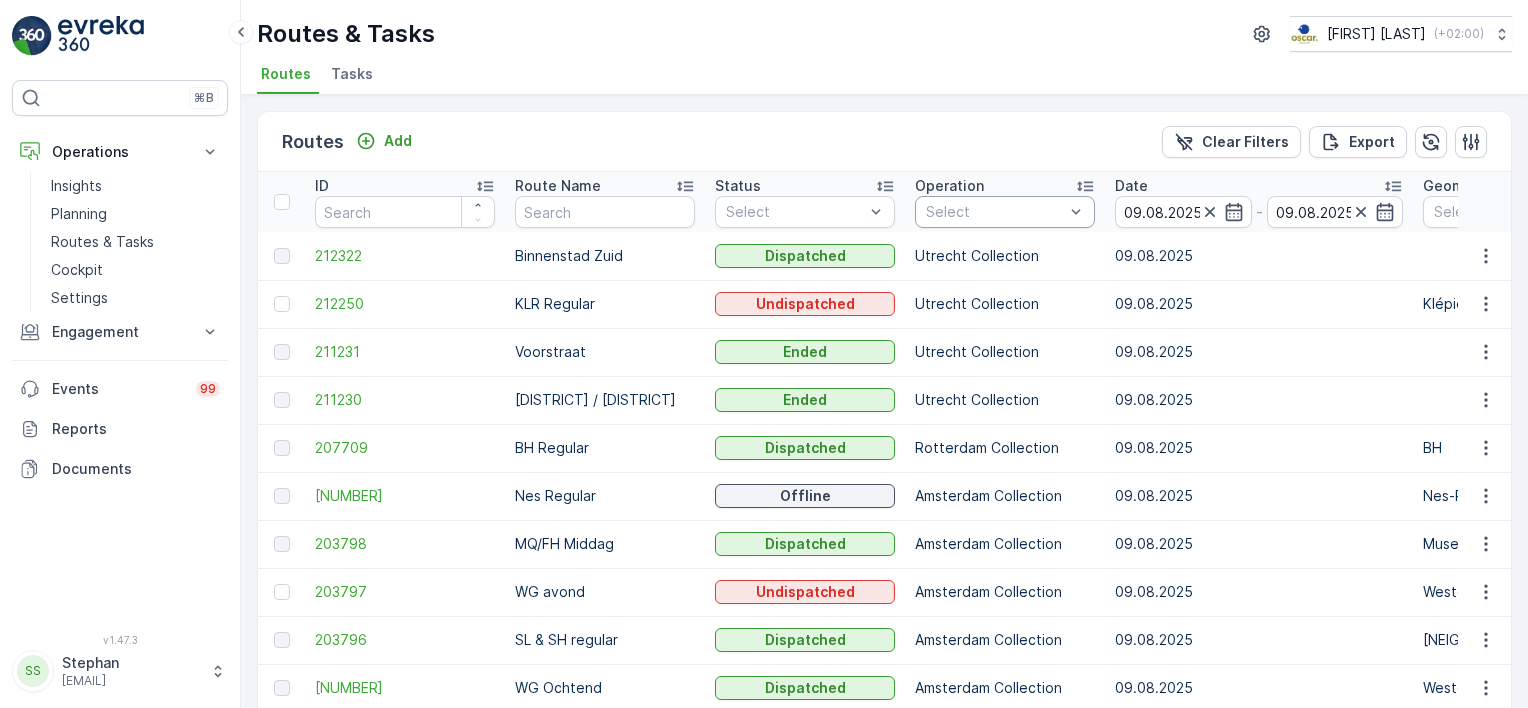 click at bounding box center (995, 212) 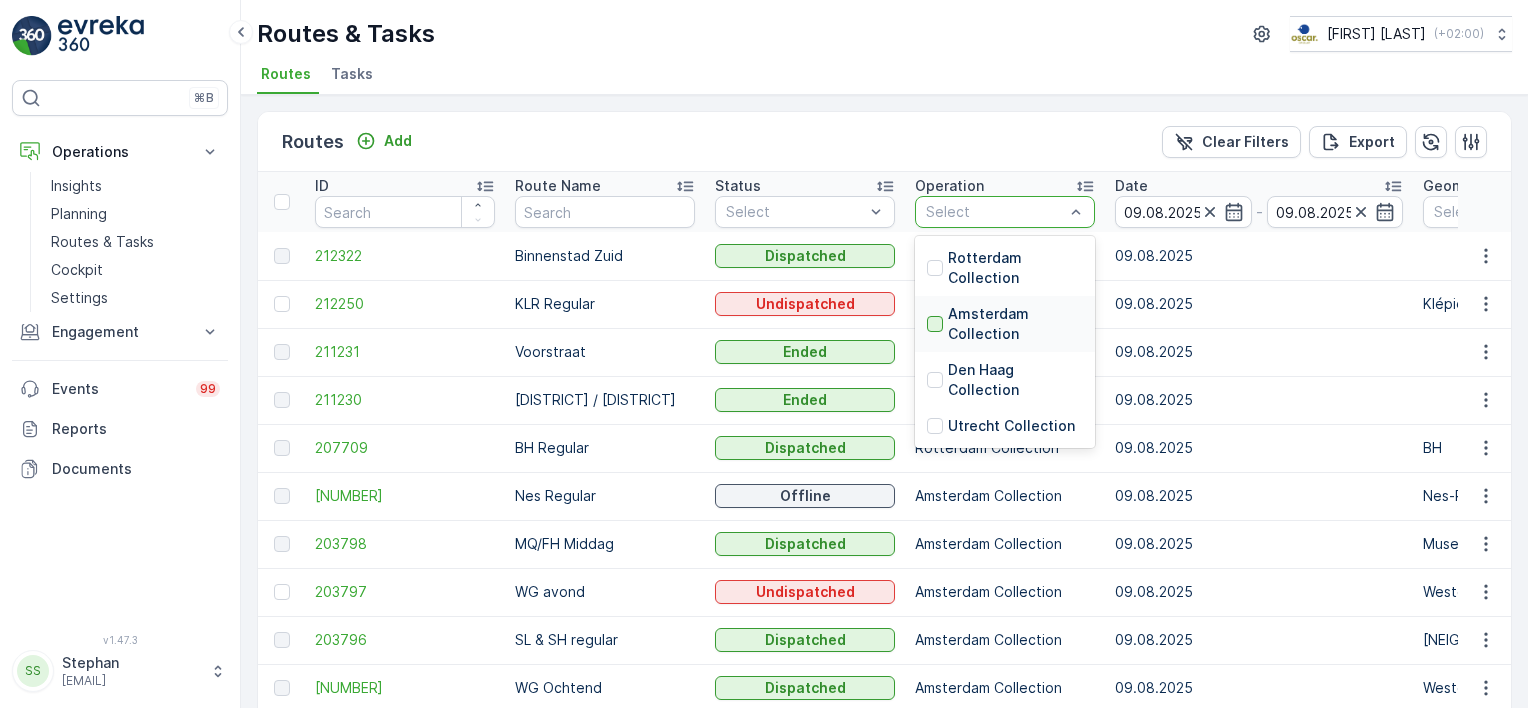 click at bounding box center [935, 324] 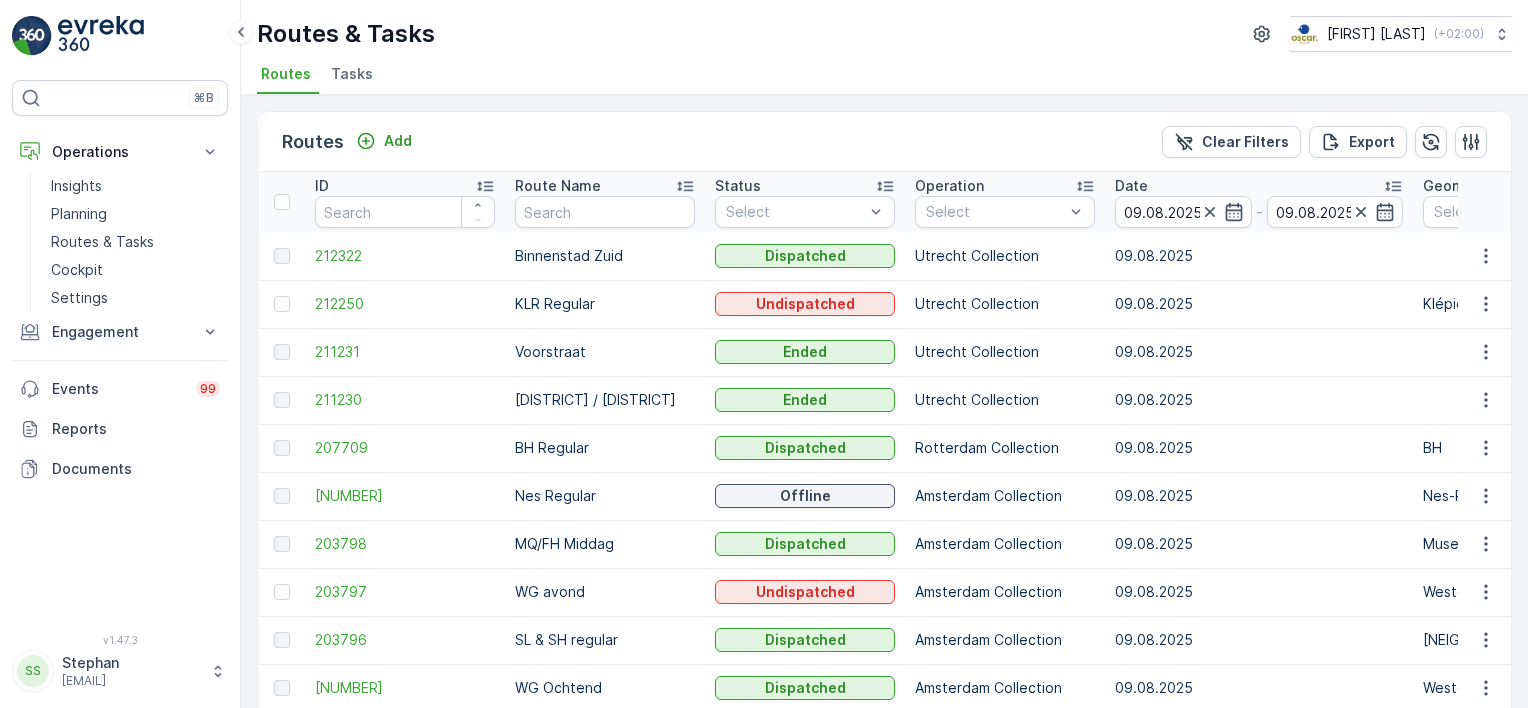 click on "Routes Add Clear Filters Export" at bounding box center (884, 142) 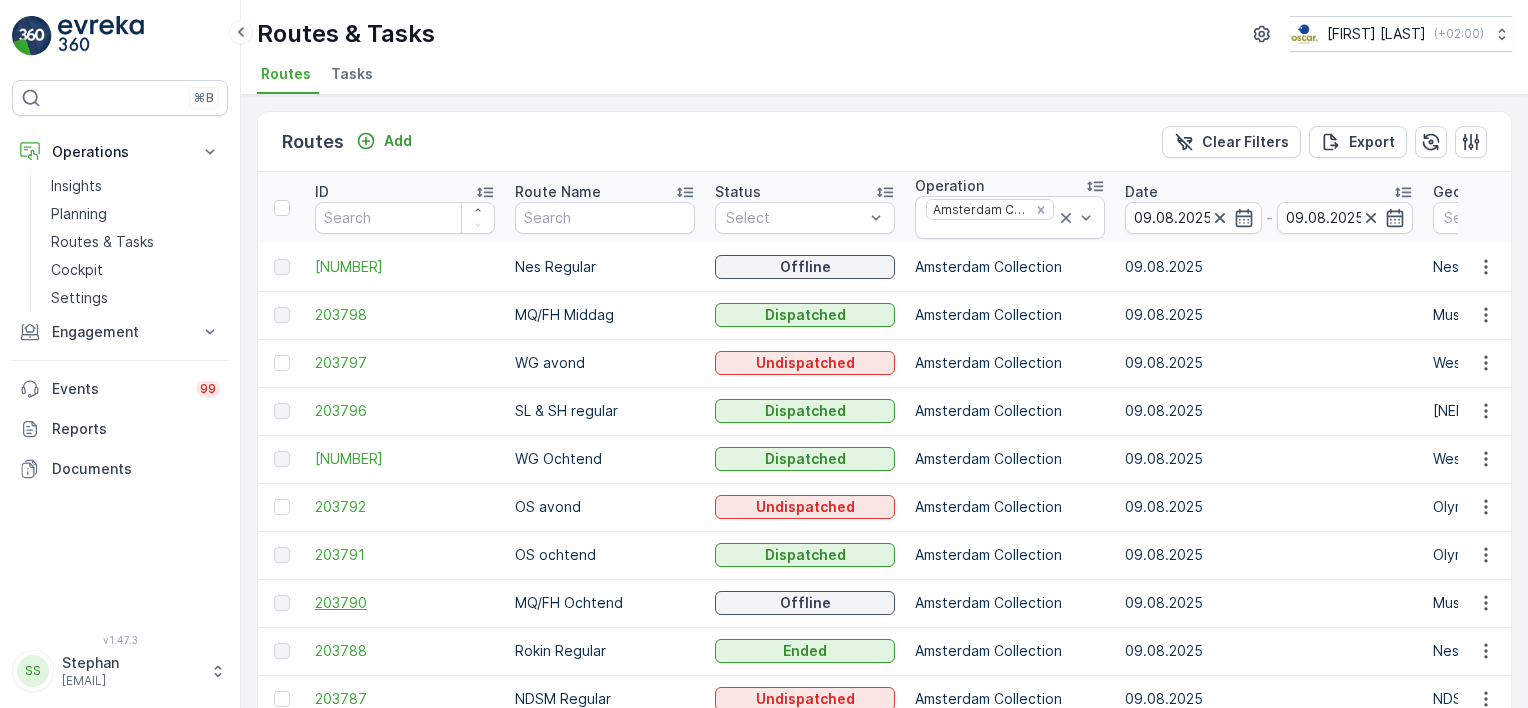 click on "203790" at bounding box center (405, 603) 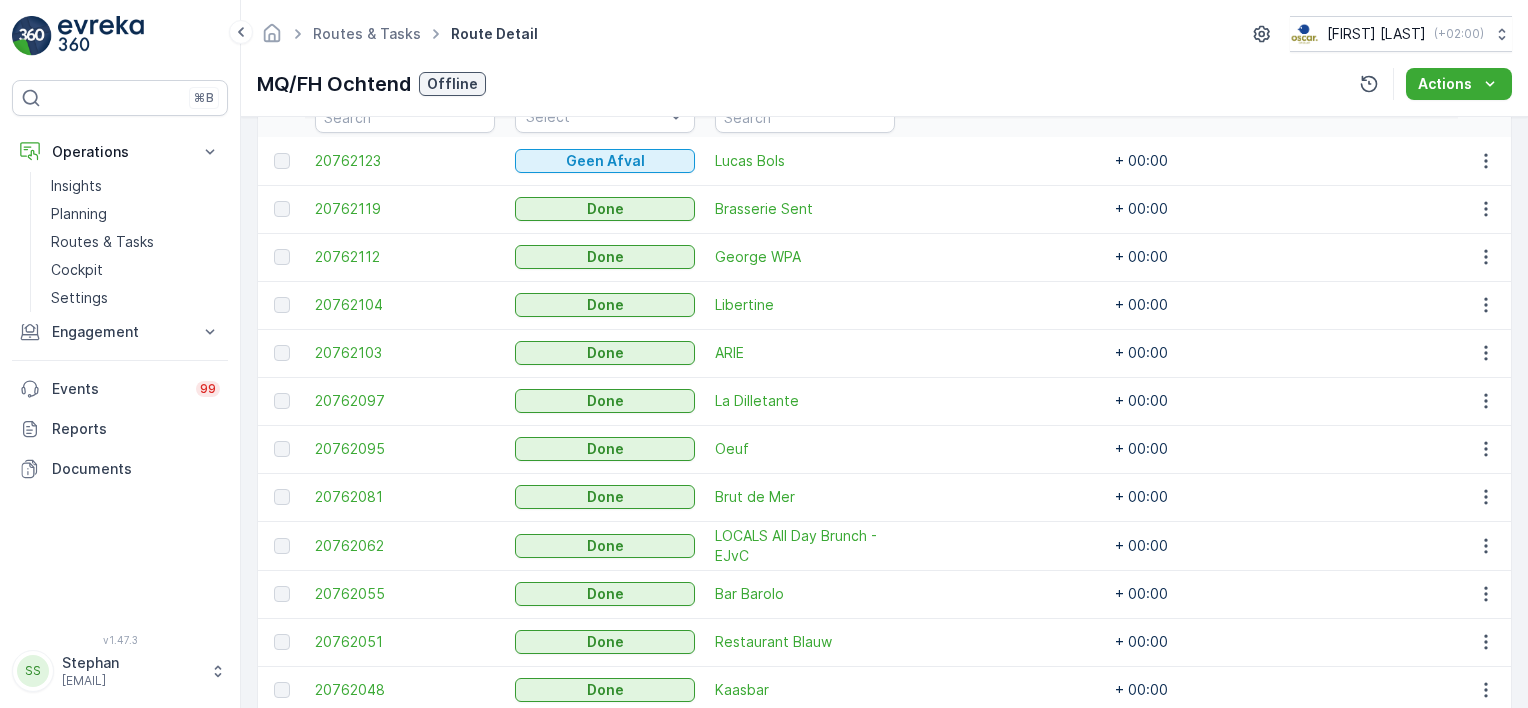 scroll, scrollTop: 575, scrollLeft: 0, axis: vertical 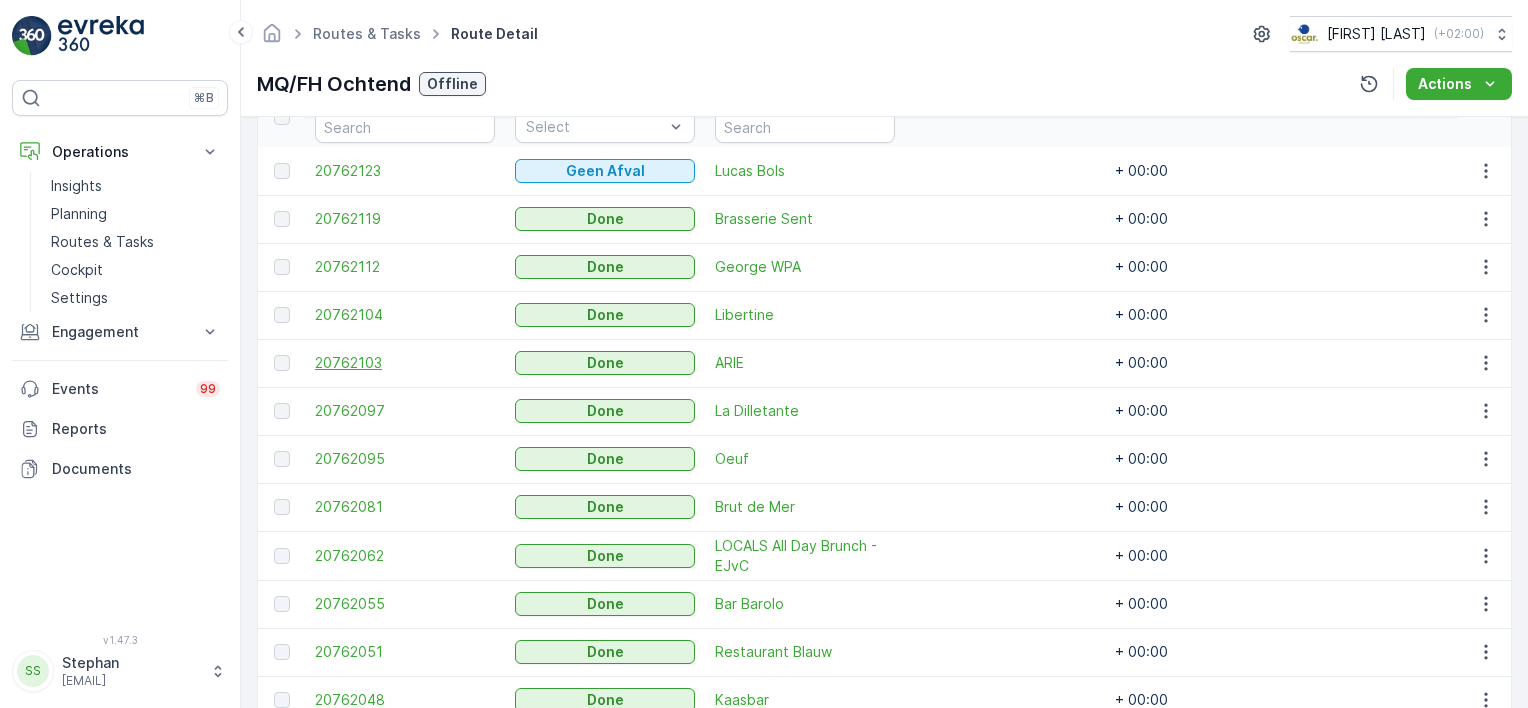 click on "20762103" at bounding box center [405, 363] 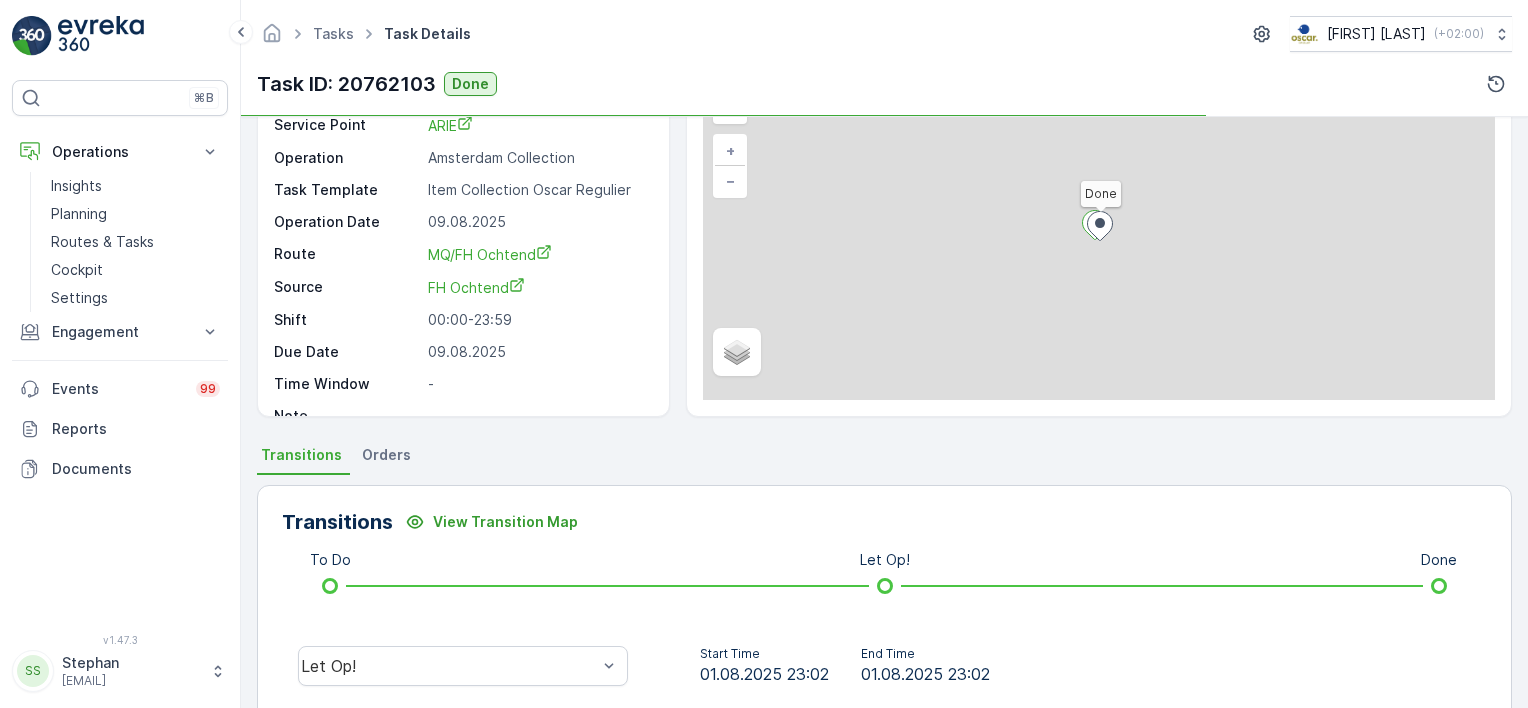 scroll, scrollTop: 451, scrollLeft: 0, axis: vertical 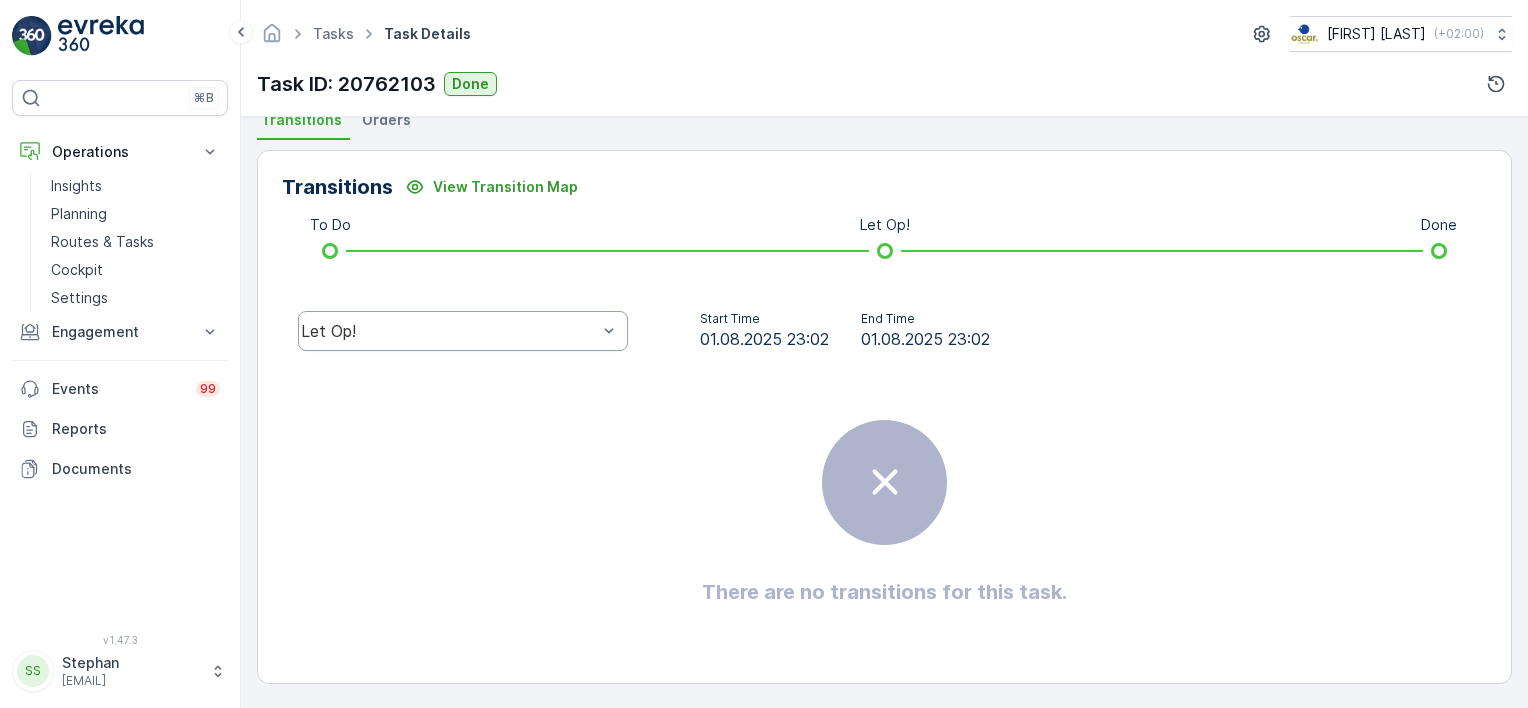 click on "Let Op!" at bounding box center [449, 331] 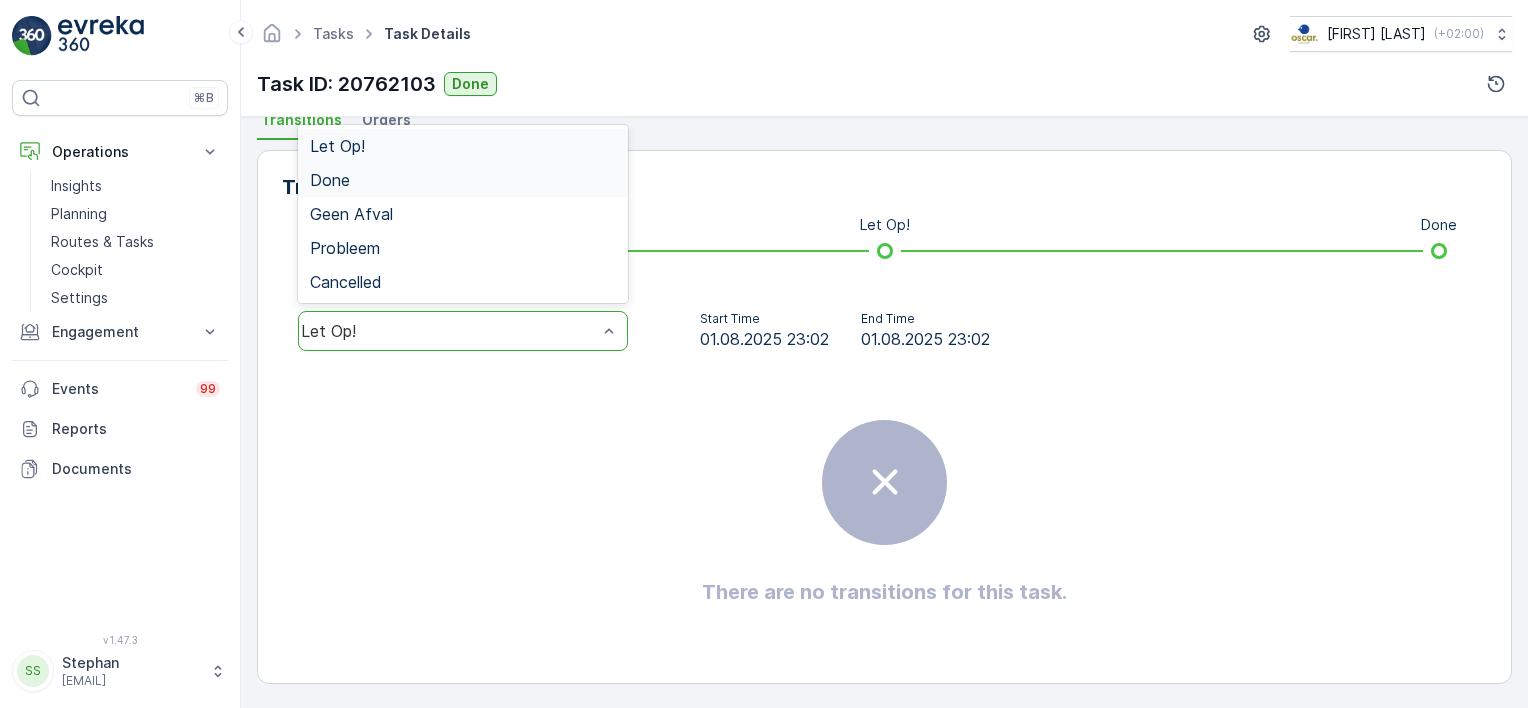 click on "Done" at bounding box center (330, 180) 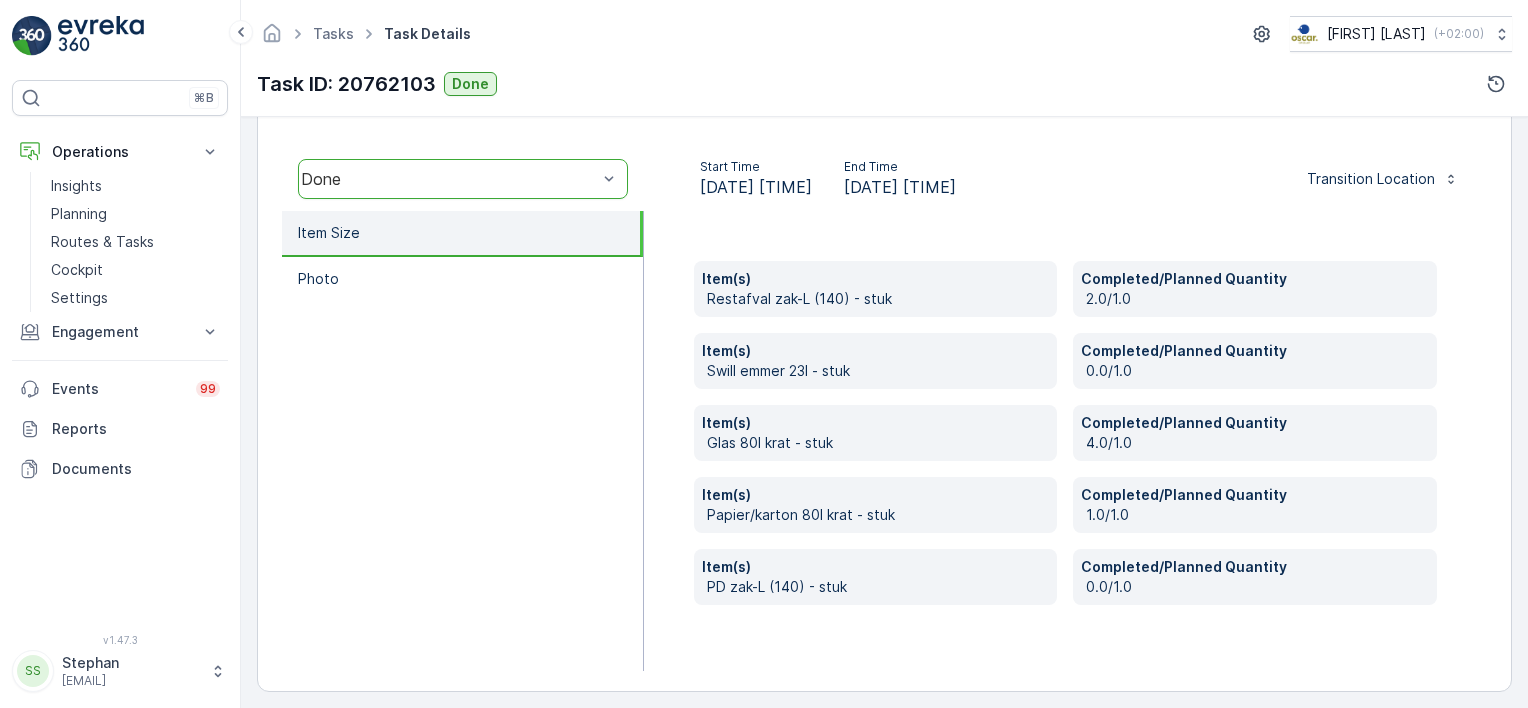 scroll, scrollTop: 611, scrollLeft: 0, axis: vertical 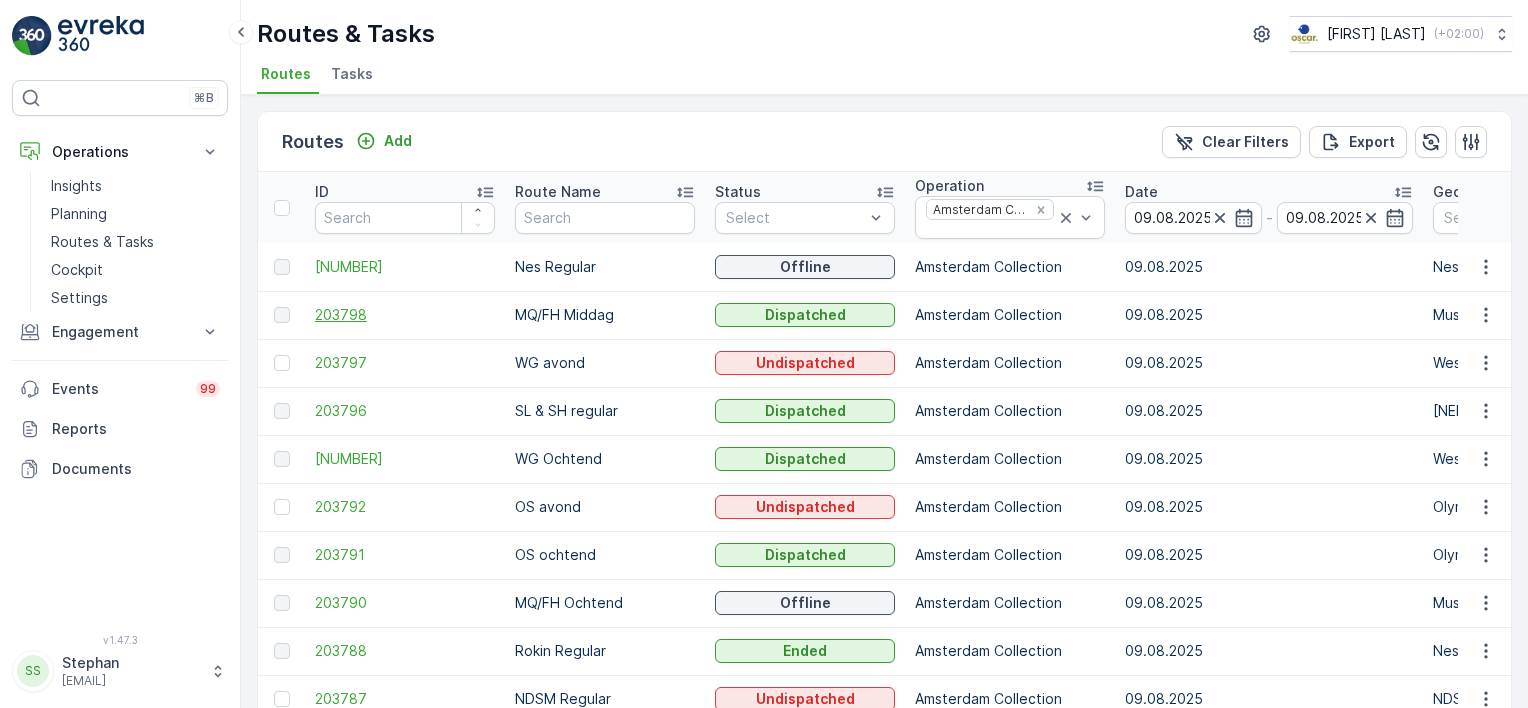 click on "203798" at bounding box center (405, 315) 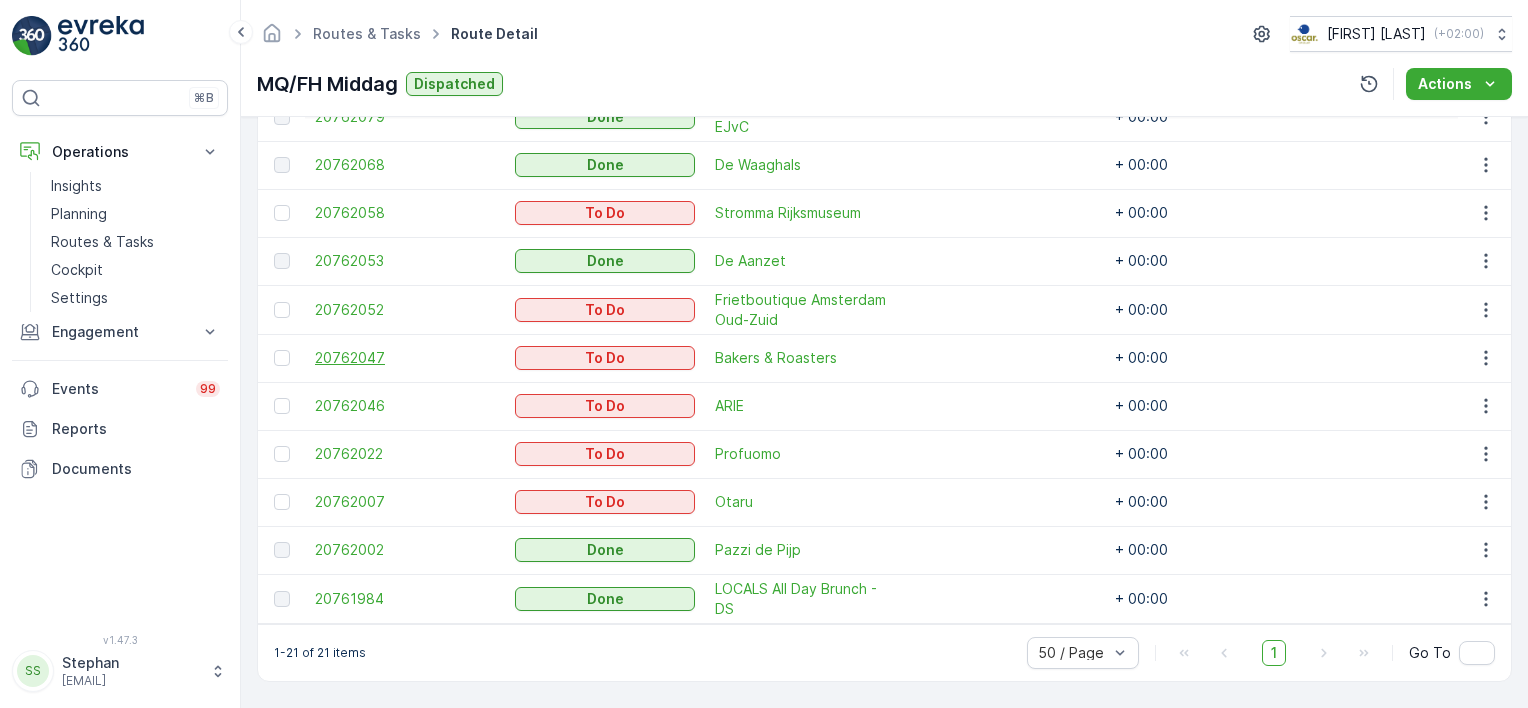 scroll, scrollTop: 1116, scrollLeft: 0, axis: vertical 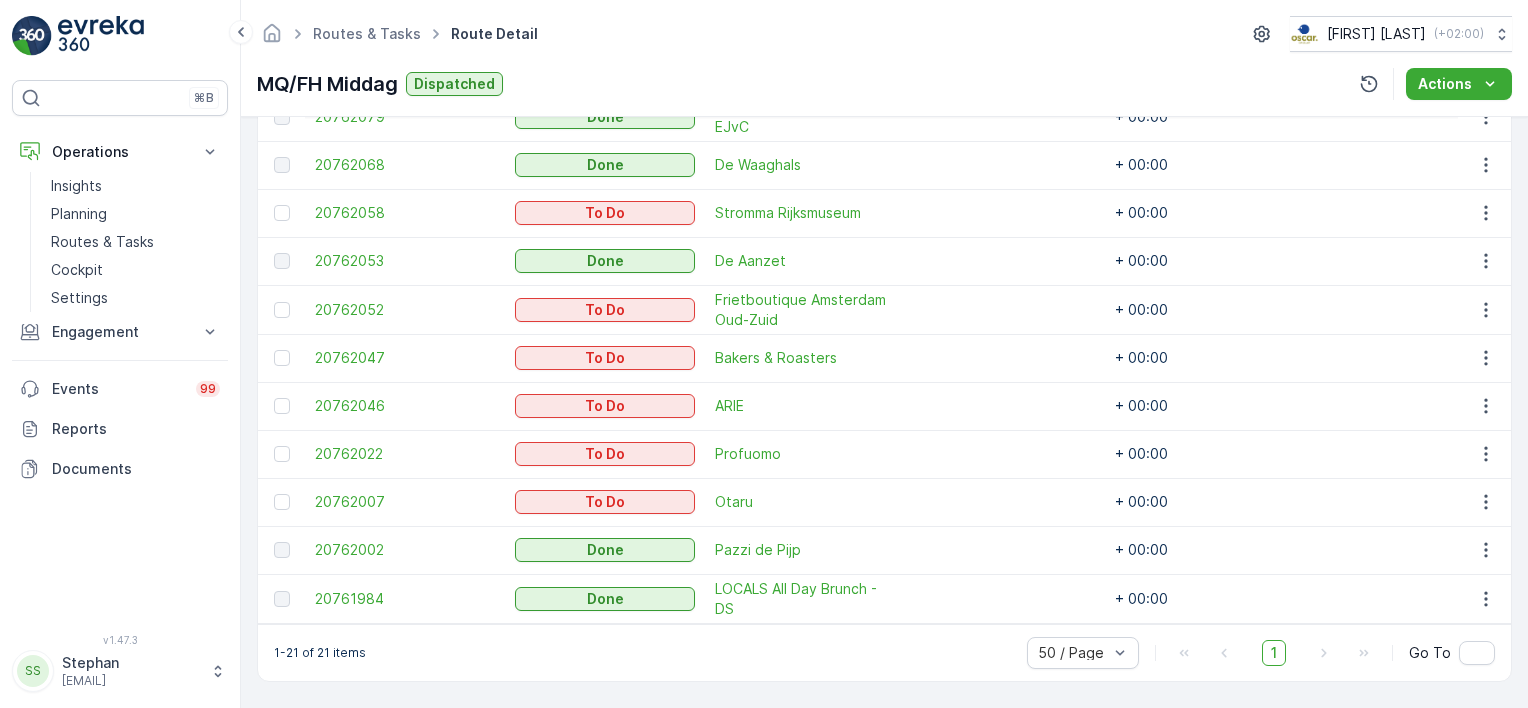click on "Details Operation Amsterdam Collection Start Time 05:00 End Time 23:59 Start Location Hub Olympisch Stadion End Location Hub Olympisch Stadion Disposal Location - Fuel Station - Date 09.08.2025 Shift 00:00-23:59 Assignee Amsterdam Crew Member(s) - Captain medewerker-mq Tracking QHSE Answers Asset & Items Draw Path KML Import 21 + −  Satellite  Roadmap  Terrain  Hybrid  Leaflet Keyboard shortcuts Map Data Map data ©2025 GeoBasis-DE/BKG (©2009), Google Map data ©2025 GeoBasis-DE/BKG (©2009), Google 10 km  Click to toggle between metric and imperial units Terms Report a map error Fuel Disposal Start Point End Point Special Needs VIP Caution 0 Tasks Assets Disposals Tasks & Itinerary Calculate ETA Bulk Edit Clear Filters Task ID Status Select Service Point Name Sequence ETA Task Duration Time Window 20852026 To Do Vascobelo + 00:00 20812363 Done Cafe Binnen Buiten + 00:00 20762124 To Do Sama Sebo + 00:00 20762113 Done Wings Paradise + 00:00 20762102 To Do George WPA + 00:00 20762094 To Do Brasserie van Dam" at bounding box center (884, 412) 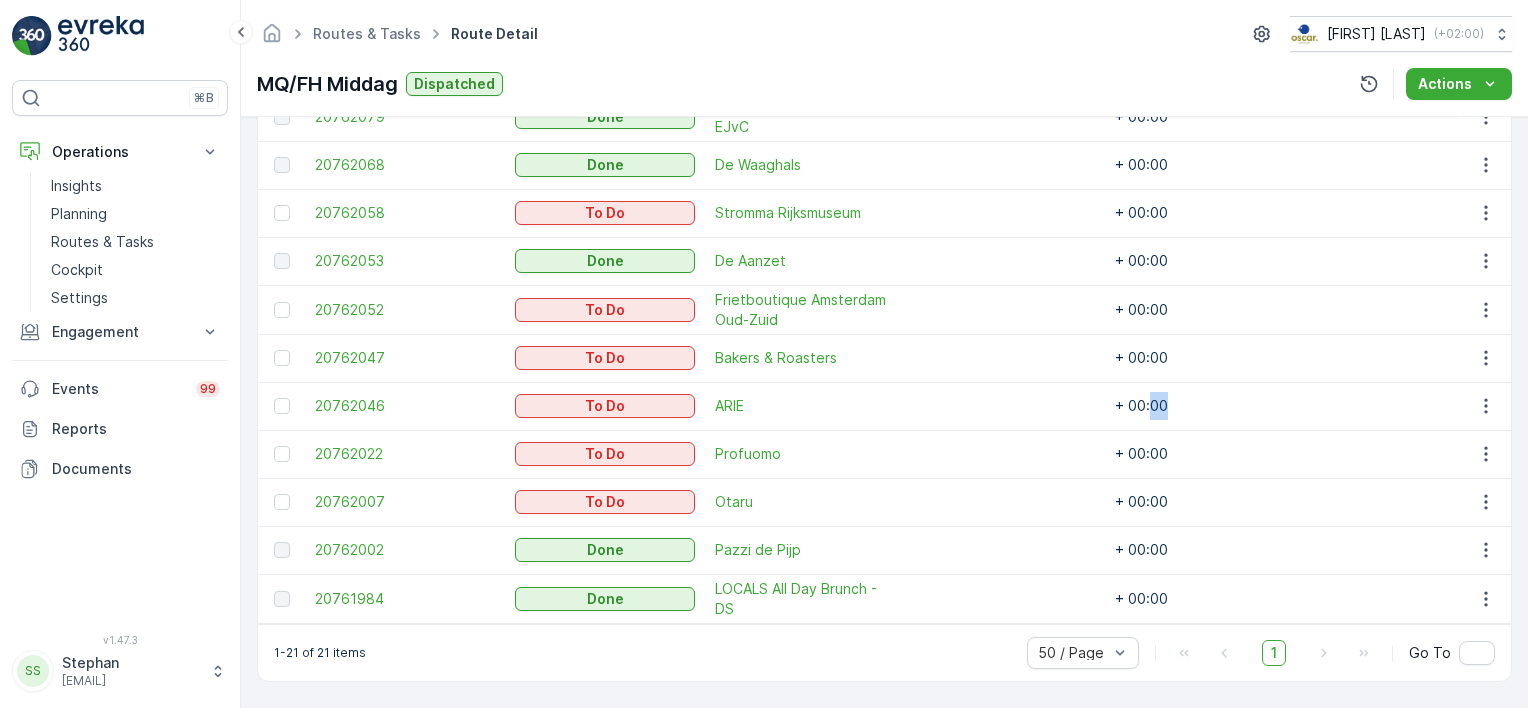 click on "+ 00:00" at bounding box center [1205, 406] 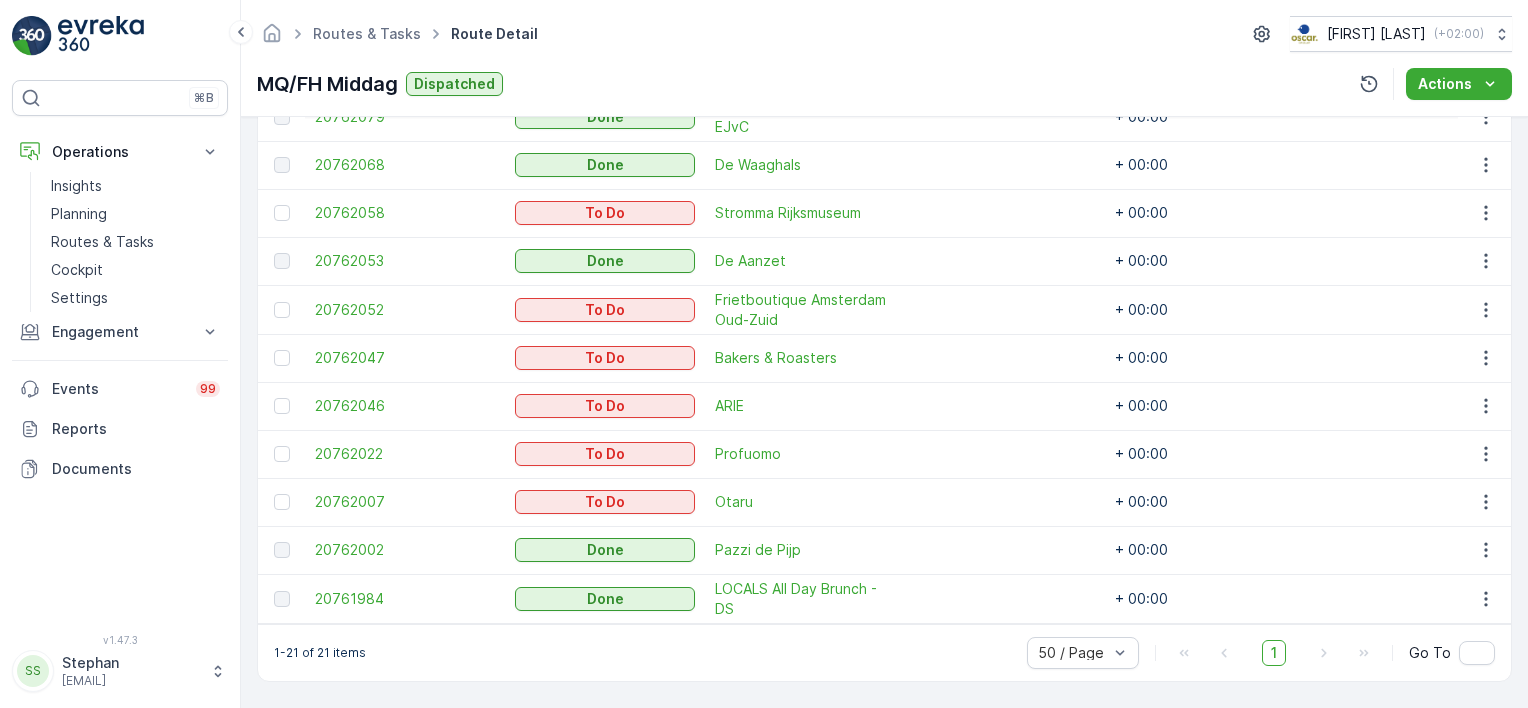 click on "+ 00:00" at bounding box center [1205, 406] 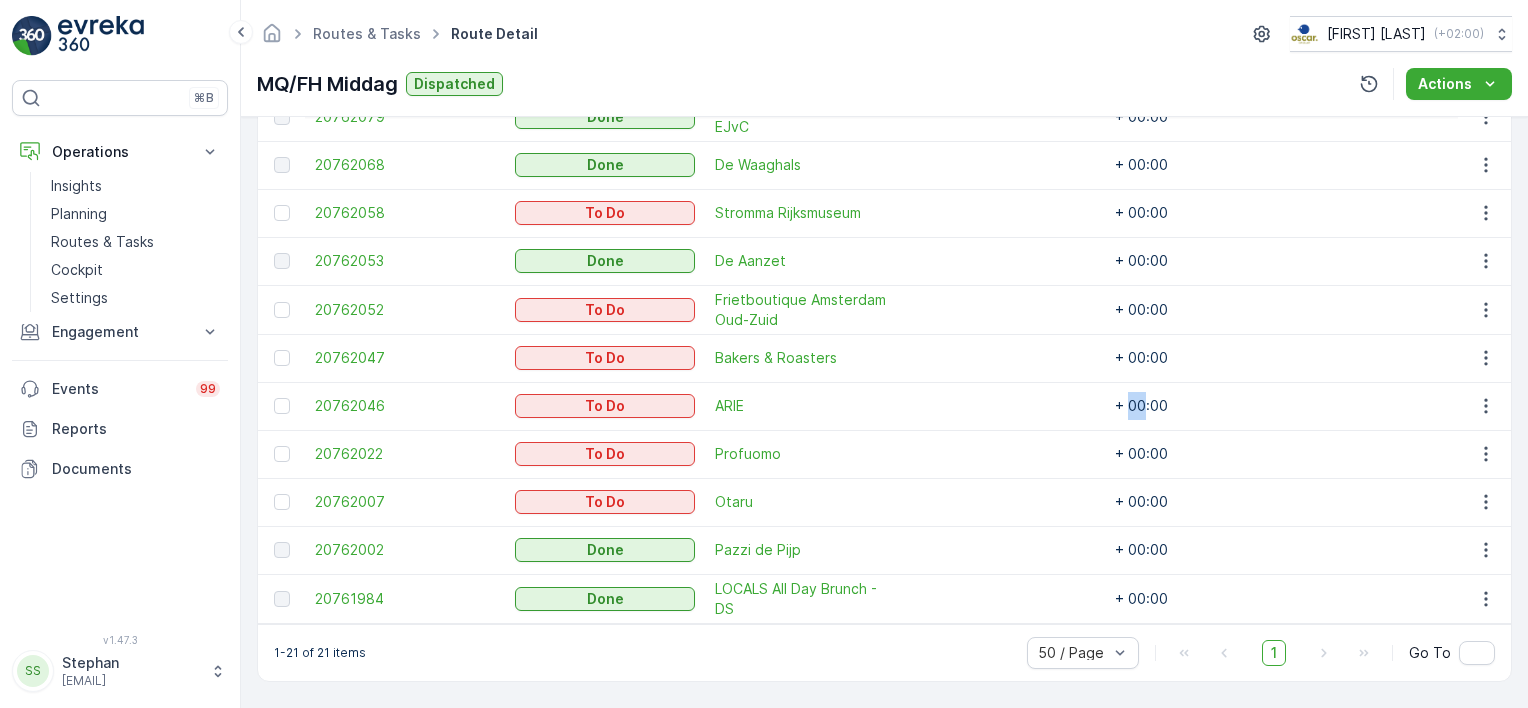 click on "+ 00:00" at bounding box center (1205, 406) 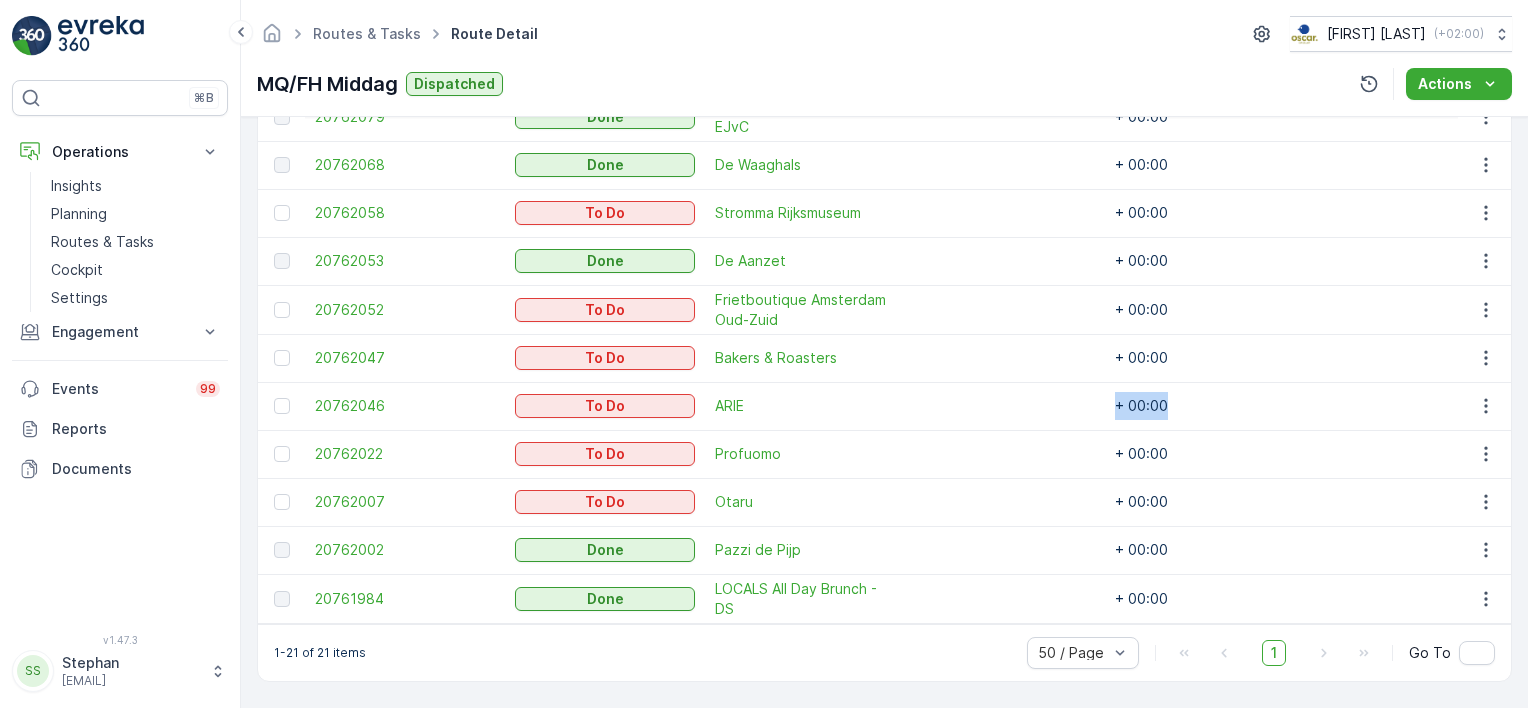 click on "+ 00:00" at bounding box center [1205, 406] 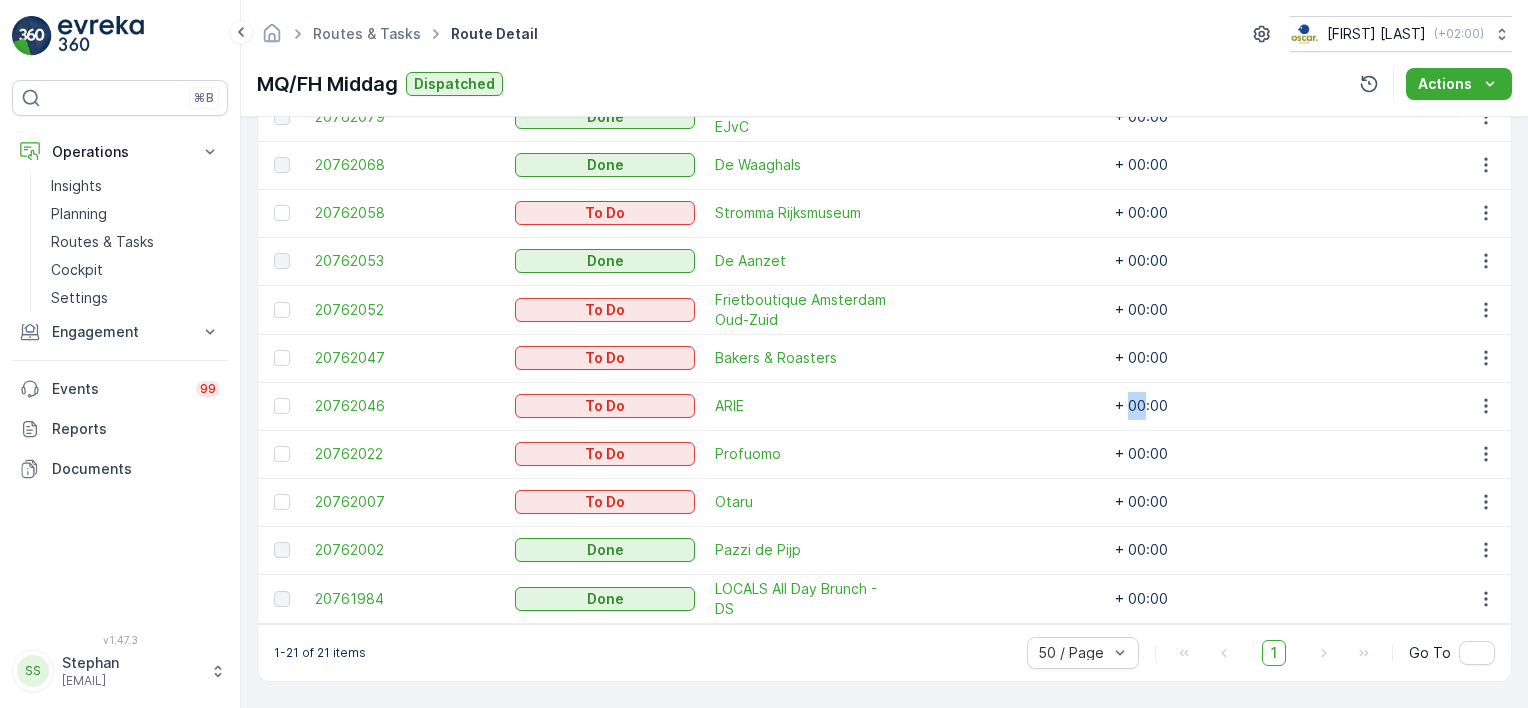 click on "+ 00:00" at bounding box center (1205, 406) 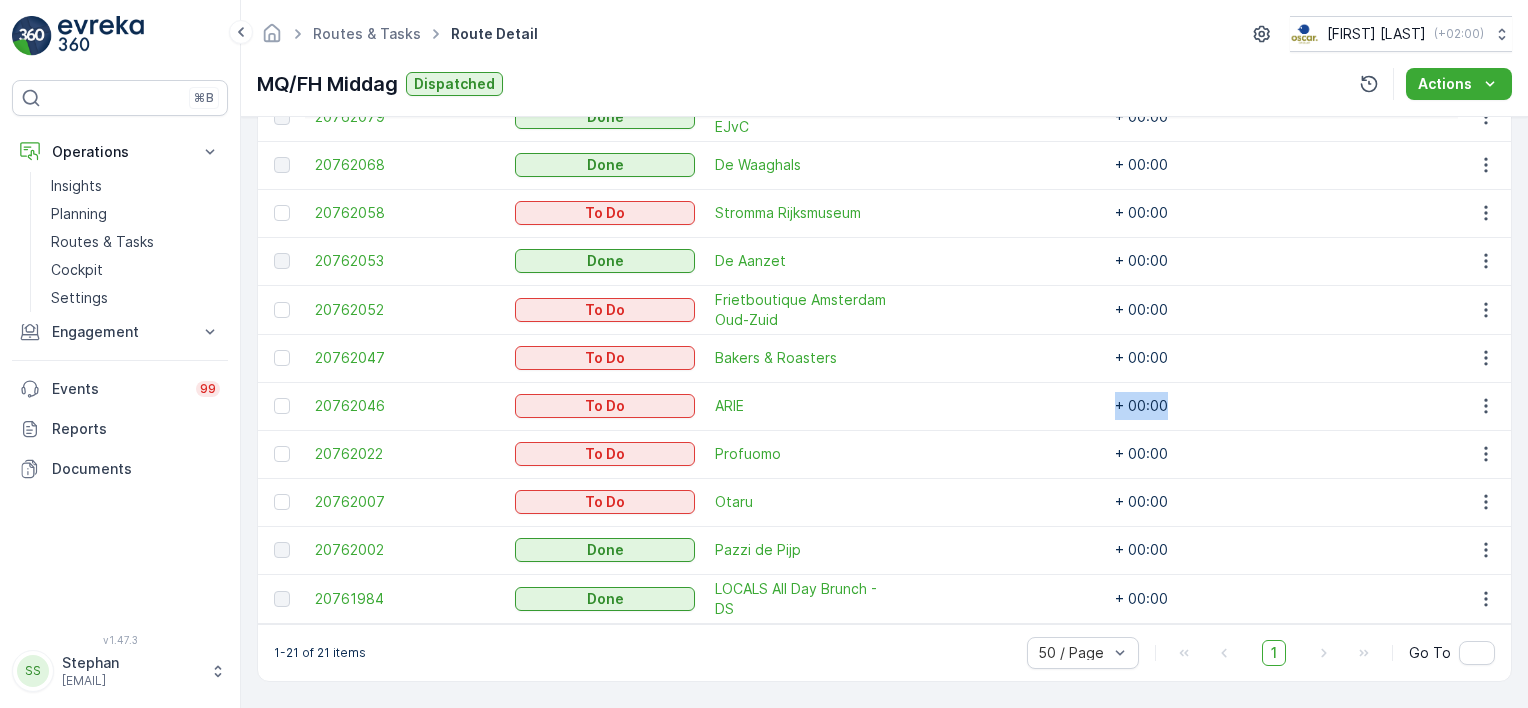 click on "+ 00:00" at bounding box center [1205, 406] 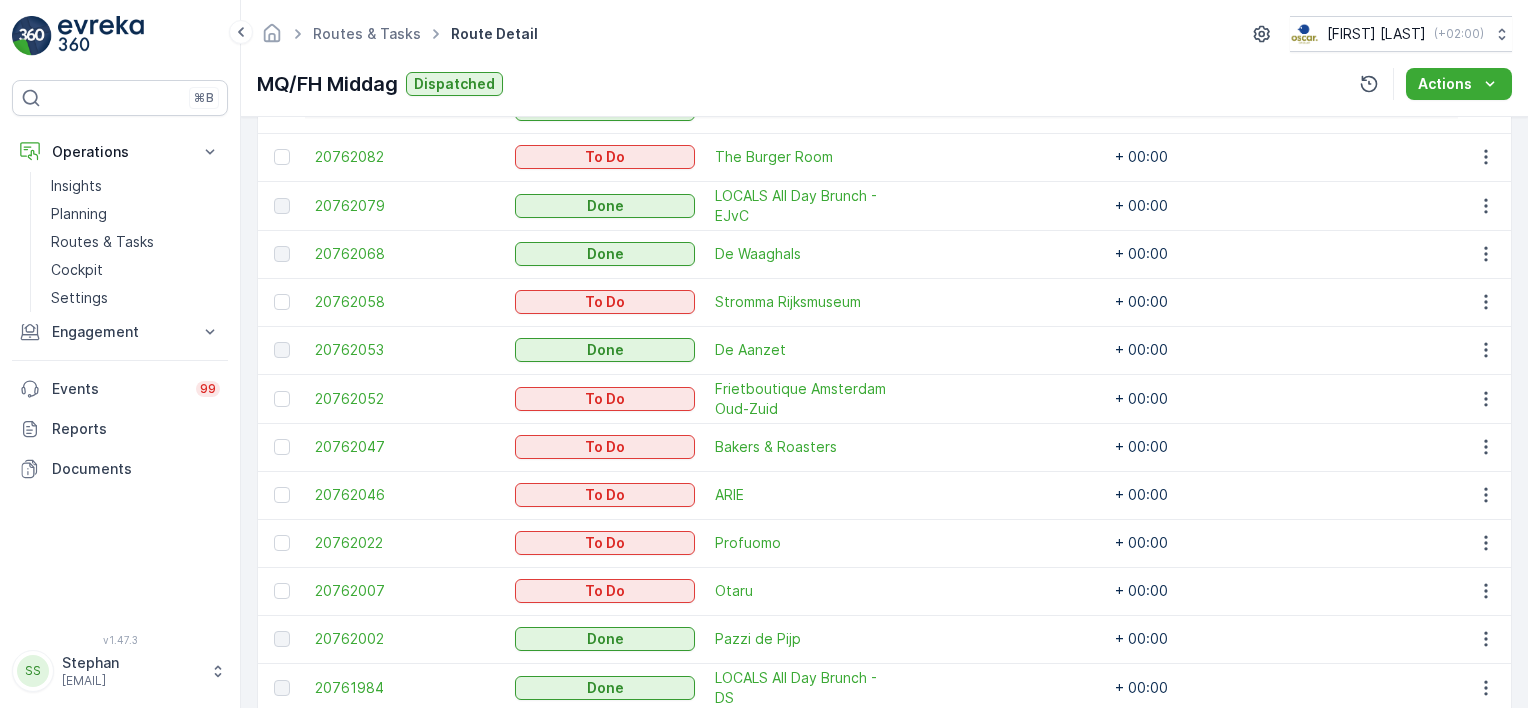 scroll, scrollTop: 1016, scrollLeft: 0, axis: vertical 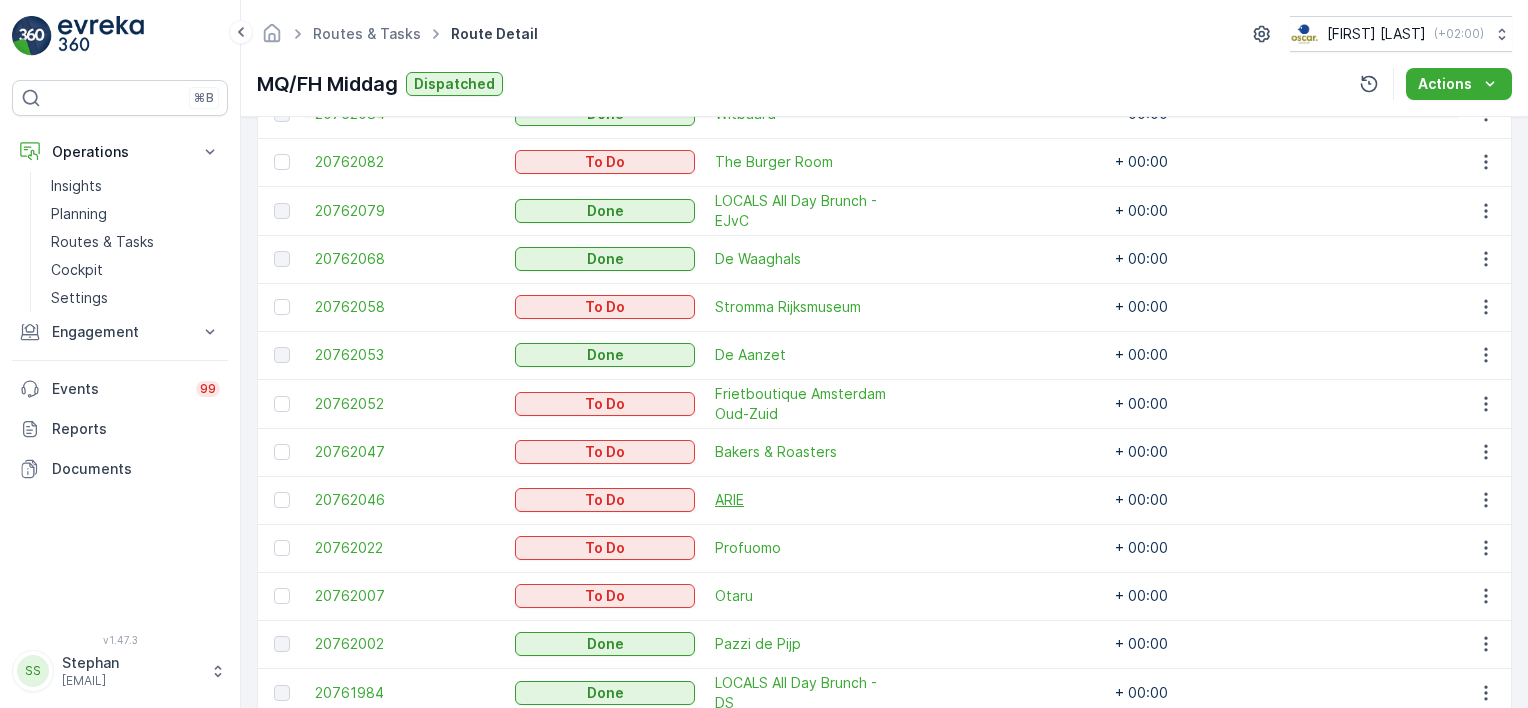 click on "ARIE" at bounding box center [805, 500] 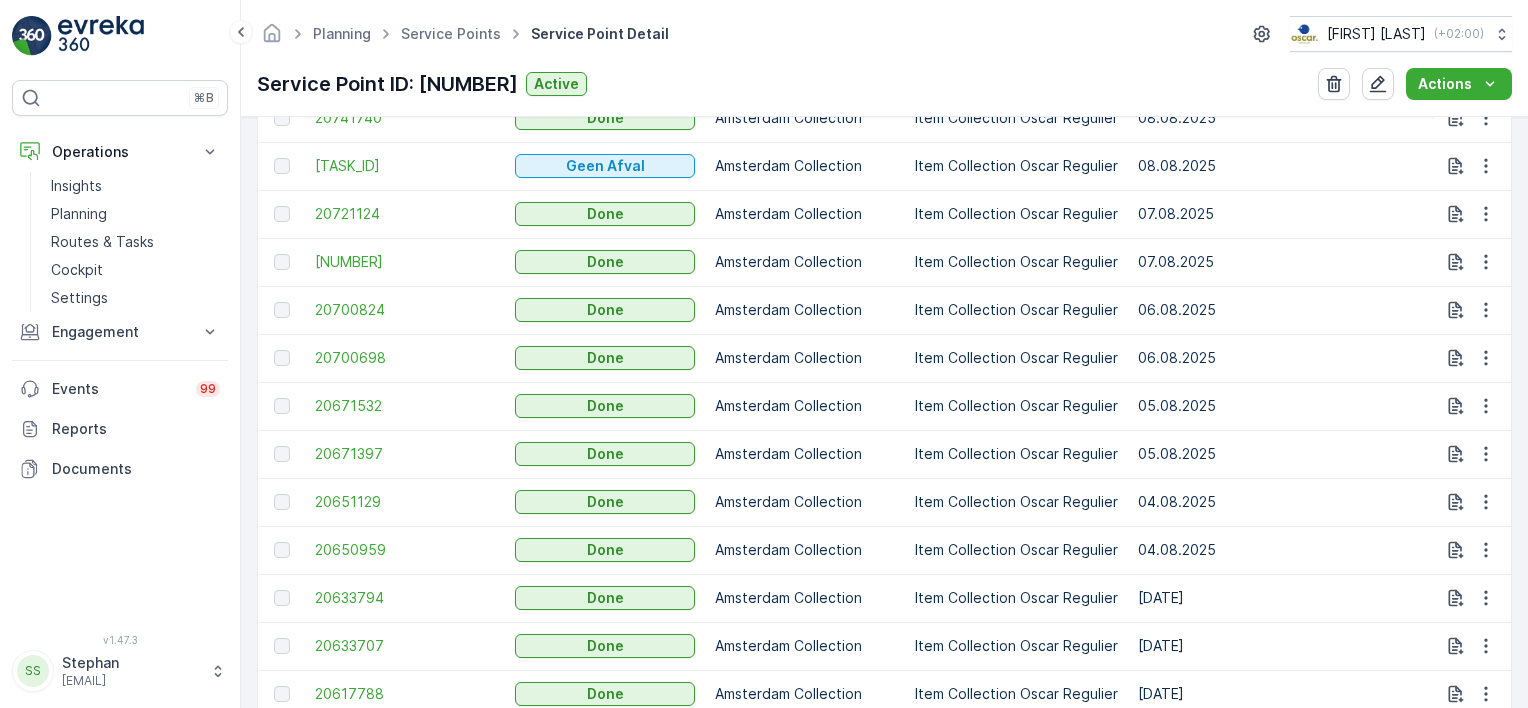 scroll, scrollTop: 1600, scrollLeft: 0, axis: vertical 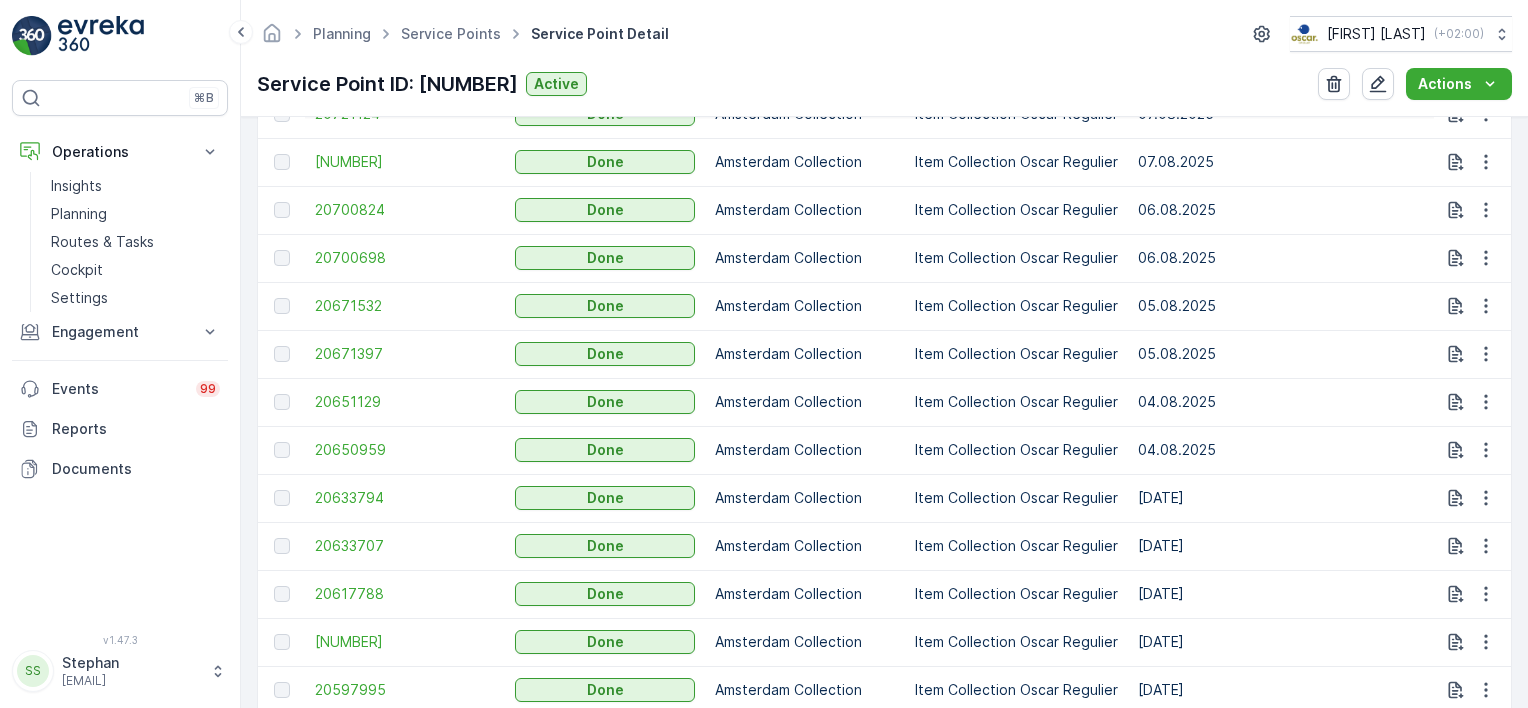click on "05.08.2025" at bounding box center [1282, 354] 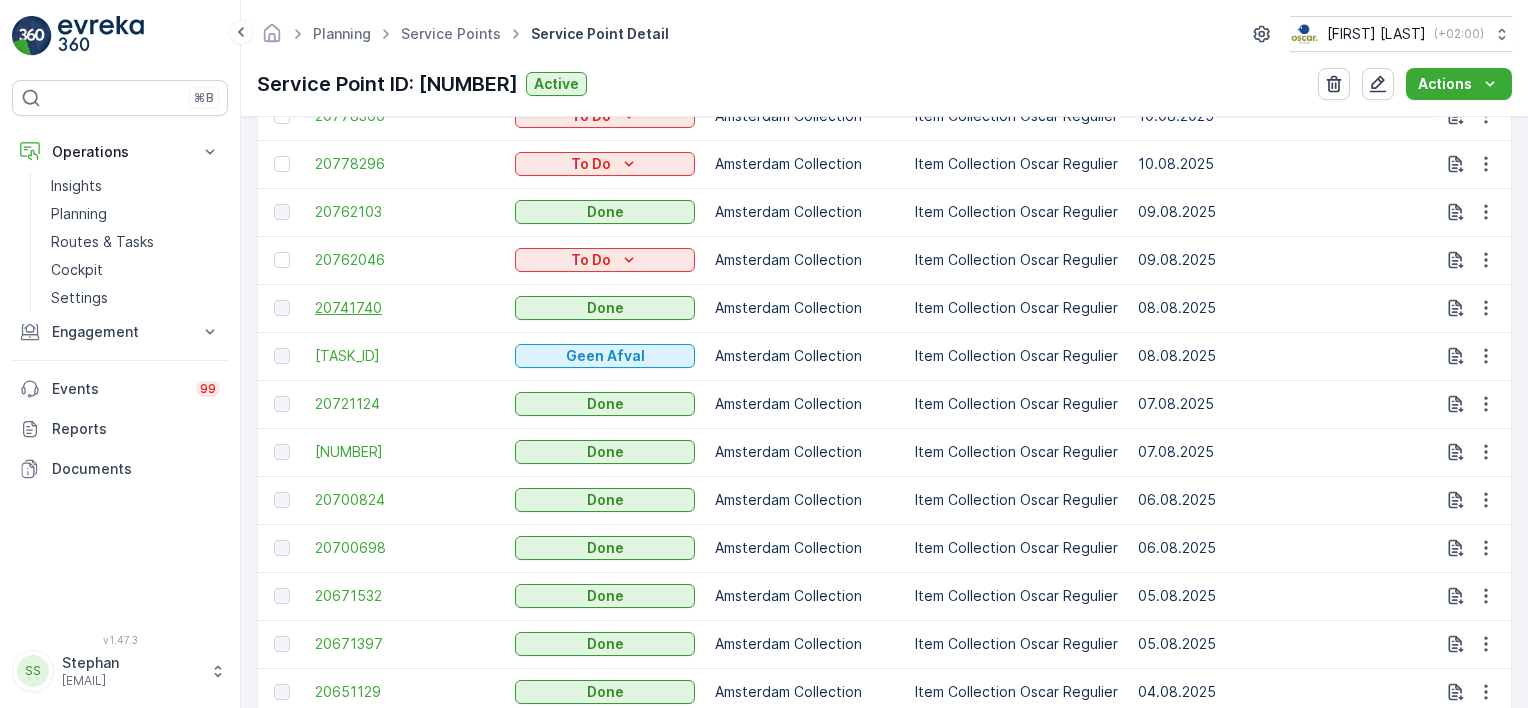 scroll, scrollTop: 1300, scrollLeft: 0, axis: vertical 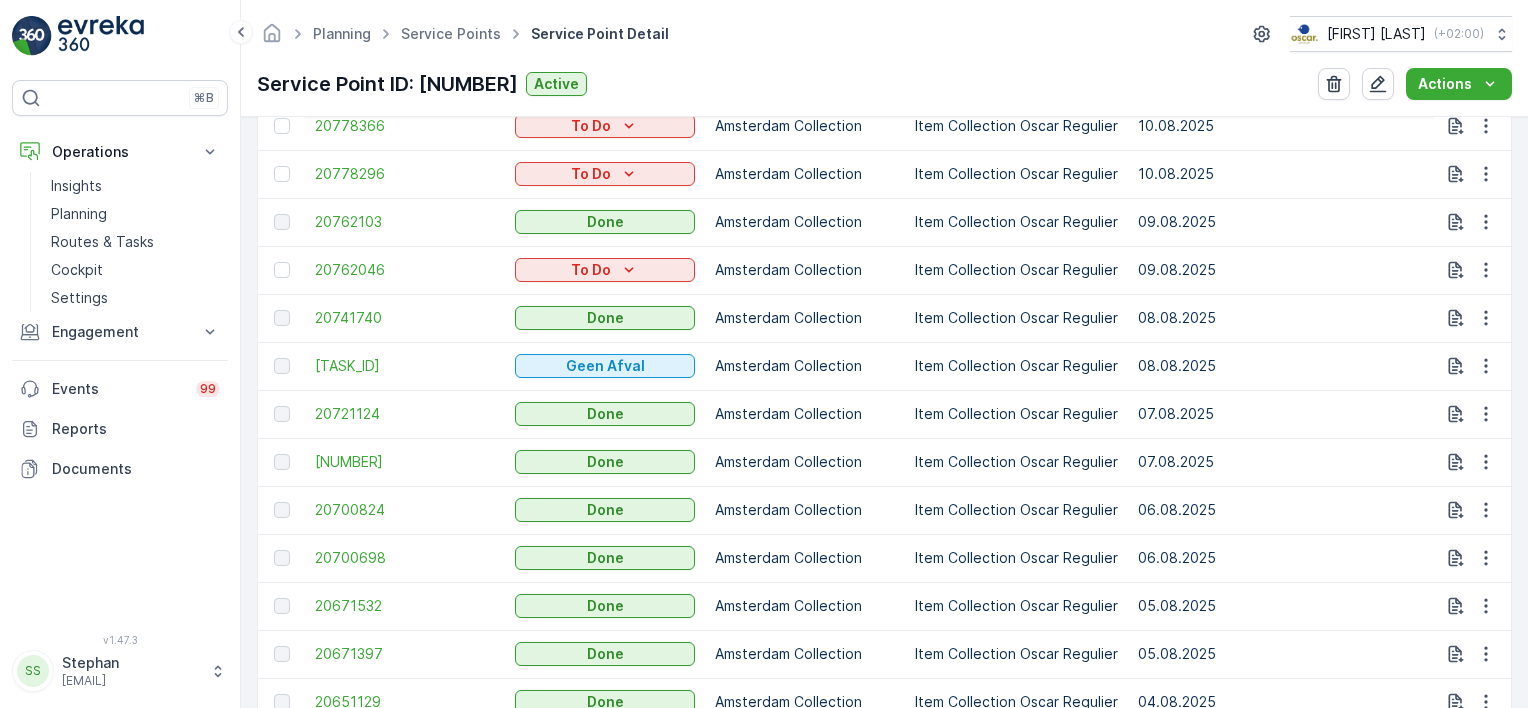 click on "08.08.2025" at bounding box center [1282, 366] 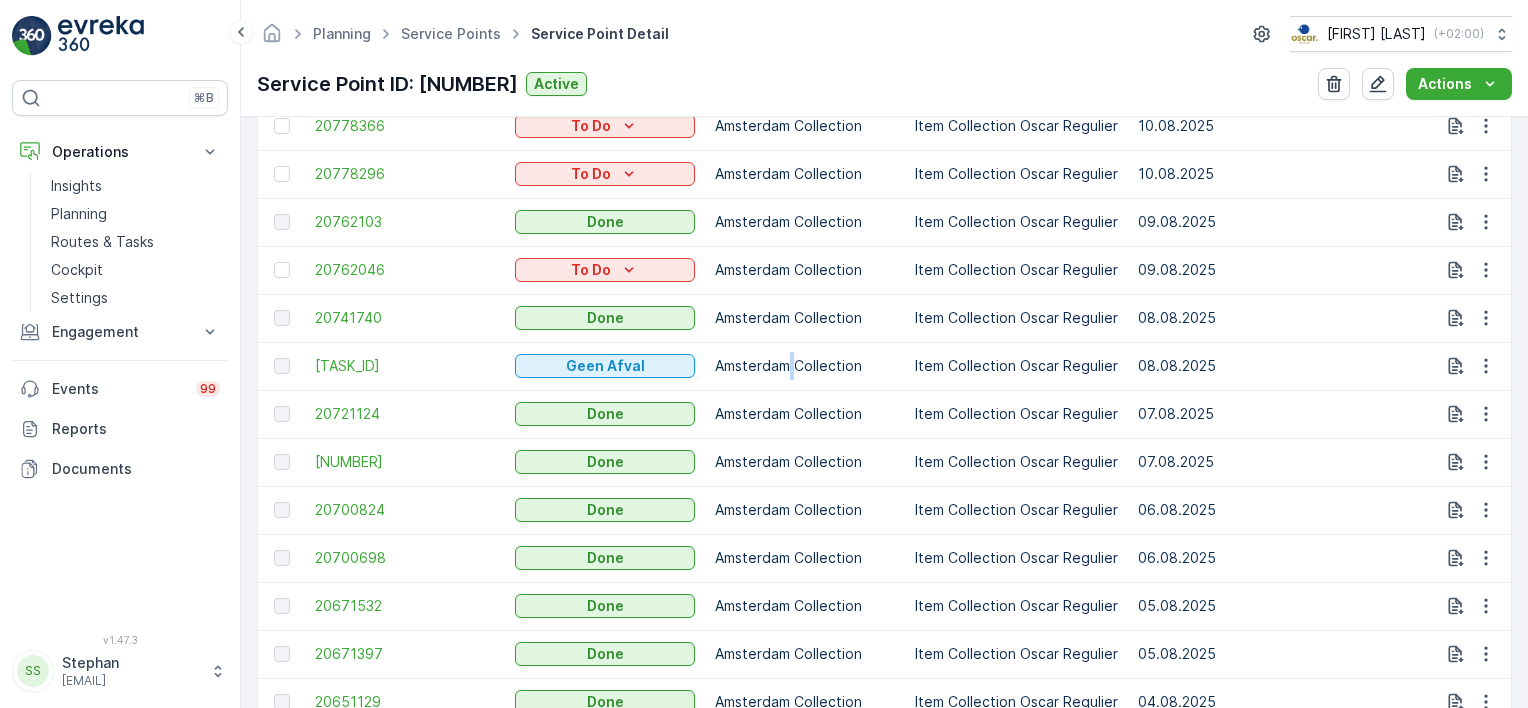 click on "Amsterdam Collection" at bounding box center [805, 366] 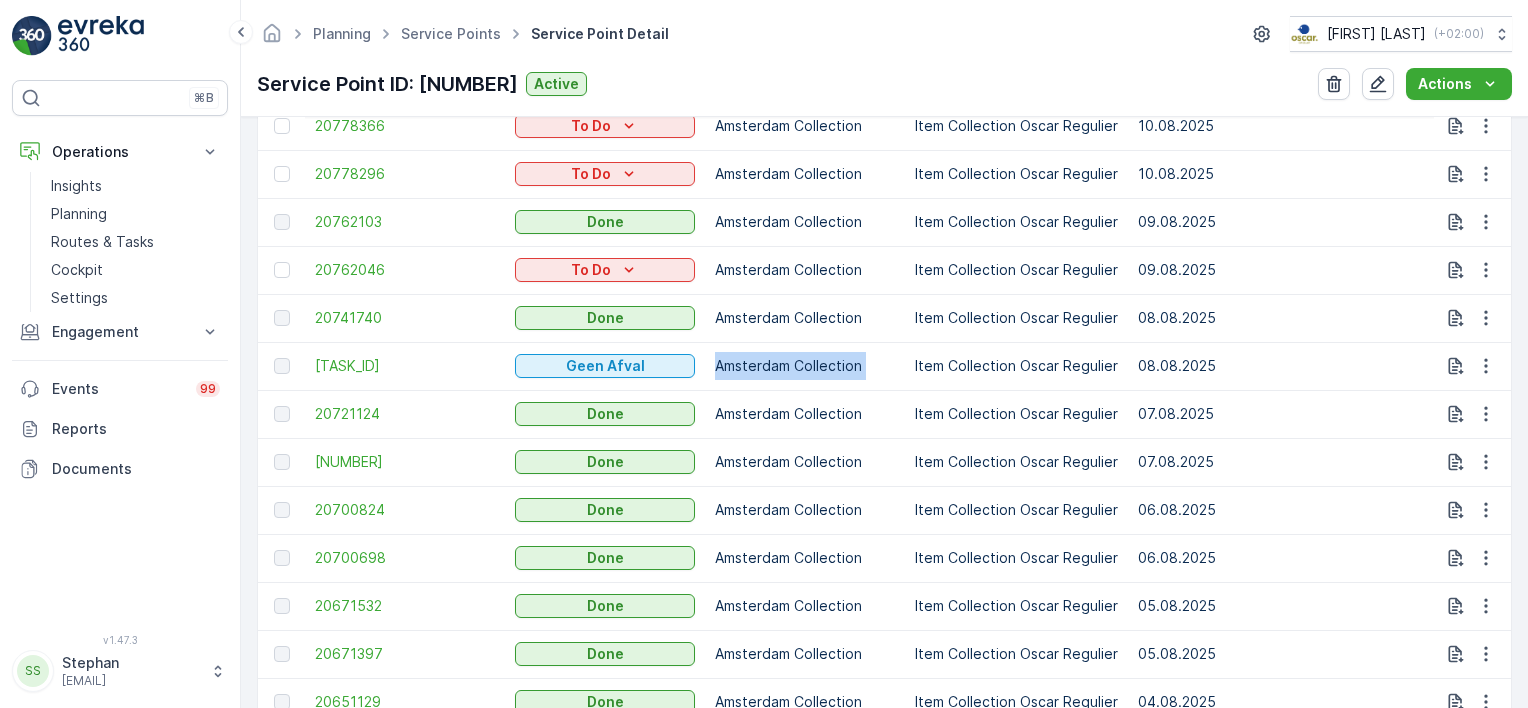 click on "Amsterdam Collection" at bounding box center [805, 366] 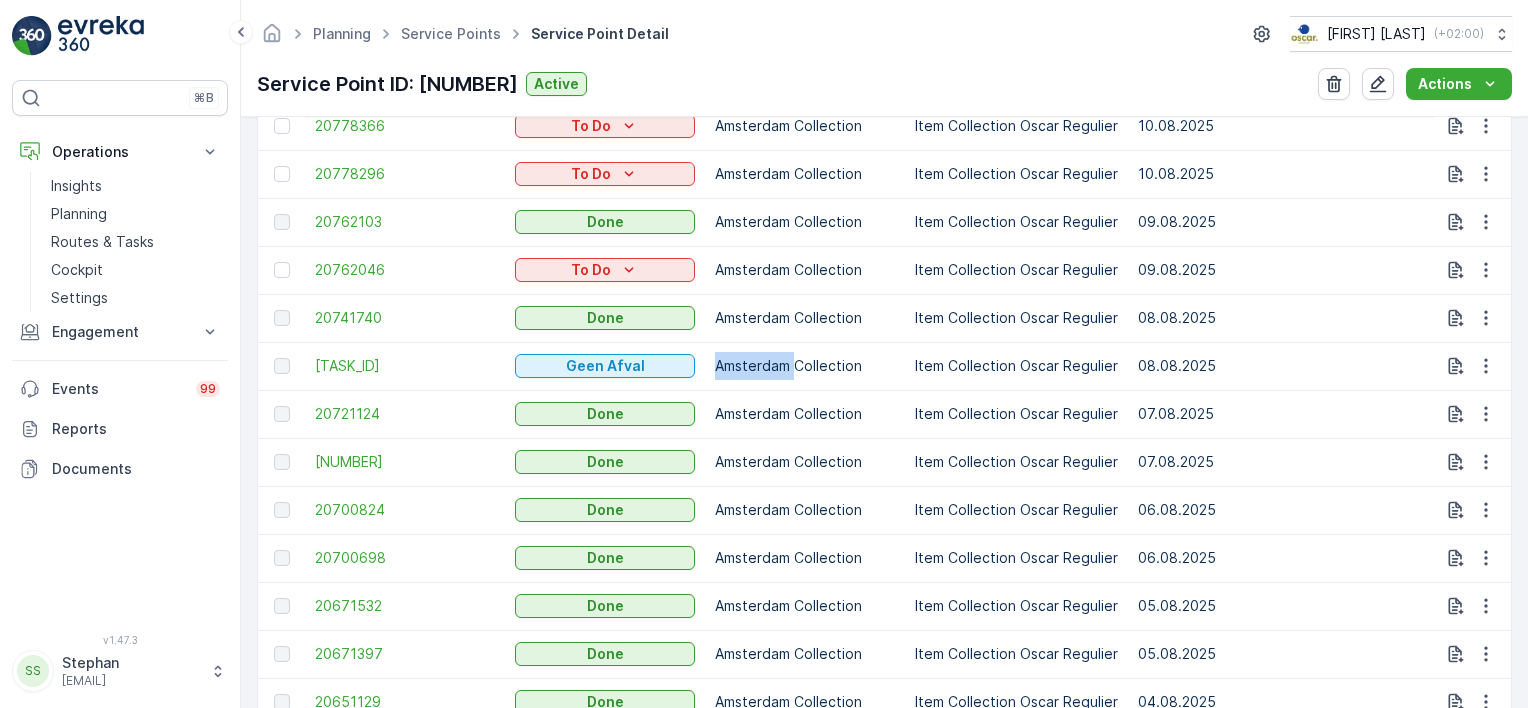 click on "Amsterdam Collection" at bounding box center (805, 366) 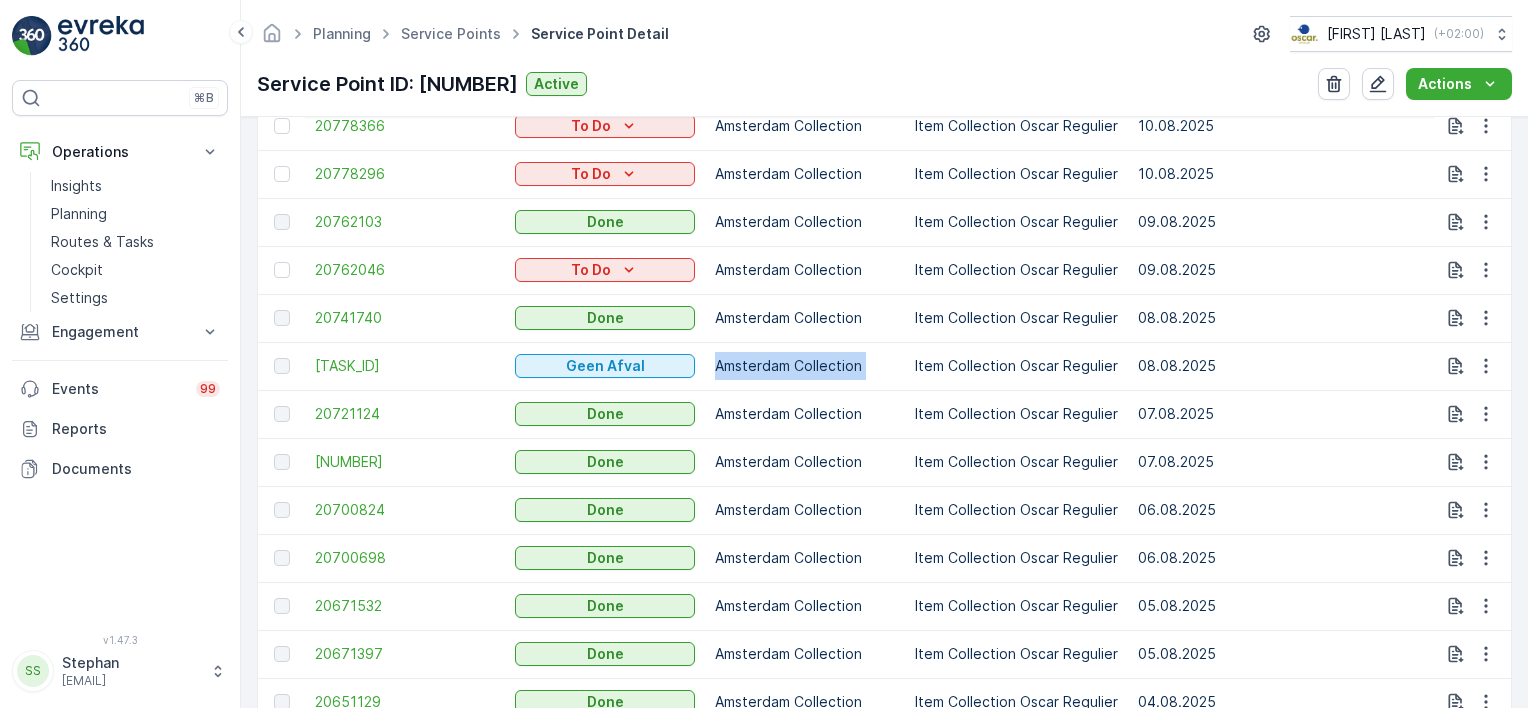 click on "Amsterdam Collection" at bounding box center (805, 366) 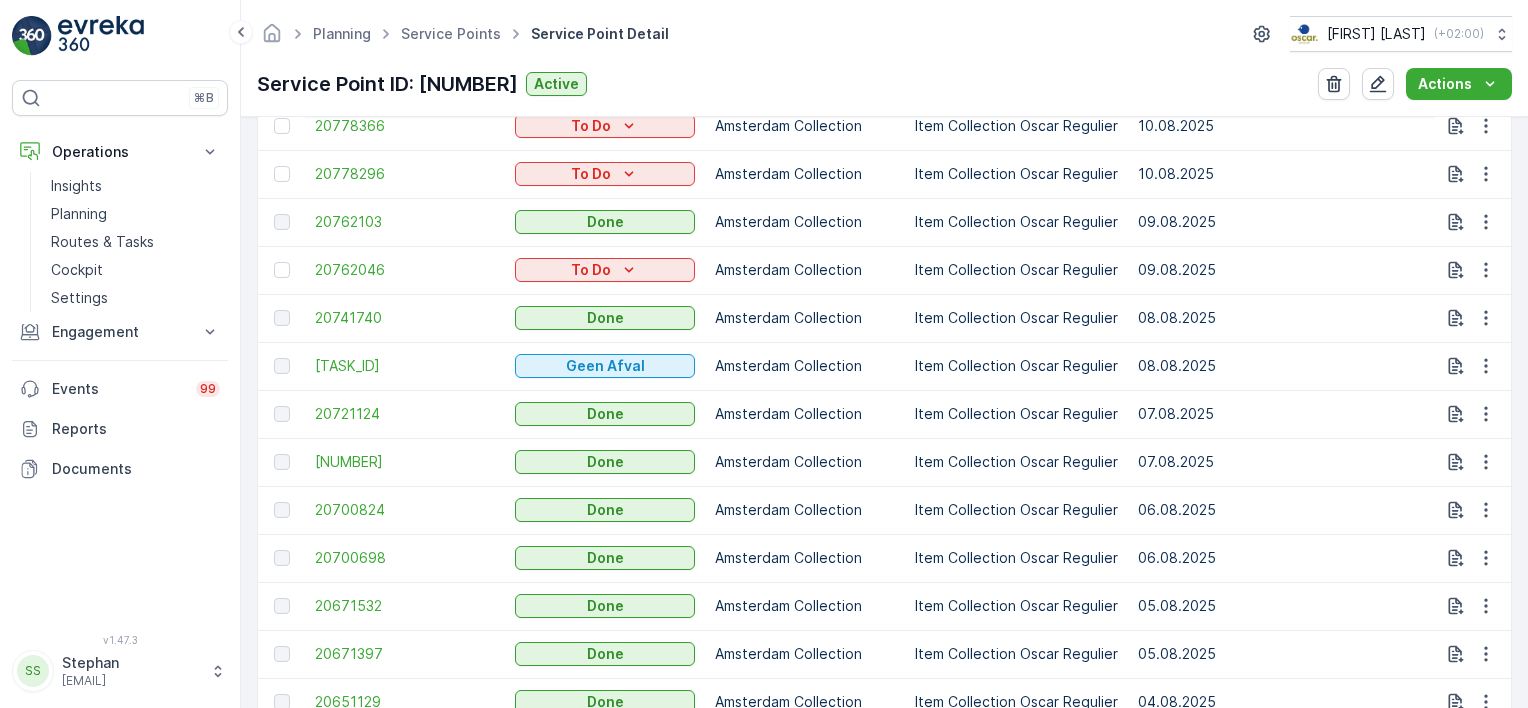 drag, startPoint x: 1157, startPoint y: 371, endPoint x: 1175, endPoint y: 371, distance: 18 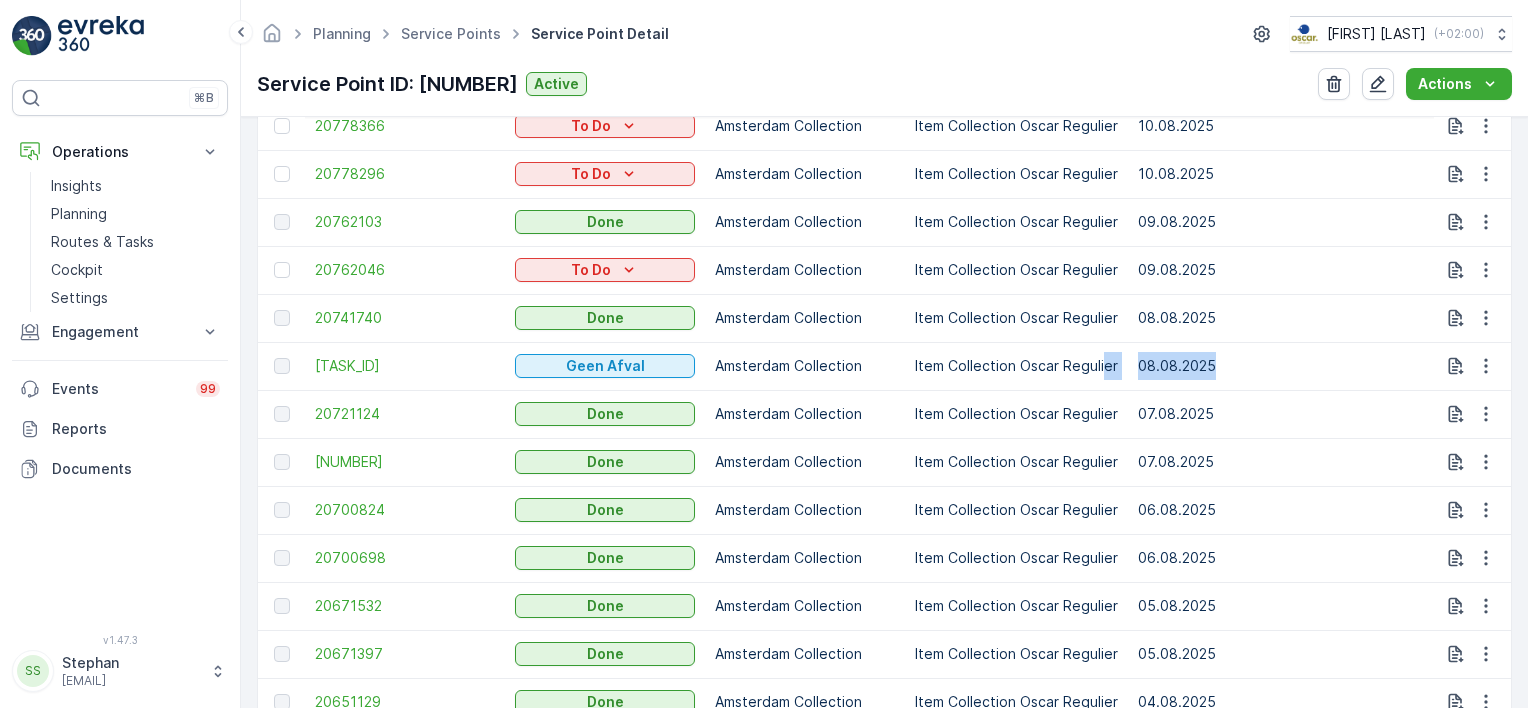 drag, startPoint x: 1227, startPoint y: 364, endPoint x: 1106, endPoint y: 363, distance: 121.004135 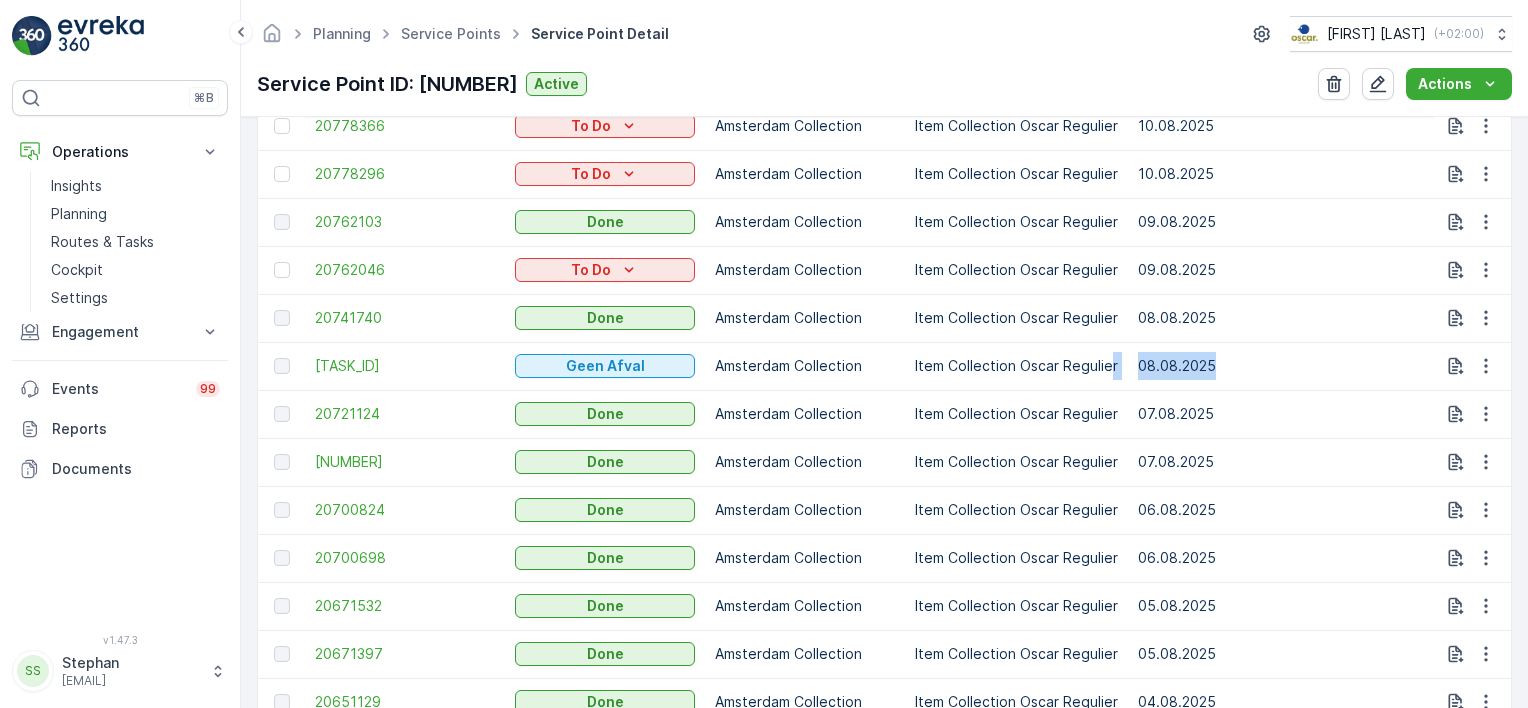 drag, startPoint x: 1106, startPoint y: 363, endPoint x: 1264, endPoint y: 360, distance: 158.02847 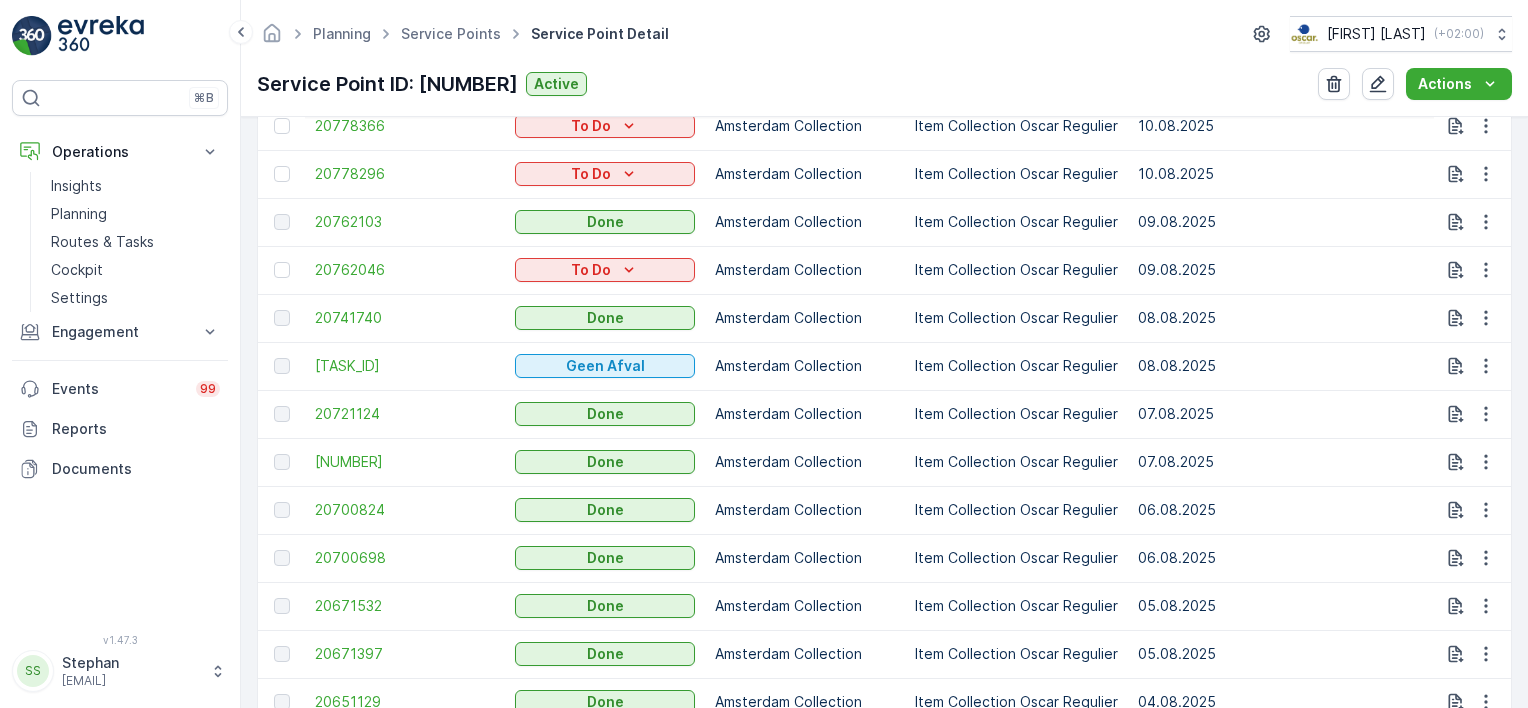 click on "08.08.2025" at bounding box center [1282, 366] 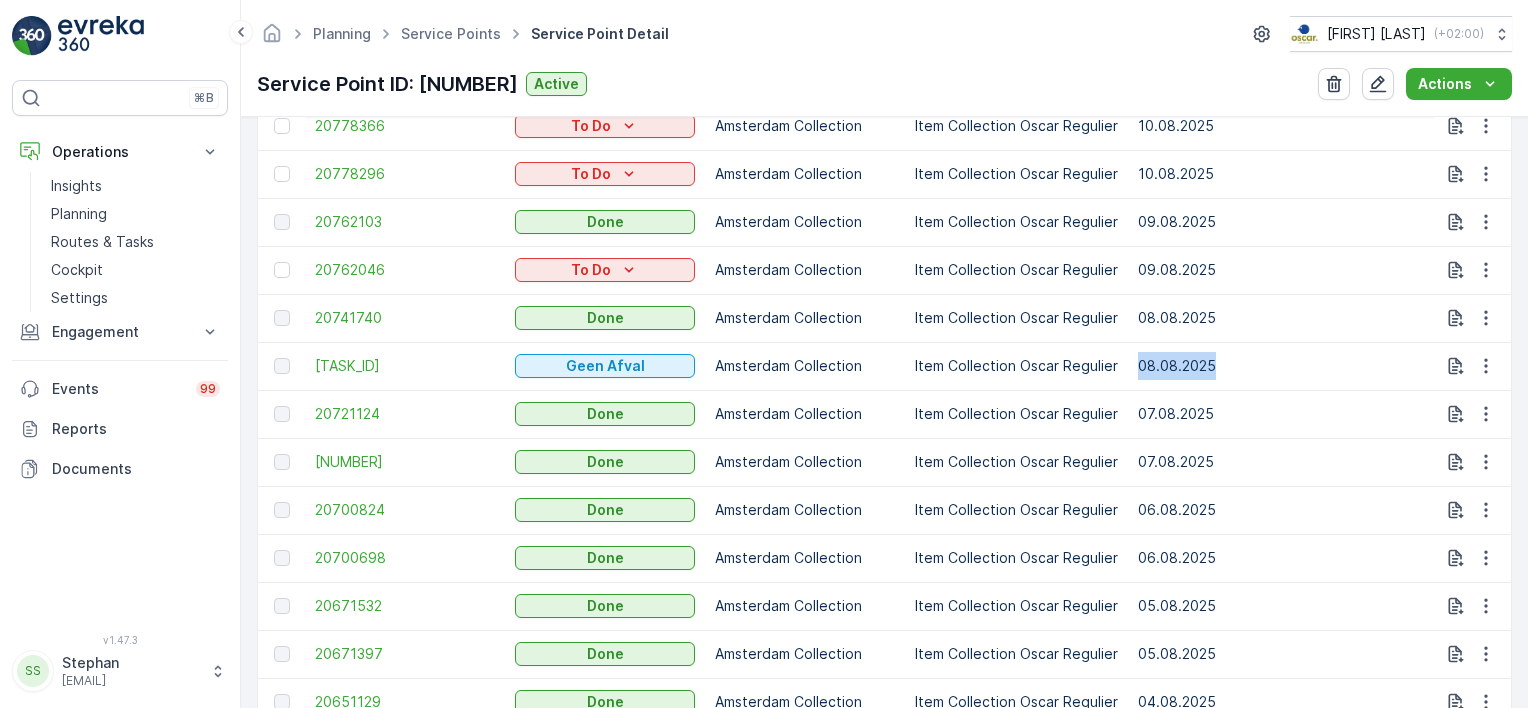 click on "08.08.2025" at bounding box center (1282, 366) 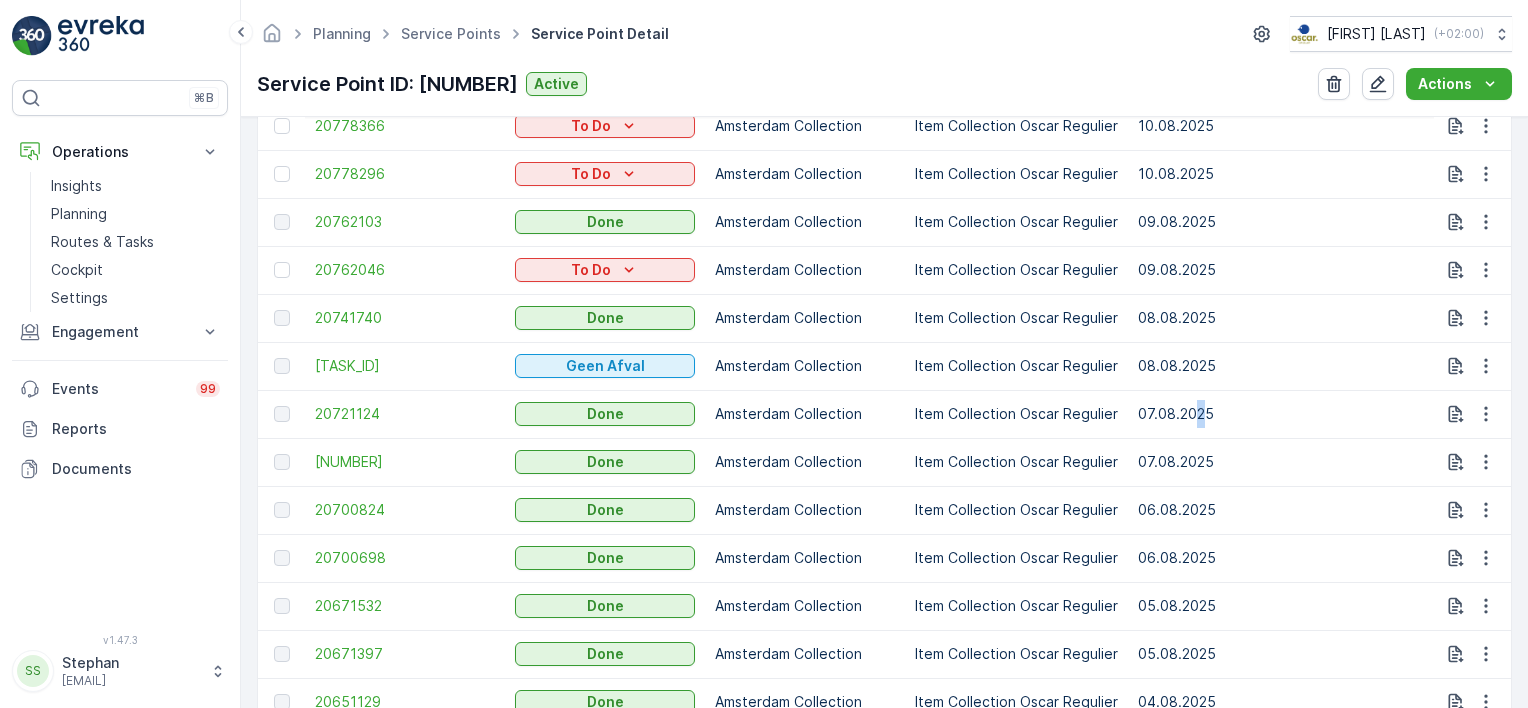 click on "07.08.2025" at bounding box center (1282, 414) 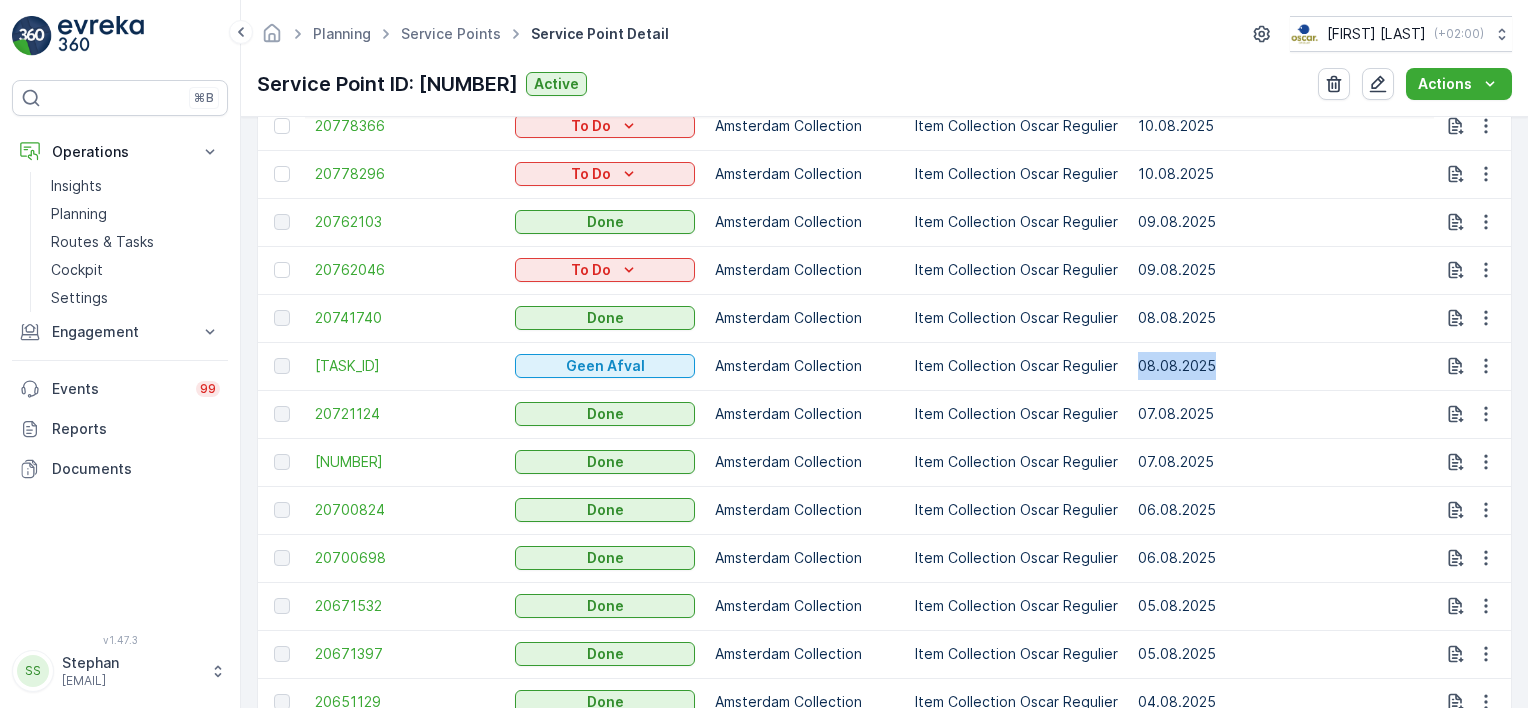 click on "08.08.2025" at bounding box center [1282, 366] 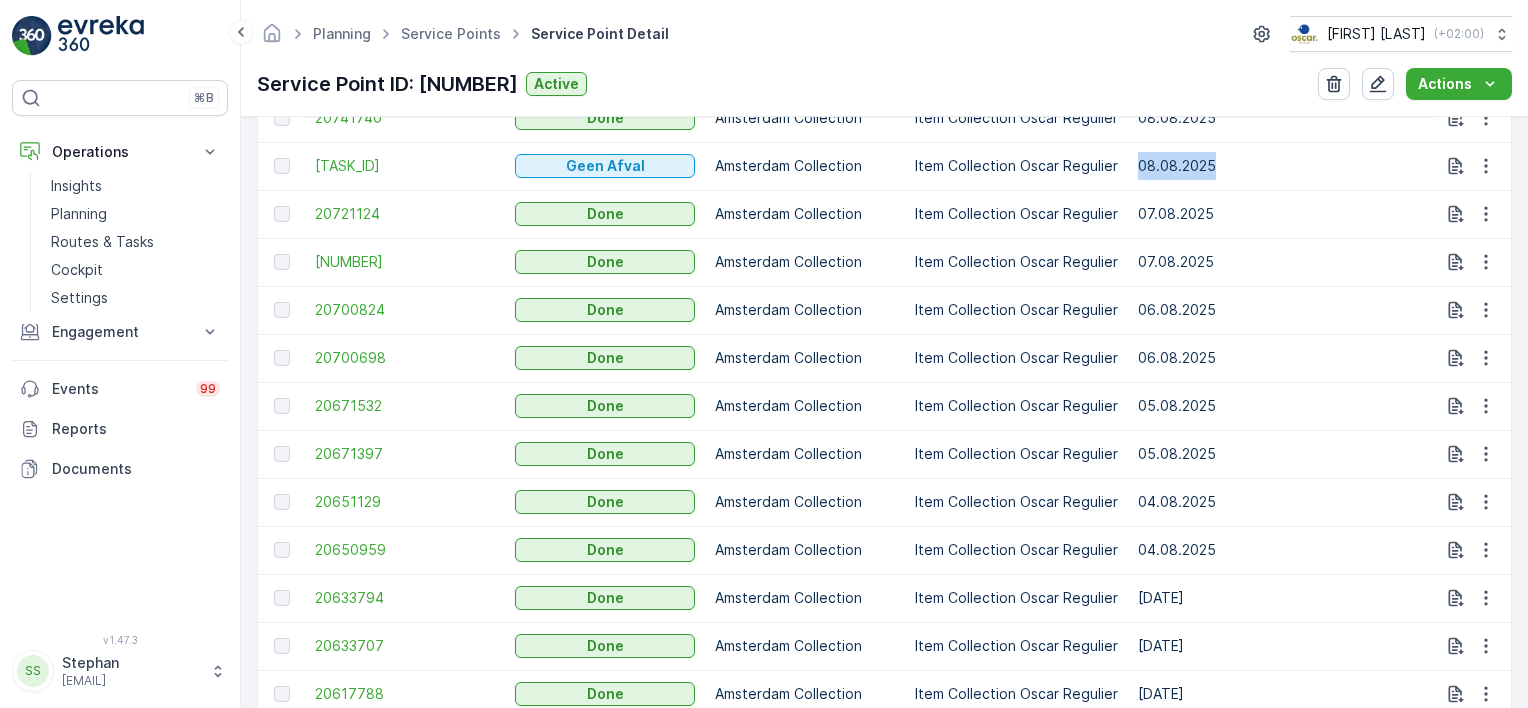 scroll, scrollTop: 1400, scrollLeft: 0, axis: vertical 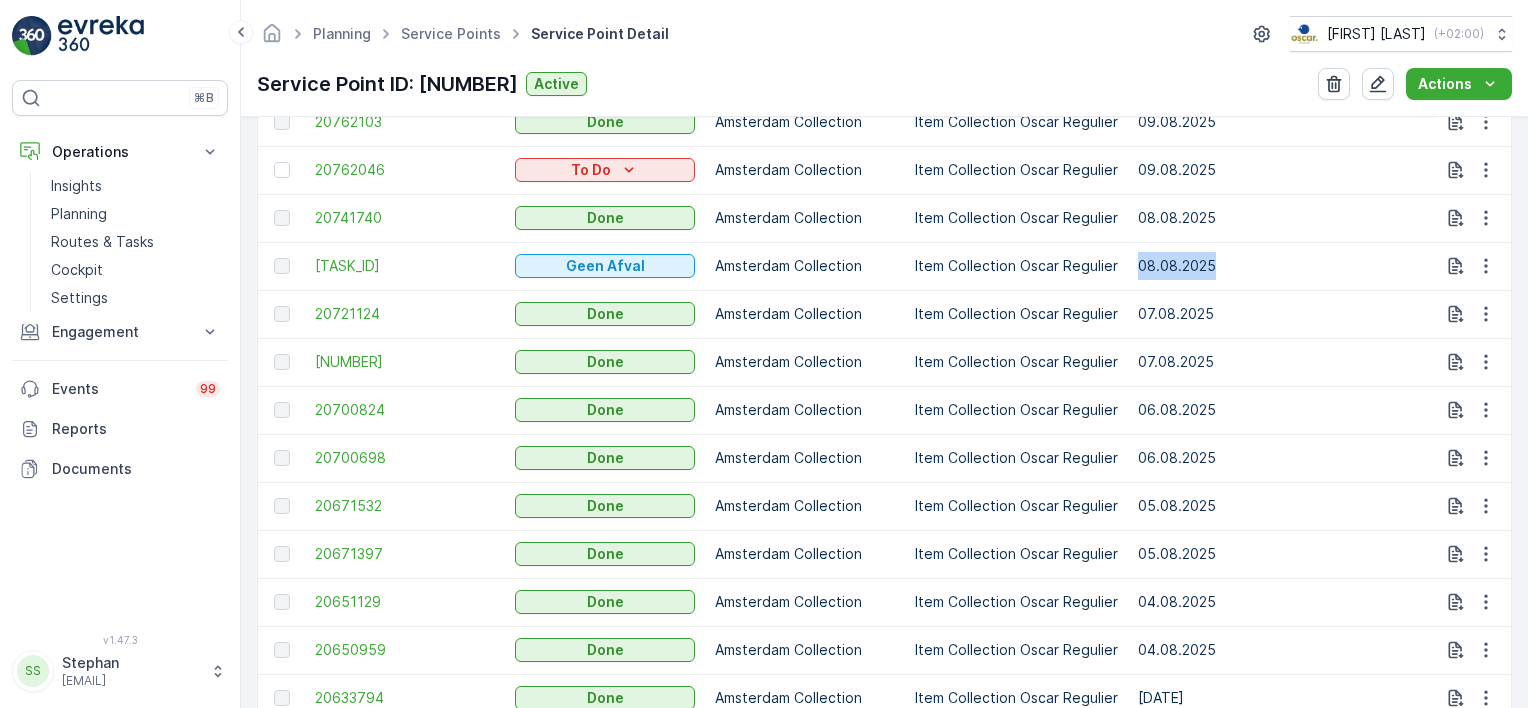 click on "08.08.2025" at bounding box center [1282, 266] 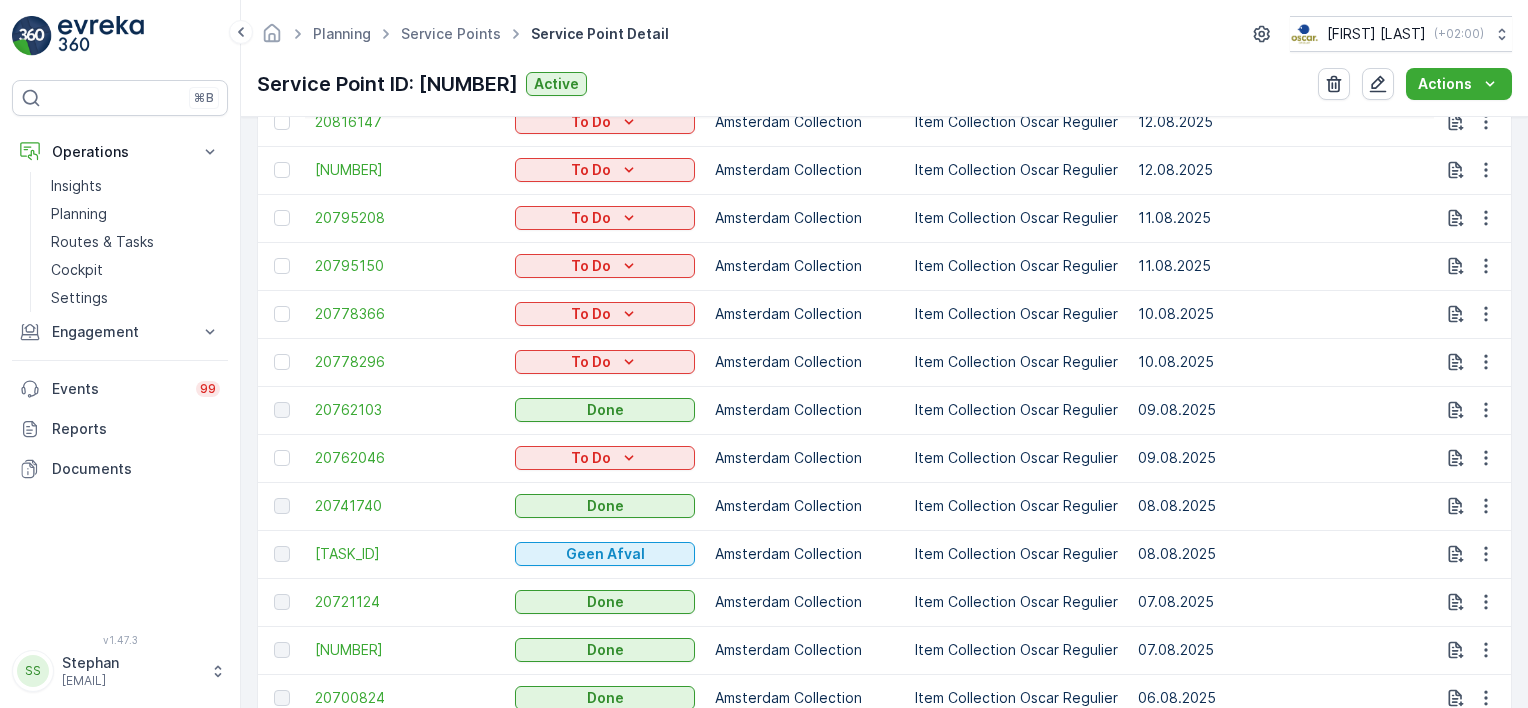 scroll, scrollTop: 1100, scrollLeft: 0, axis: vertical 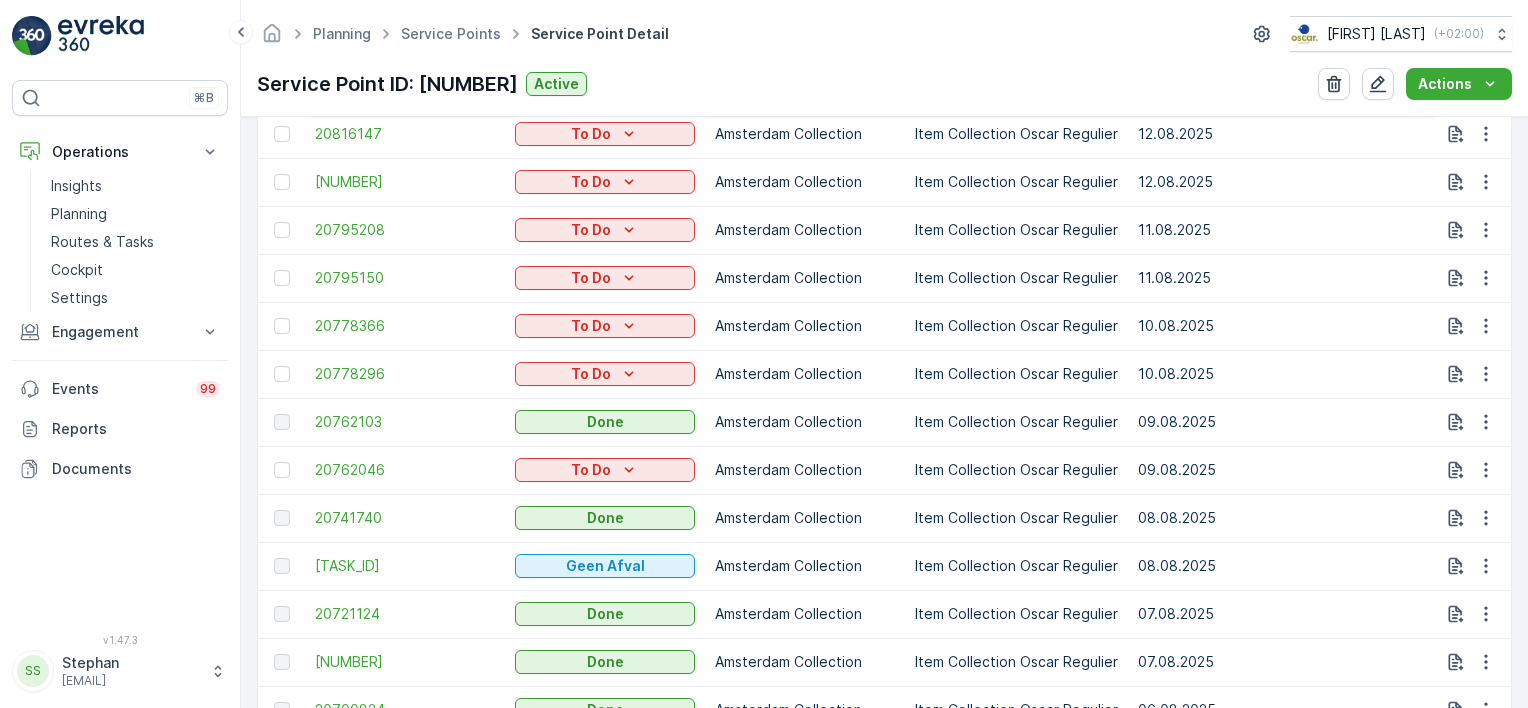 click on "09.08.2025" at bounding box center (1282, 470) 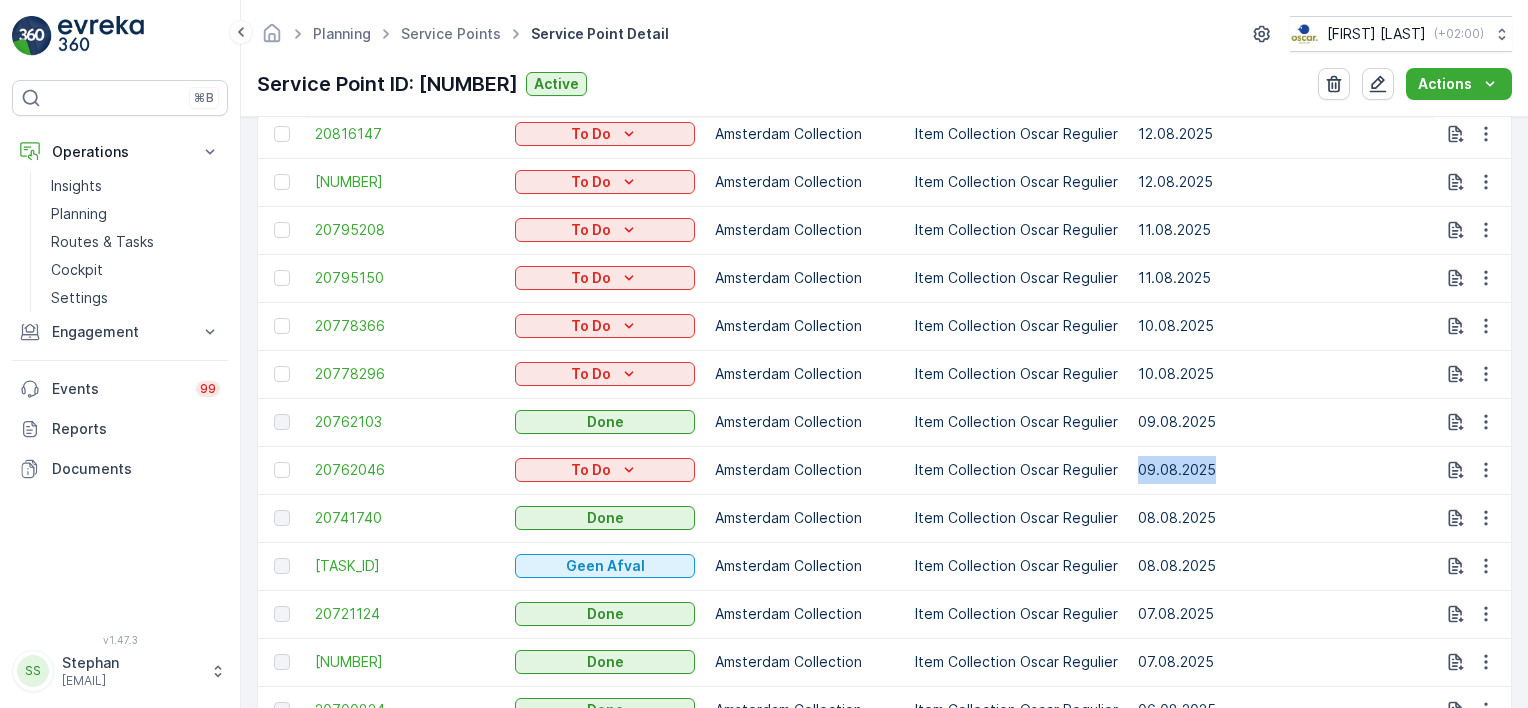 click on "09.08.2025" at bounding box center [1282, 470] 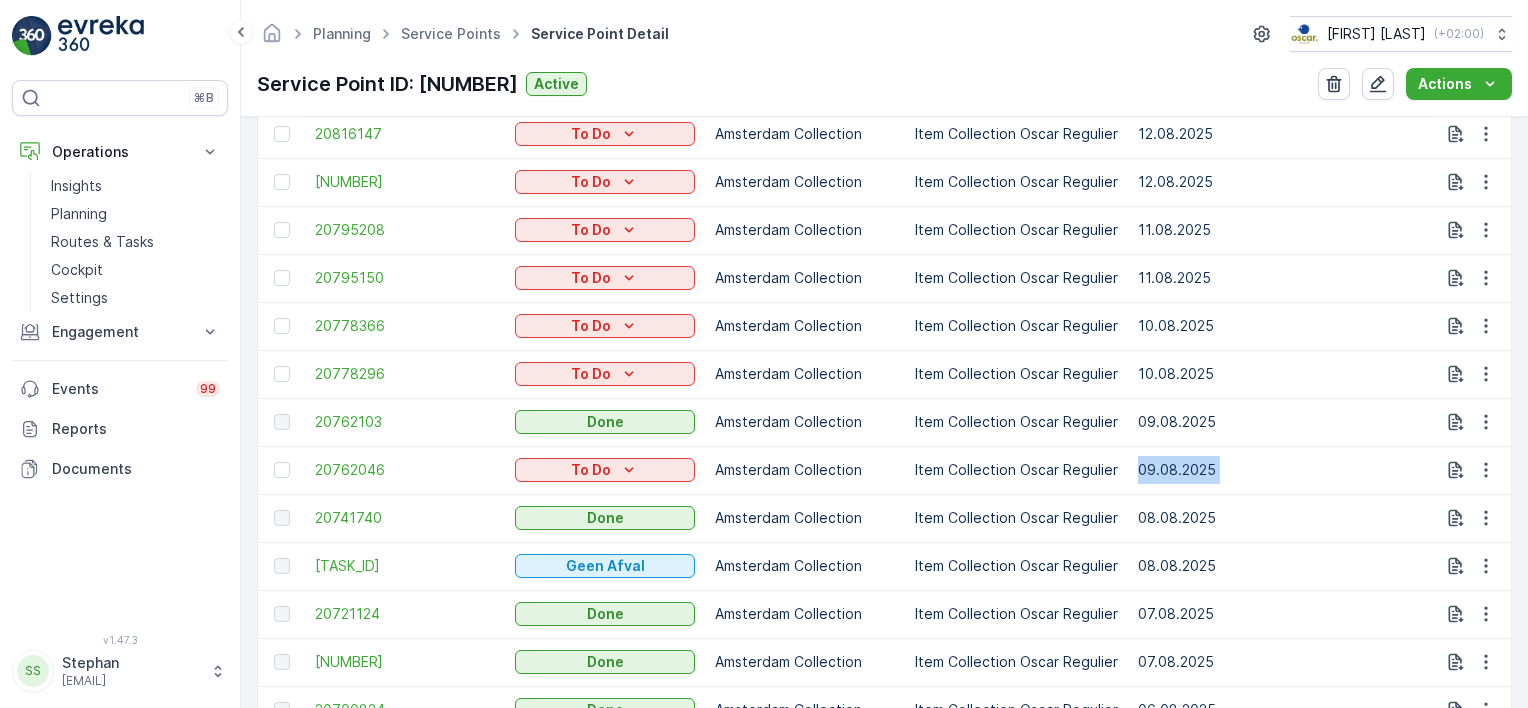 click on "09.08.2025" at bounding box center [1282, 470] 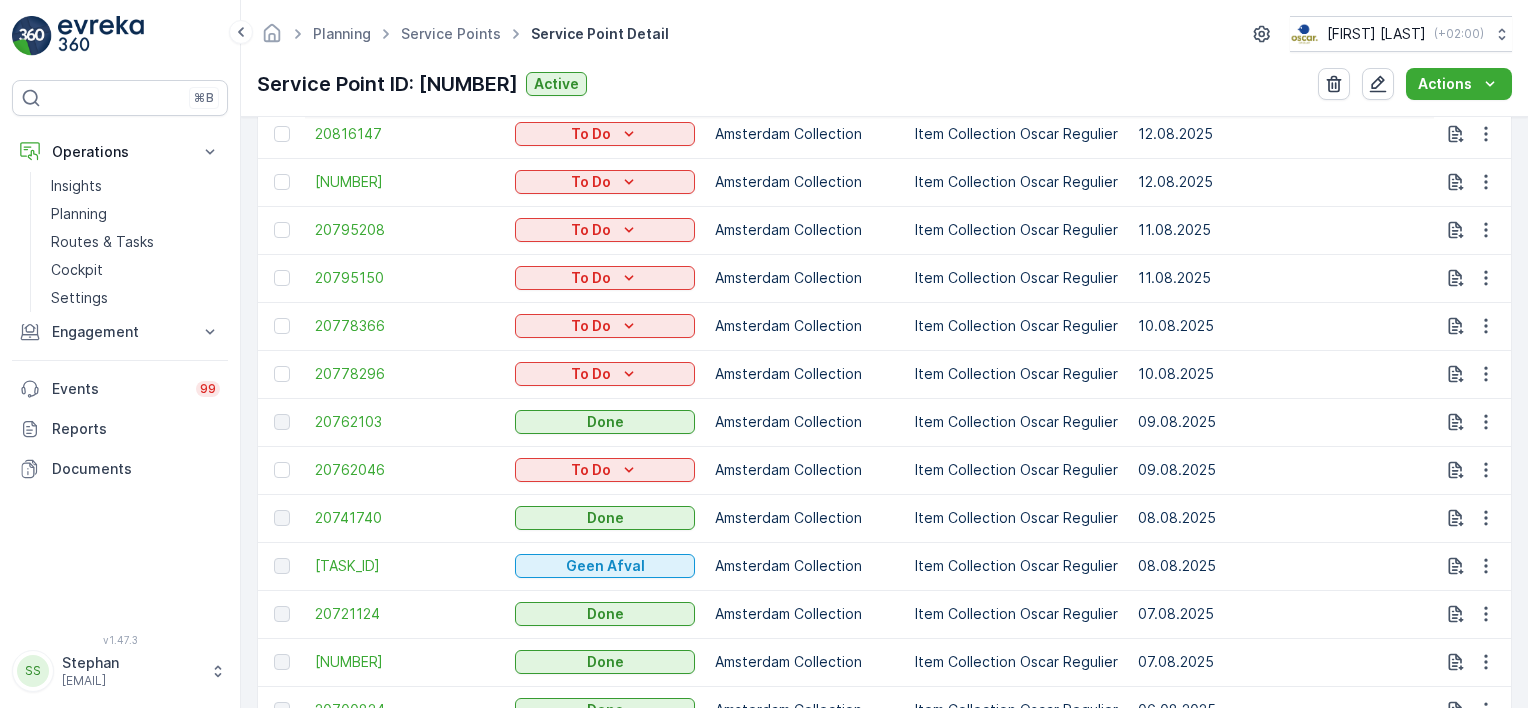 click on "09.08.2025" at bounding box center (1282, 470) 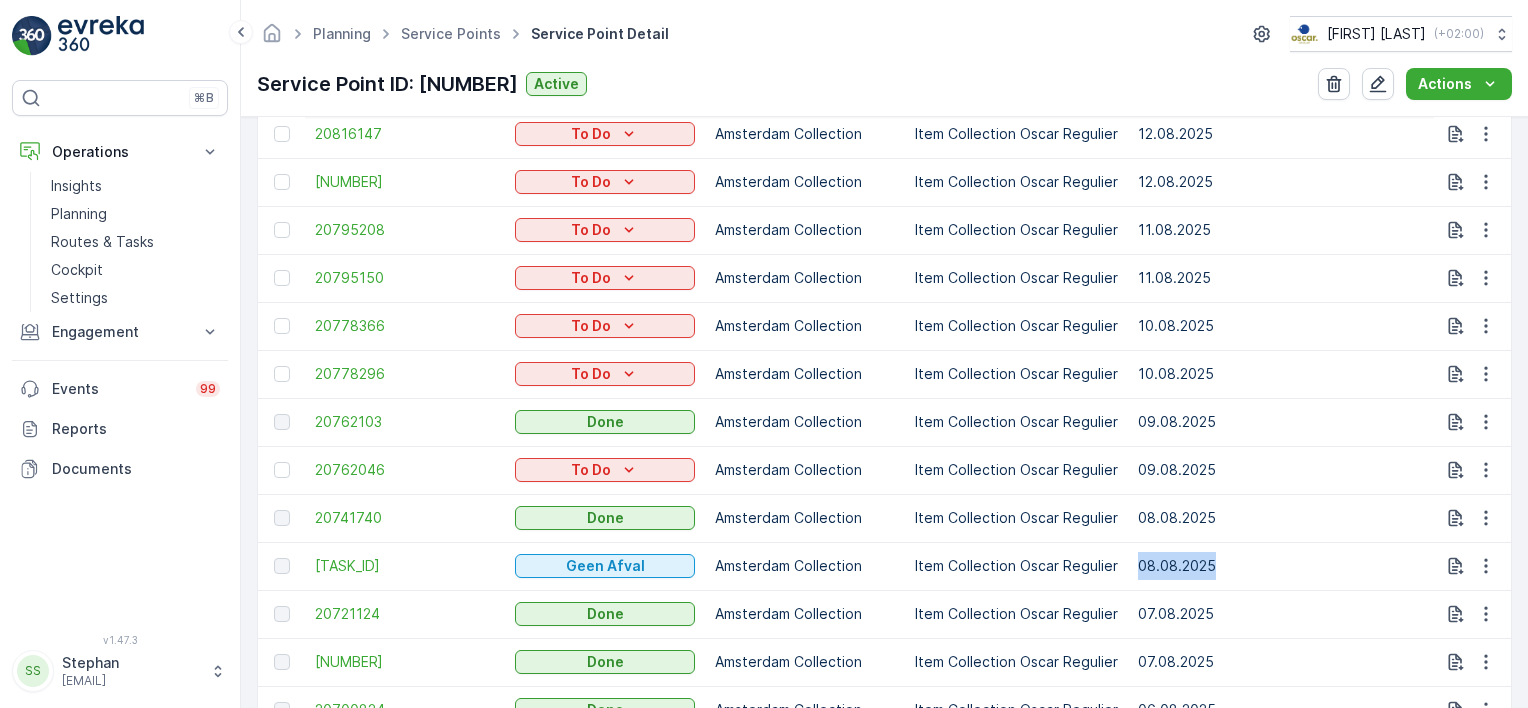 click on "08.08.2025" at bounding box center (1282, 566) 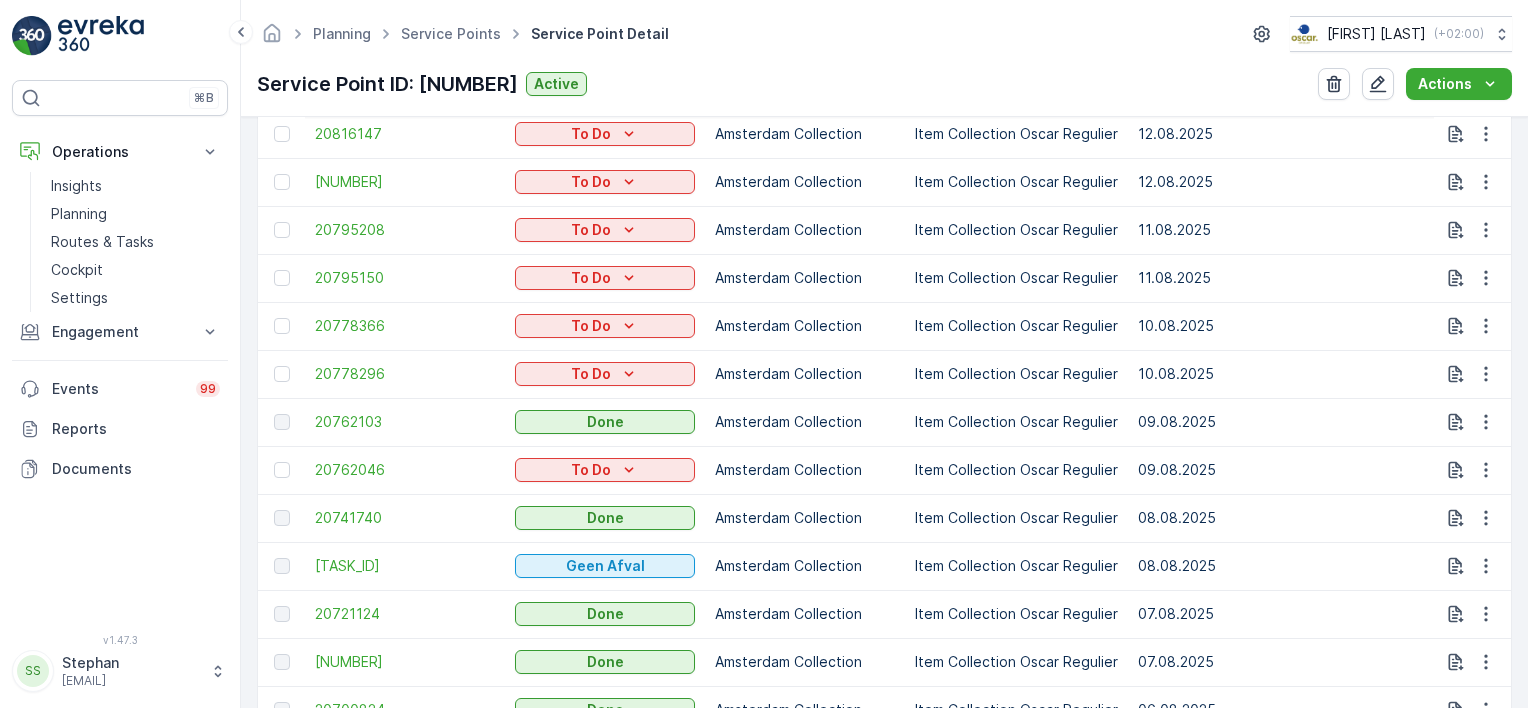 drag, startPoint x: 1172, startPoint y: 567, endPoint x: 1087, endPoint y: 574, distance: 85.28775 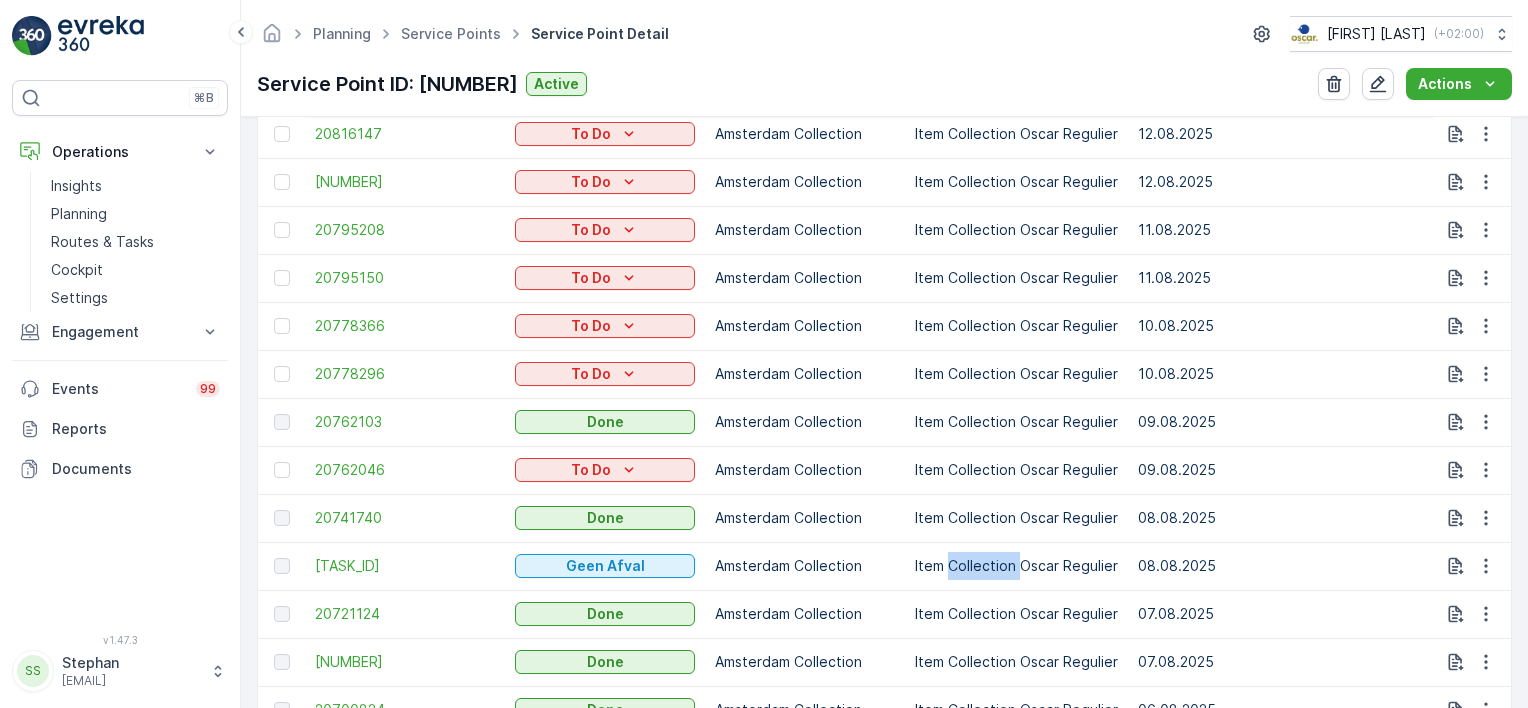 click on "Item Collection Oscar Regulier" at bounding box center (1016, 566) 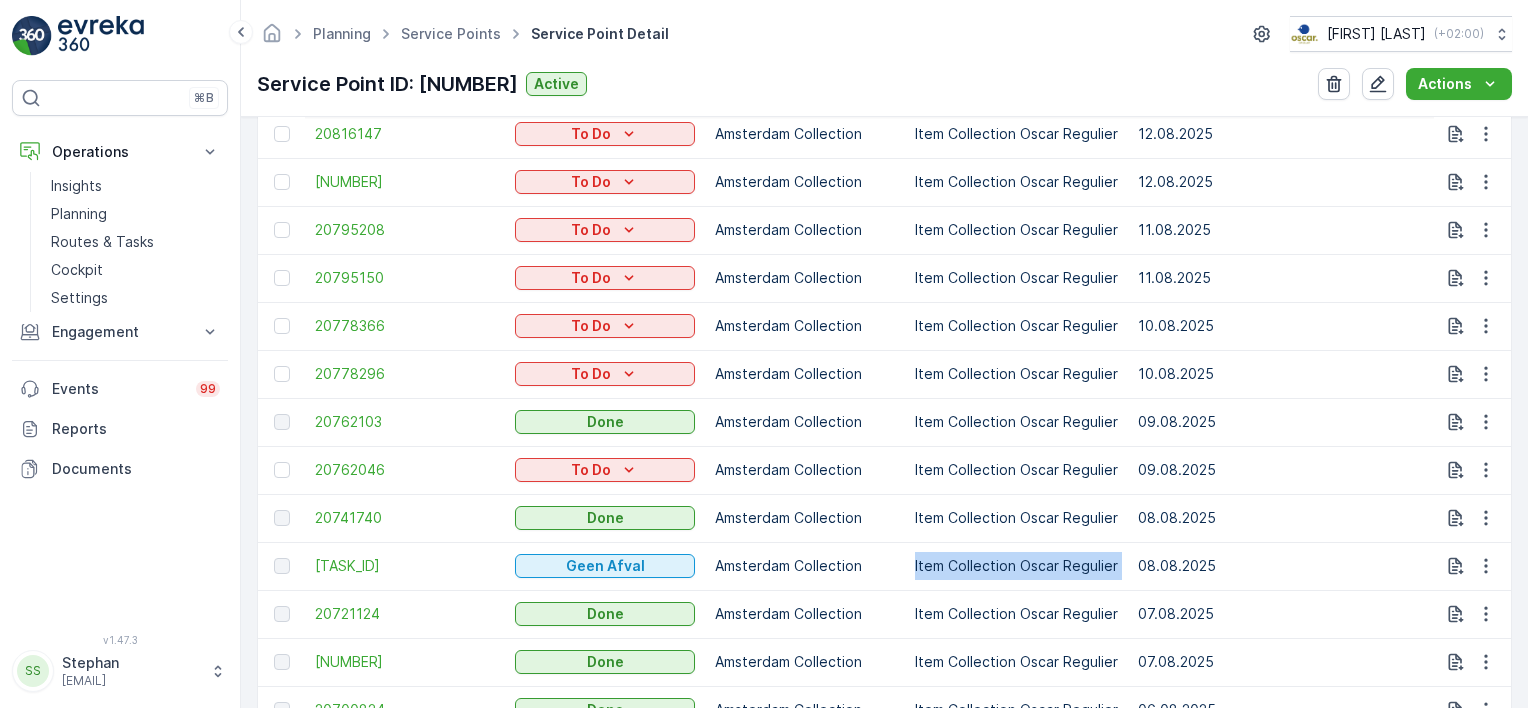 click on "Item Collection Oscar Regulier" at bounding box center (1016, 566) 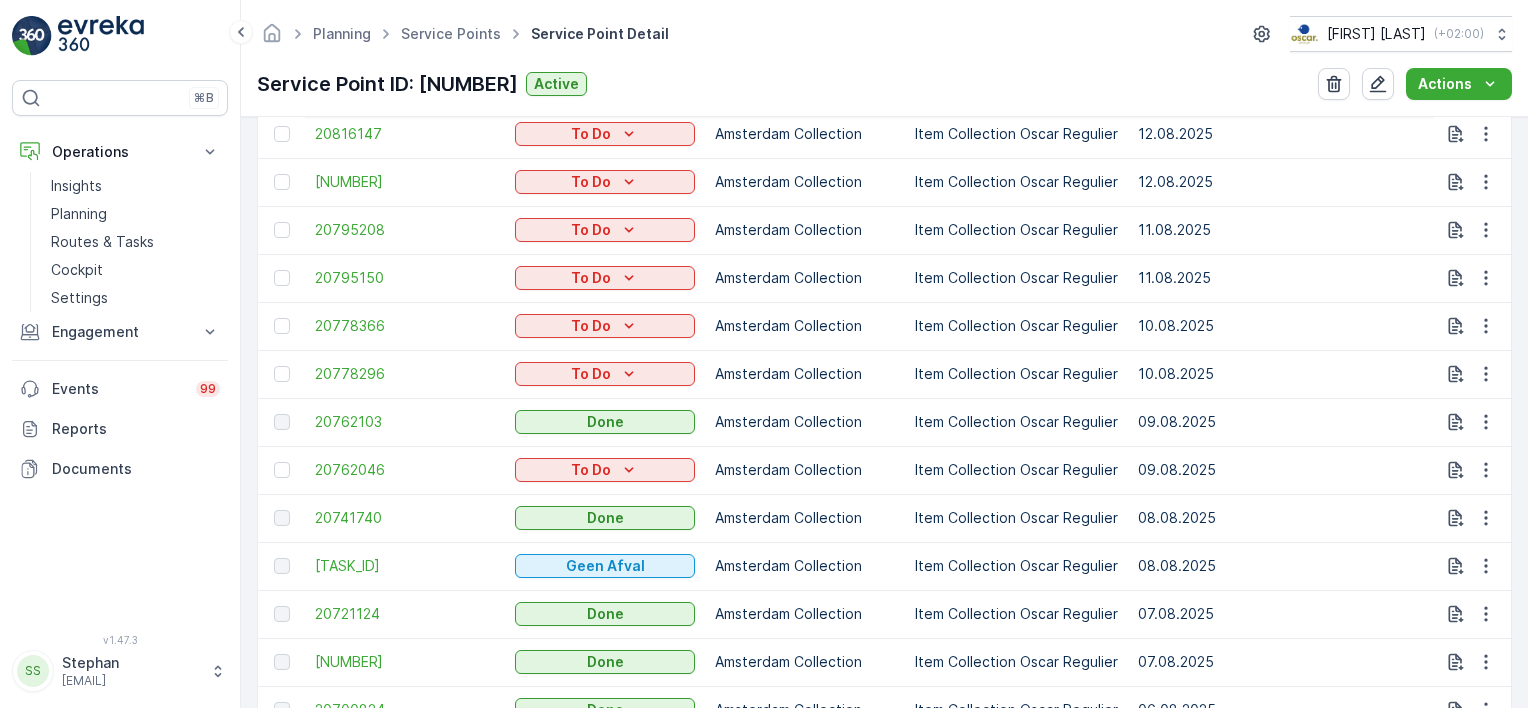 click on "Item Collection Oscar Regulier" at bounding box center (1016, 614) 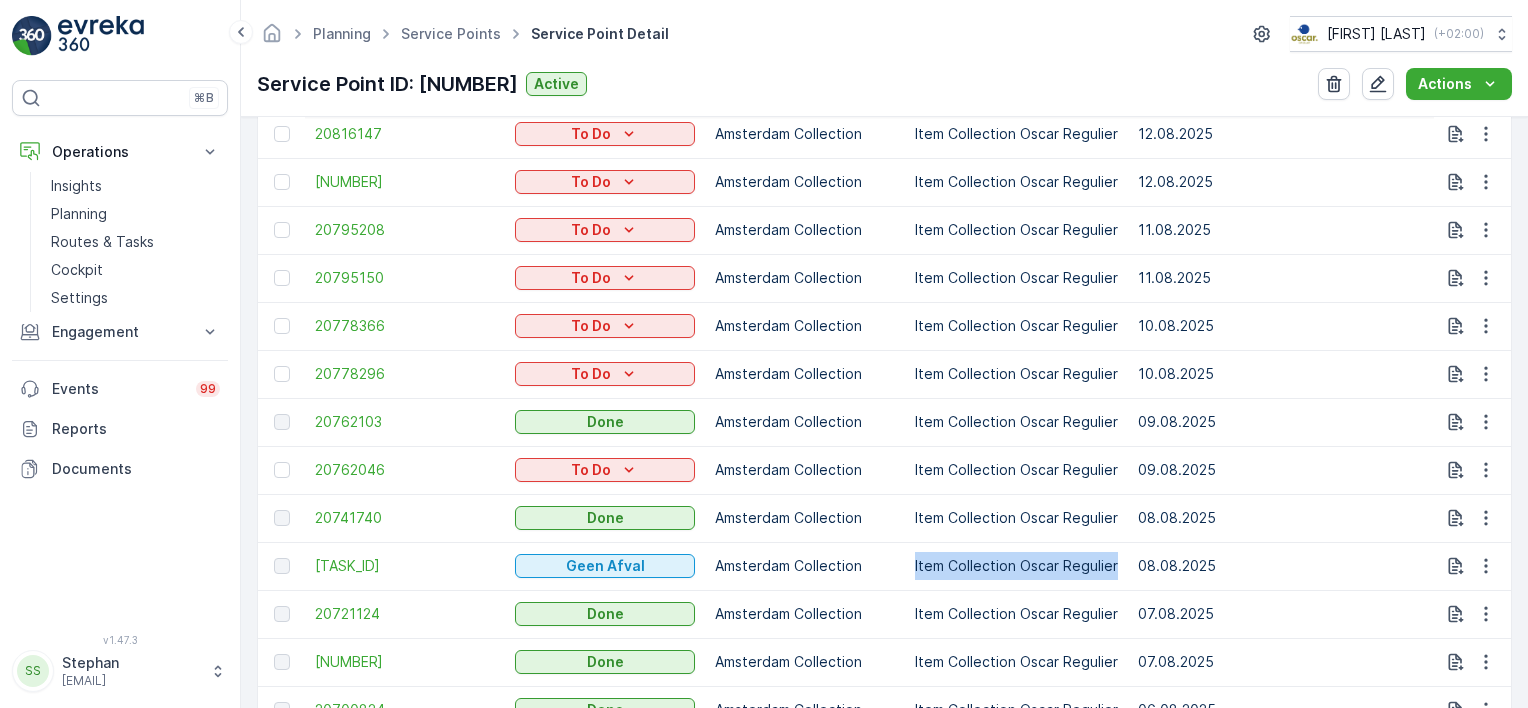 drag, startPoint x: 913, startPoint y: 568, endPoint x: 1116, endPoint y: 564, distance: 203.0394 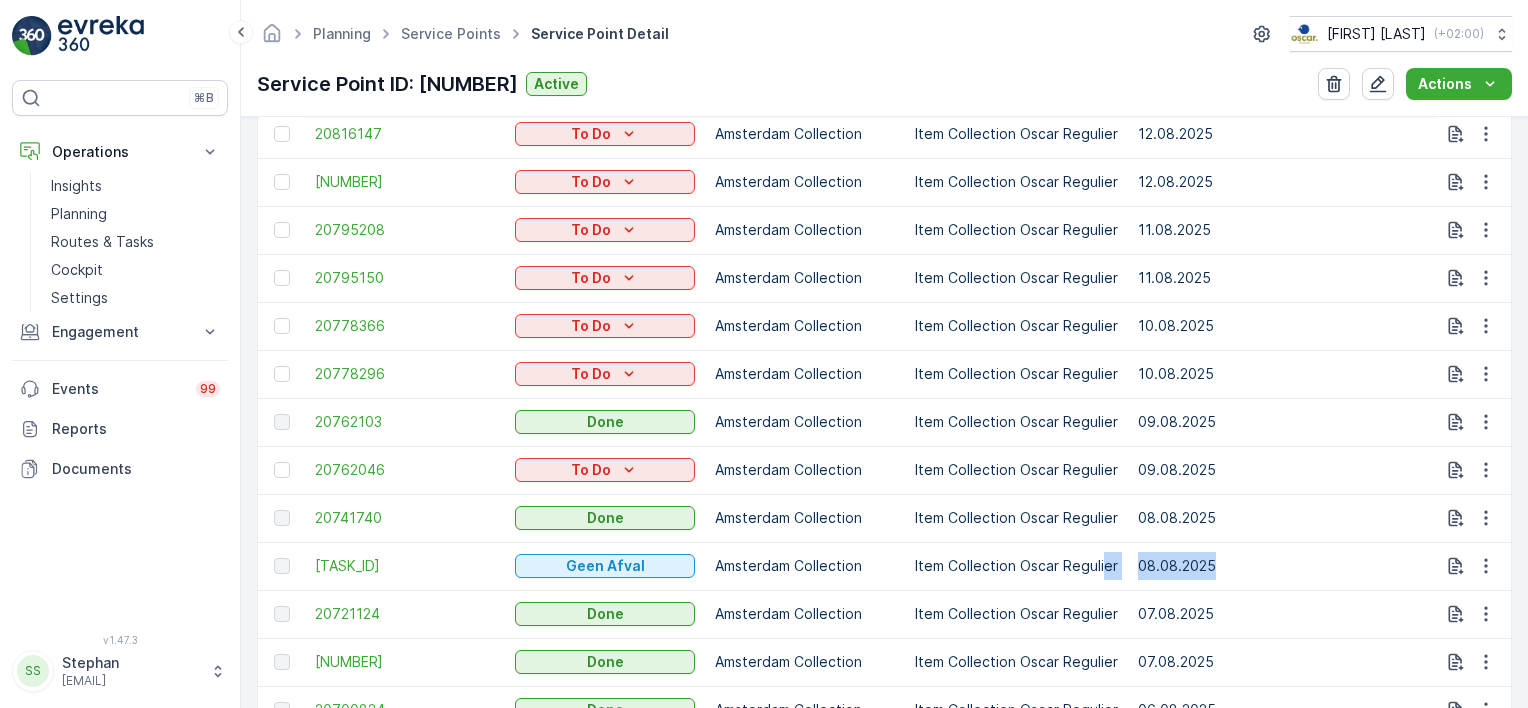 drag, startPoint x: 1202, startPoint y: 562, endPoint x: 1103, endPoint y: 562, distance: 99 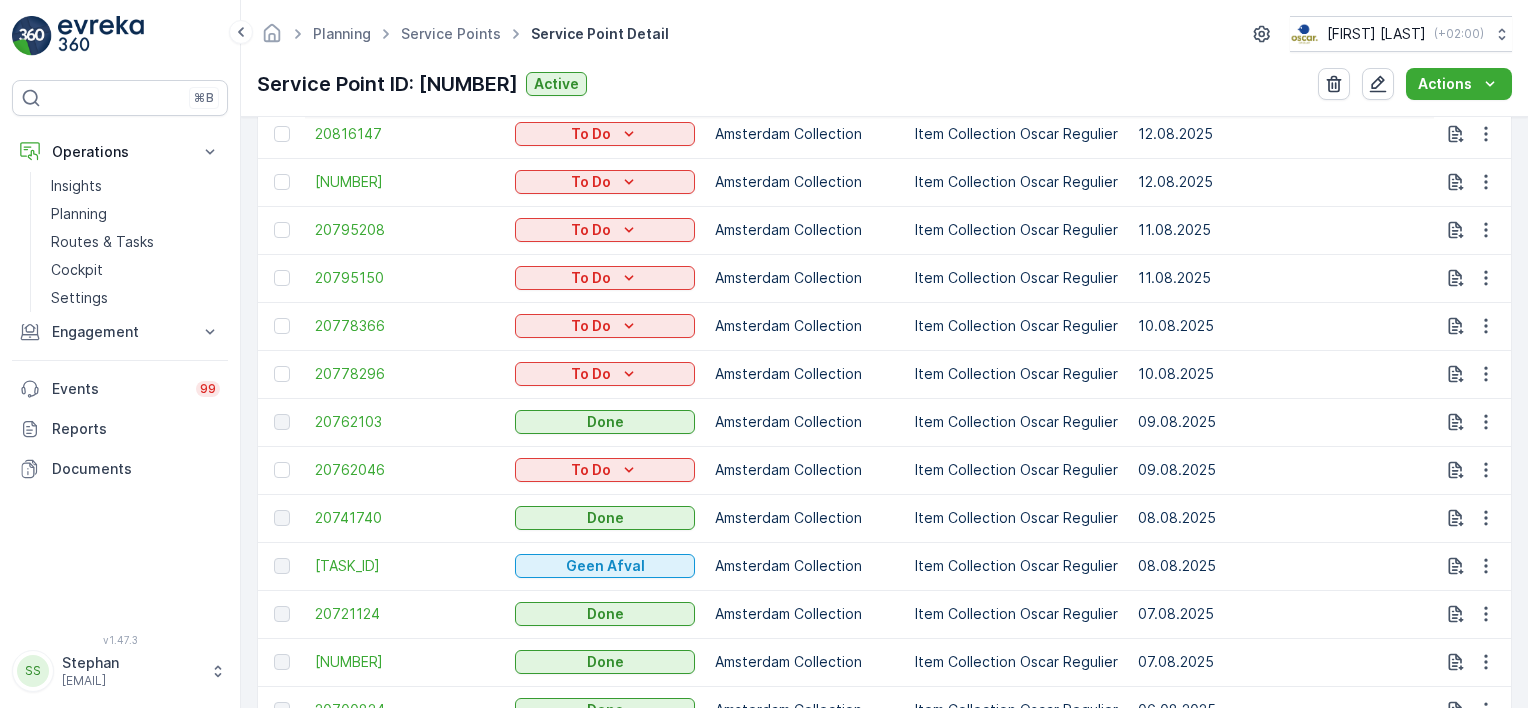 click on "08.08.2025" at bounding box center (1282, 566) 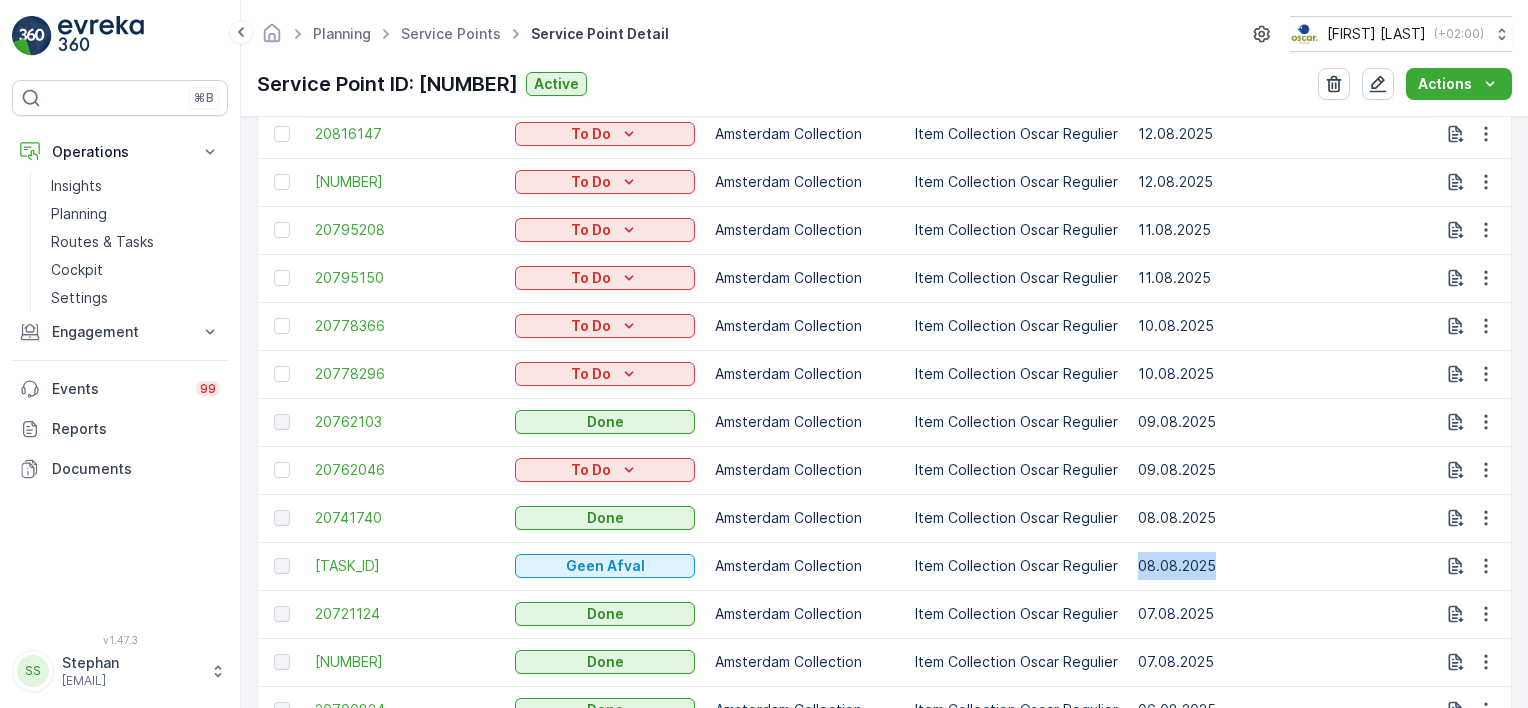 click on "08.08.2025" at bounding box center (1282, 566) 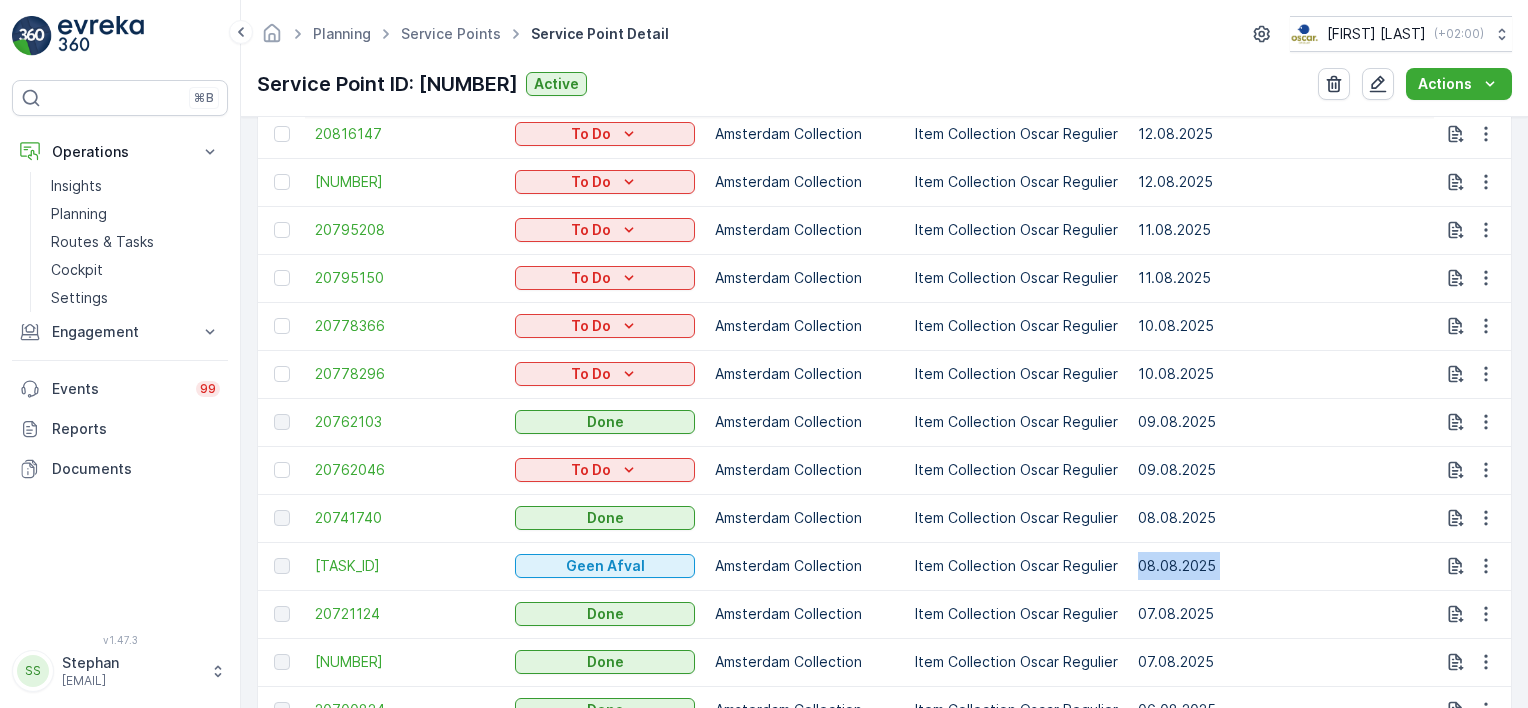 click on "08.08.2025" at bounding box center [1282, 566] 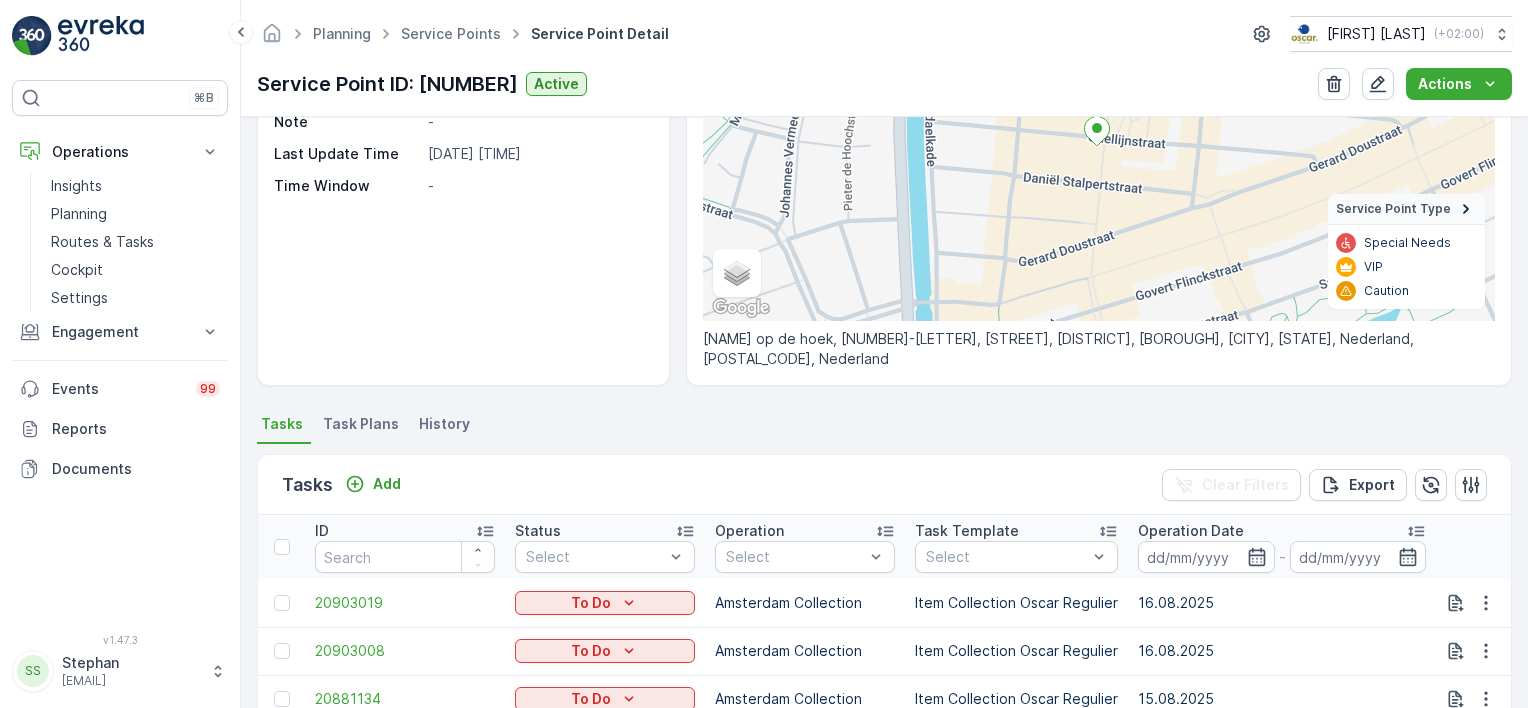 scroll, scrollTop: 0, scrollLeft: 0, axis: both 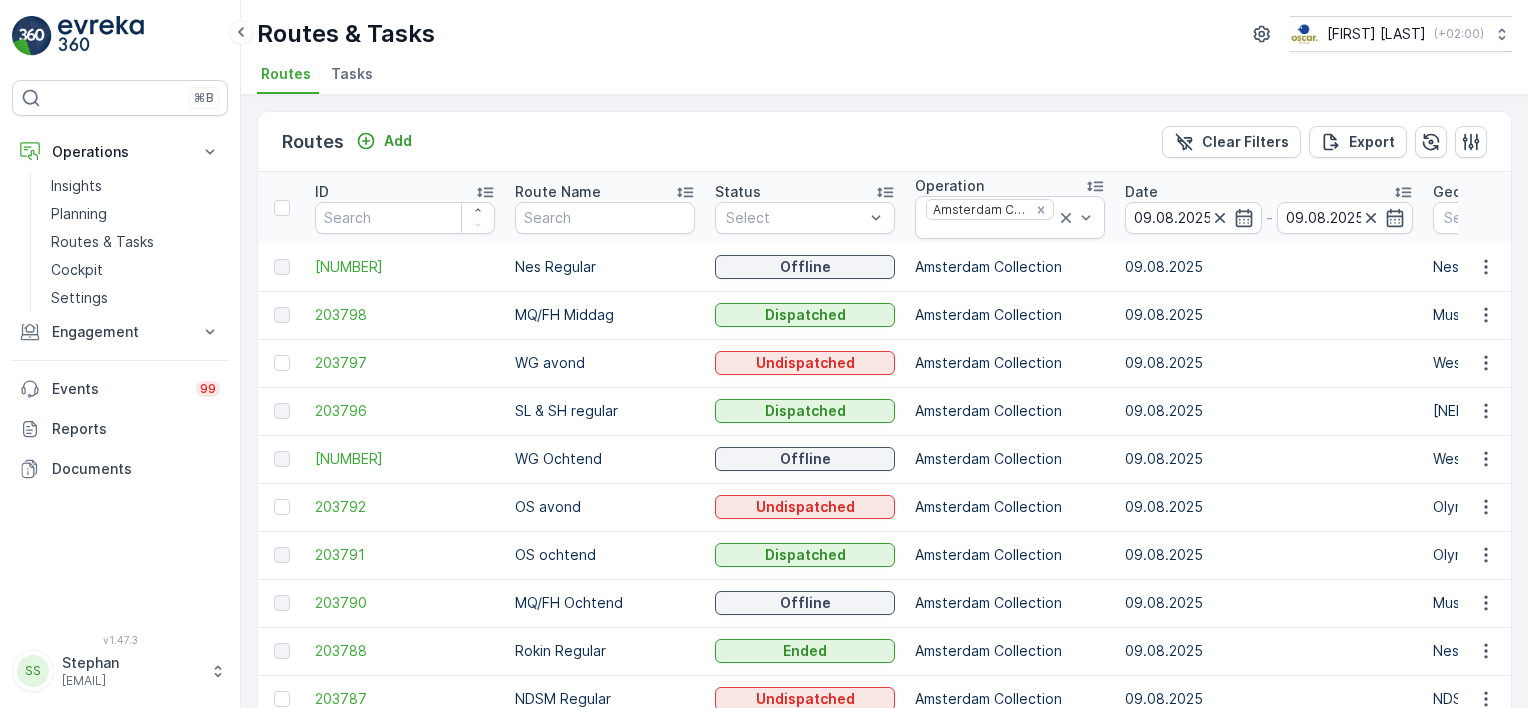 click on "Tasks" at bounding box center [352, 74] 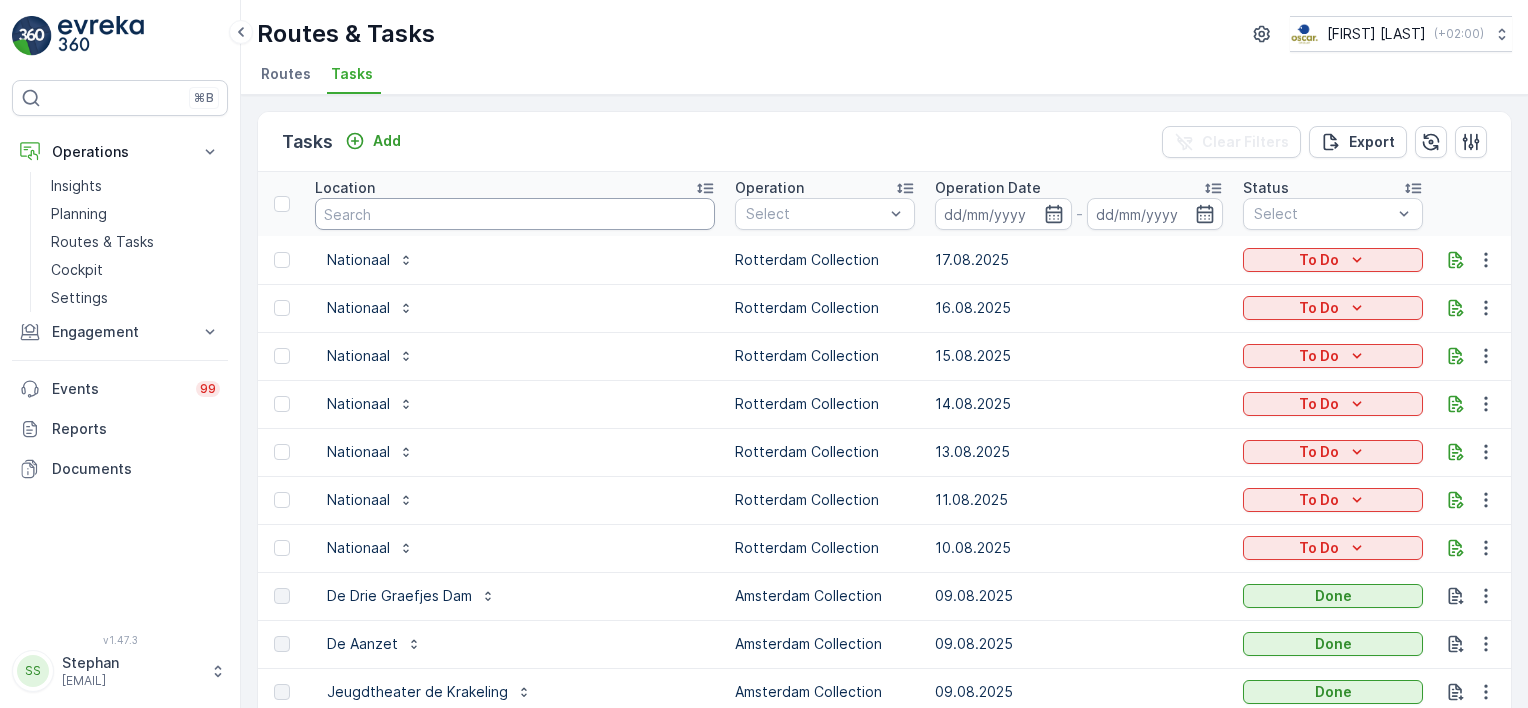 click at bounding box center [515, 214] 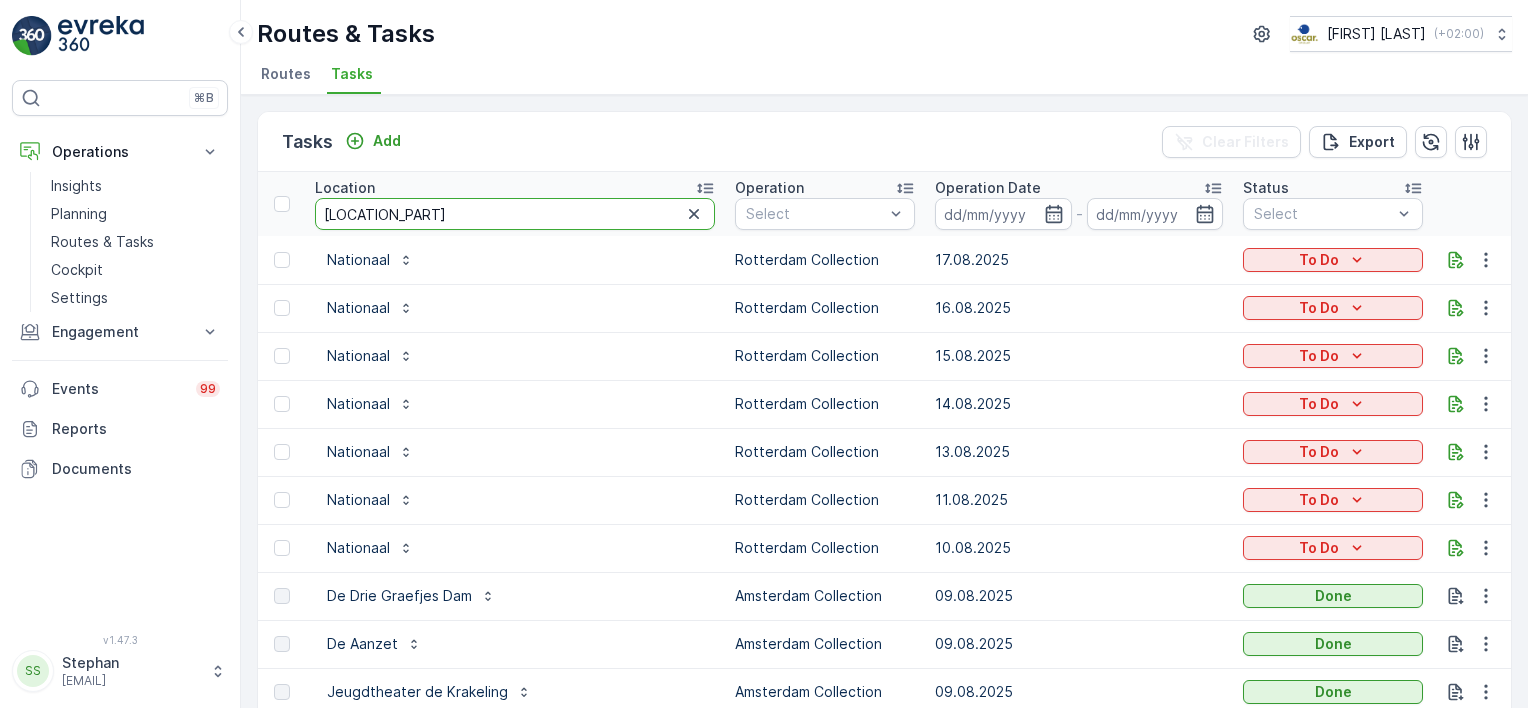 type on "hoek" 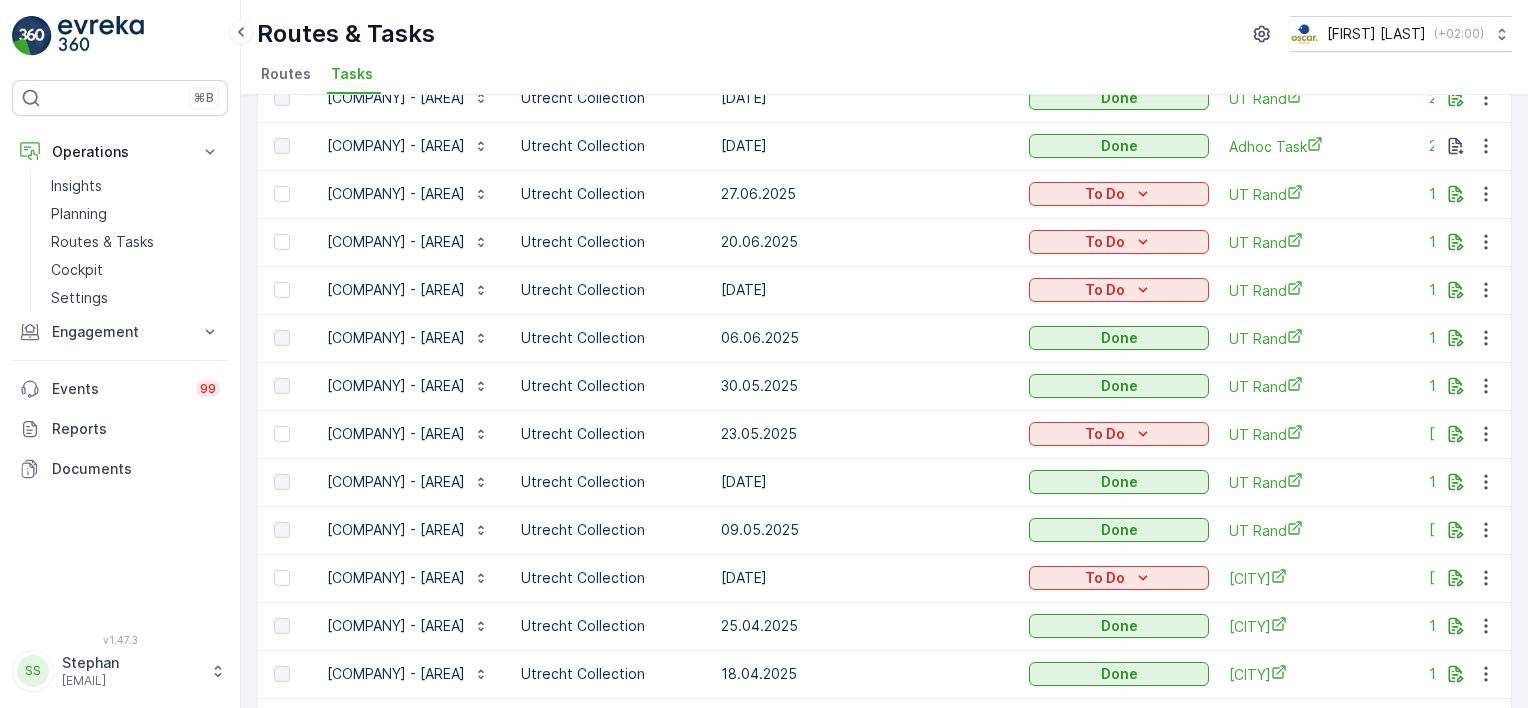 scroll, scrollTop: 0, scrollLeft: 0, axis: both 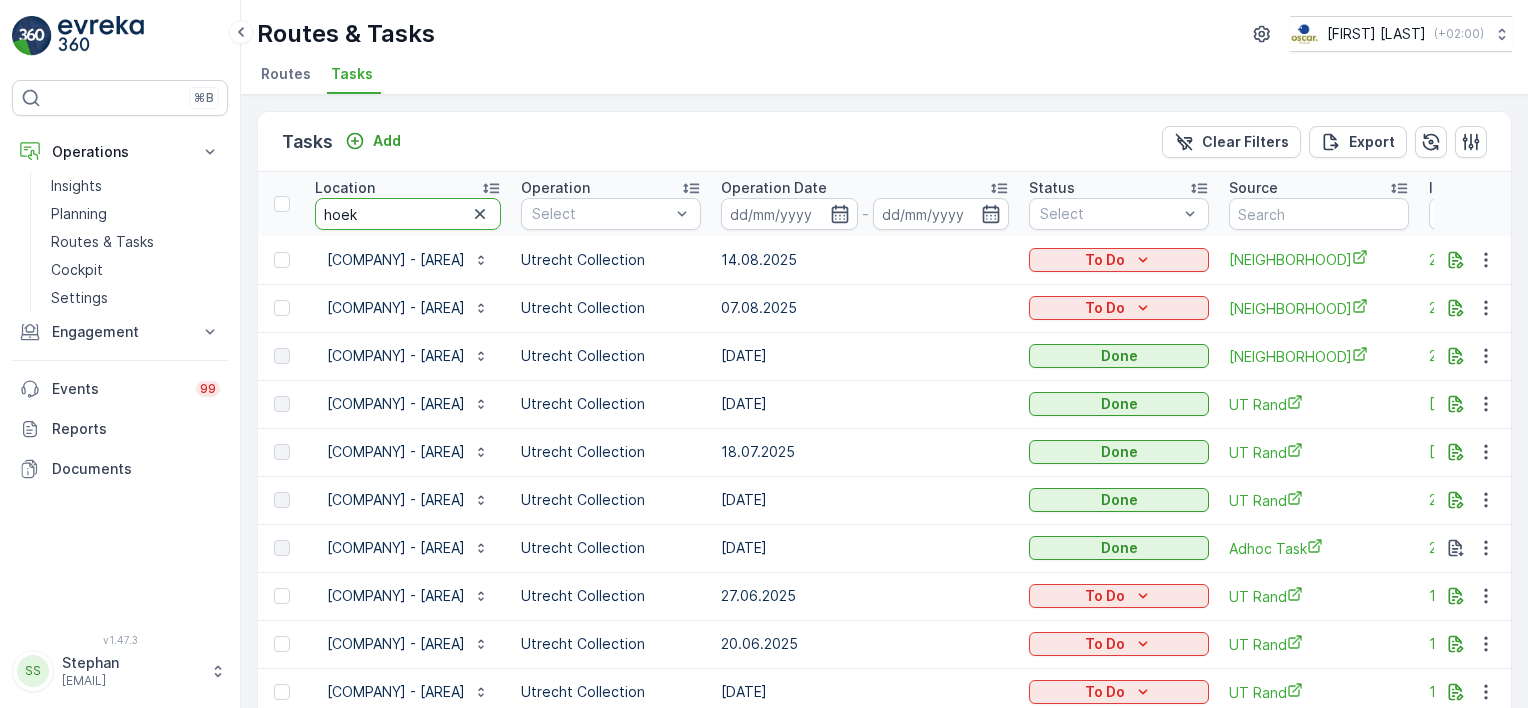 drag, startPoint x: 370, startPoint y: 208, endPoint x: 229, endPoint y: 220, distance: 141.50972 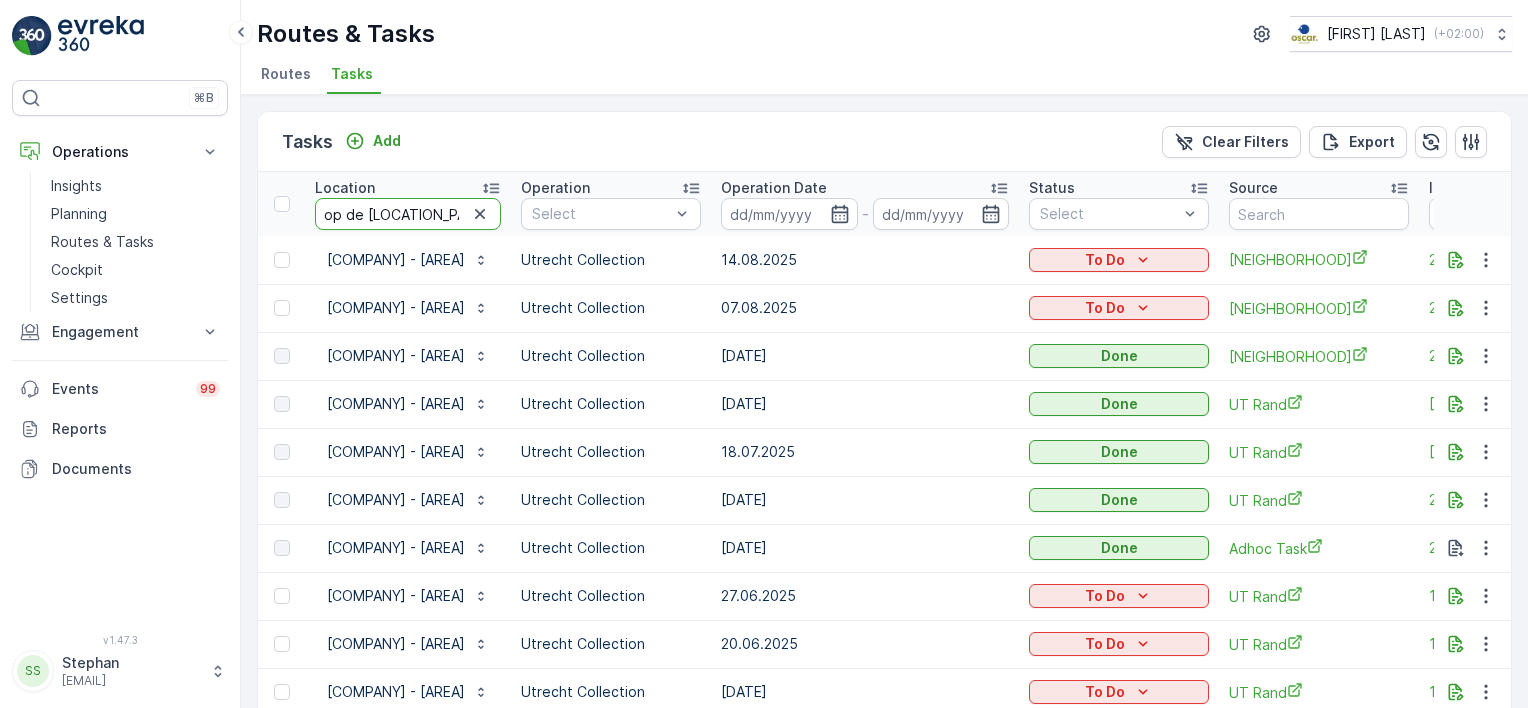 type on "op de hoek" 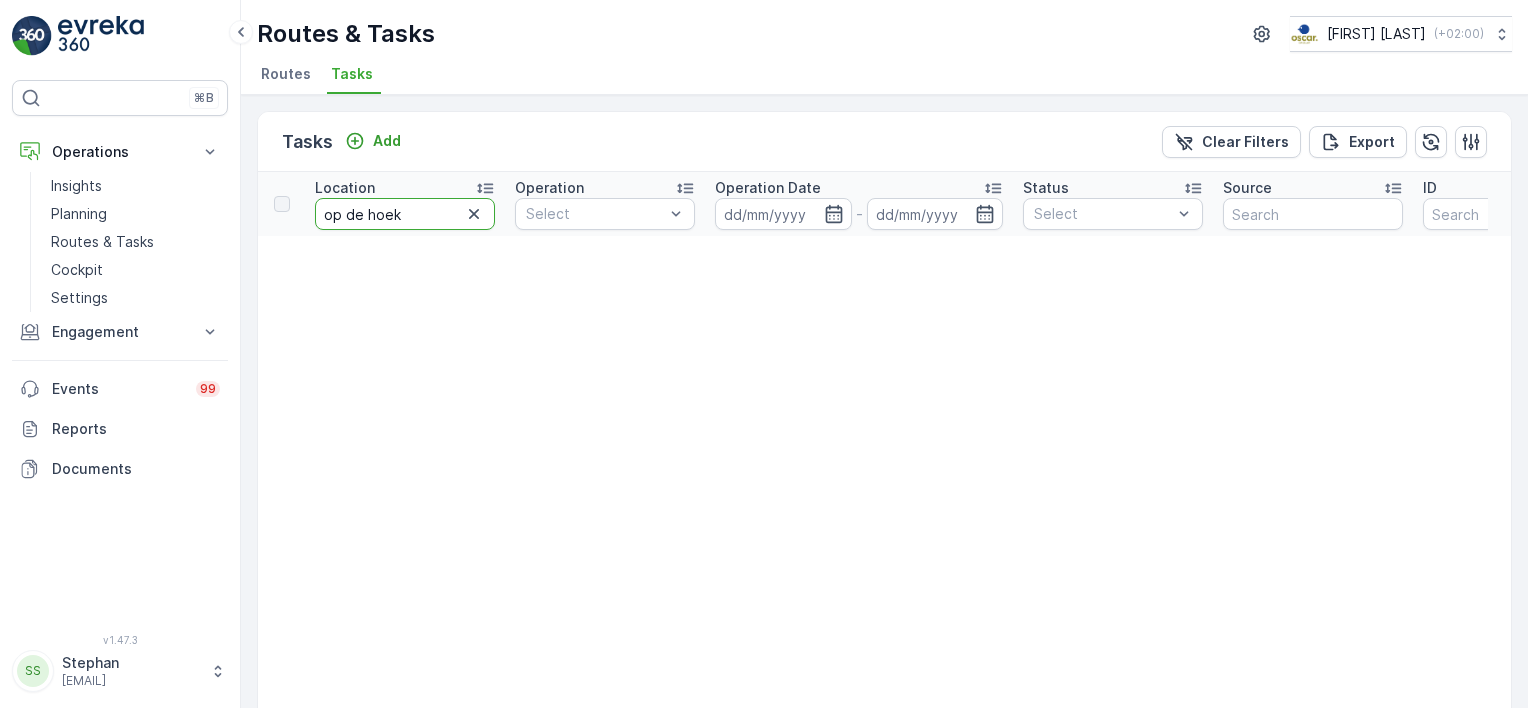 drag, startPoint x: 428, startPoint y: 220, endPoint x: 289, endPoint y: 219, distance: 139.0036 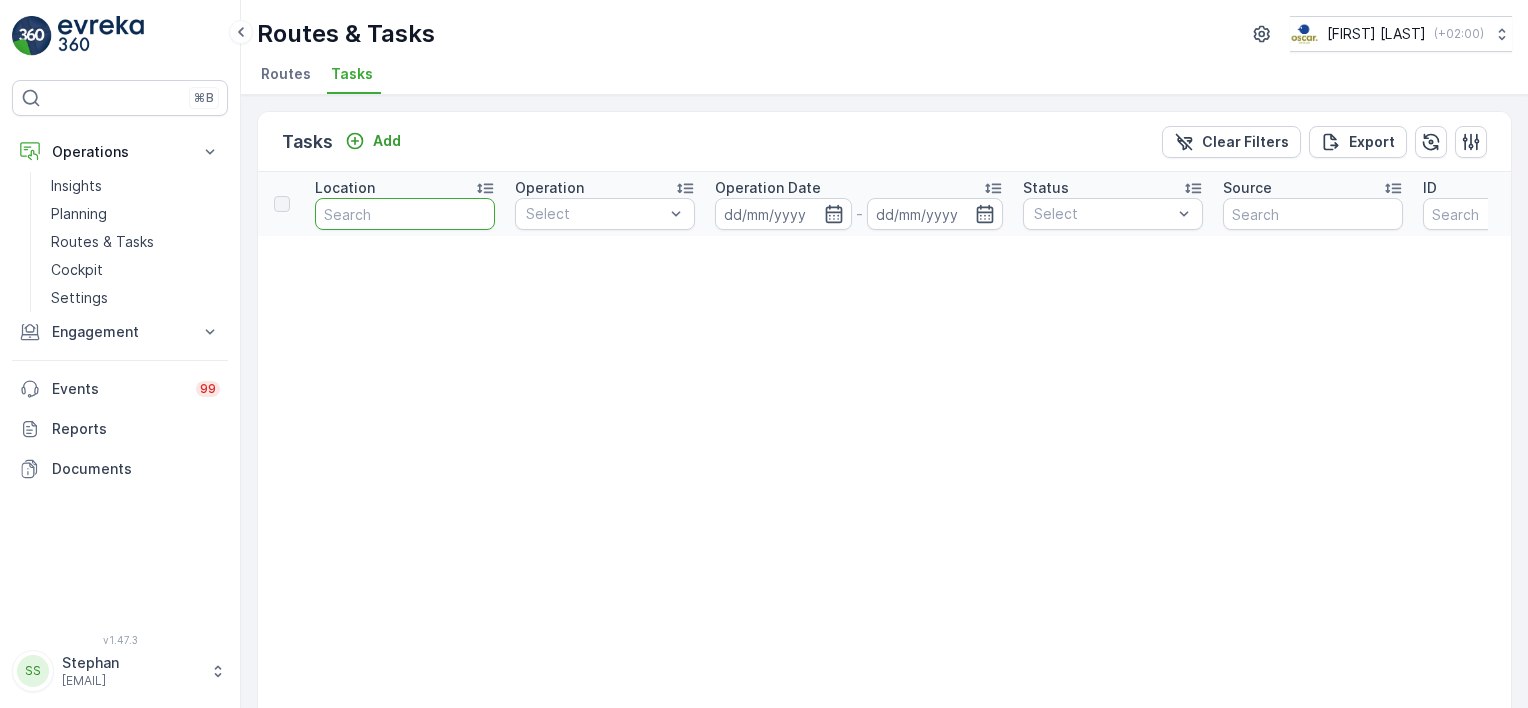 type 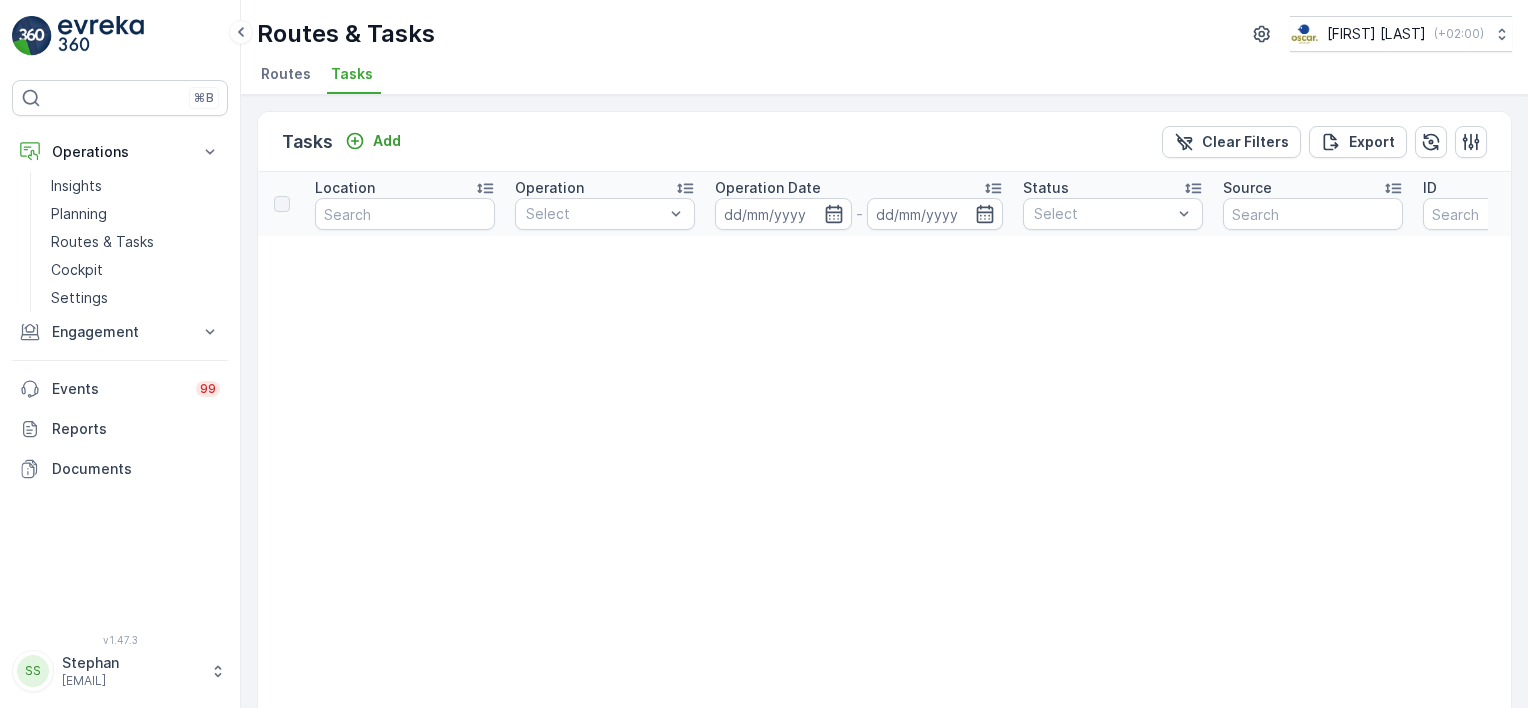 click on "Routes Tasks" at bounding box center (876, 77) 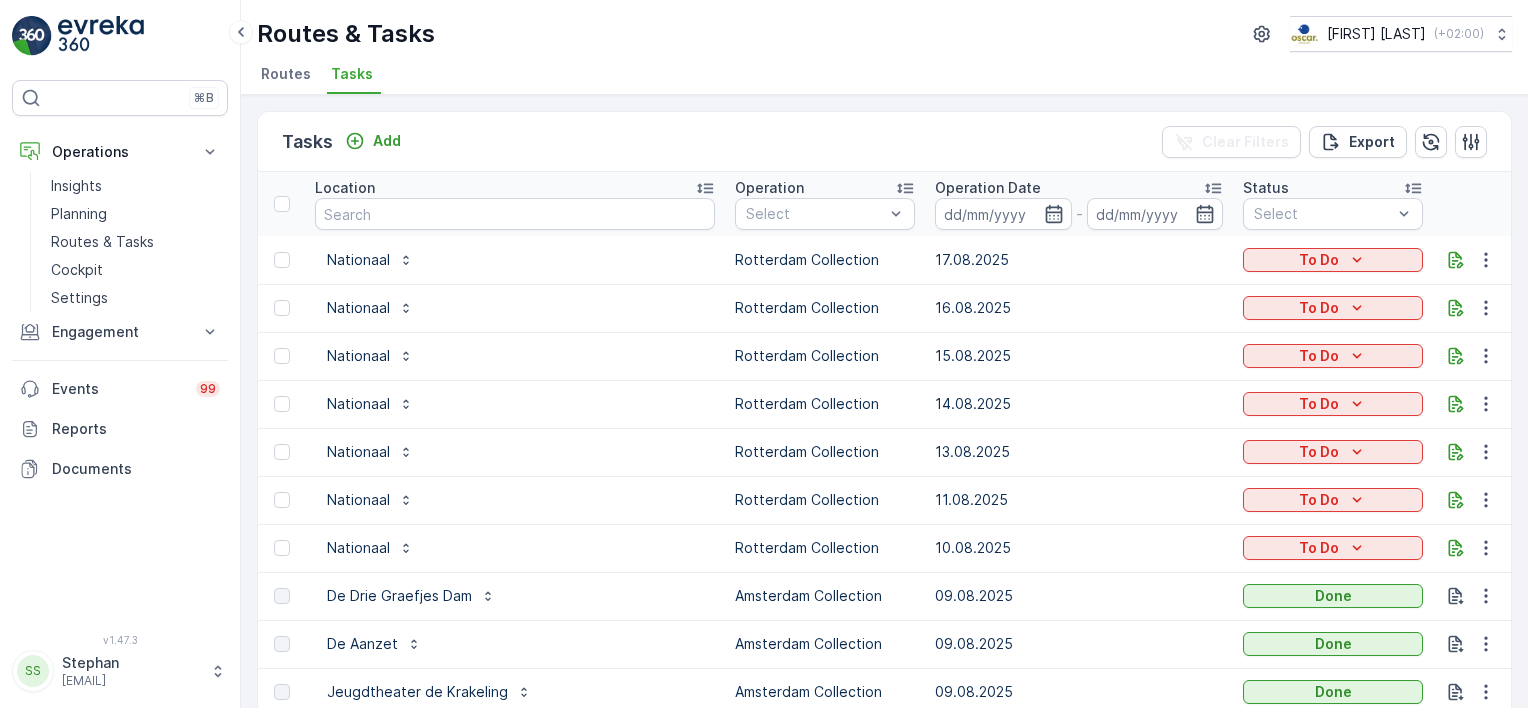 drag, startPoint x: 289, startPoint y: 72, endPoint x: 472, endPoint y: 99, distance: 184.98108 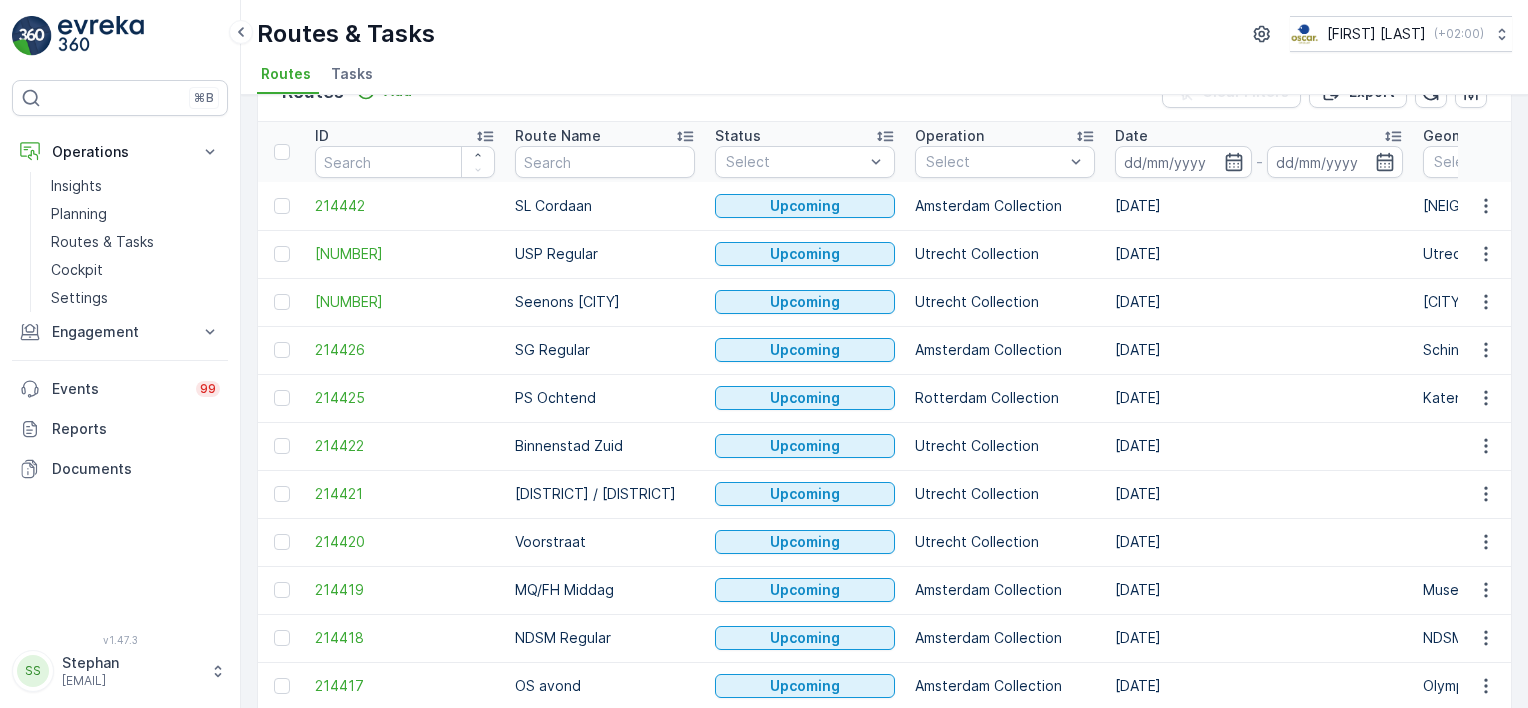 scroll, scrollTop: 0, scrollLeft: 0, axis: both 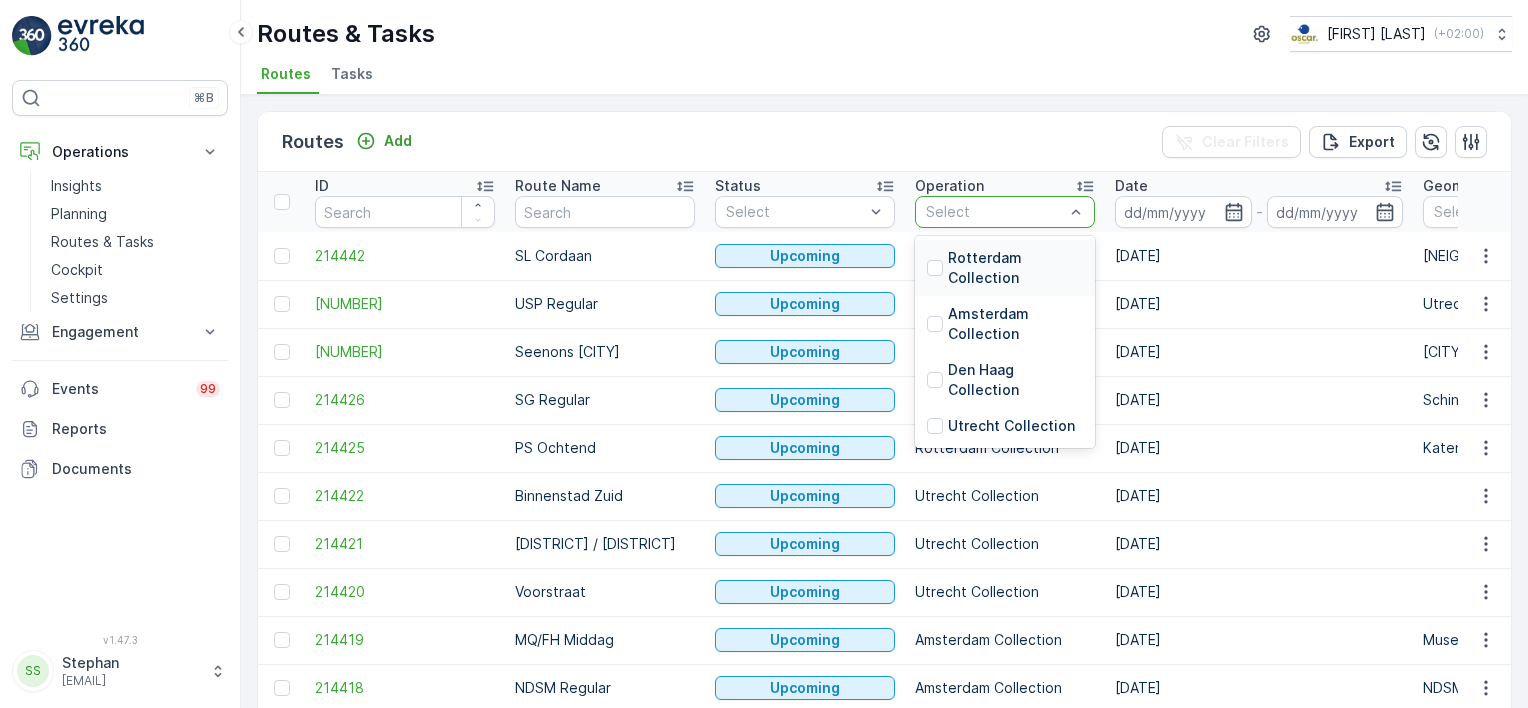 click at bounding box center (995, 212) 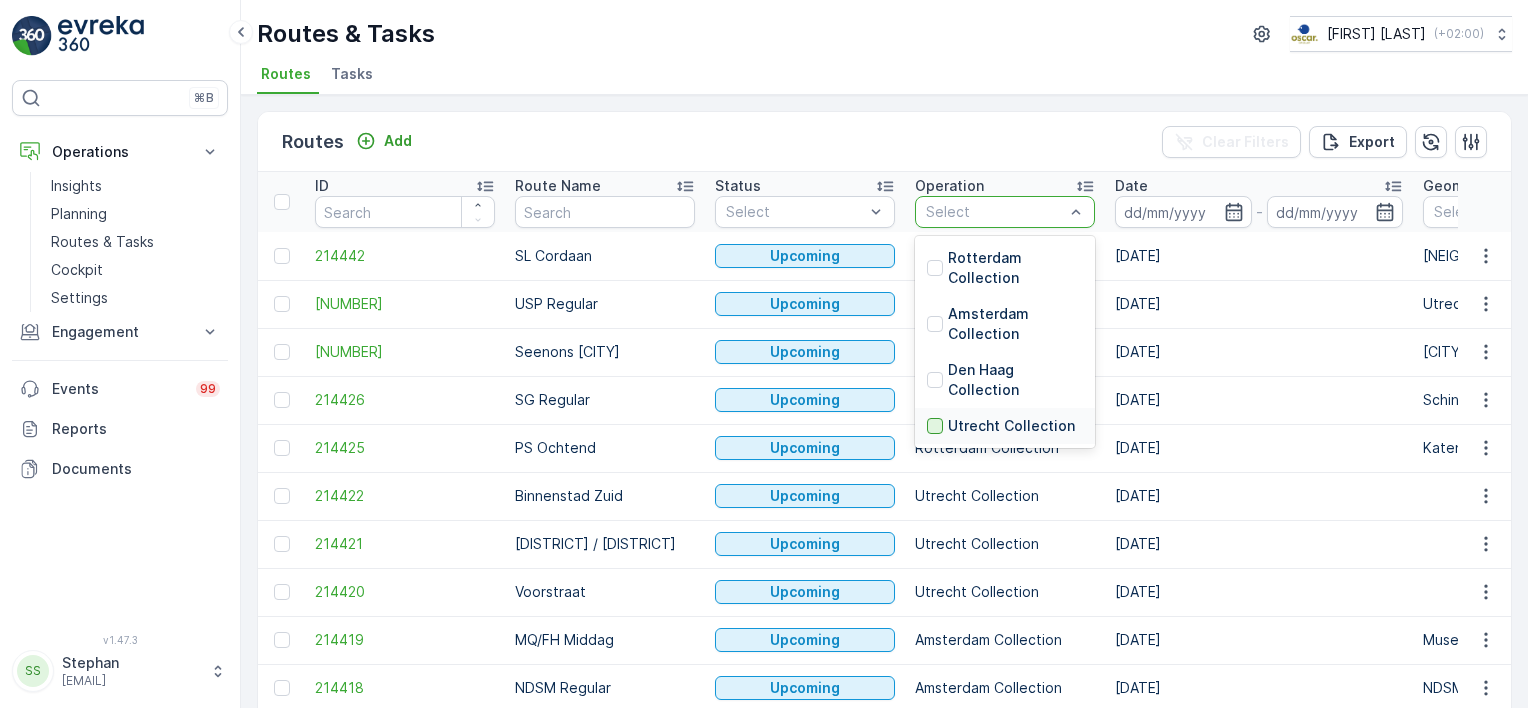 click at bounding box center [935, 426] 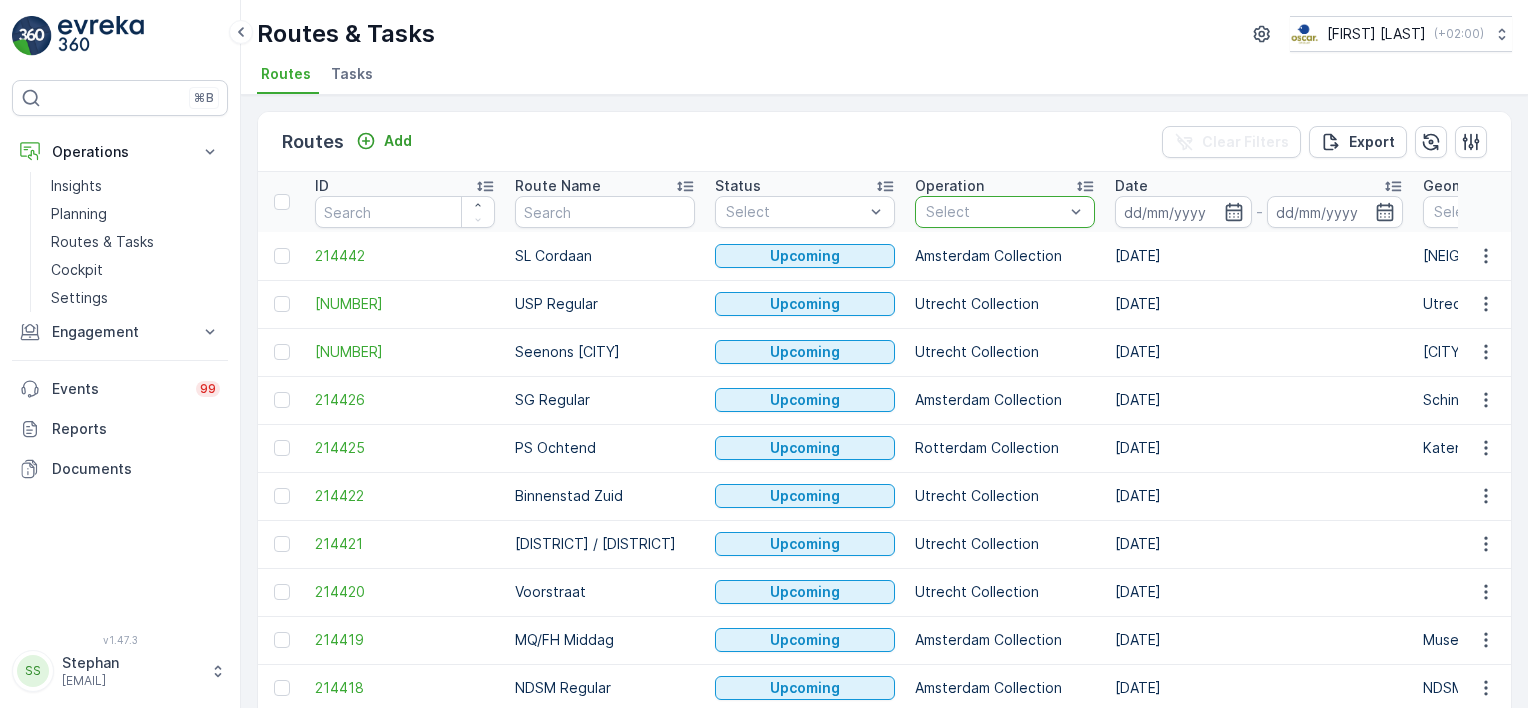 click on "Routes Add Clear Filters Export" at bounding box center [884, 142] 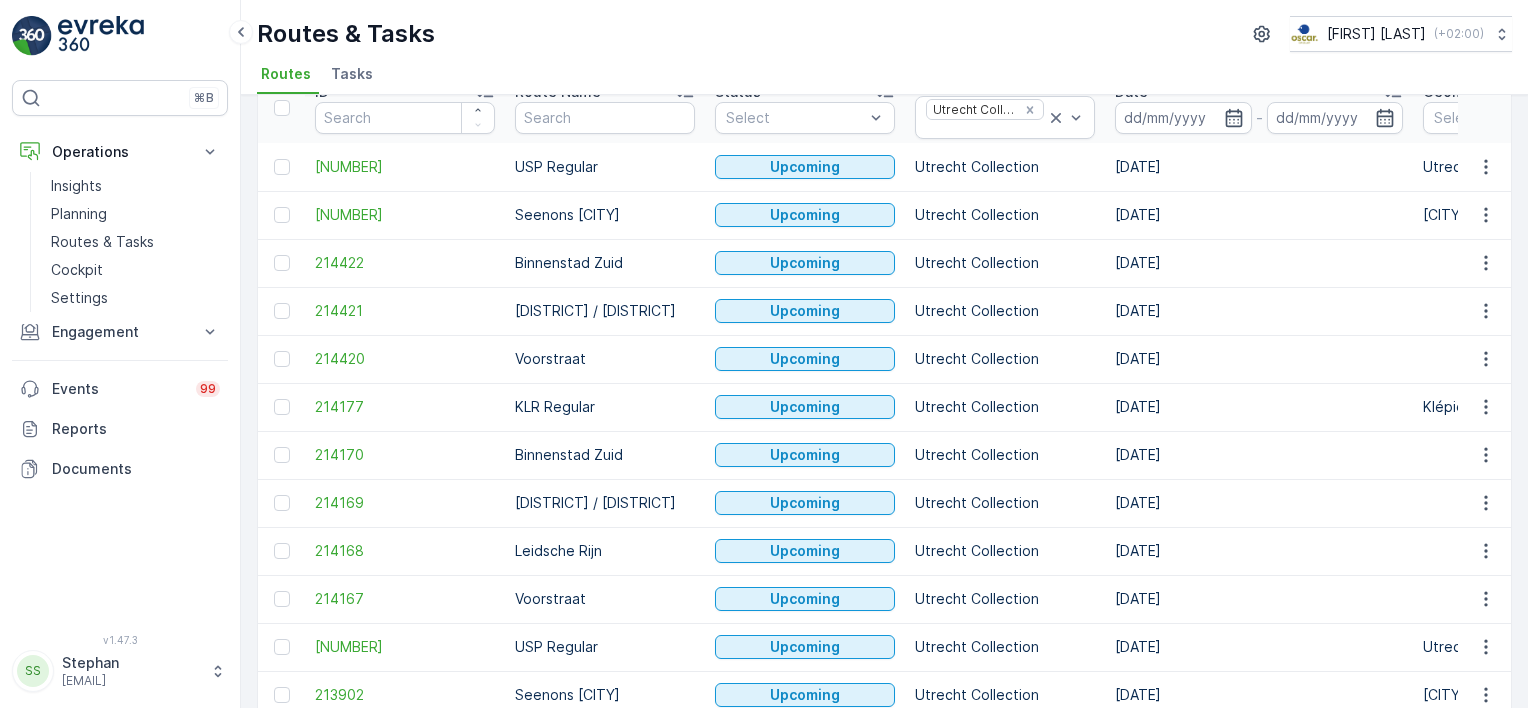scroll, scrollTop: 0, scrollLeft: 0, axis: both 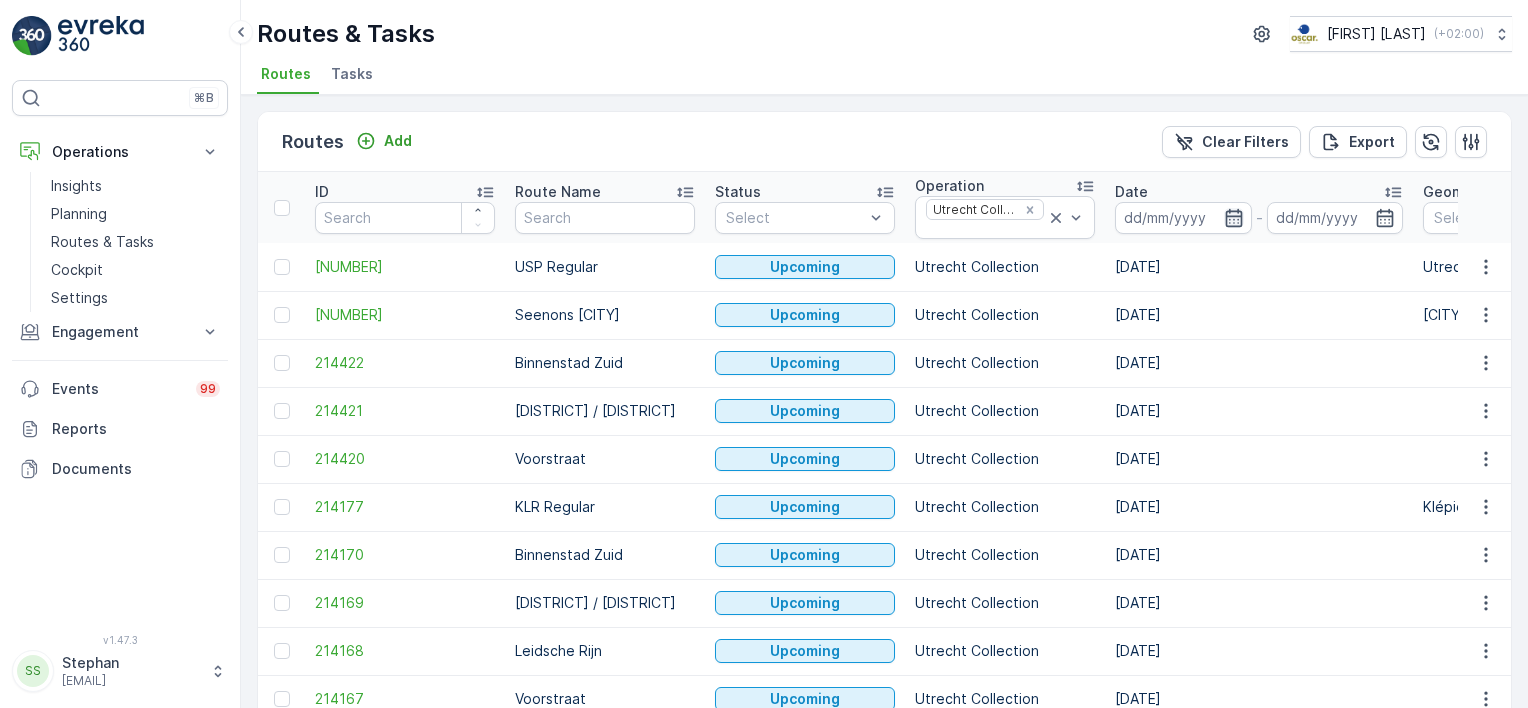 click 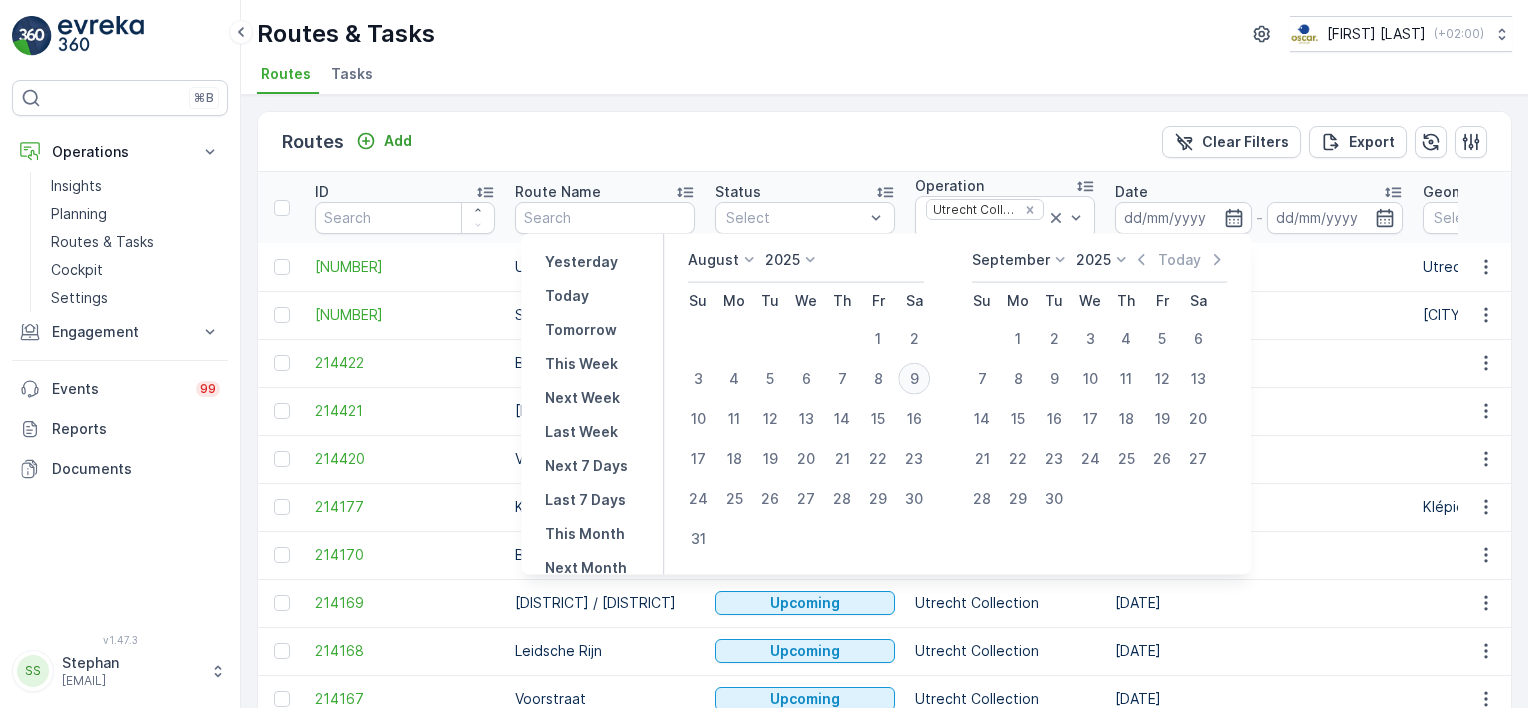 click on "9" at bounding box center (914, 379) 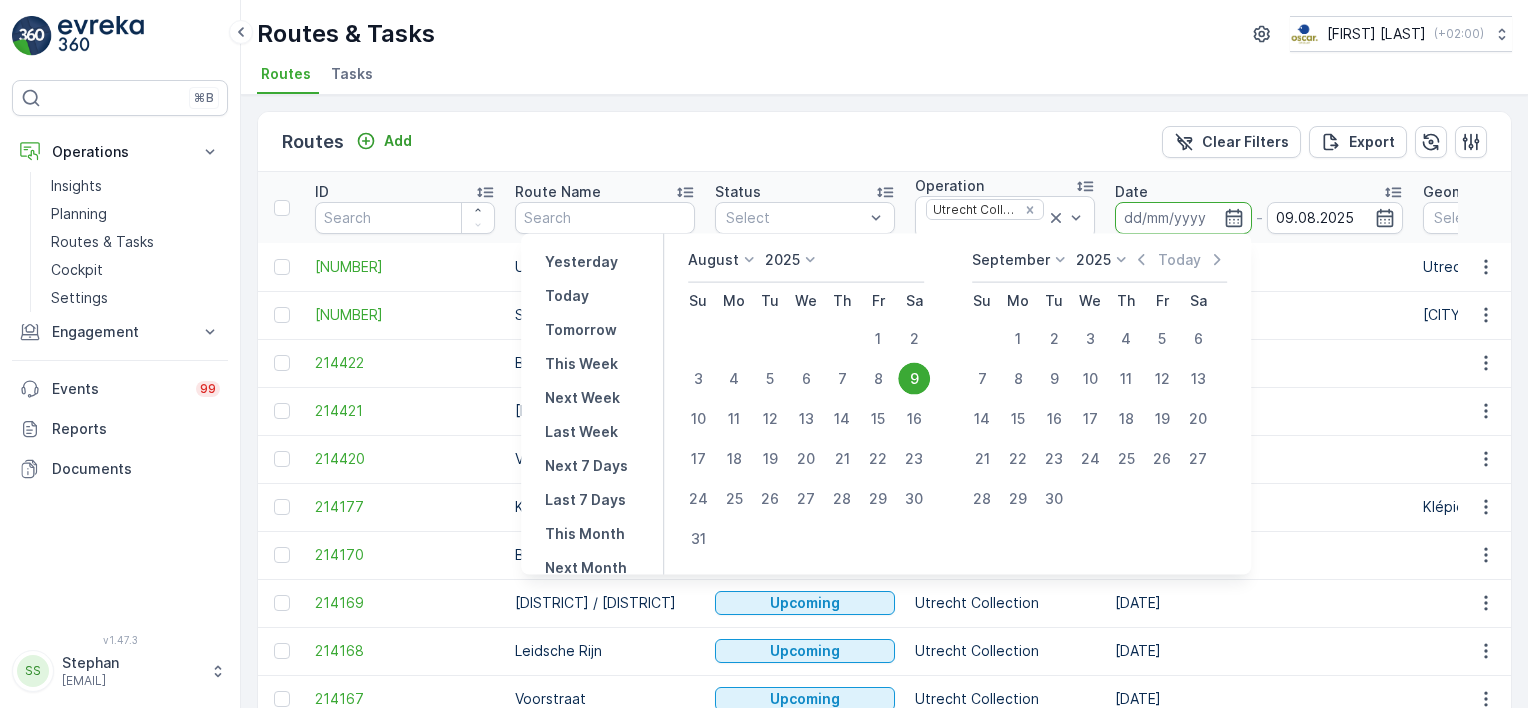 type on "09.08.2025" 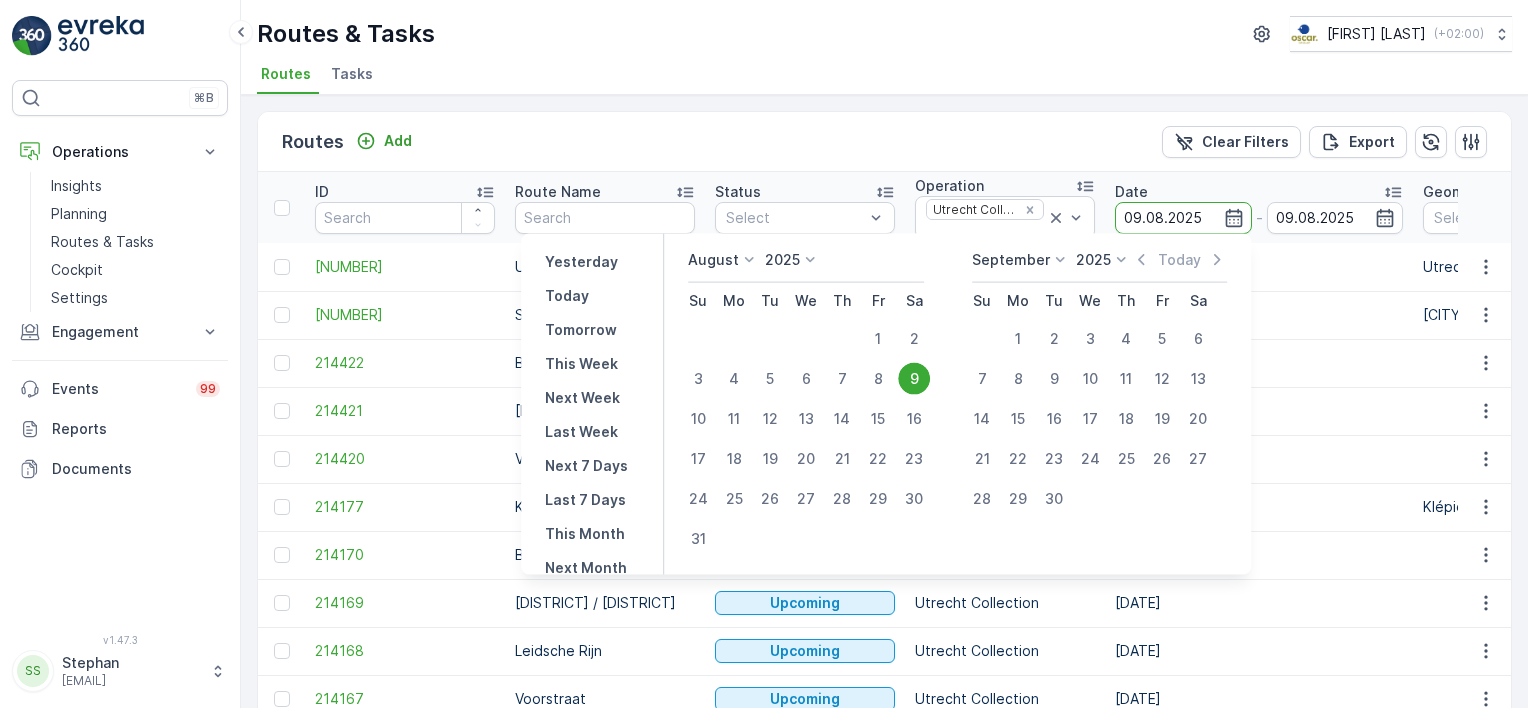 click on "Routes Add Clear Filters Export" at bounding box center (884, 142) 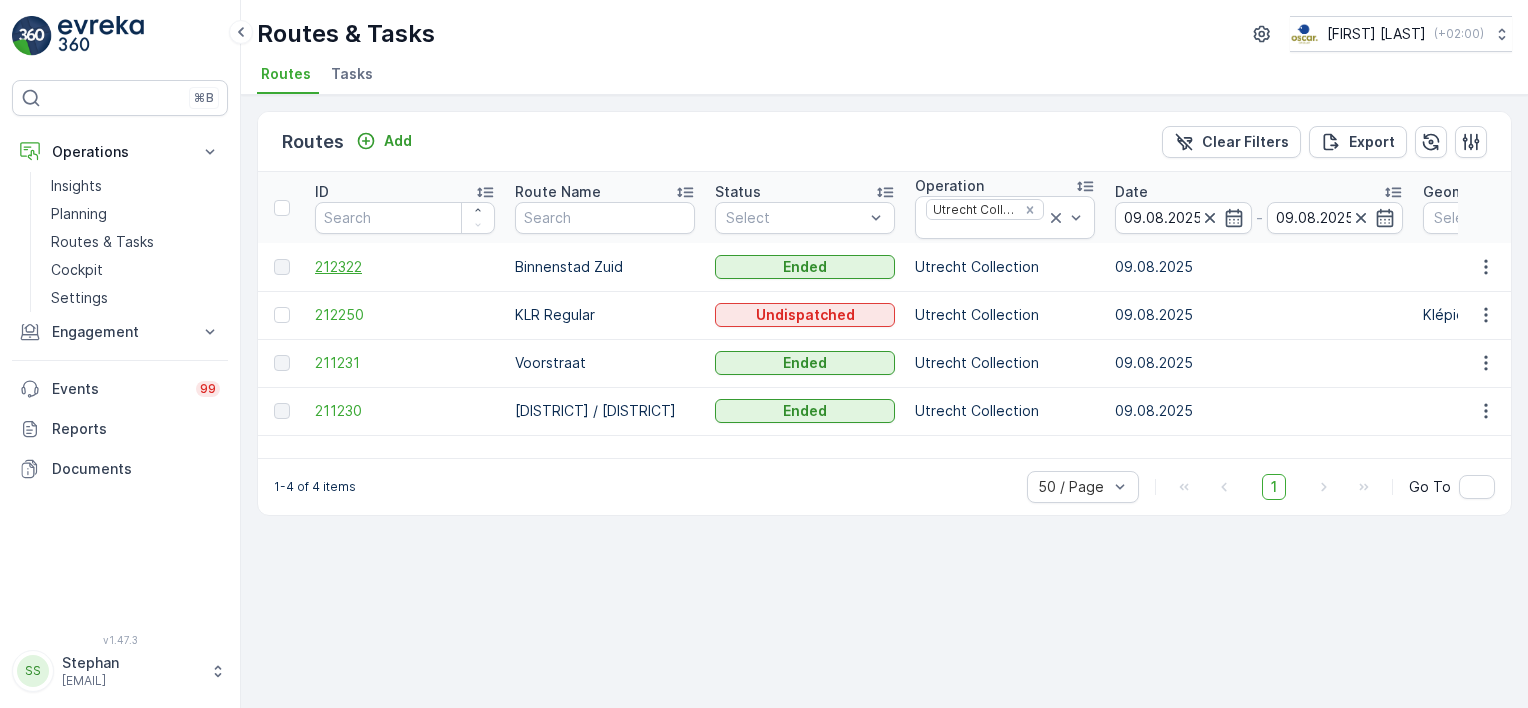 click on "212322" at bounding box center [405, 267] 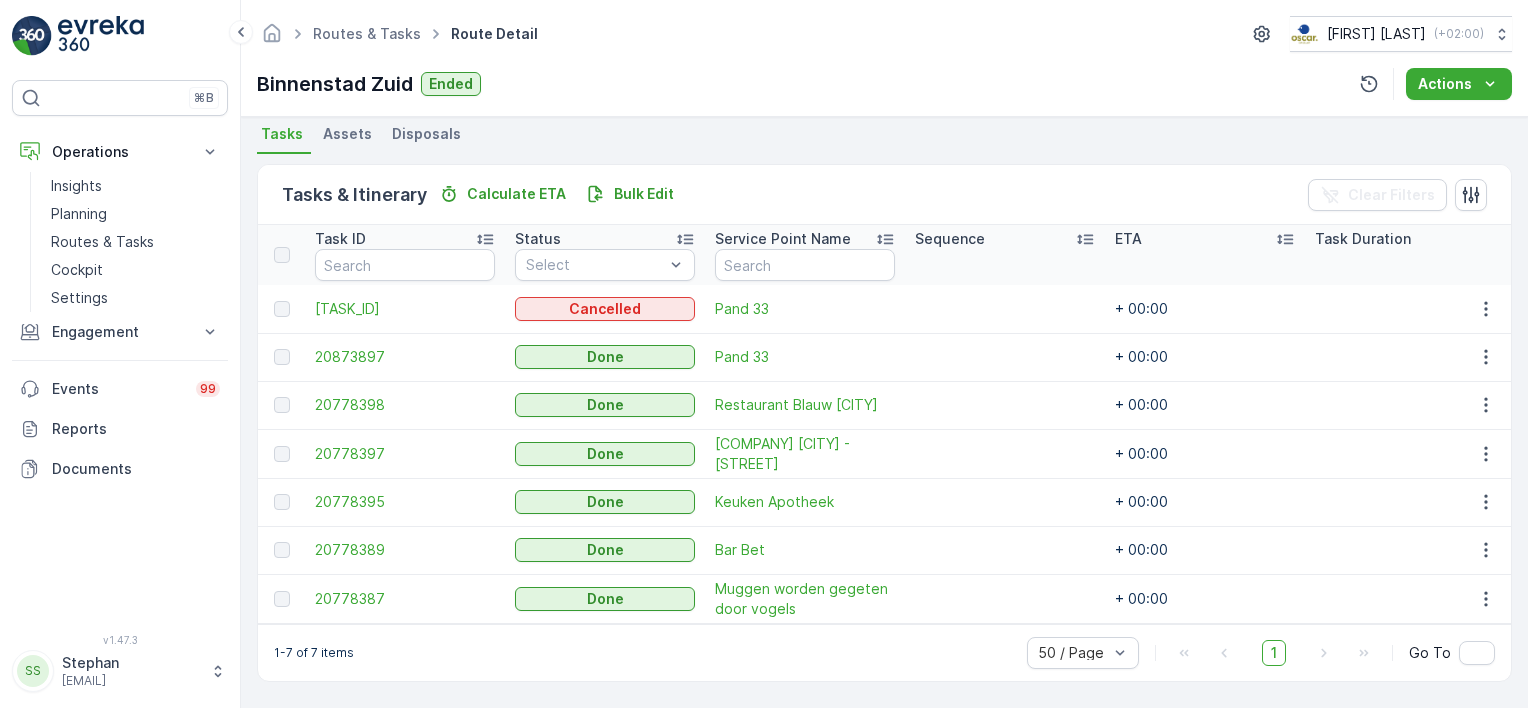 scroll, scrollTop: 444, scrollLeft: 0, axis: vertical 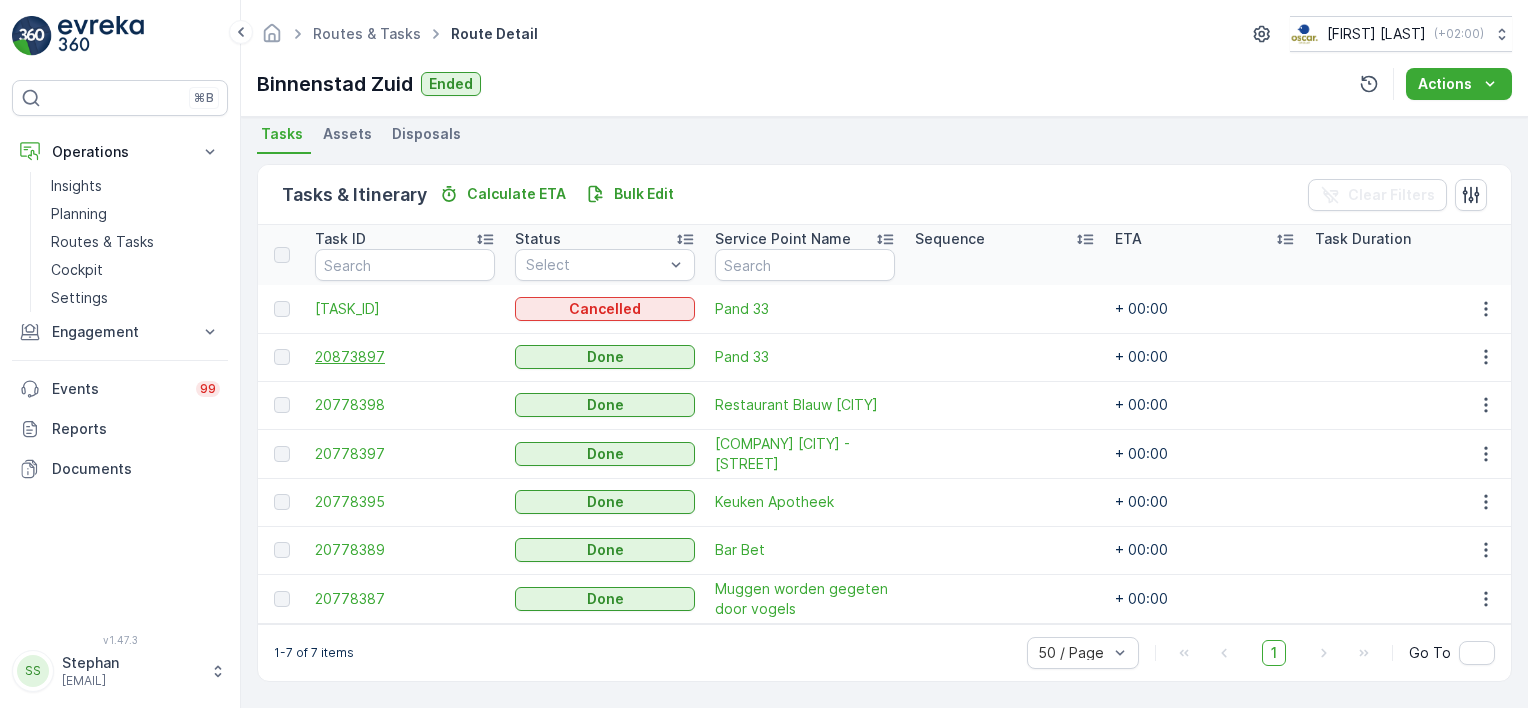 click on "20873897" at bounding box center [405, 357] 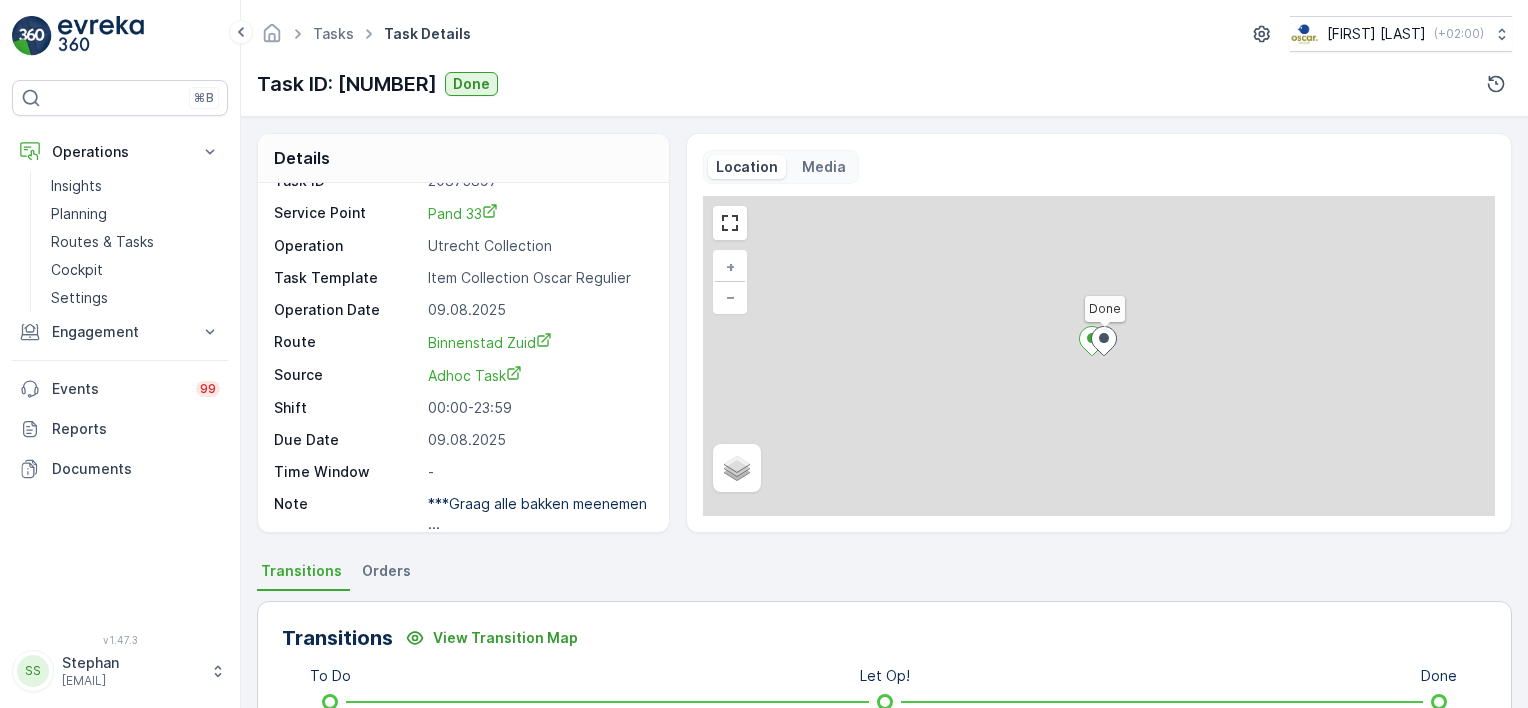 scroll, scrollTop: 44, scrollLeft: 0, axis: vertical 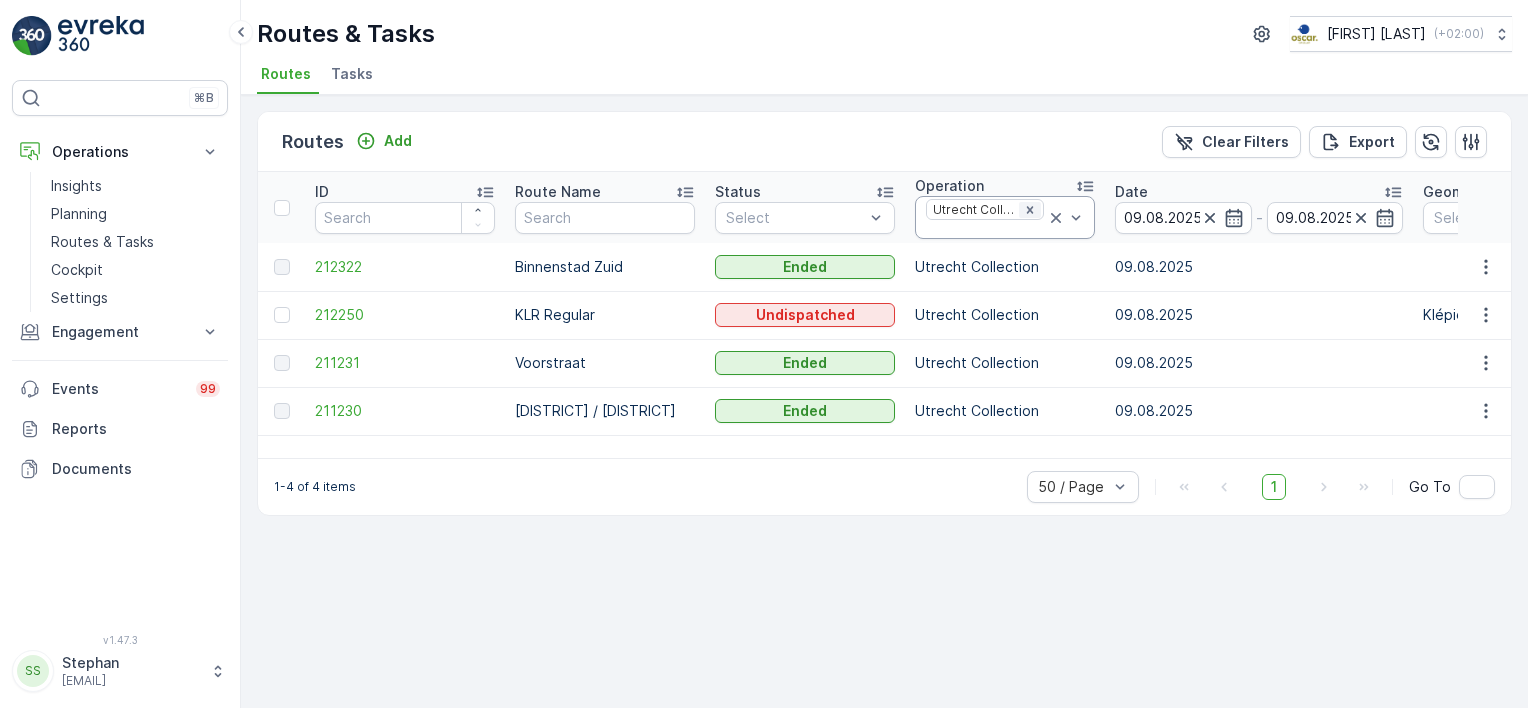 click 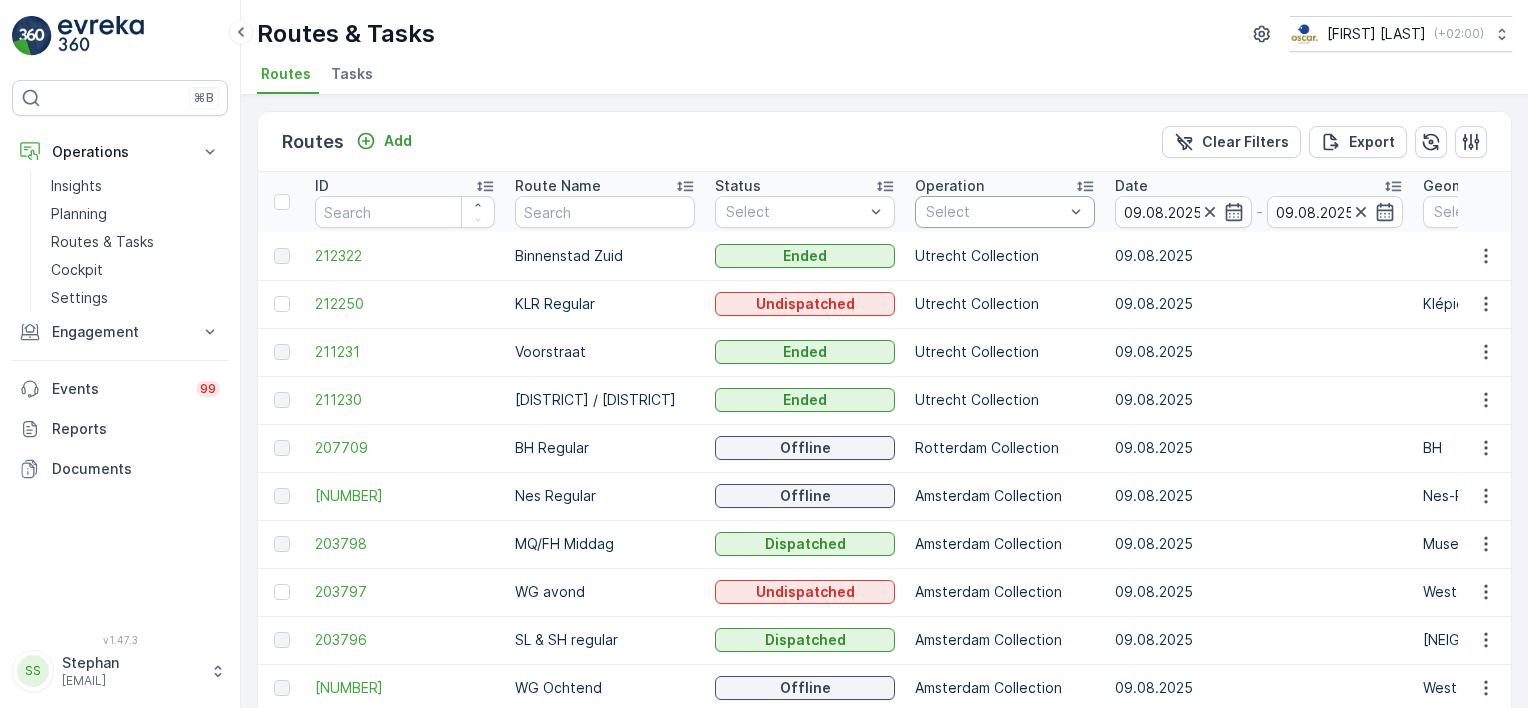 click at bounding box center (995, 212) 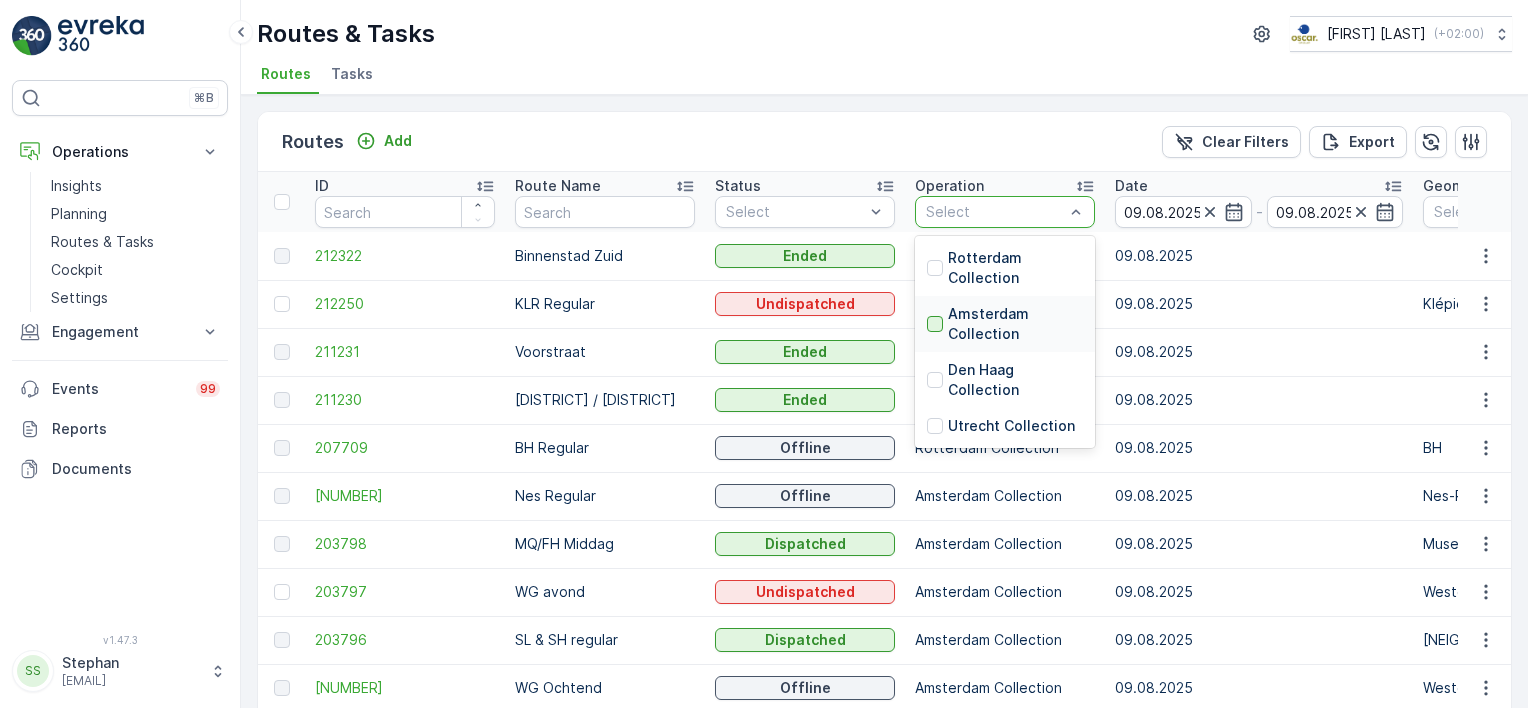 click at bounding box center [935, 324] 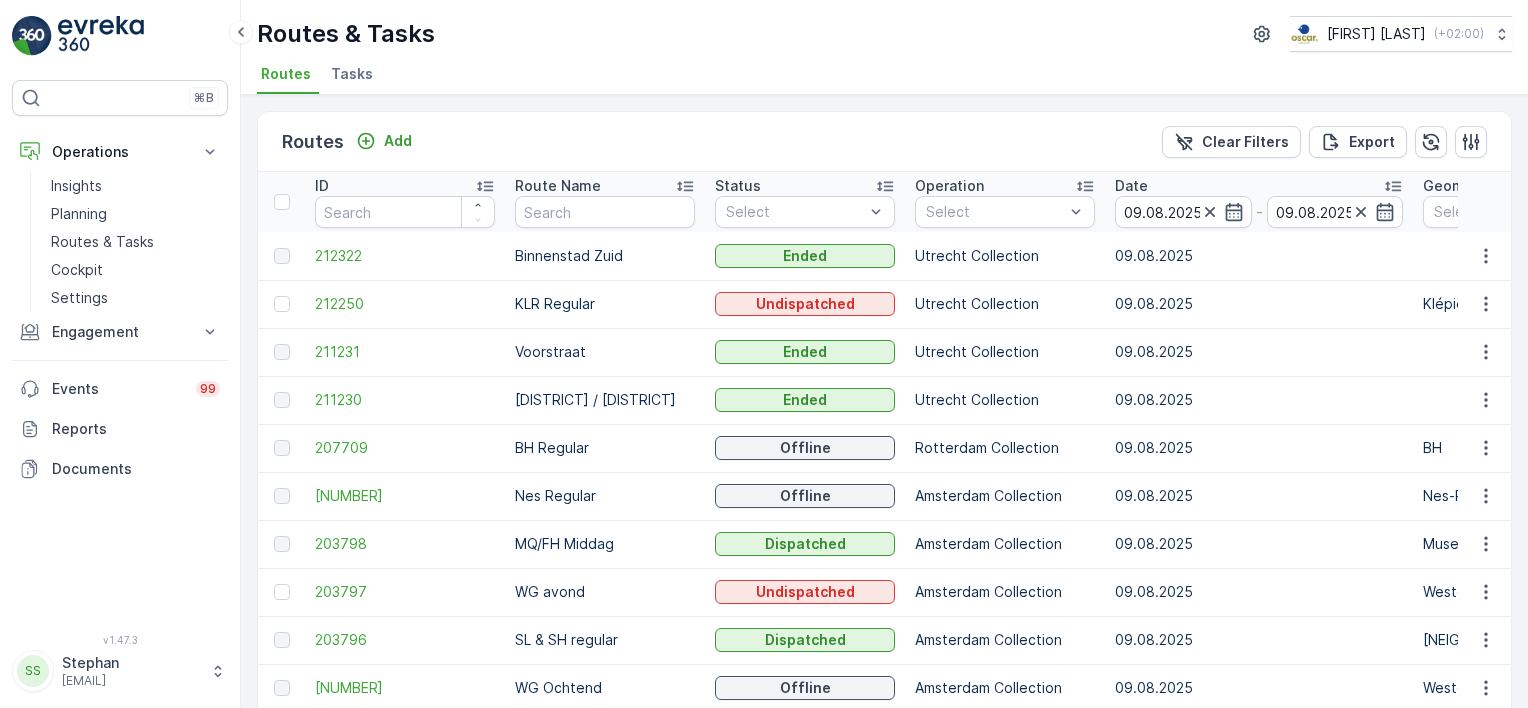 click on "Routes Add Clear Filters Export" at bounding box center [884, 142] 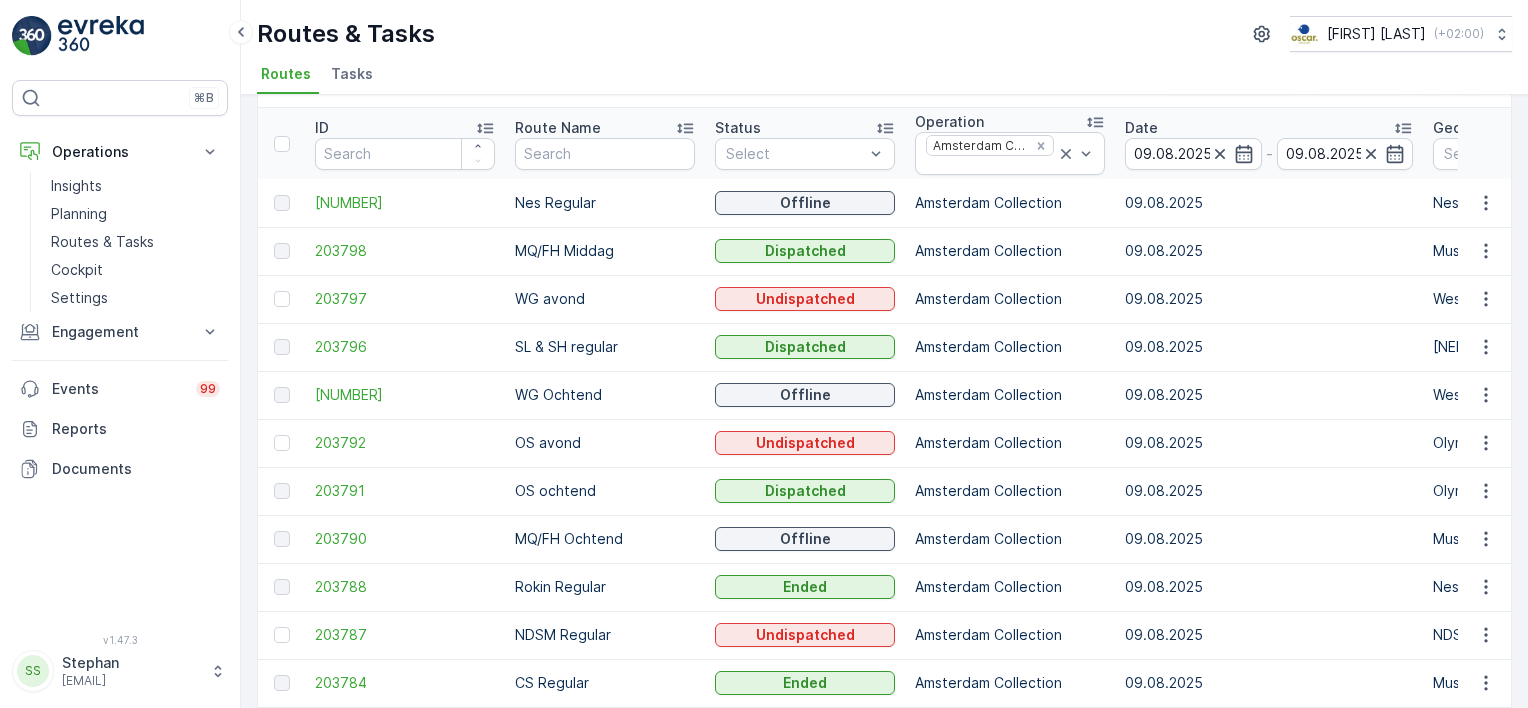 scroll, scrollTop: 144, scrollLeft: 0, axis: vertical 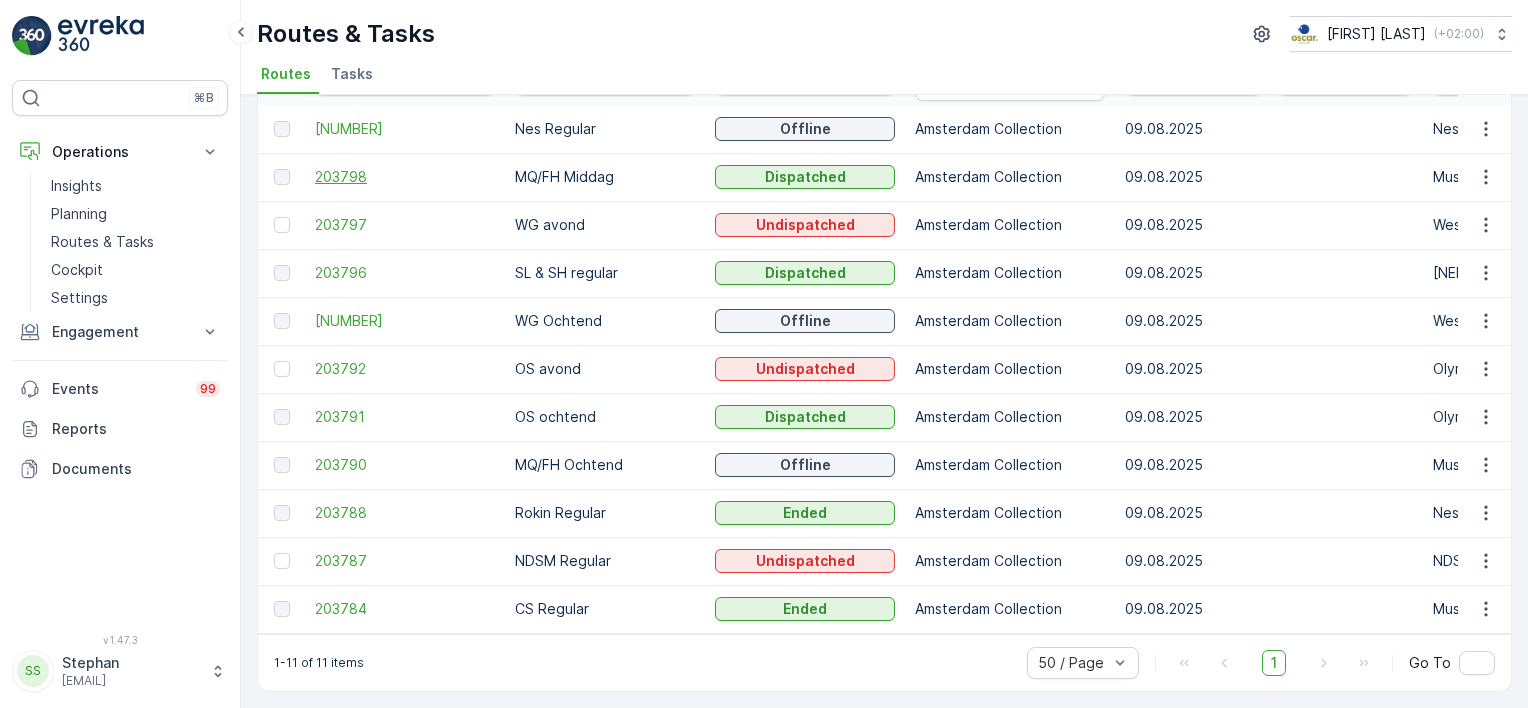 click on "203798" at bounding box center [405, 177] 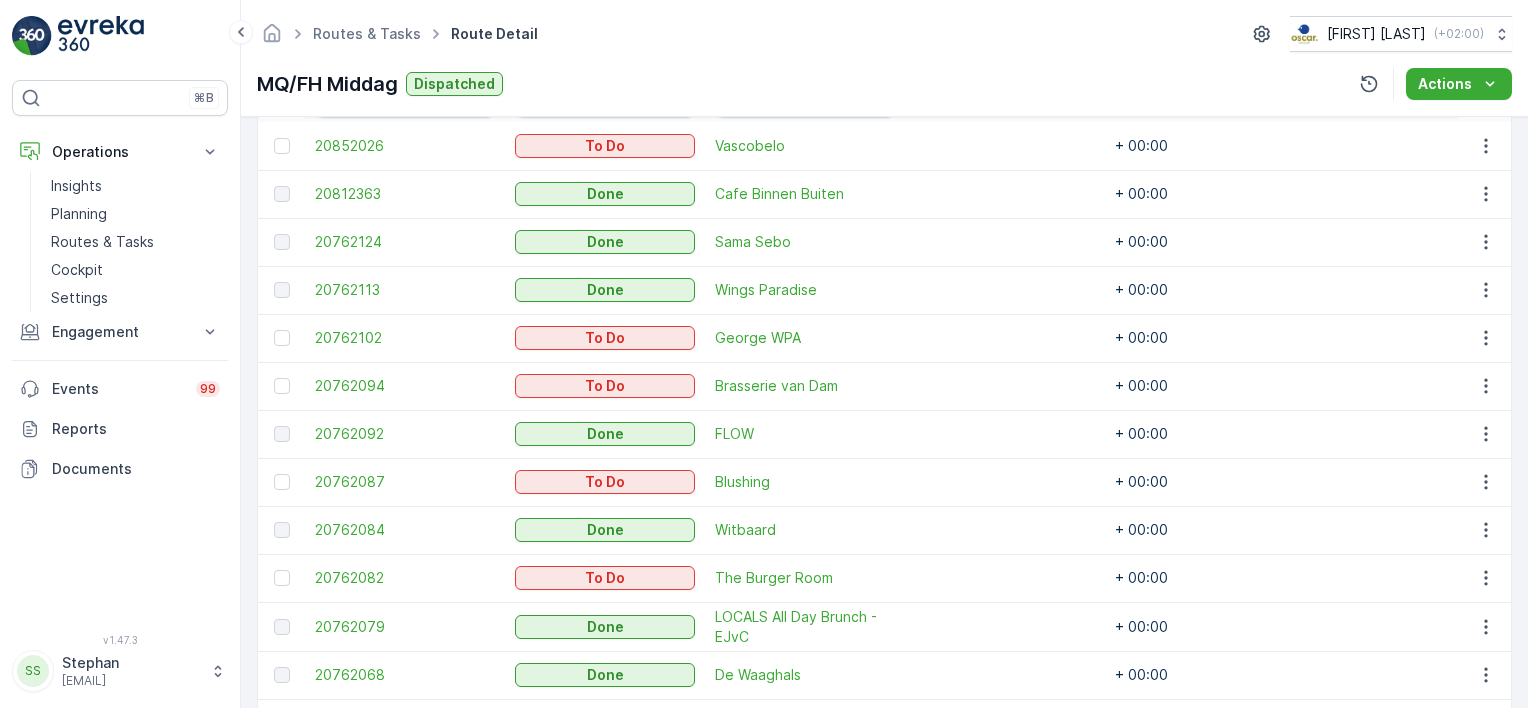 scroll, scrollTop: 500, scrollLeft: 0, axis: vertical 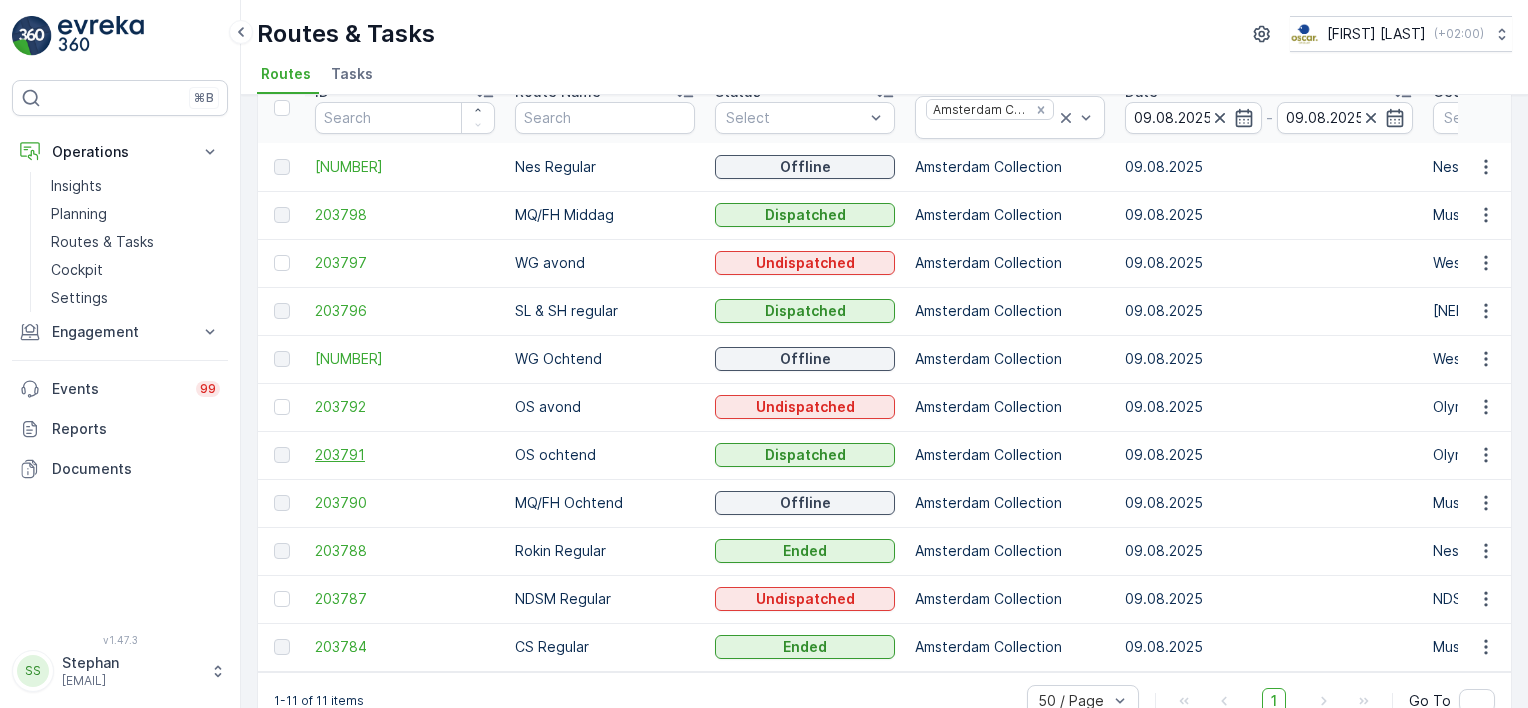 click on "203791" at bounding box center [405, 455] 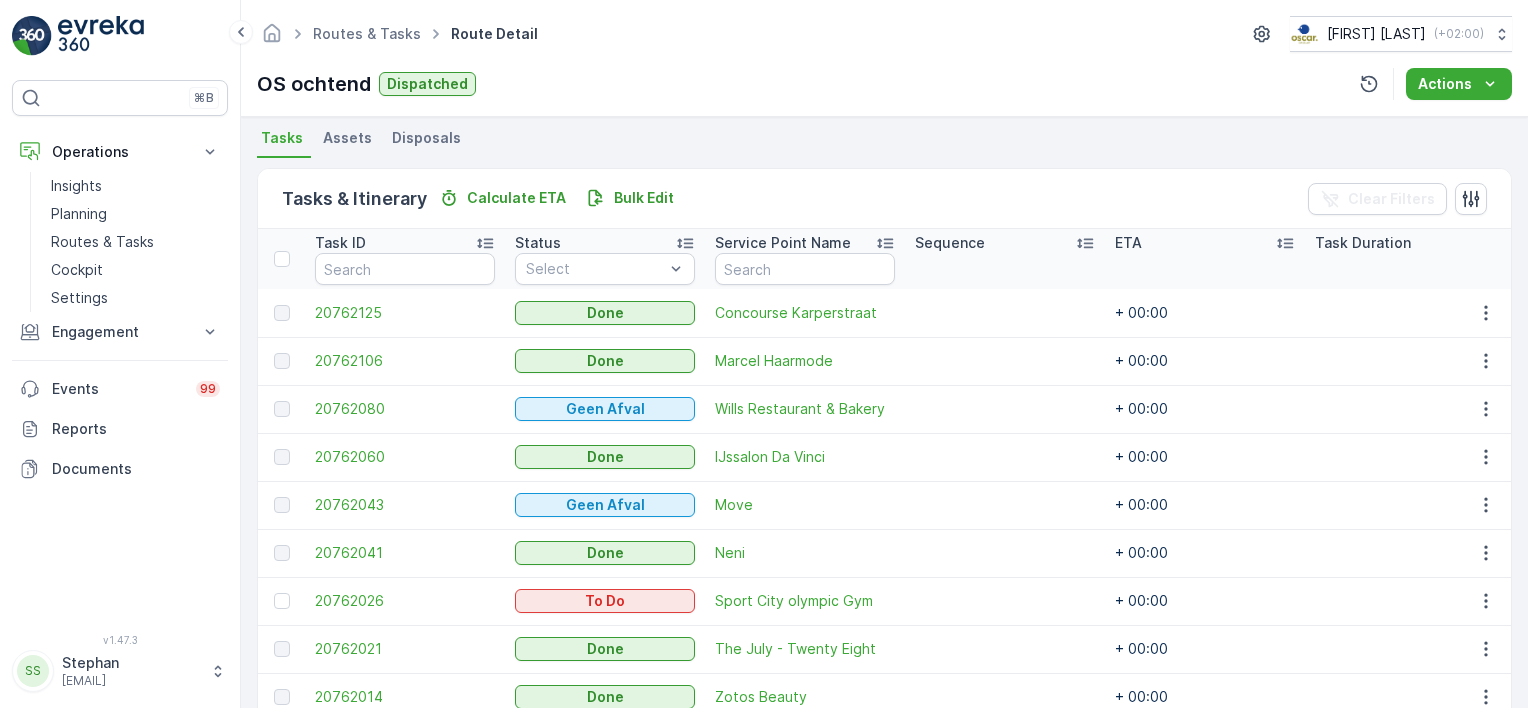 scroll, scrollTop: 631, scrollLeft: 0, axis: vertical 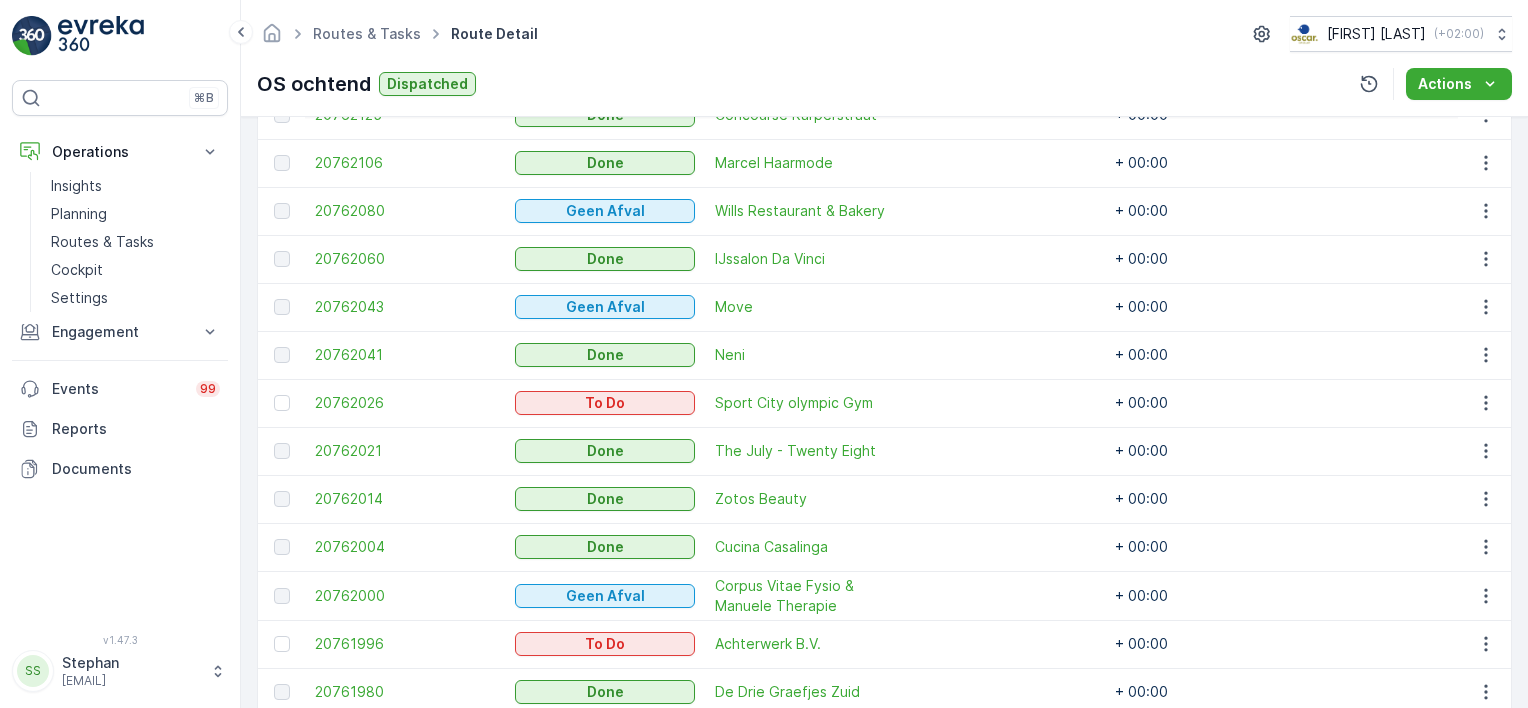 click on "Routes & Tasks Route Detail Oscar Circulair ( +02:00 )" at bounding box center [884, 34] 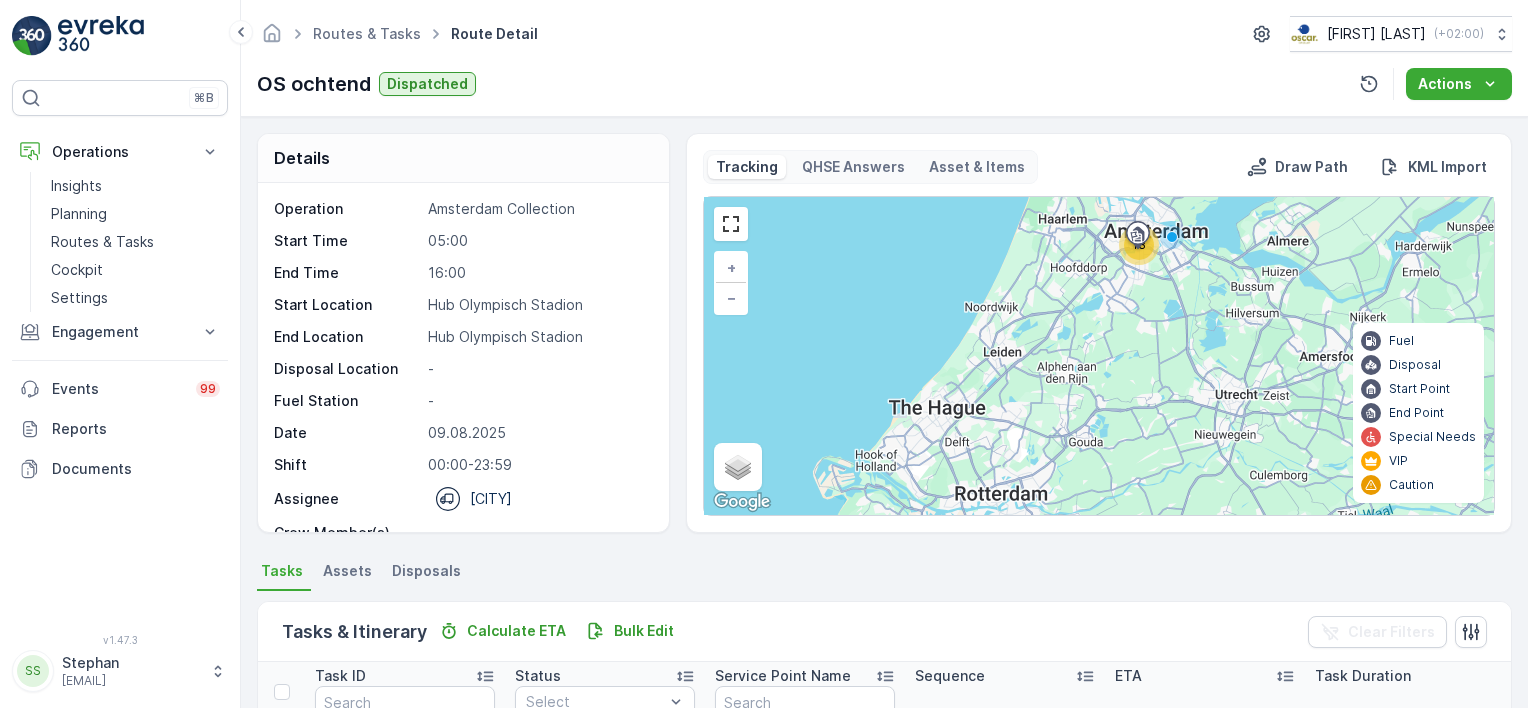 scroll, scrollTop: 100, scrollLeft: 0, axis: vertical 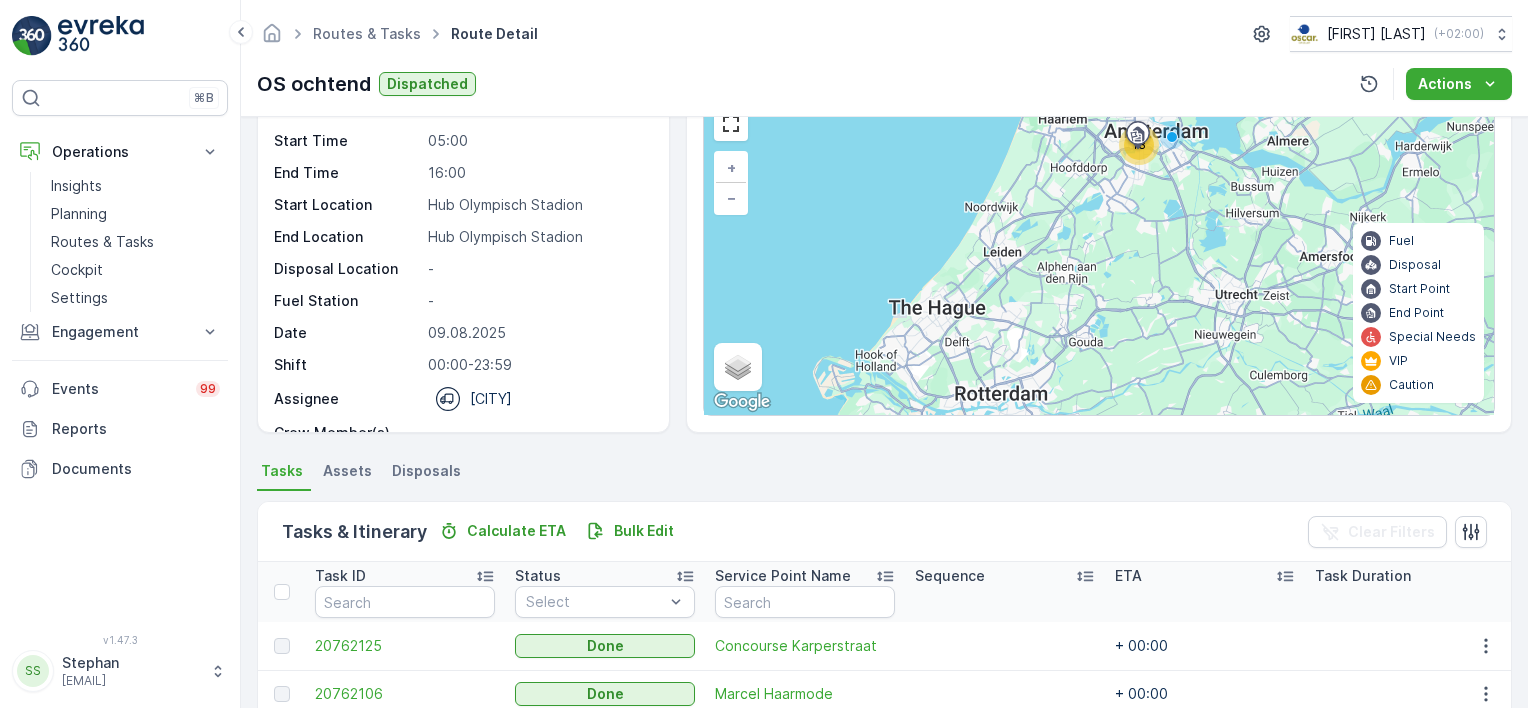 click on "Routes & Tasks Route Detail Oscar Circulair ( +02:00 ) OS ochtend  Dispatched Actions" at bounding box center (884, 58) 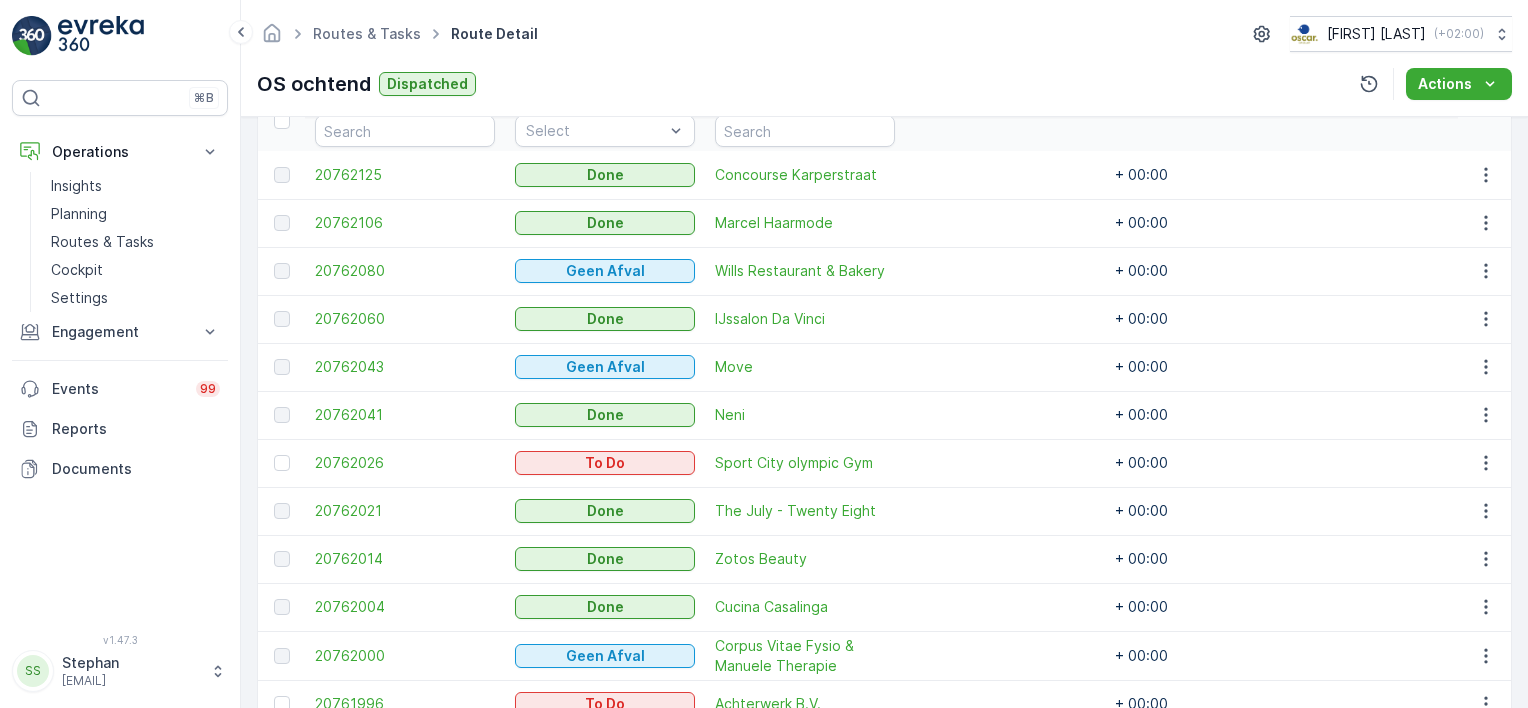 scroll, scrollTop: 700, scrollLeft: 0, axis: vertical 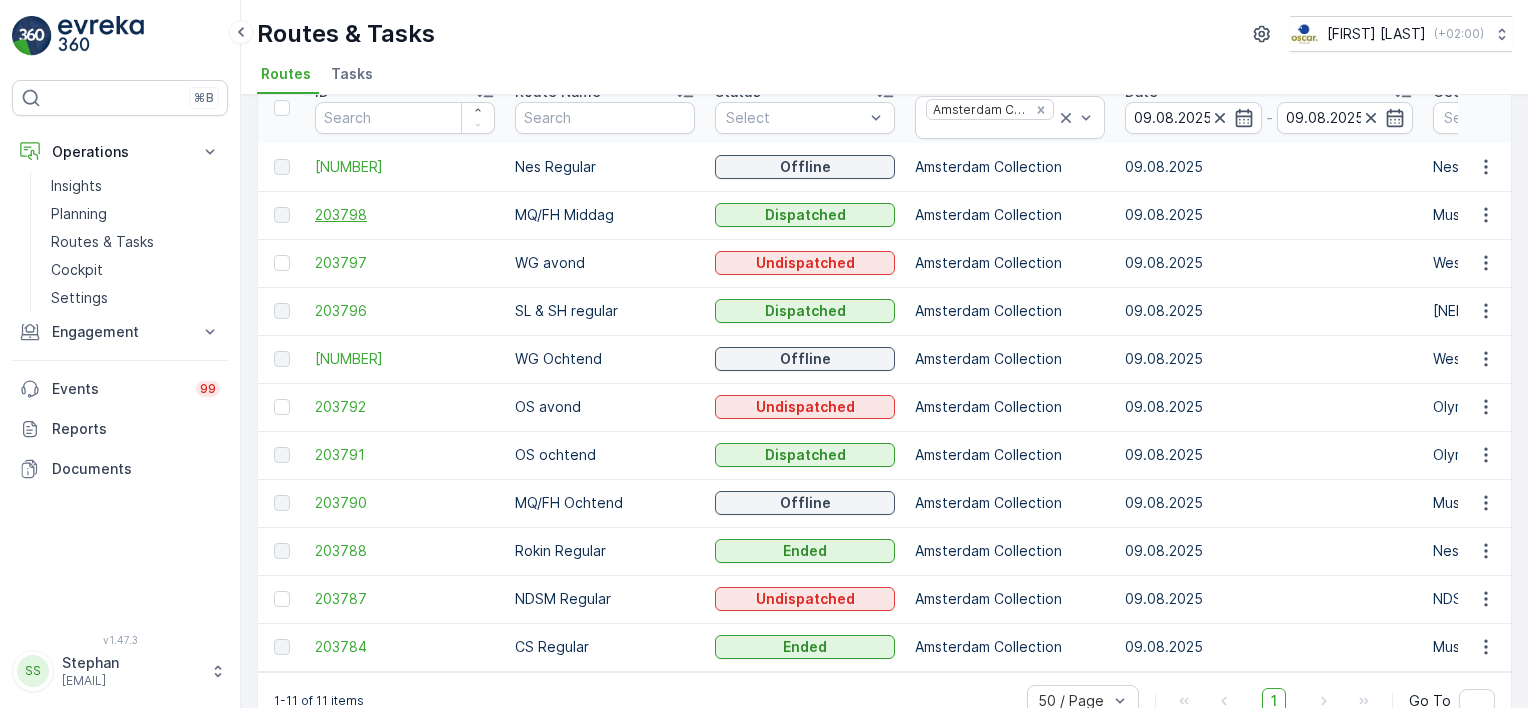 click on "203798" at bounding box center [405, 215] 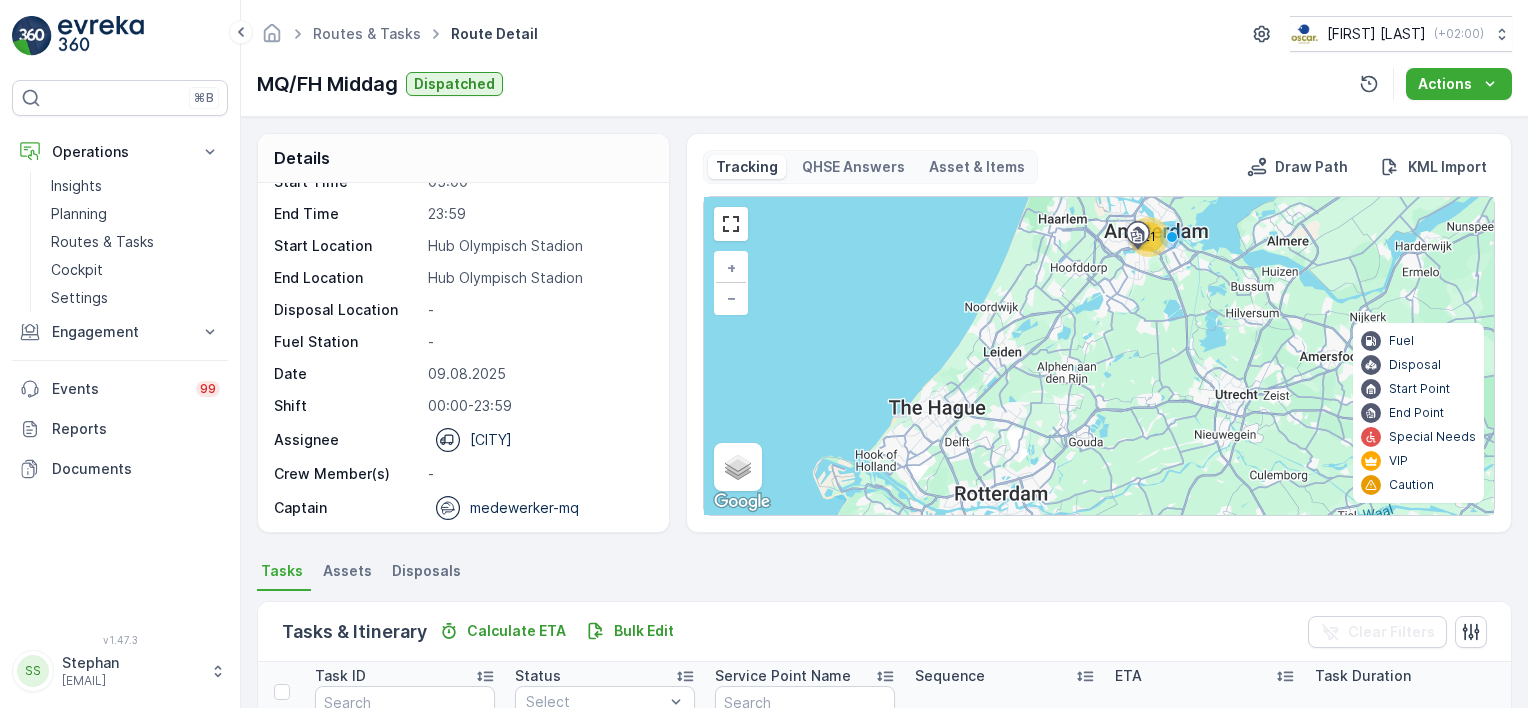 scroll, scrollTop: 62, scrollLeft: 0, axis: vertical 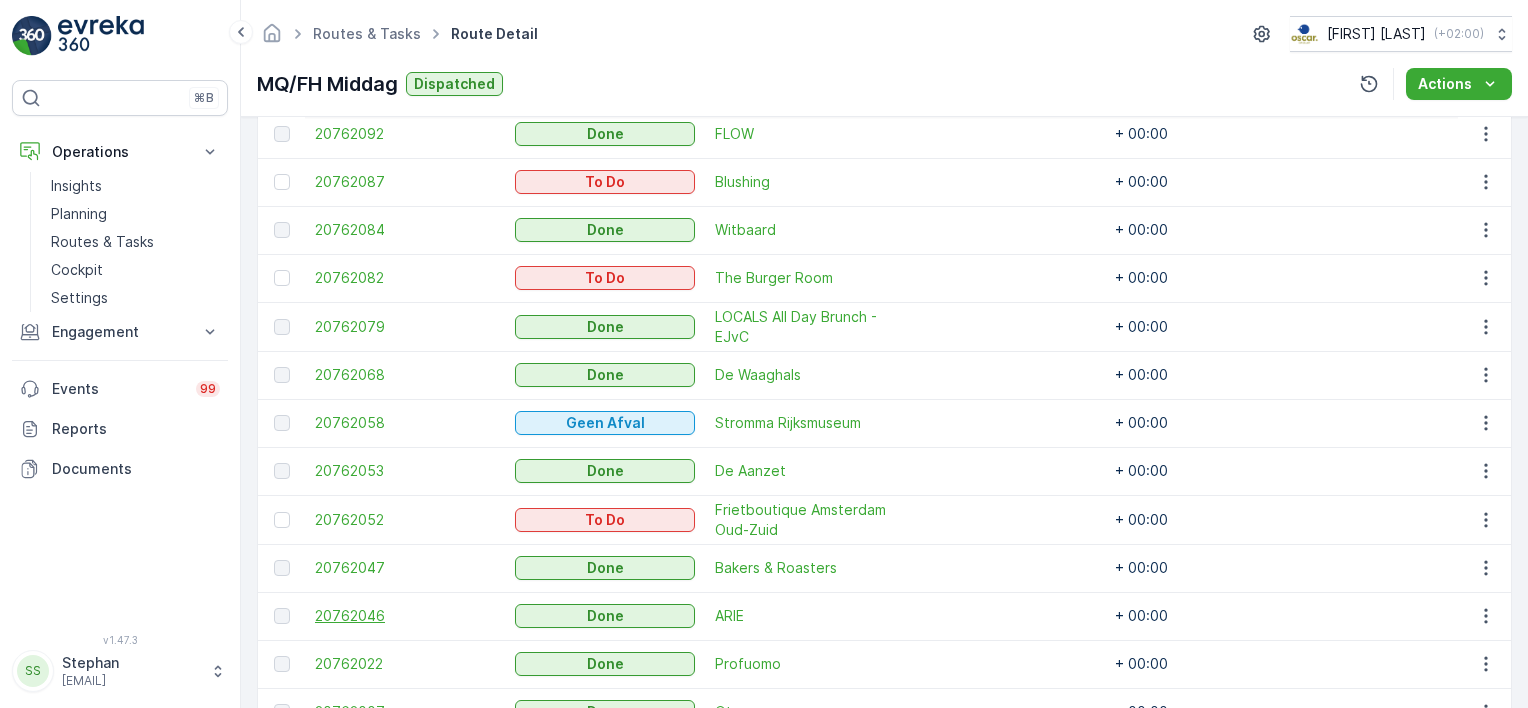 click on "20762046" at bounding box center [405, 616] 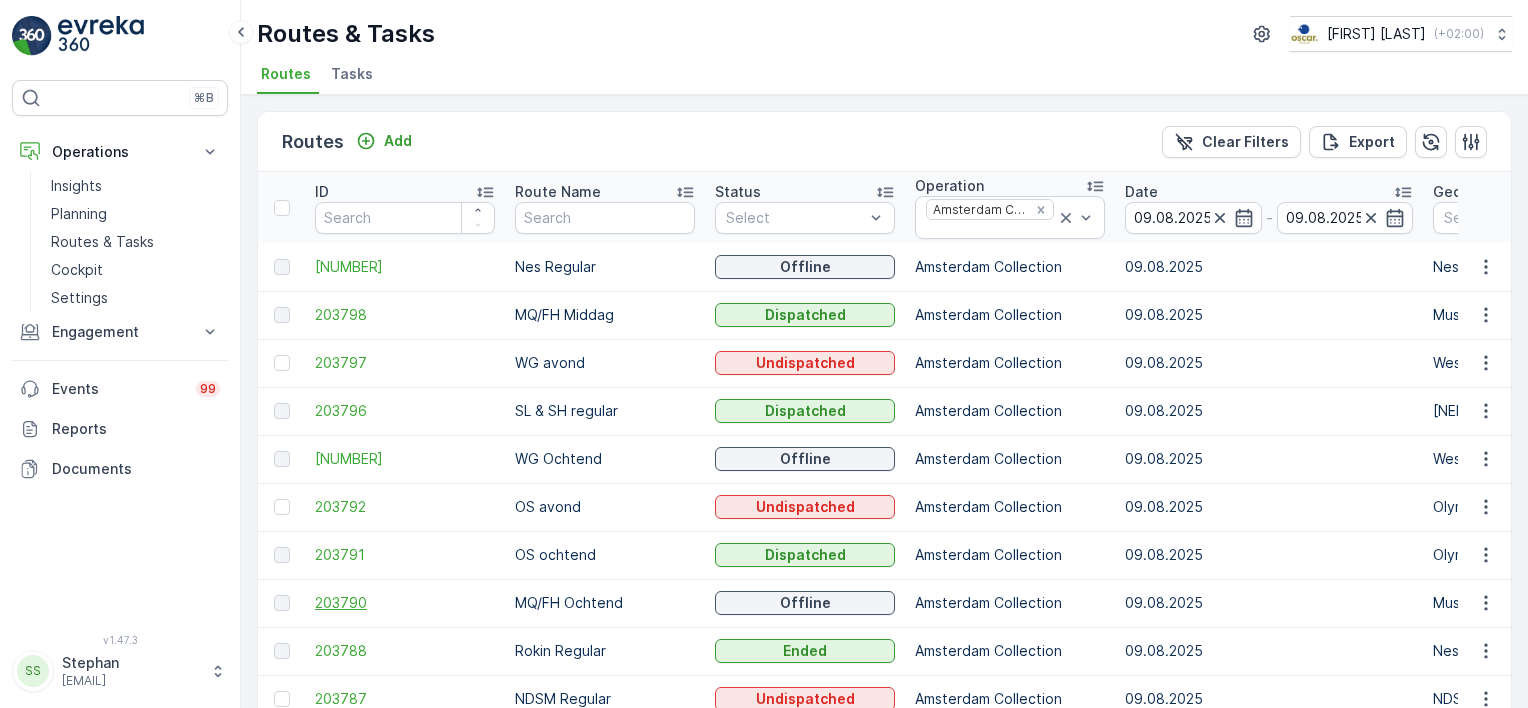 click on "203790" at bounding box center (405, 603) 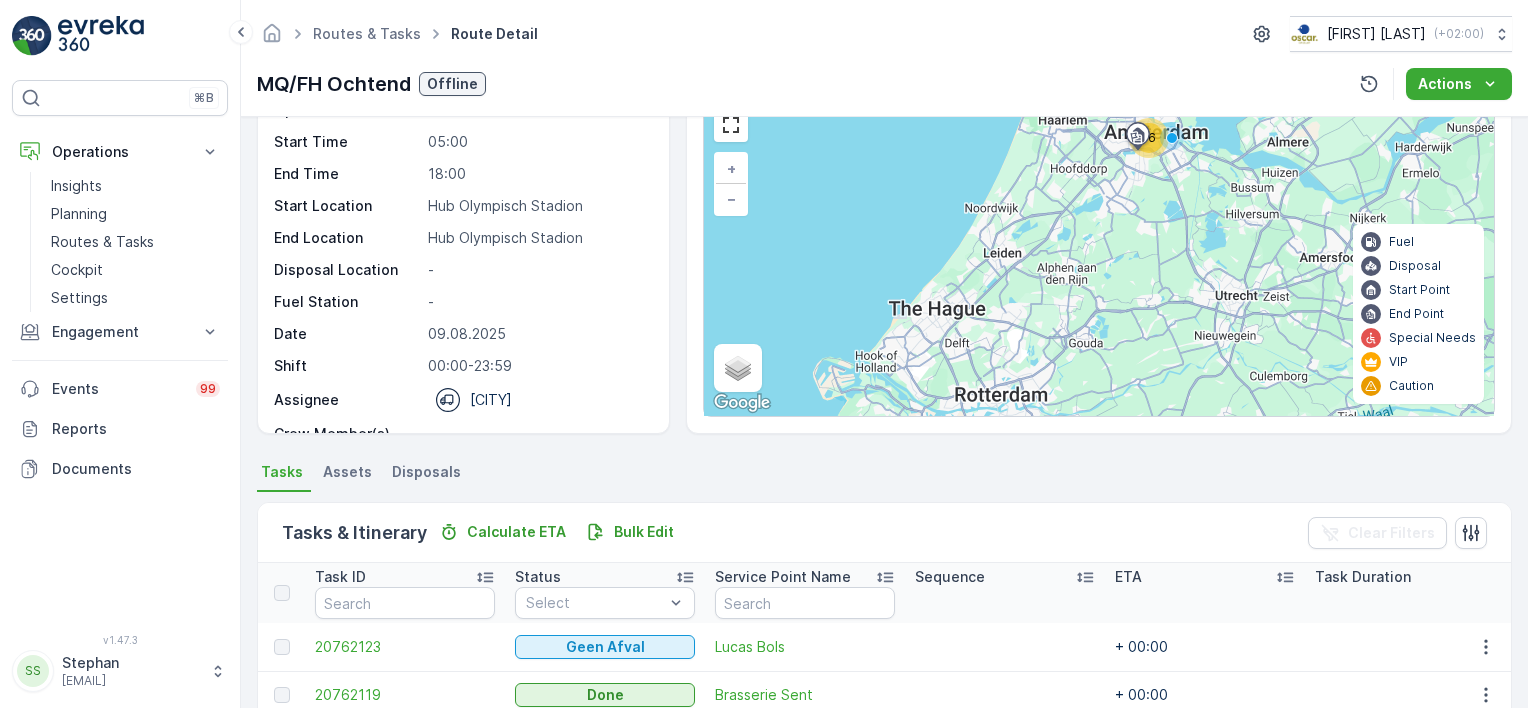 scroll, scrollTop: 100, scrollLeft: 0, axis: vertical 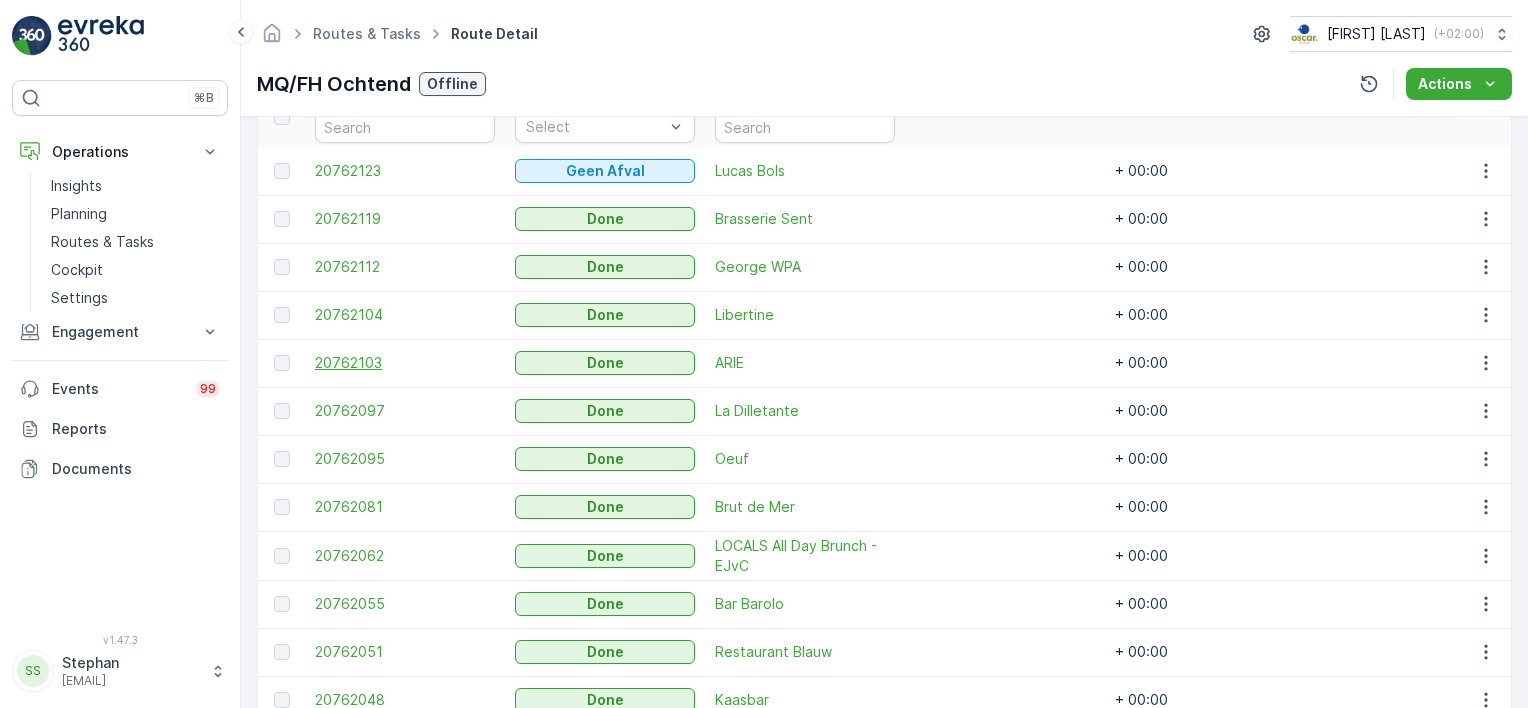 click on "20762103" at bounding box center (405, 363) 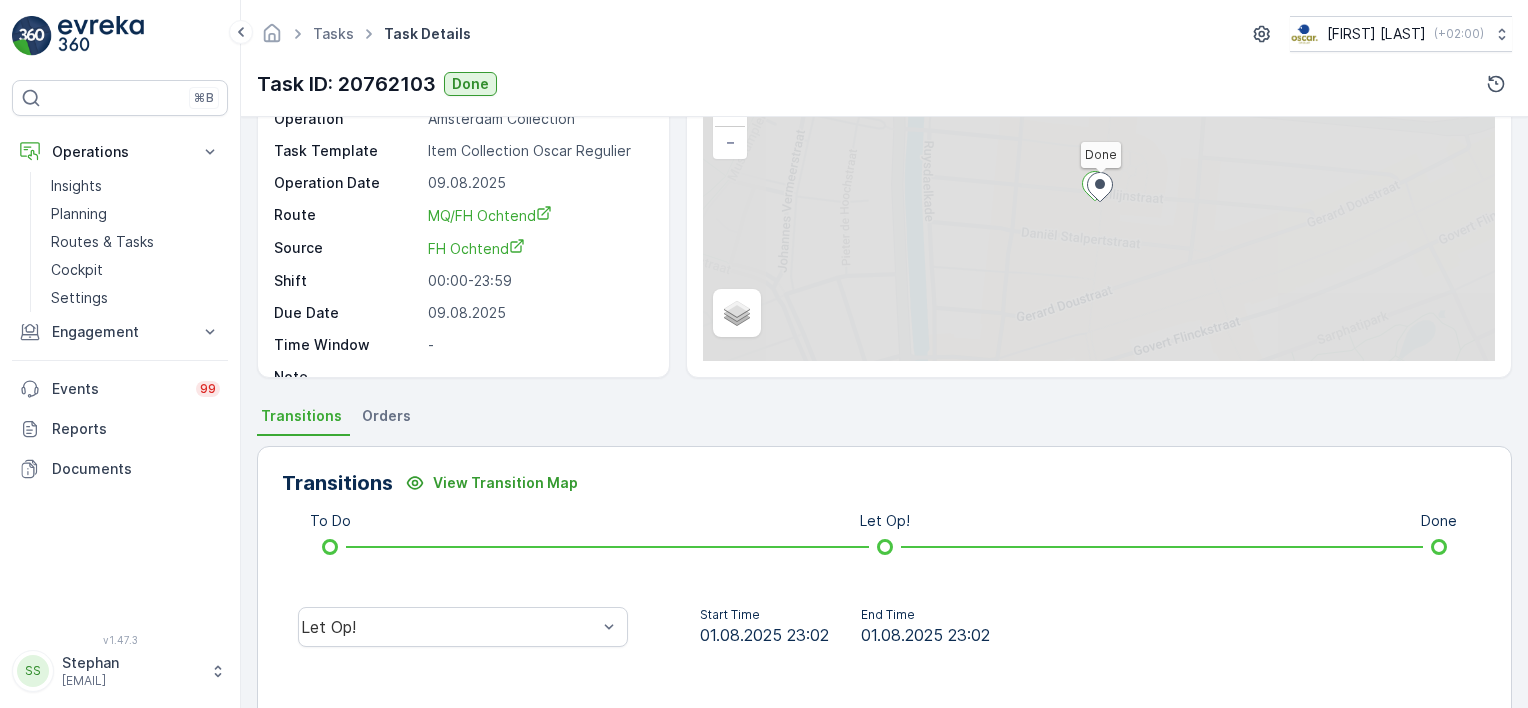 scroll, scrollTop: 300, scrollLeft: 0, axis: vertical 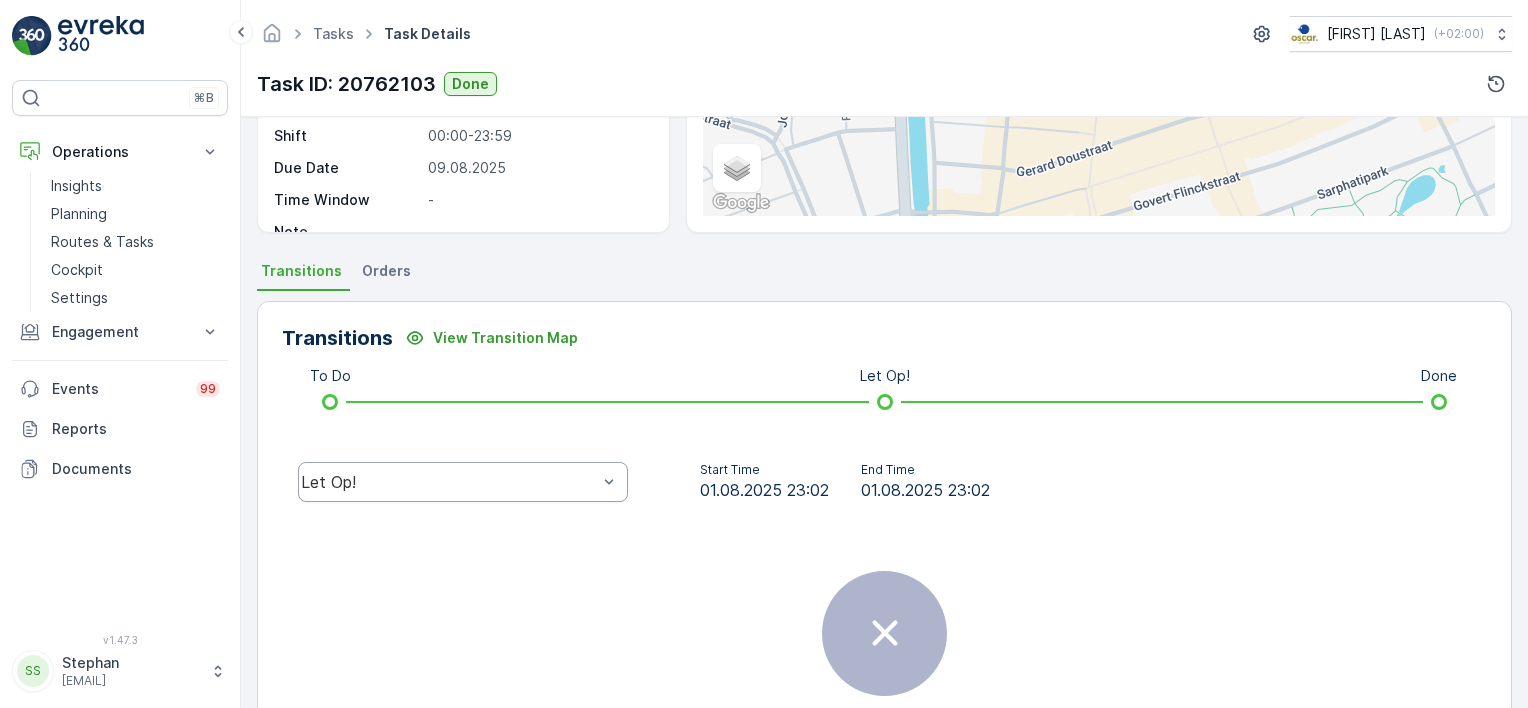 click on "Let Op!" at bounding box center (463, 482) 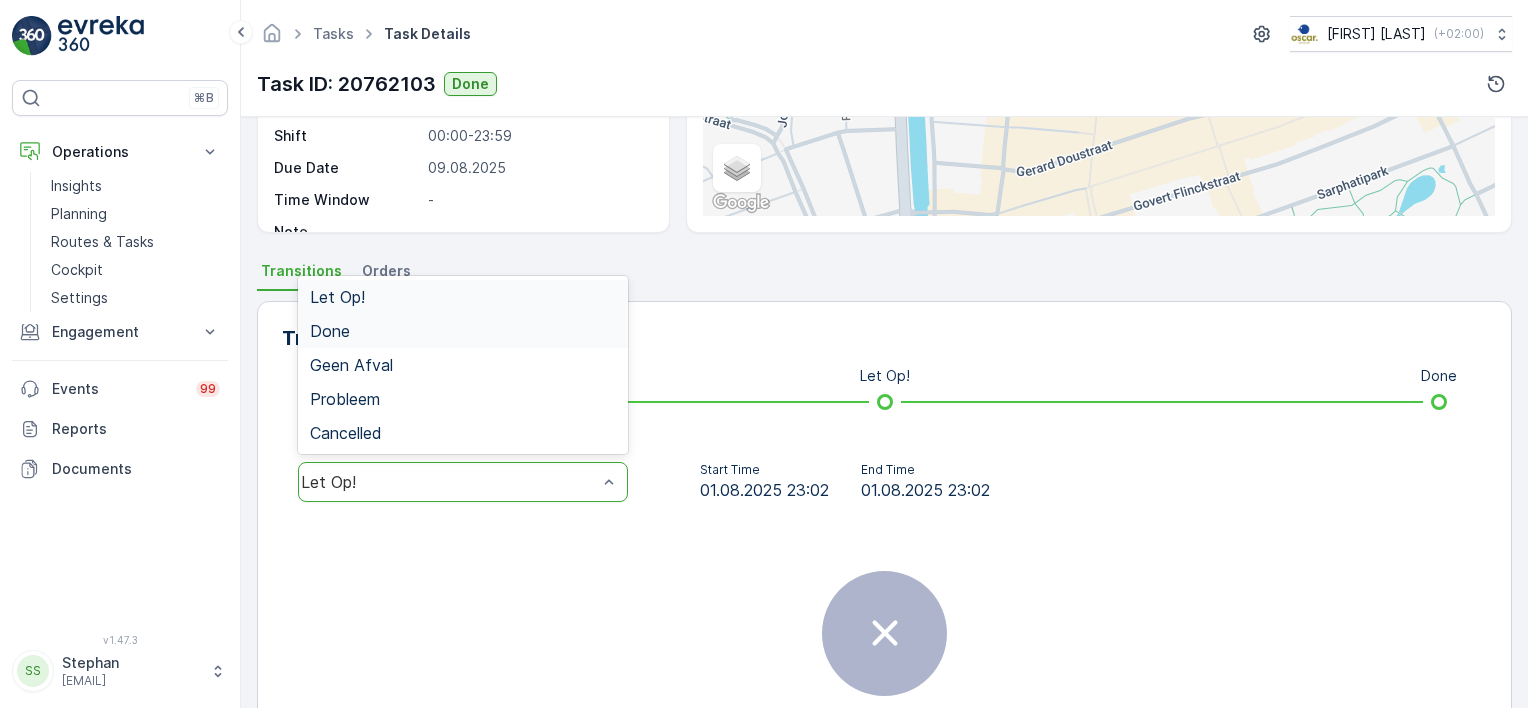 click on "Done" at bounding box center [330, 331] 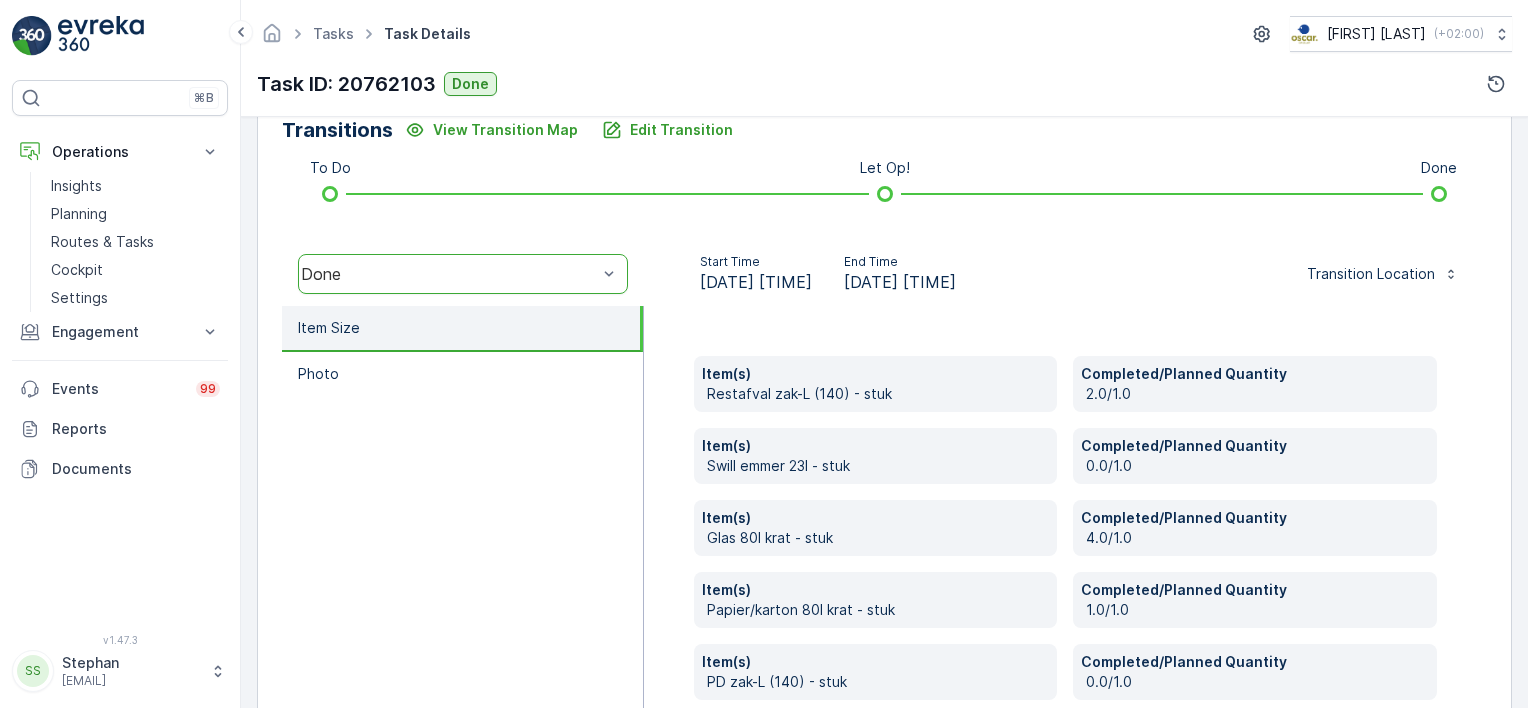 scroll, scrollTop: 611, scrollLeft: 0, axis: vertical 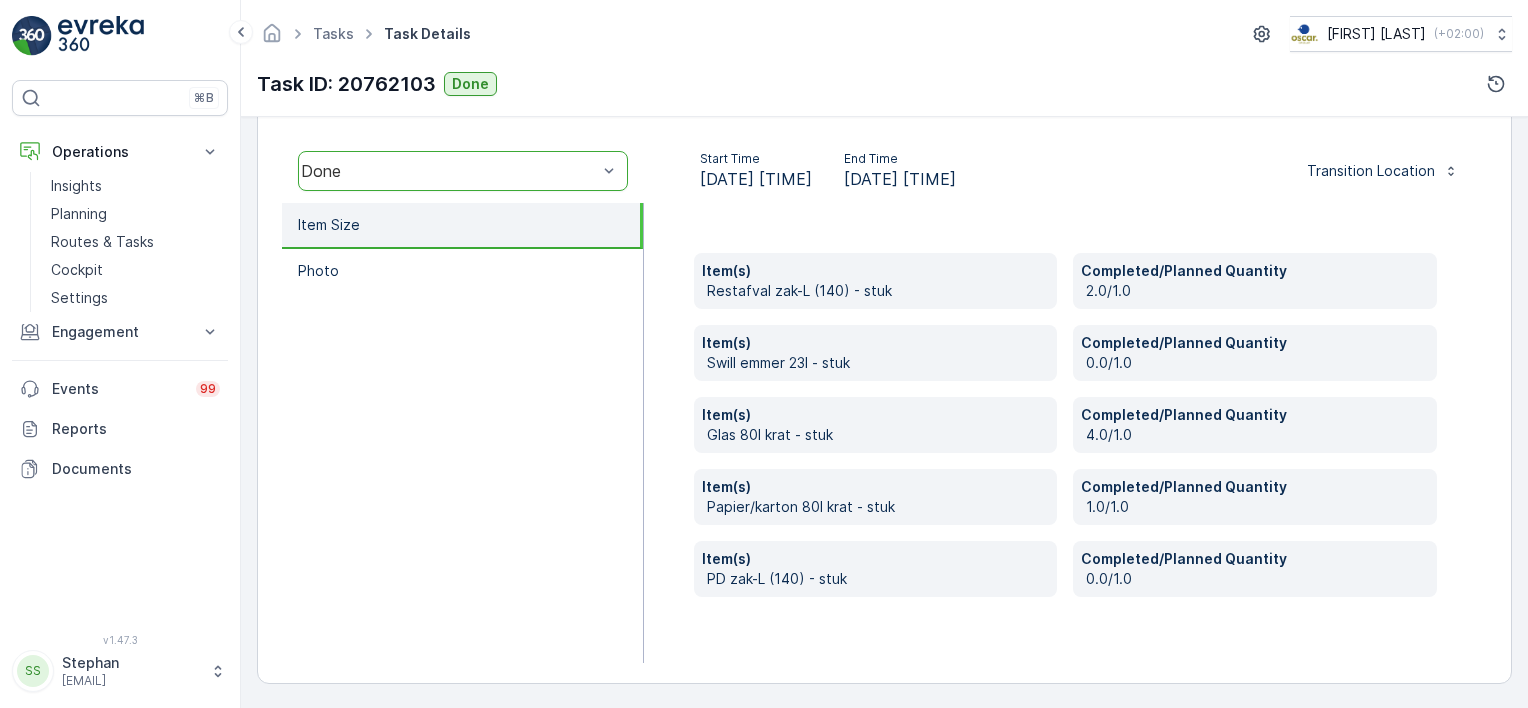 click on "Item Size Photo" at bounding box center [463, 433] 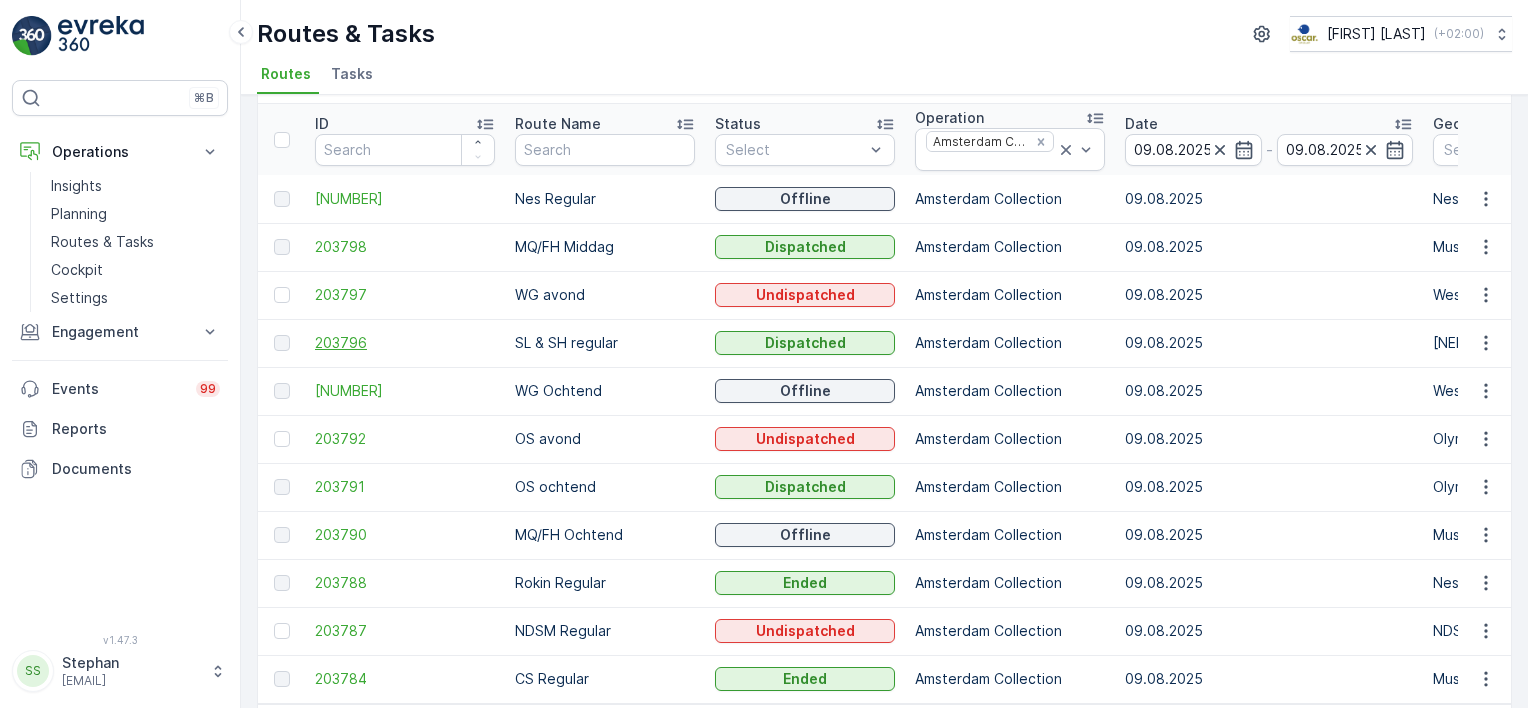scroll, scrollTop: 100, scrollLeft: 0, axis: vertical 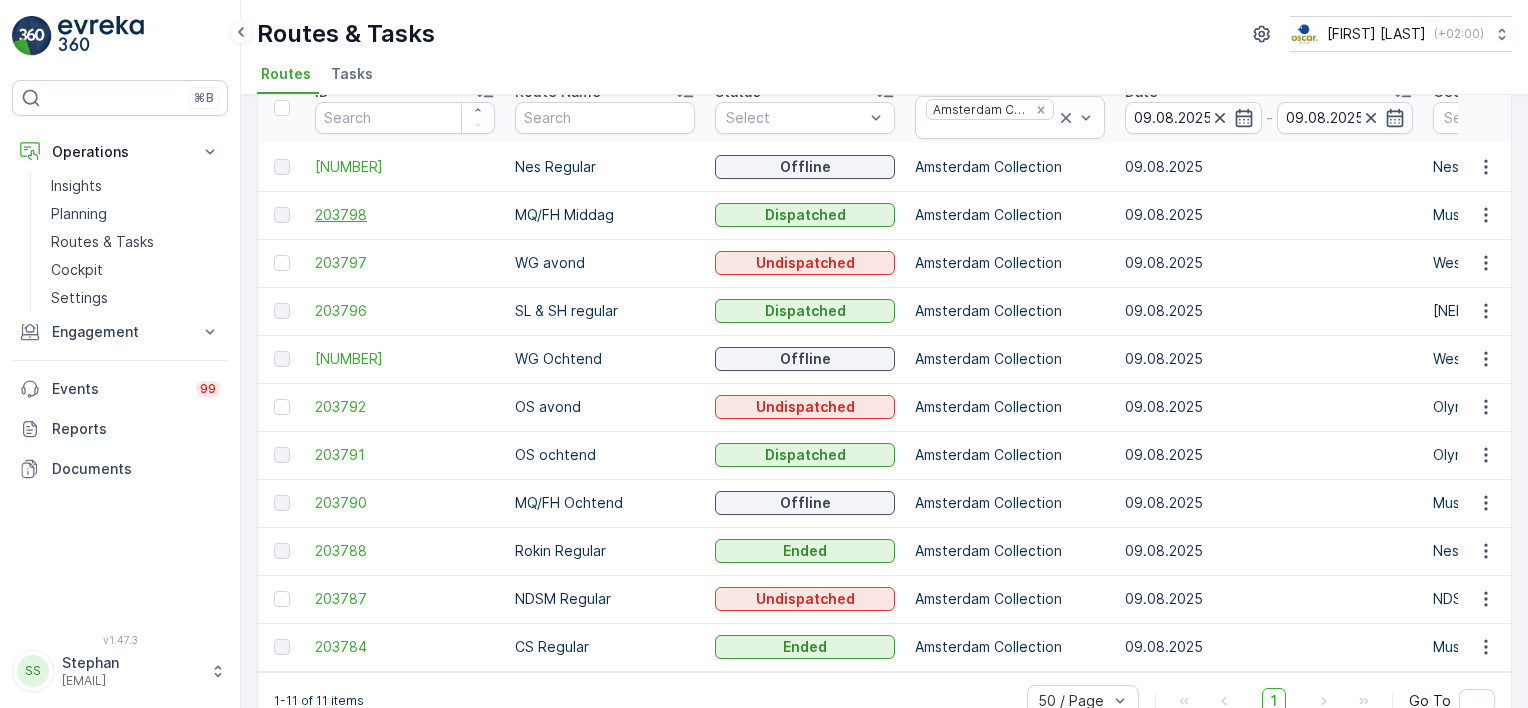 click on "203798" at bounding box center (405, 215) 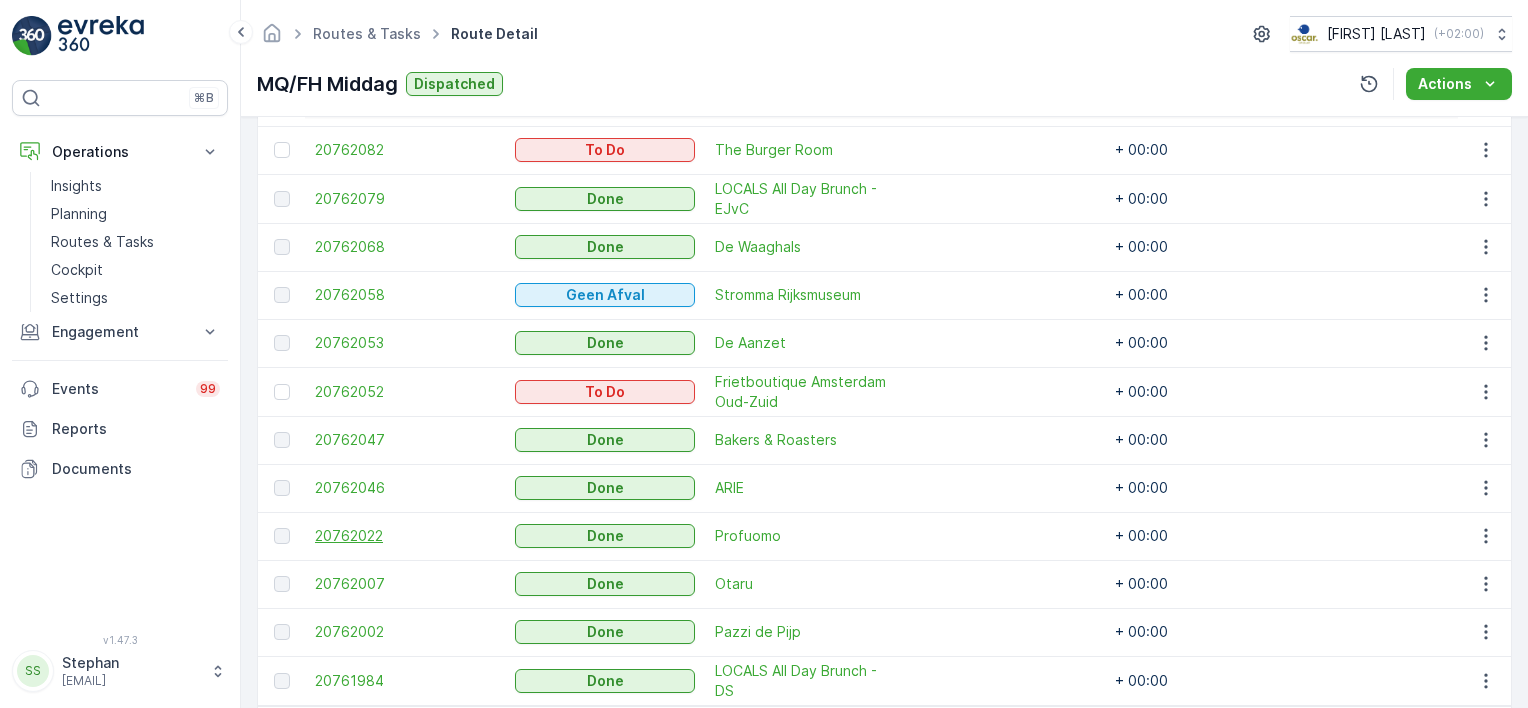 scroll, scrollTop: 1100, scrollLeft: 0, axis: vertical 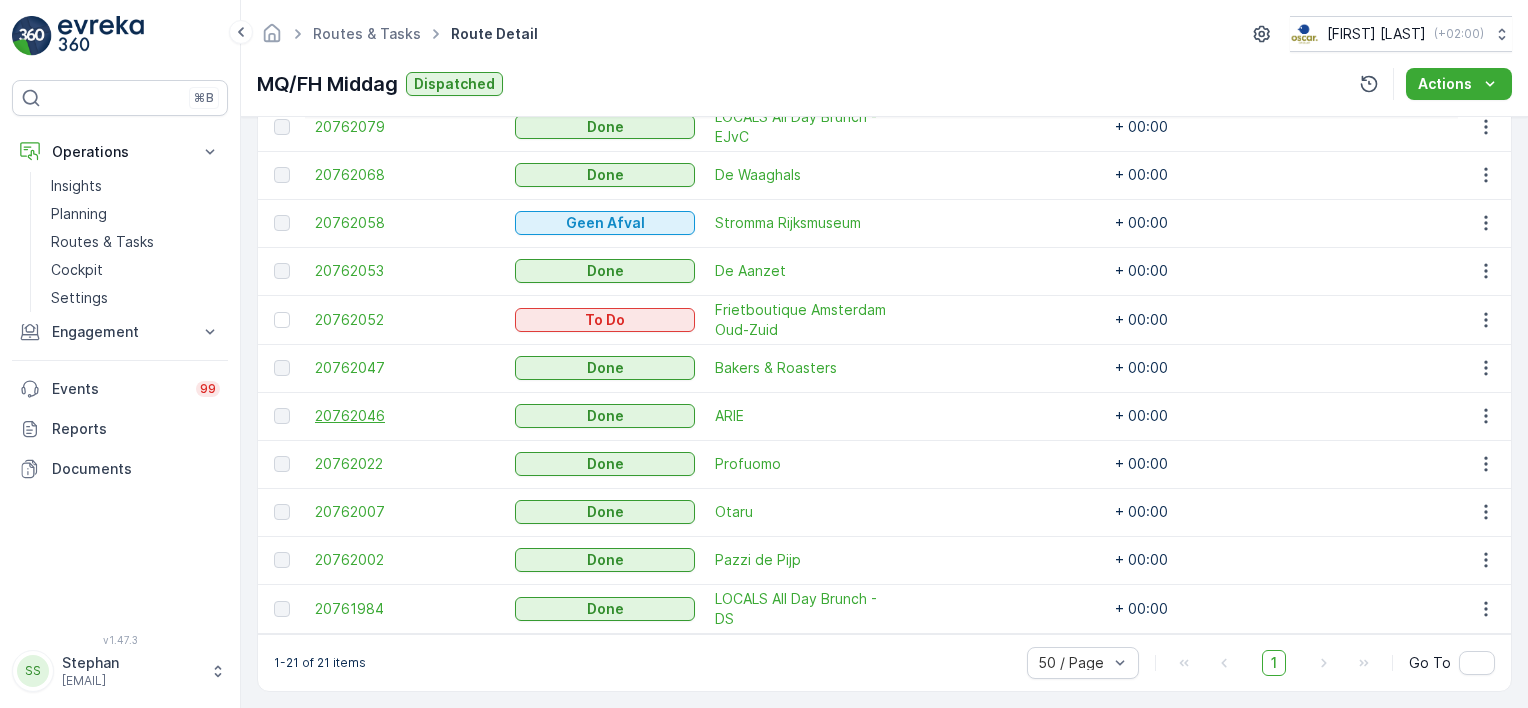 click on "20762046" at bounding box center [405, 416] 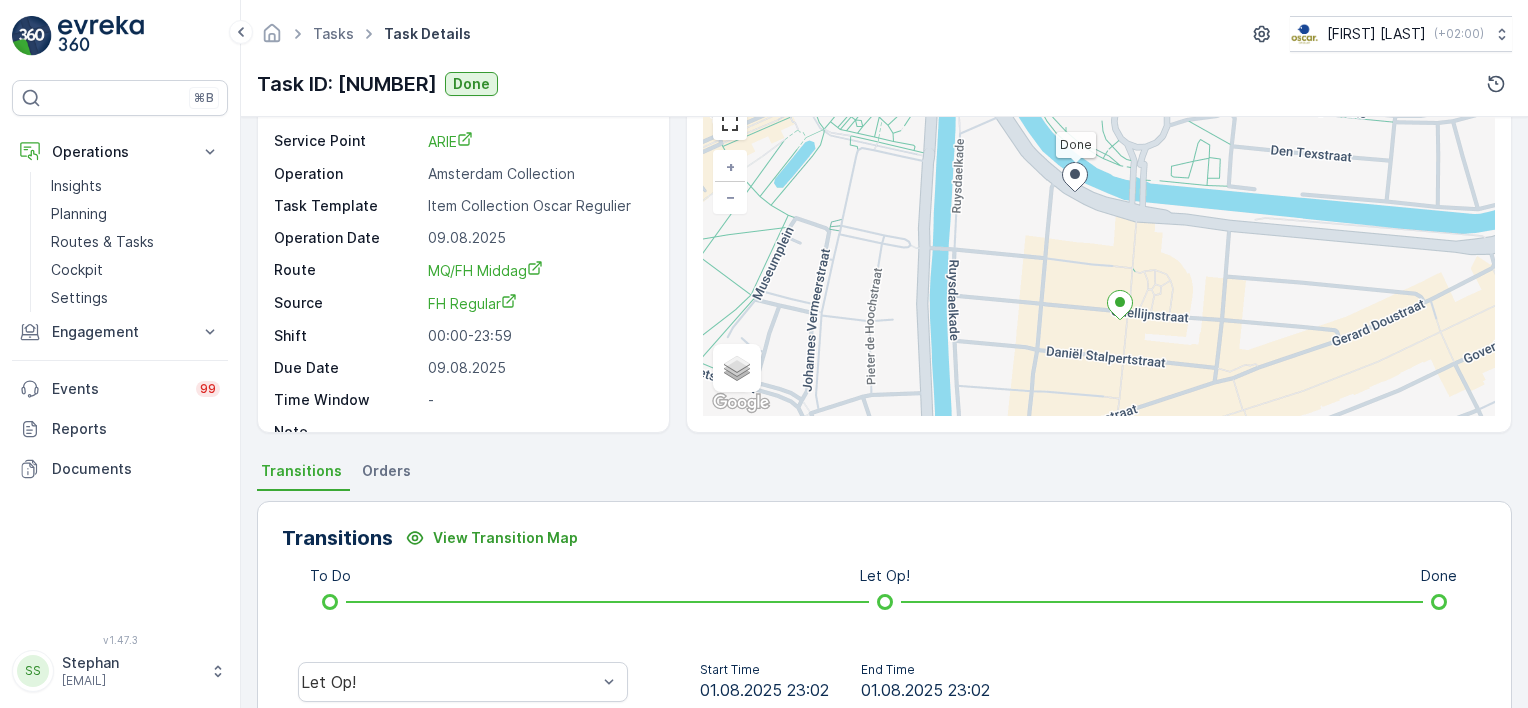 scroll, scrollTop: 400, scrollLeft: 0, axis: vertical 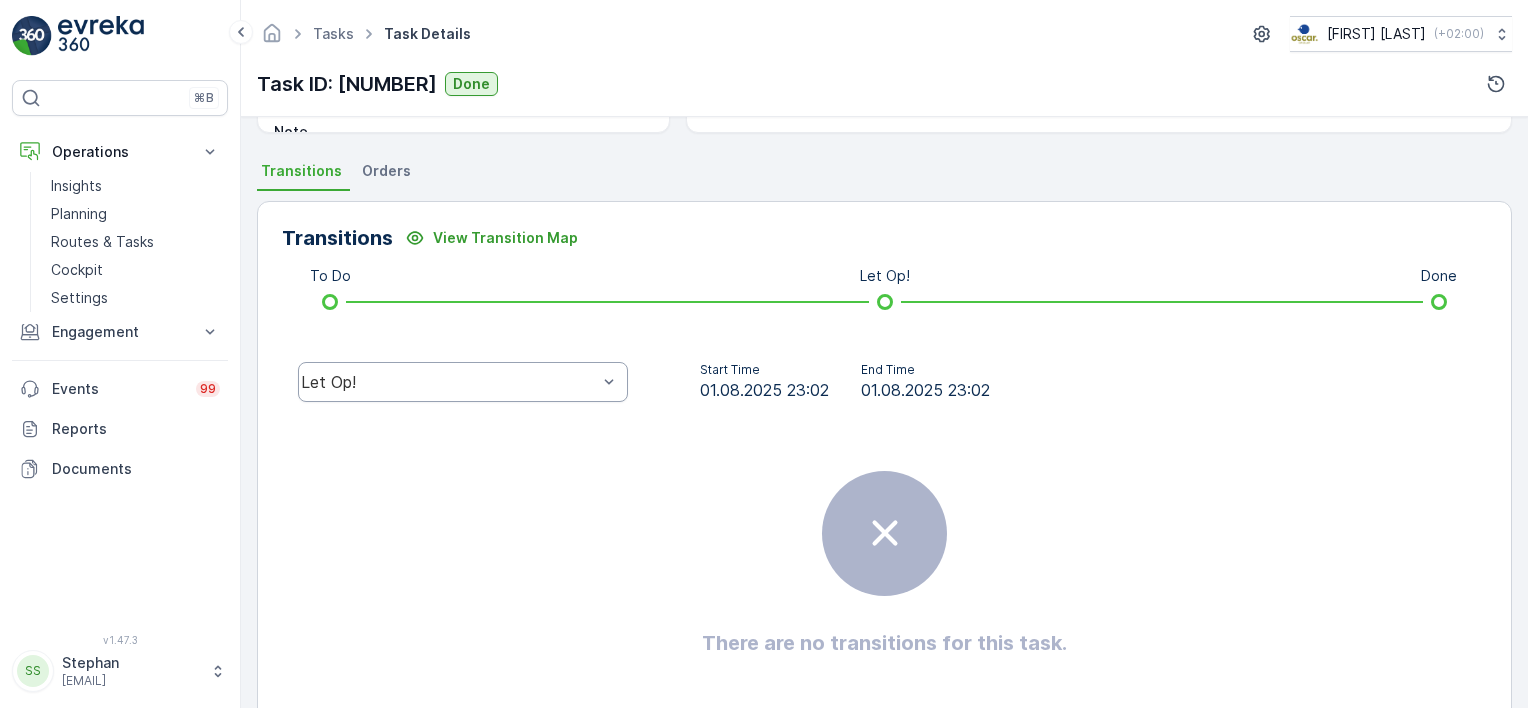 click on "Let Op!" at bounding box center (463, 382) 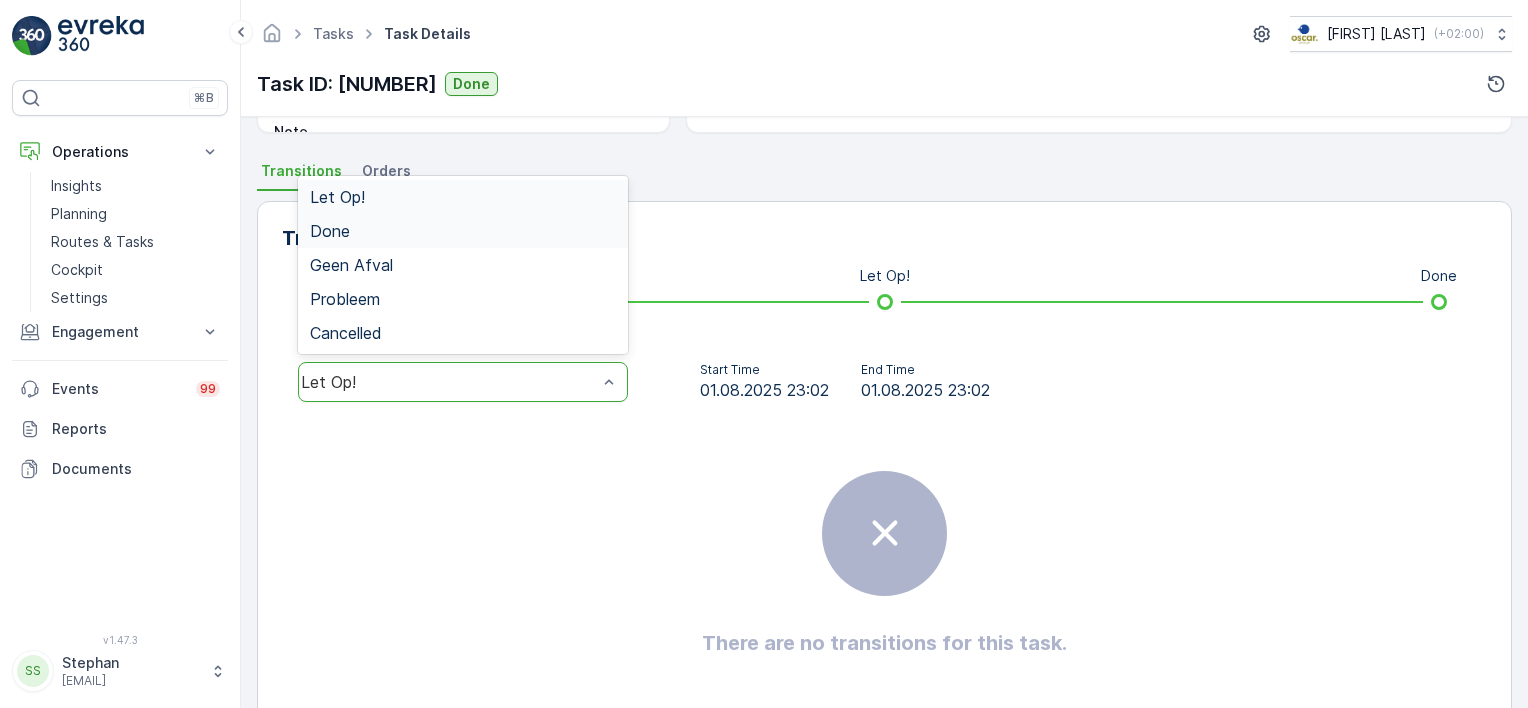click on "Done" at bounding box center [330, 231] 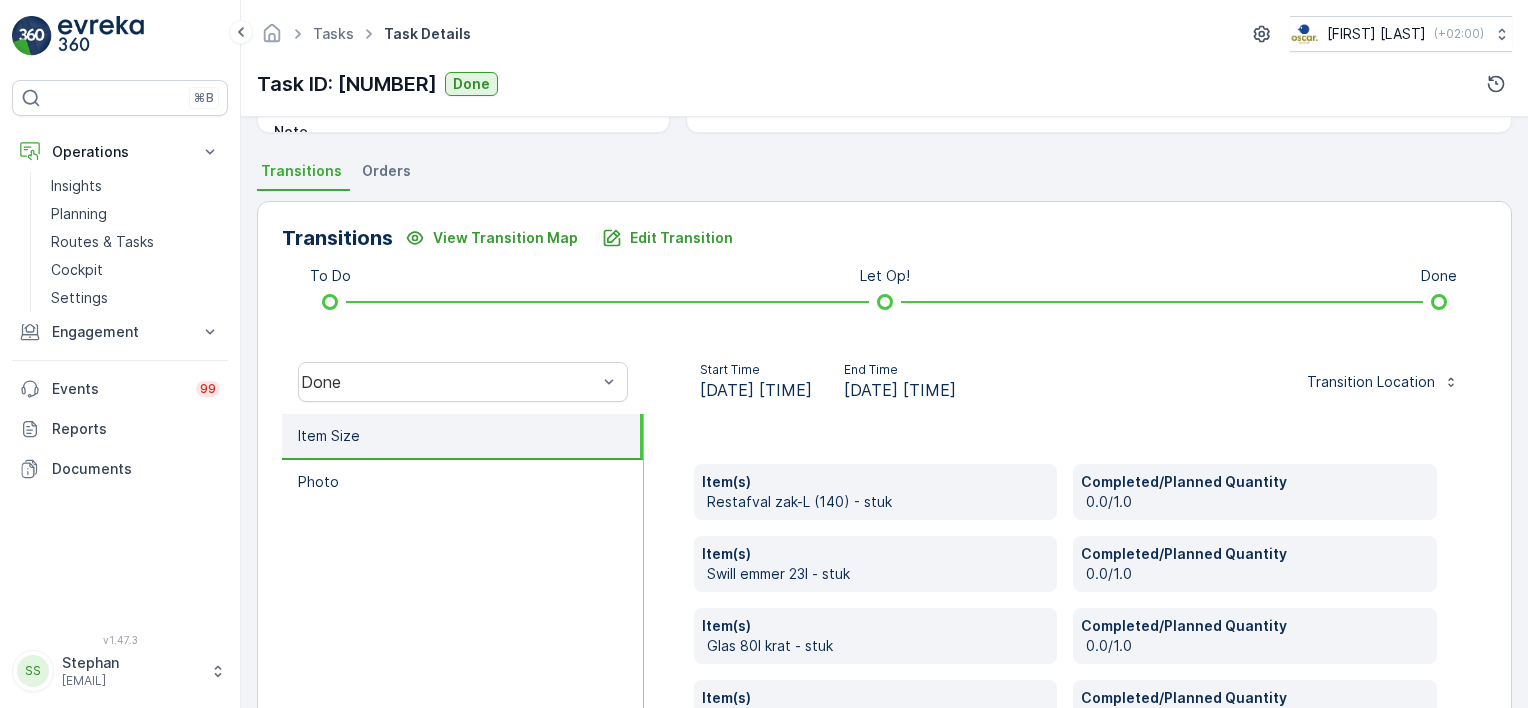 click on "Item(s) Restafval zak-L (140) - stuk Completed/Planned Quantity 0.0/1.0 Item(s) Swill emmer 23l - stuk Completed/Planned Quantity 0.0/1.0 Item(s) Glas 80l krat - stuk Completed/Planned Quantity 0.0/1.0 Item(s) PD zak-L (140) - stuk Completed/Planned Quantity 0.0/1.0 Item(s) PD zak-M (60) - stuk Completed/Planned Quantity 1.0/0.0" at bounding box center (1066, 644) 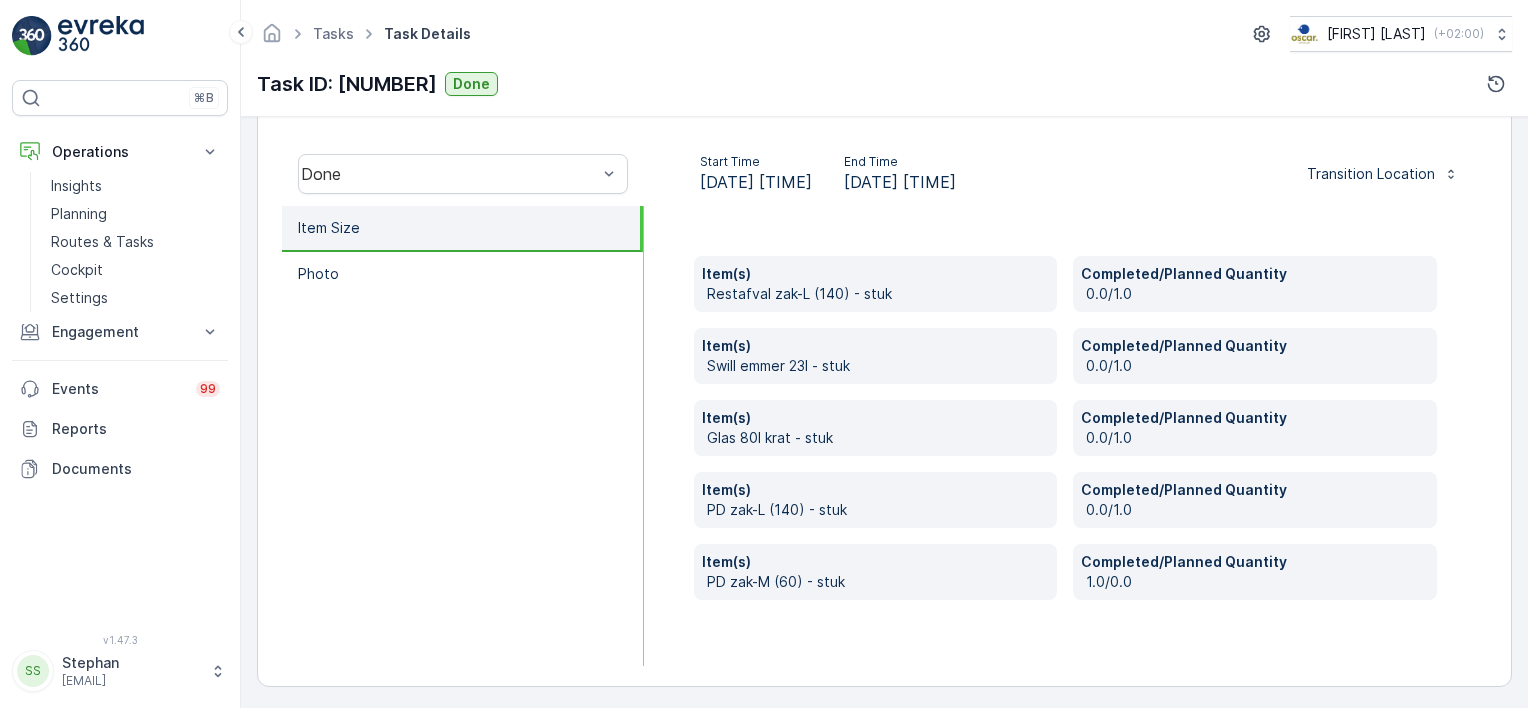 scroll, scrollTop: 611, scrollLeft: 0, axis: vertical 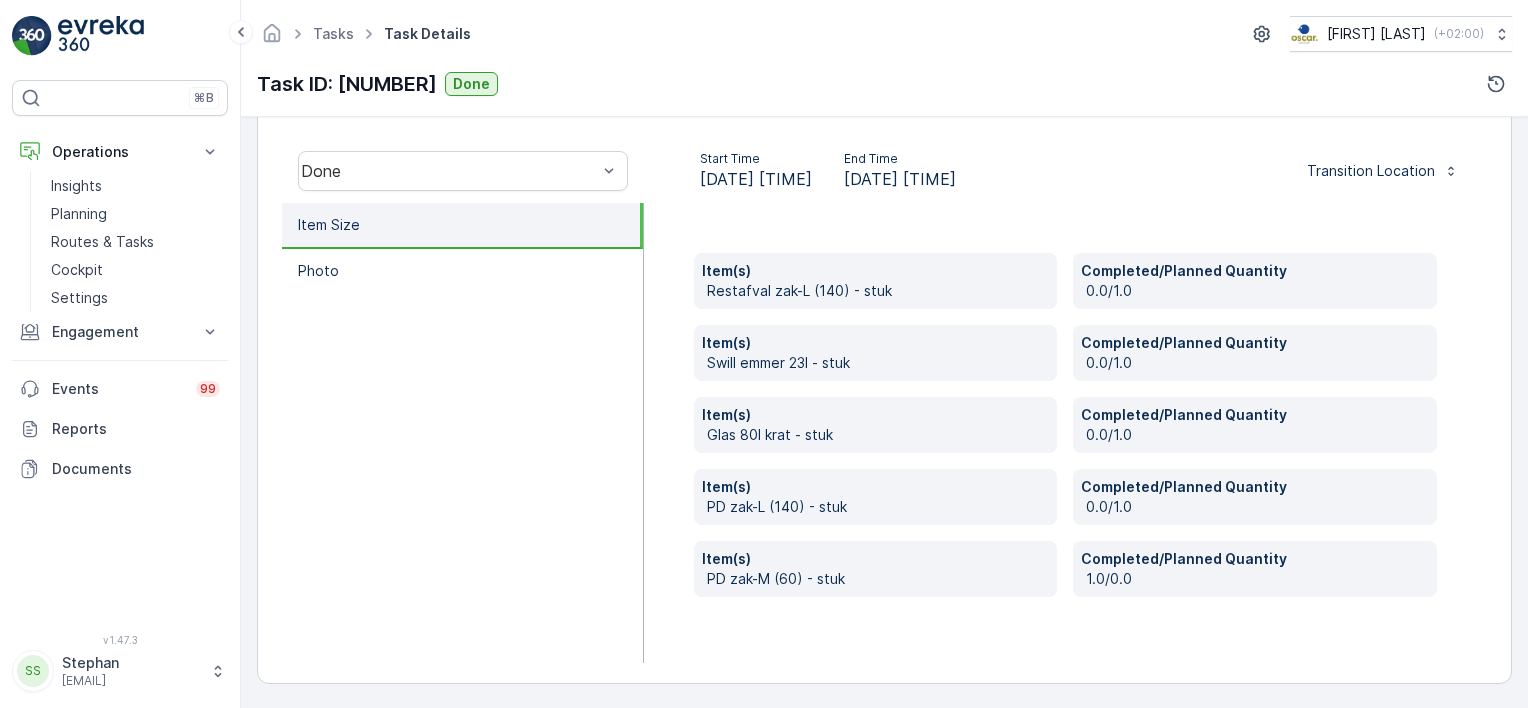 click on "PD zak-M (60) - stuk" at bounding box center (878, 579) 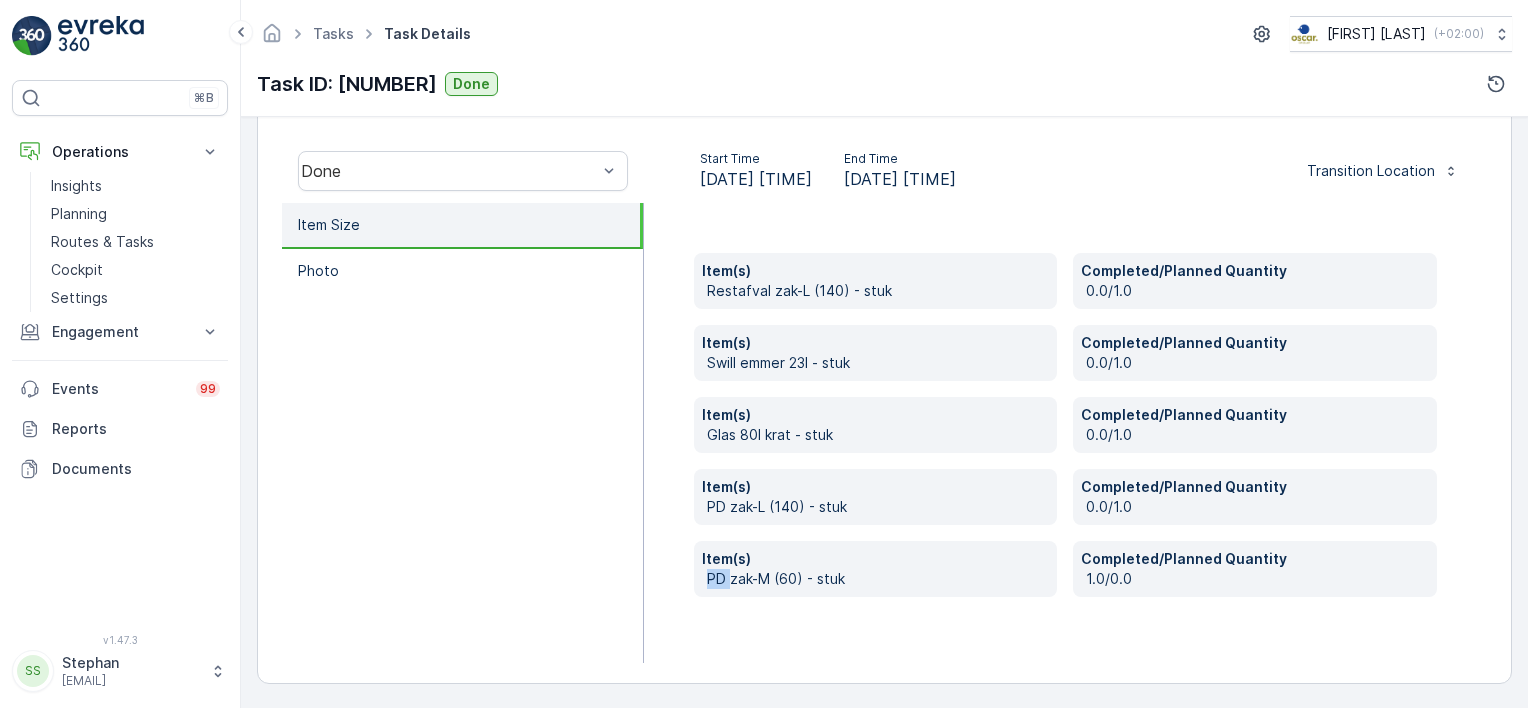 click on "PD zak-M (60) - stuk" at bounding box center (878, 579) 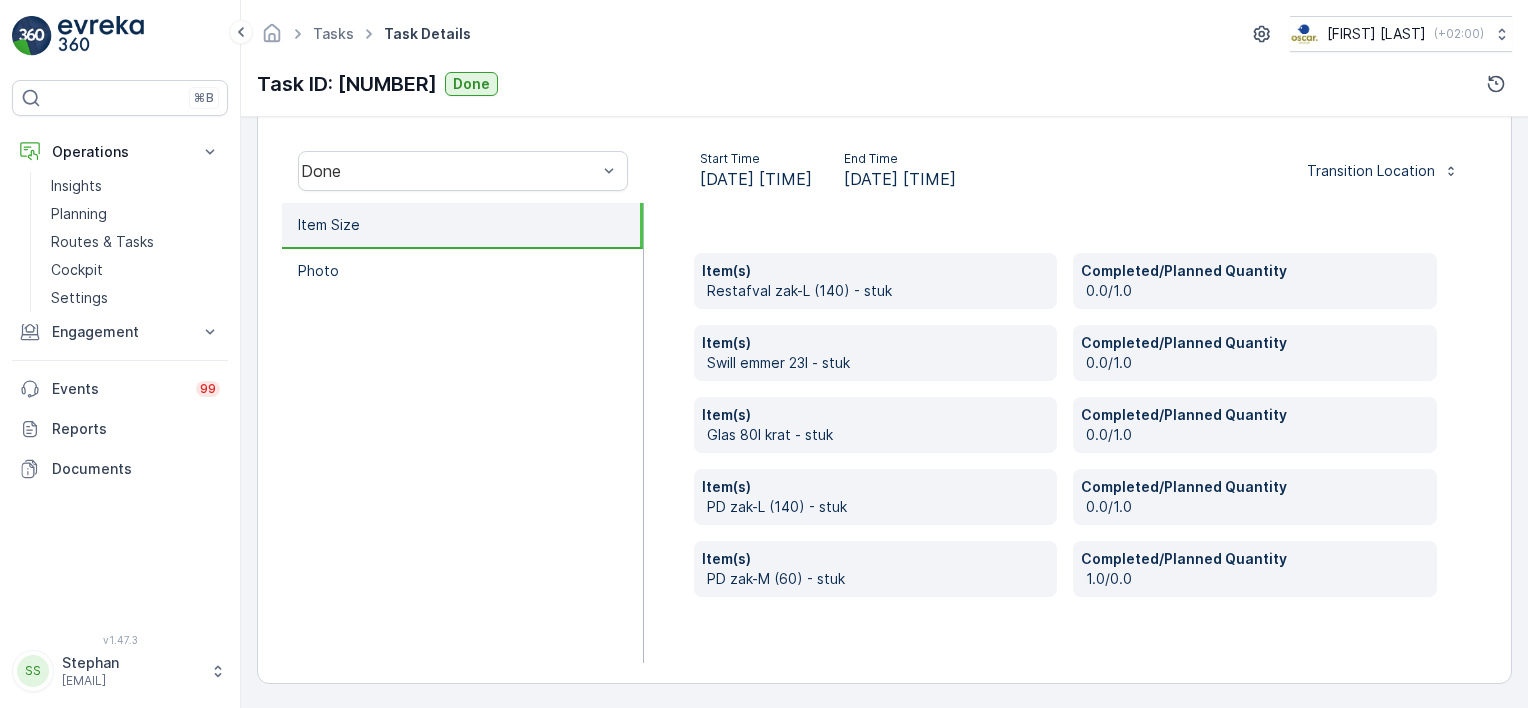 click on "Item(s) Restafval zak-L (140) - stuk Completed/Planned Quantity 0.0/1.0 Item(s) Swill emmer 23l - stuk Completed/Planned Quantity 0.0/1.0 Item(s) Glas 80l krat - stuk Completed/Planned Quantity 0.0/1.0 Item(s) PD zak-L (140) - stuk Completed/Planned Quantity 0.0/1.0 Item(s) PD zak-M (60) - stuk Completed/Planned Quantity 1.0/0.0" at bounding box center [1066, 433] 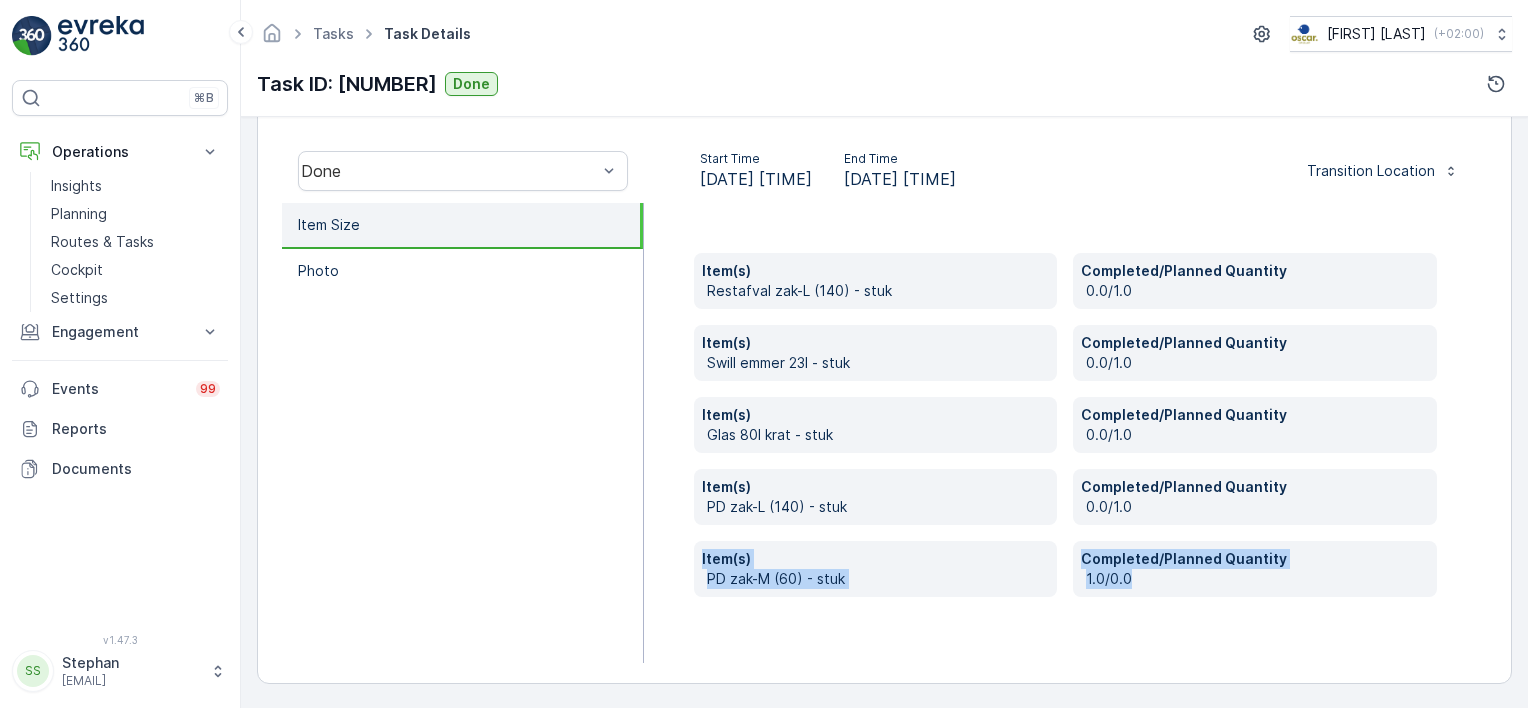 drag, startPoint x: 1156, startPoint y: 573, endPoint x: 653, endPoint y: 549, distance: 503.57224 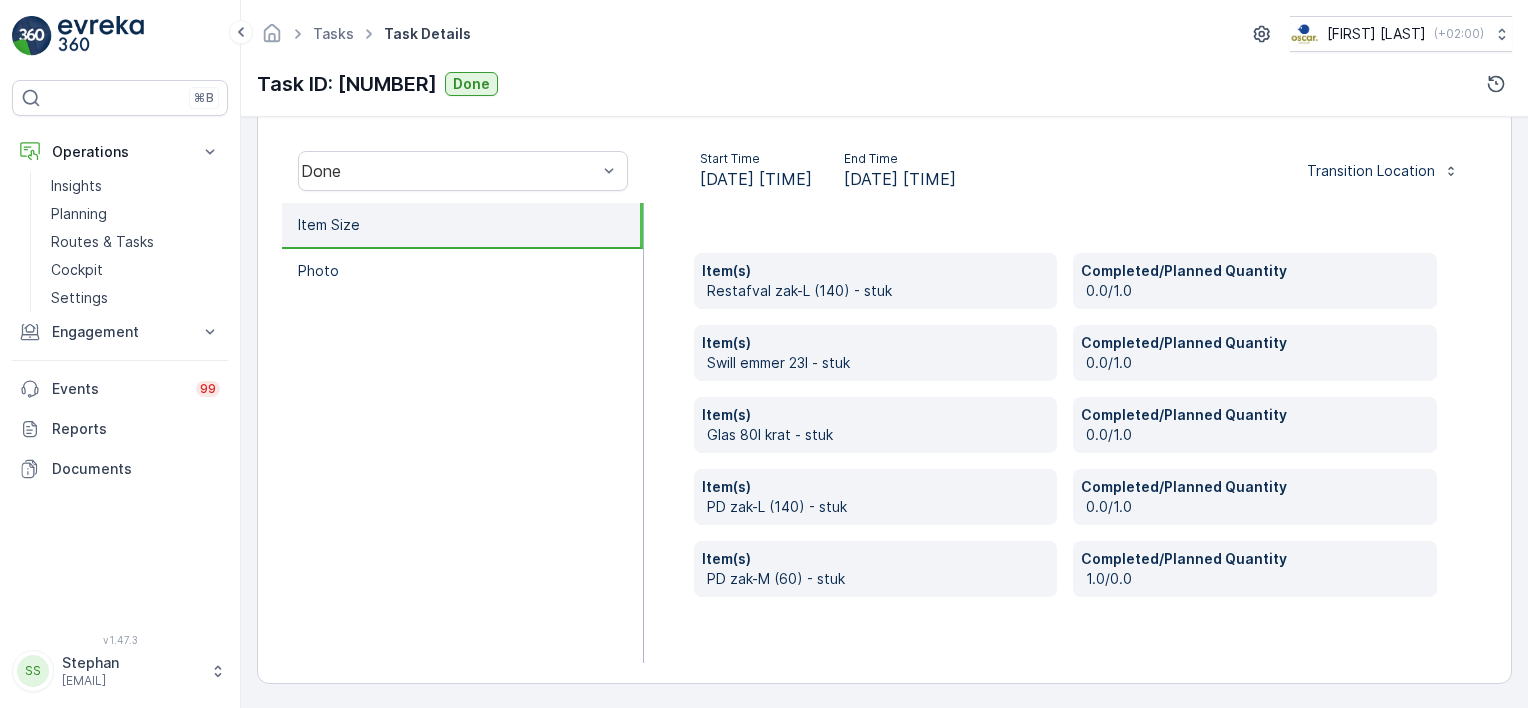 click on "Item(s) Restafval zak-L (140) - stuk Completed/Planned Quantity 0.0/1.0 Item(s) Swill emmer 23l - stuk Completed/Planned Quantity 0.0/1.0 Item(s) Glas 80l krat - stuk Completed/Planned Quantity 0.0/1.0 Item(s) PD zak-L (140) - stuk Completed/Planned Quantity 0.0/1.0 Item(s) PD zak-M (60) - stuk Completed/Planned Quantity 1.0/0.0" at bounding box center (1066, 433) 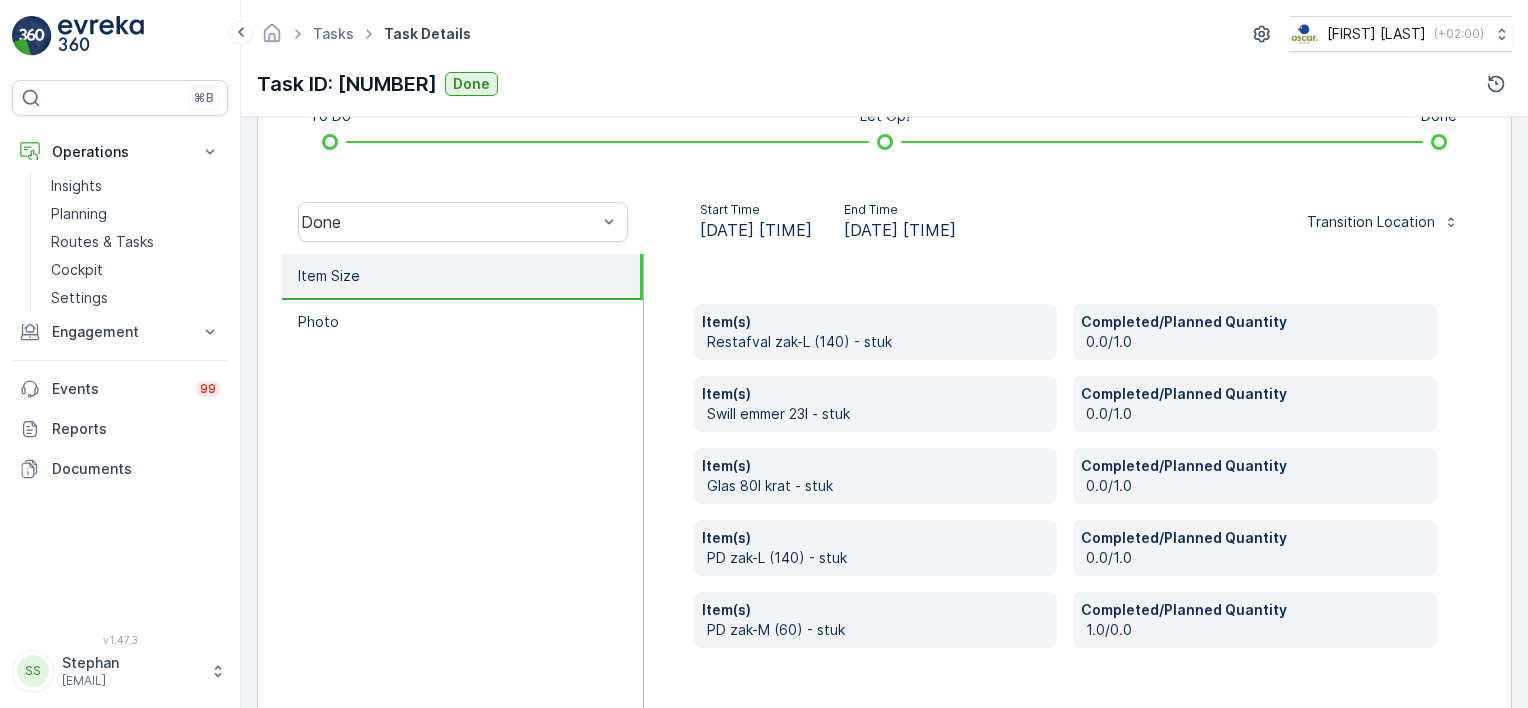 scroll, scrollTop: 611, scrollLeft: 0, axis: vertical 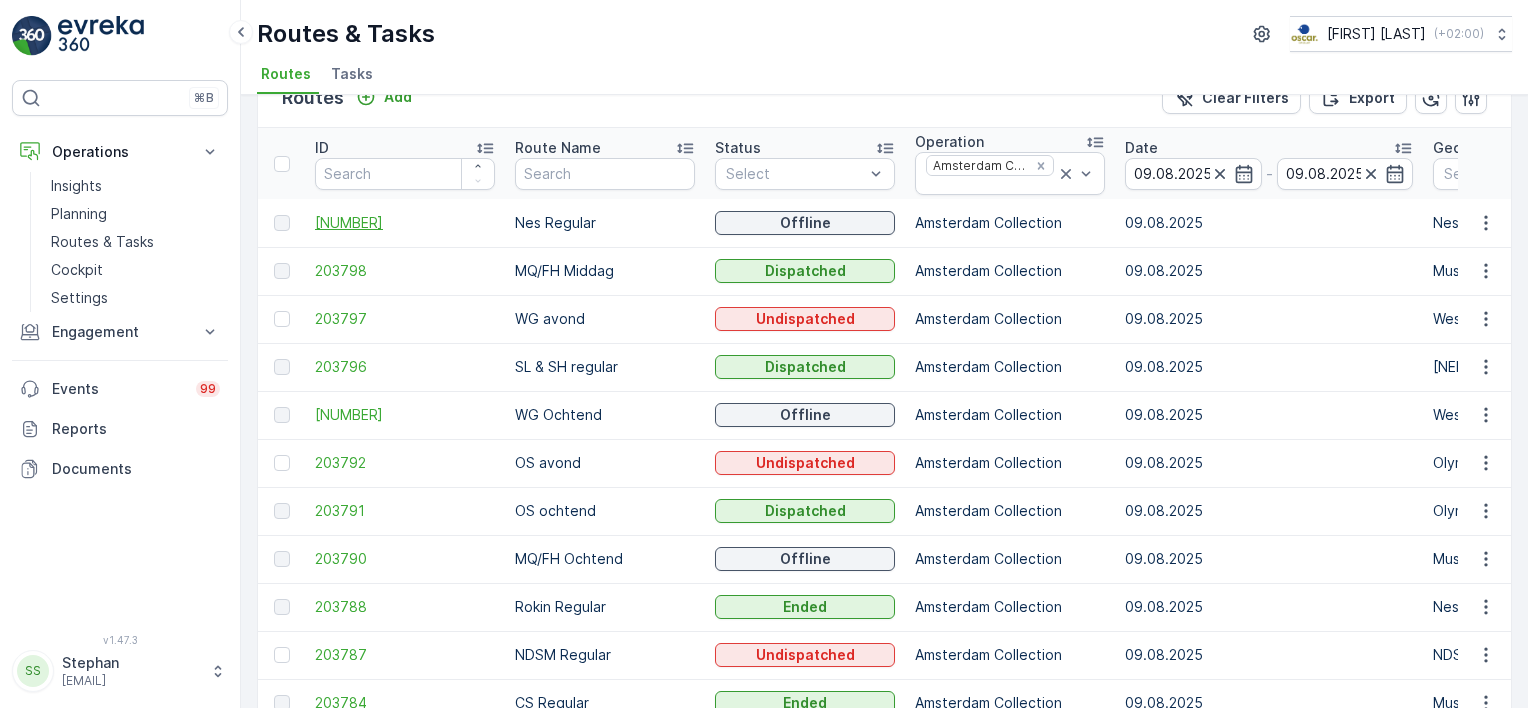 drag, startPoint x: 310, startPoint y: 220, endPoint x: 320, endPoint y: 223, distance: 10.440307 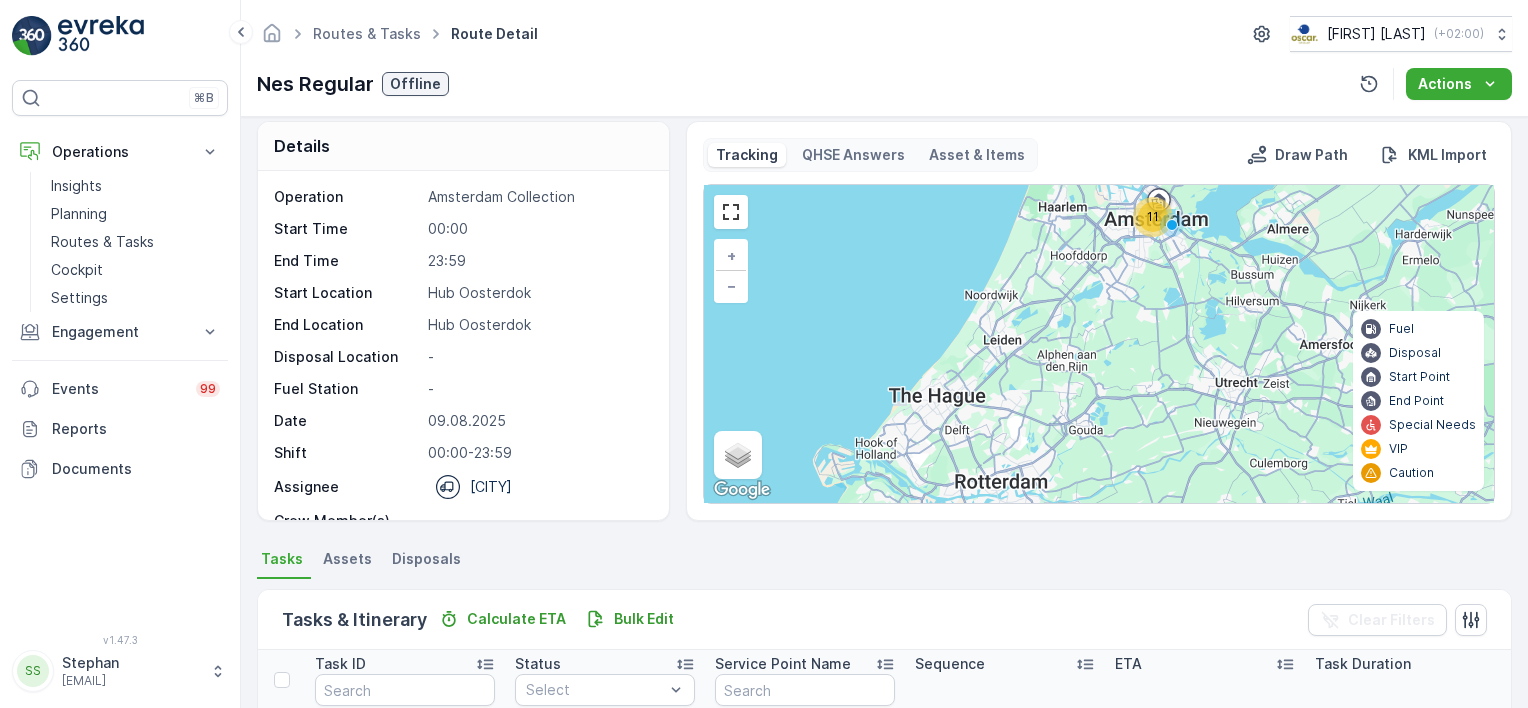 scroll, scrollTop: 0, scrollLeft: 0, axis: both 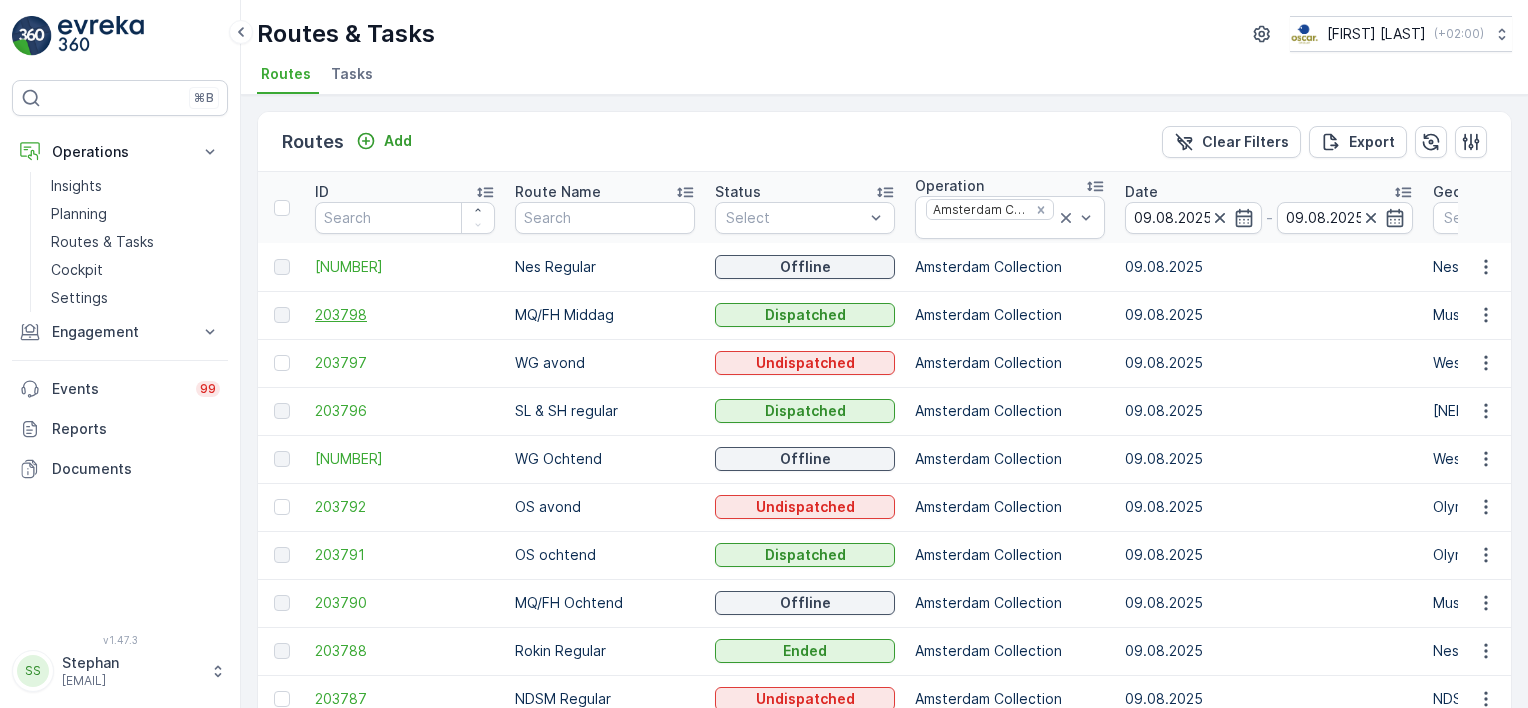 click on "203798" at bounding box center [405, 315] 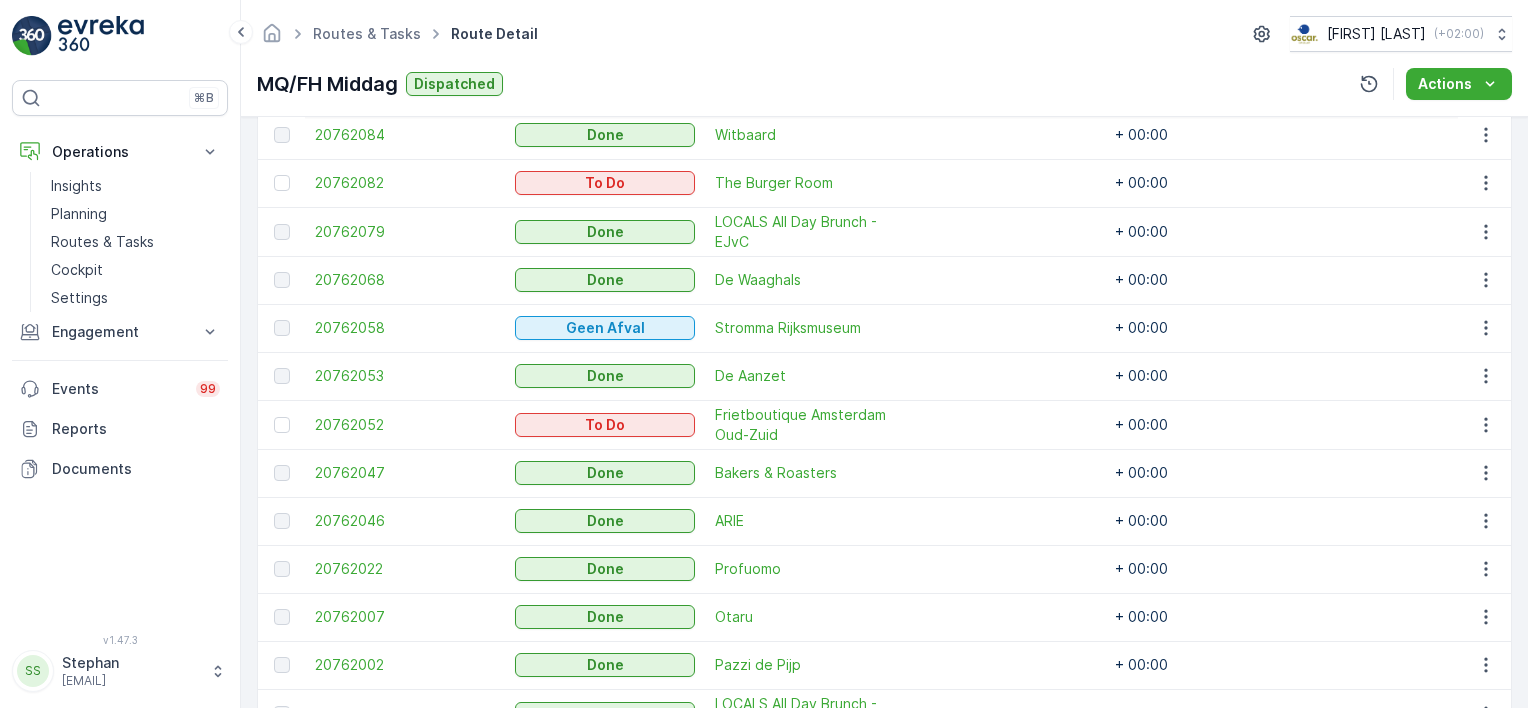 scroll, scrollTop: 1100, scrollLeft: 0, axis: vertical 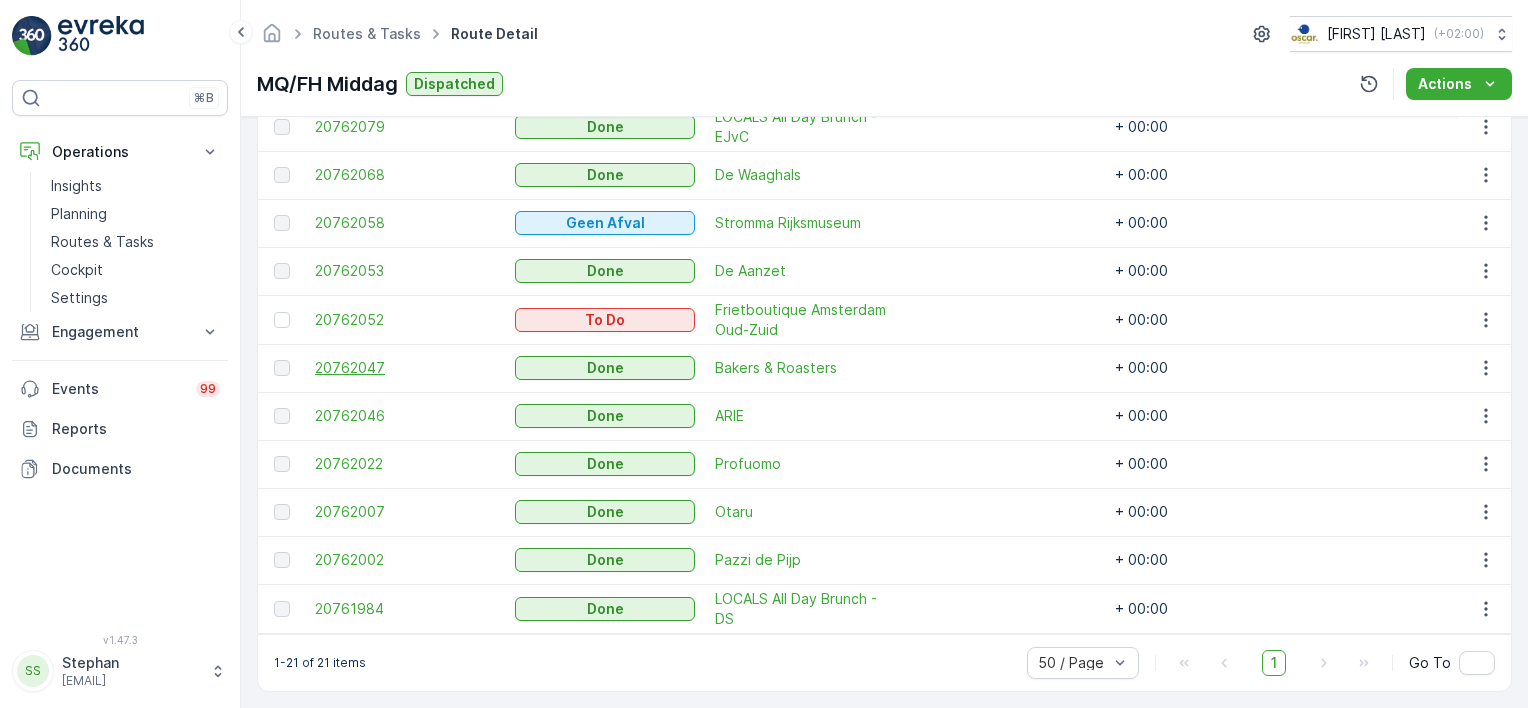 click on "20762047" at bounding box center (405, 368) 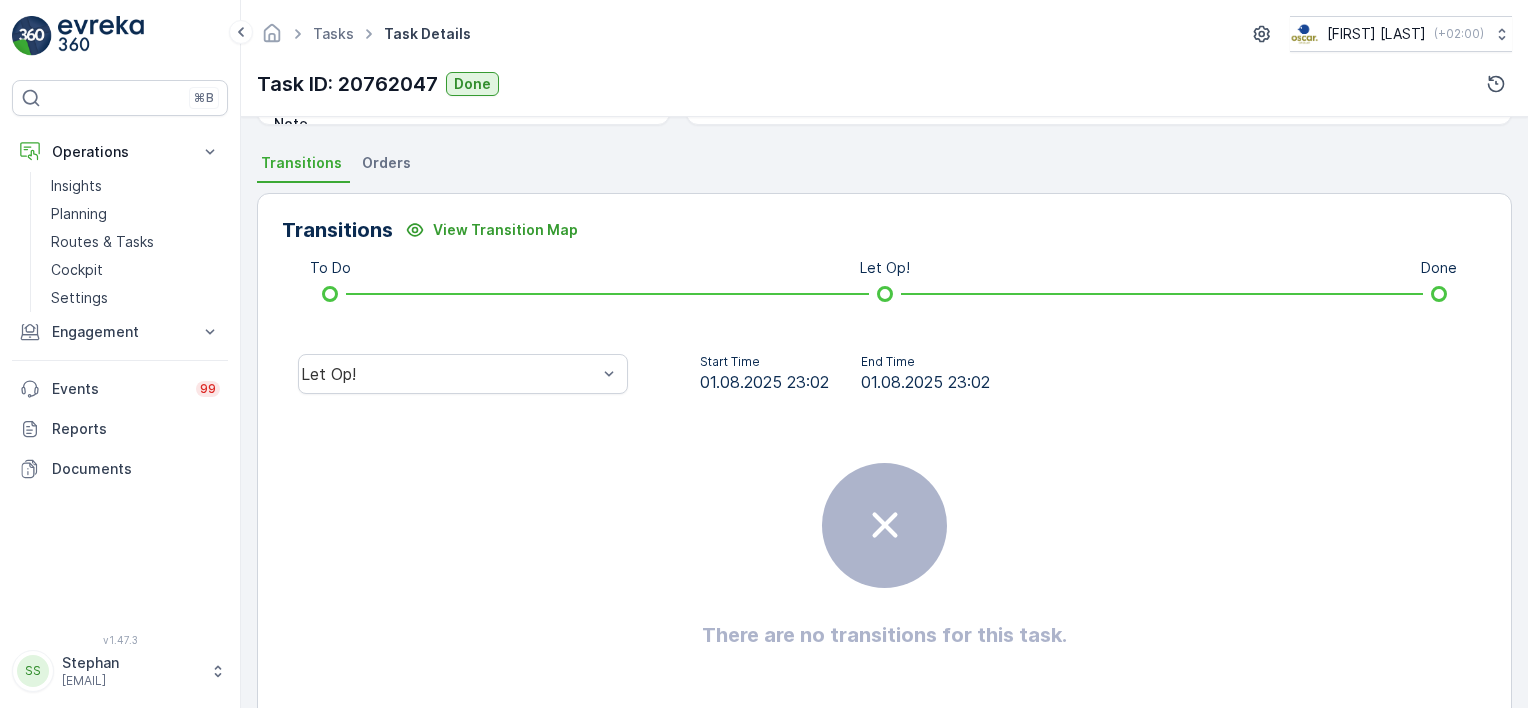 scroll, scrollTop: 451, scrollLeft: 0, axis: vertical 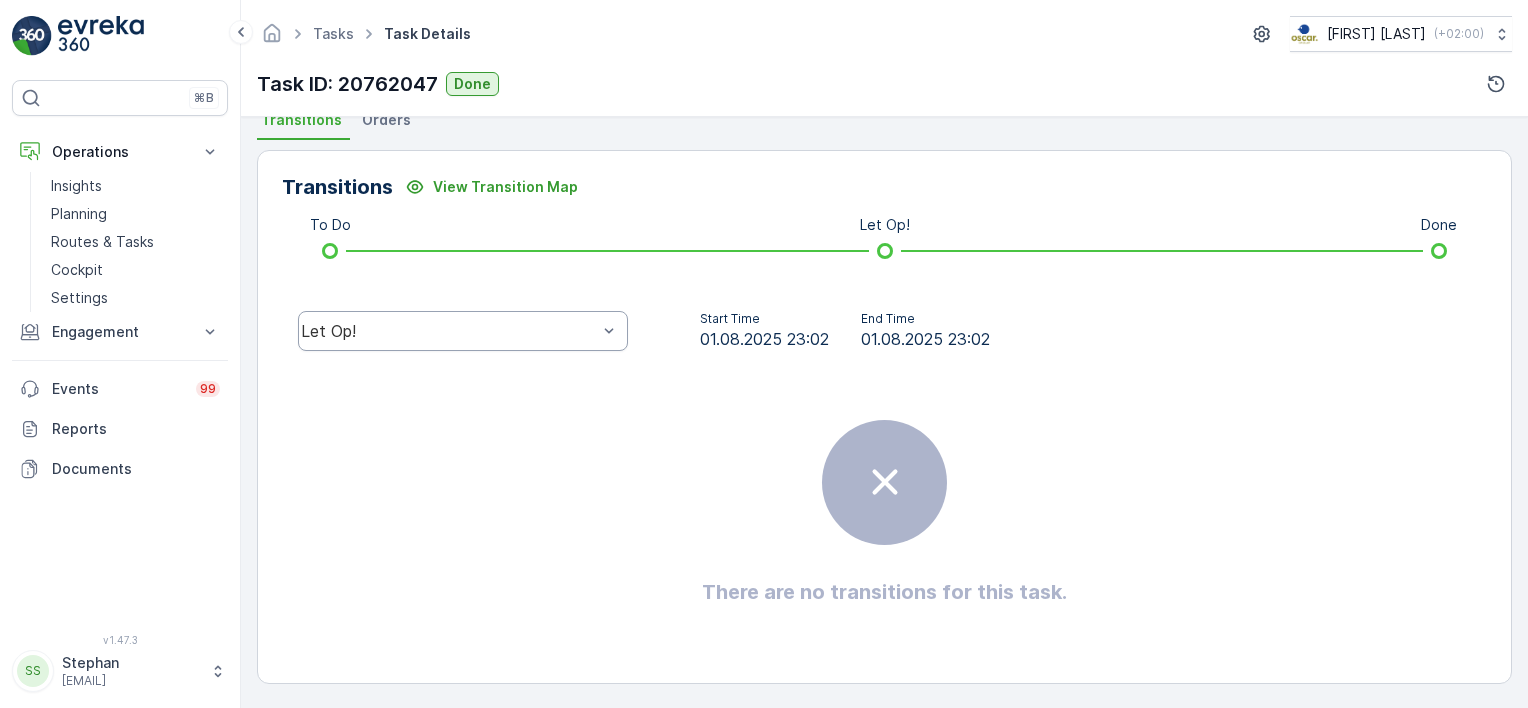 click on "Let Op!" at bounding box center (449, 331) 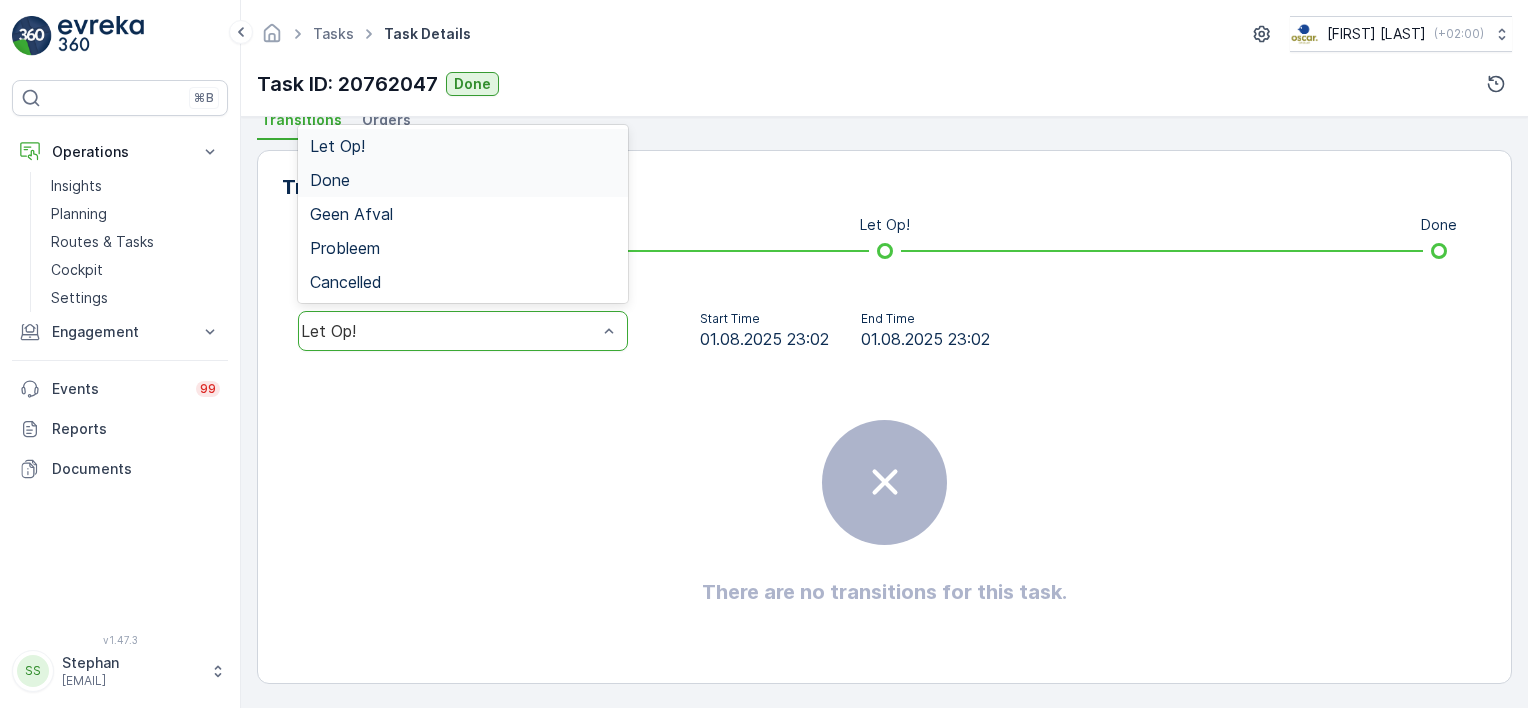 click on "Done" at bounding box center [330, 180] 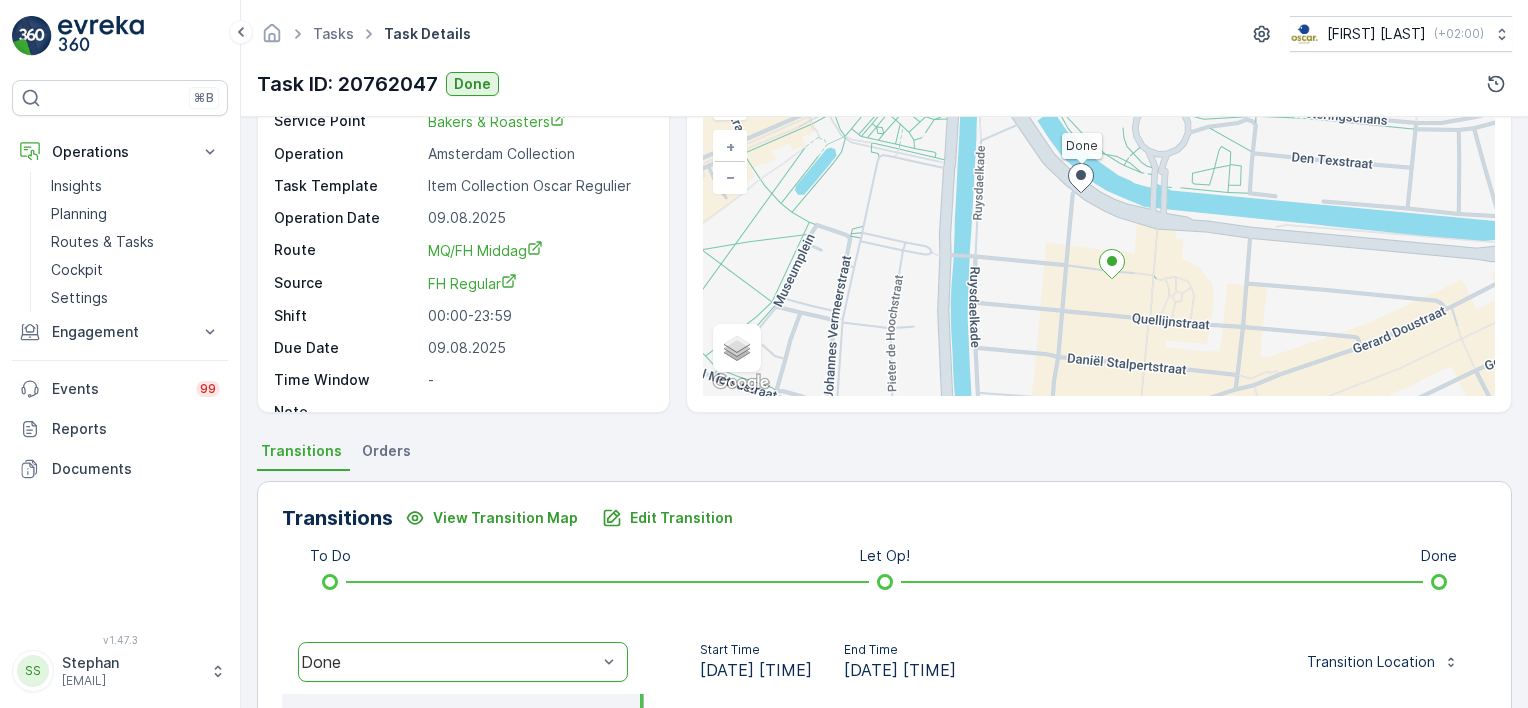 scroll, scrollTop: 0, scrollLeft: 0, axis: both 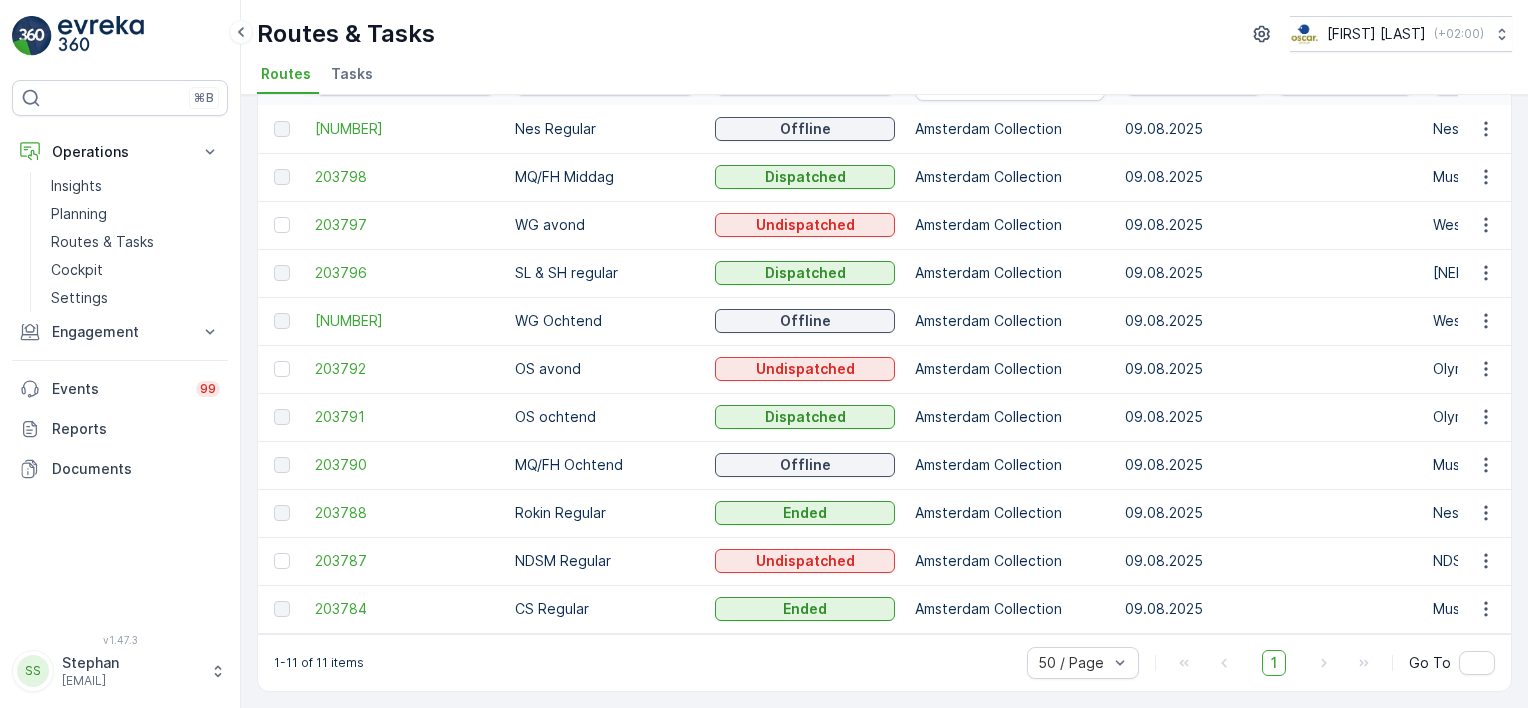 drag, startPoint x: 498, startPoint y: 46, endPoint x: 578, endPoint y: 174, distance: 150.9437 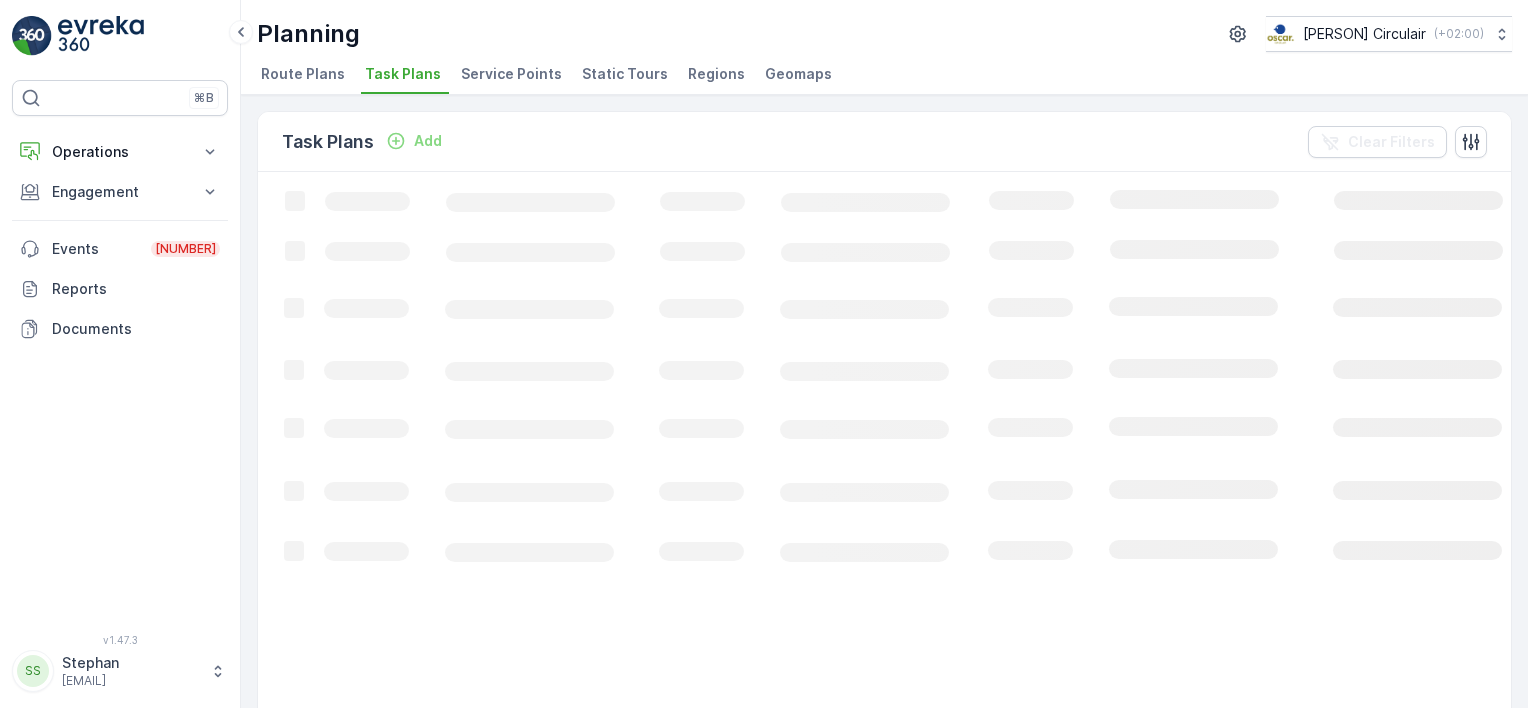 scroll, scrollTop: 0, scrollLeft: 0, axis: both 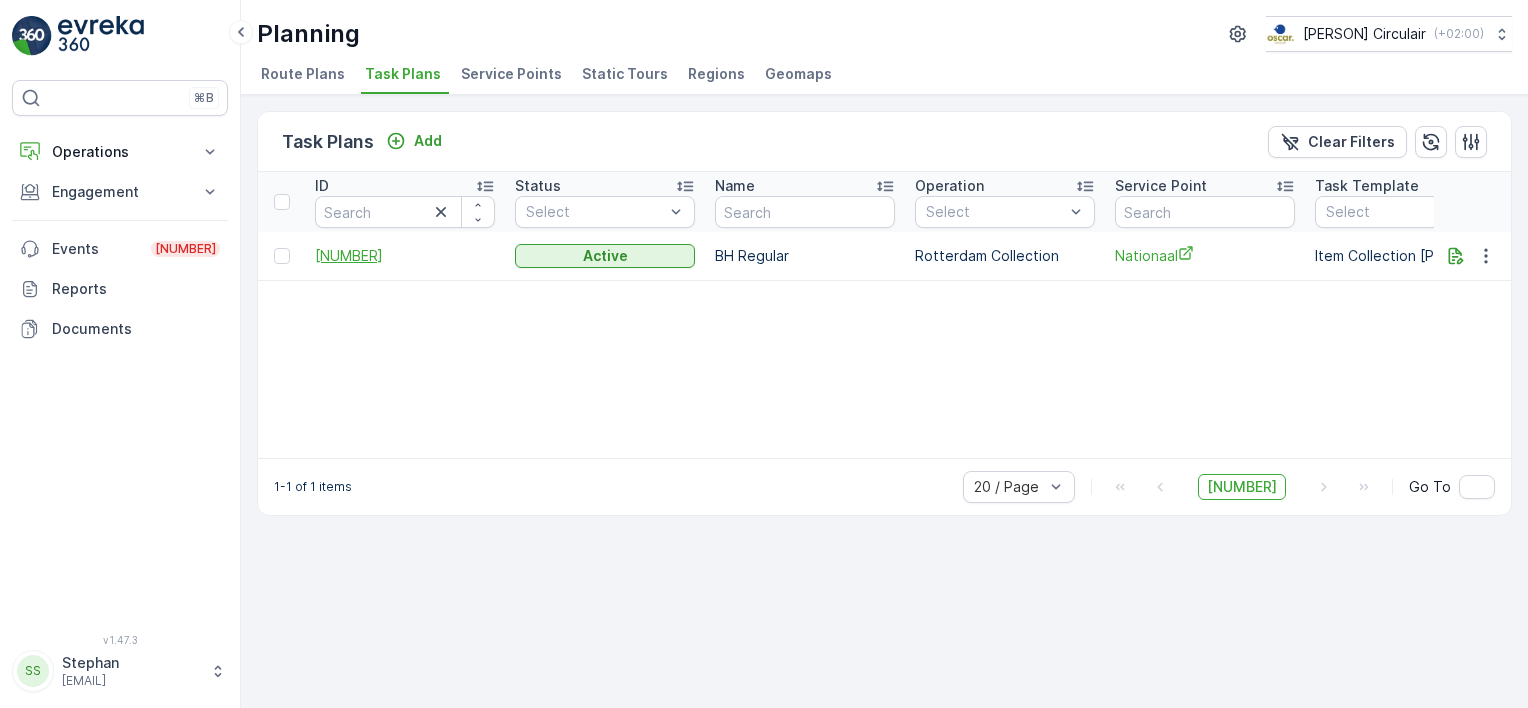 click on "[NUMBER]" at bounding box center [405, 256] 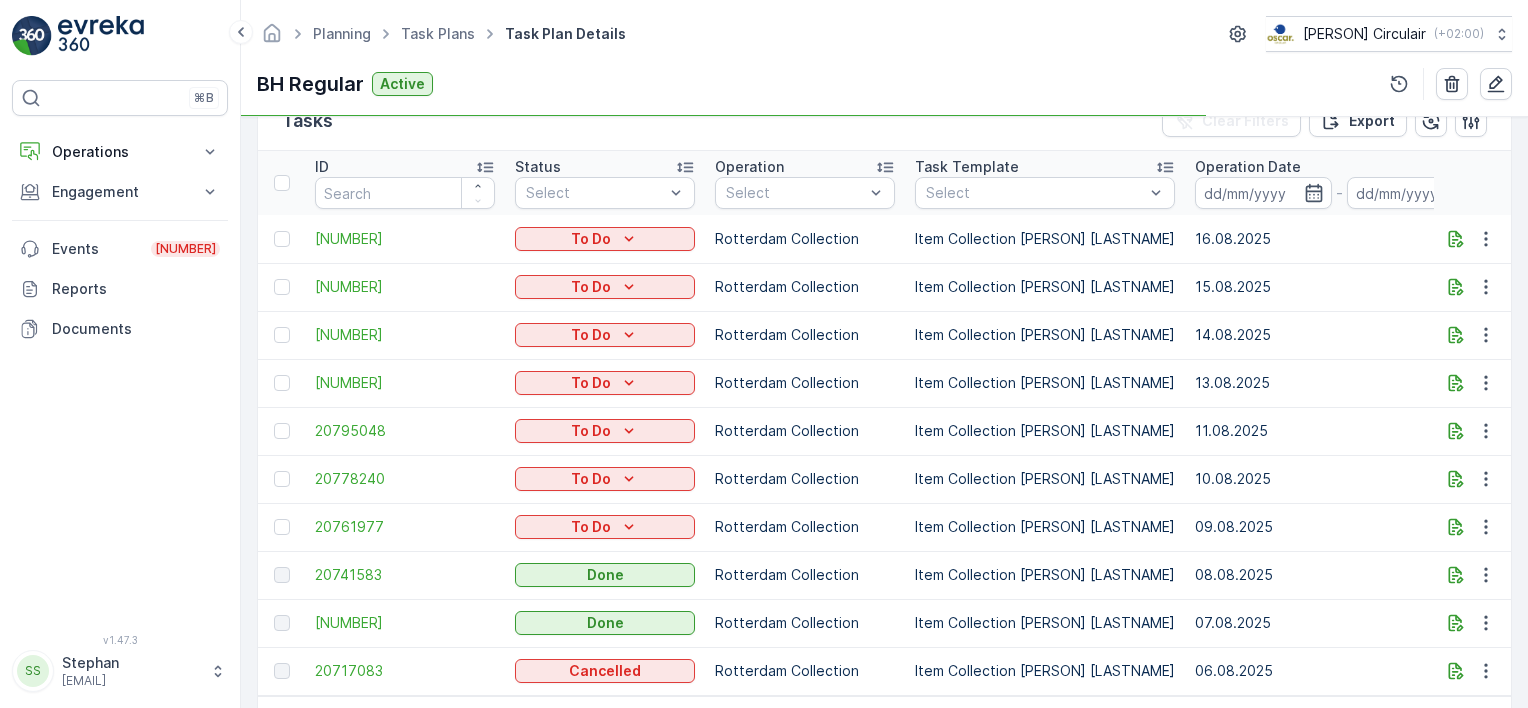 scroll, scrollTop: 600, scrollLeft: 0, axis: vertical 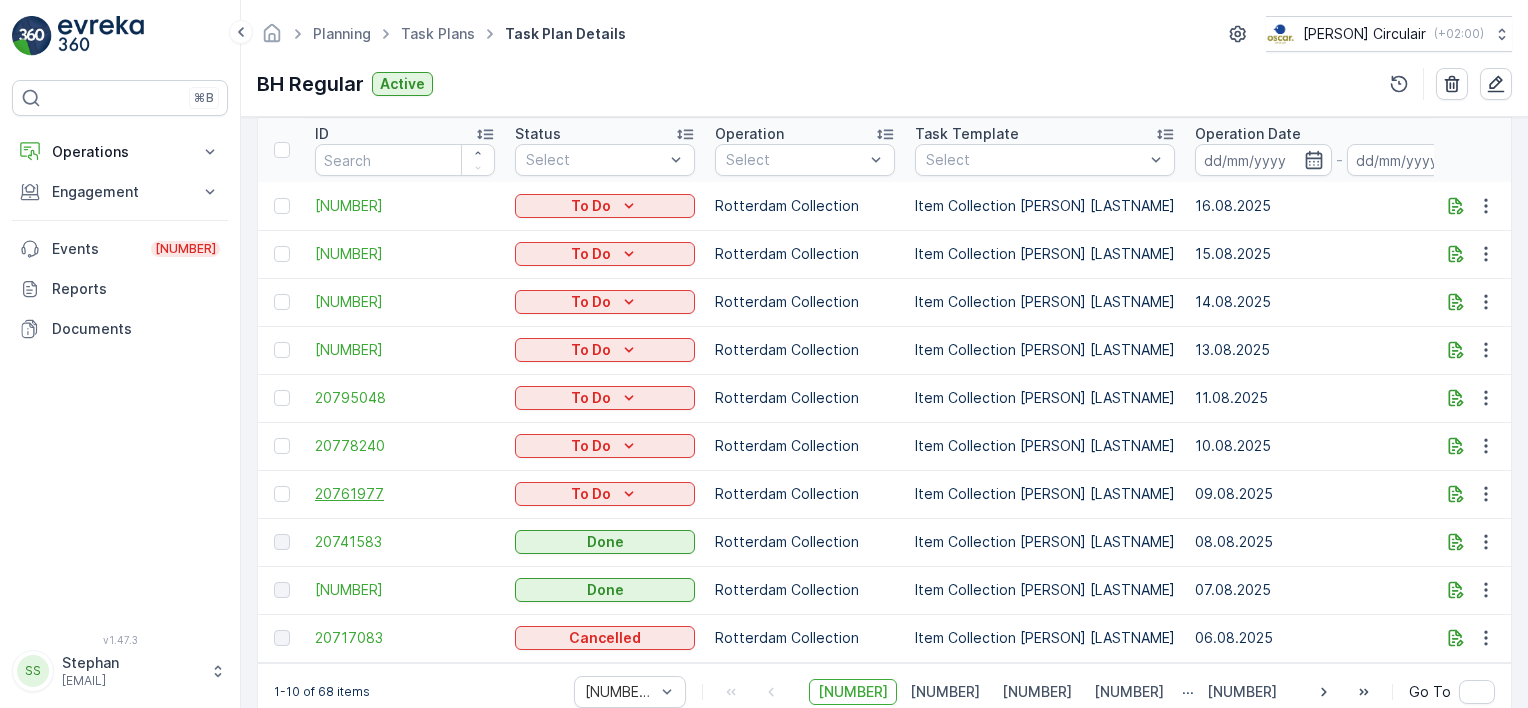 click on "20761977" at bounding box center [405, 494] 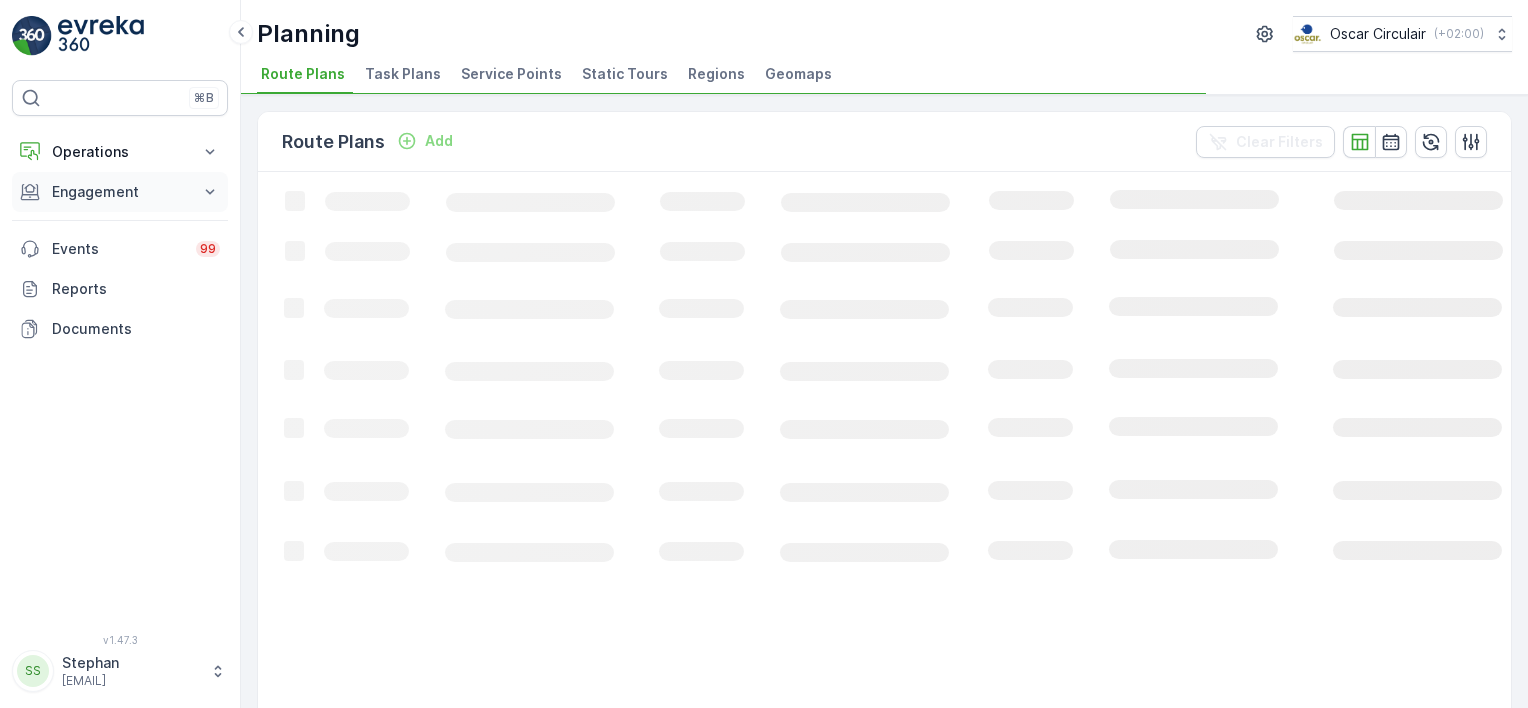 scroll, scrollTop: 0, scrollLeft: 0, axis: both 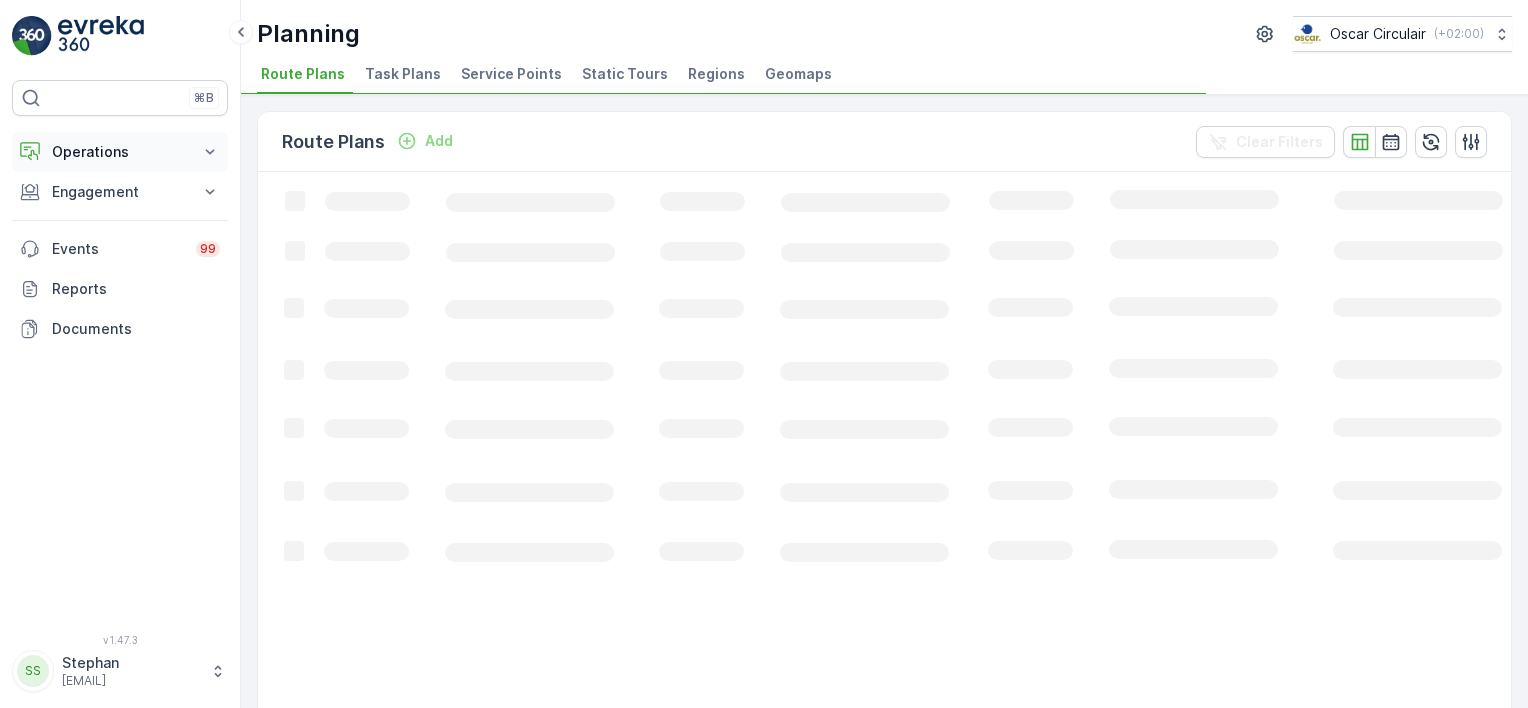 click on "Operations" at bounding box center (120, 152) 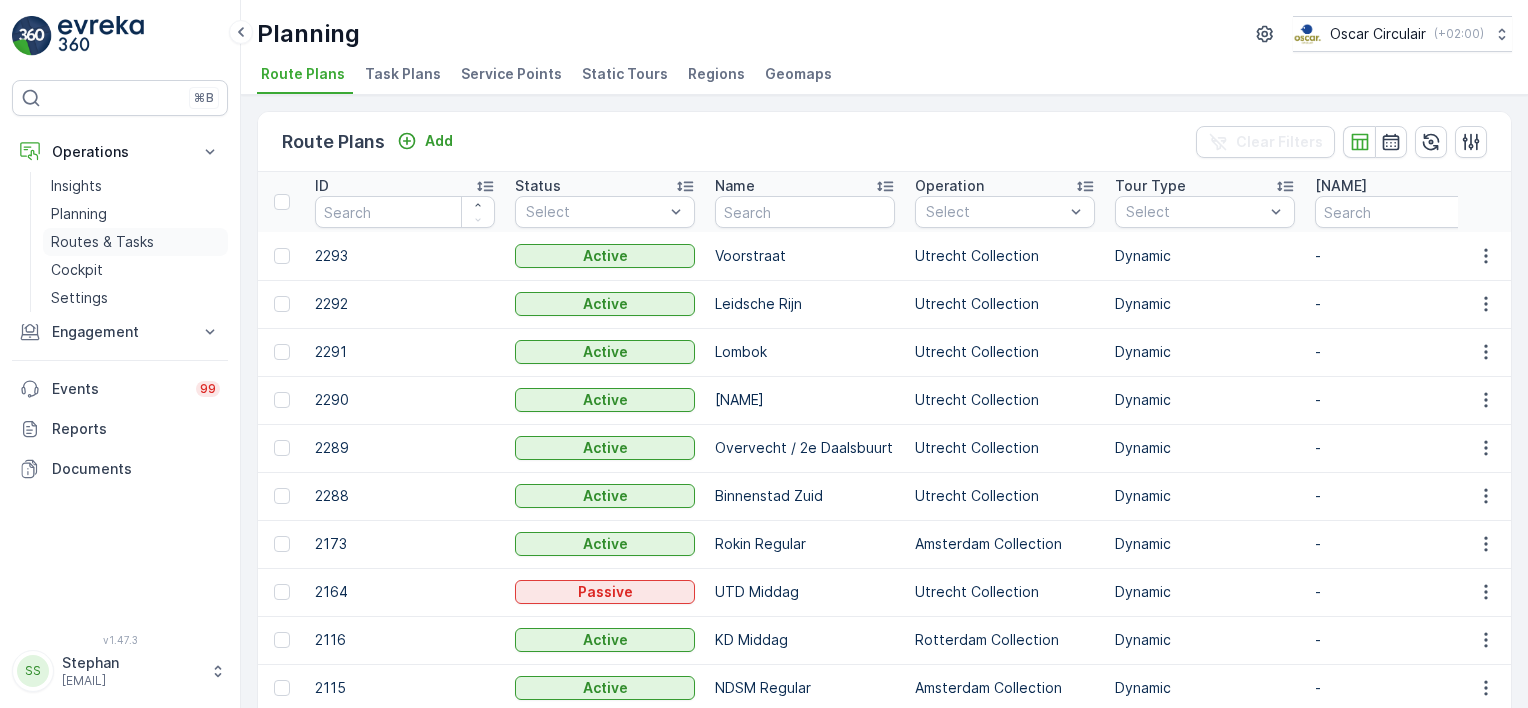 drag, startPoint x: 127, startPoint y: 239, endPoint x: 152, endPoint y: 252, distance: 28.178005 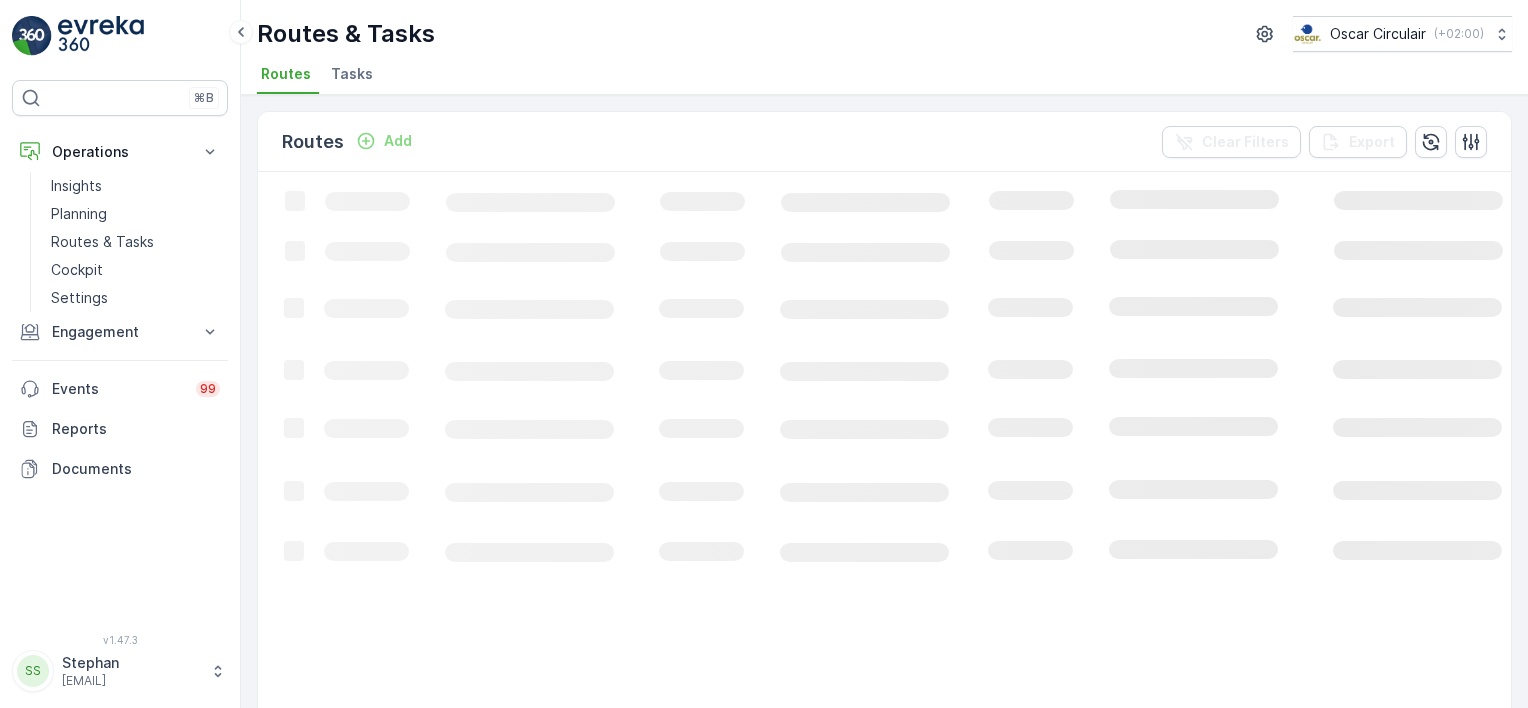 click on "Routes Add Clear Filters Export" at bounding box center [884, 142] 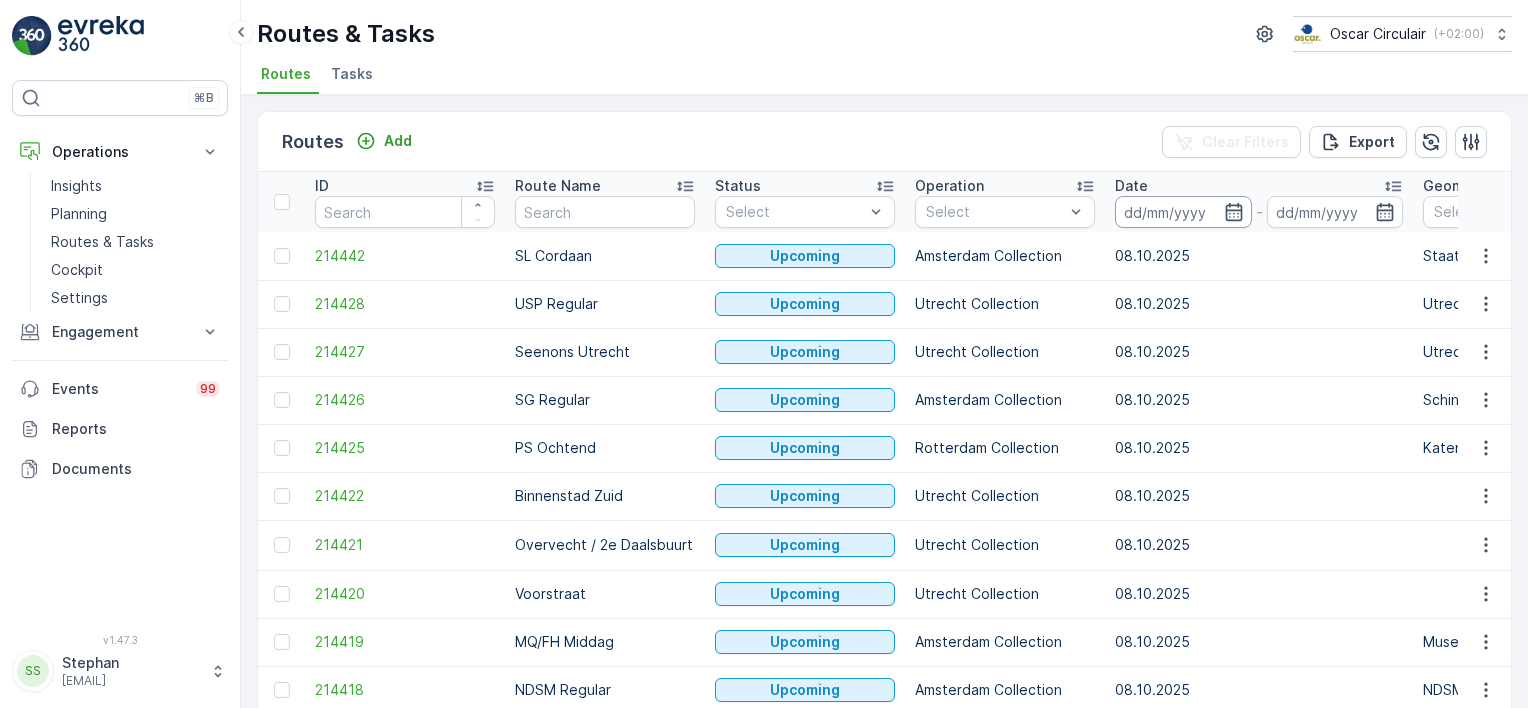 click at bounding box center [1183, 212] 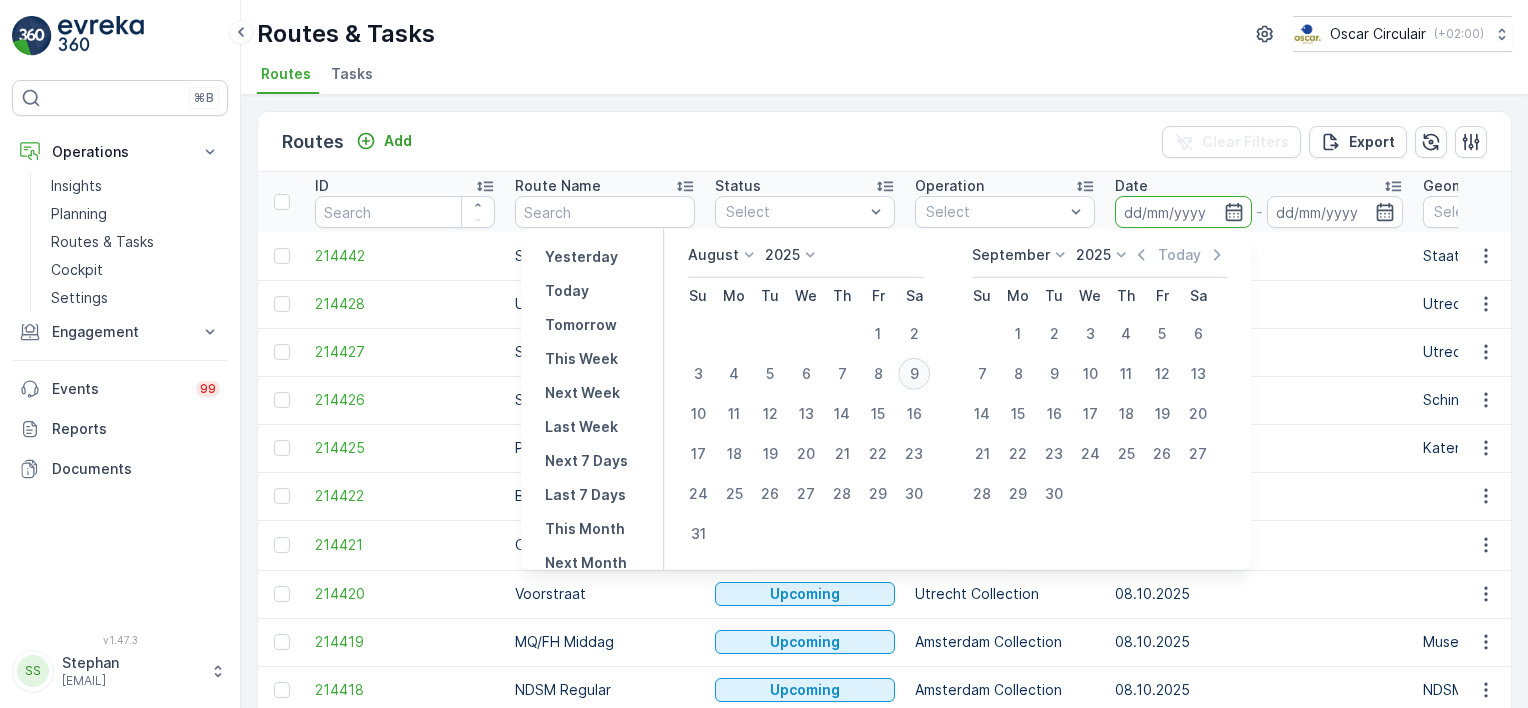 click on "9" at bounding box center (914, 374) 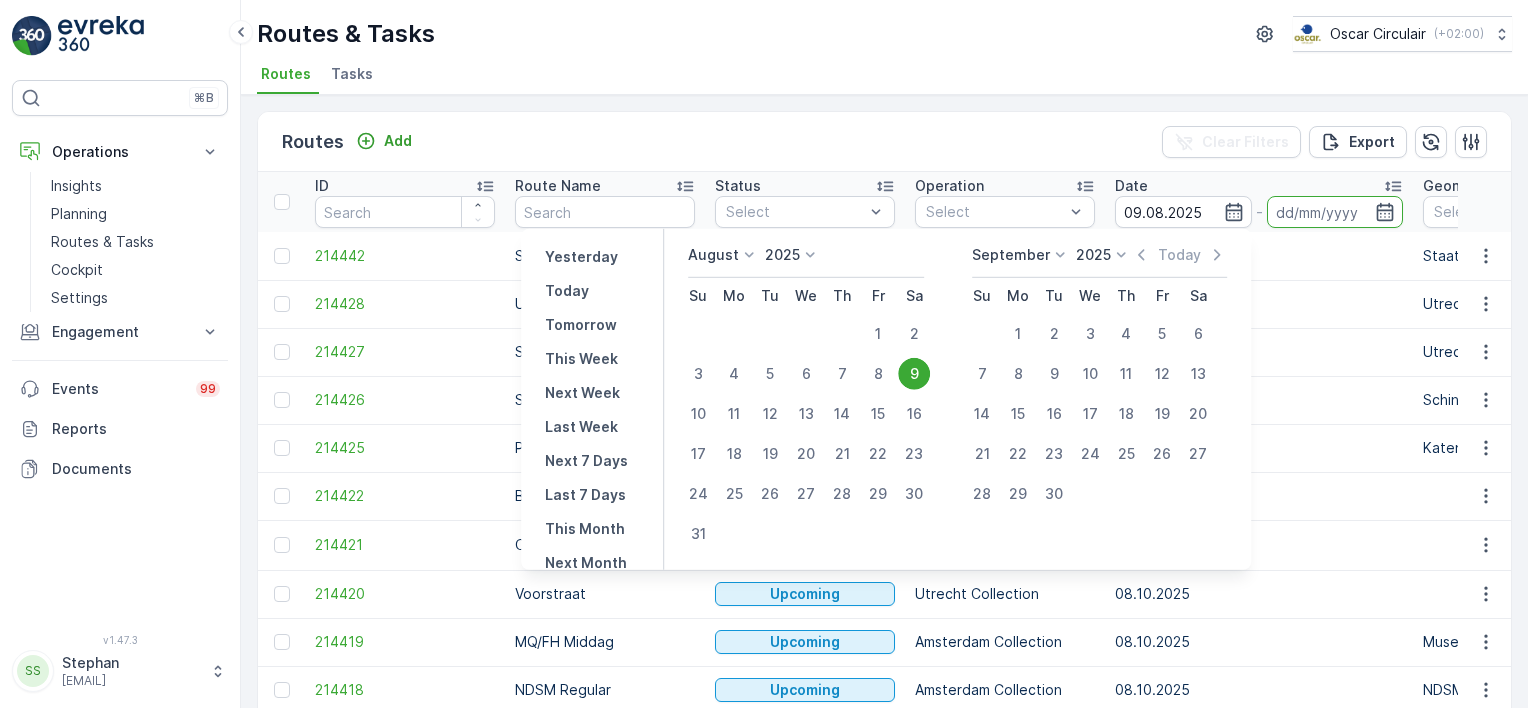 type on "09.08.2025" 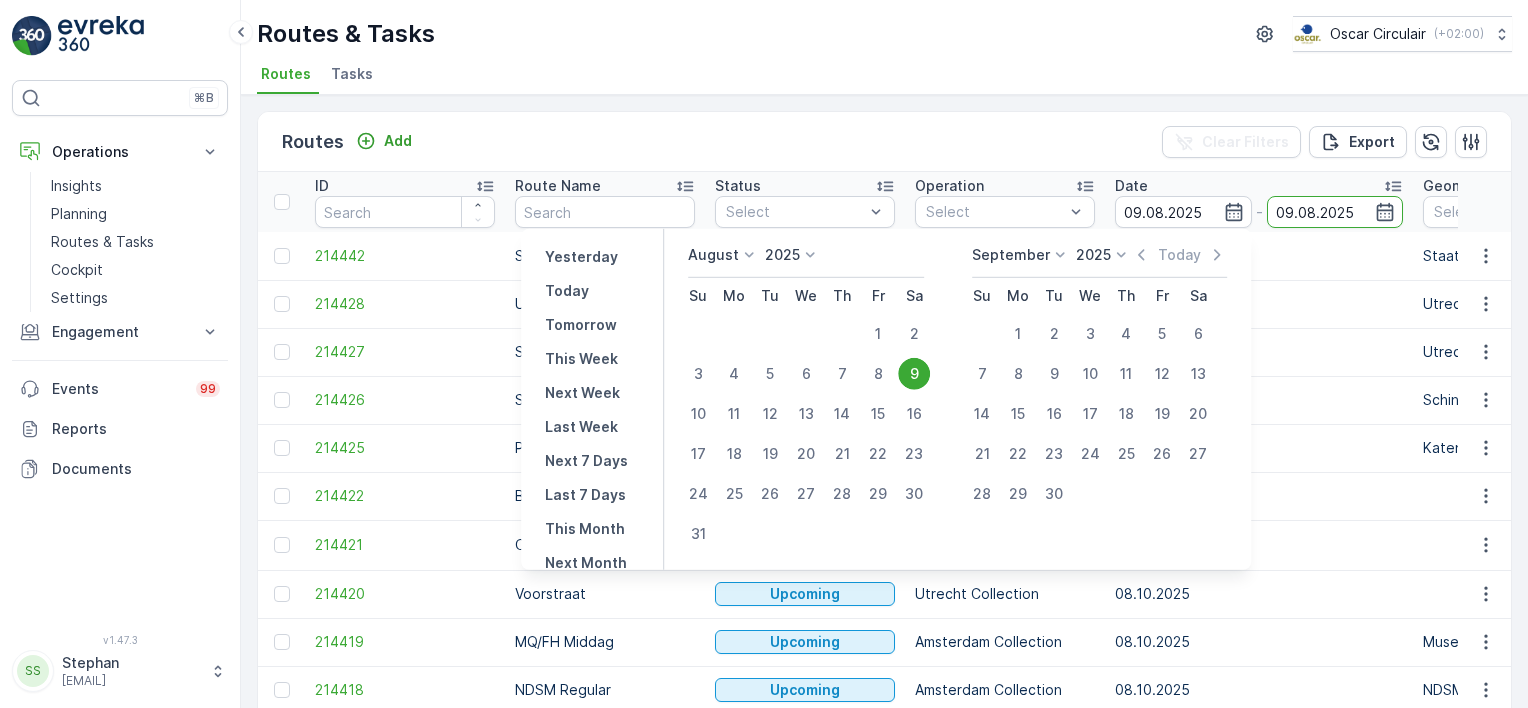 click on "Routes Add Clear Filters Export ID Route Name Status Select Operation Select Date 09.08.2025 - 09.08.2025 Geomaps Select Start Location Select Start Time End Time Performance Shift Select Assignee Select Route Plan Regions Select Crew Member(s) Select End Location Select Disposal Location Select Fuel Station Select 214442 SL Cordaan Upcoming Amsterdam Collection 08.10.2025 Staatsliedenbuurt & Spaardammerbuurt en Houthavens Hub Westergas terrein 10:00 18:00 0/0 00:00-23:59 Amsterdam SL Cordaan - Hub Westergas terrein 214428 USP Regular Upcoming Utrecht Collection 08.10.2025 Utrecht Science Park Hub Utrecht 05:00 23:59 0/0 00:00-23:59 Utrecht USP Regular - Hub Utrecht 214427 Seenons Utrecht Upcoming Utrecht Collection 08.10.2025 Utrecht  Hub Utrecht 05:00 23:59 0/0 00:00-23:59 Utrecht Seenons Utrecht - Hub Utrecht 214426 SG Regular Upcoming Amsterdam Collection 08.10.2025 Schinkel Hub Olympisch Stadion 05:00 19:00 0/0 00:00-23:59 Amsterdam SG Regular - Hub Olympisch Stadion 214425 PS Ochtend Upcoming 08.10.2025" at bounding box center (884, 401) 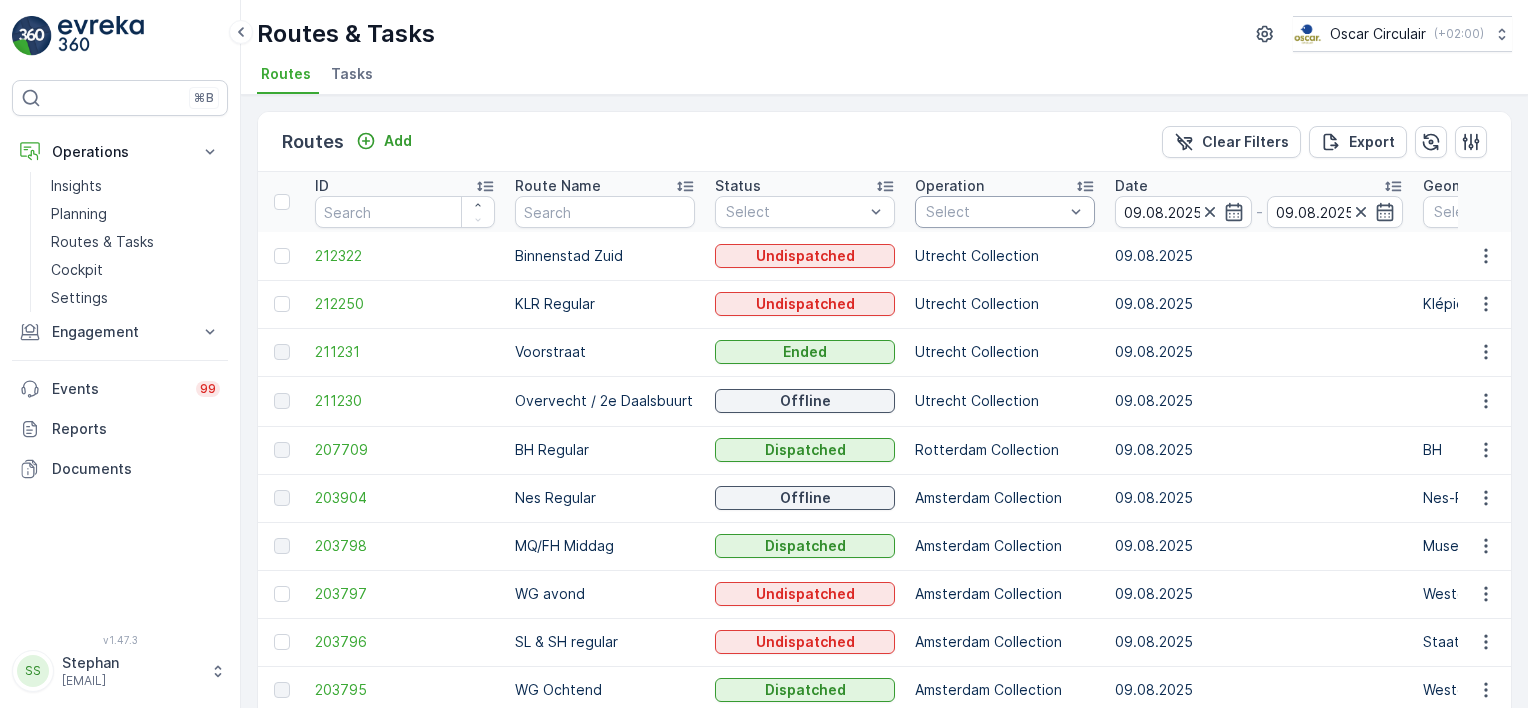 click on "Select" at bounding box center [1005, 212] 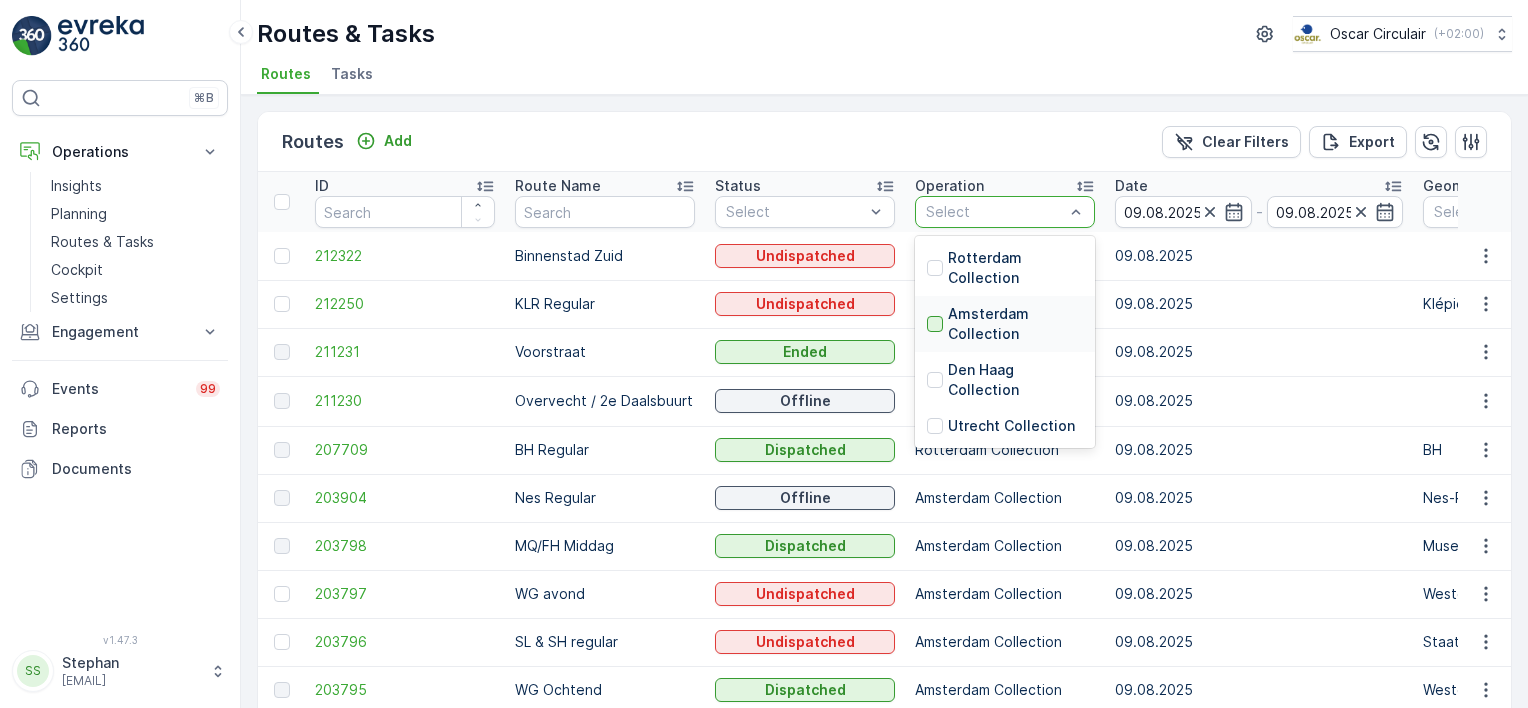 click at bounding box center (935, 324) 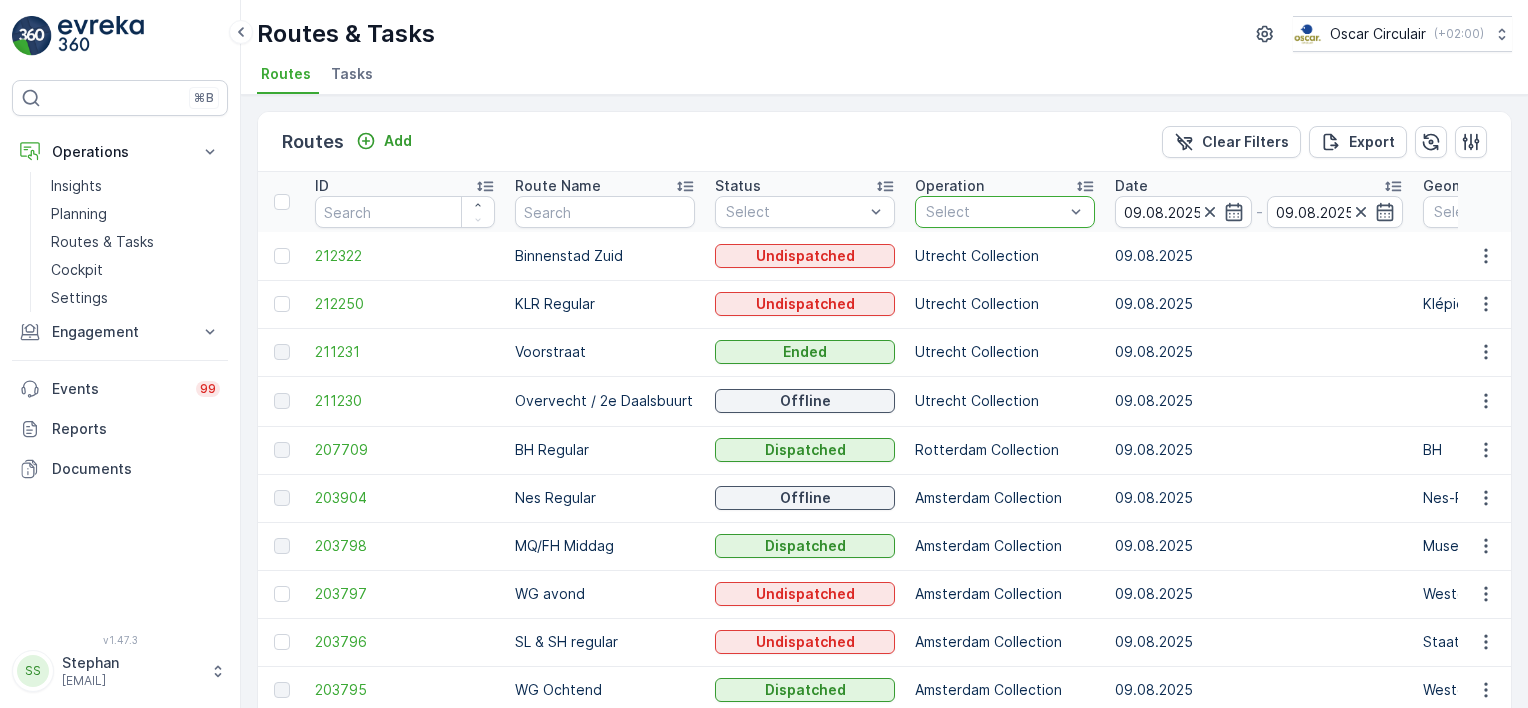 drag, startPoint x: 900, startPoint y: 153, endPoint x: 256, endPoint y: 199, distance: 645.64075 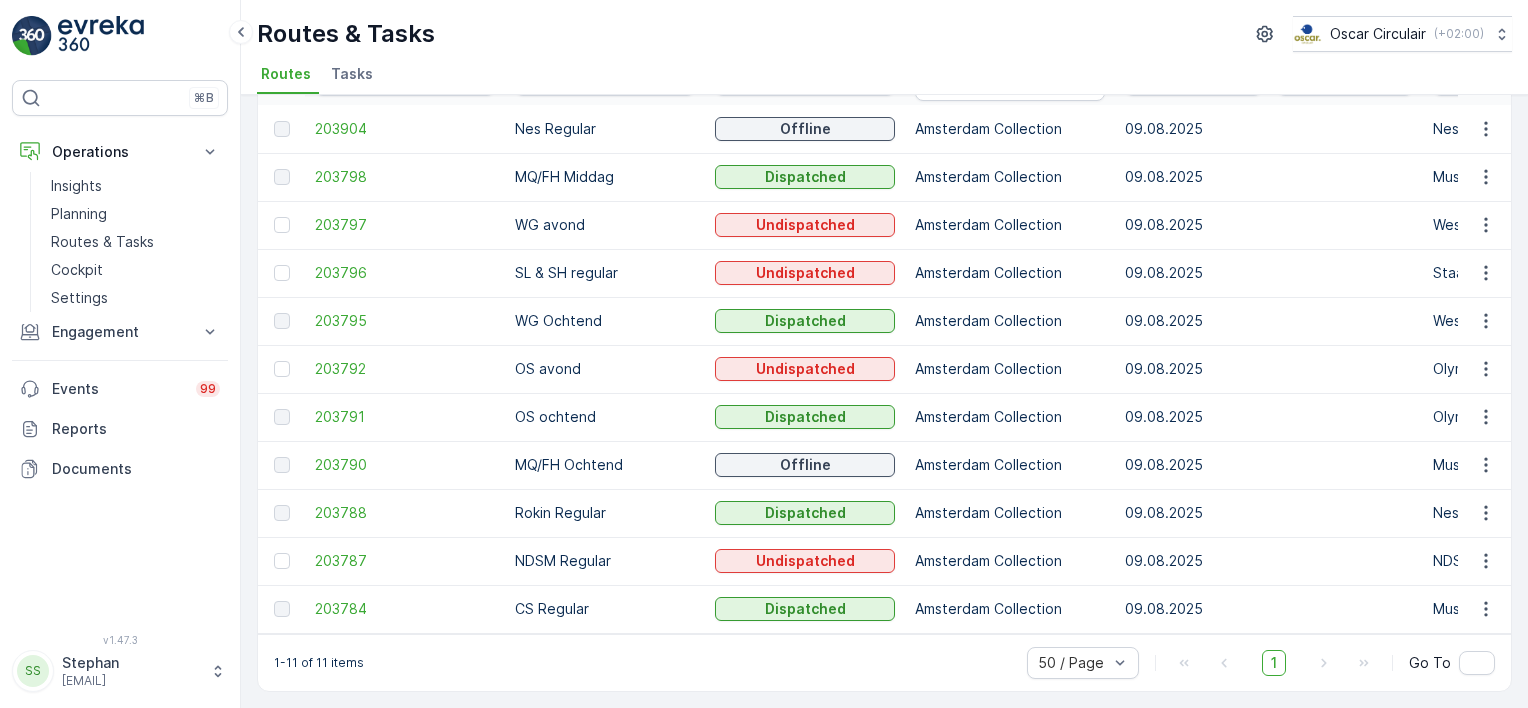 scroll, scrollTop: 44, scrollLeft: 0, axis: vertical 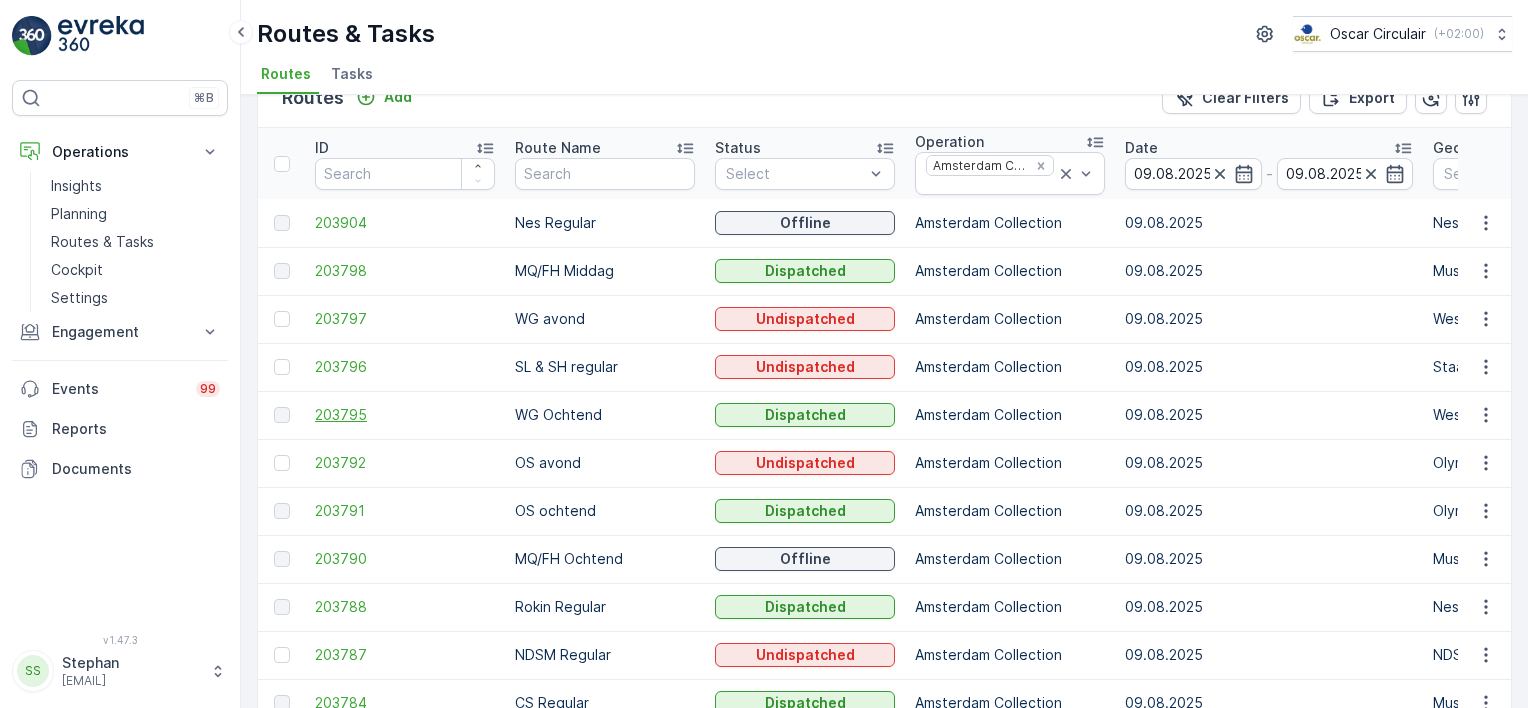 click on "[NUMBER]" at bounding box center [405, 415] 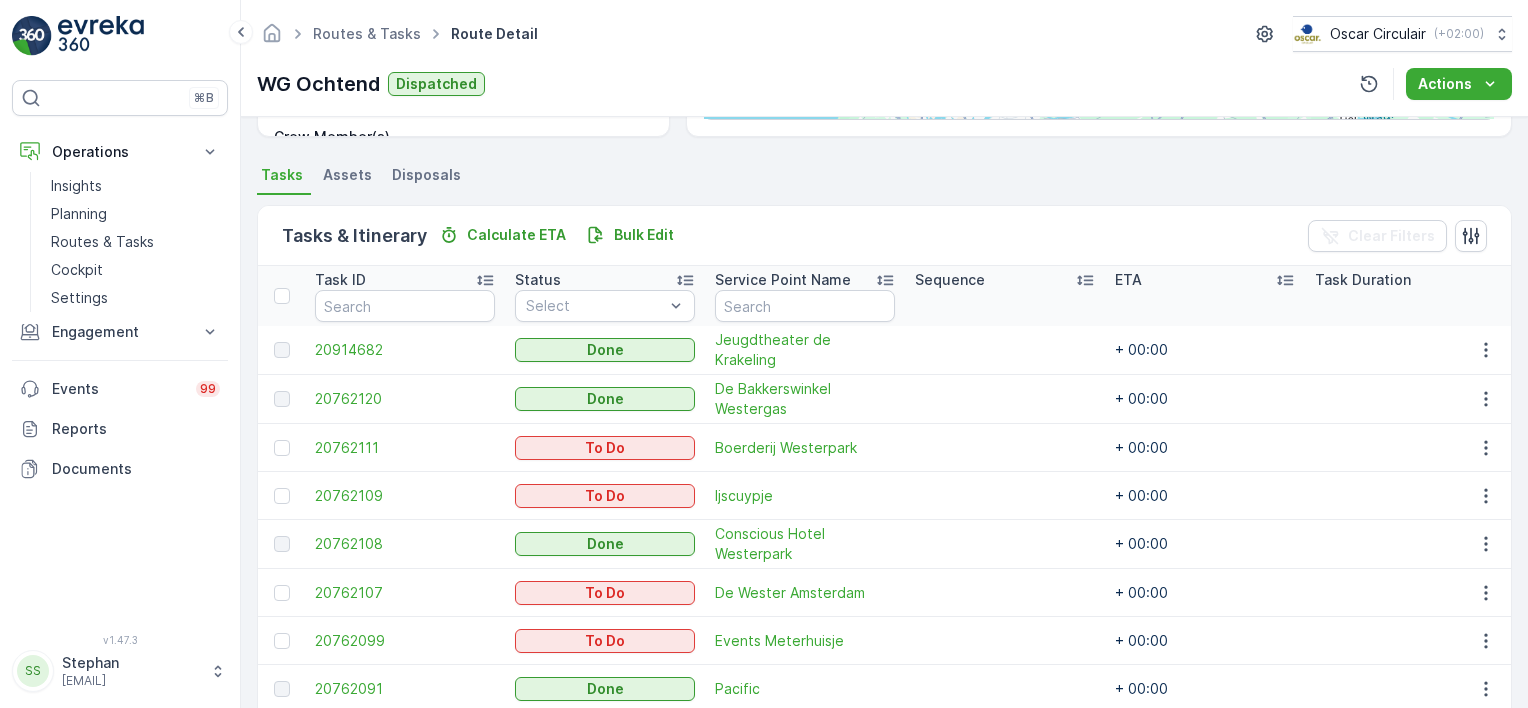 scroll, scrollTop: 0, scrollLeft: 0, axis: both 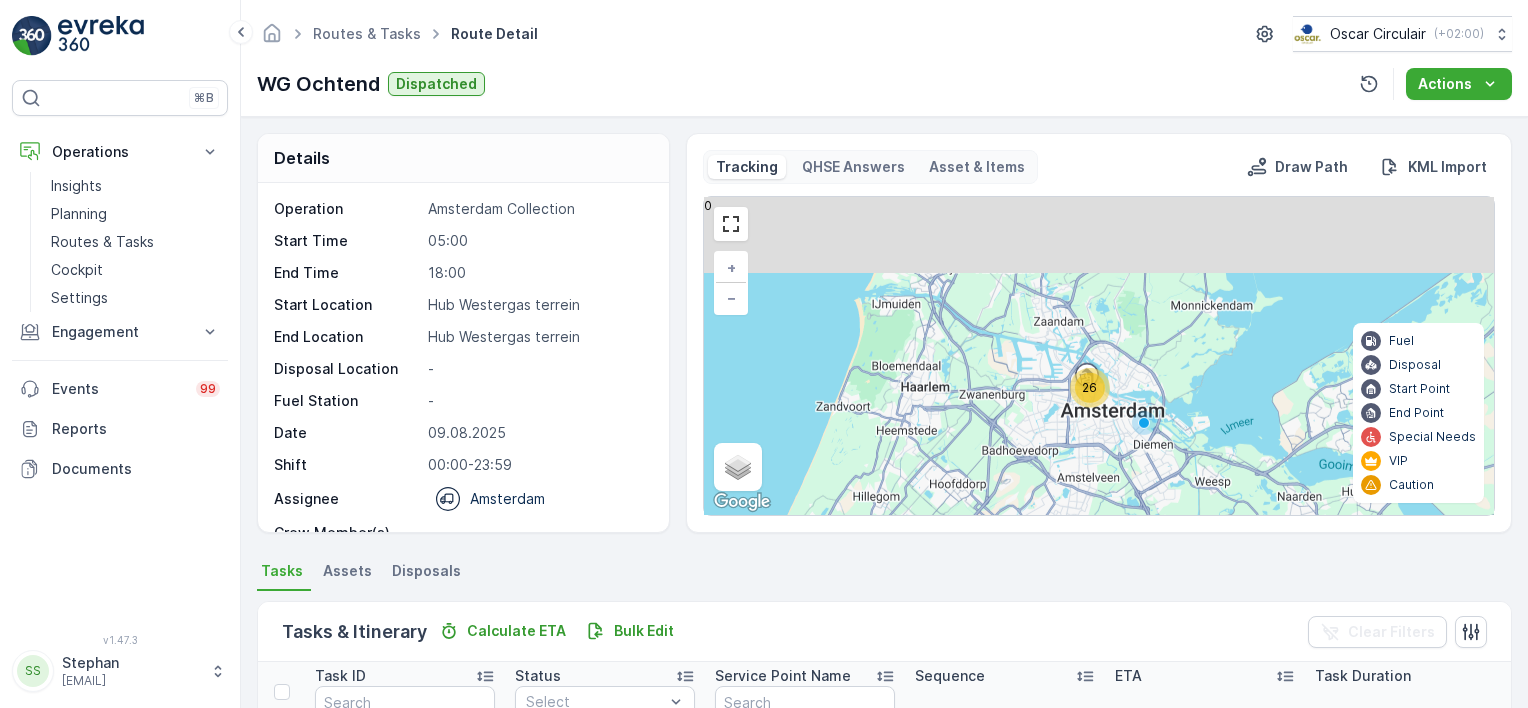 drag, startPoint x: 1095, startPoint y: 479, endPoint x: 1070, endPoint y: 409, distance: 74.330345 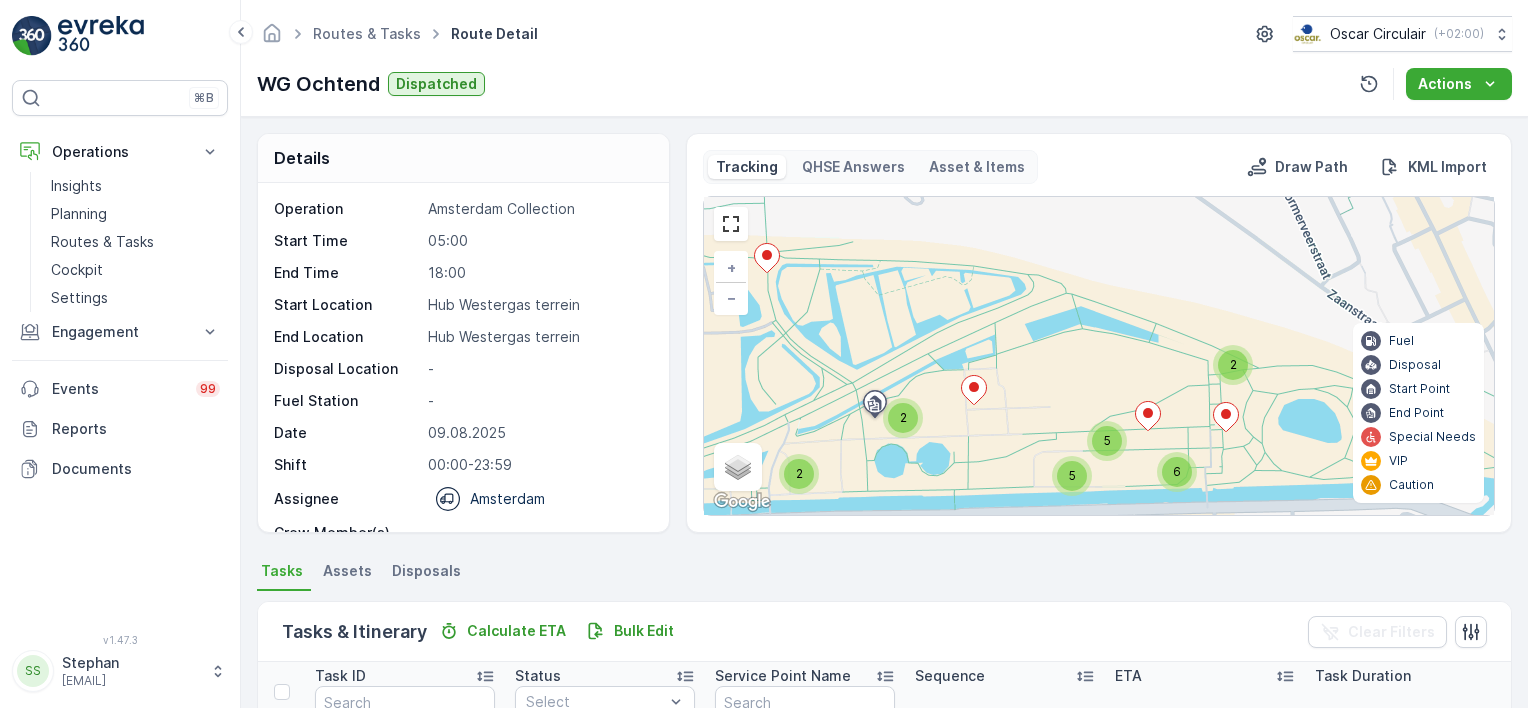 drag, startPoint x: 1015, startPoint y: 430, endPoint x: 1022, endPoint y: 344, distance: 86.28442 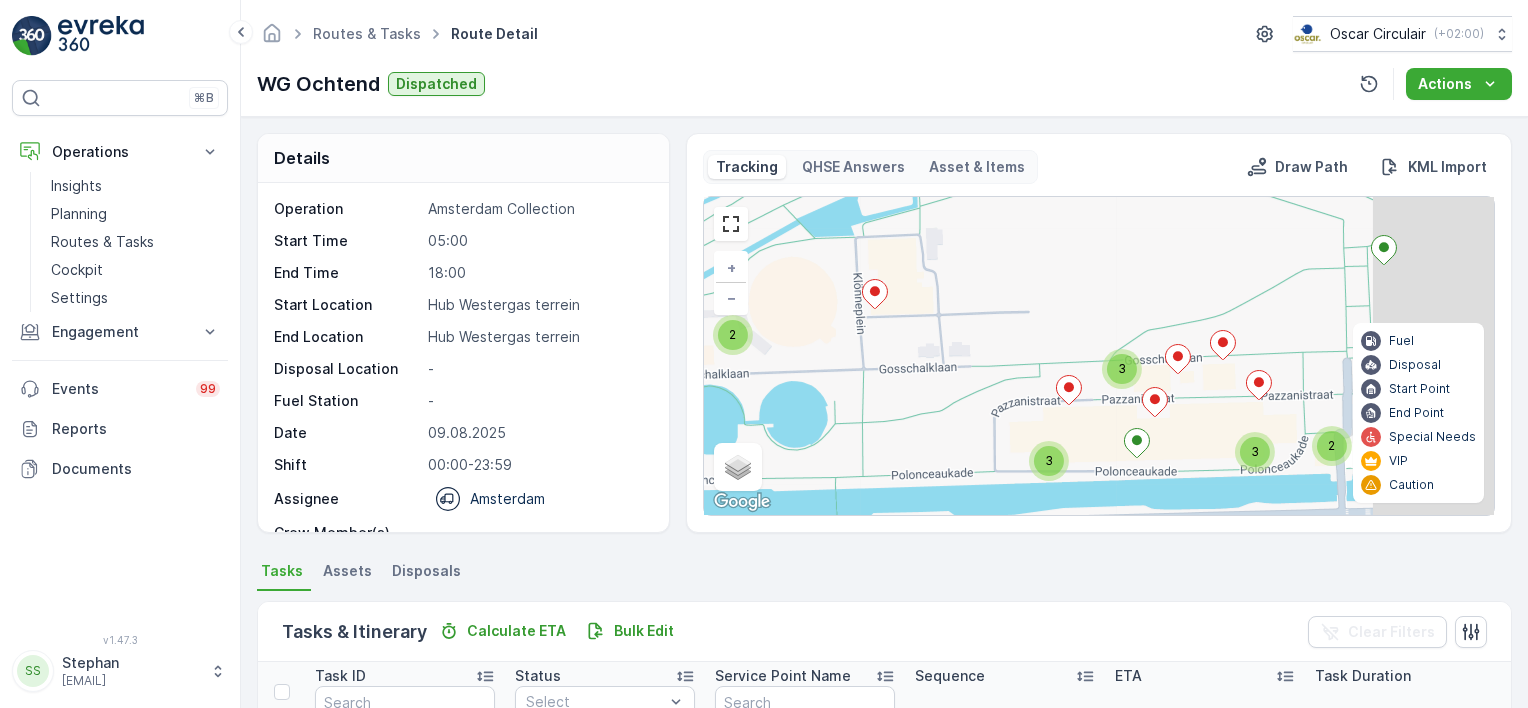 drag, startPoint x: 1046, startPoint y: 361, endPoint x: 913, endPoint y: 361, distance: 133 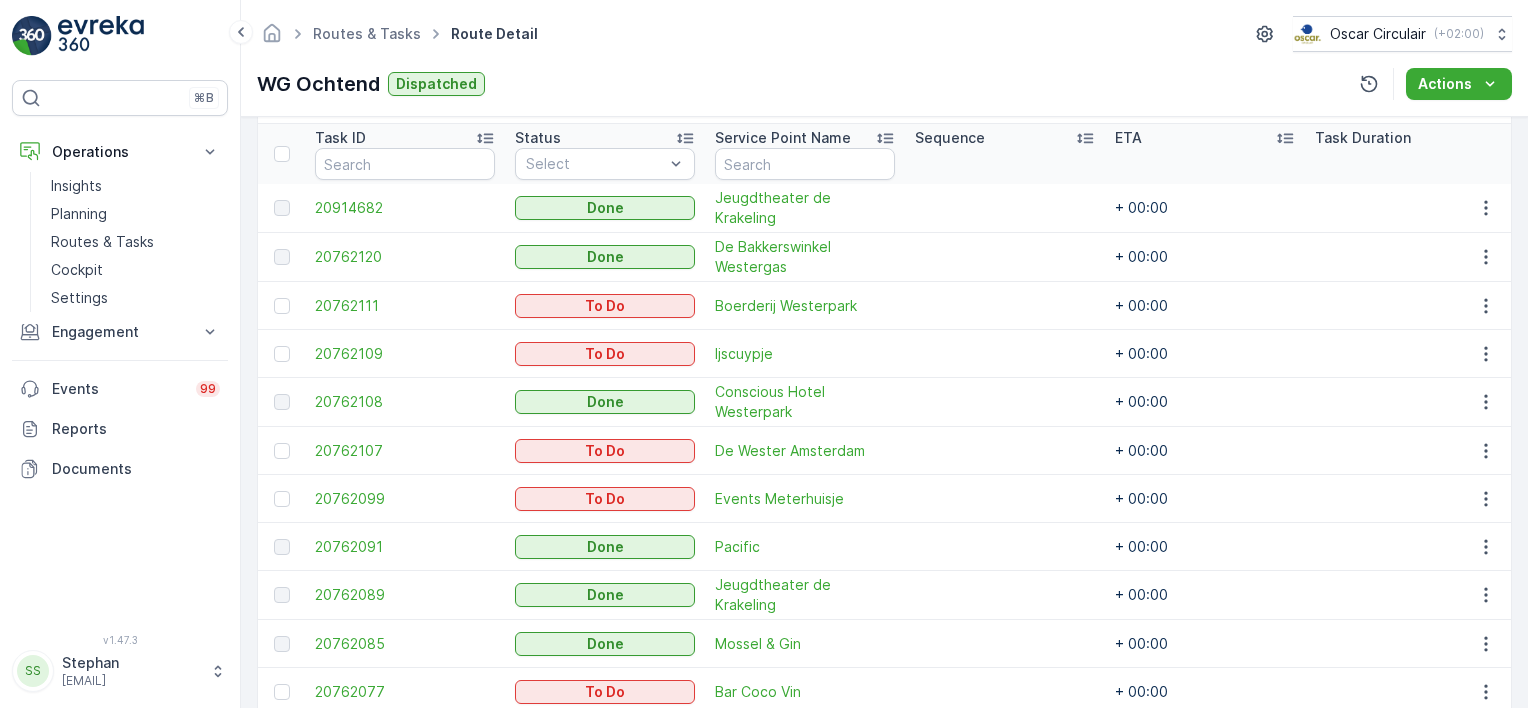 scroll, scrollTop: 359, scrollLeft: 0, axis: vertical 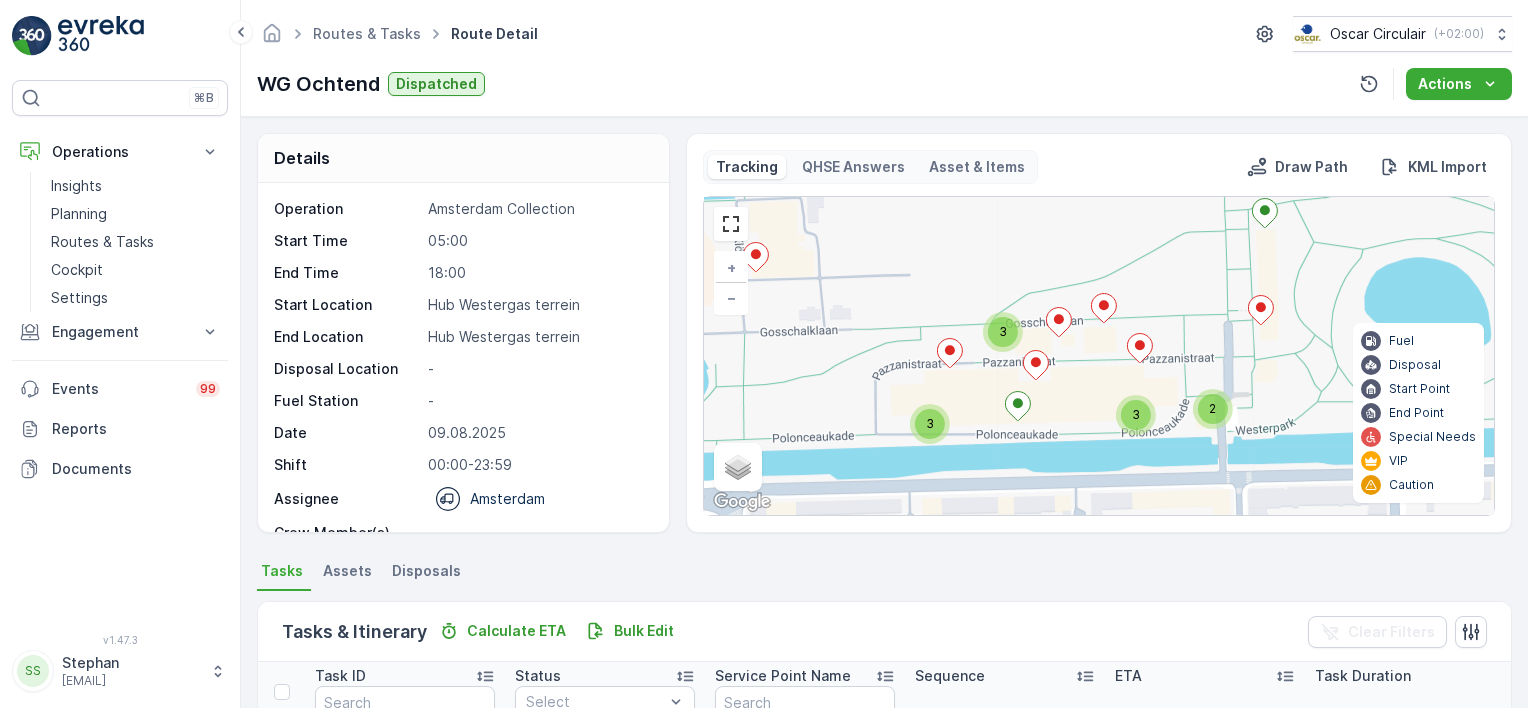 drag, startPoint x: 1187, startPoint y: 404, endPoint x: 1068, endPoint y: 367, distance: 124.61942 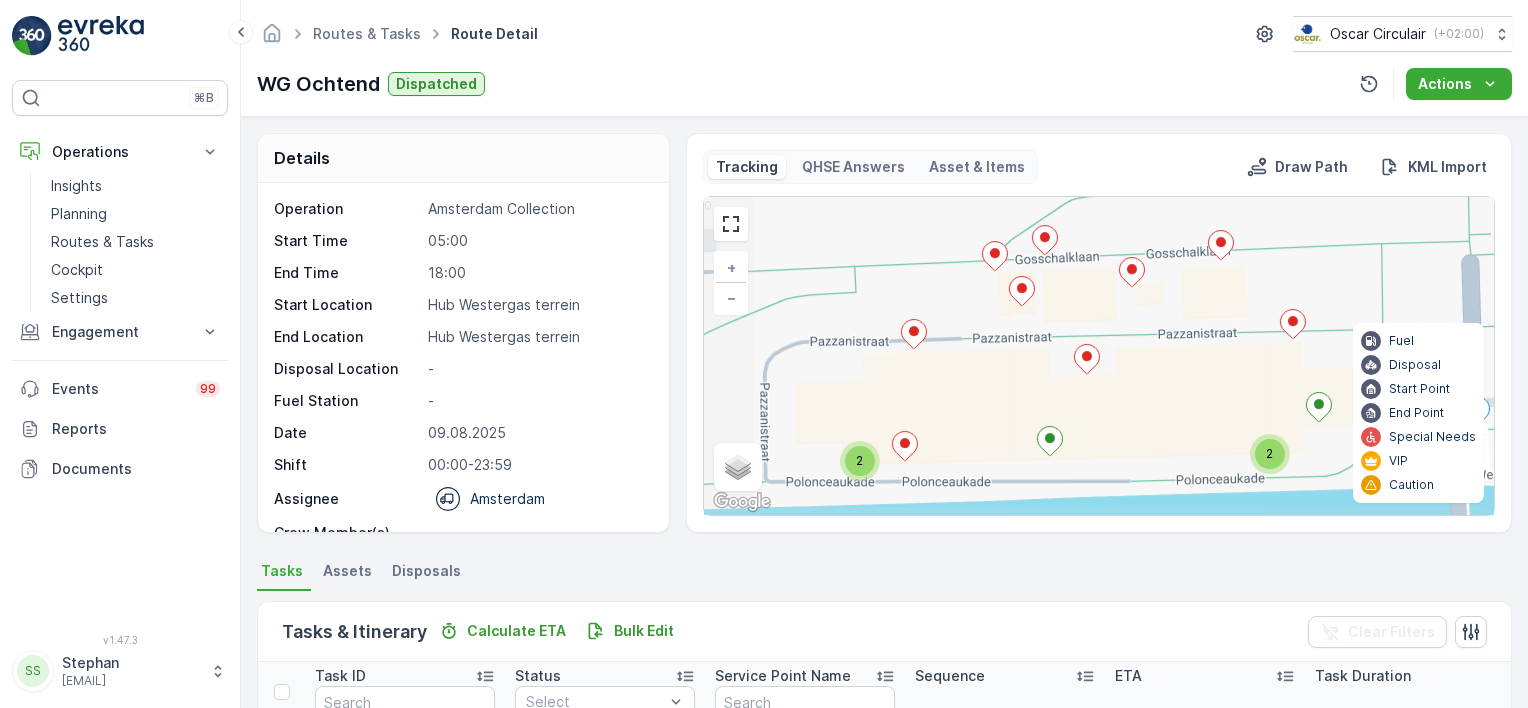drag, startPoint x: 1016, startPoint y: 421, endPoint x: 1066, endPoint y: 416, distance: 50.24938 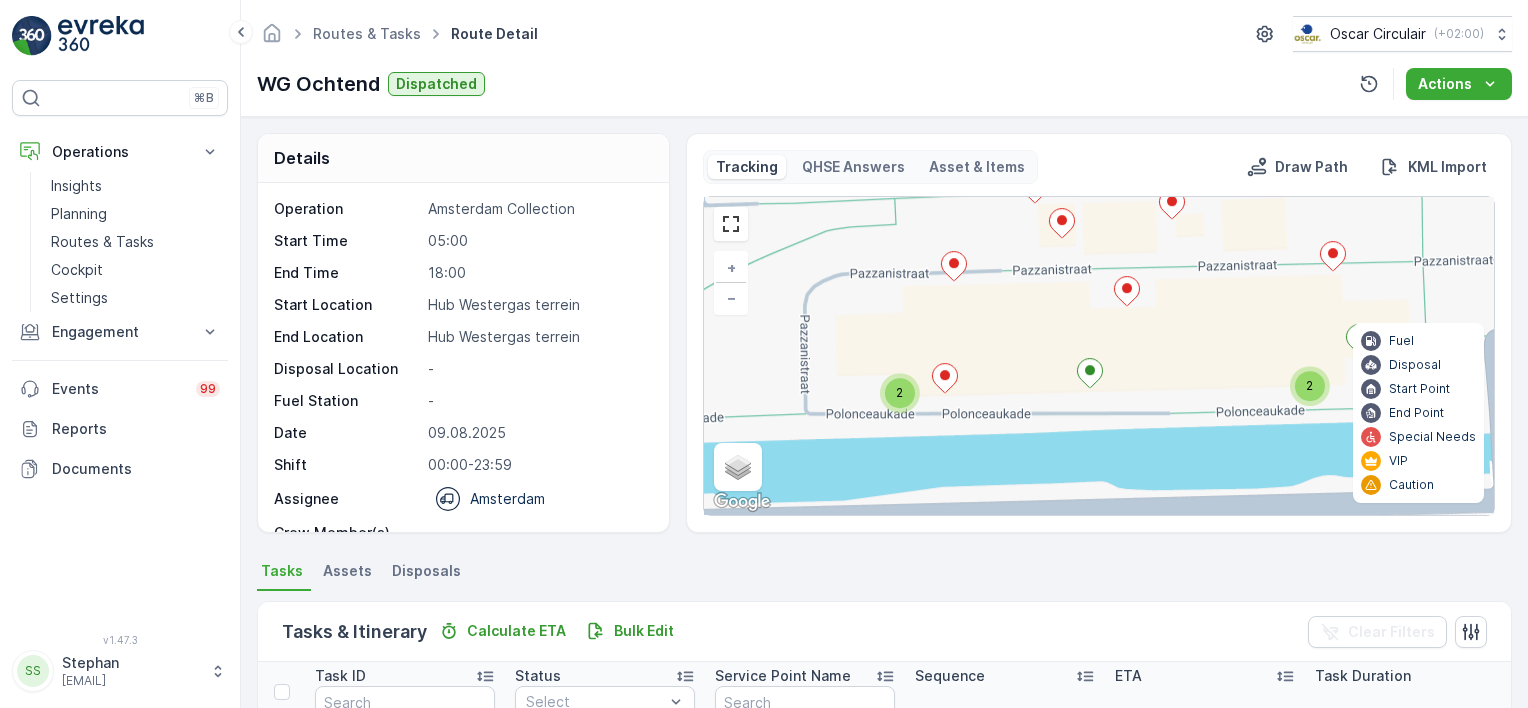 drag, startPoint x: 1072, startPoint y: 400, endPoint x: 1112, endPoint y: 323, distance: 86.76981 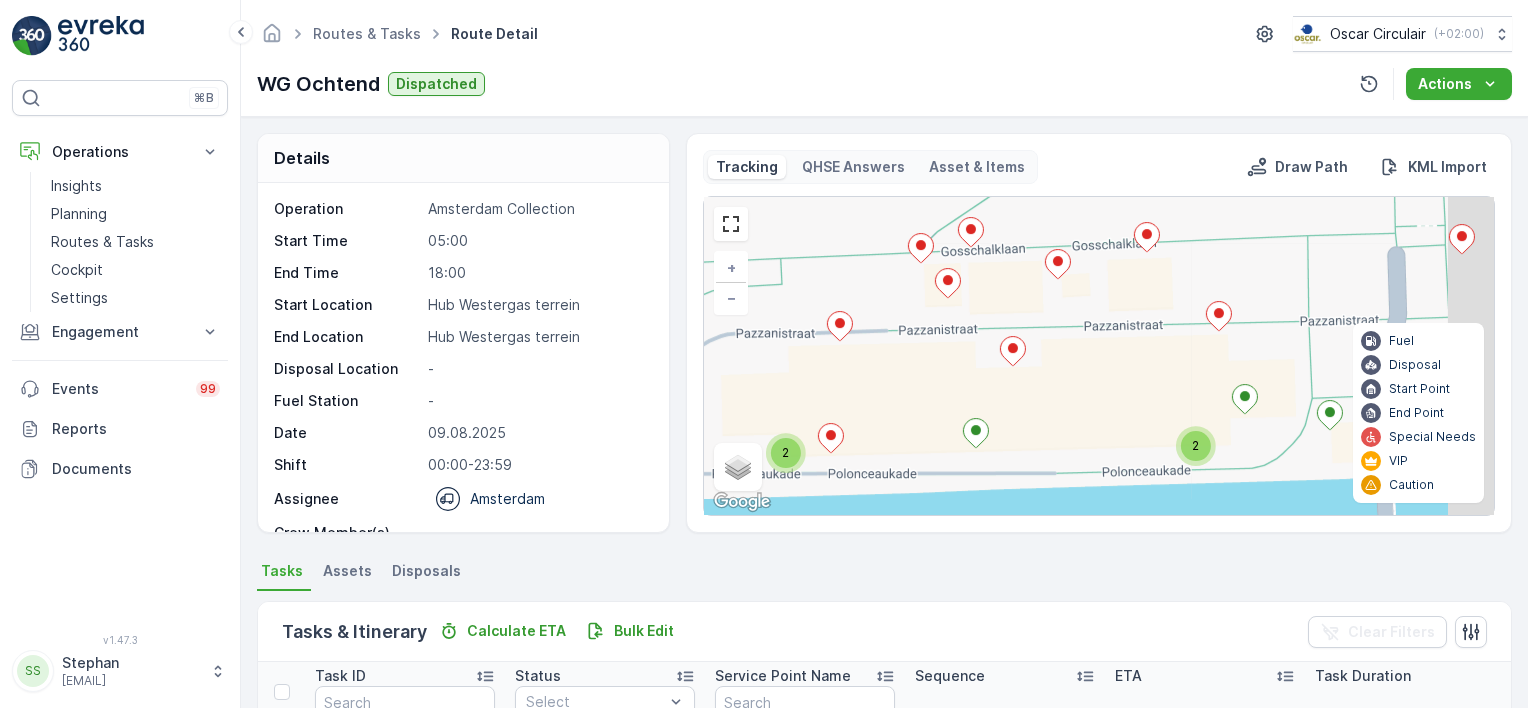 drag, startPoint x: 1106, startPoint y: 376, endPoint x: 1044, endPoint y: 396, distance: 65.14599 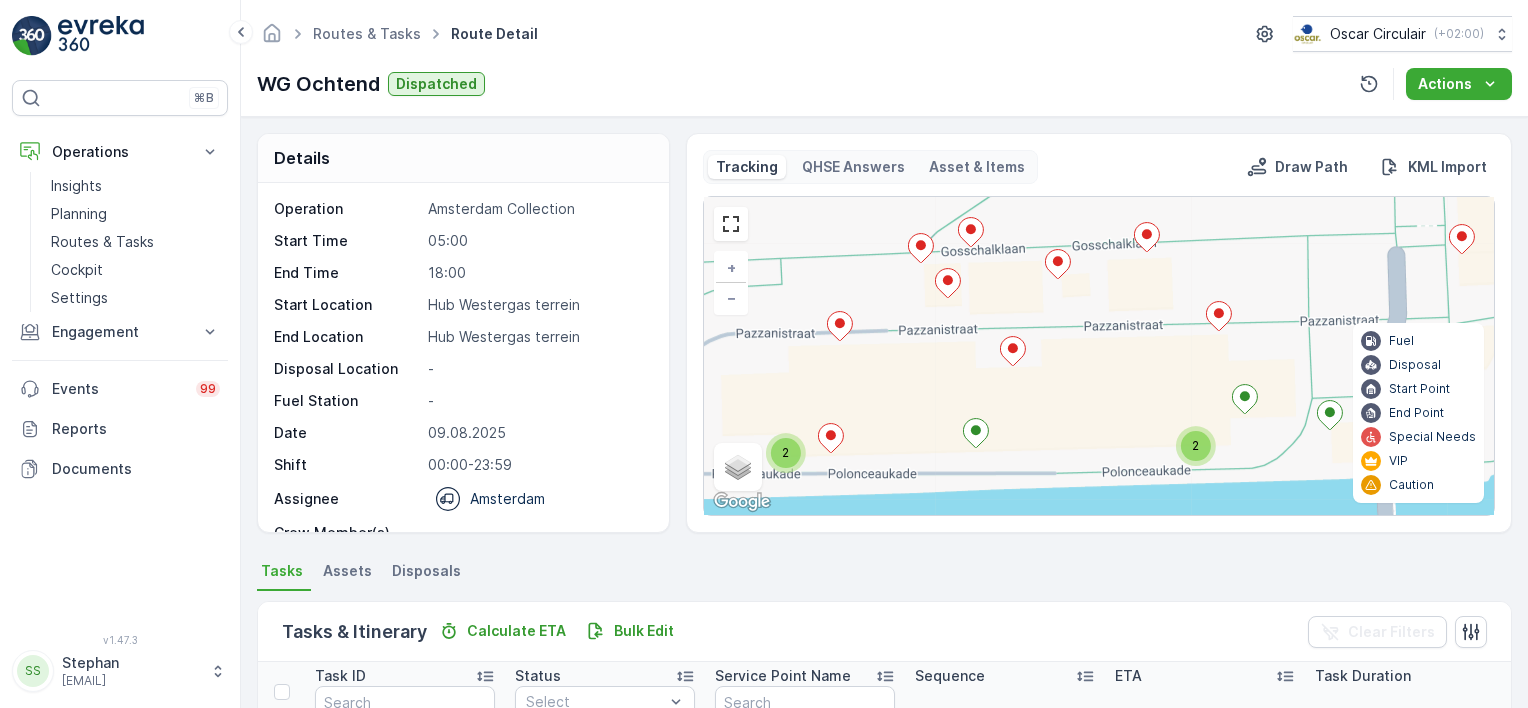 drag, startPoint x: 1136, startPoint y: 401, endPoint x: 1150, endPoint y: 386, distance: 20.518284 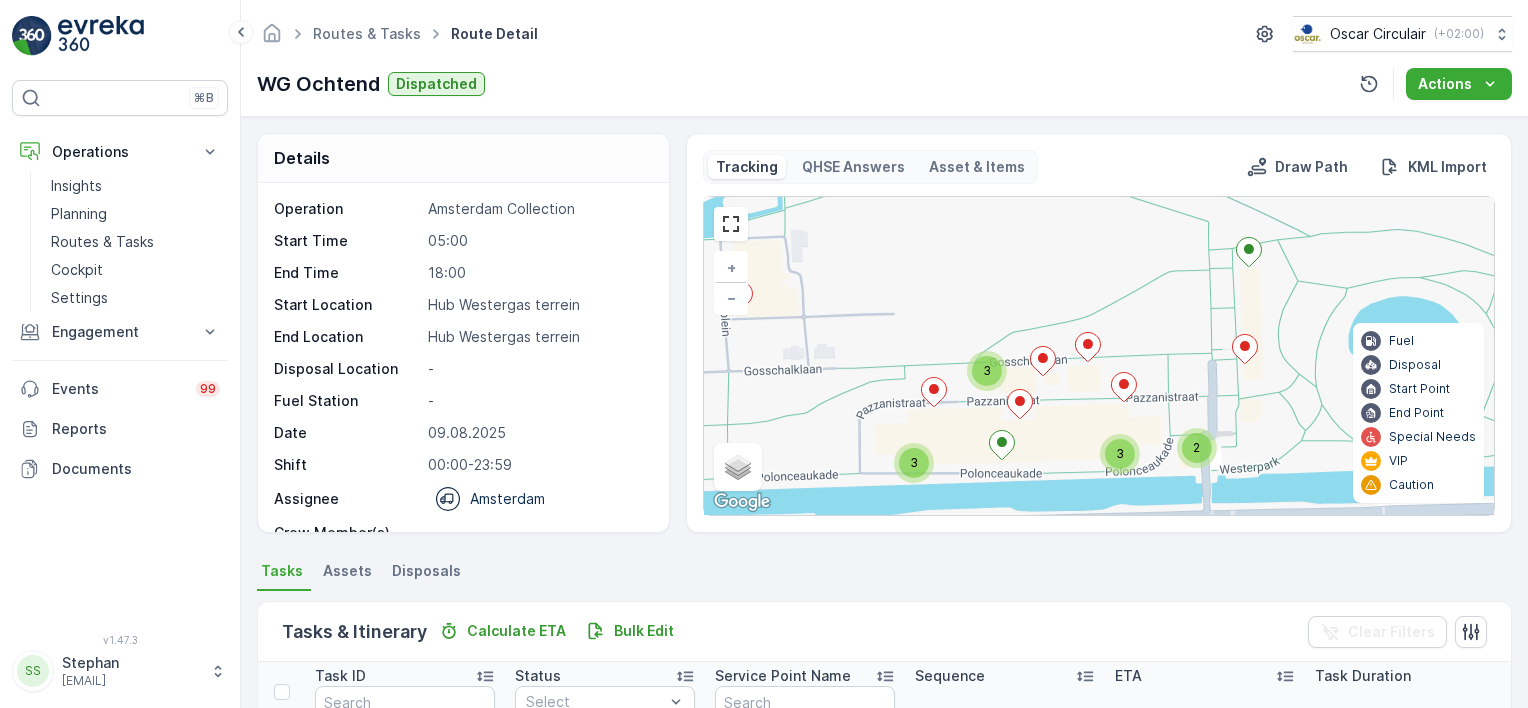 drag, startPoint x: 963, startPoint y: 280, endPoint x: 1134, endPoint y: 286, distance: 171.10522 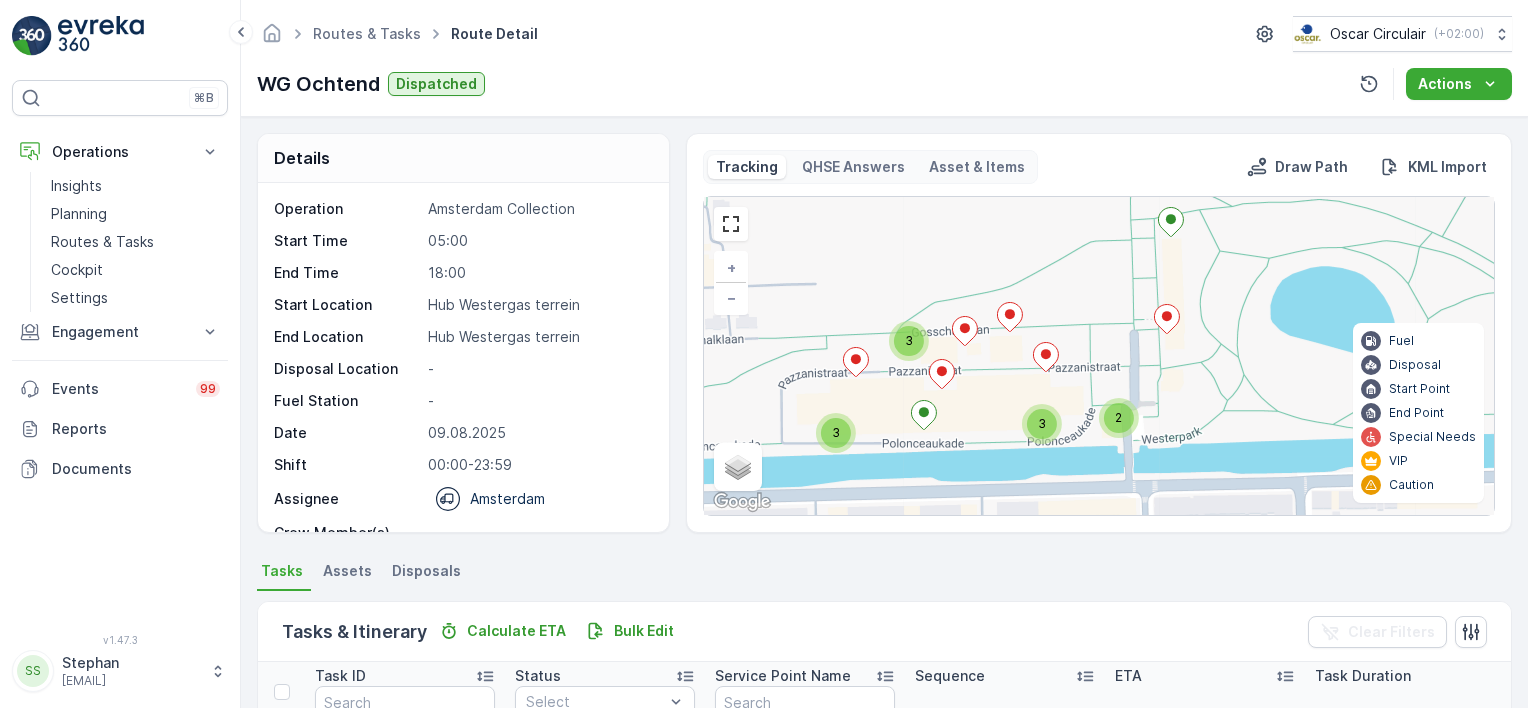 drag, startPoint x: 880, startPoint y: 394, endPoint x: 802, endPoint y: 364, distance: 83.57033 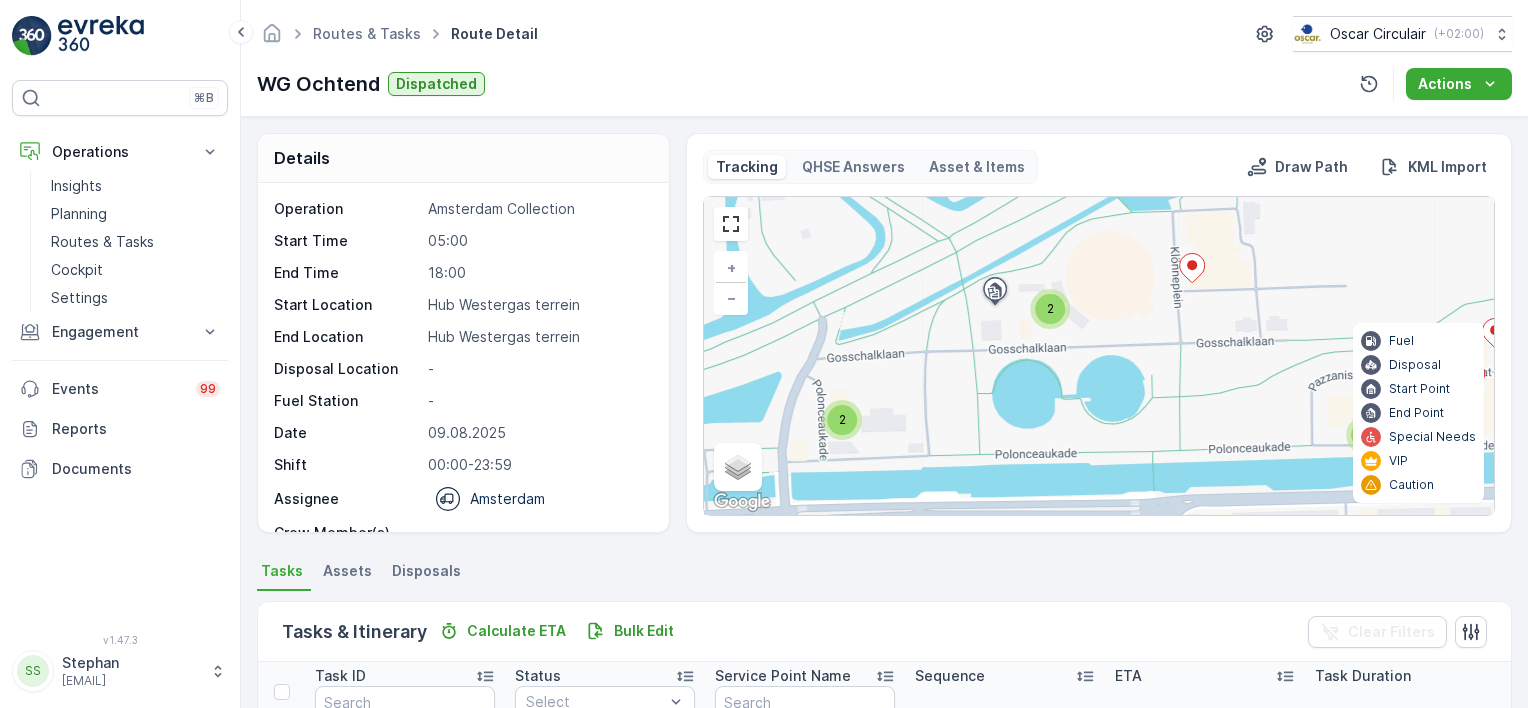 drag, startPoint x: 786, startPoint y: 359, endPoint x: 1330, endPoint y: 361, distance: 544.00366 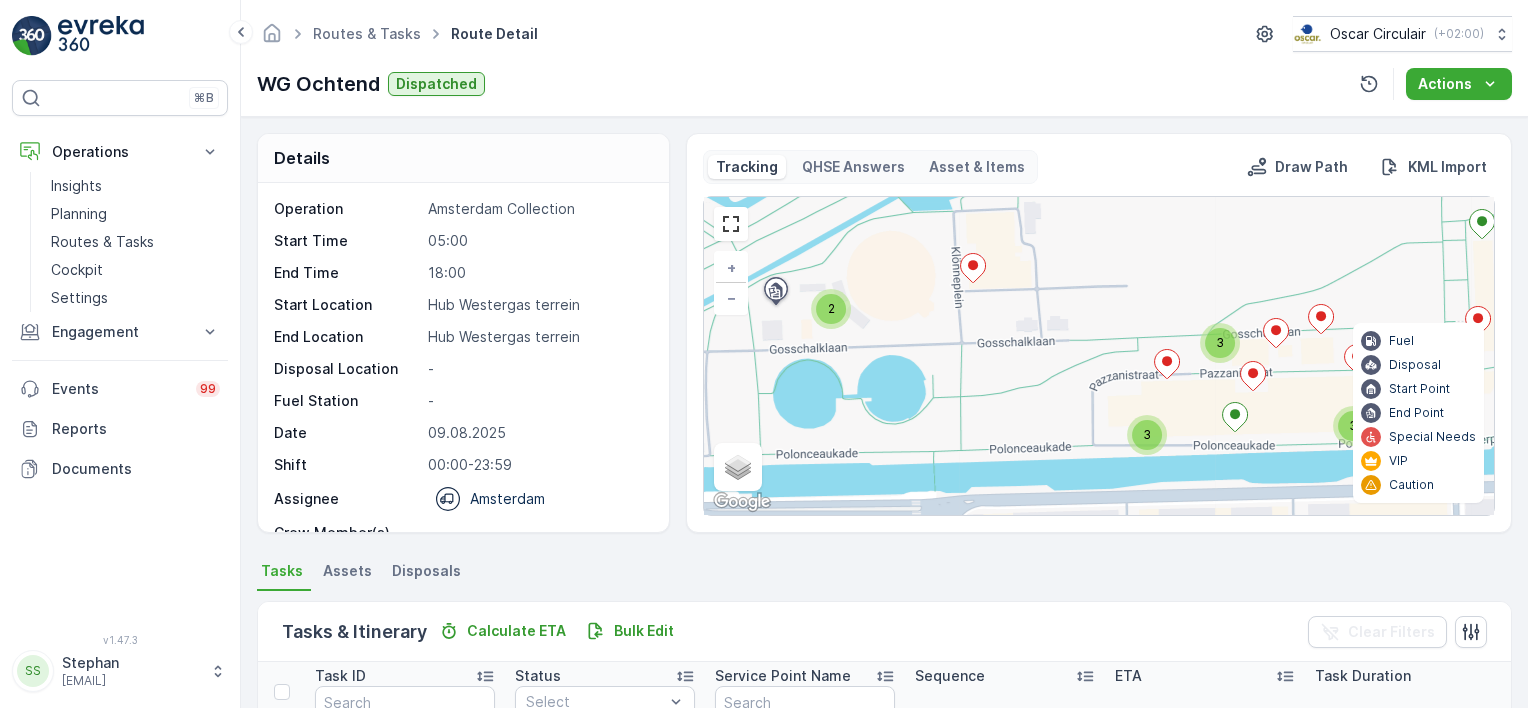 drag, startPoint x: 1234, startPoint y: 364, endPoint x: 664, endPoint y: 346, distance: 570.2841 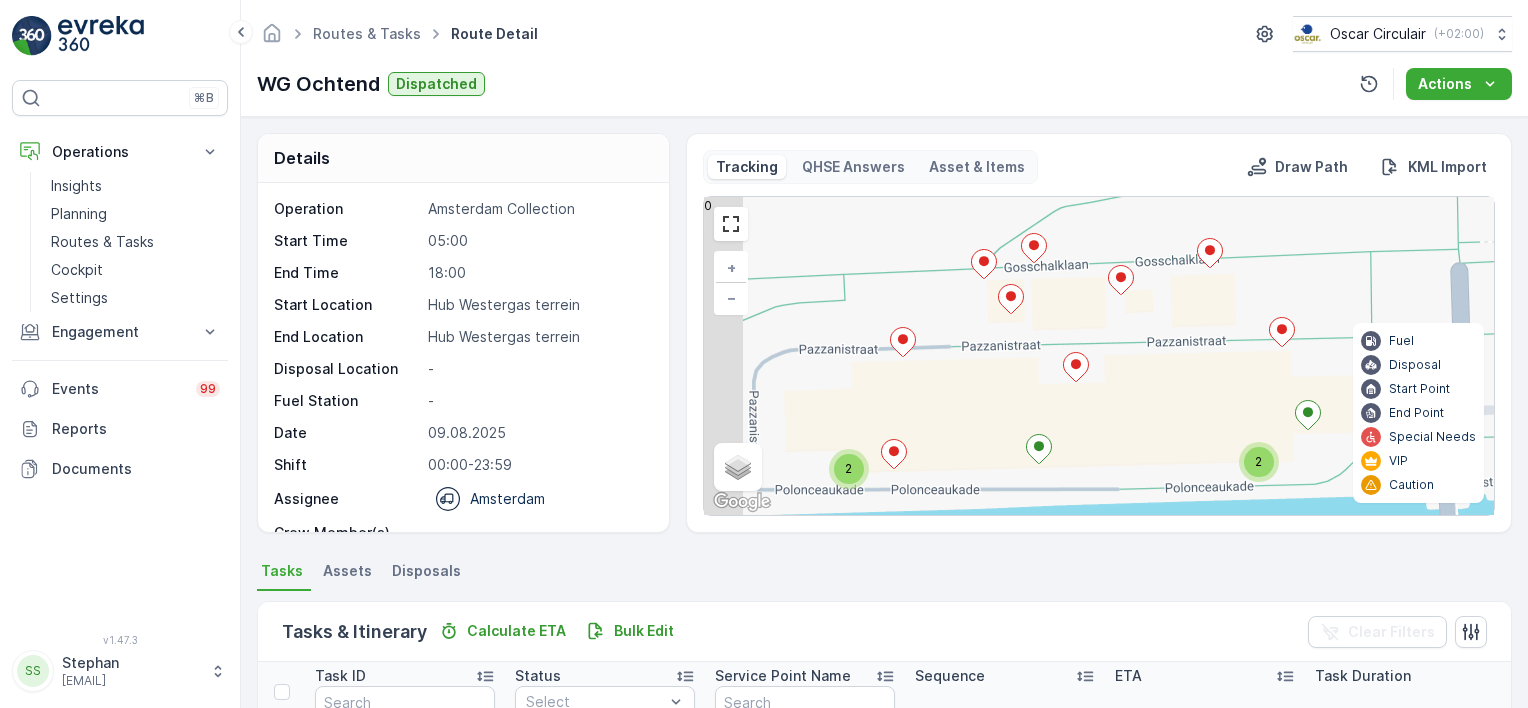 drag, startPoint x: 940, startPoint y: 348, endPoint x: 959, endPoint y: 345, distance: 19.235384 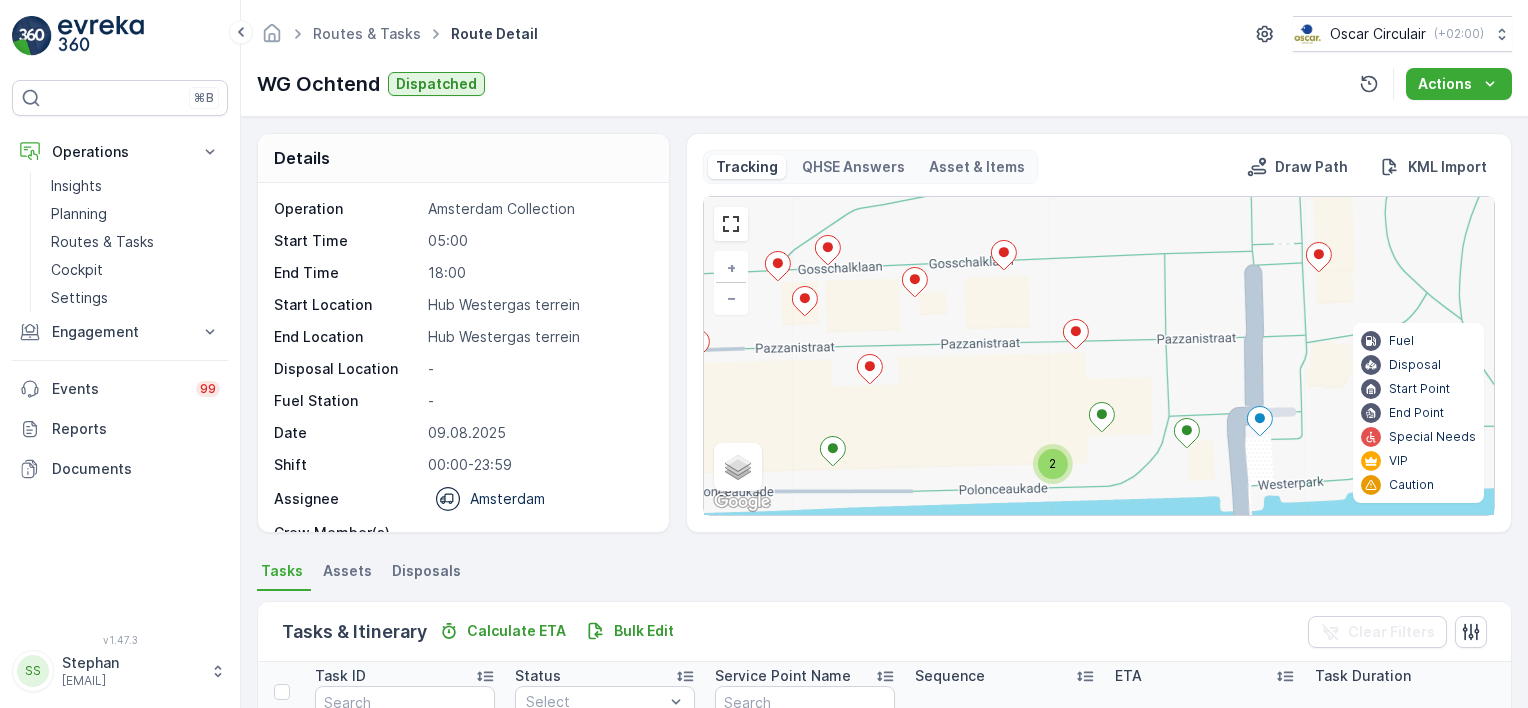 drag, startPoint x: 981, startPoint y: 355, endPoint x: 821, endPoint y: 356, distance: 160.00313 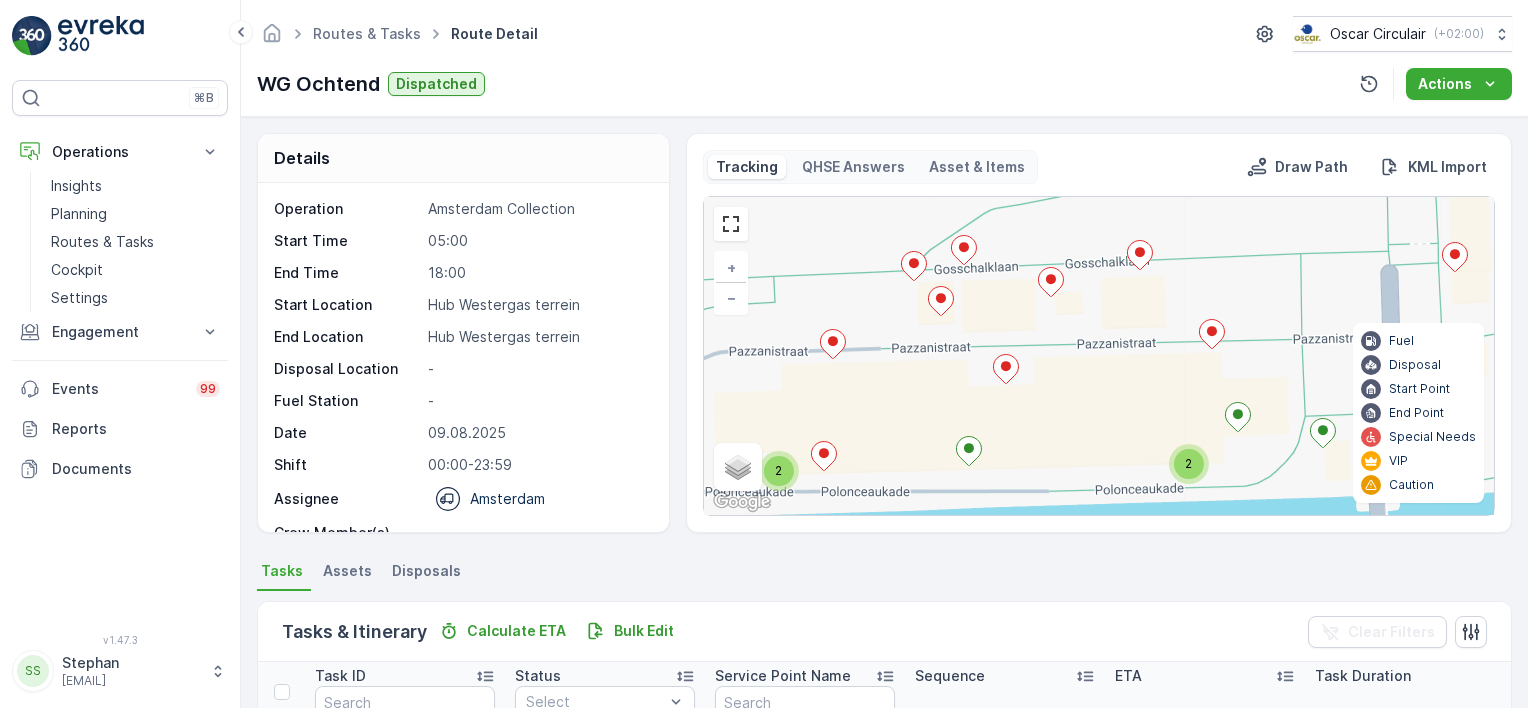 drag, startPoint x: 840, startPoint y: 344, endPoint x: 976, endPoint y: 344, distance: 136 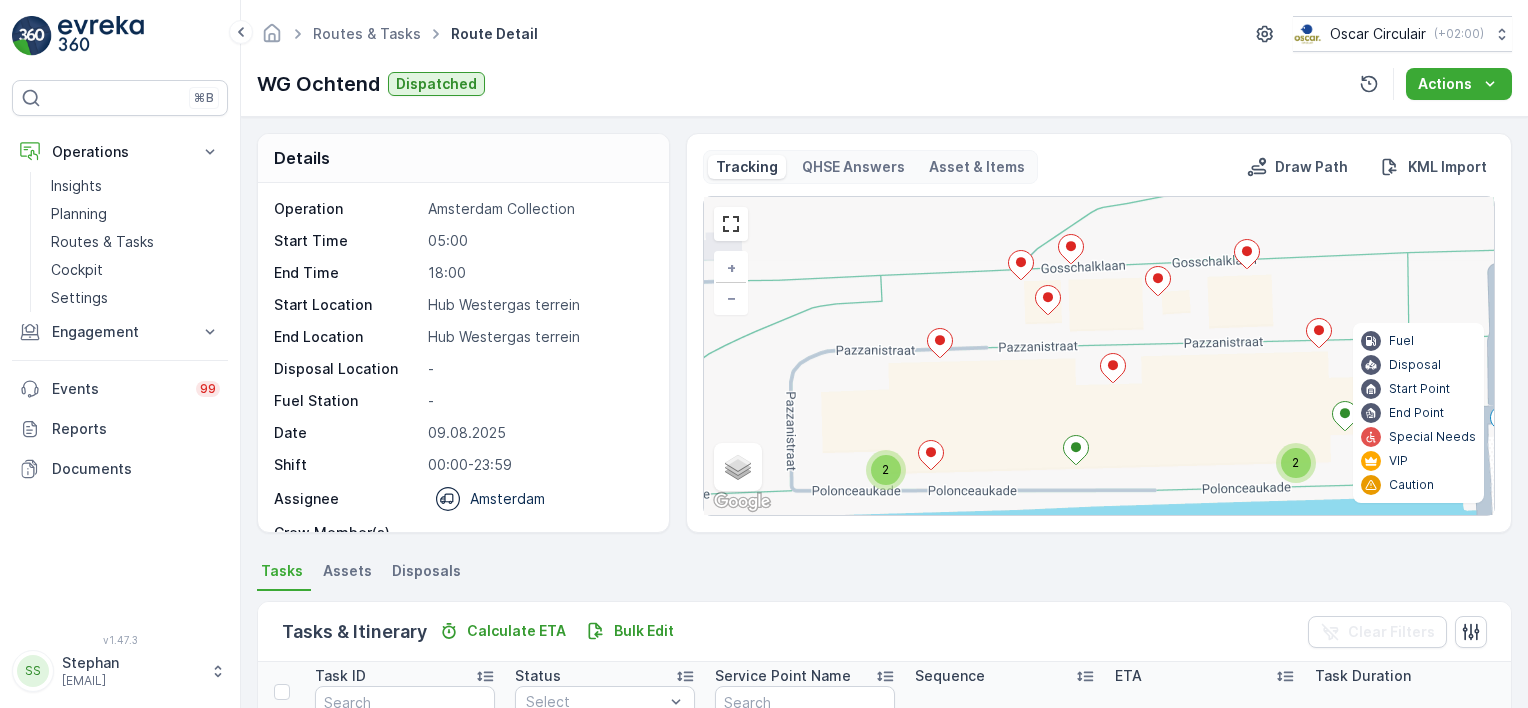 drag, startPoint x: 913, startPoint y: 344, endPoint x: 1020, endPoint y: 343, distance: 107.00467 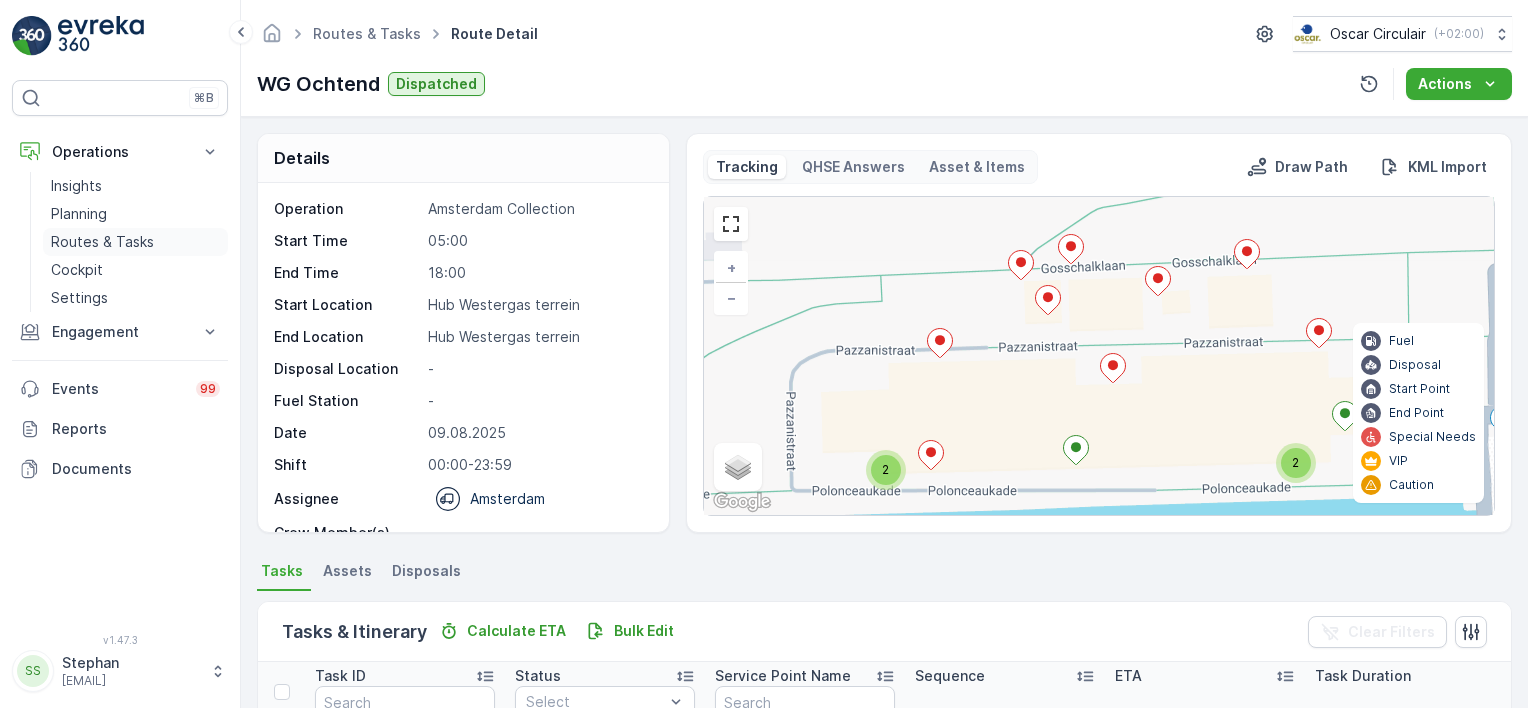 click on "Routes & Tasks" at bounding box center [102, 242] 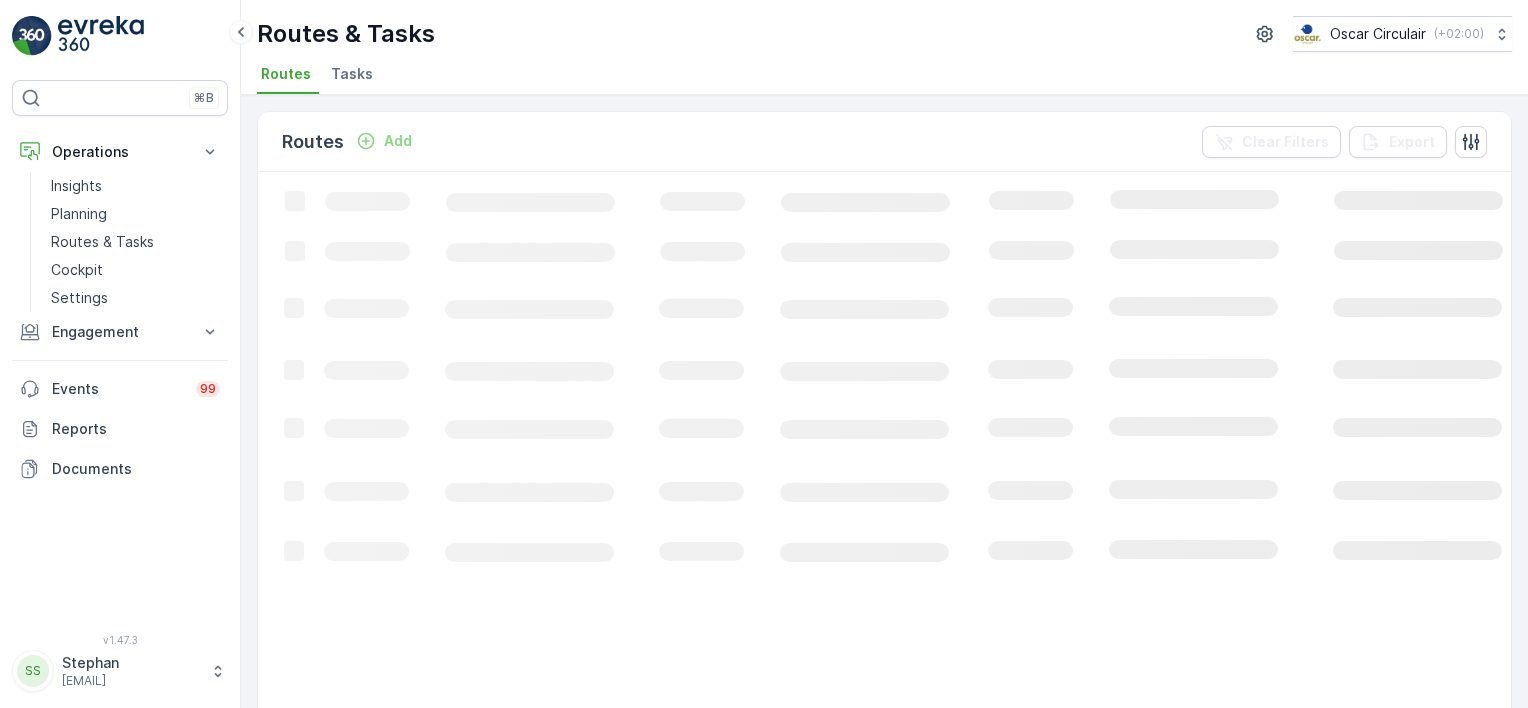 click on "Tasks" at bounding box center (352, 74) 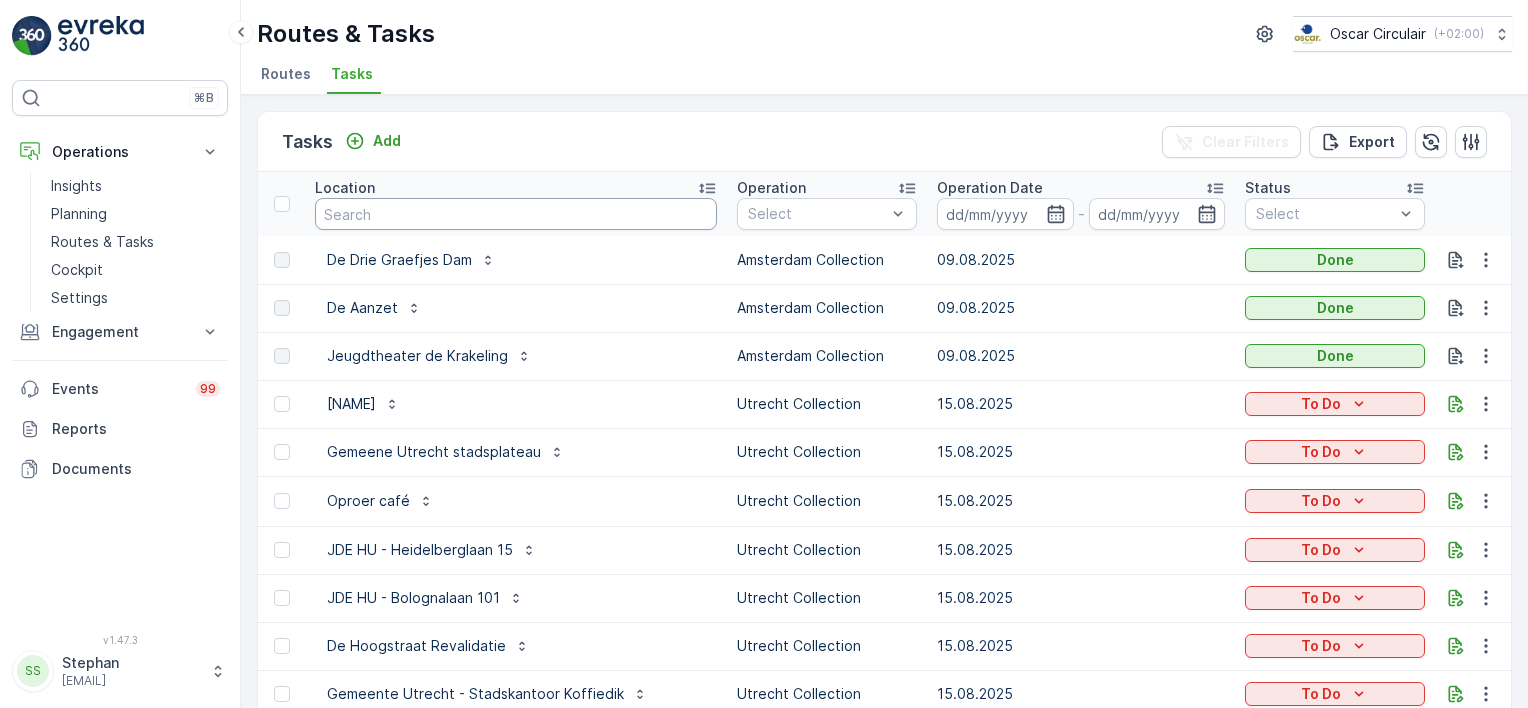 click at bounding box center [516, 214] 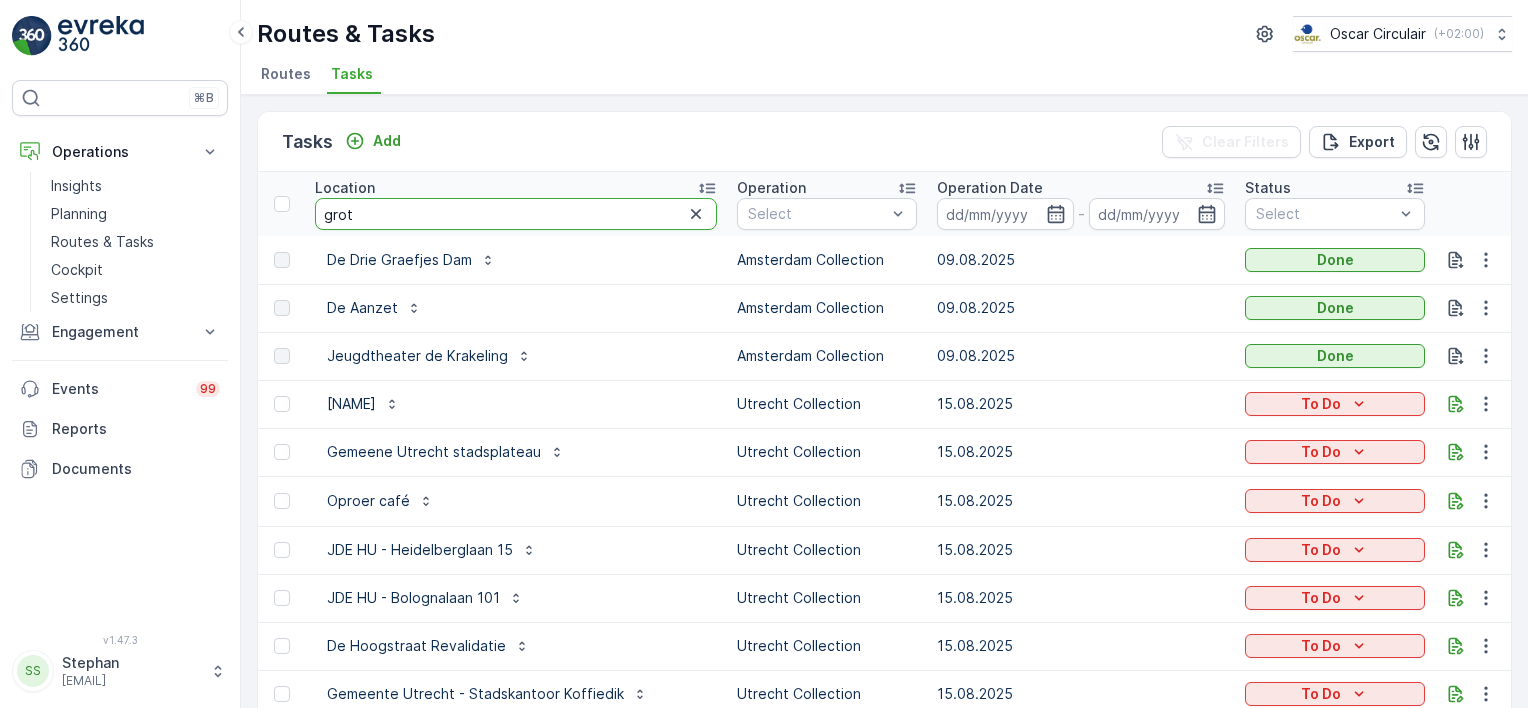 type on "grote" 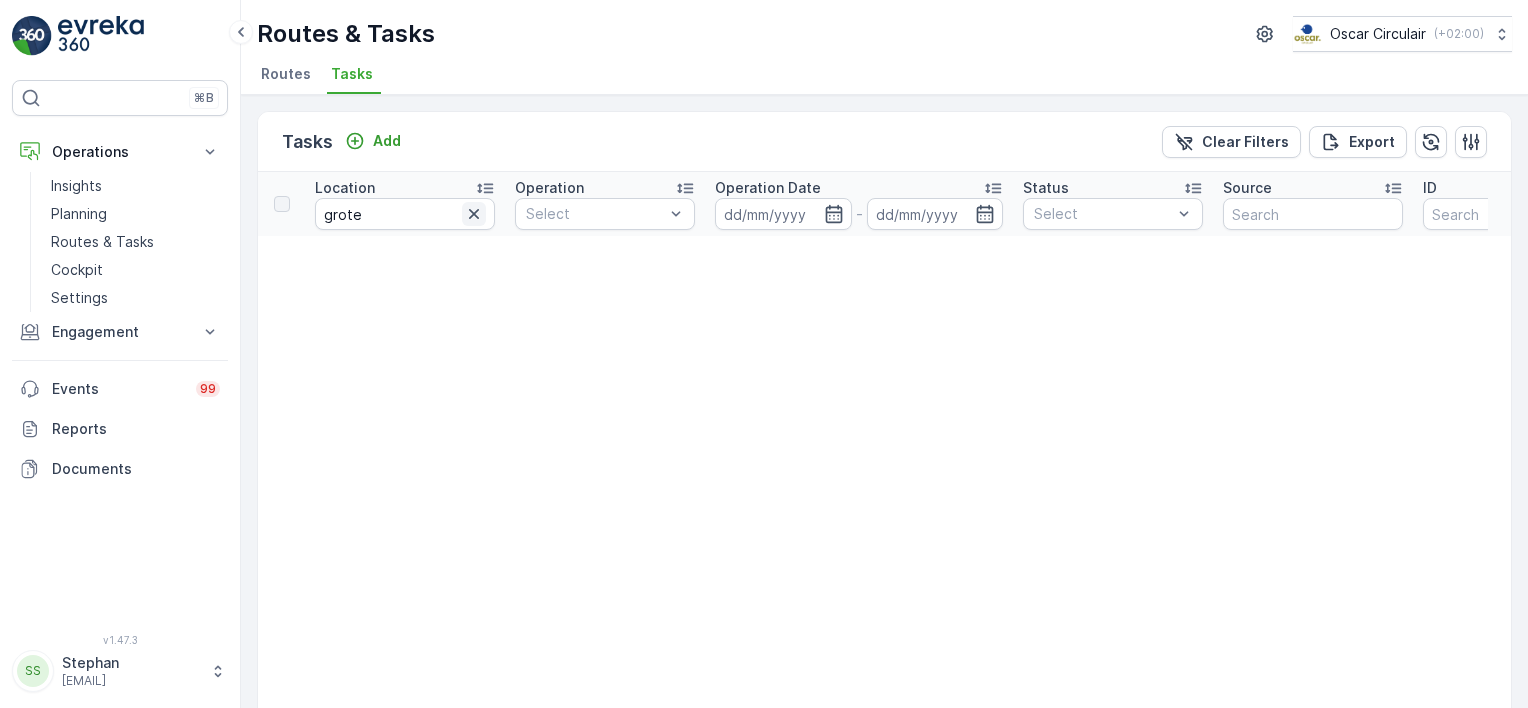 click 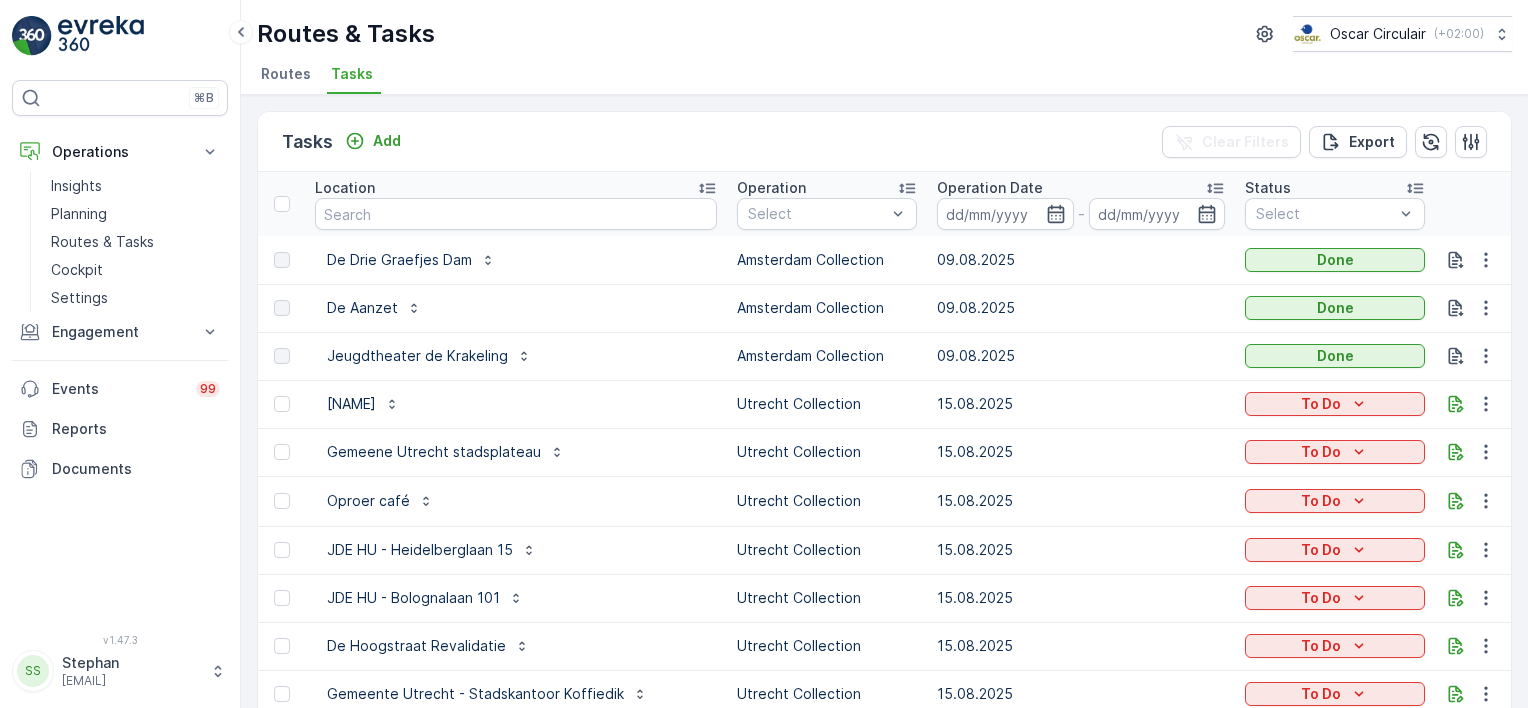 click on "Tasks Add Clear Filters Export Location Operation Select Operation Date - Status Select Source ID Task Template Select Due Date - Shift Select Creation Time - Location History Route Region   De Drie Graefjes Dam Amsterdam Collection 09.08.2025 Done Adhoc Task 20914699 Item Collection Oscar Regulier 09.08.2025 00:00-23:59 09.08.2025 12:28 No History Records Rokin Regular -   De Aanzet Amsterdam Collection 09.08.2025 Done Adhoc Task 20914691 Item Collection Oscar Regulier 09.08.2025 00:00-23:59 09.08.2025 12:14 No History Records CS Regular -   Jeugdtheater de Krakeling Amsterdam Collection 09.08.2025 Done Adhoc Task 20914682 Item Collection Oscar Regulier 09.08.2025 00:00-23:59 09.08.2025 12:04 No History Records WG Ochtend -   Statiegeld Nederland - CS Utrecht Utrecht Collection 15.08.2025 To Do Seenons Utrecht 20903071 Item Collection Oscar Regulier 15.08.2025 00:00-23:59 08.08.2025 23:03 No History Records Seenons Utrecht -   Gemeene Utrecht stadsplateau Utrecht Collection 15.08.2025 To Do Seenons Utrecht -" at bounding box center [884, 1408] 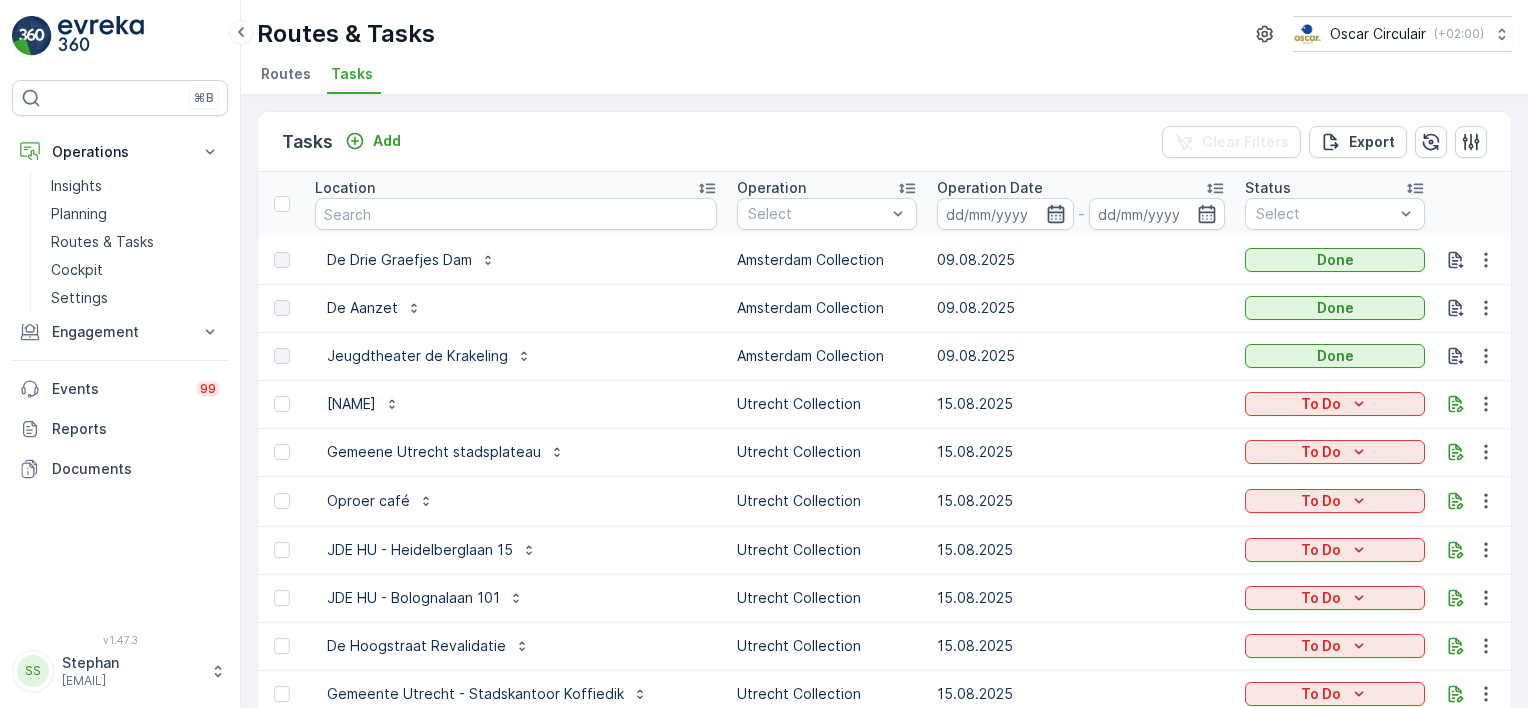 click 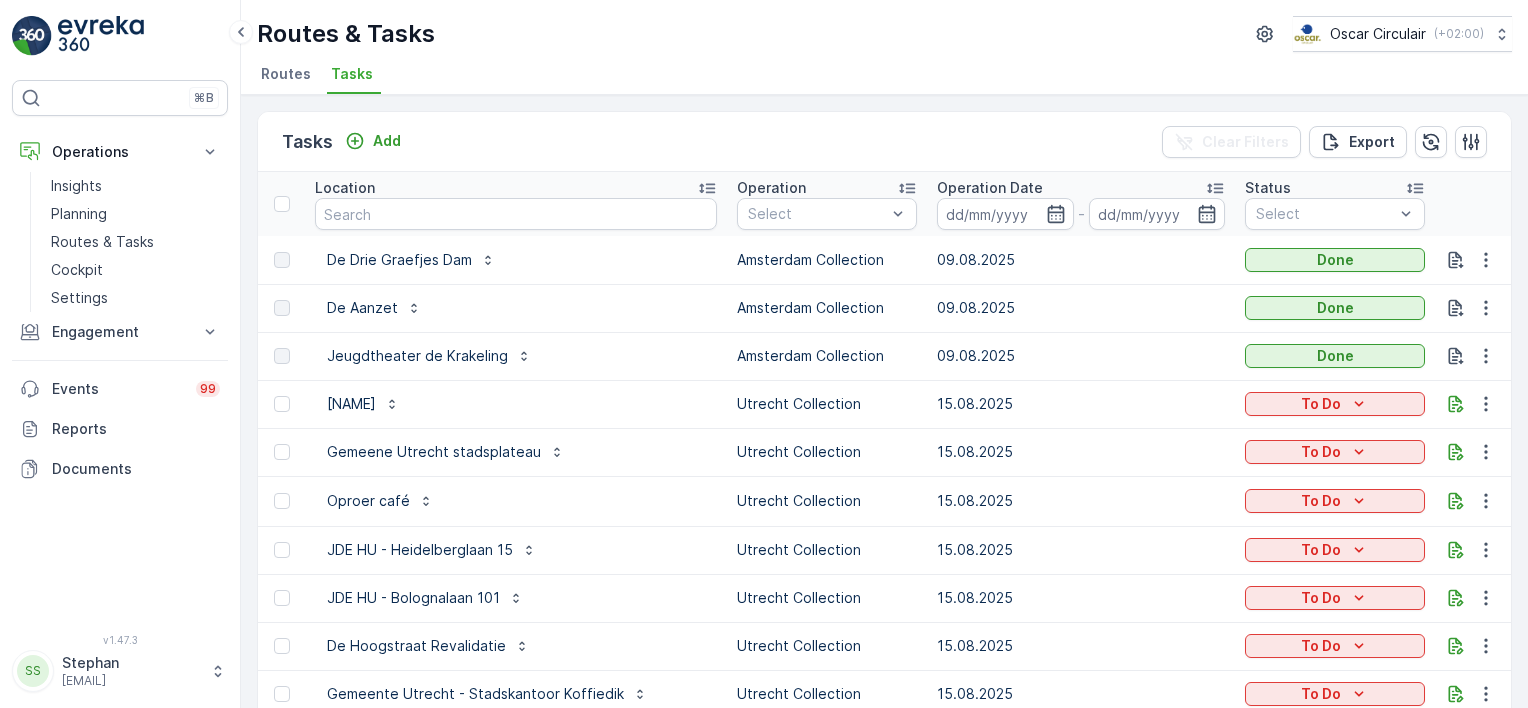 click on "Tasks Add Clear Filters Export" at bounding box center [884, 142] 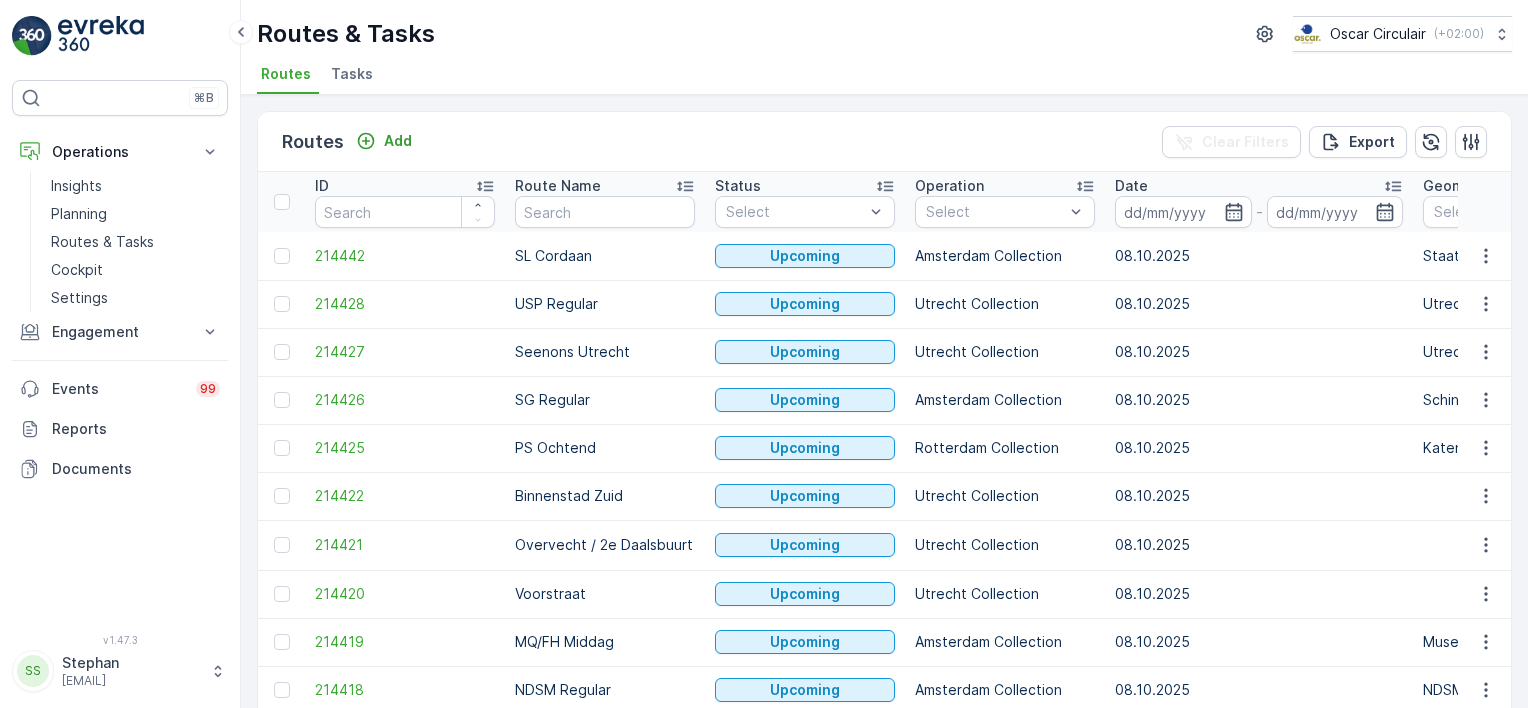 click on "Routes Add Clear Filters Export" at bounding box center [884, 142] 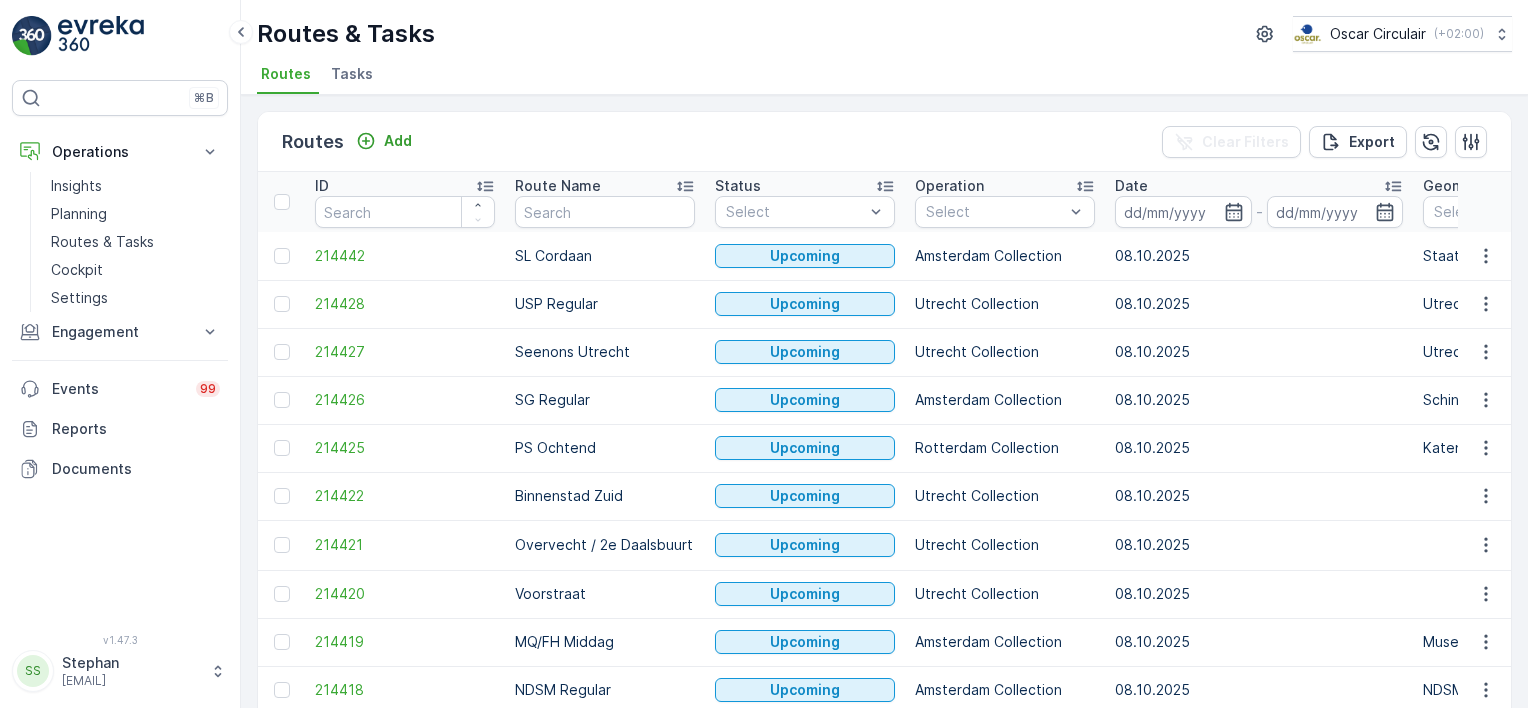 click on "Routes Add Clear Filters Export" at bounding box center (884, 142) 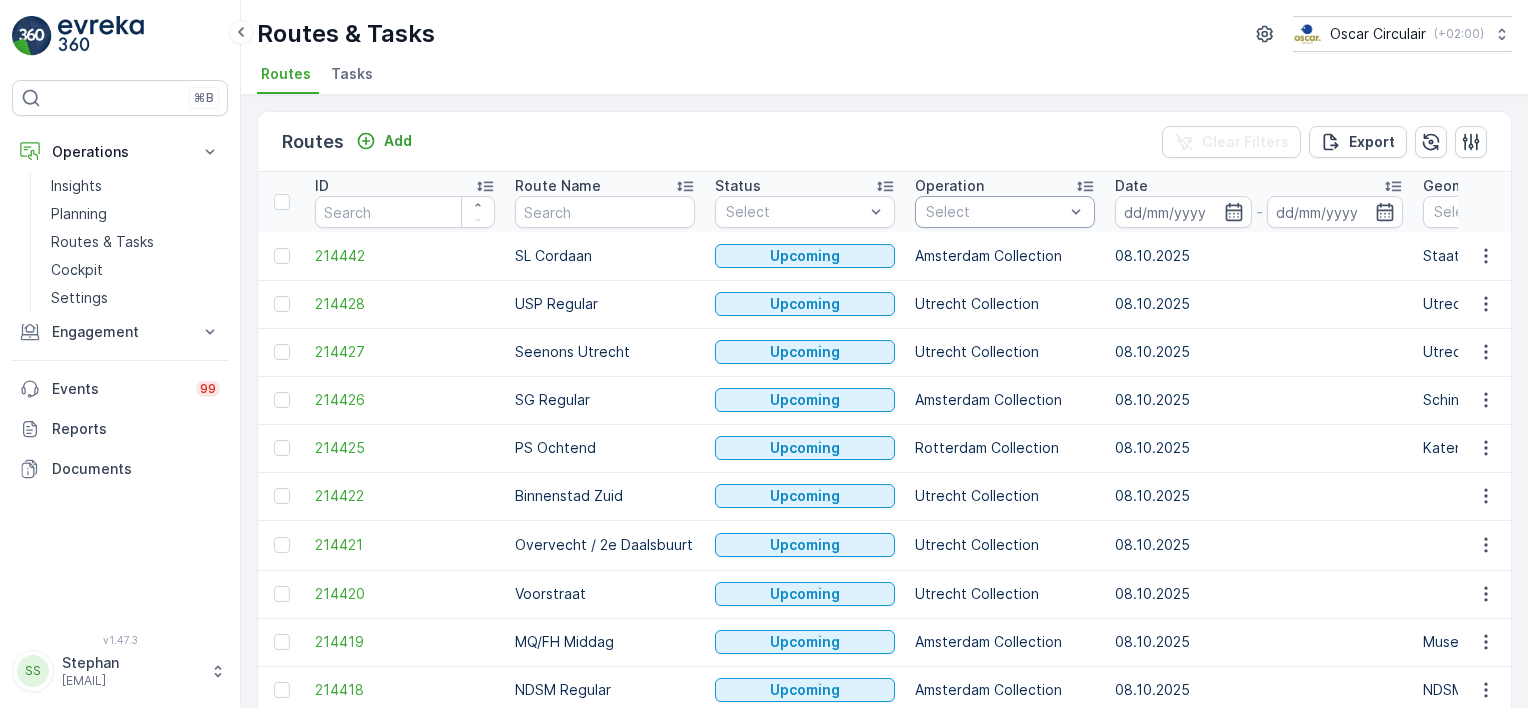 click on "Select" at bounding box center (1005, 212) 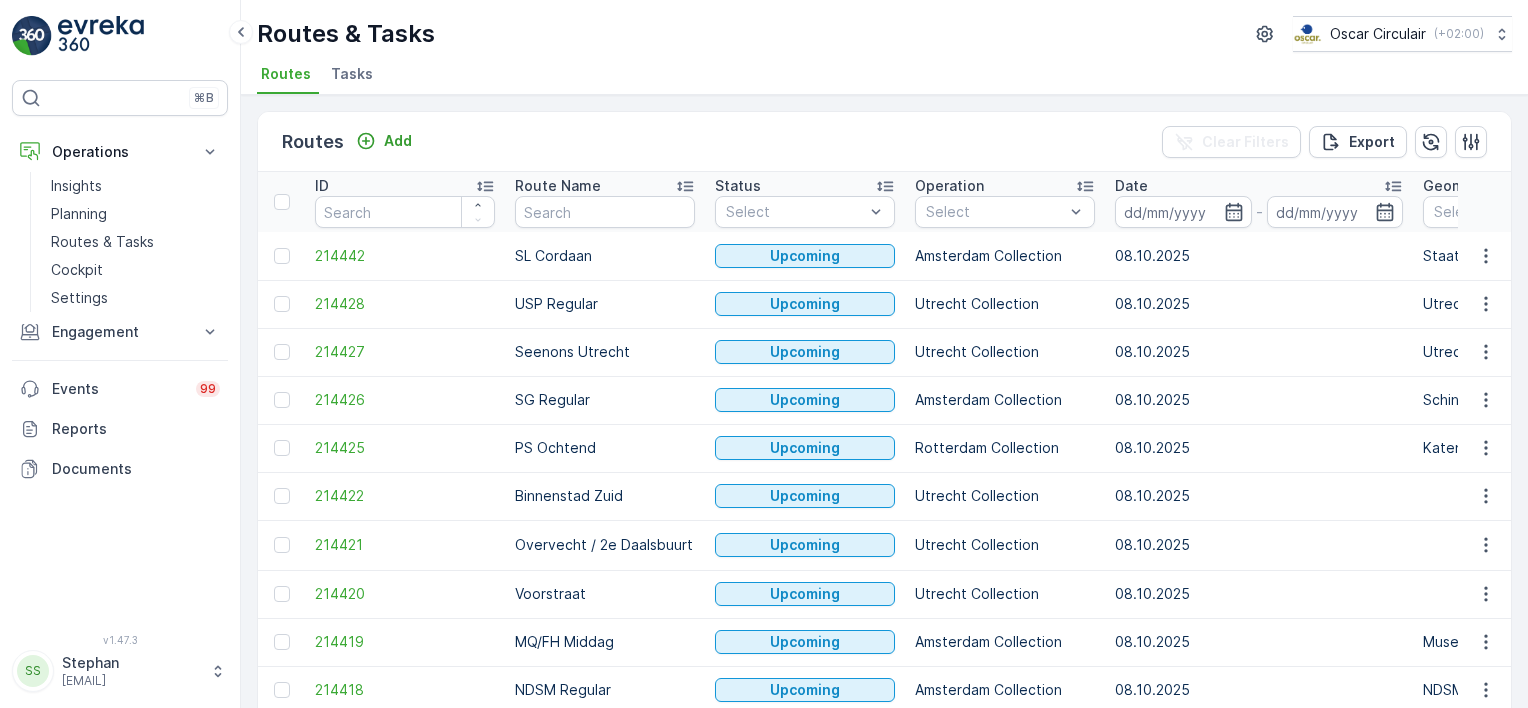 click on "Routes Add Clear Filters Export" at bounding box center [884, 142] 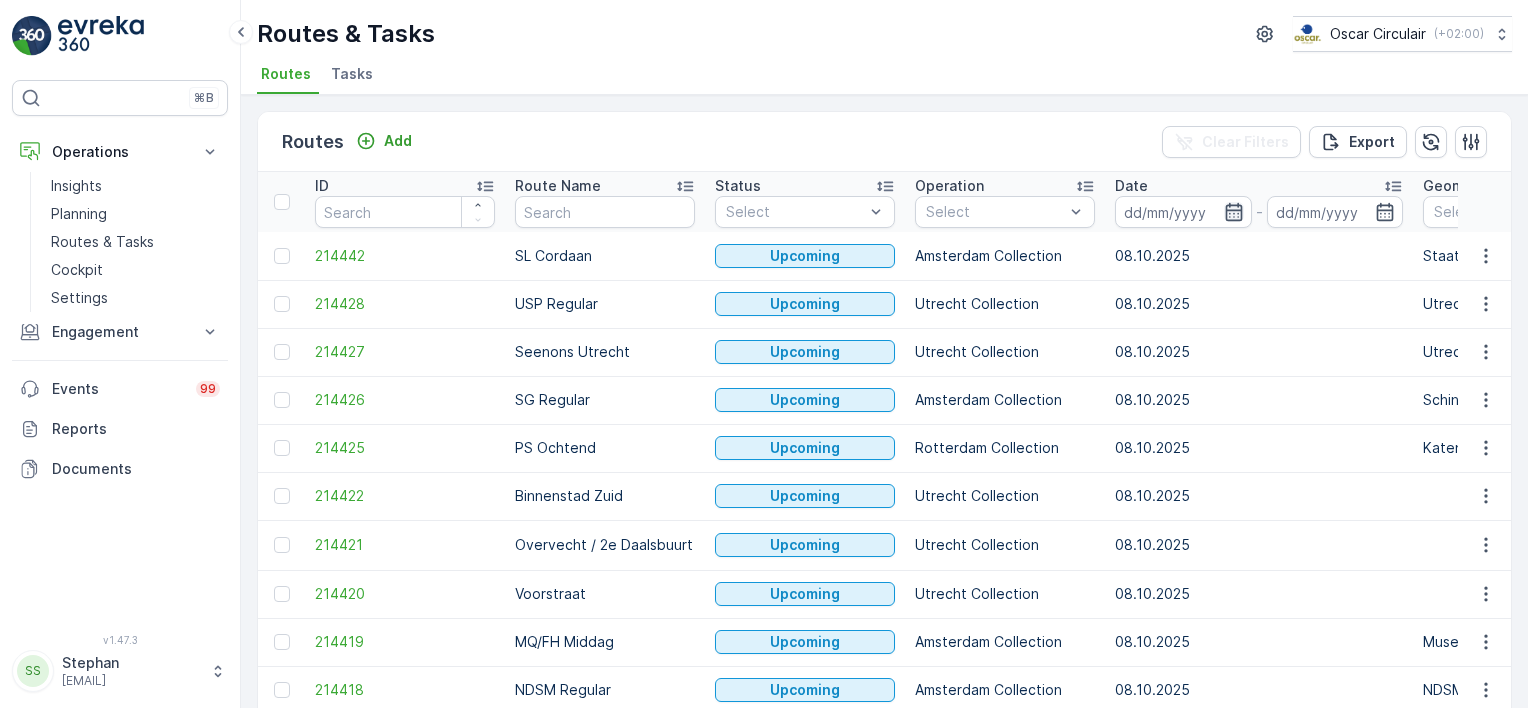 click 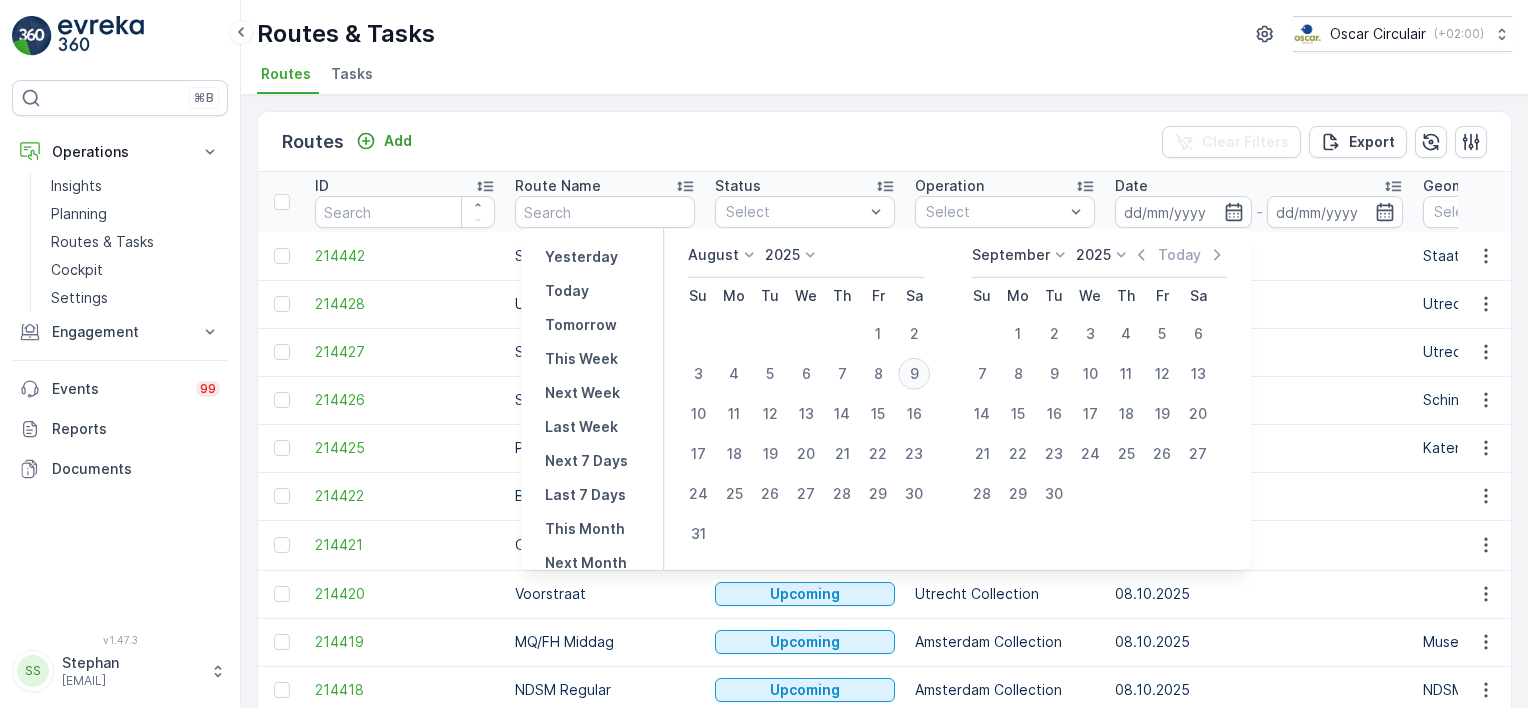 click on "9" at bounding box center (914, 374) 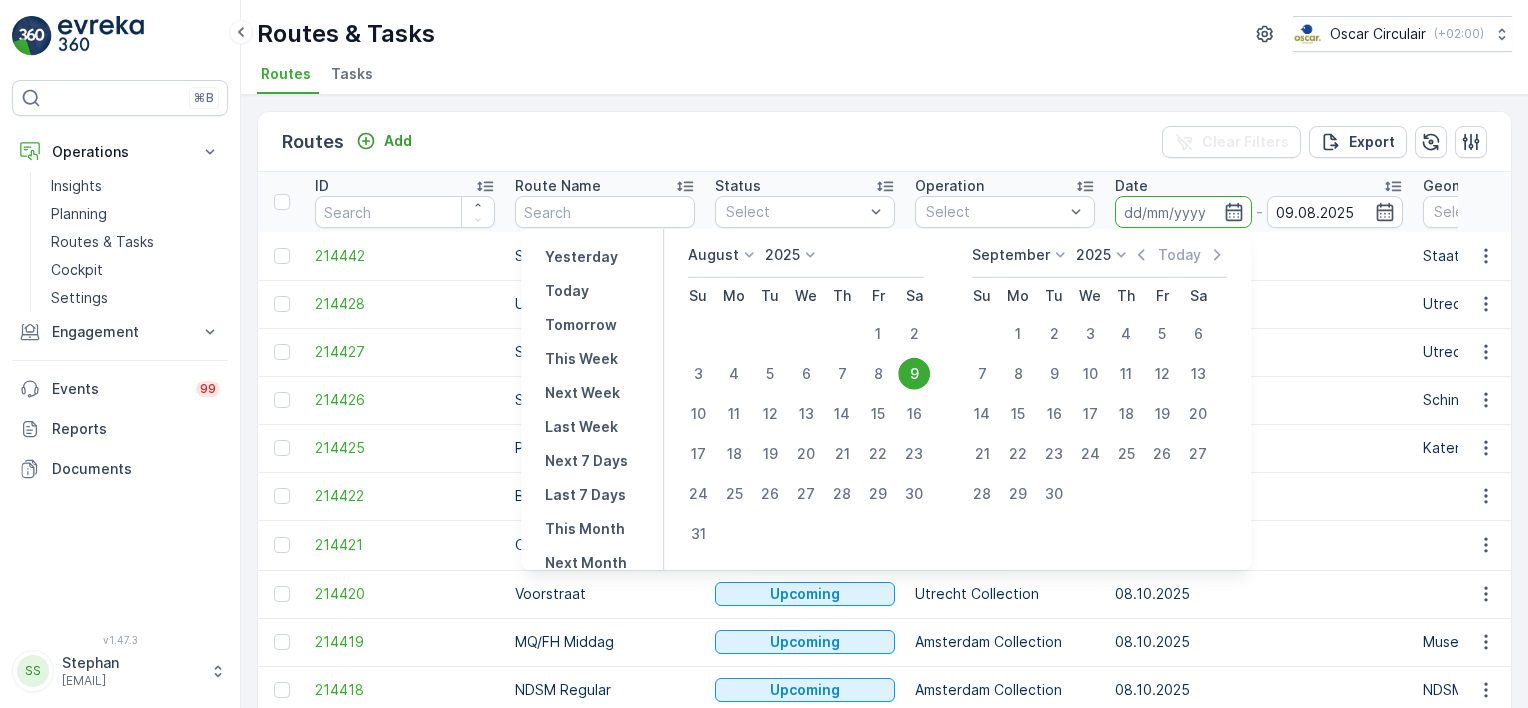 type on "09.08.2025" 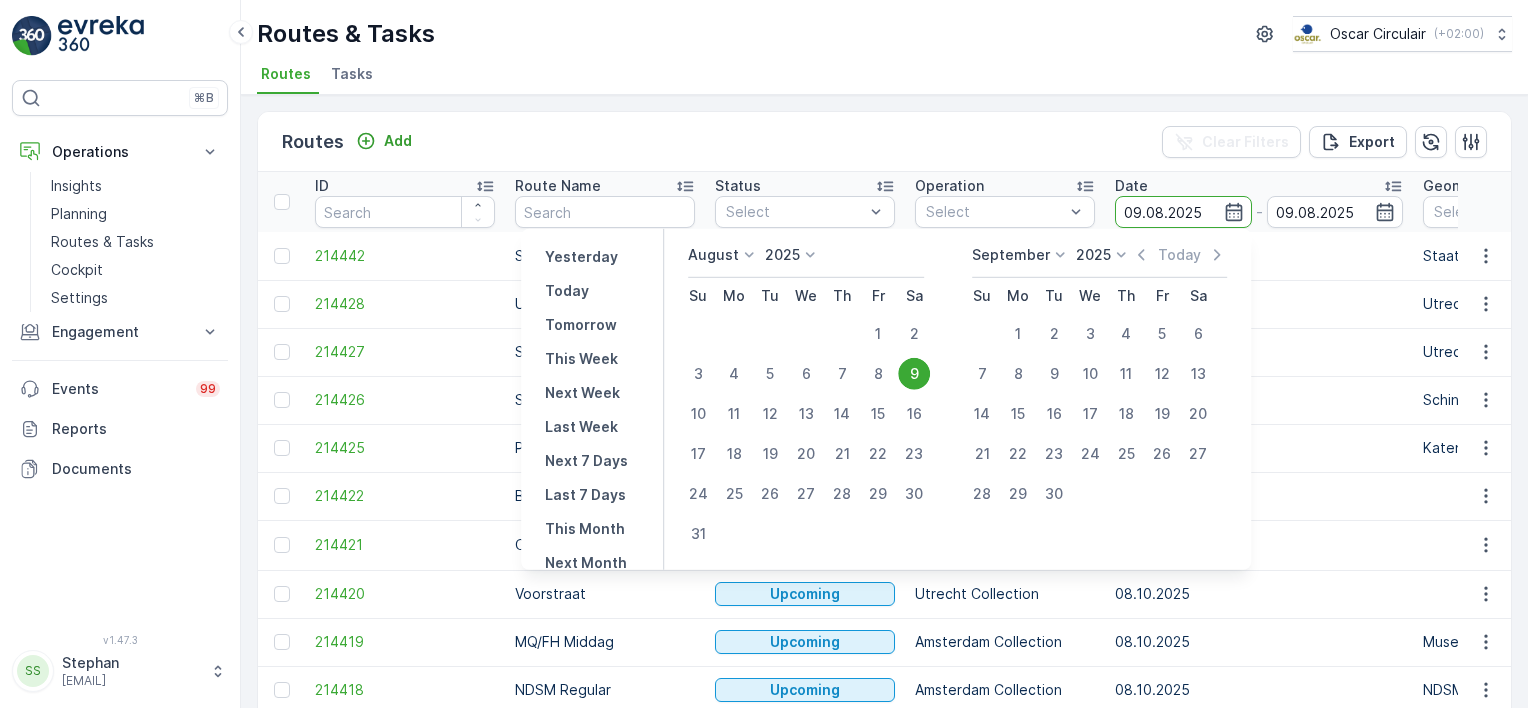 click on "Routes Add Clear Filters Export" at bounding box center [884, 142] 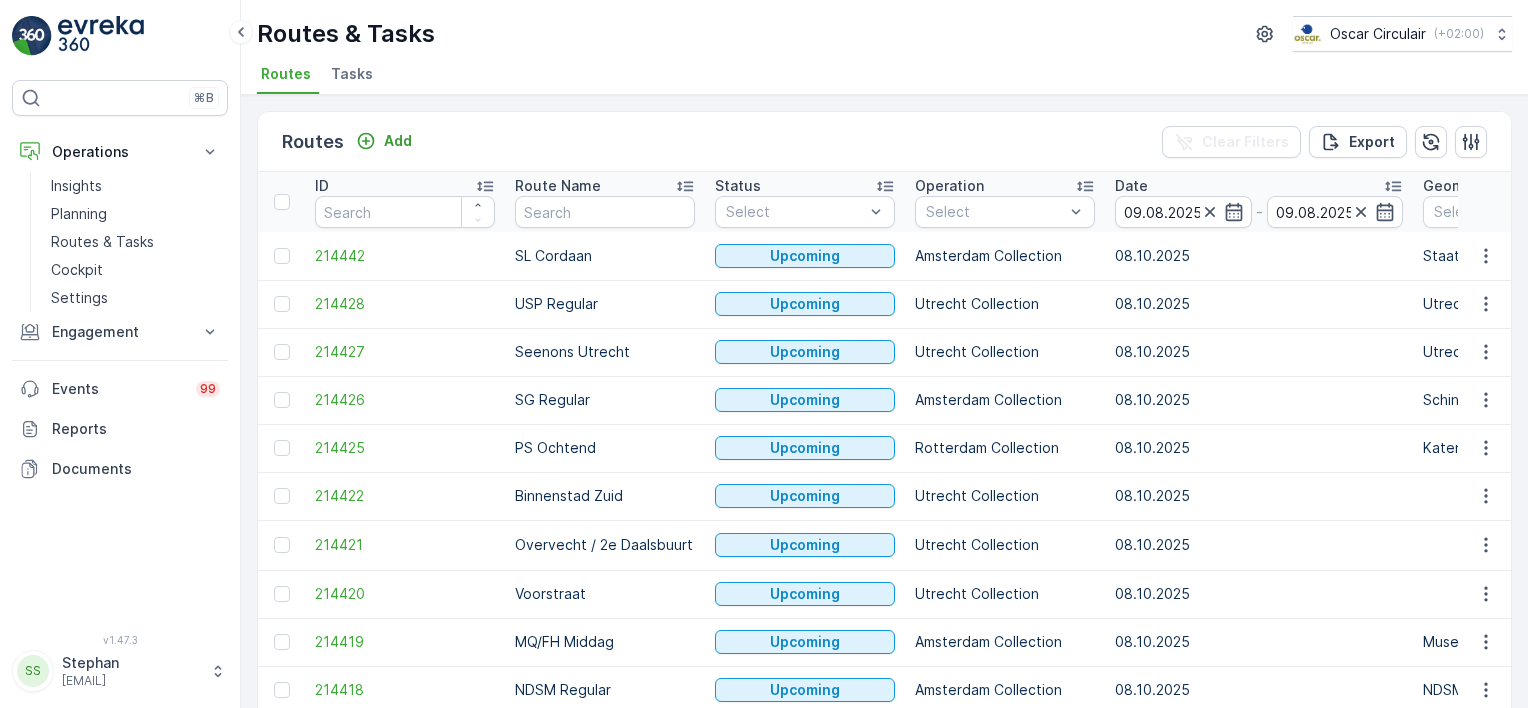 click on "Routes Add Clear Filters Export" at bounding box center (884, 142) 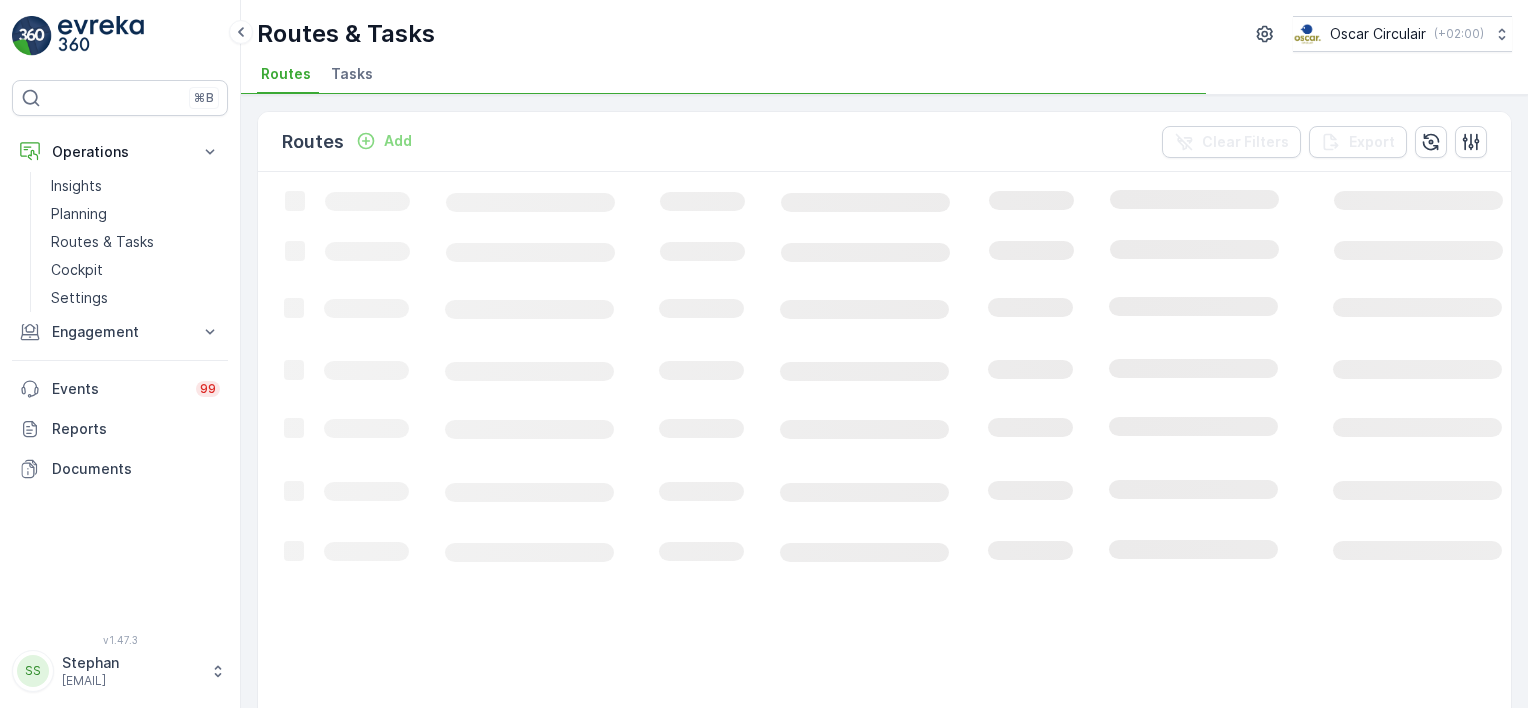click on "Routes Add Clear Filters Export" at bounding box center [884, 142] 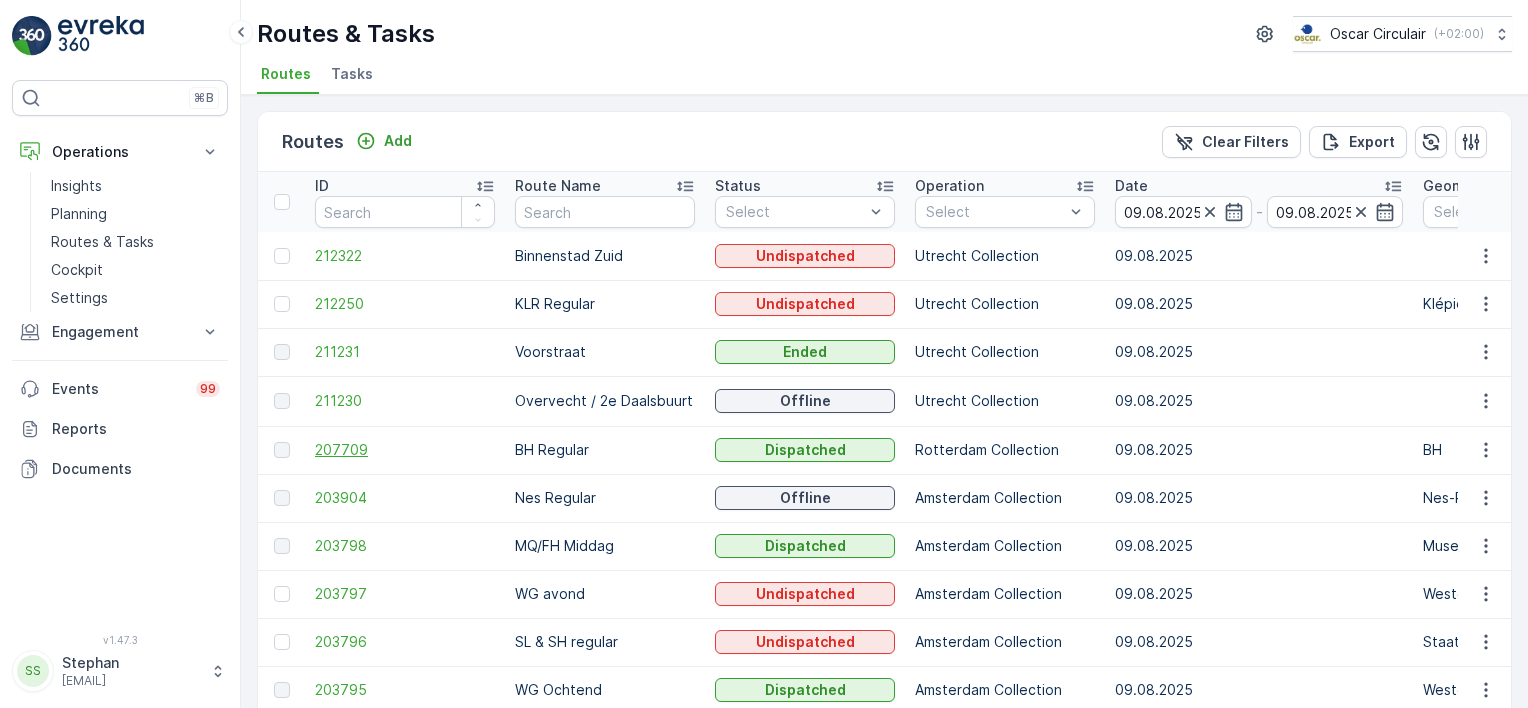 click on "207709" at bounding box center (405, 450) 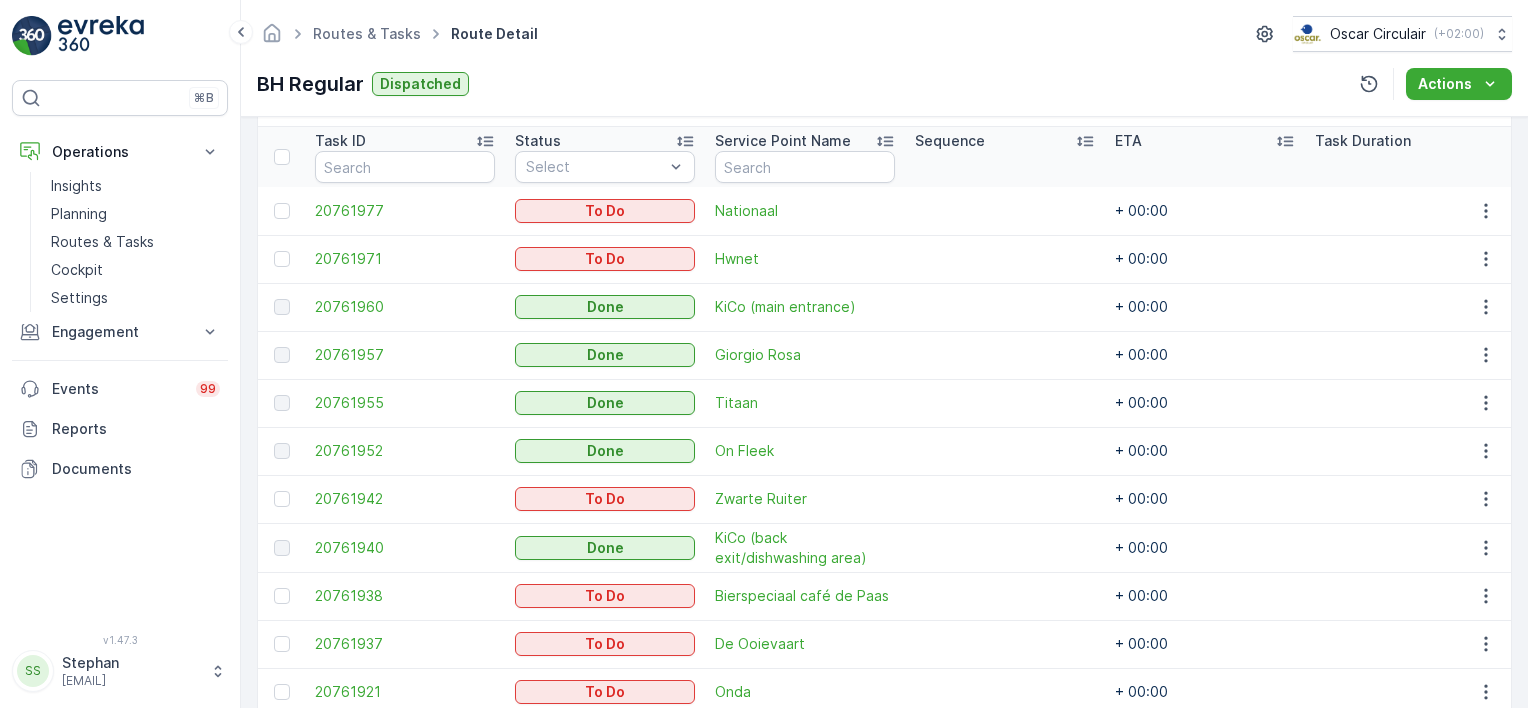 scroll, scrollTop: 635, scrollLeft: 0, axis: vertical 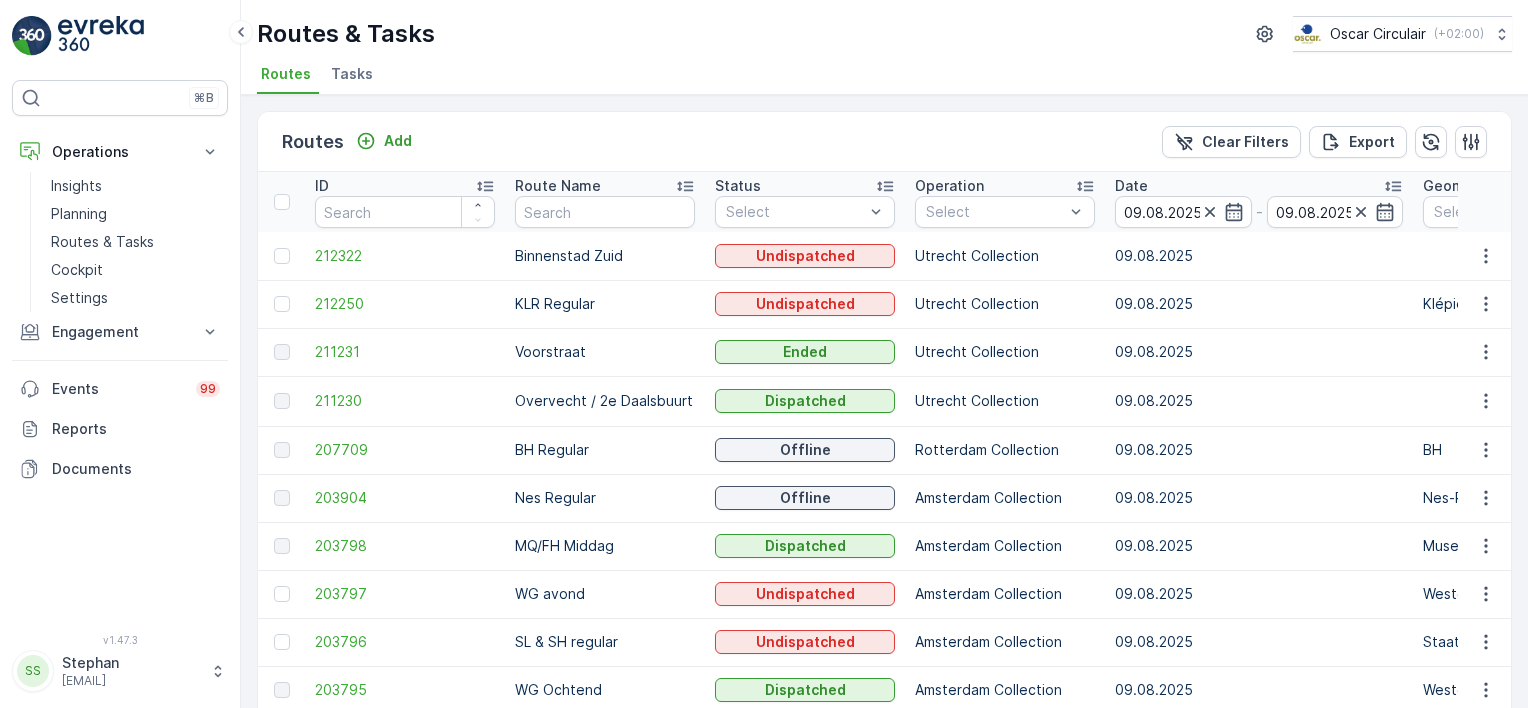 click on "Routes Add Clear Filters Export" at bounding box center [884, 142] 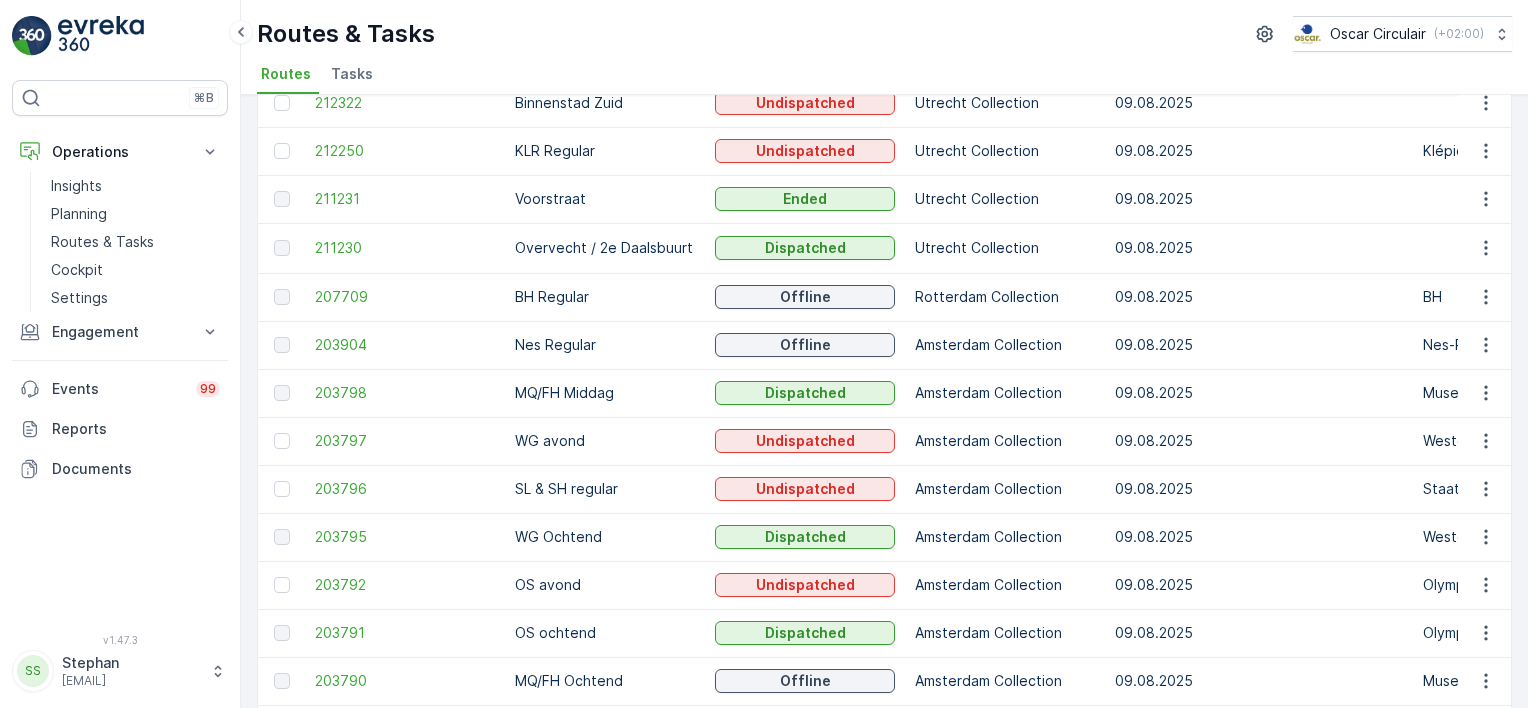 scroll, scrollTop: 200, scrollLeft: 0, axis: vertical 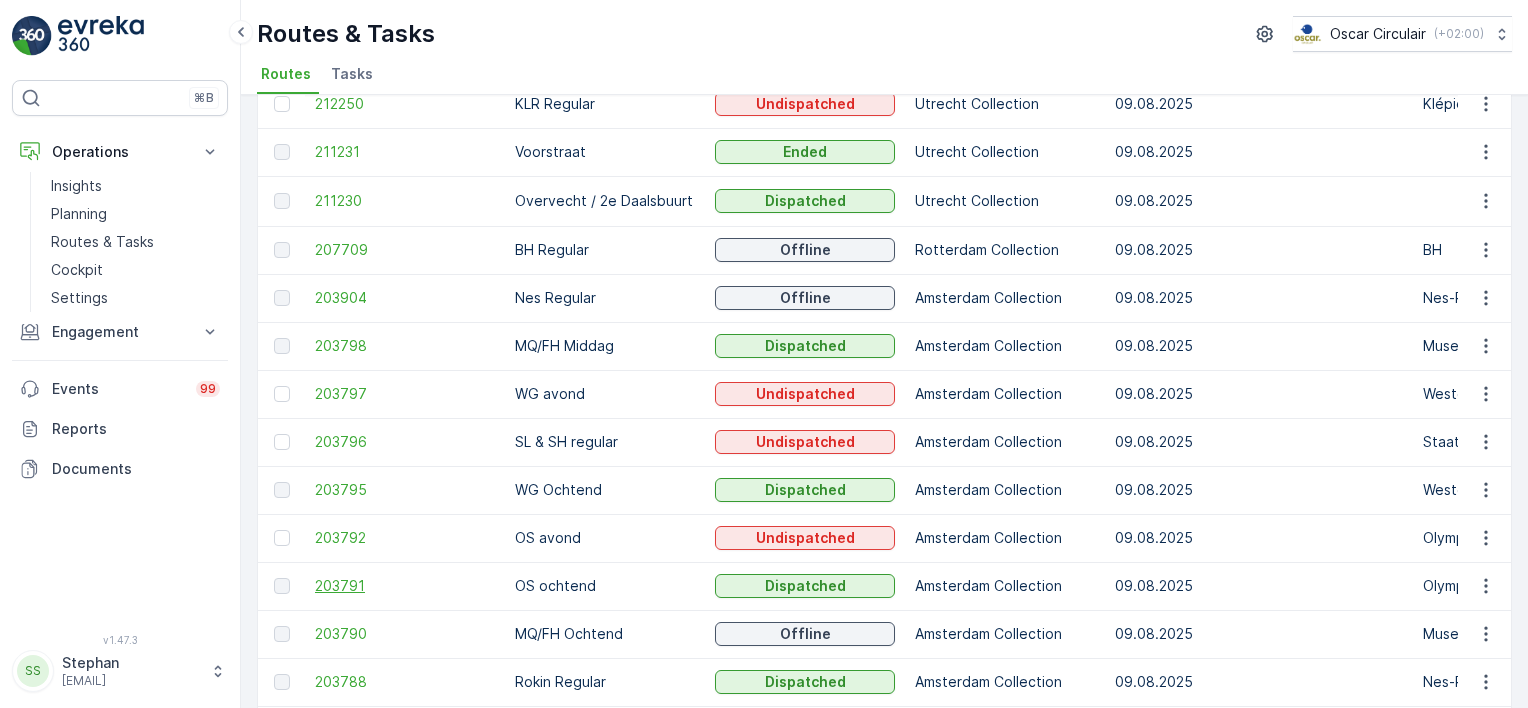 click on "203791" at bounding box center (405, 586) 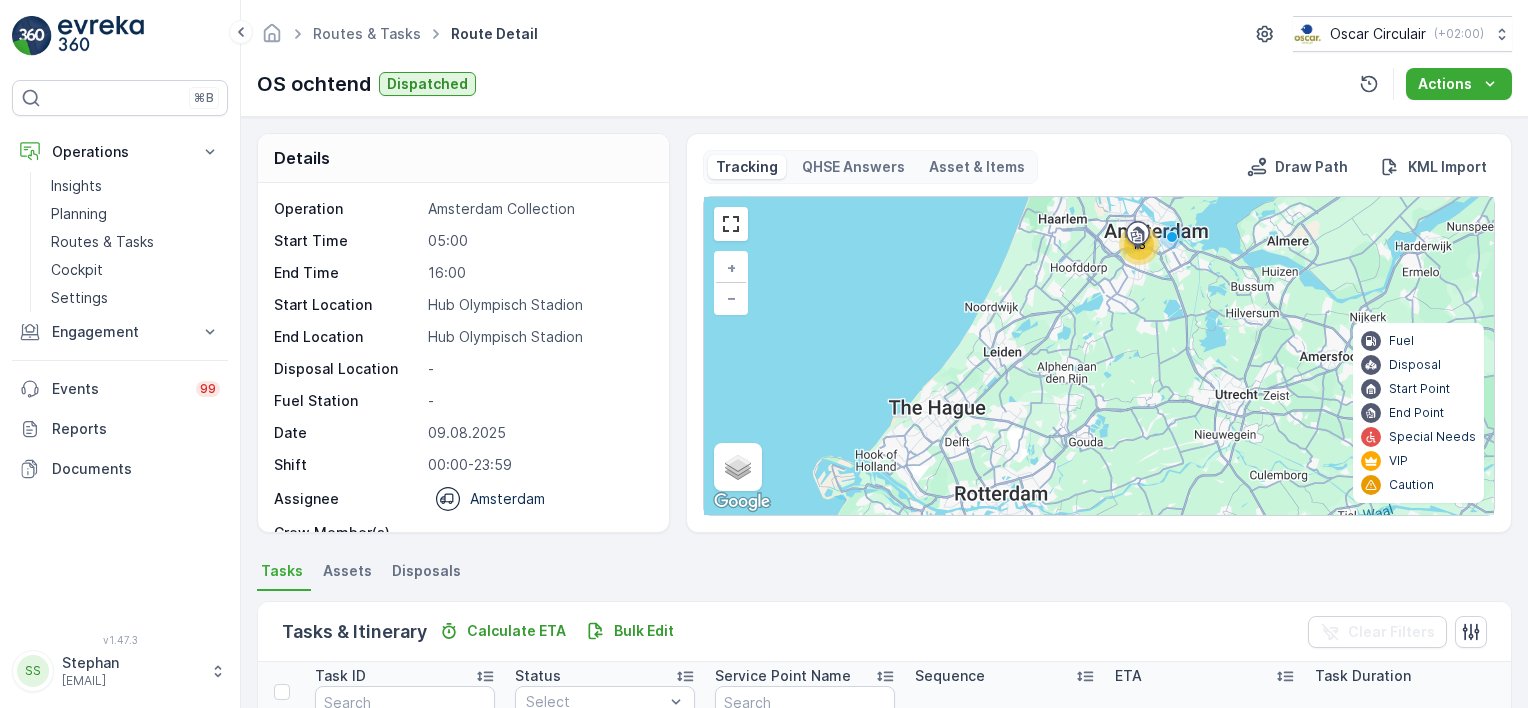 scroll, scrollTop: 0, scrollLeft: 0, axis: both 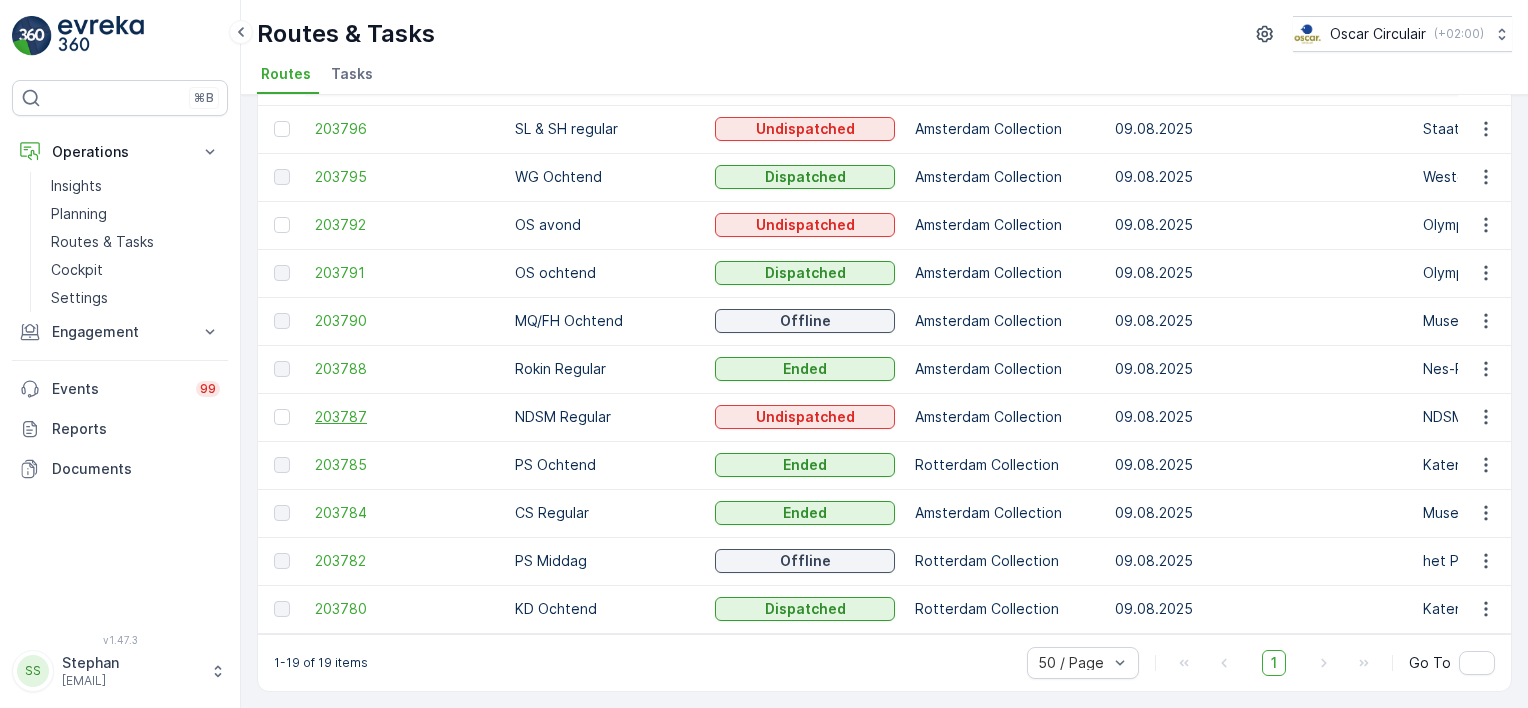 click on "[NUMBER]" at bounding box center [405, 417] 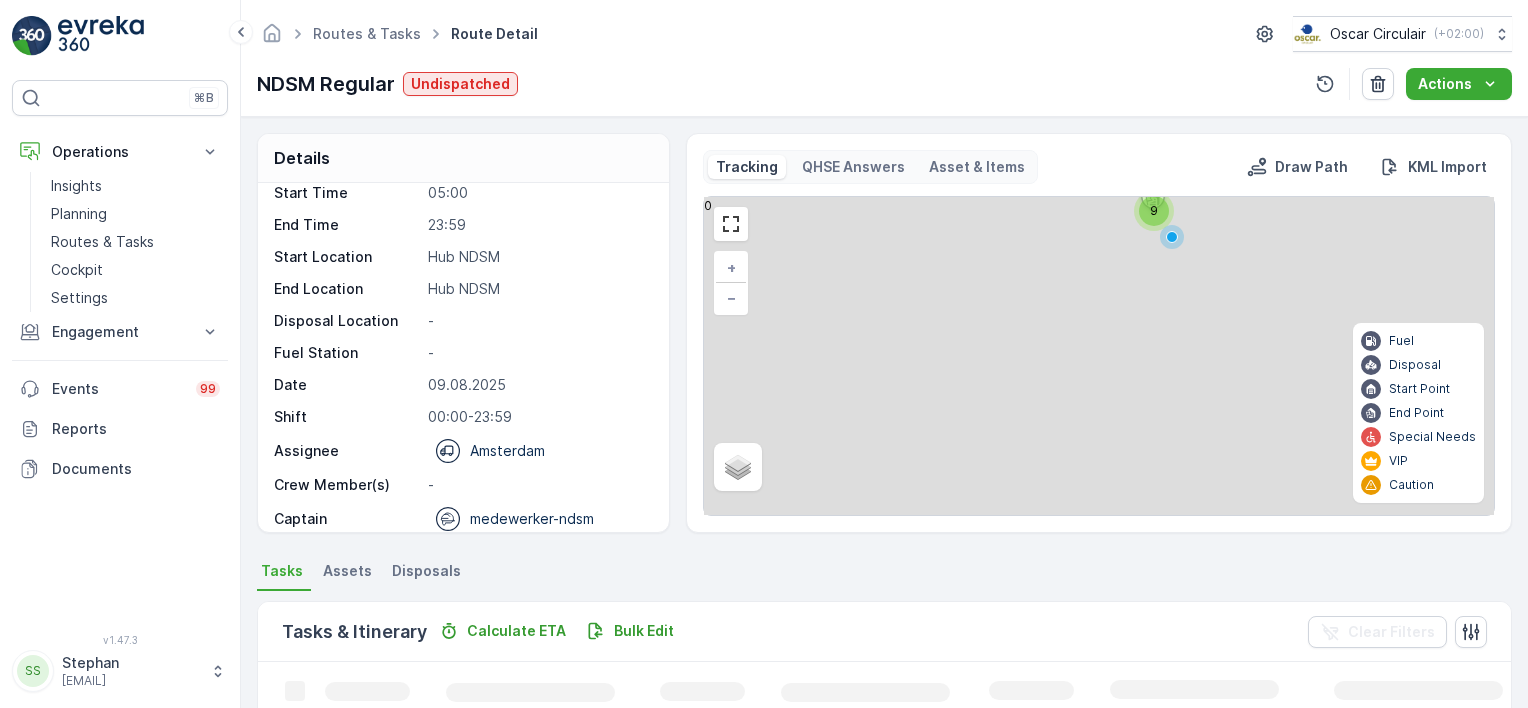 scroll, scrollTop: 62, scrollLeft: 0, axis: vertical 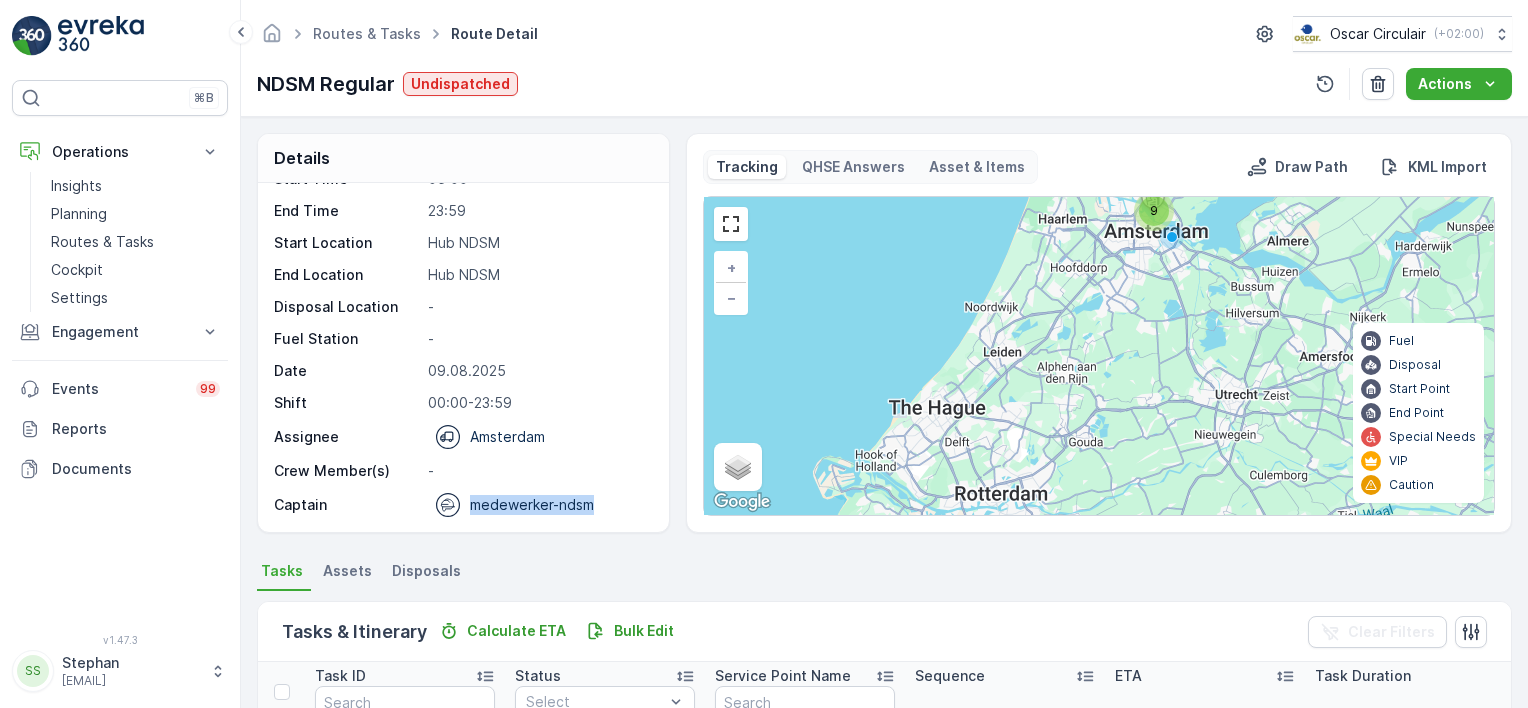 drag, startPoint x: 563, startPoint y: 500, endPoint x: 473, endPoint y: 500, distance: 90 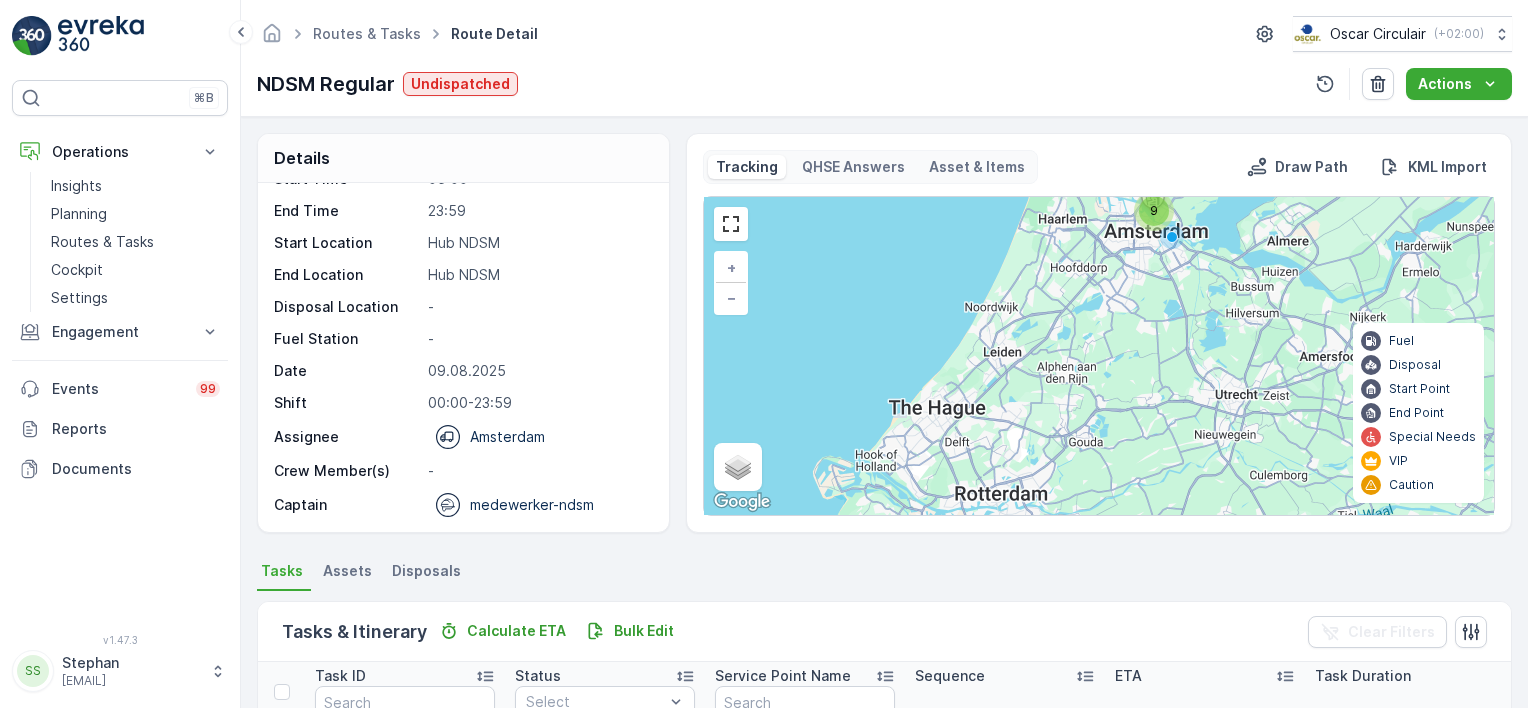 click on "[TIME]-[TIME]" at bounding box center [538, 403] 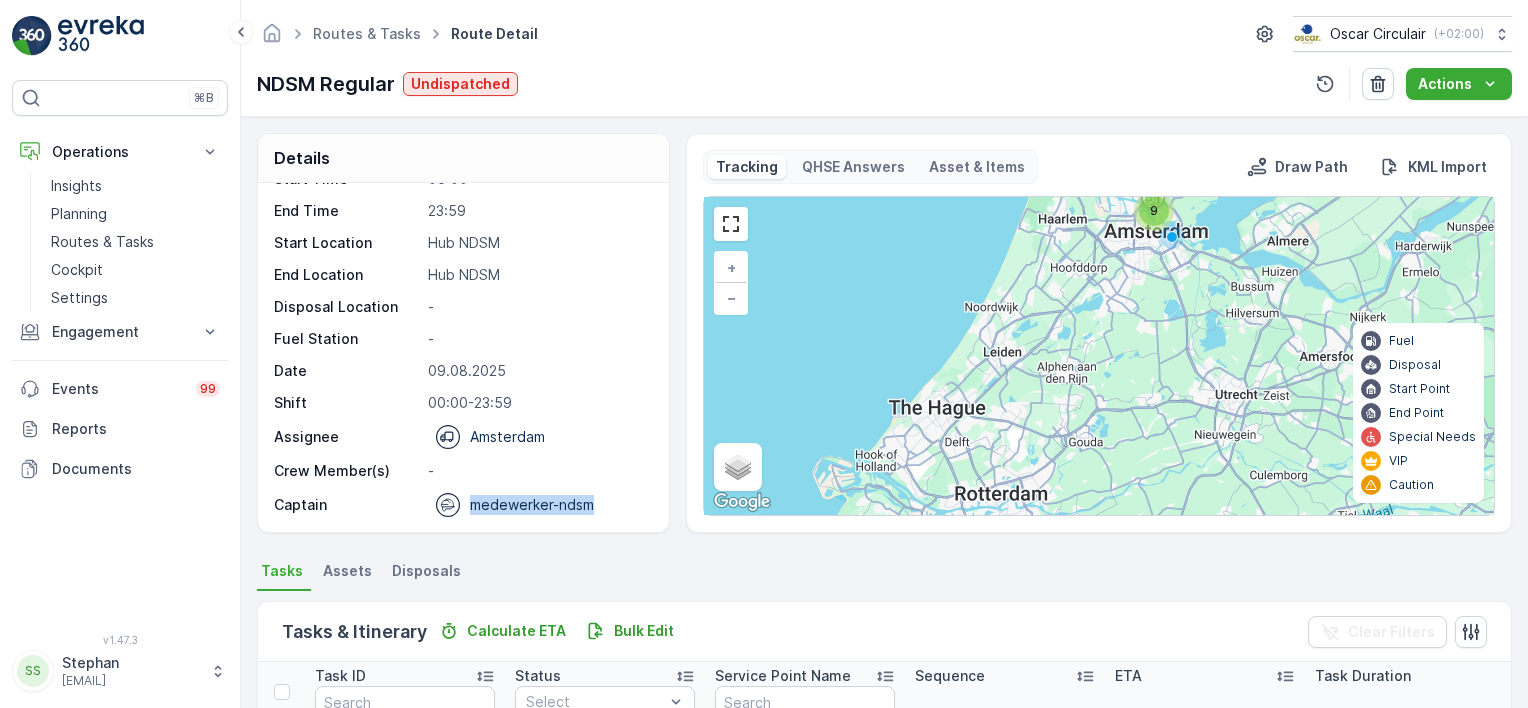 drag, startPoint x: 472, startPoint y: 499, endPoint x: 617, endPoint y: 496, distance: 145.03104 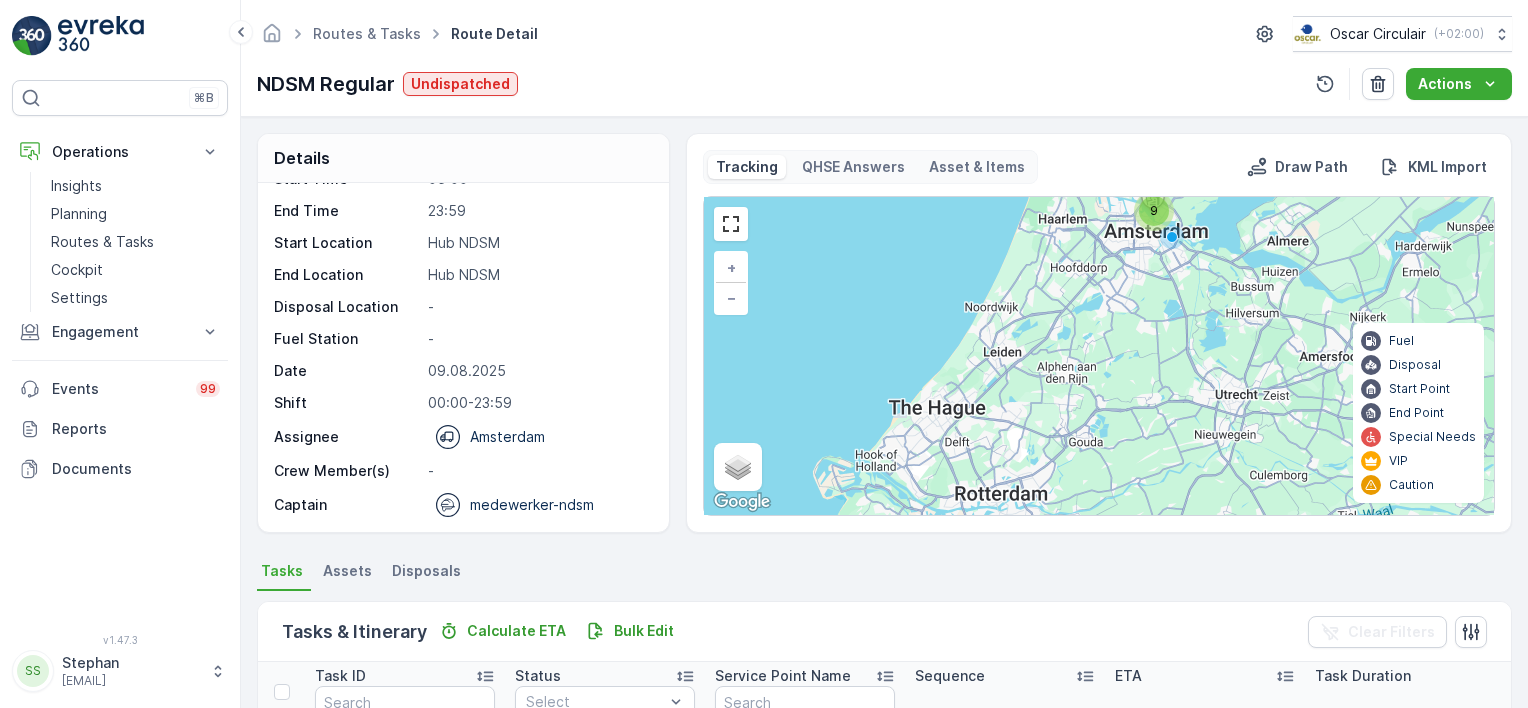 click on "Hub NDSM" at bounding box center [538, 243] 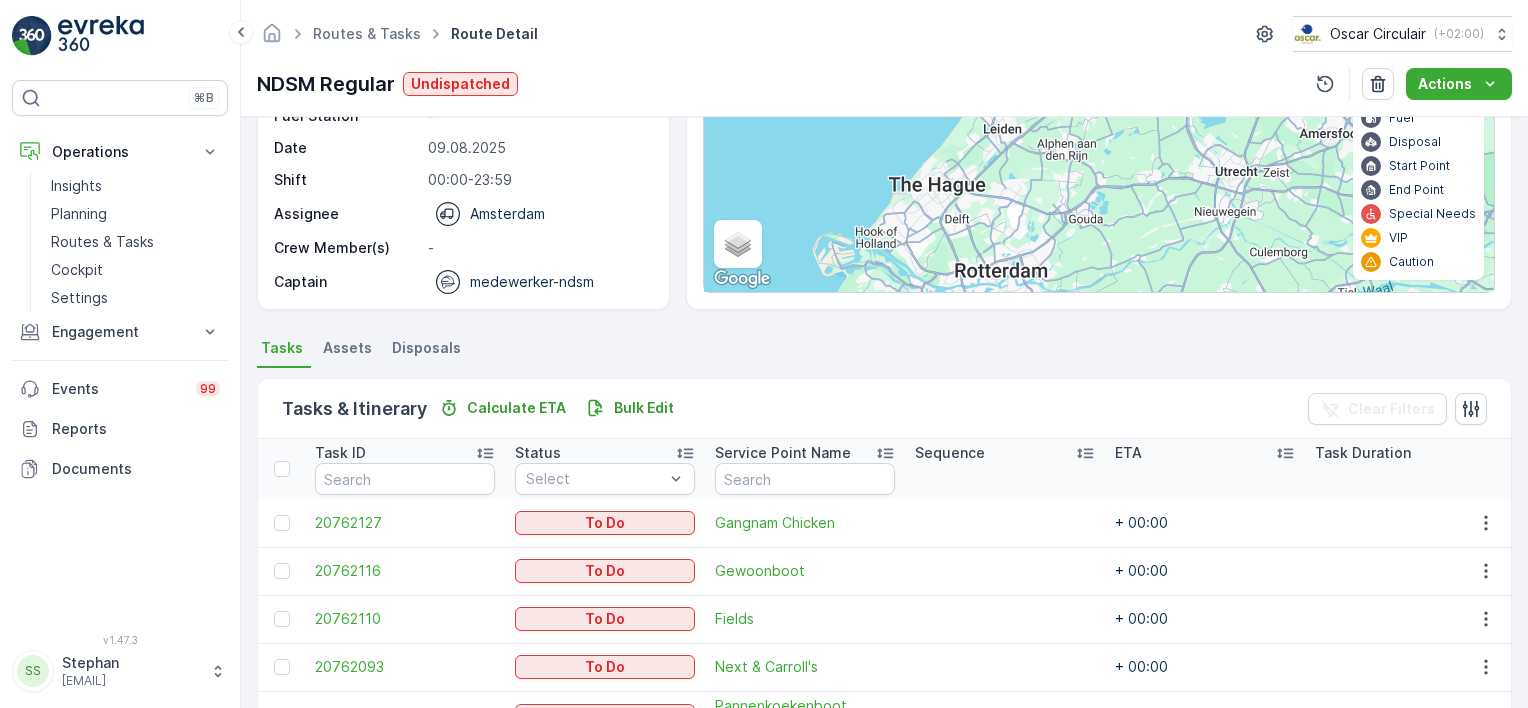 scroll, scrollTop: 539, scrollLeft: 0, axis: vertical 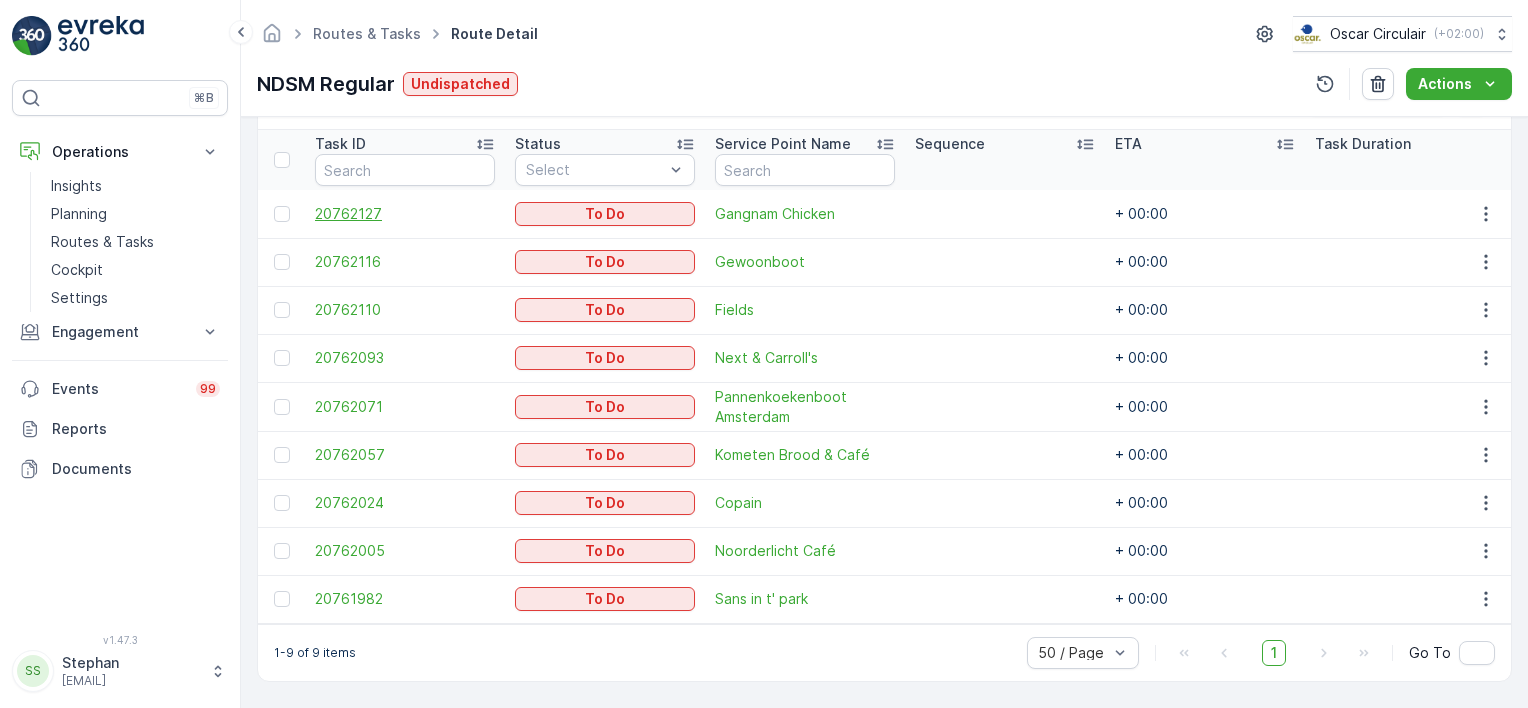 click on "20762127" at bounding box center [405, 214] 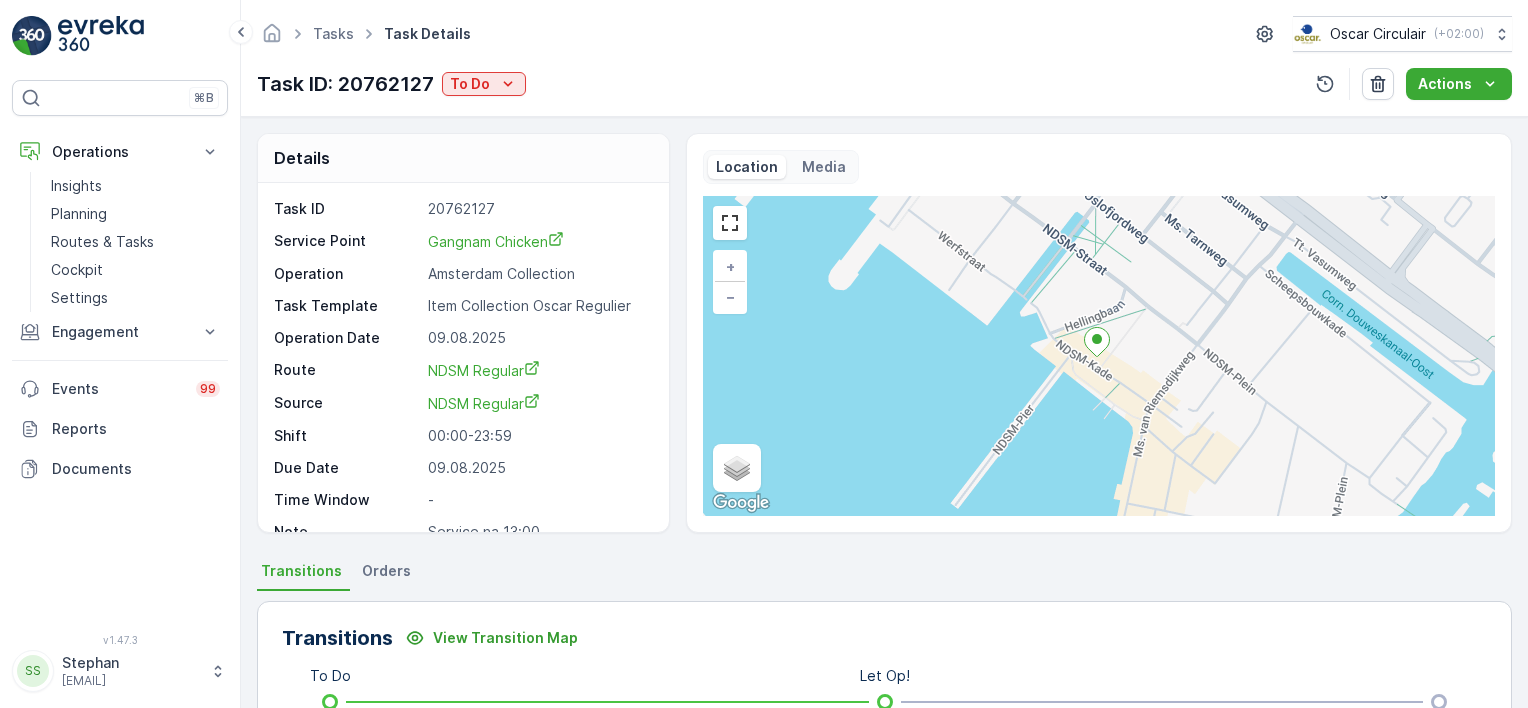 scroll, scrollTop: 24, scrollLeft: 0, axis: vertical 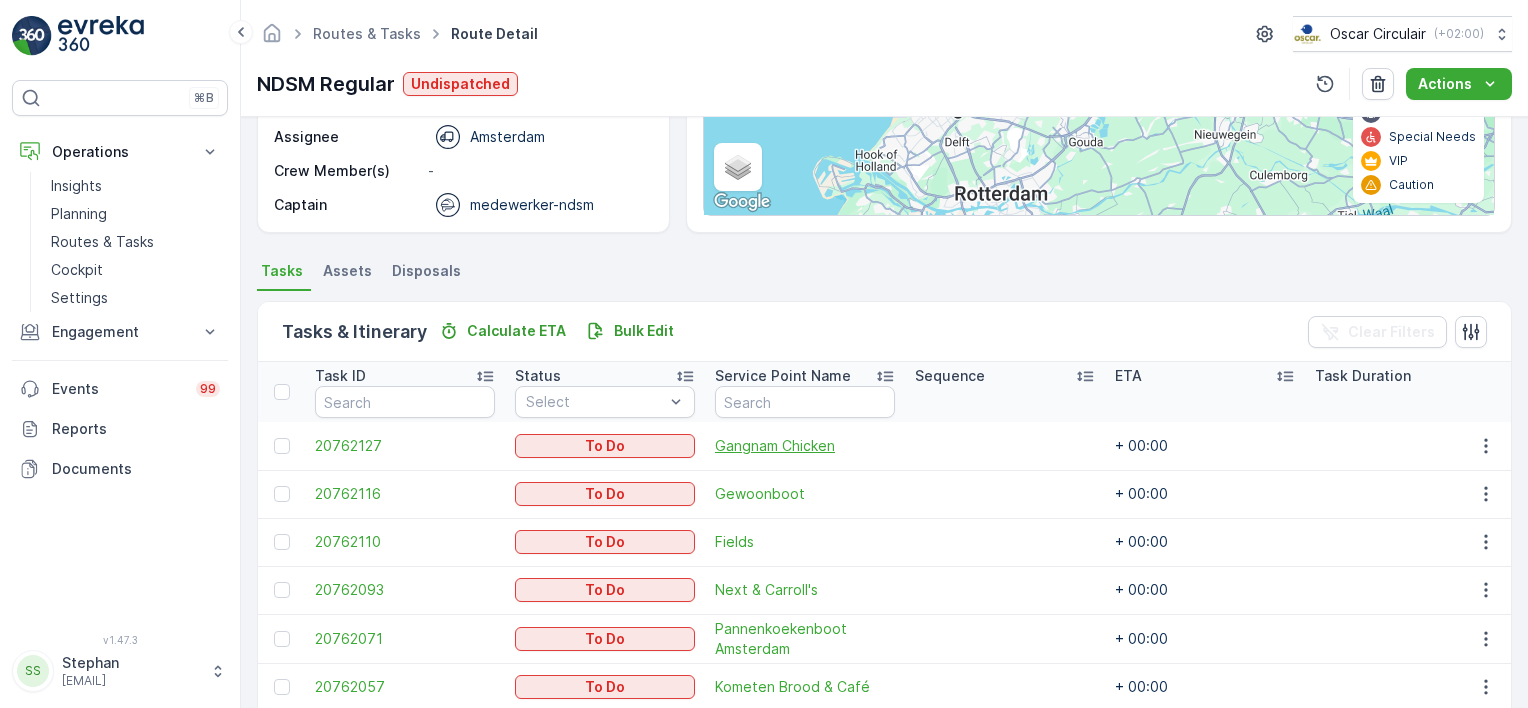 click on "Gangnam Chicken" at bounding box center (805, 446) 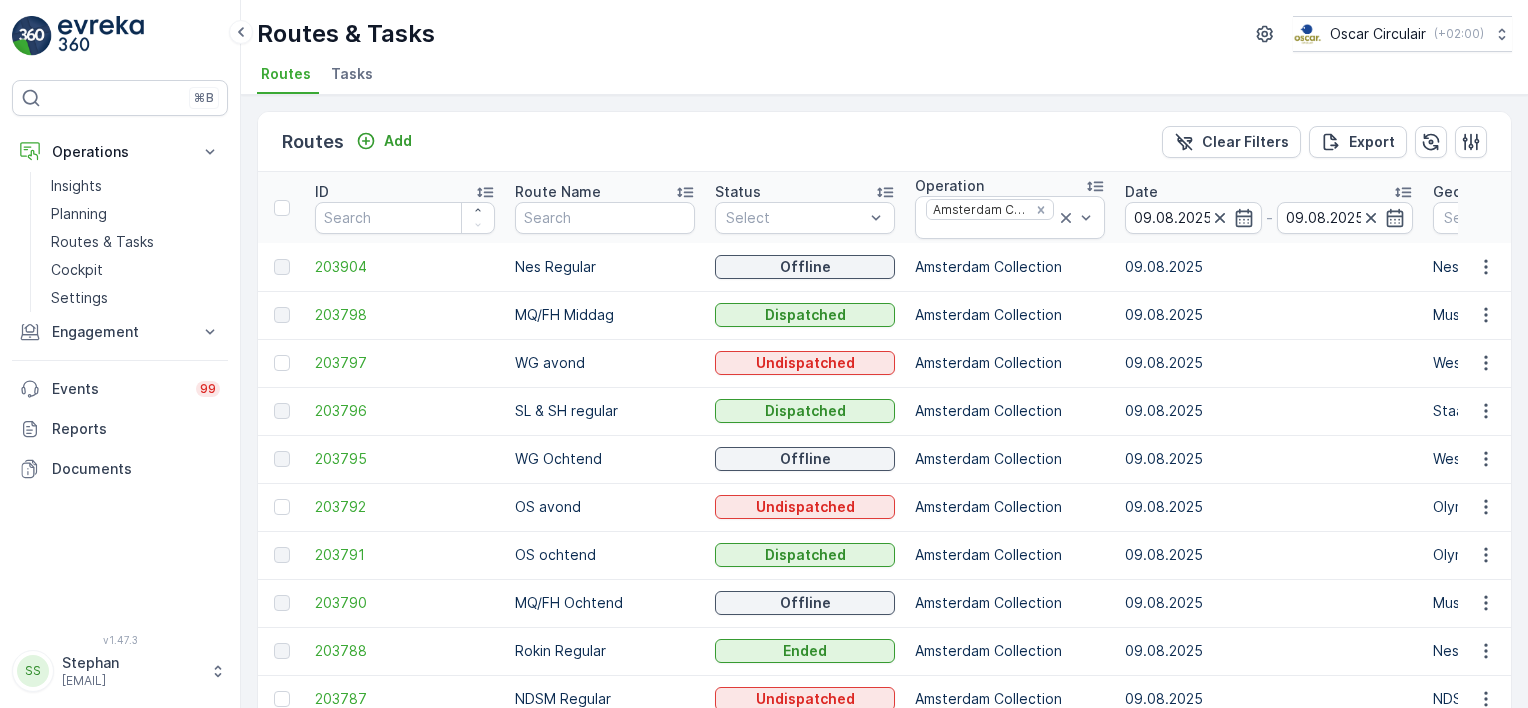 scroll, scrollTop: 0, scrollLeft: 0, axis: both 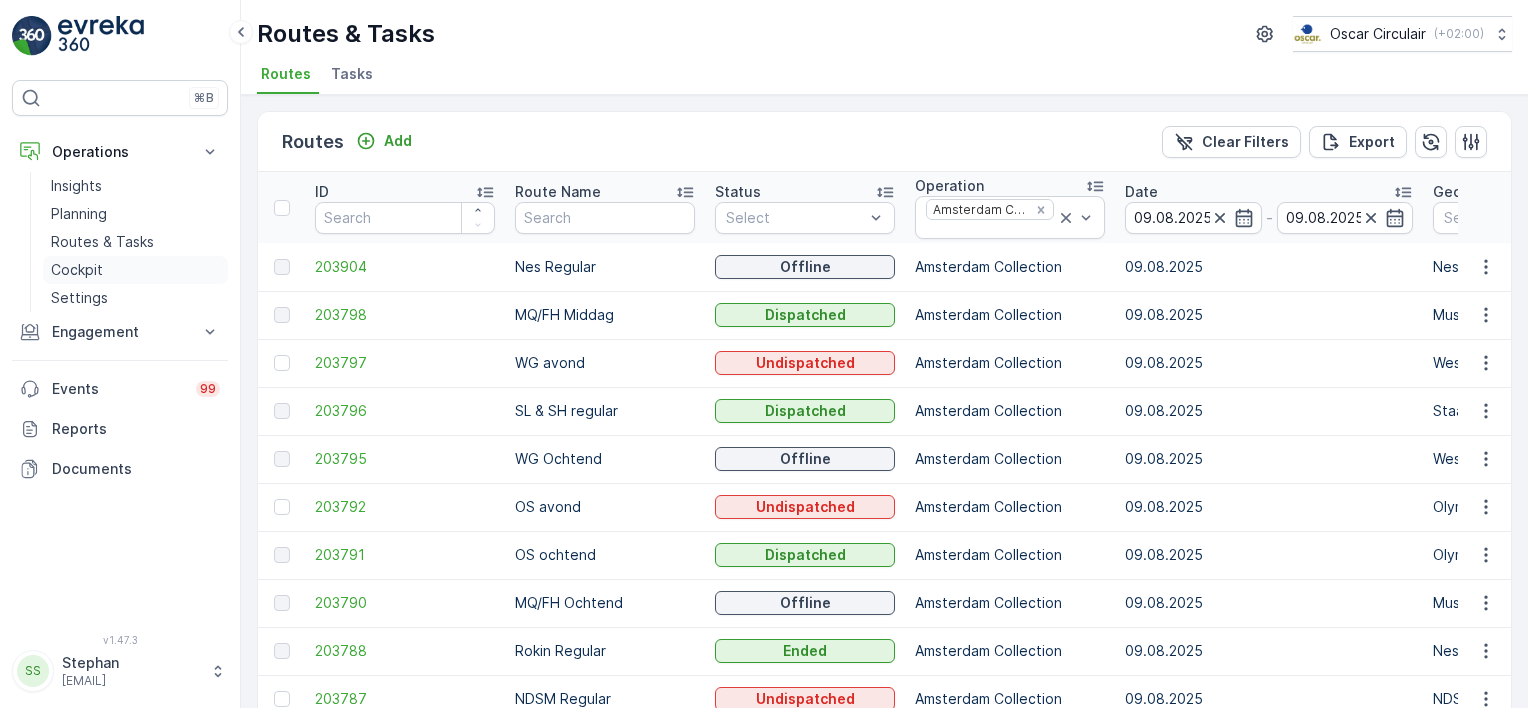 drag, startPoint x: 66, startPoint y: 265, endPoint x: 183, endPoint y: 276, distance: 117.51595 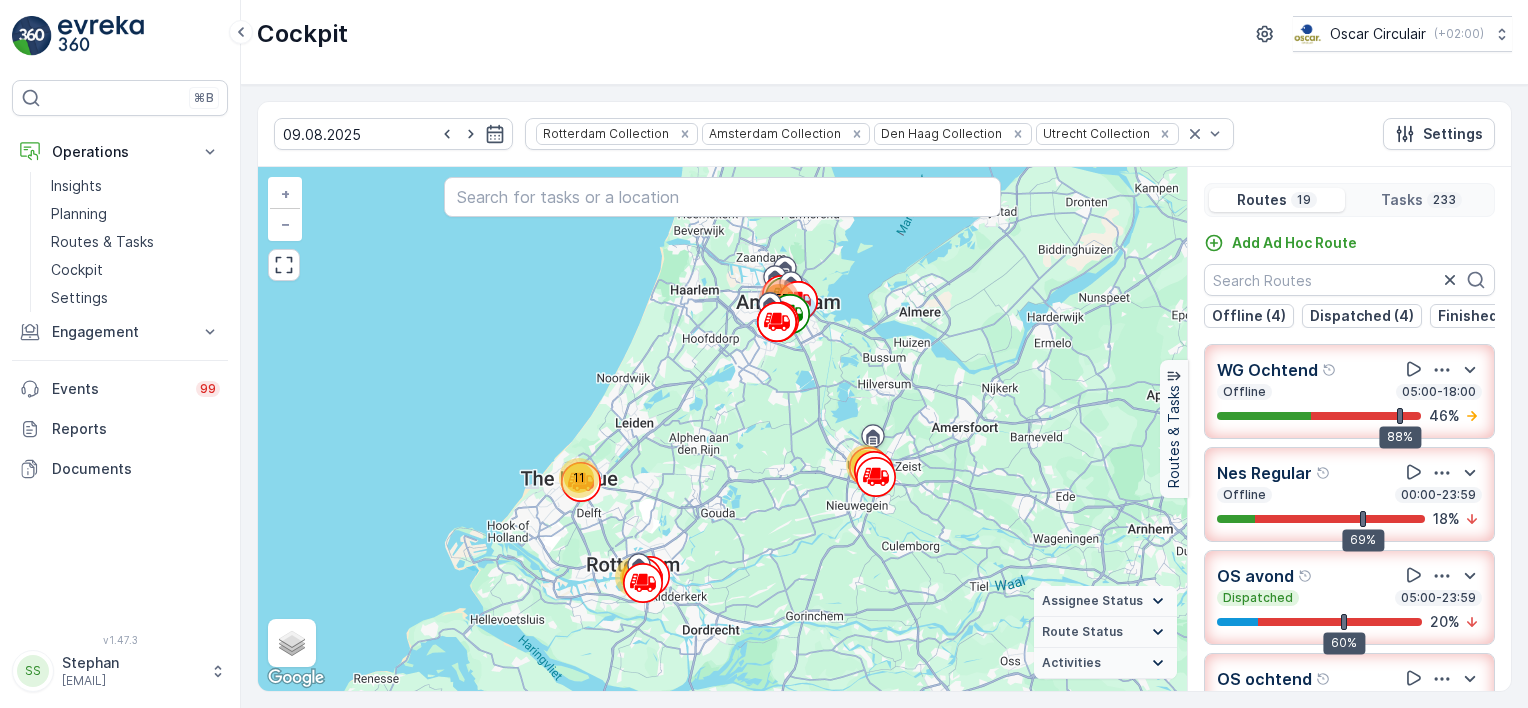 scroll, scrollTop: 49, scrollLeft: 0, axis: vertical 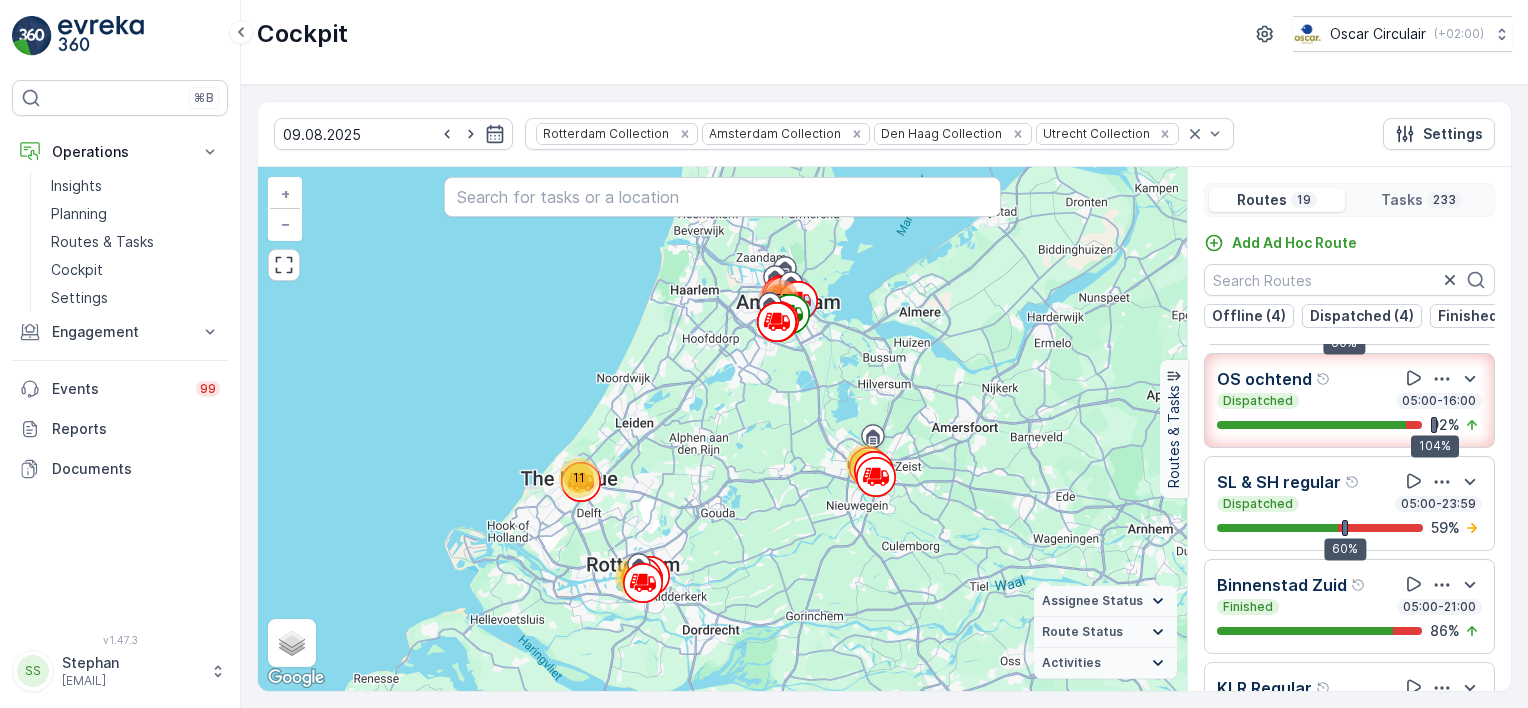 click on "WG Ochtend Offline 05:00-18:00 88% 46 % Nes Regular Offline 00:00-23:59 69% 18 % OS avond Dispatched 05:00-23:59 60% 20 % OS ochtend  Dispatched 05:00-16:00 104% 92 % SL & SH regular Dispatched 05:00-23:59 60% 59 % Binnenstad Zuid Finished 05:00-21:00 86 % KLR Regular Undispatched 05:00-23:59 0 % Voorstraat Finished 05:00-21:00 100 % Overvecht / 2e Daalsbuurt Finished 05:00-21:00 100 % WG avond Undispatched 05:00-23:59 0 % Rokin Regular Finished 05:00-23:59 92 % NDSM Regular Undispatched 05:00-23:59 0 % PS Ochtend Finished 05:00-23:59 100 % CS Regular Finished 05:00-23:59 100 % PS Middag Finished 05:00-23:59 100 % KD Ochtend Finished 05:00-23:59 100 % MQ/FH Ochtend Offline 05:00-18:00 88% 100 % BH Regular Offline 05:00-23:59 60% 100 % MQ/FH Middag Dispatched 05:00-23:59 60% 100 %" at bounding box center [1349, 534] 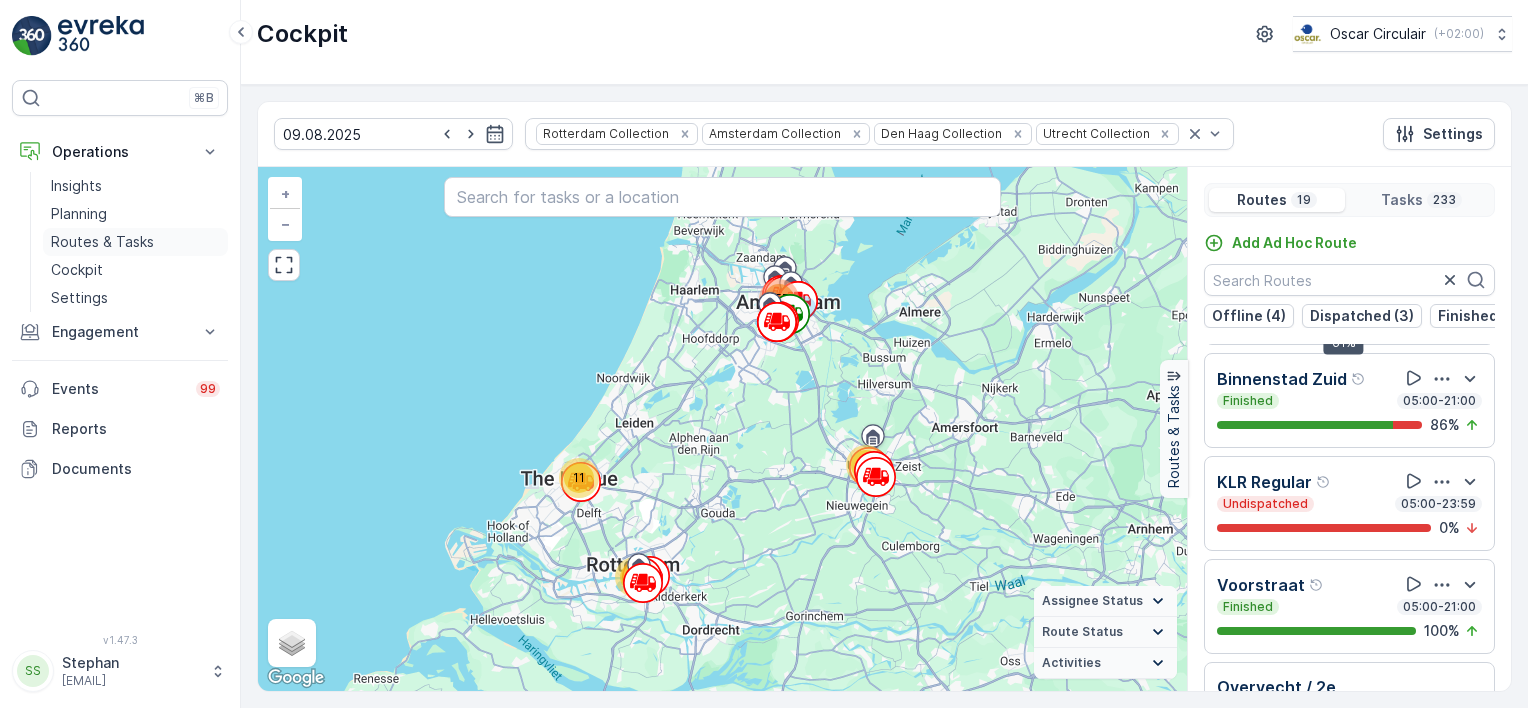 click on "Routes & Tasks" at bounding box center (102, 242) 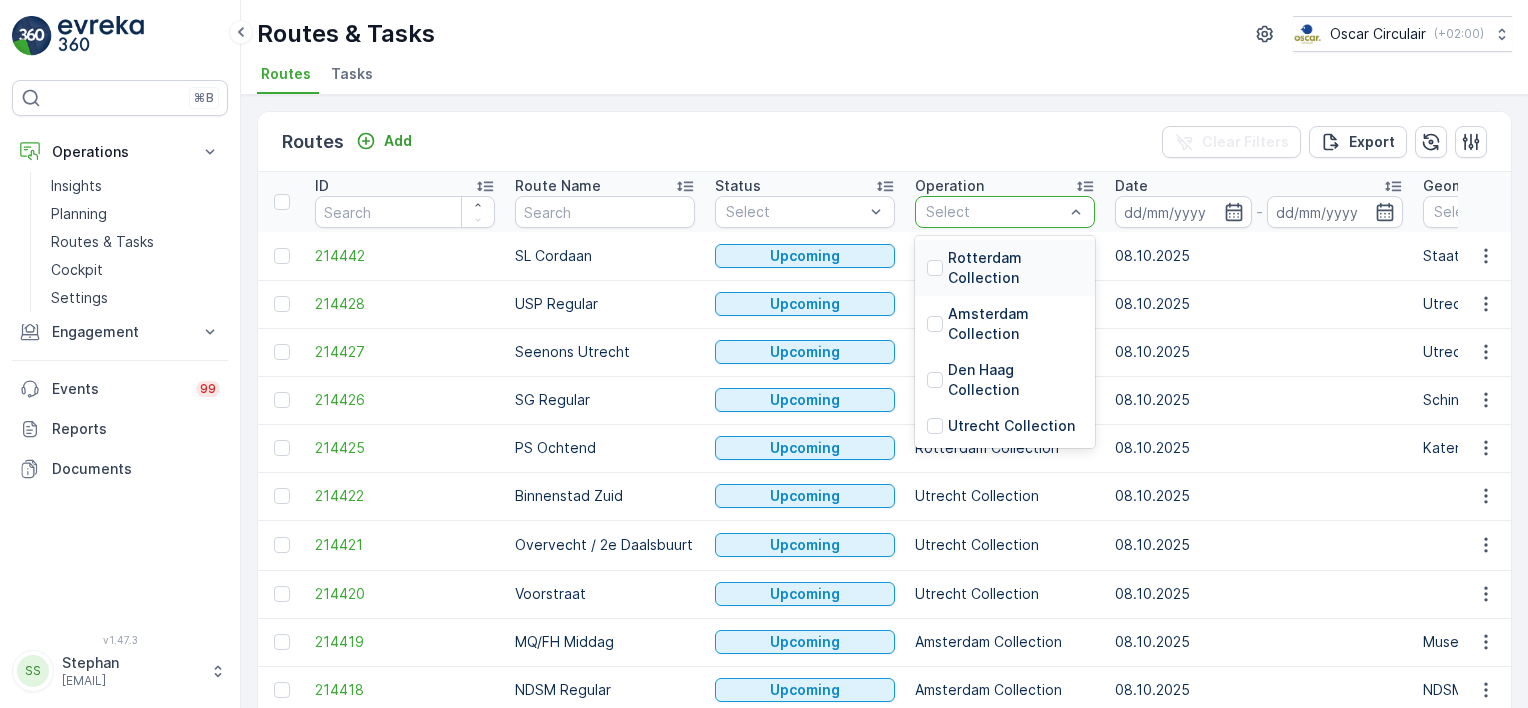 click at bounding box center (995, 212) 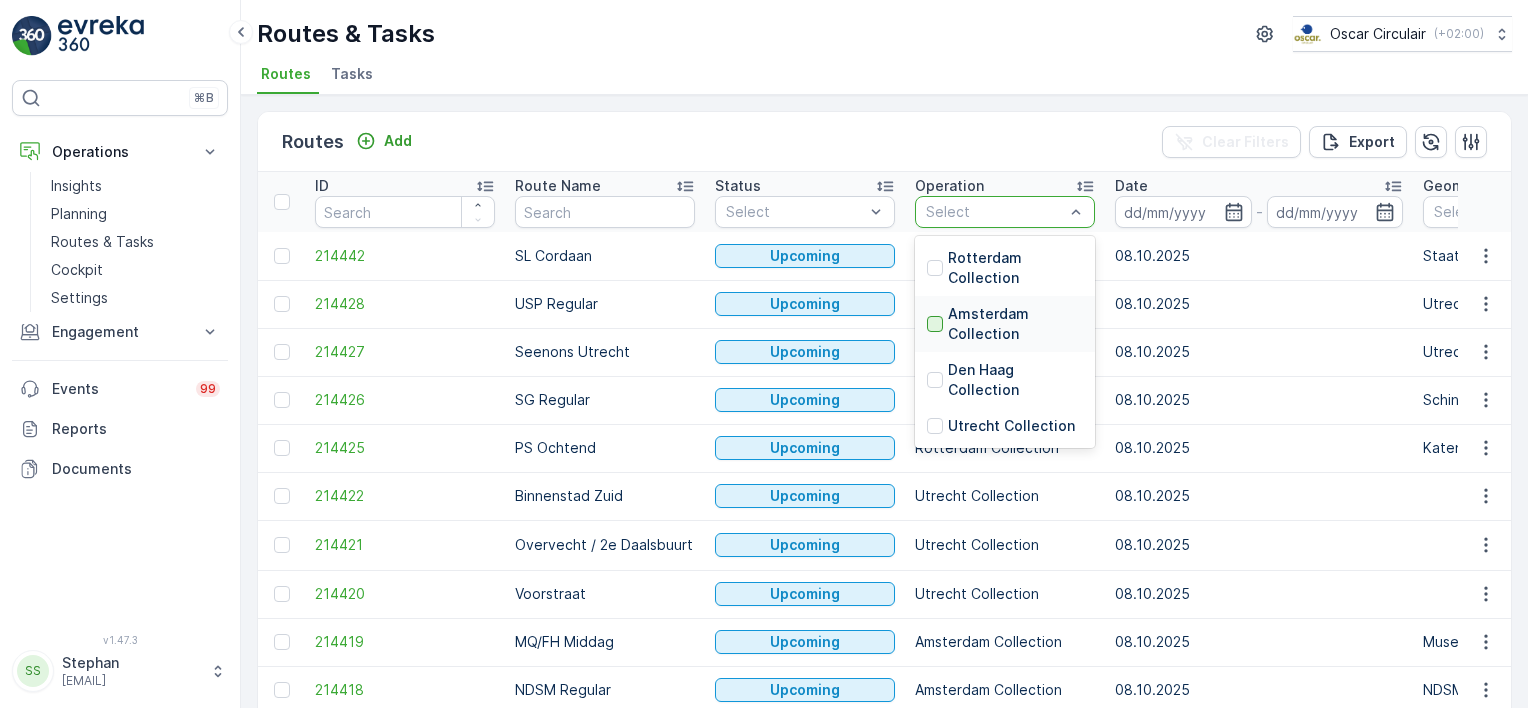 click at bounding box center [935, 324] 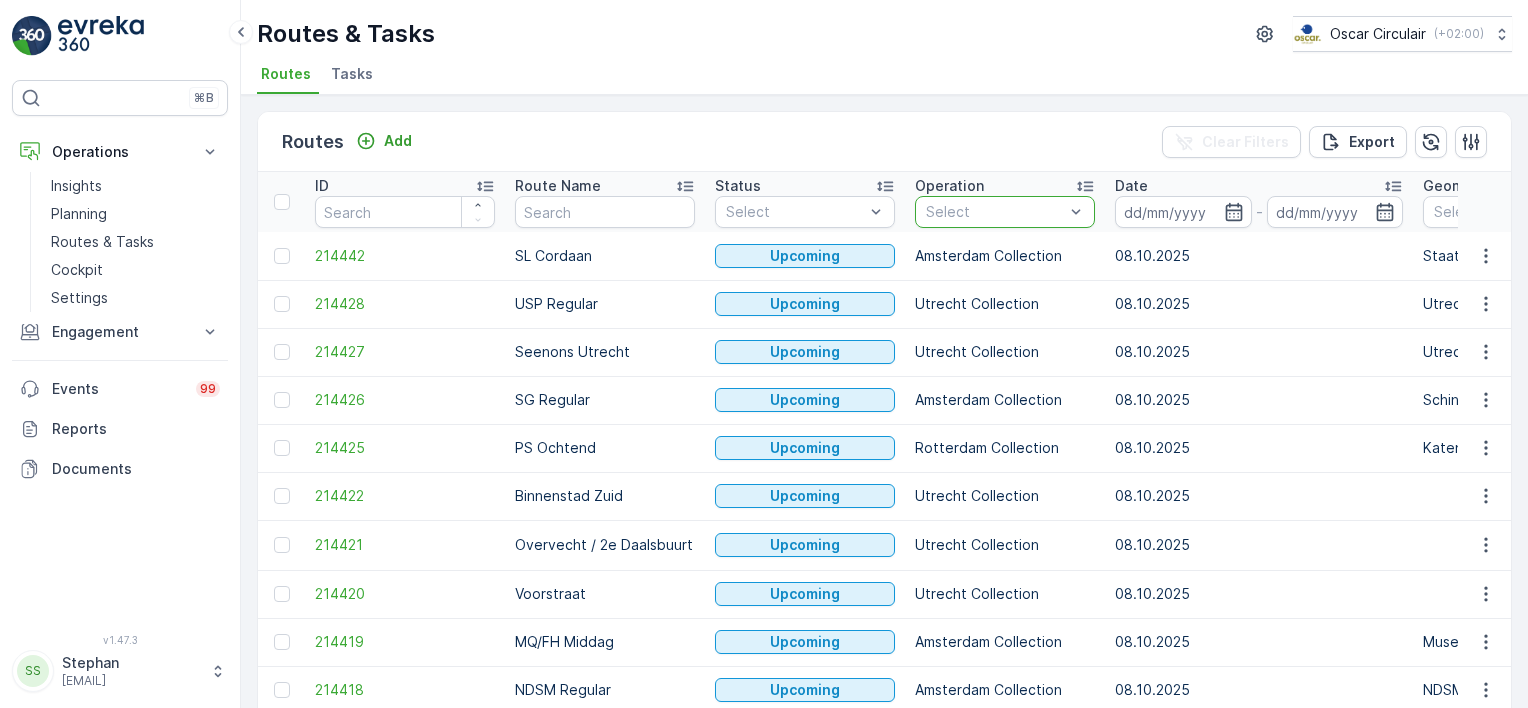 click on "Routes Add Clear Filters Export" at bounding box center (884, 142) 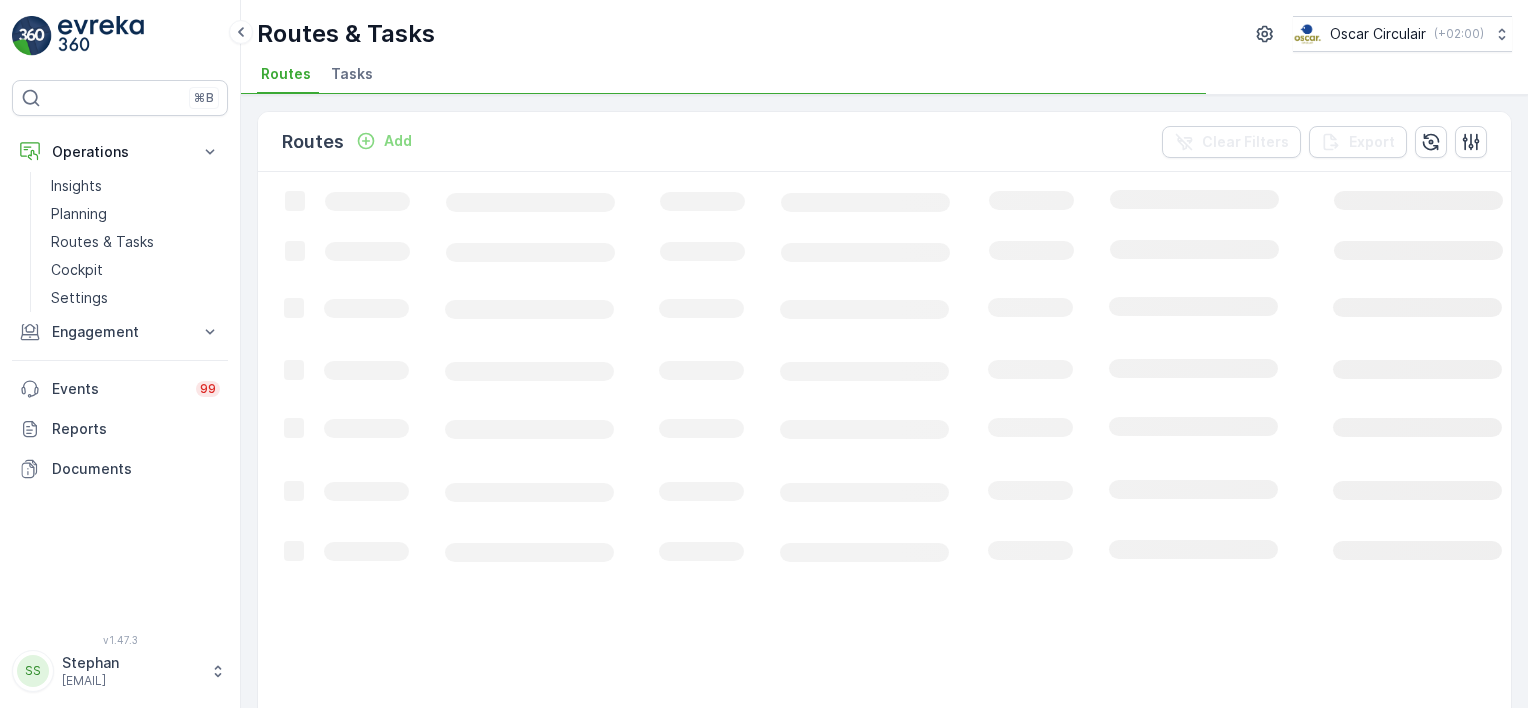 click on "Routes Add Clear Filters Export" at bounding box center [884, 142] 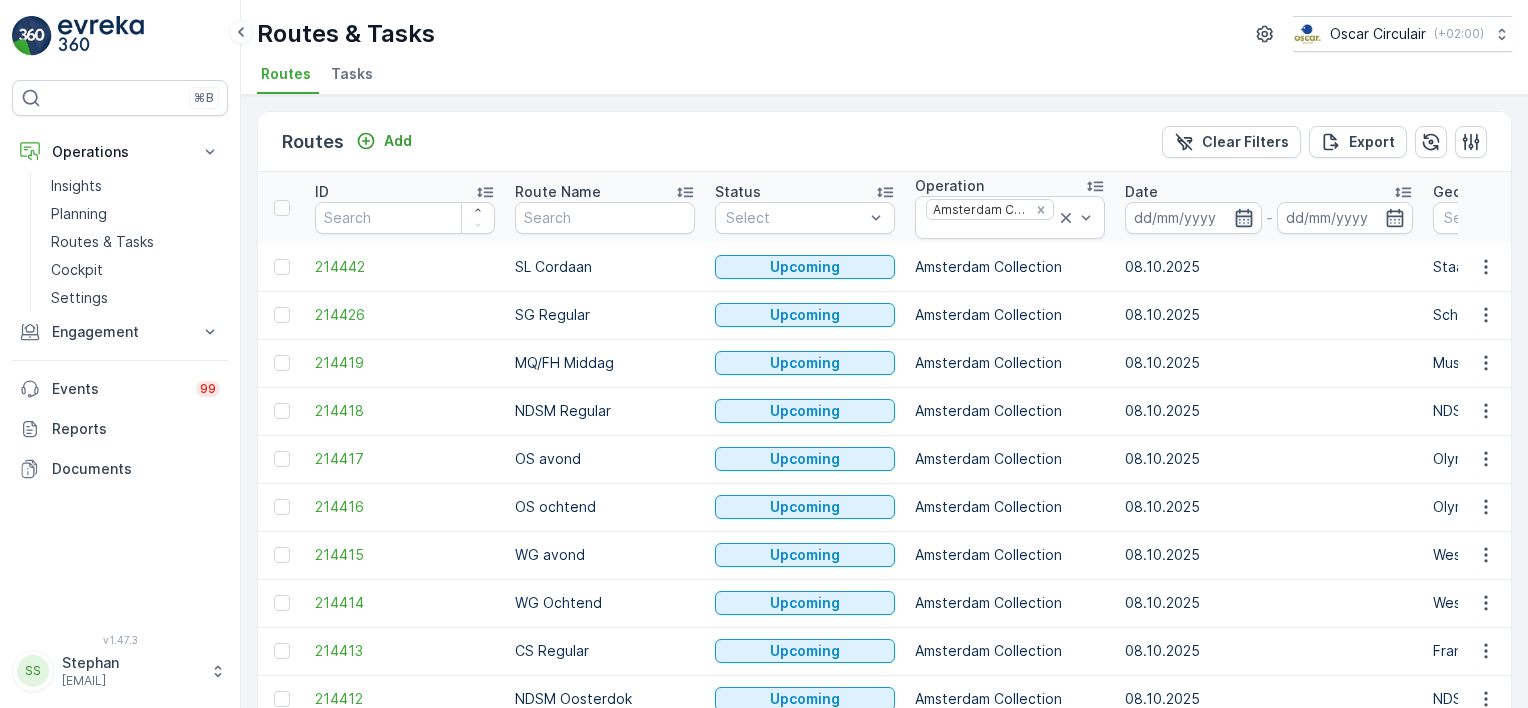 click 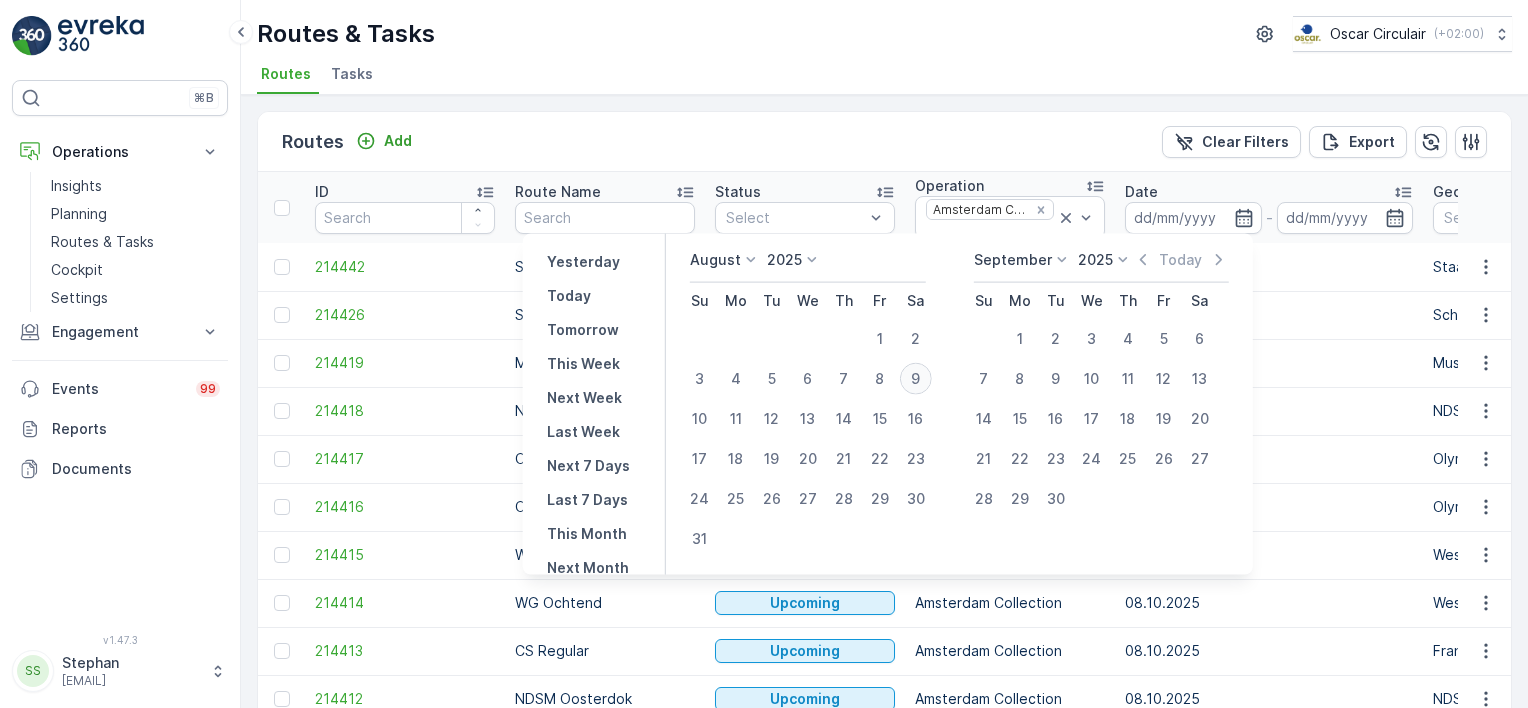 click on "9" at bounding box center (916, 379) 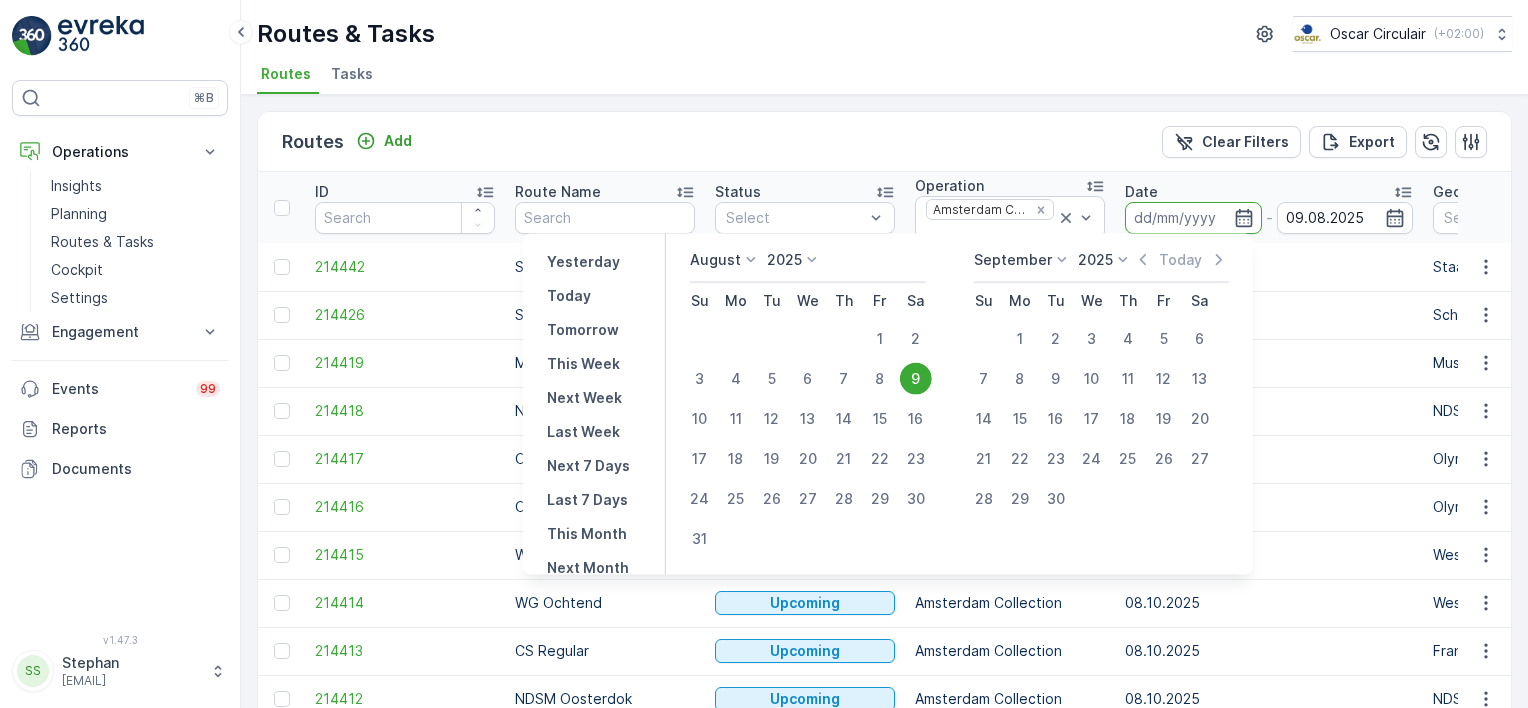 type on "09.08.2025" 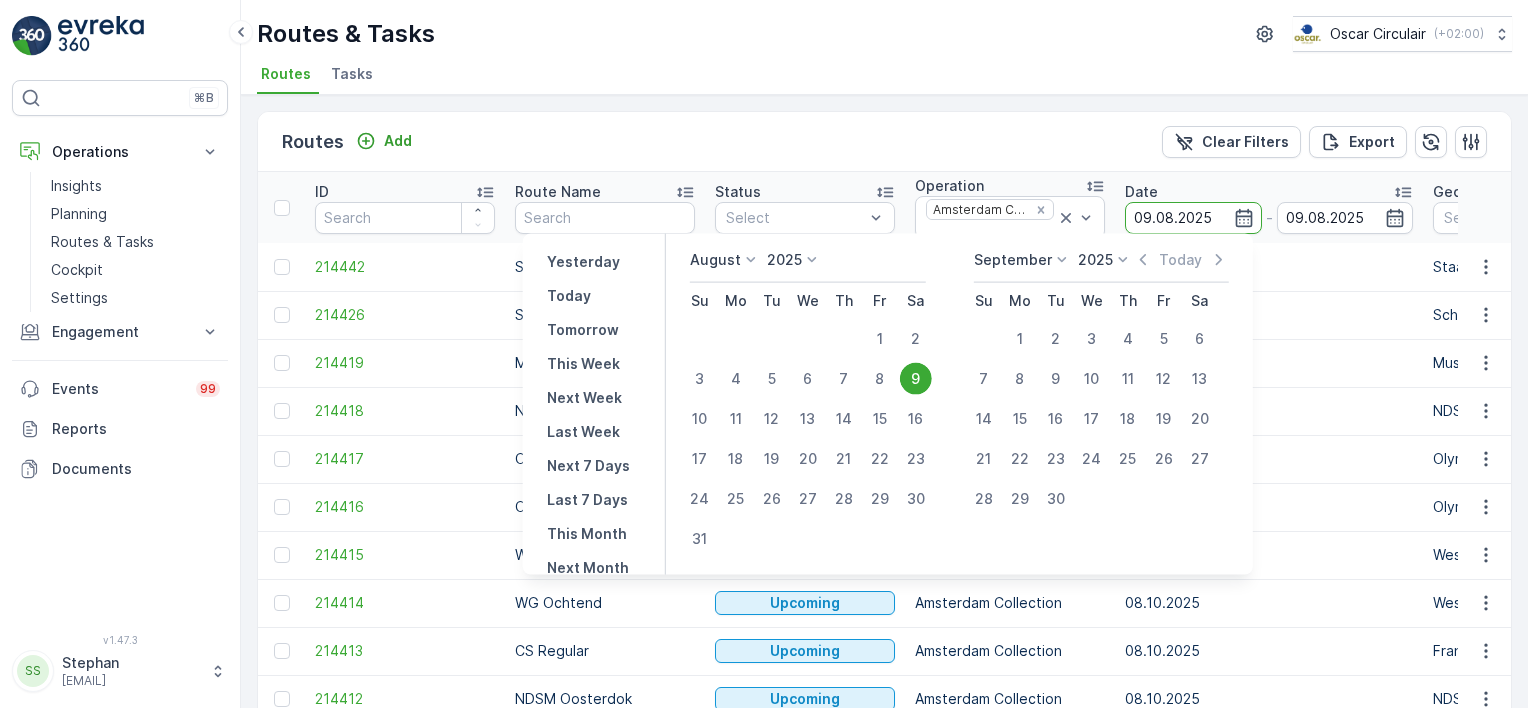 click on "Routes Add Clear Filters Export" at bounding box center [884, 142] 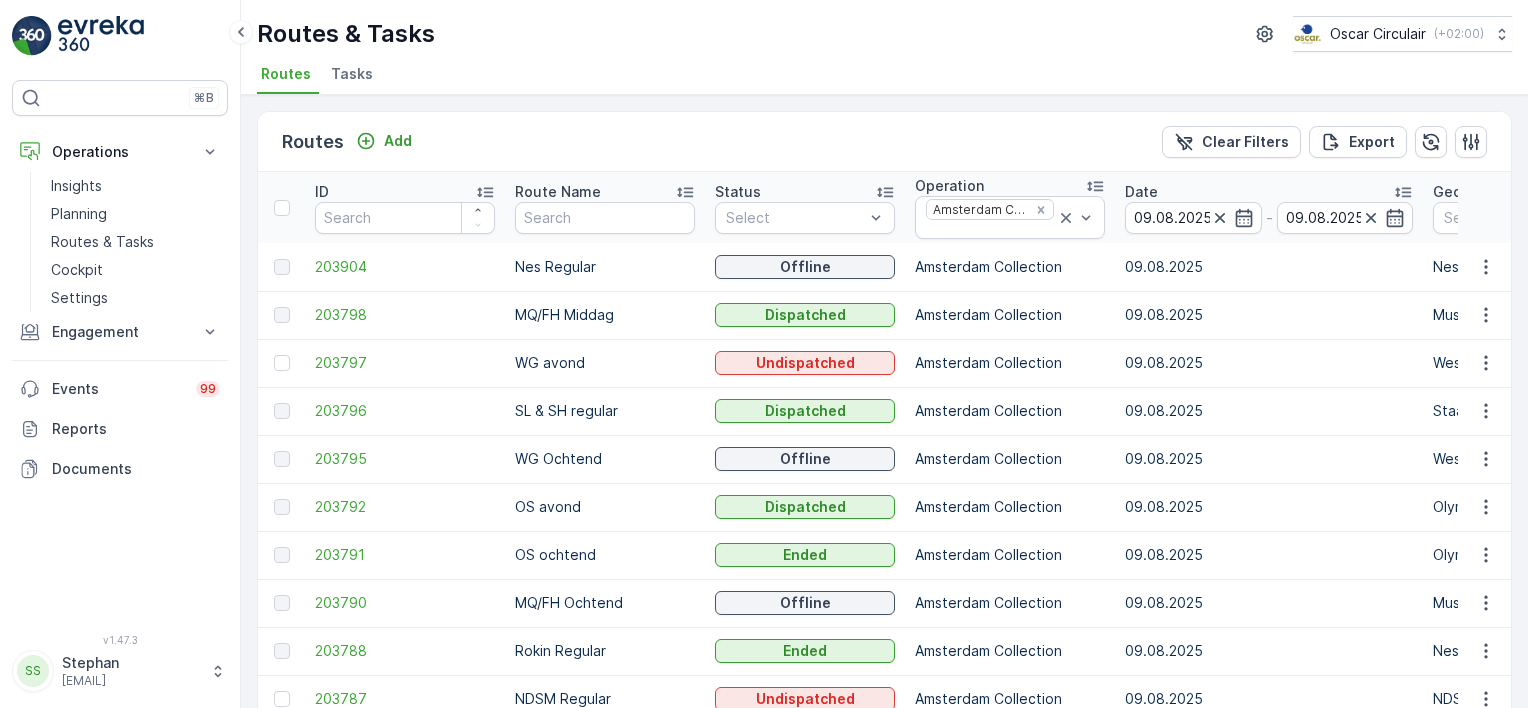click on "Routes Tasks" at bounding box center [876, 77] 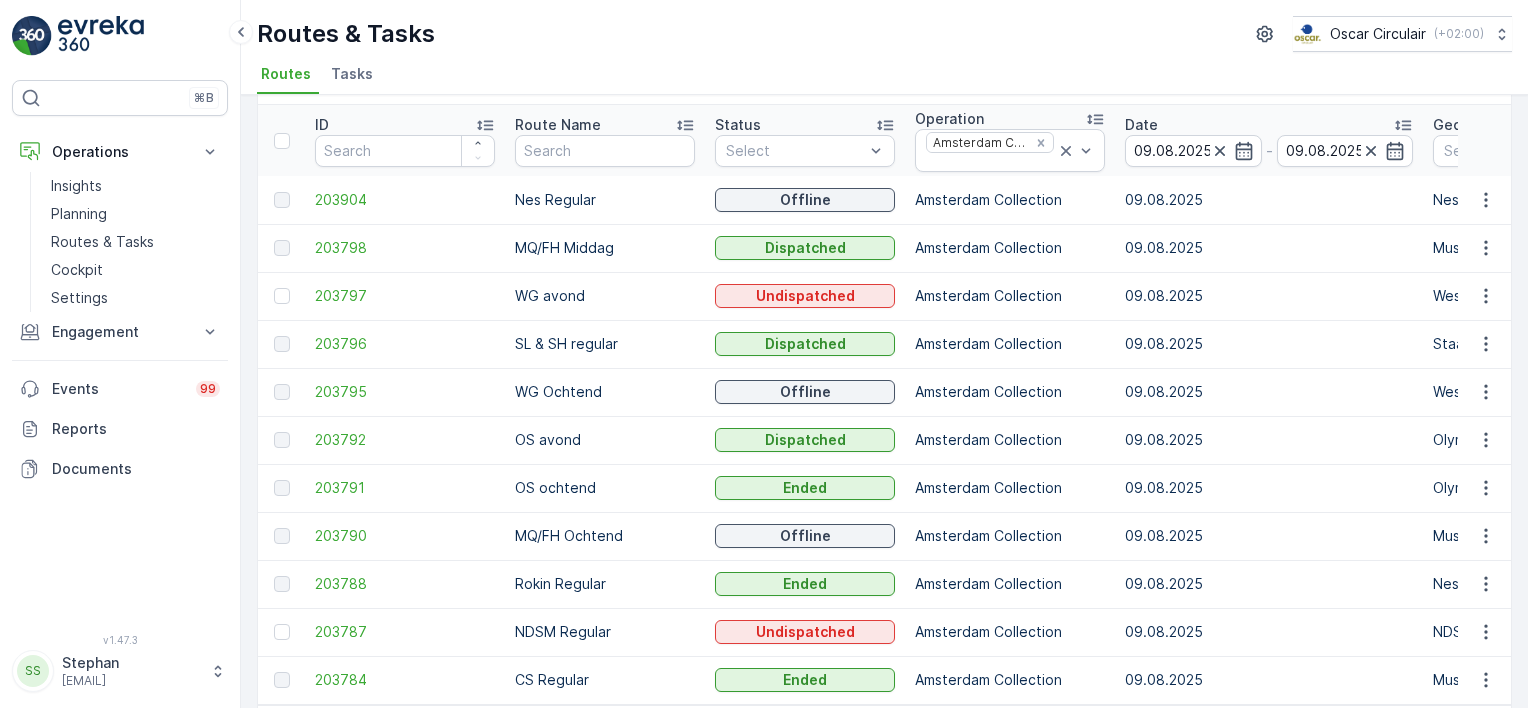 scroll, scrollTop: 100, scrollLeft: 0, axis: vertical 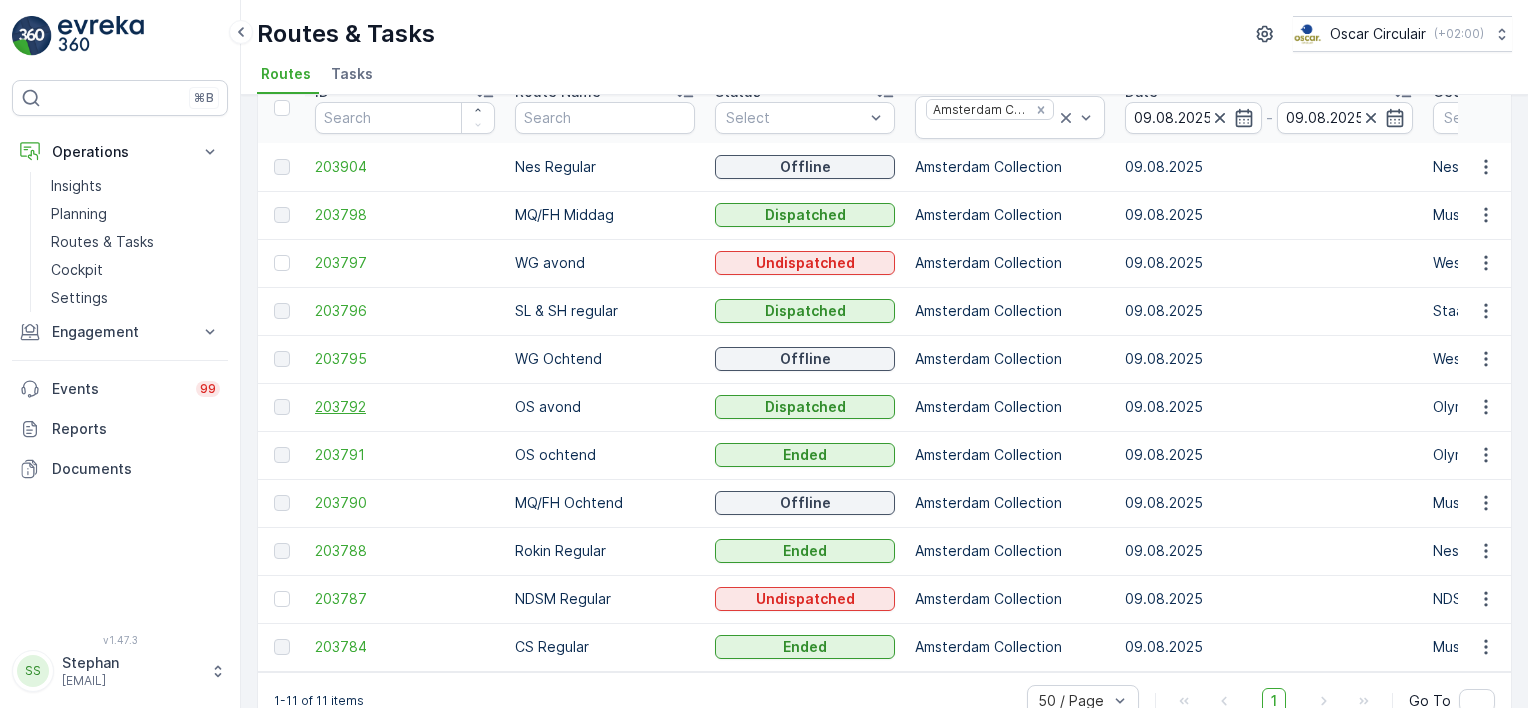 click on "203792" at bounding box center [405, 407] 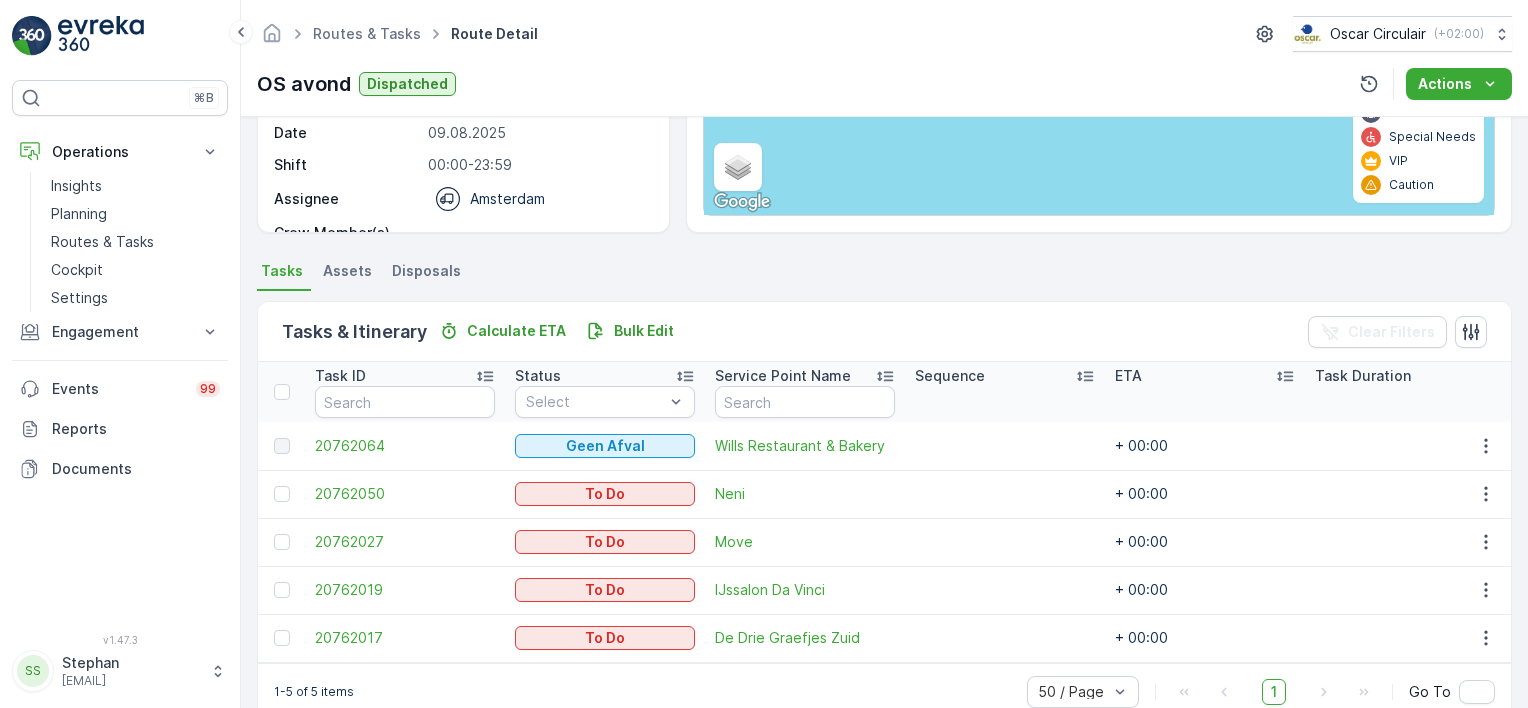scroll, scrollTop: 346, scrollLeft: 0, axis: vertical 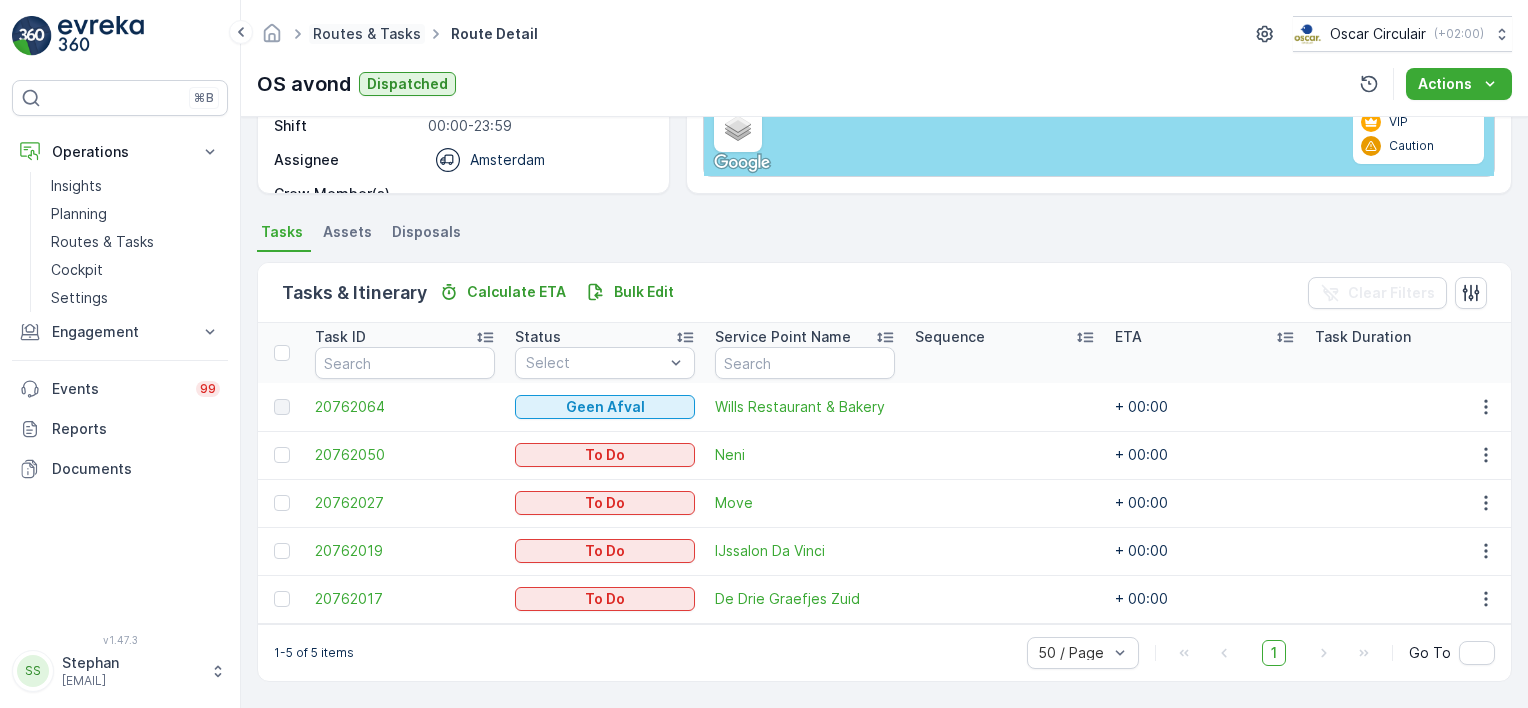 click on "Routes & Tasks" at bounding box center [367, 33] 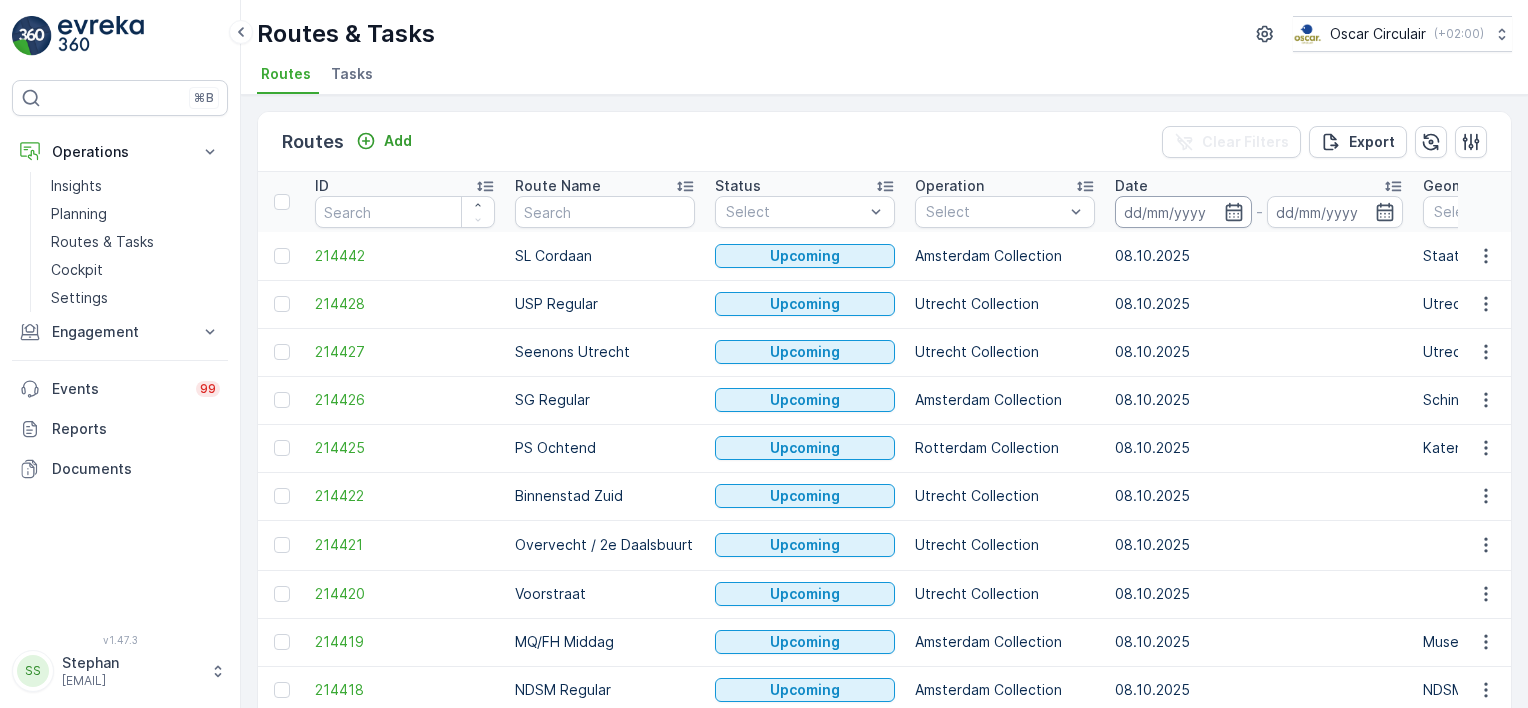 click 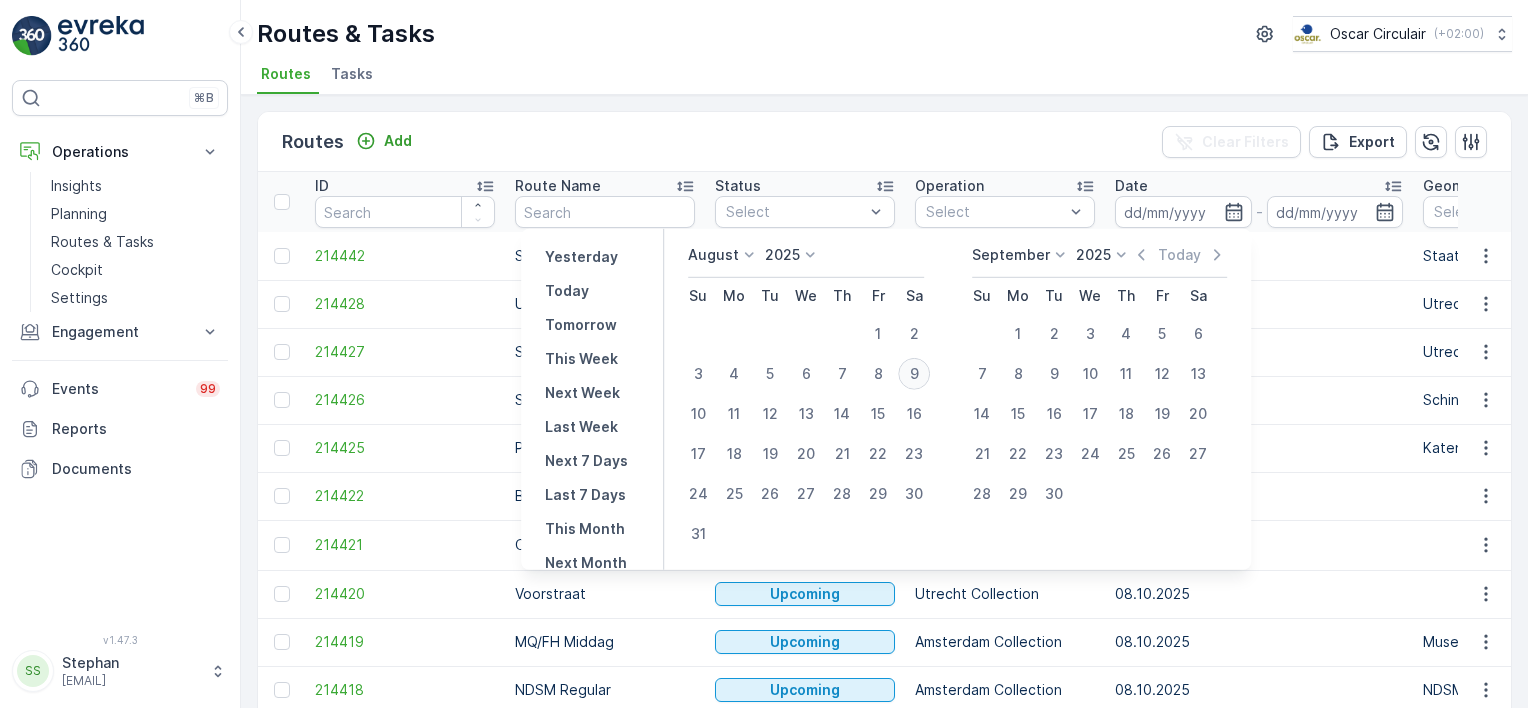 click on "9" at bounding box center (914, 374) 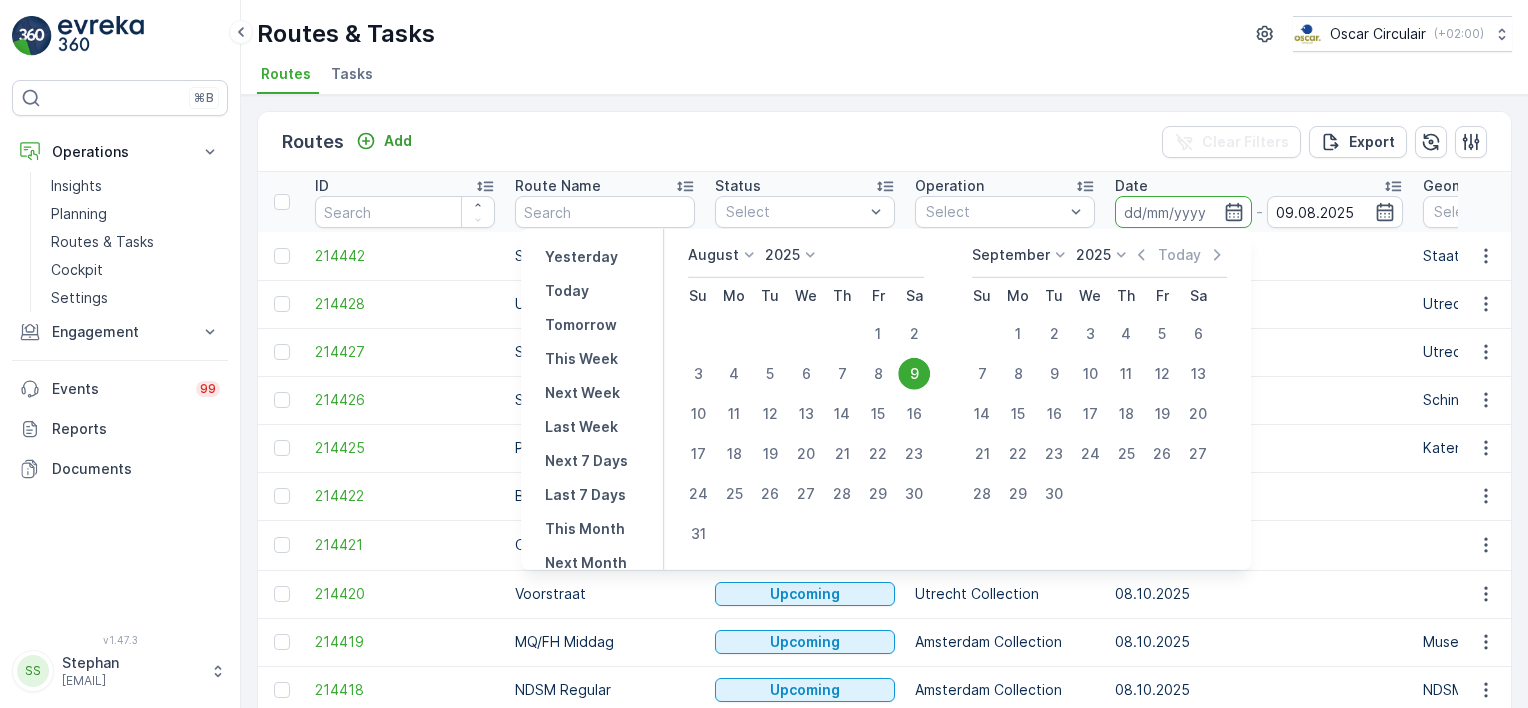 type on "09.08.2025" 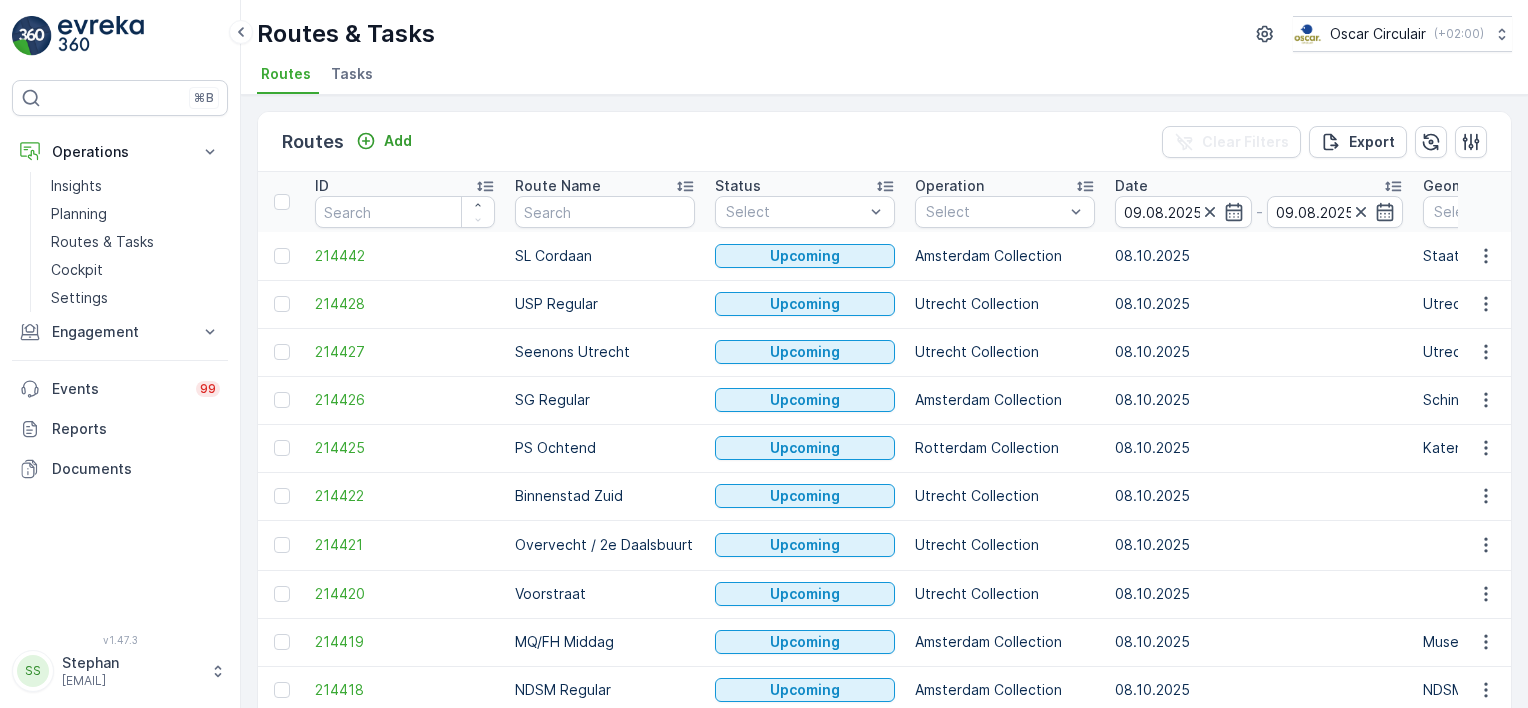 click on "Routes Add Clear Filters Export" at bounding box center (884, 142) 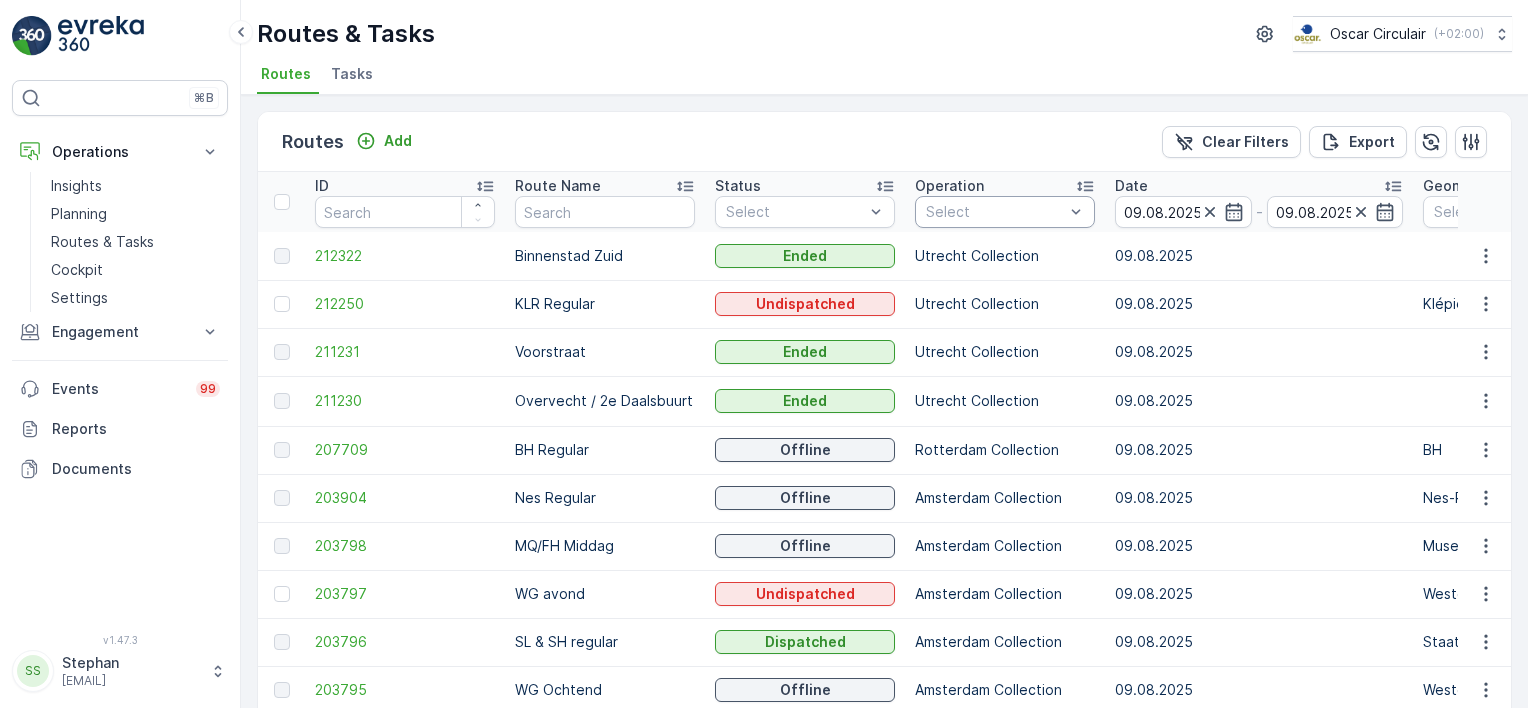 click on "Select" at bounding box center (1005, 212) 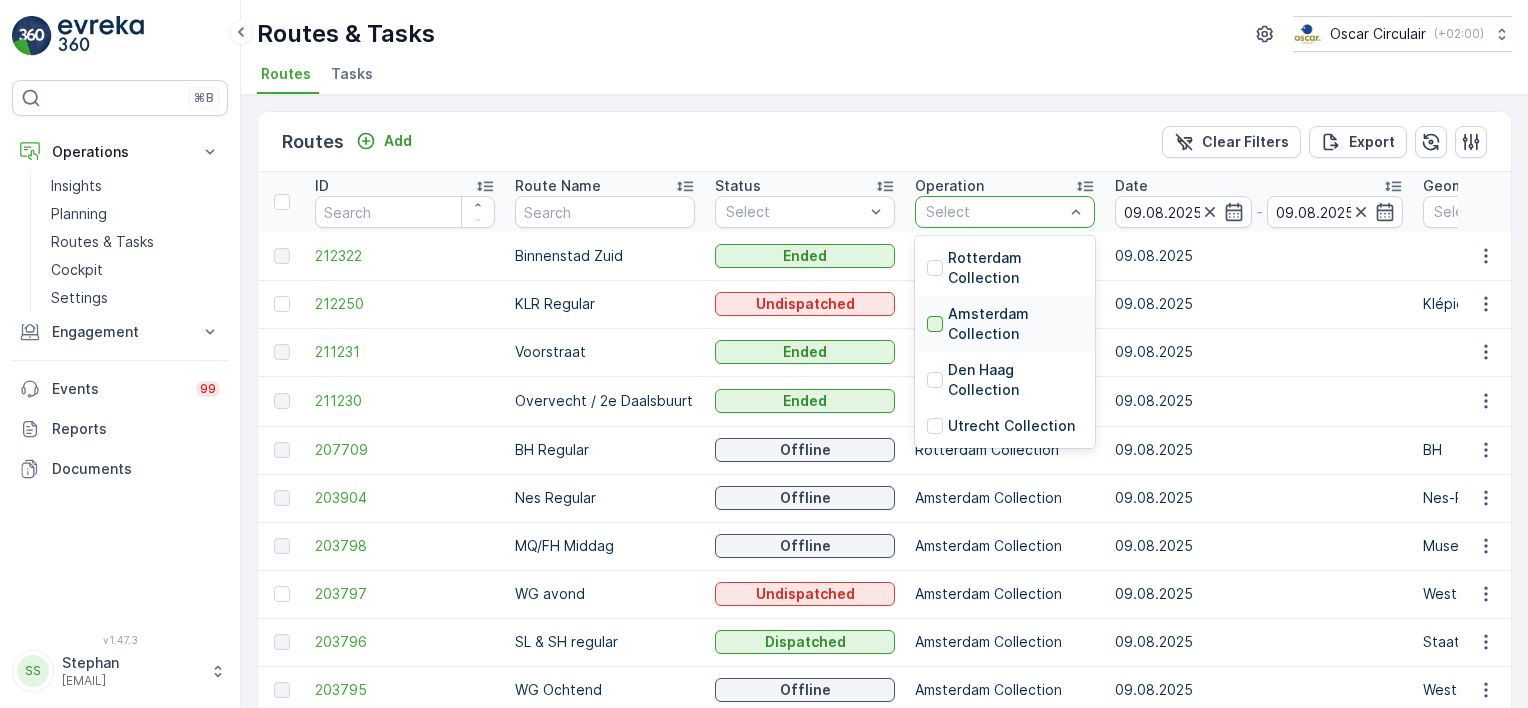 click at bounding box center [935, 324] 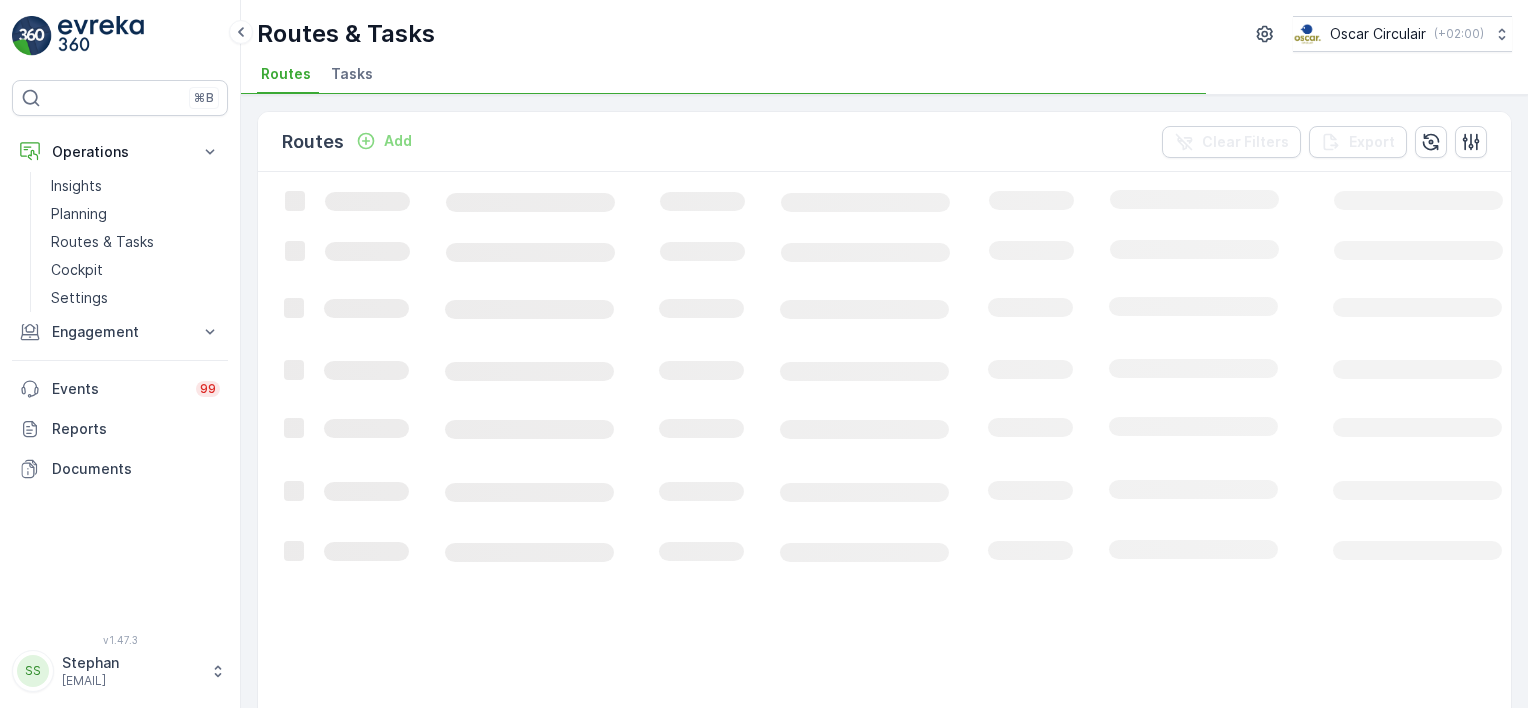 click on "Routes Add Clear Filters Export" at bounding box center (884, 142) 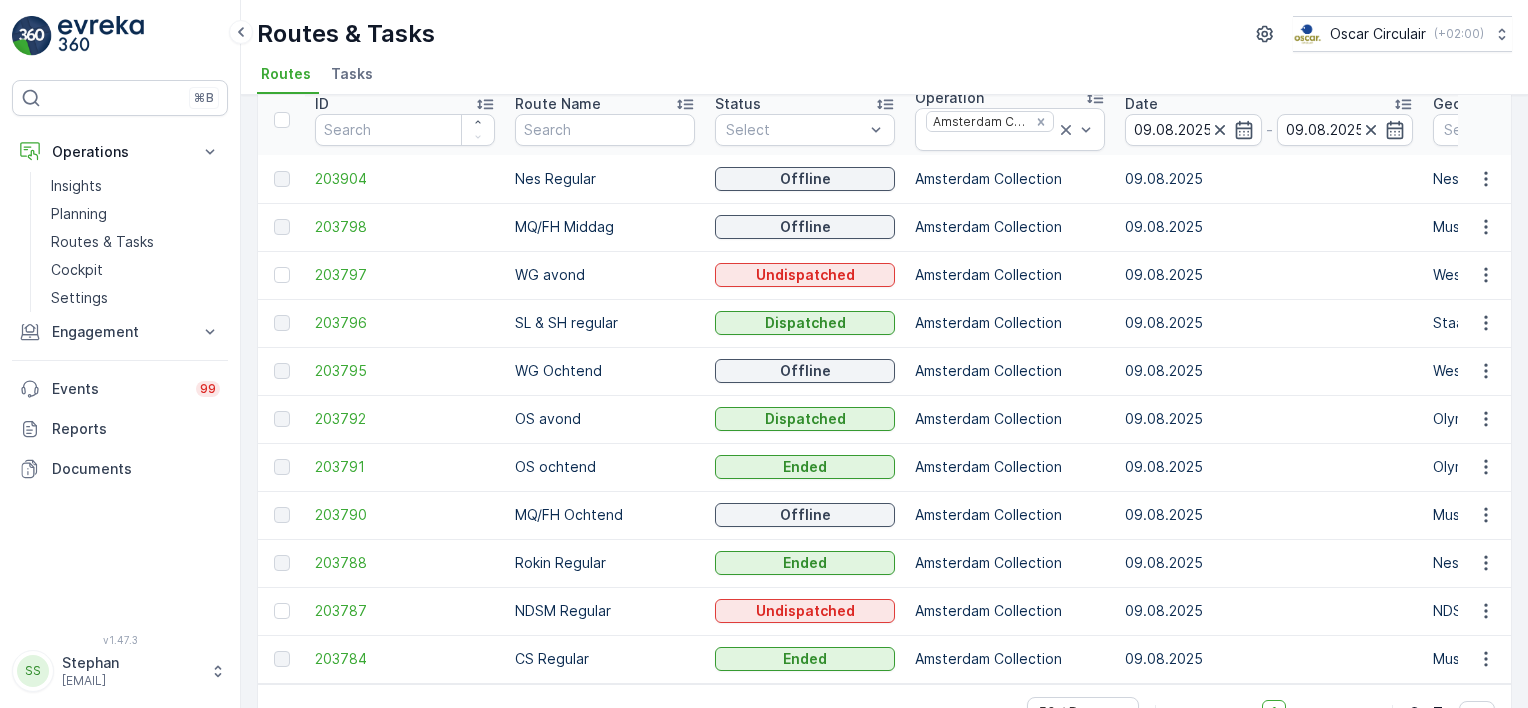scroll, scrollTop: 44, scrollLeft: 0, axis: vertical 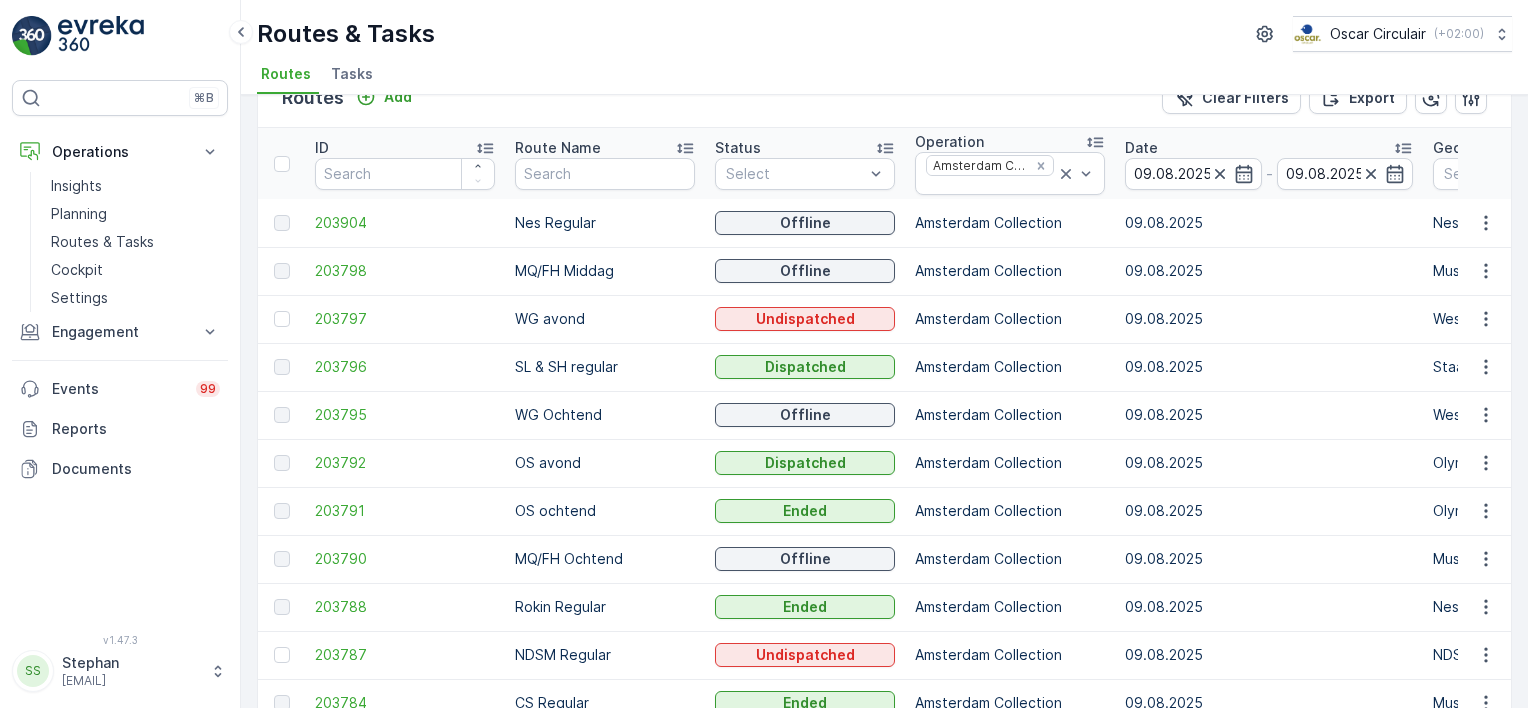 click on "Routes & Tasks Oscar Circulair ( +02:00 ) Routes Tasks" at bounding box center (884, 47) 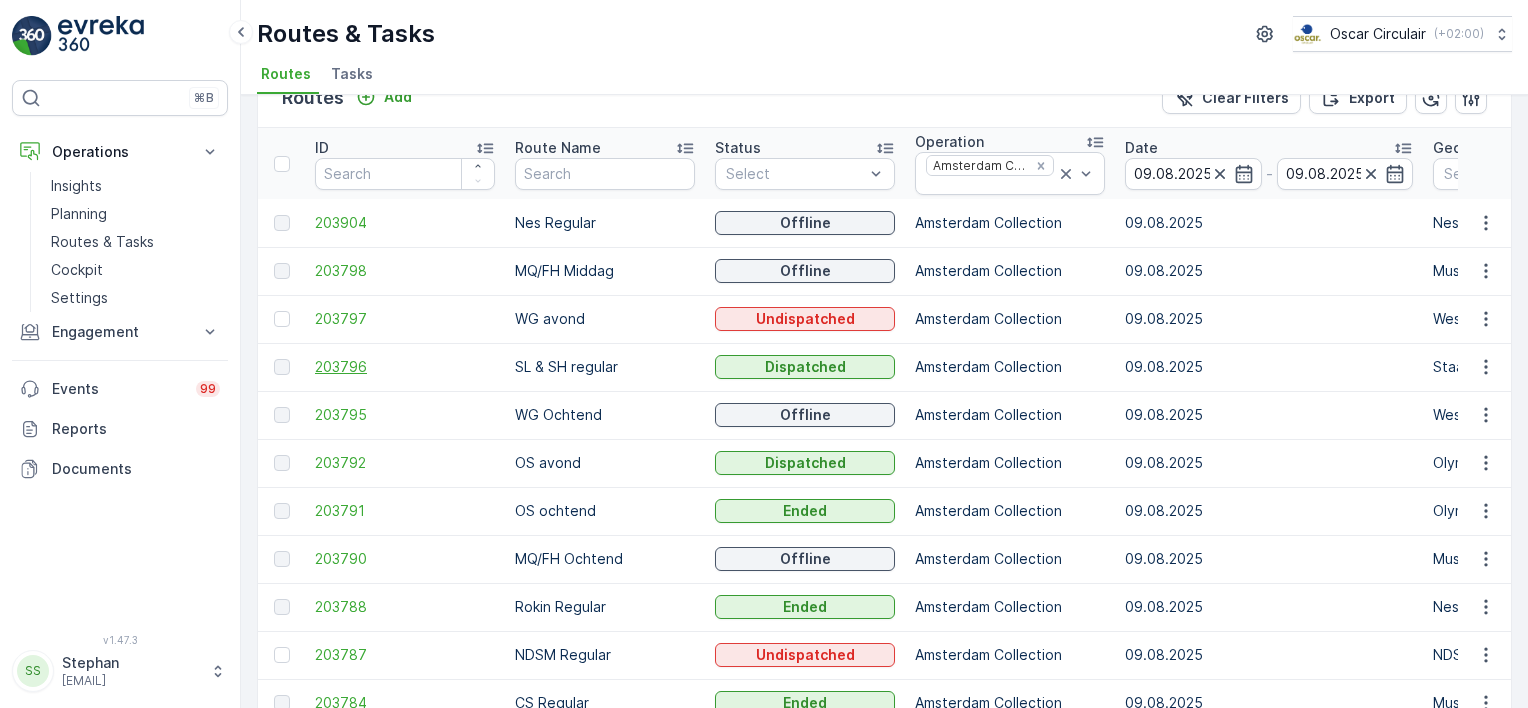 click on "203796" at bounding box center (405, 367) 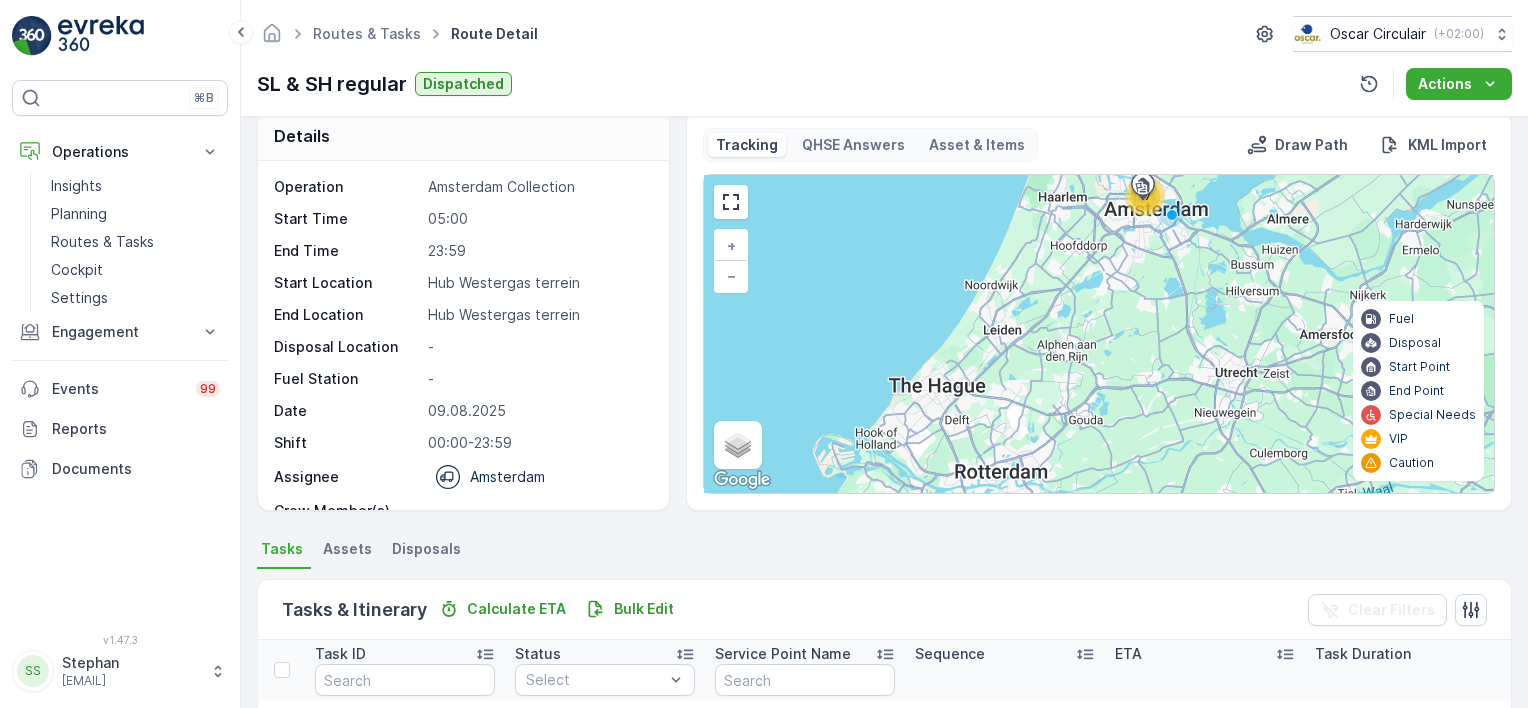scroll, scrollTop: 0, scrollLeft: 0, axis: both 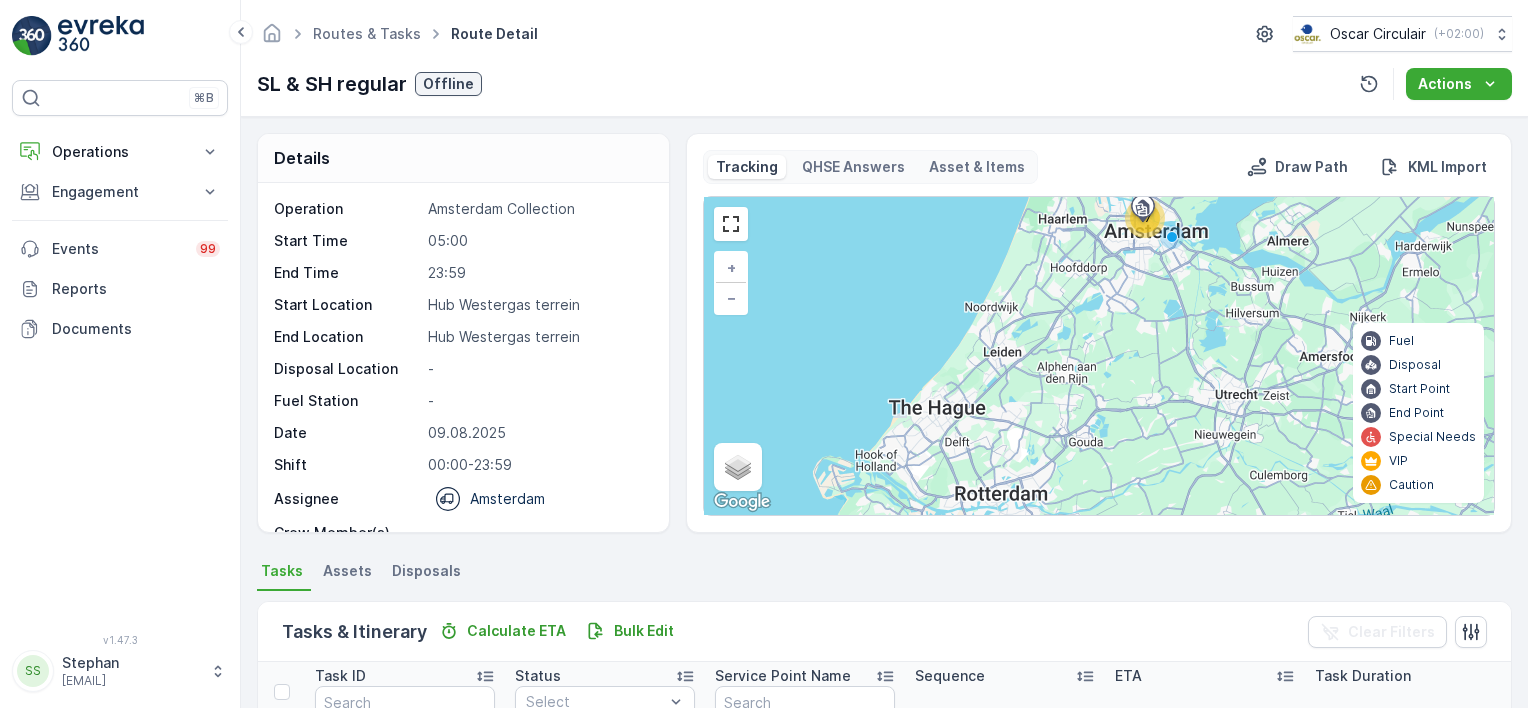 click on "Details Operation [CITY] Collection Start Time 05:00 End Time 23:59 Start Location Hub Westergas terrein End Location Hub Westergas terrein Disposal Location - Fuel Station - Date [DATE] Shift 00:00-23:59 Assignee [CITY] Crew Member(s) - Captain medewerker-wg" at bounding box center (463, 333) 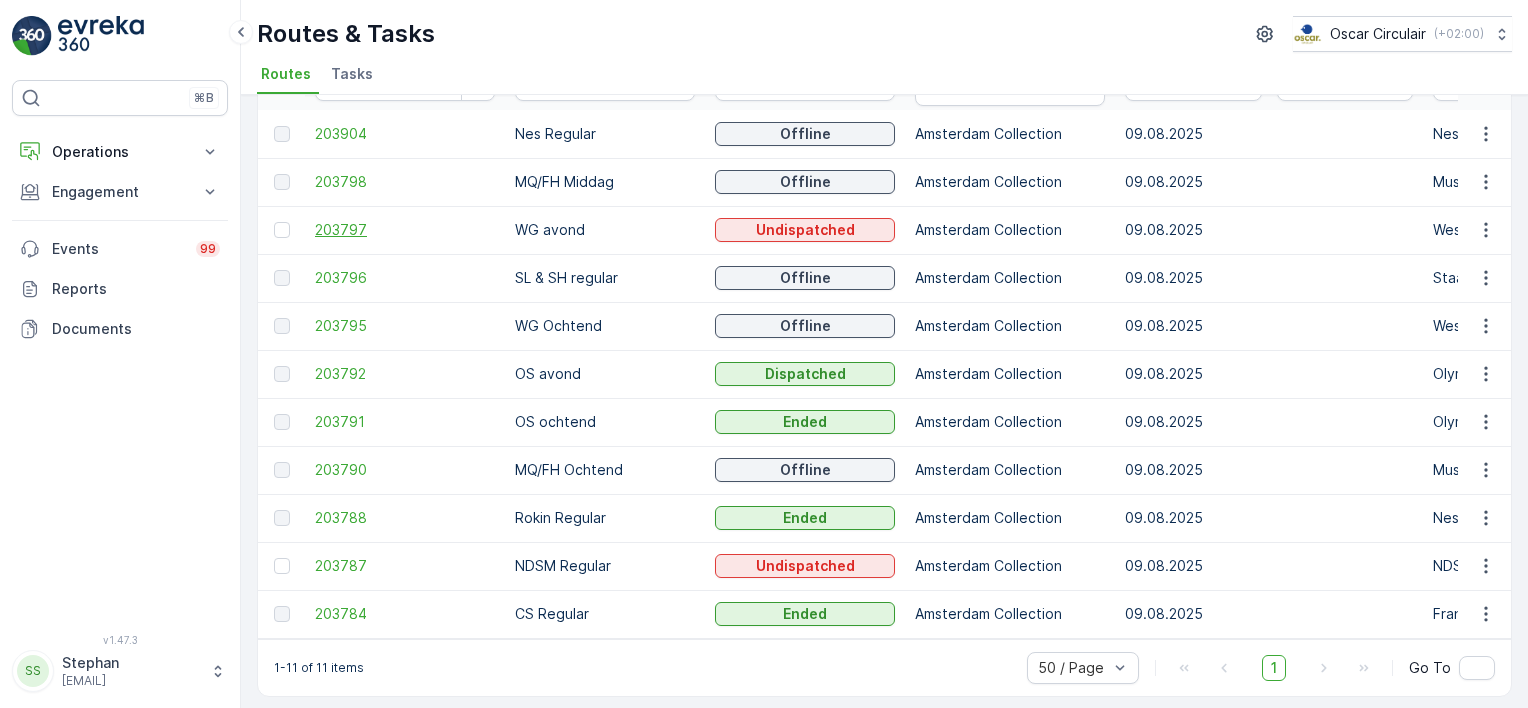 scroll, scrollTop: 144, scrollLeft: 0, axis: vertical 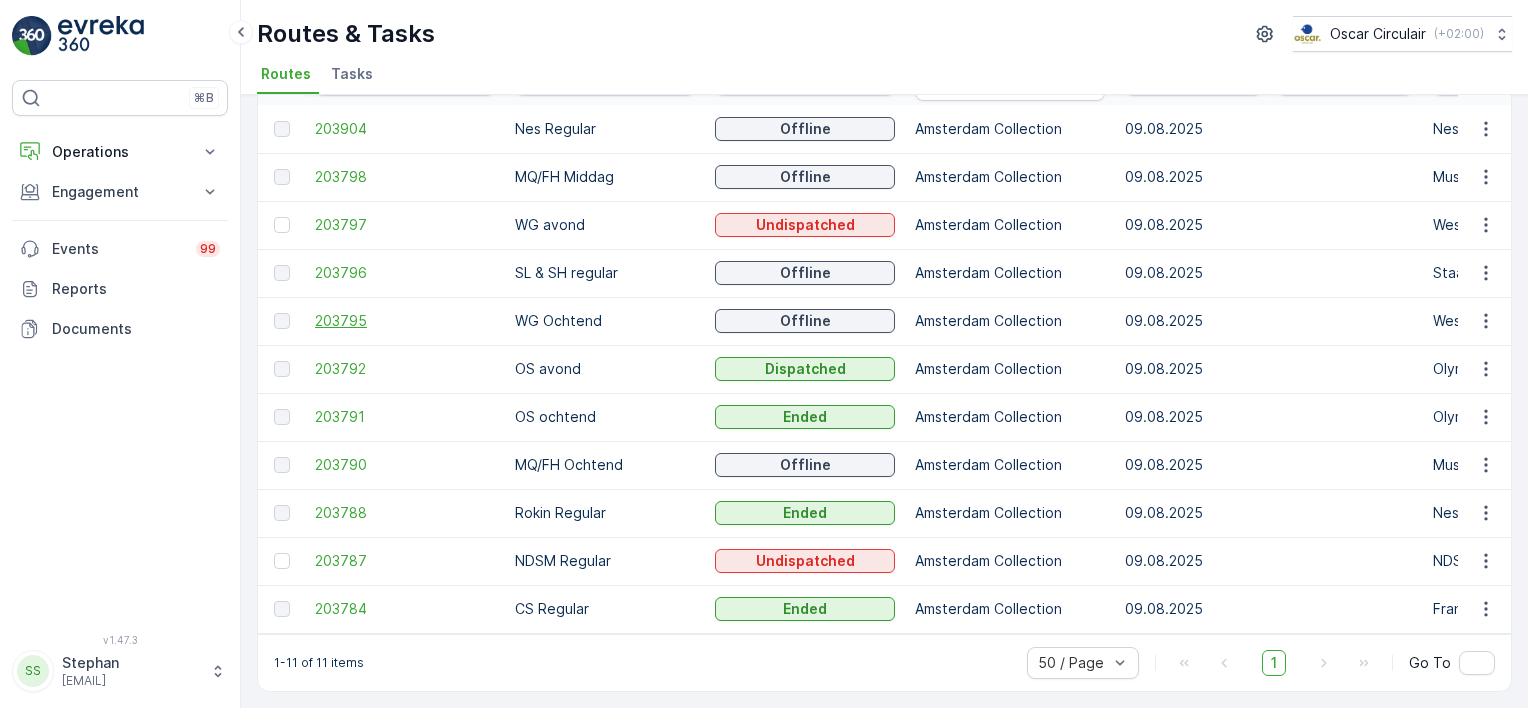 click on "203795" at bounding box center (405, 321) 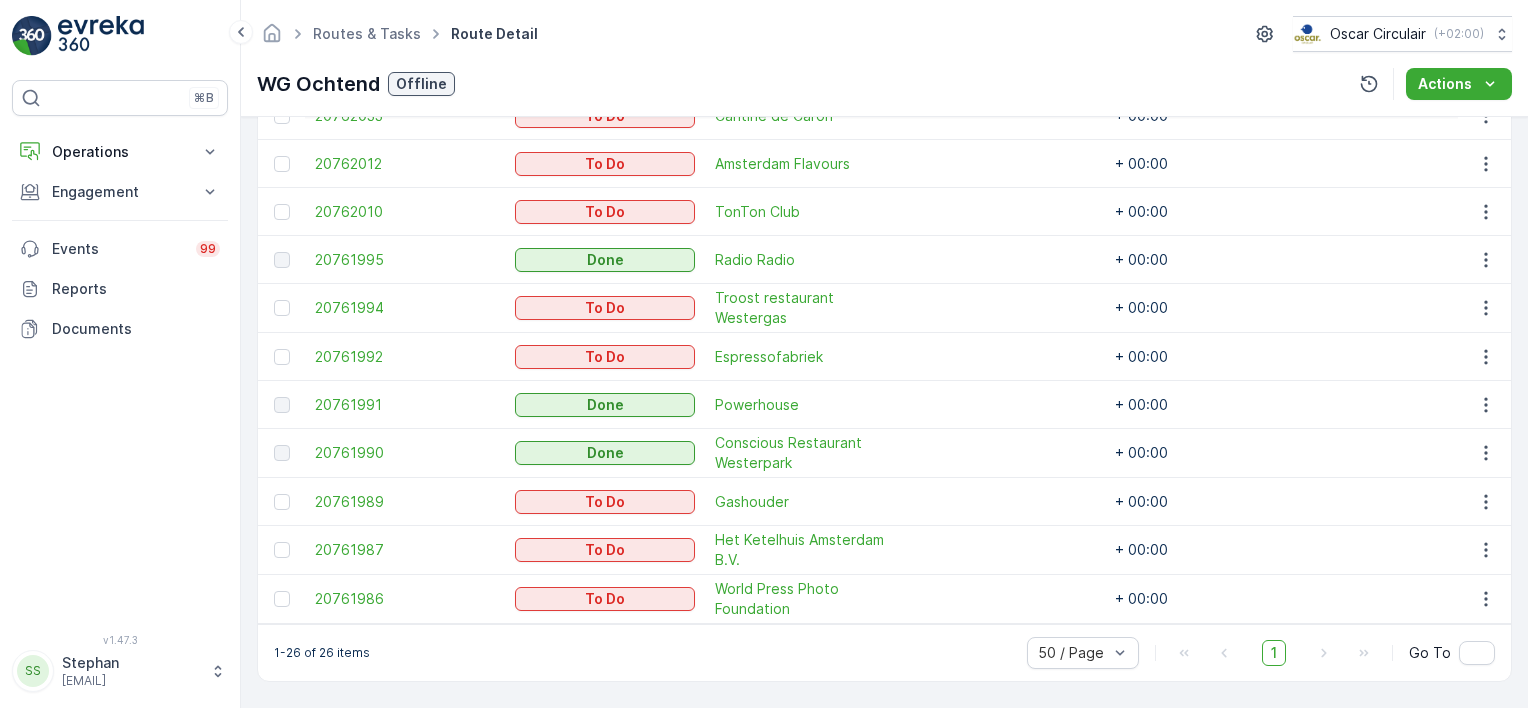 scroll, scrollTop: 1259, scrollLeft: 0, axis: vertical 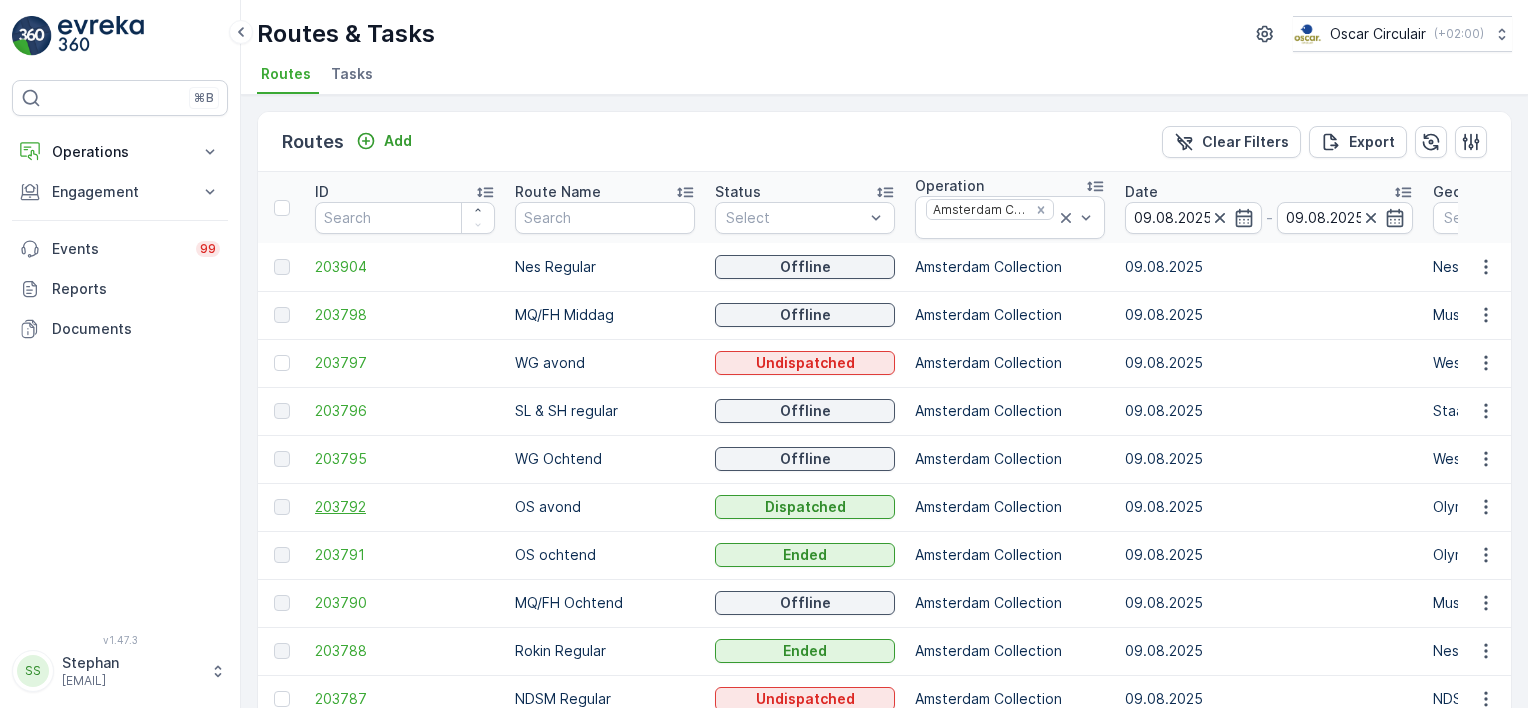 click on "203792" at bounding box center [405, 507] 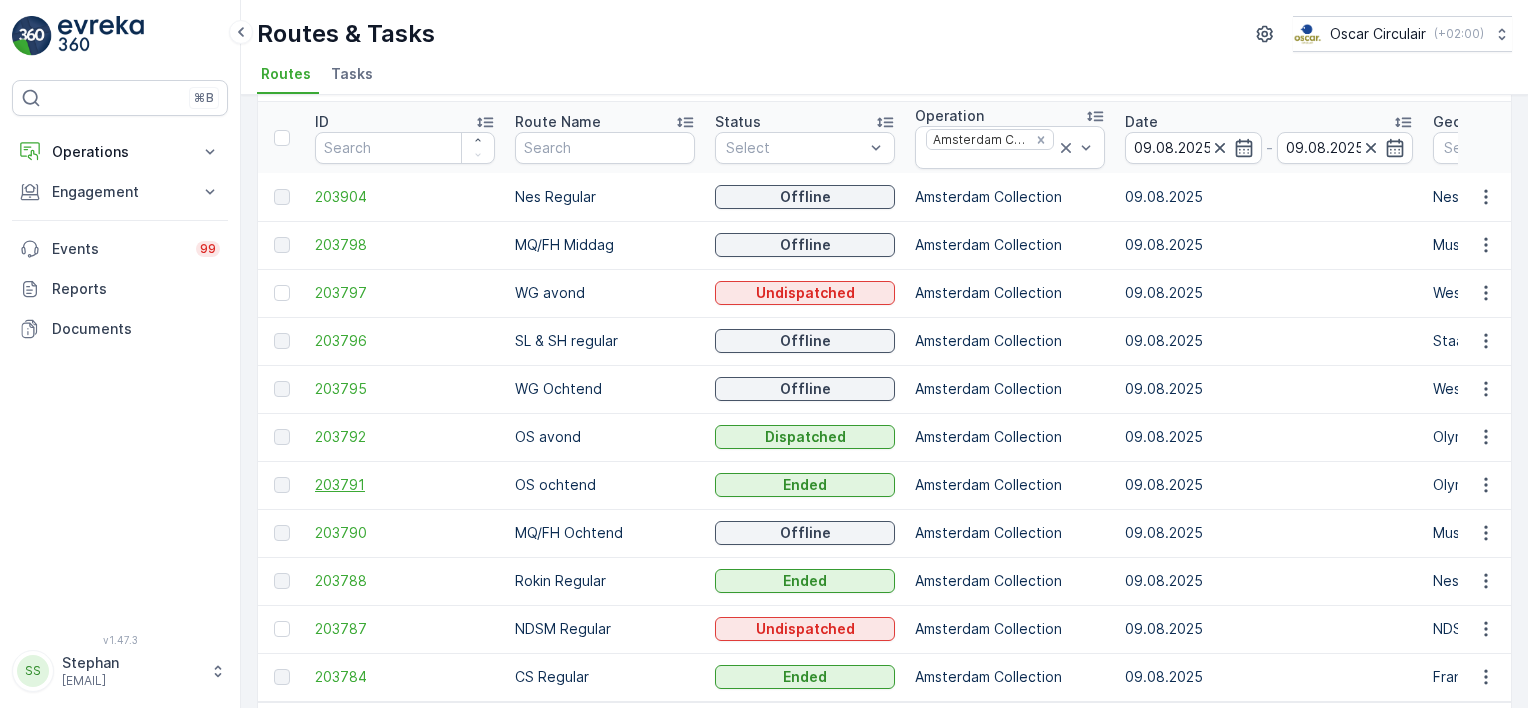 scroll, scrollTop: 100, scrollLeft: 0, axis: vertical 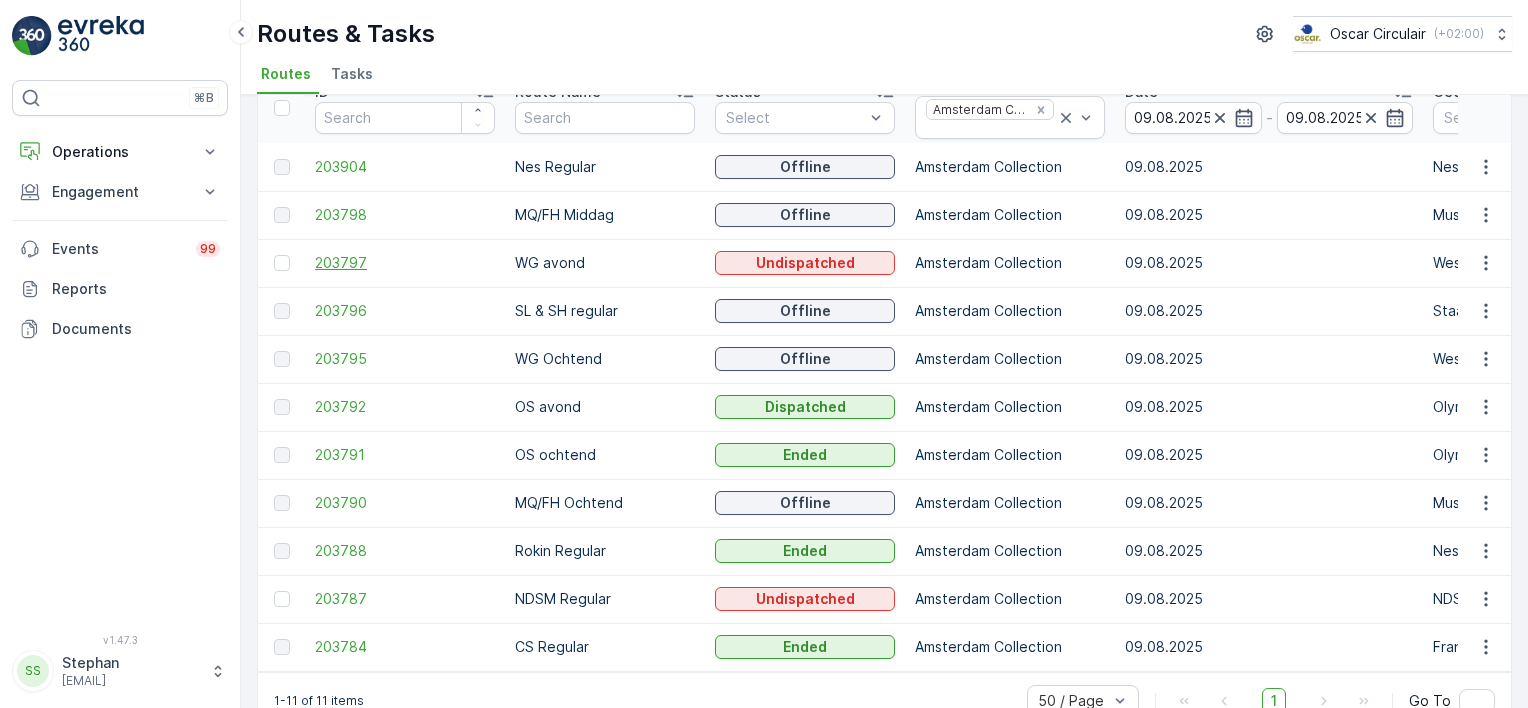 click on "203797" at bounding box center [405, 263] 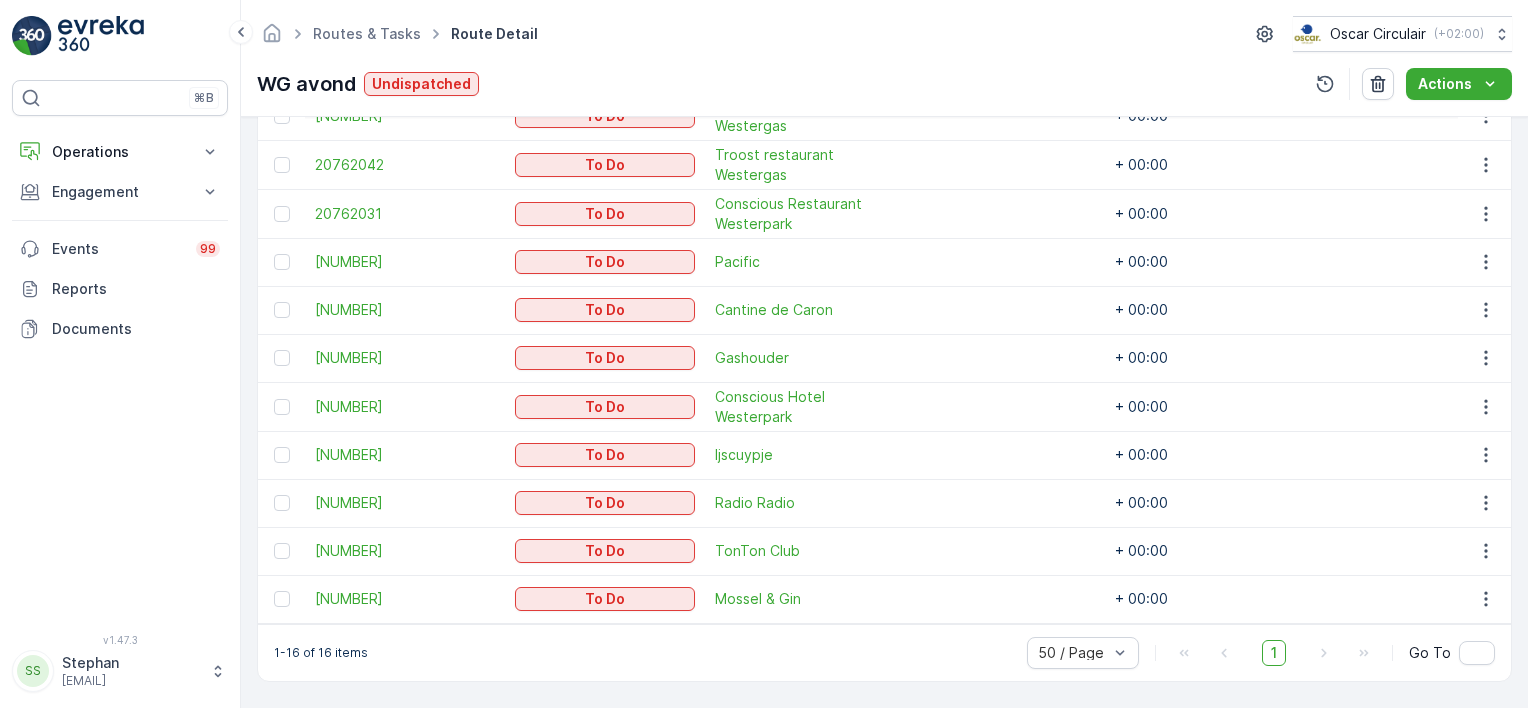 scroll, scrollTop: 578, scrollLeft: 0, axis: vertical 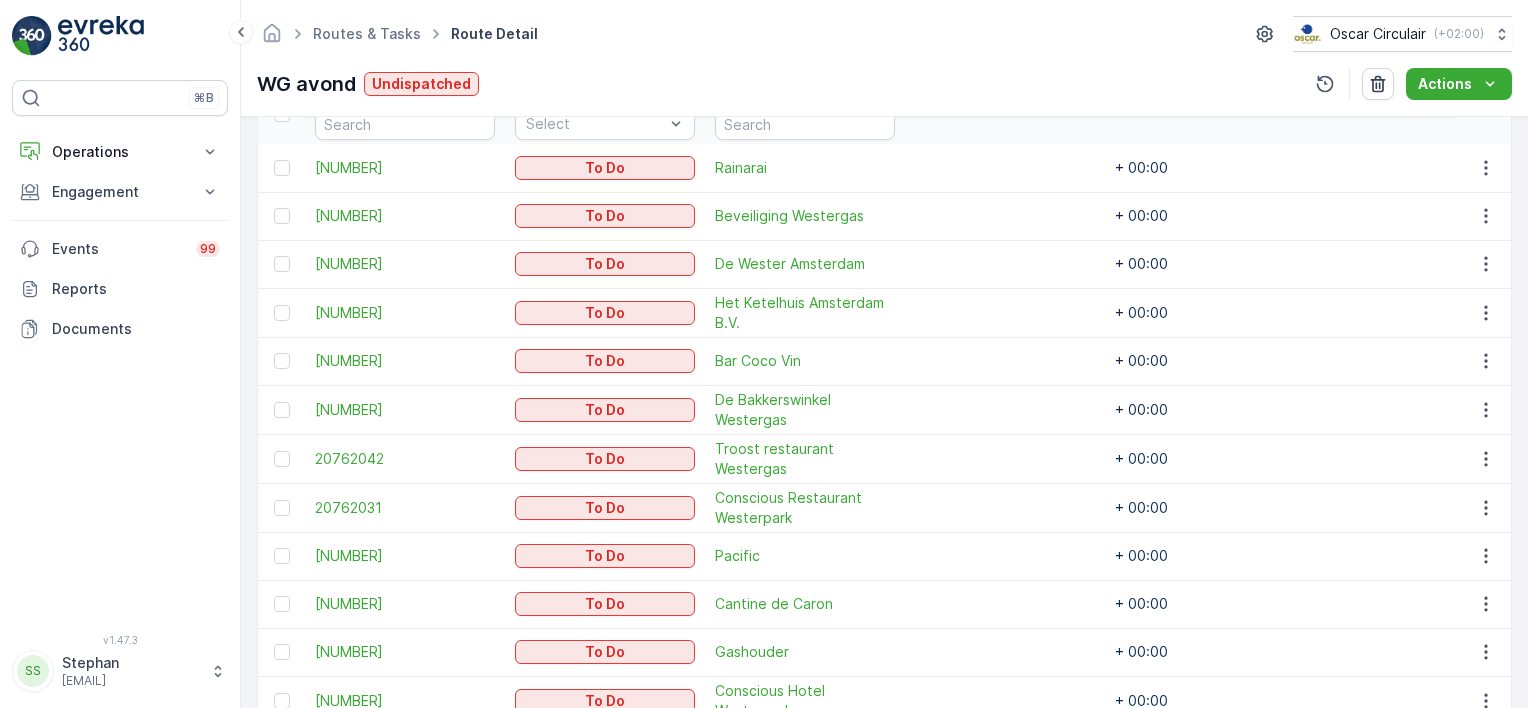 click on "Details Operation [CITY] Collection Start Time 05:00 End Time 23:59 Start Location Hub Westergas terrein End Location Hub Westergas terrein Disposal Location - Fuel Station - Date [DATE] Shift 00:00-23:59 Assignee [CITY] Crew Member(s) - Captain medewerker-wg Tracking QHSE Answers Asset & Items Draw Path KML Import 16 + −  Satellite  Roadmap  Terrain  Hybrid  Leaflet Keyboard shortcuts Map Data Map data ©2025 GeoBasis-DE/BKG (©2009), Google Map data ©2025 GeoBasis-DE/BKG (©2009), Google 10 km  Click to toggle between metric and imperial units Terms Report a map error Fuel Disposal Start Point End Point Special Needs VIP Caution 0 Tasks Assets Disposals Tasks & Itinerary Calculate ETA Bulk Edit Clear Filters Task ID Status Select Service Point Name Sequence ETA Task Duration Time Window [NUMBER] To Do Rainarai + 00:00 [NUMBER] To Do Beveiliging Westergas + 00:00 [NUMBER] To Do De Wester [CITY] B.V. + 00:00 [NUMBER] To Do Het Ketelhuis [CITY] B.V. + 00:00 [NUMBER] To Do Bar Coco Vin + 00:00 1" at bounding box center [884, 412] 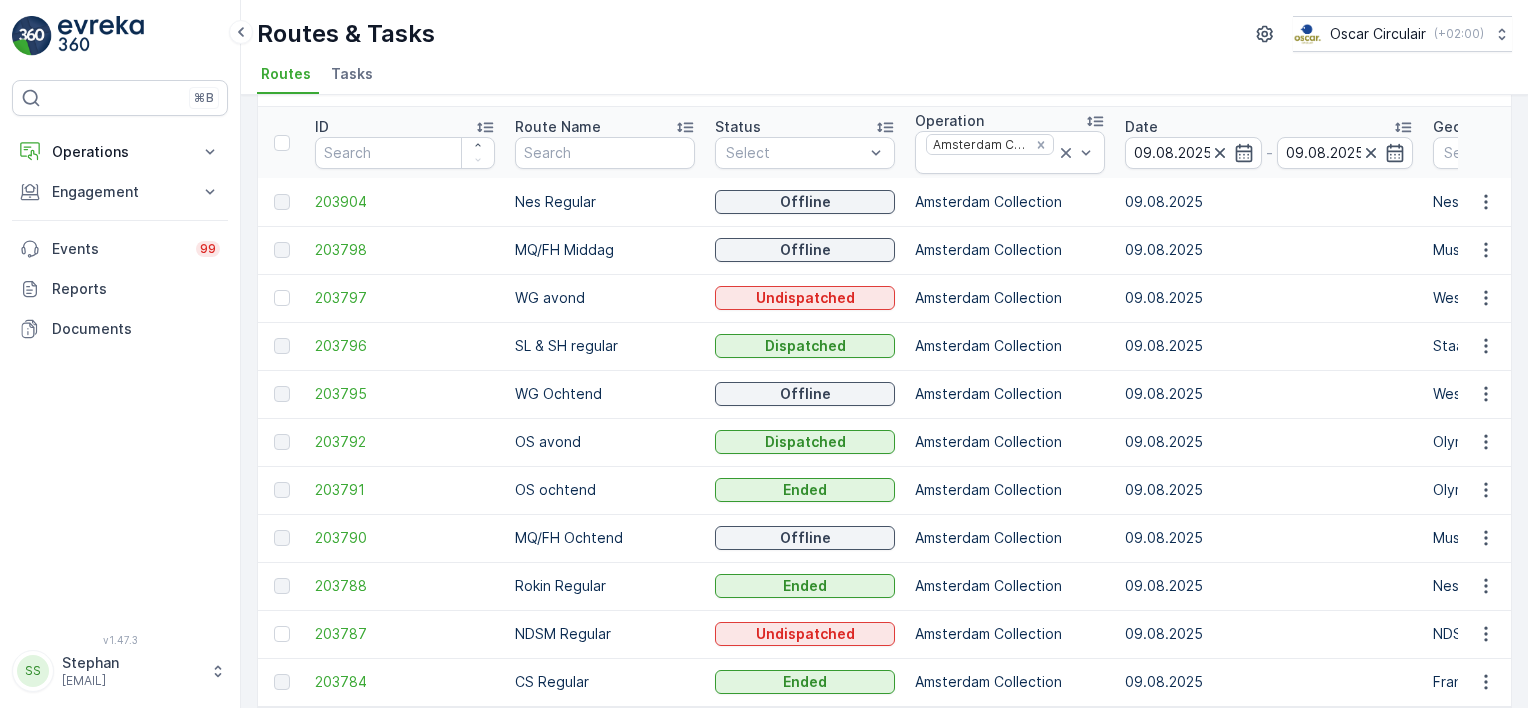 scroll, scrollTop: 100, scrollLeft: 0, axis: vertical 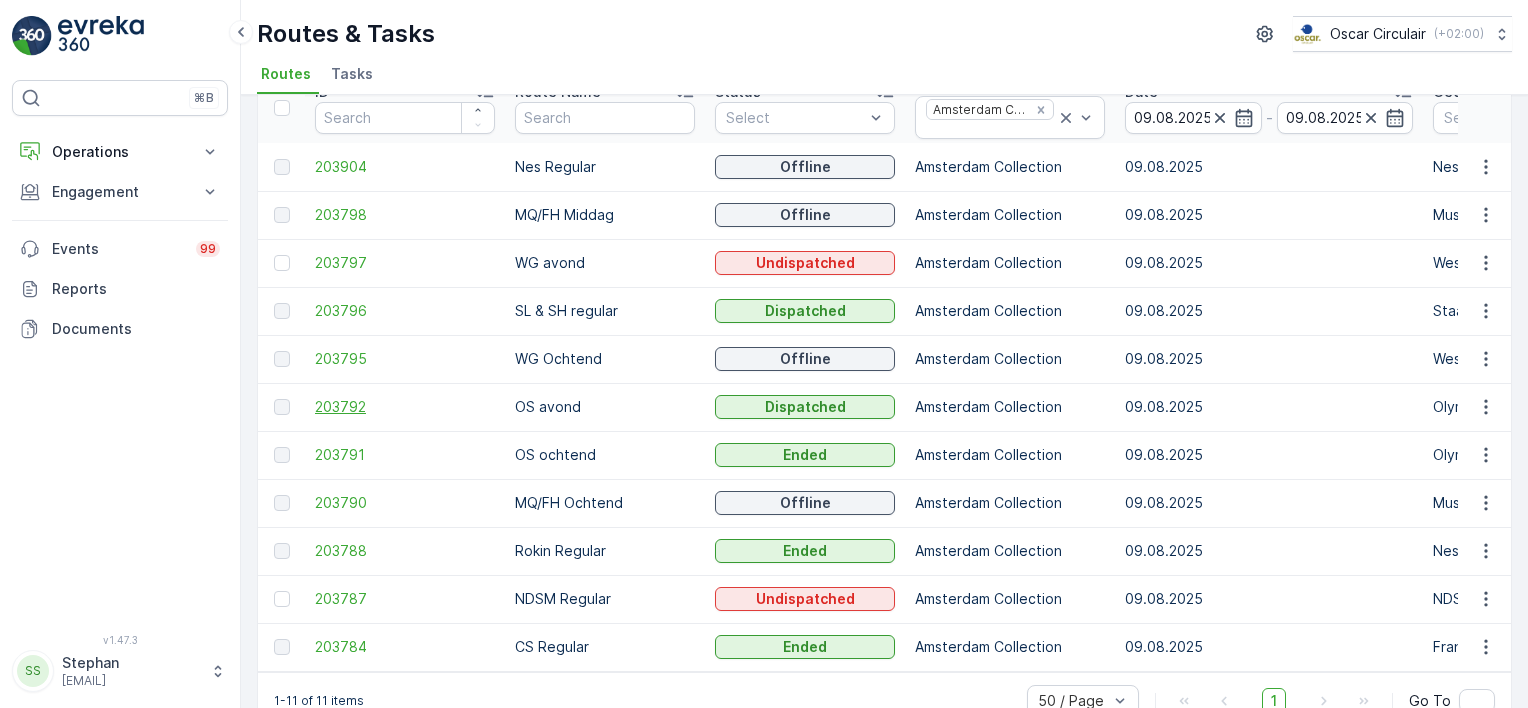 click on "203792" at bounding box center (405, 407) 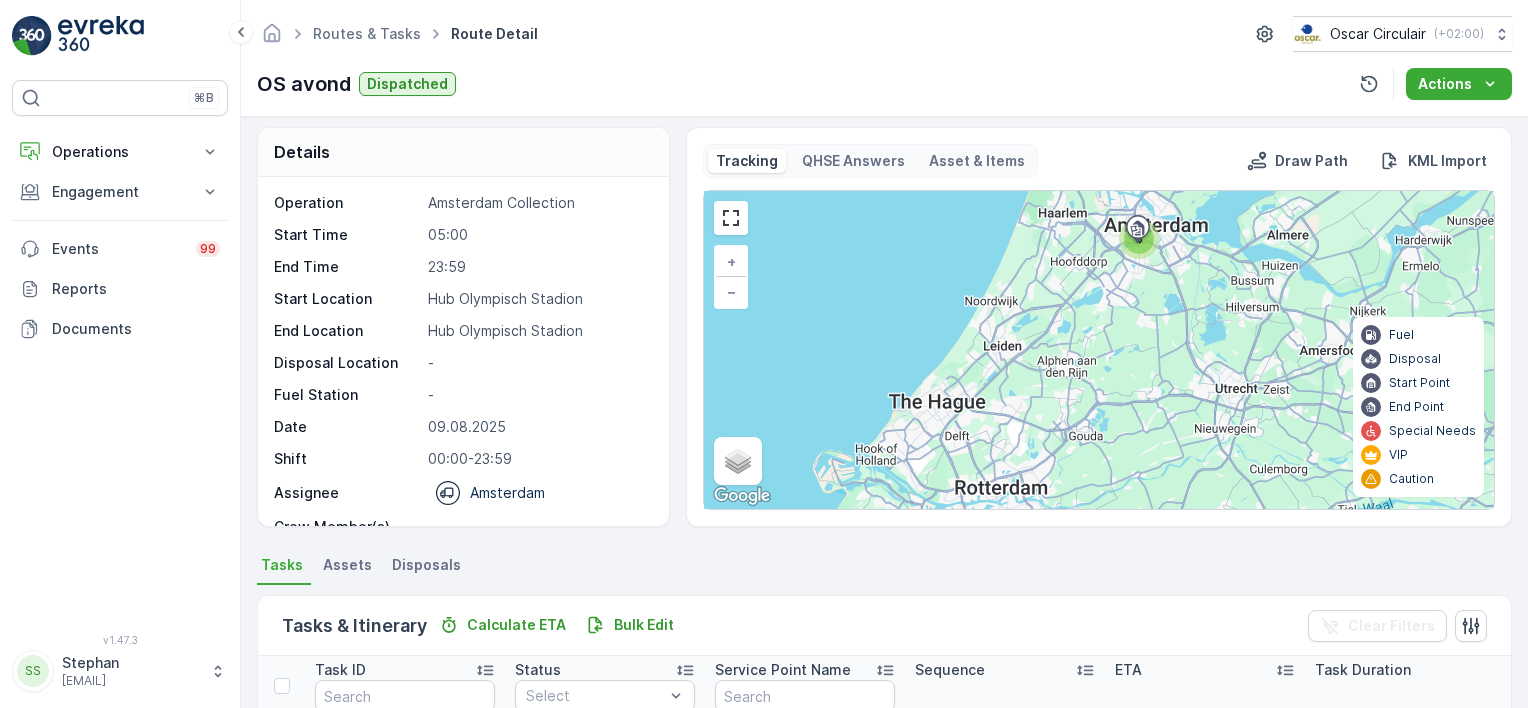 scroll, scrollTop: 0, scrollLeft: 0, axis: both 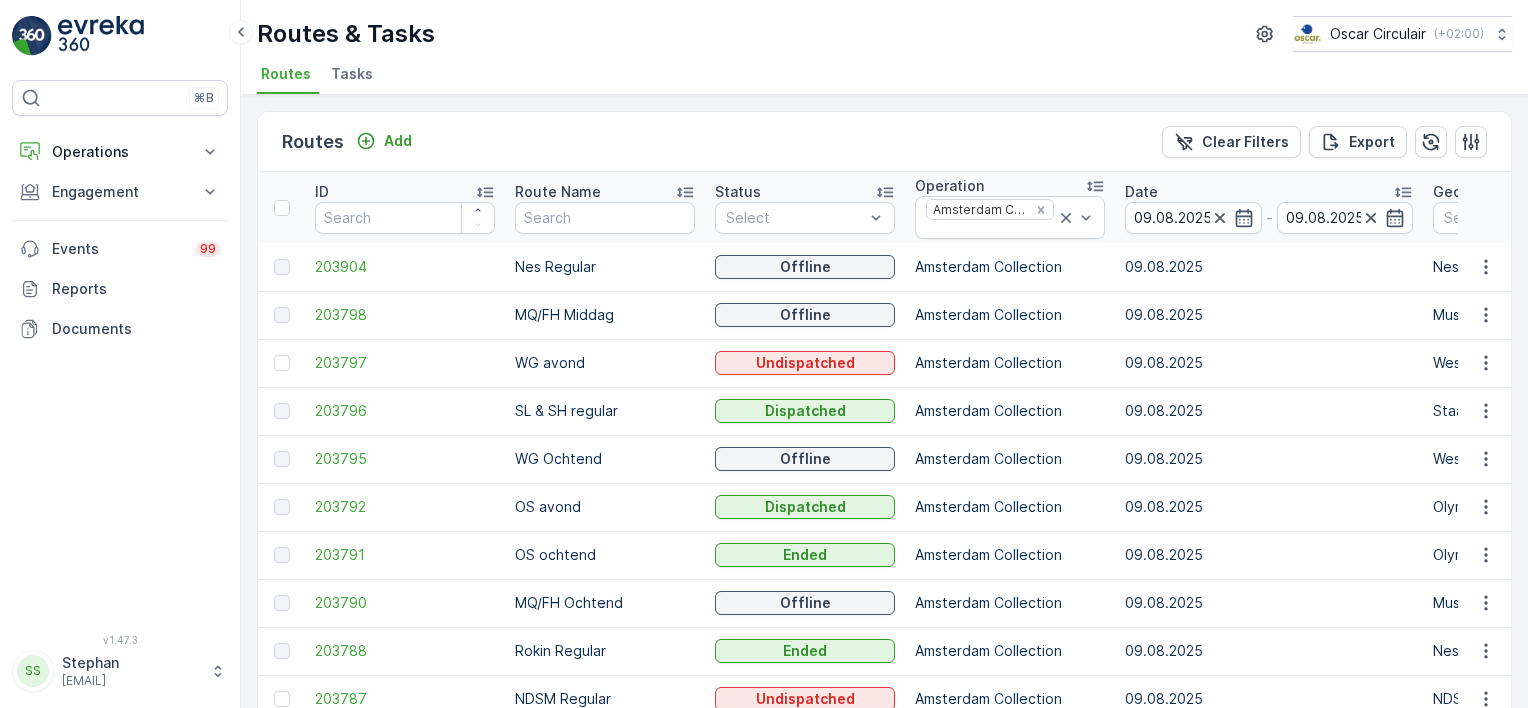 click on "Tasks" at bounding box center (352, 74) 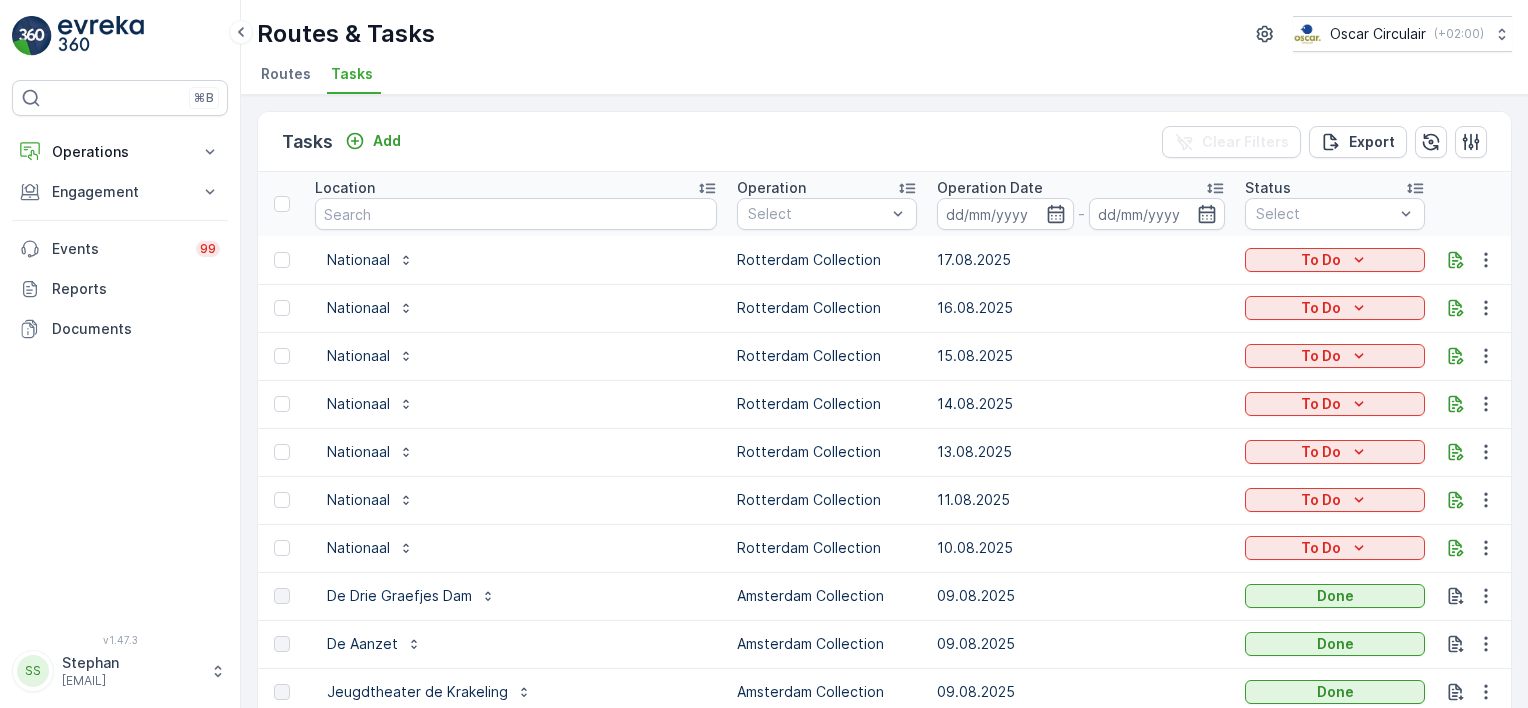 click at bounding box center (516, 214) 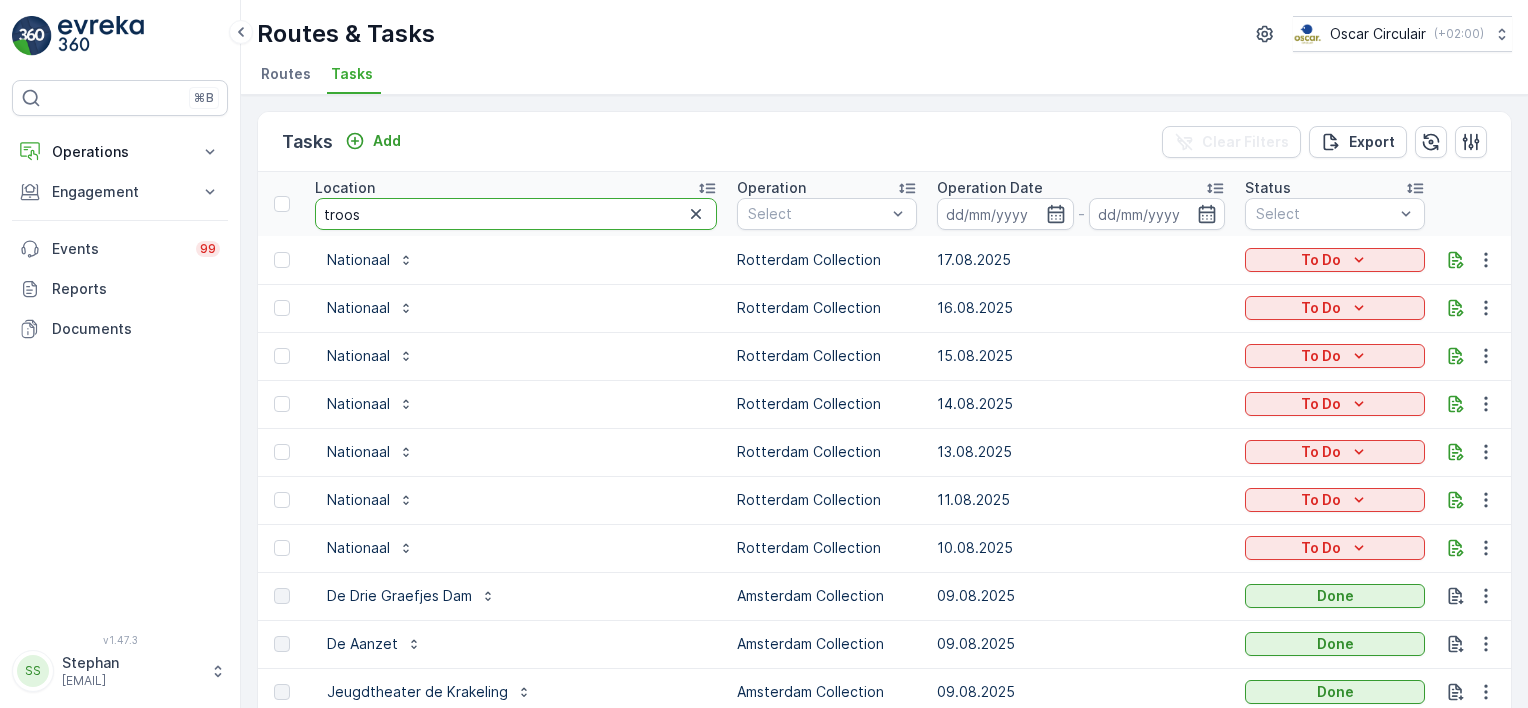 type on "troost" 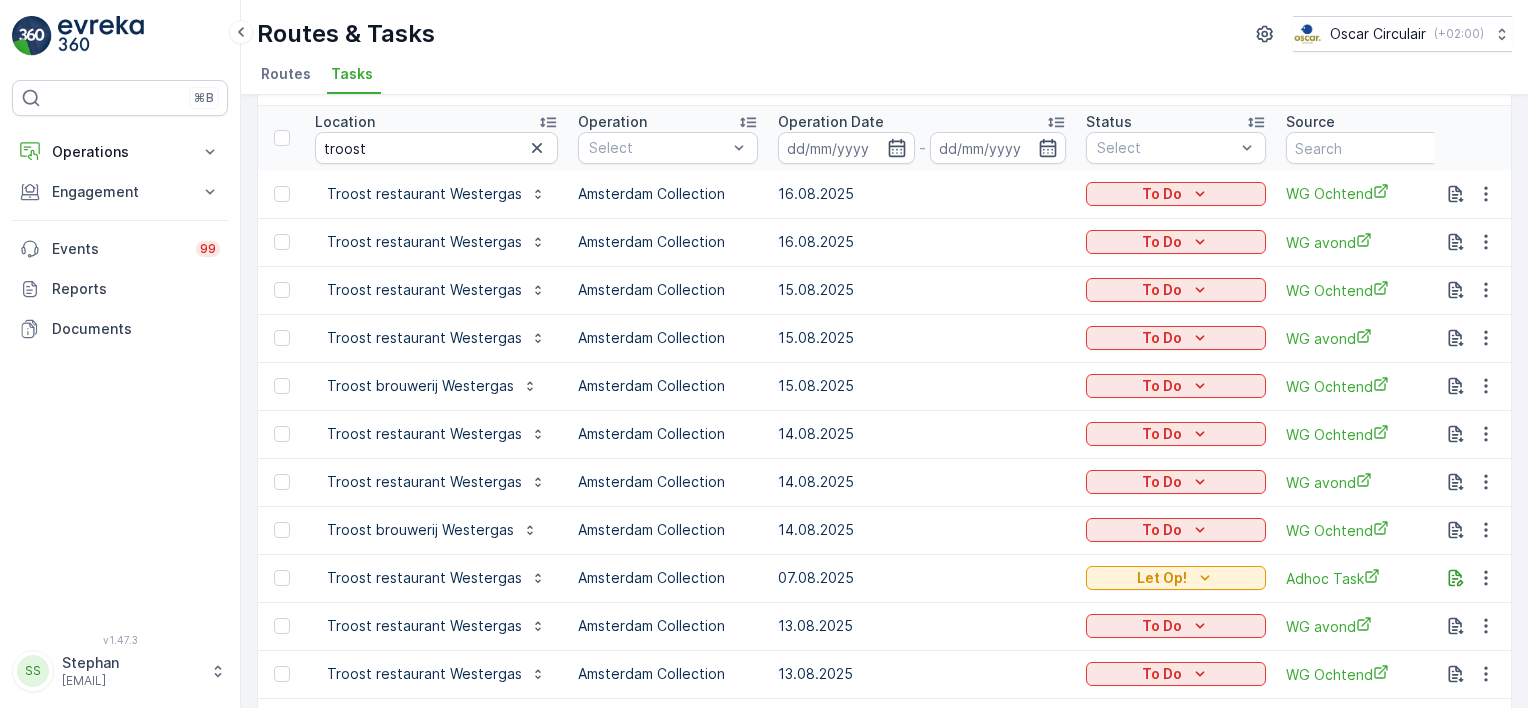 scroll, scrollTop: 100, scrollLeft: 0, axis: vertical 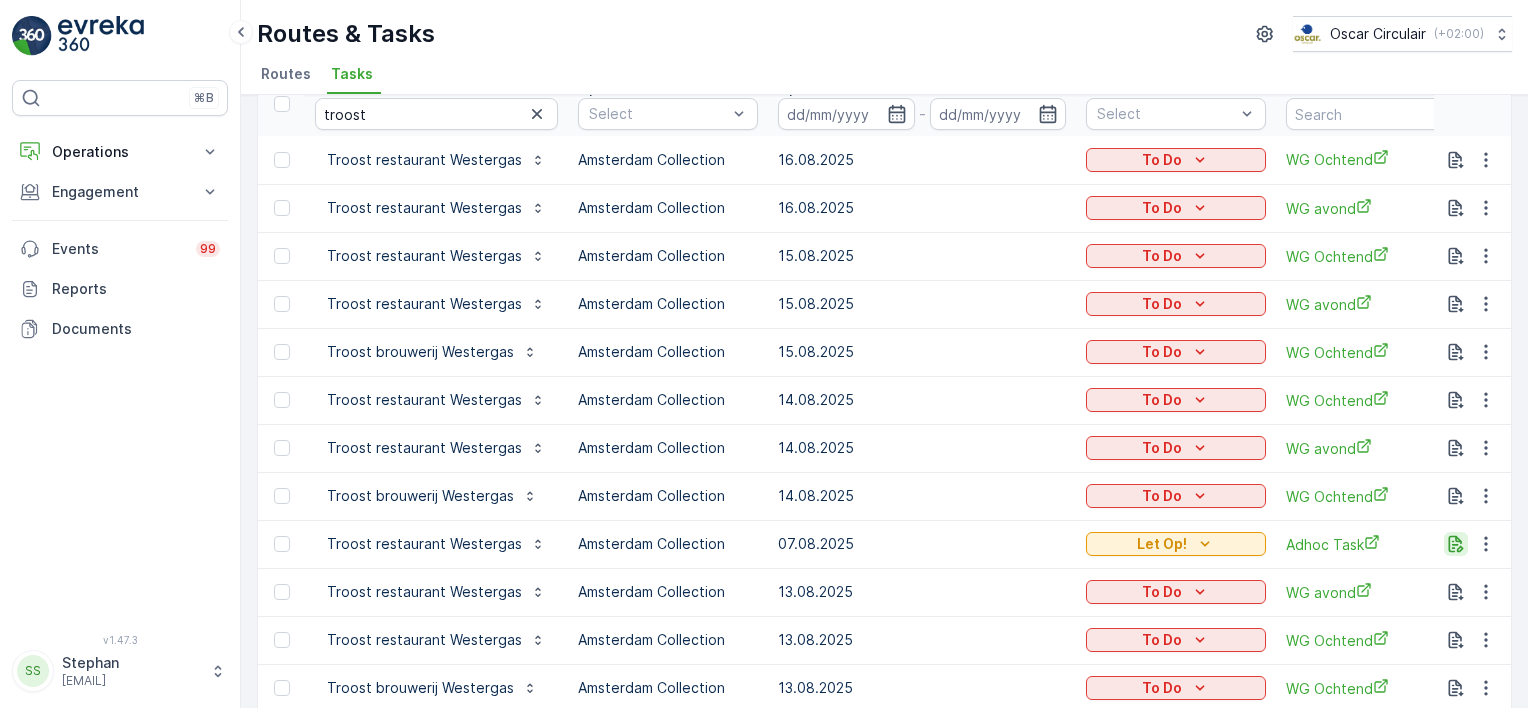 click 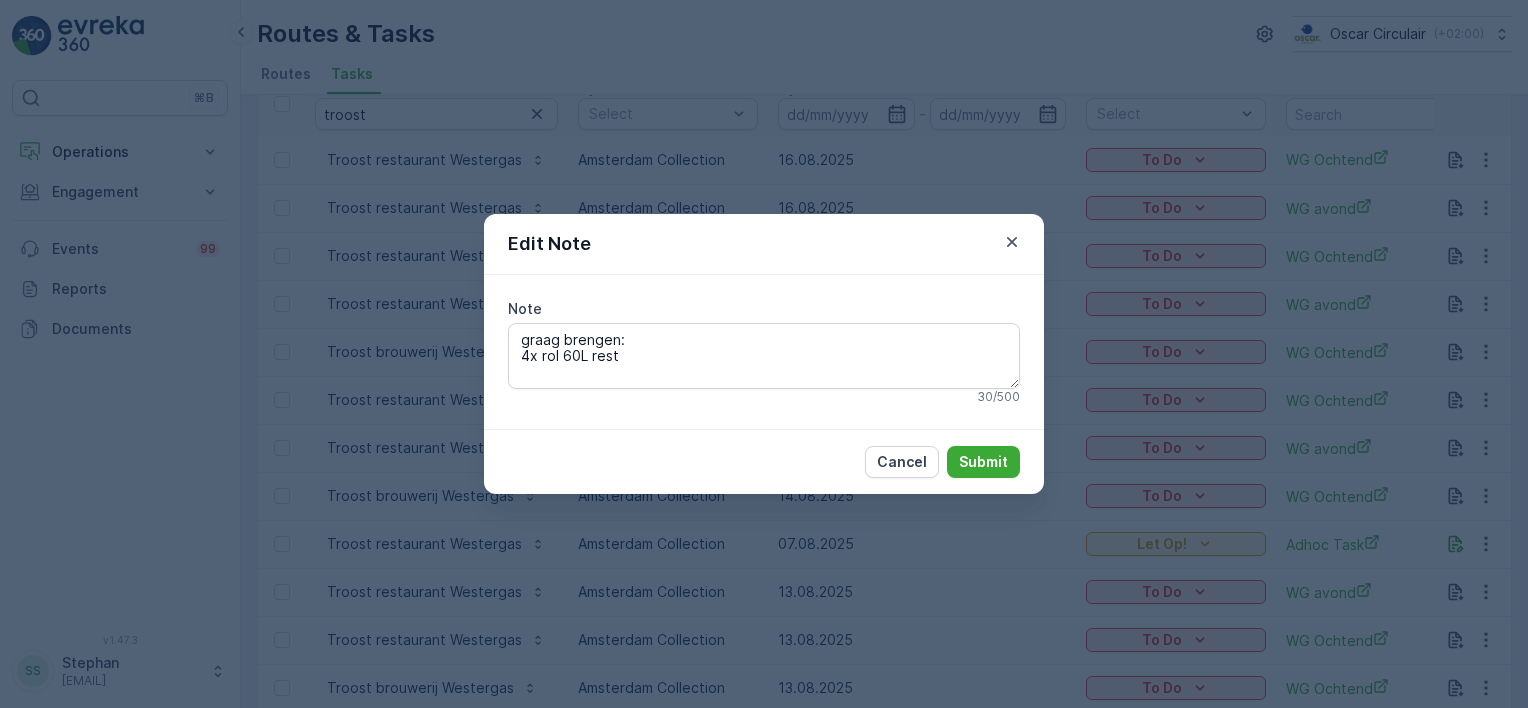 drag, startPoint x: 551, startPoint y: 348, endPoint x: 467, endPoint y: 331, distance: 85.70297 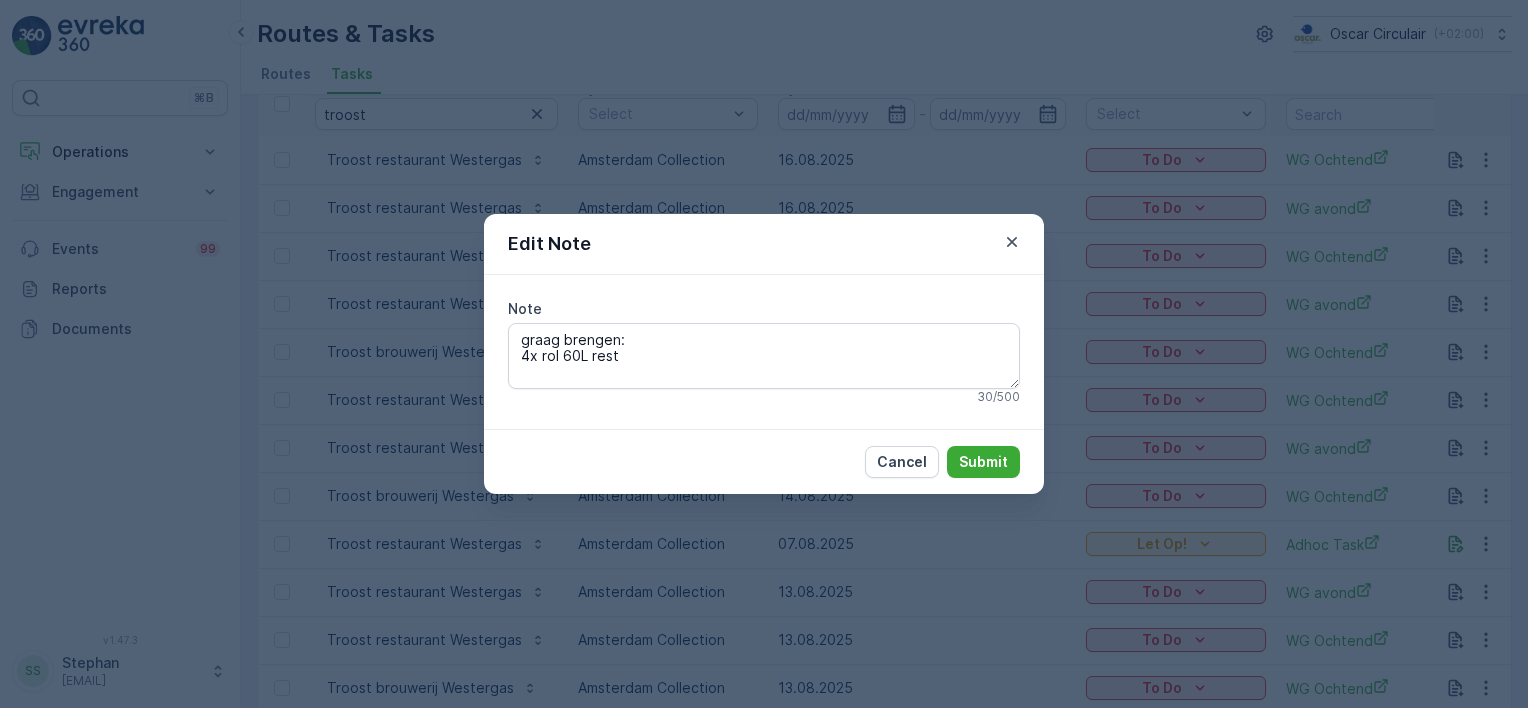 click on "Edit Note Note graag brengen:
4x rol 60L rest 30  /  500 Cancel Submit" at bounding box center [764, 354] 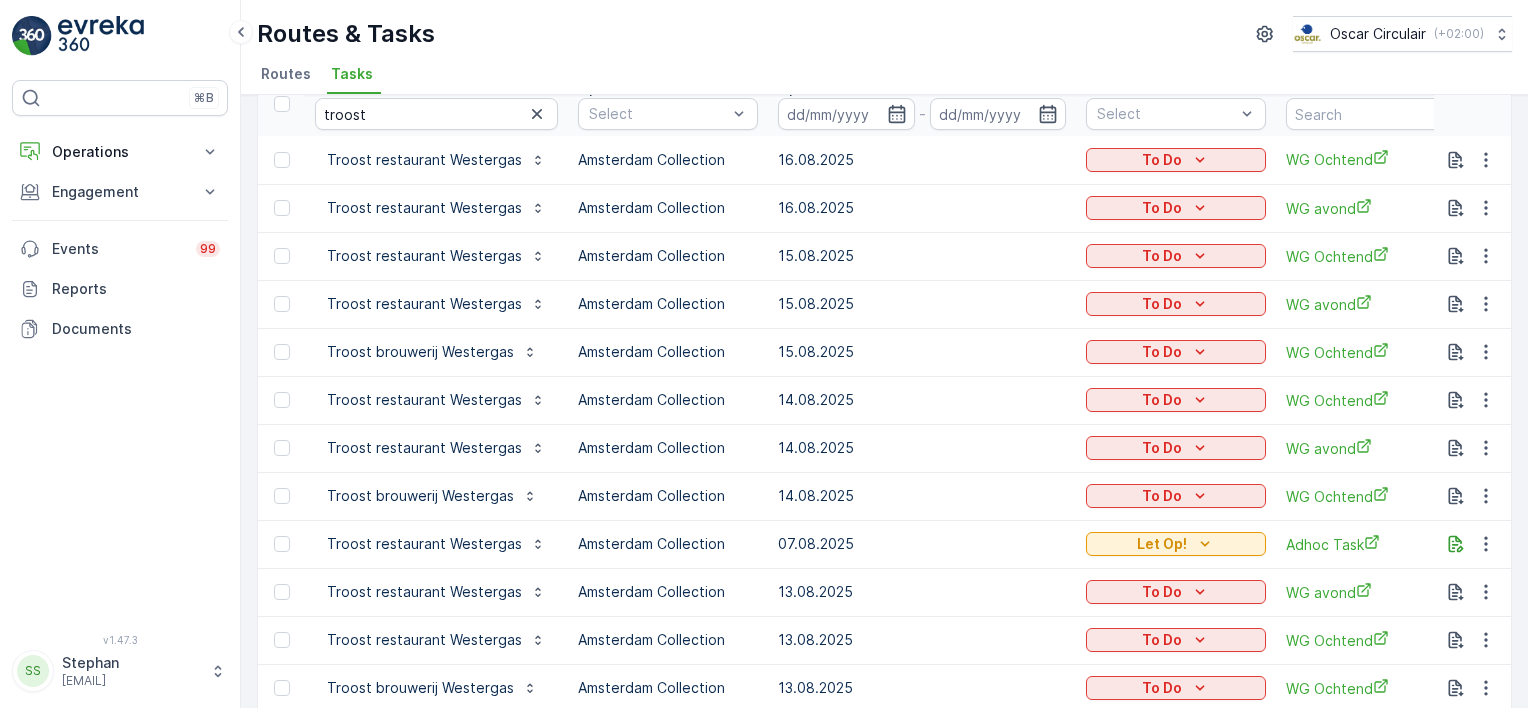 scroll, scrollTop: 0, scrollLeft: 0, axis: both 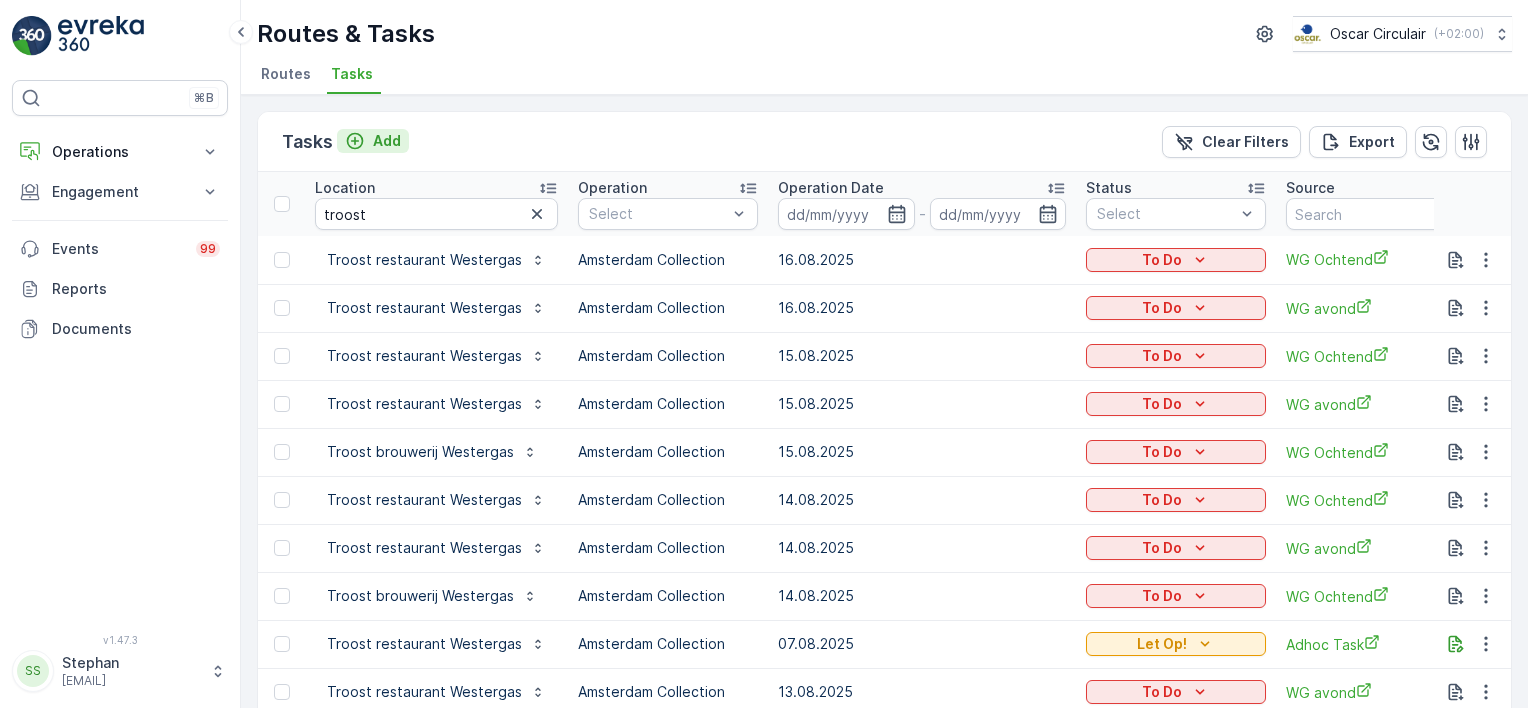 click on "Add" at bounding box center (373, 141) 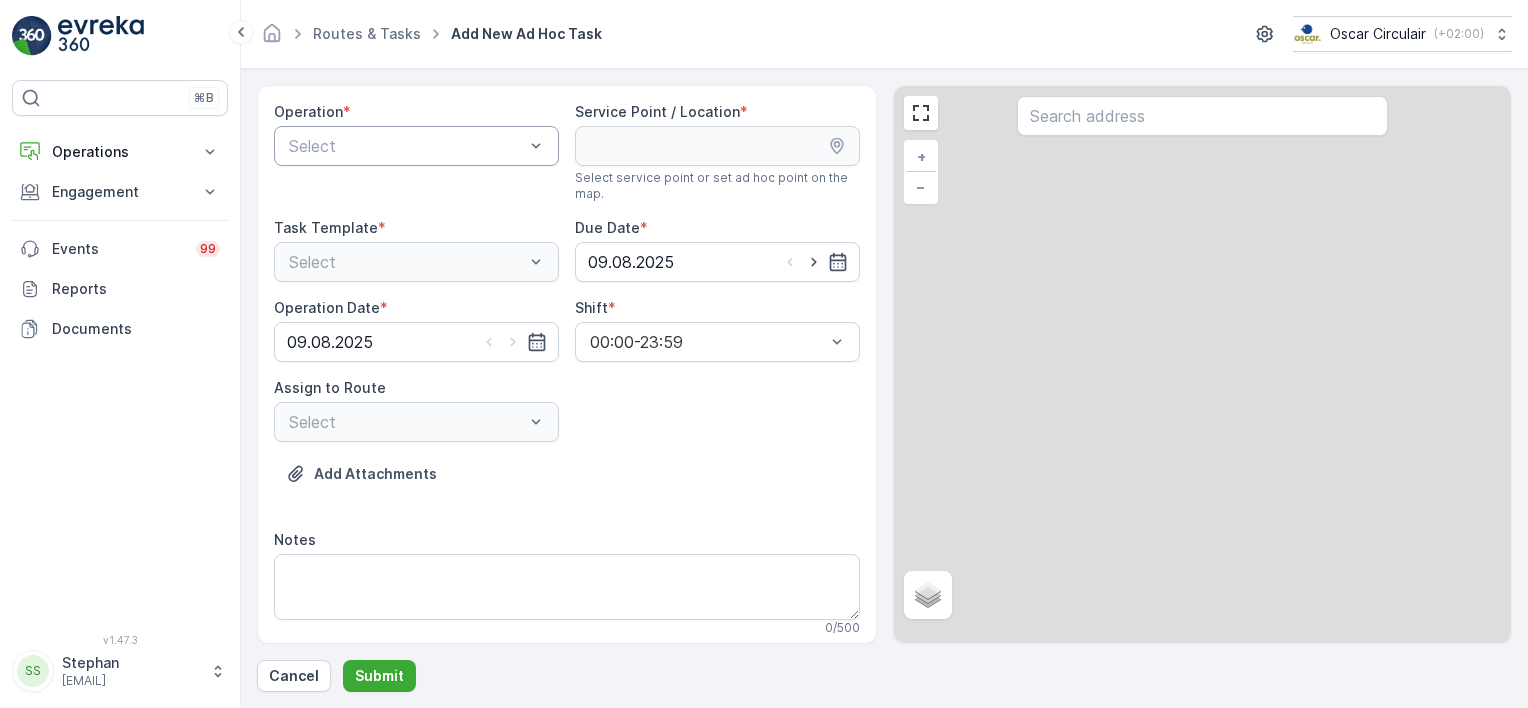 click at bounding box center (406, 146) 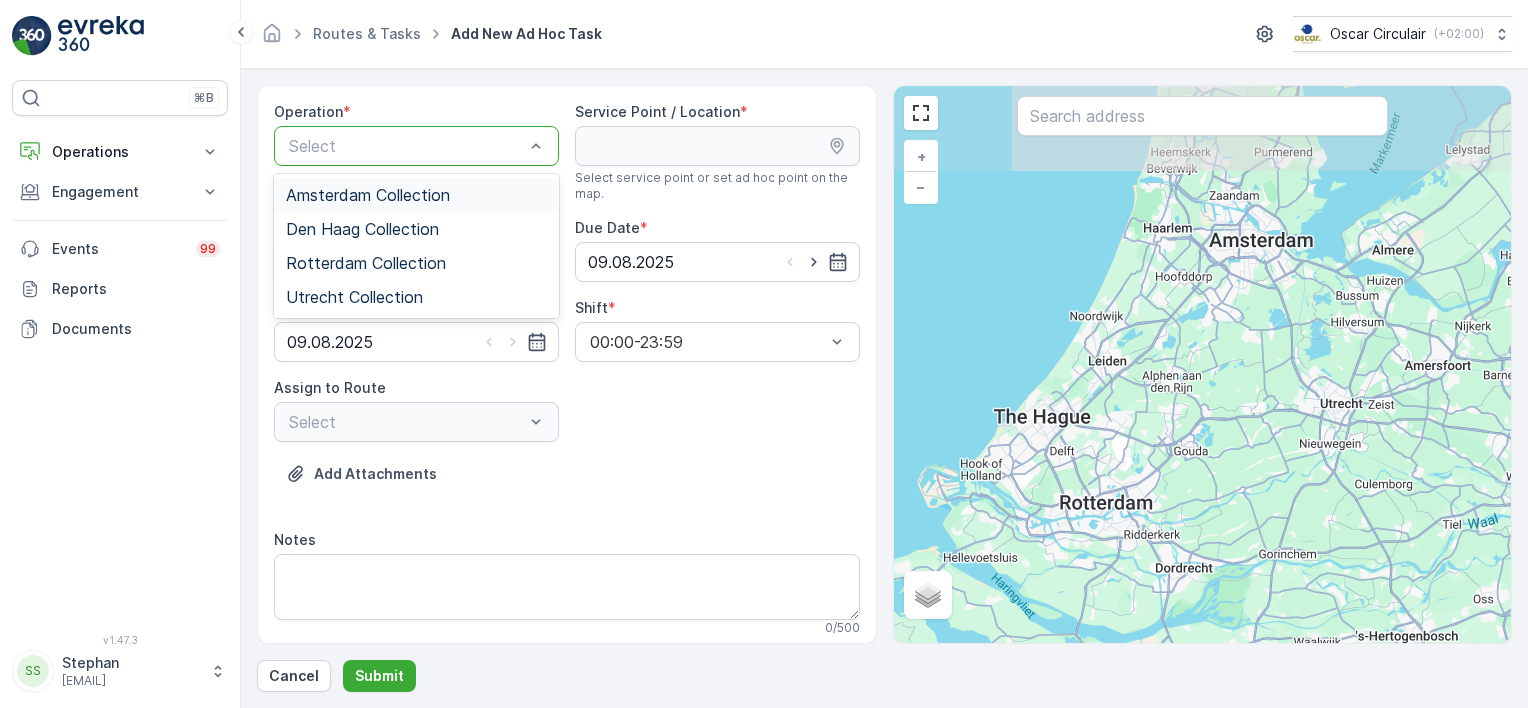 click on "Amsterdam Collection" at bounding box center (368, 195) 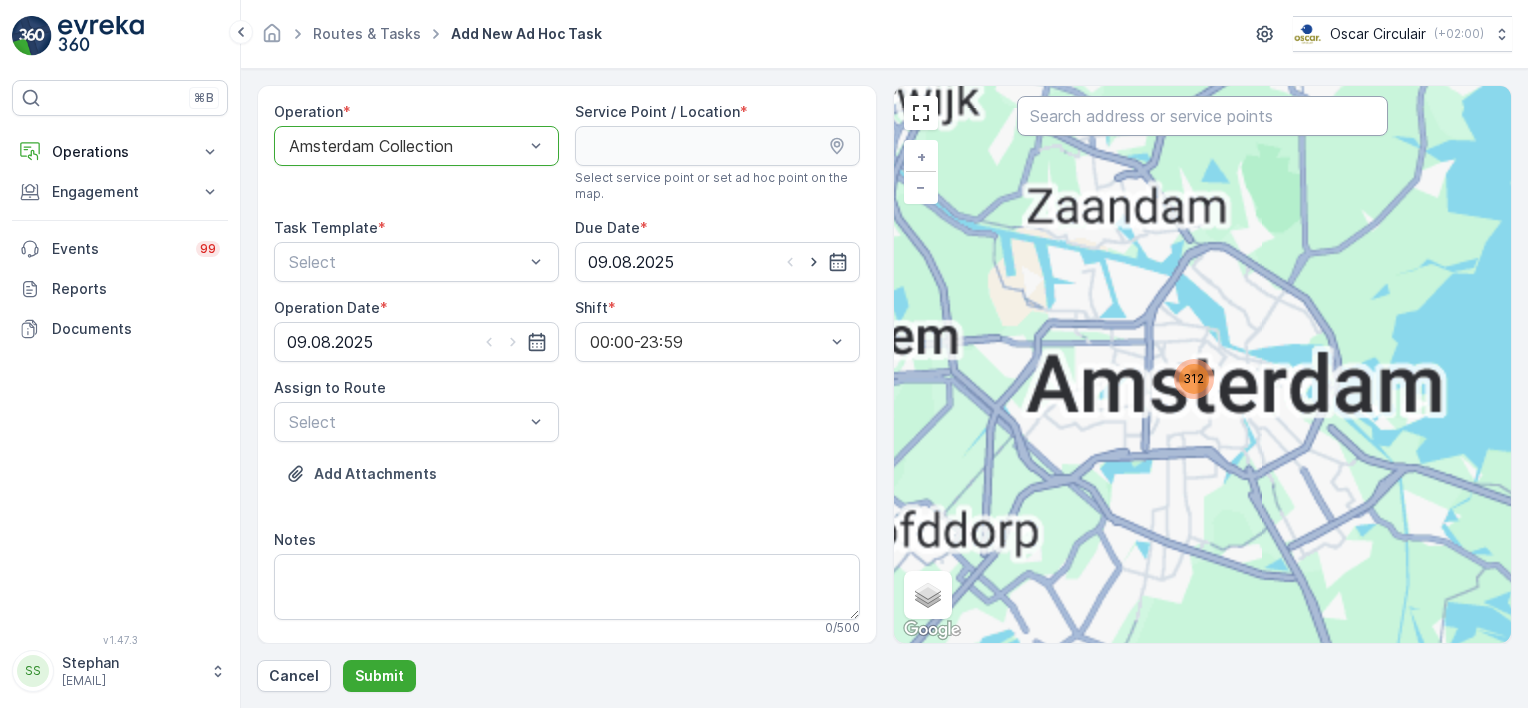 click at bounding box center (1202, 116) 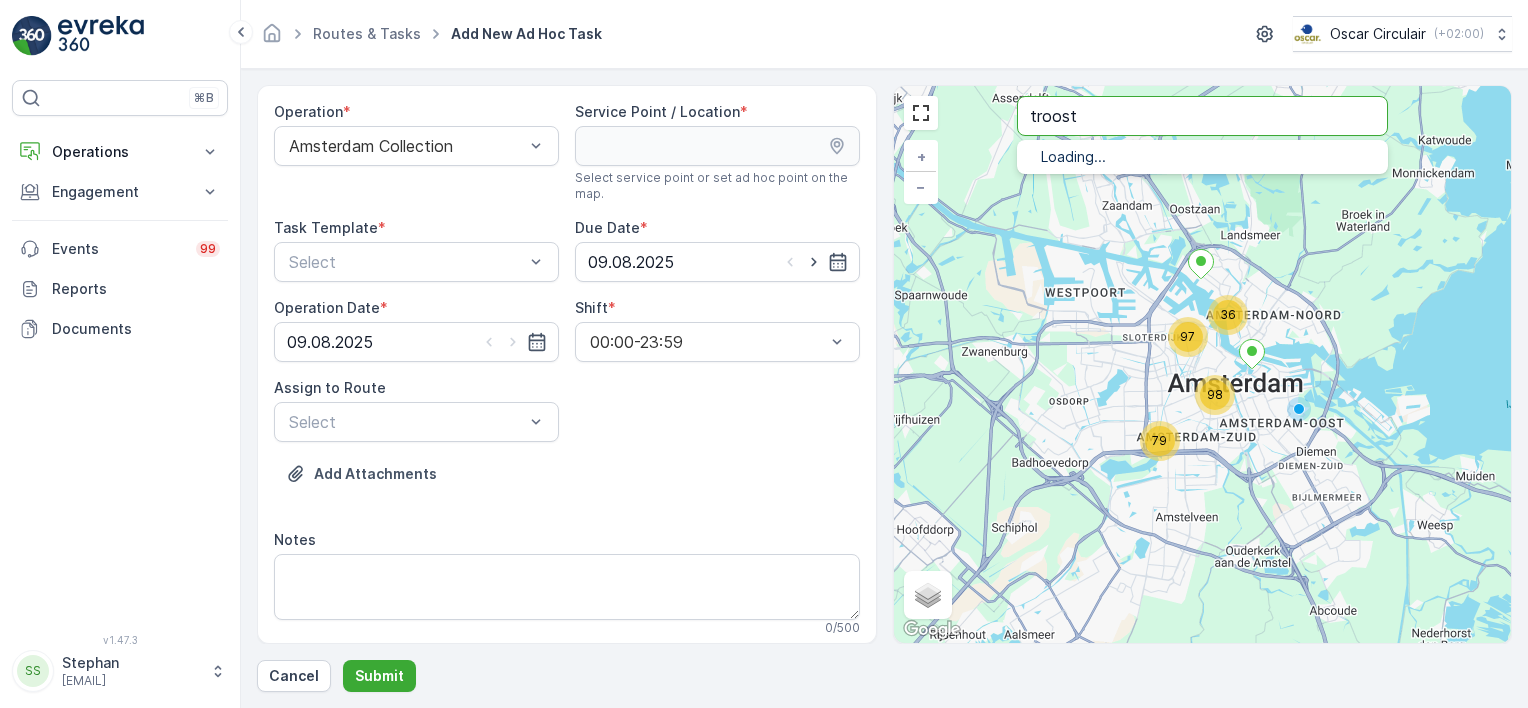 type on "troost" 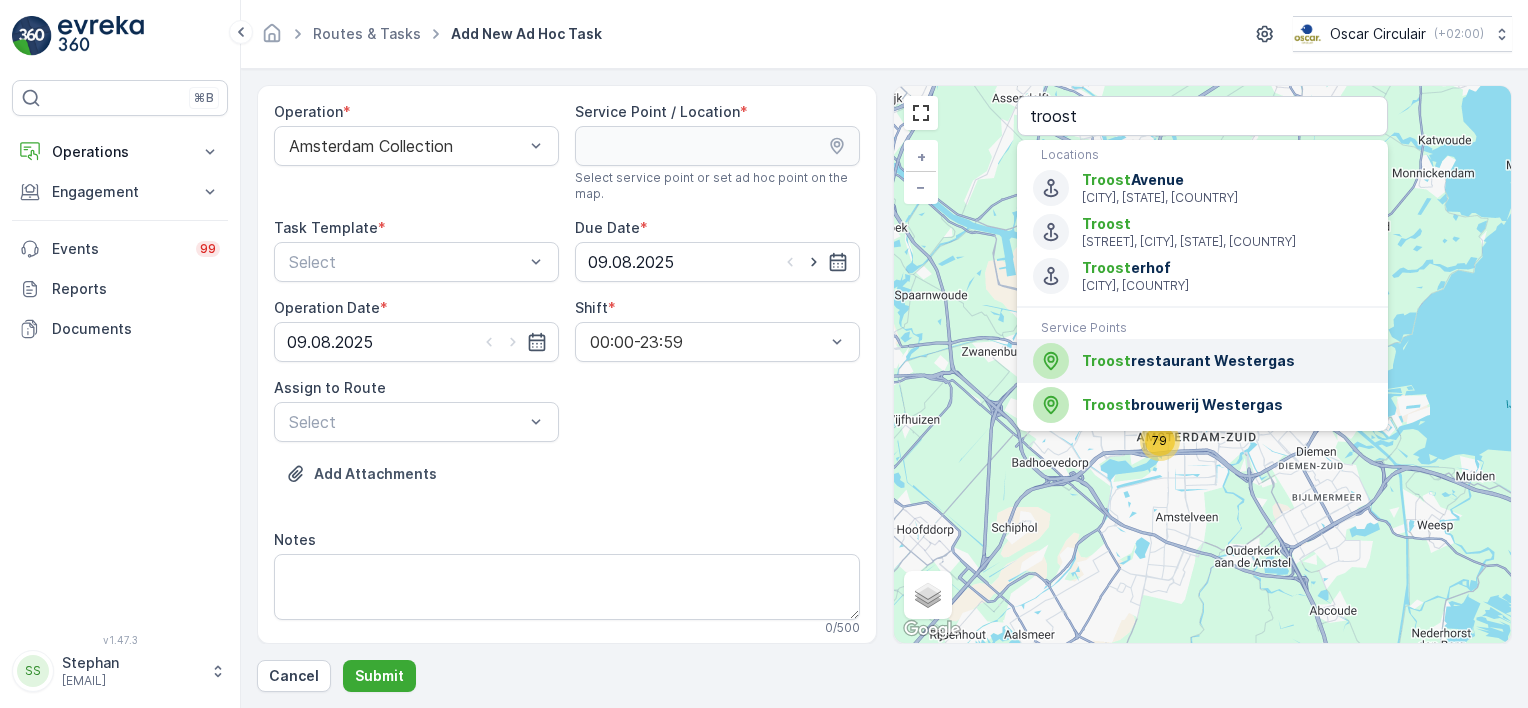 click on "Troost restaurant Westergas" at bounding box center (1227, 361) 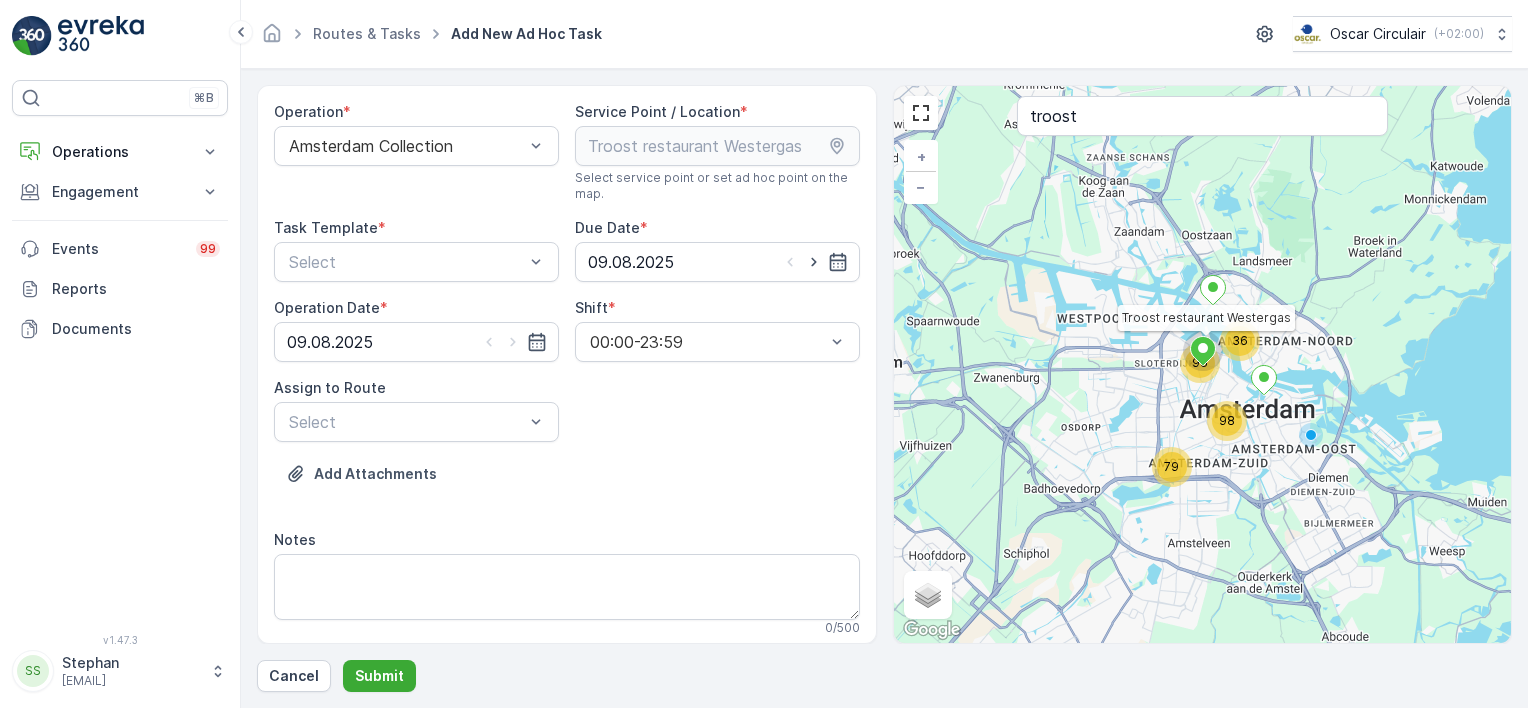 click on "Operation * [CITY] Collection Service Point / Location * Select service point or set ad hoc point on the map. pages.ops_management.service_points.add_task.add.service_point_name Troost restaurant Westergas pages.ops_management.service_points.add_task.add.service_point_helper_text pages.ops_management.service_points.add_task.add.location [LATITUDE],[LONGITUDE] pages.ops_management.service_points.add_task.add.location_helper_text Task Template * Select Due Date * [DATE] Operation Date * [DATE] Shift * 00:00-23:59 Assign to Route Select Add Attachments Notes 0  /  500" at bounding box center (567, 377) 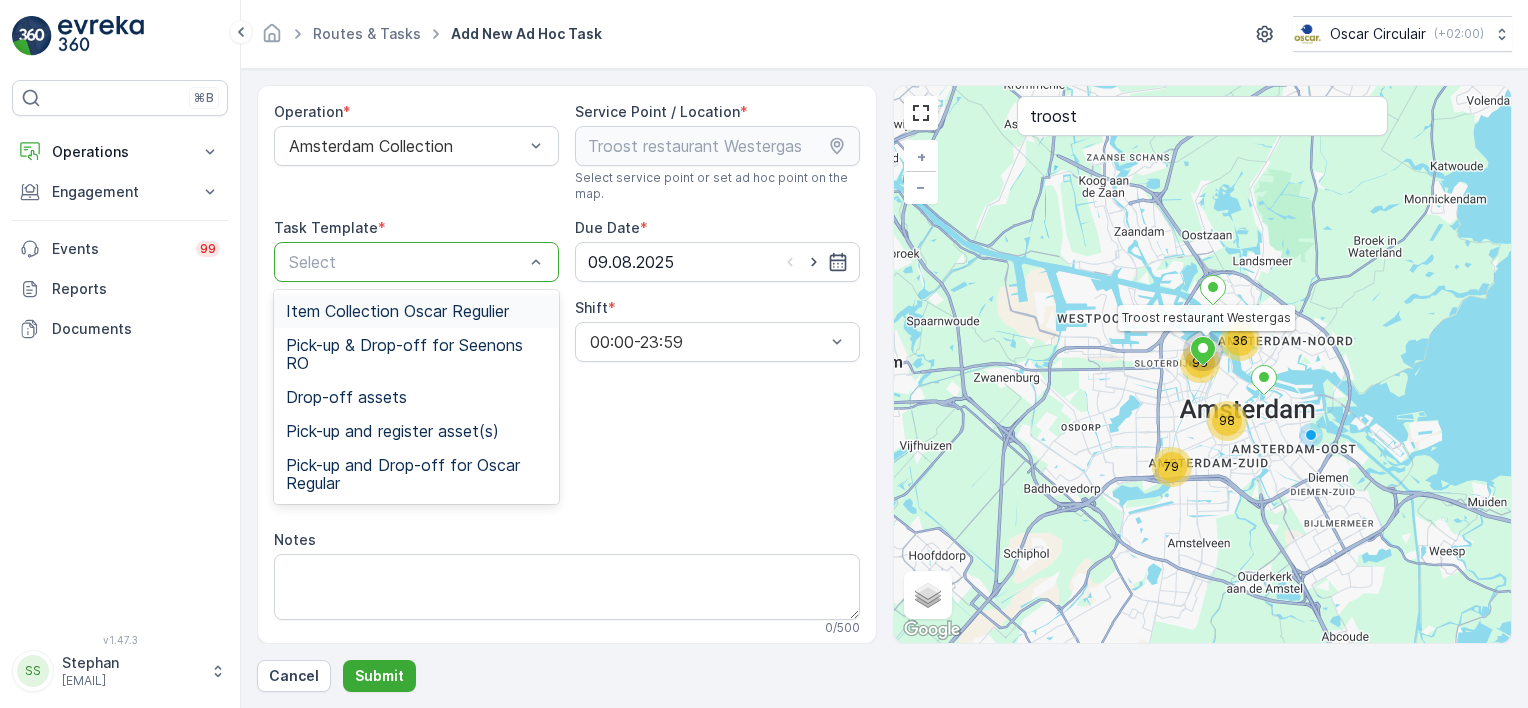 click at bounding box center [406, 262] 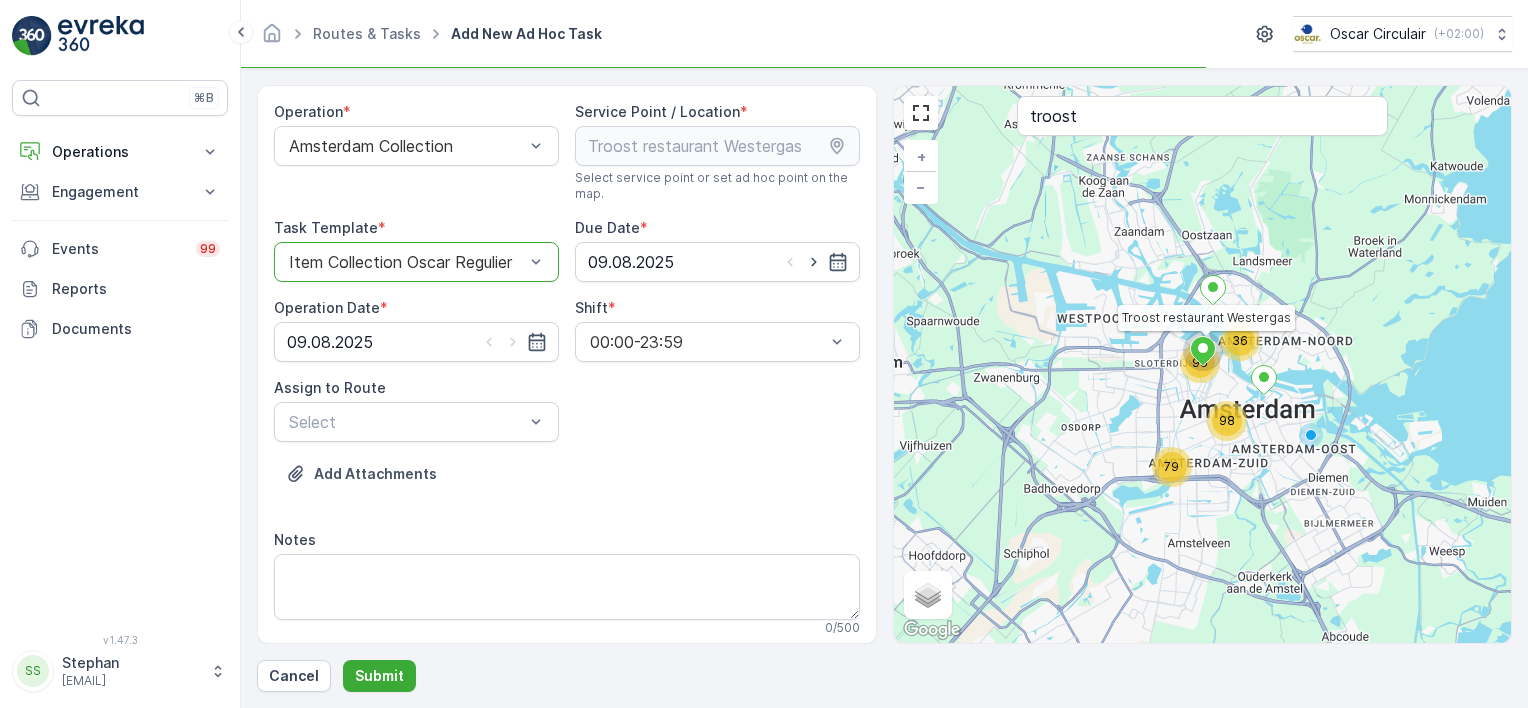 click on "Operation * [CITY] Collection Service Point / Location * Select service point or set ad hoc point on the map. pages.ops_management.service_points.add_task.add.service_point_name Troost restaurant Westergas pages.ops_management.service_points.add_task.add.service_point_helper_text pages.ops_management.service_points.add_task.add.location [LATITUDE],[LONGITUDE] pages.ops_management.service_points.add_task.add.location_helper_text Task Template * option Item Collection Oscar Regulier, selected. Item Collection Oscar Regulier Due Date * [DATE] Operation Date * [DATE] Shift * 00:00-23:59 Assign to Route Select Add Attachments Notes 0  /  500" at bounding box center [567, 377] 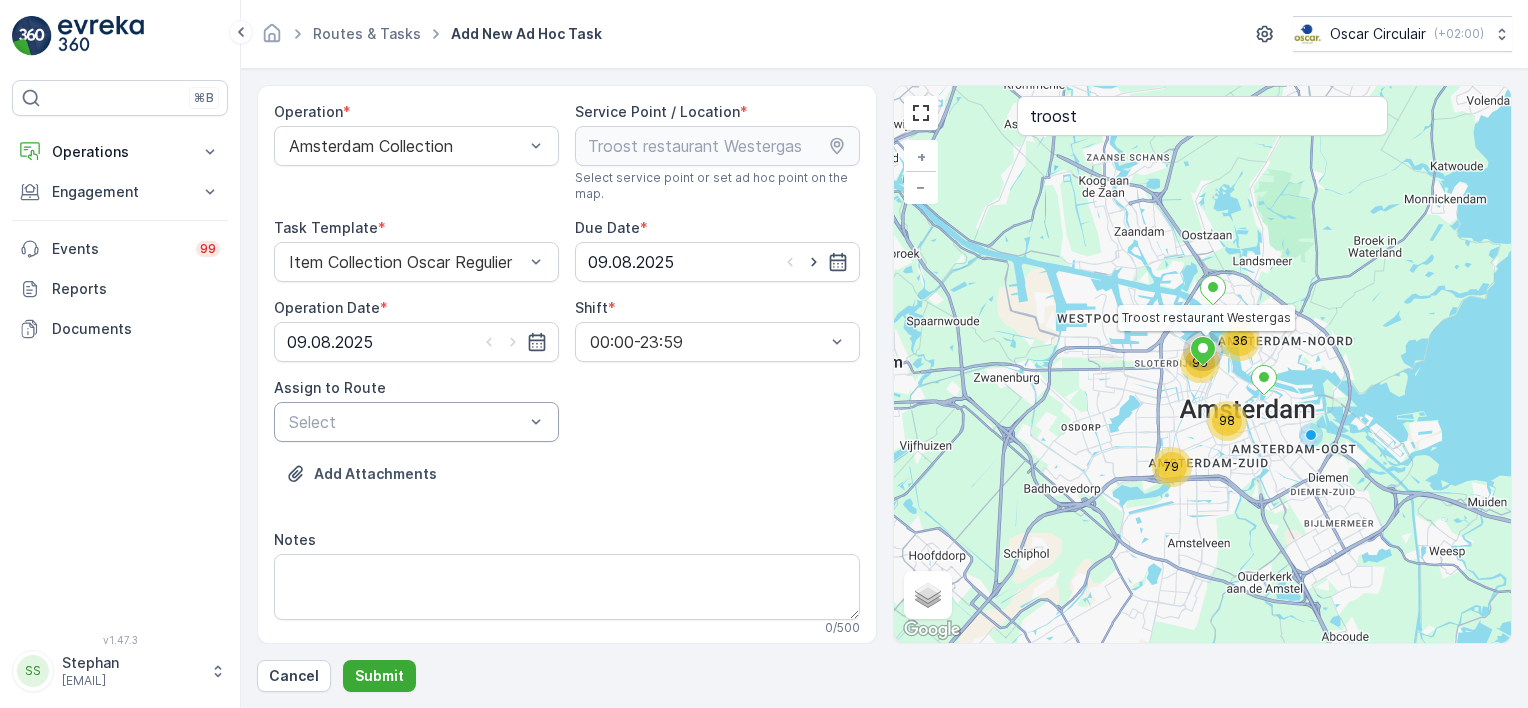 click at bounding box center [406, 422] 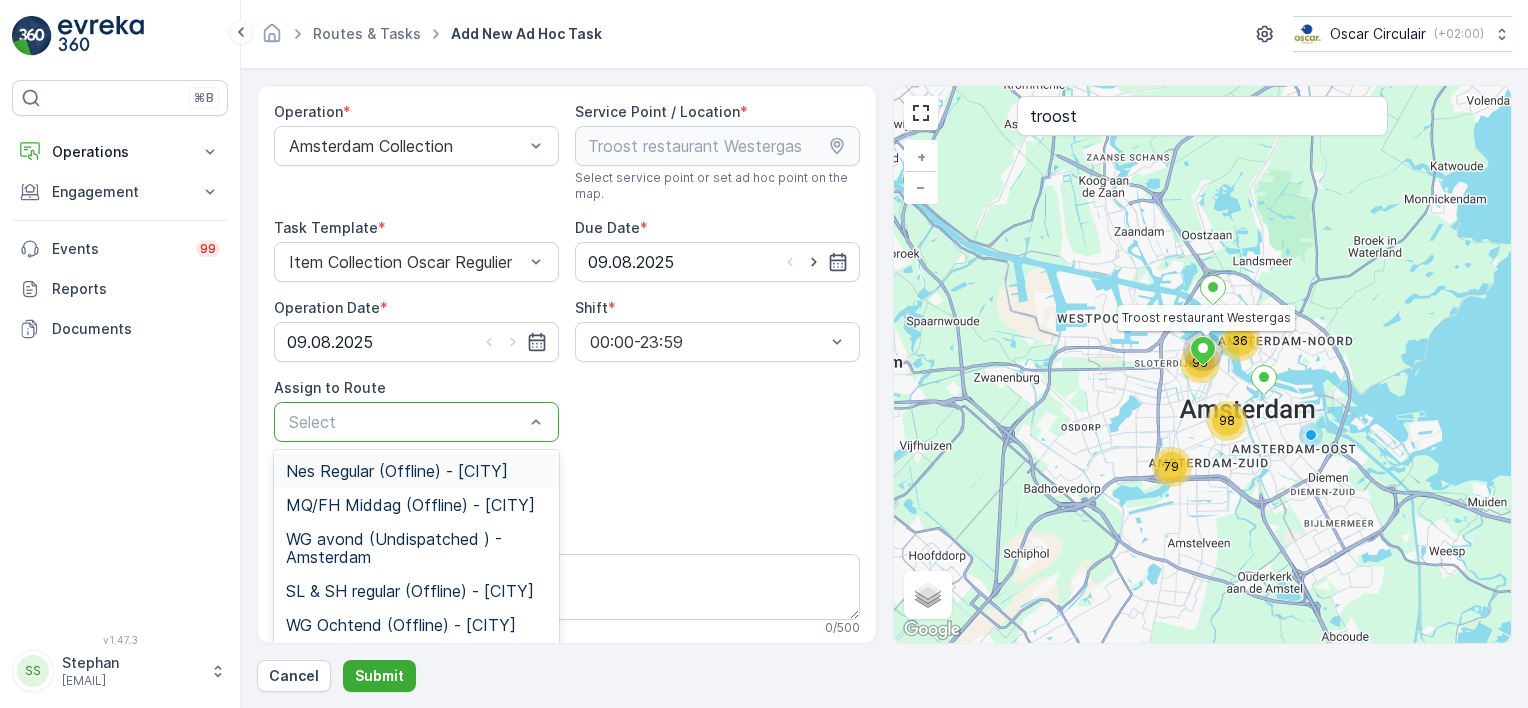 scroll, scrollTop: 100, scrollLeft: 0, axis: vertical 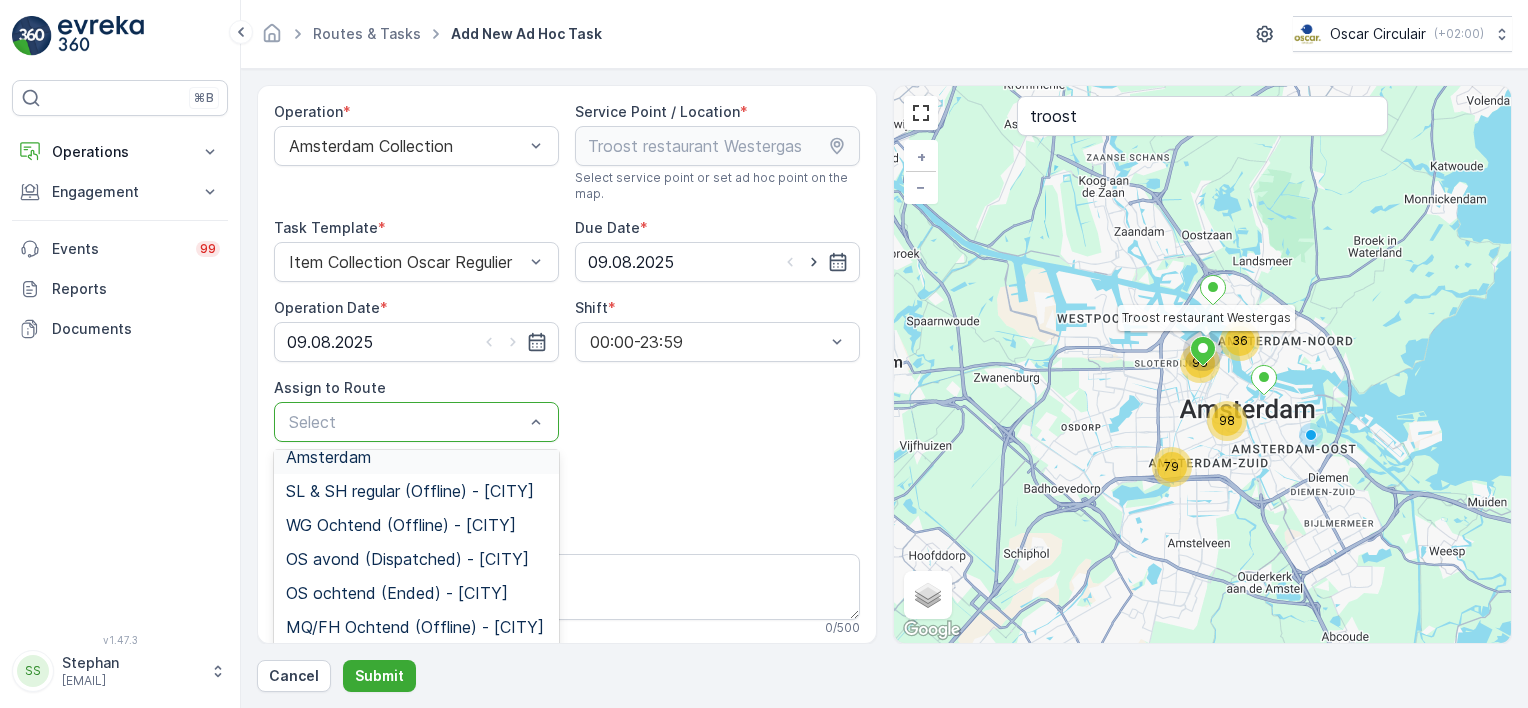 click on "WG avond (Undispatched ) - Amsterdam" at bounding box center [416, 448] 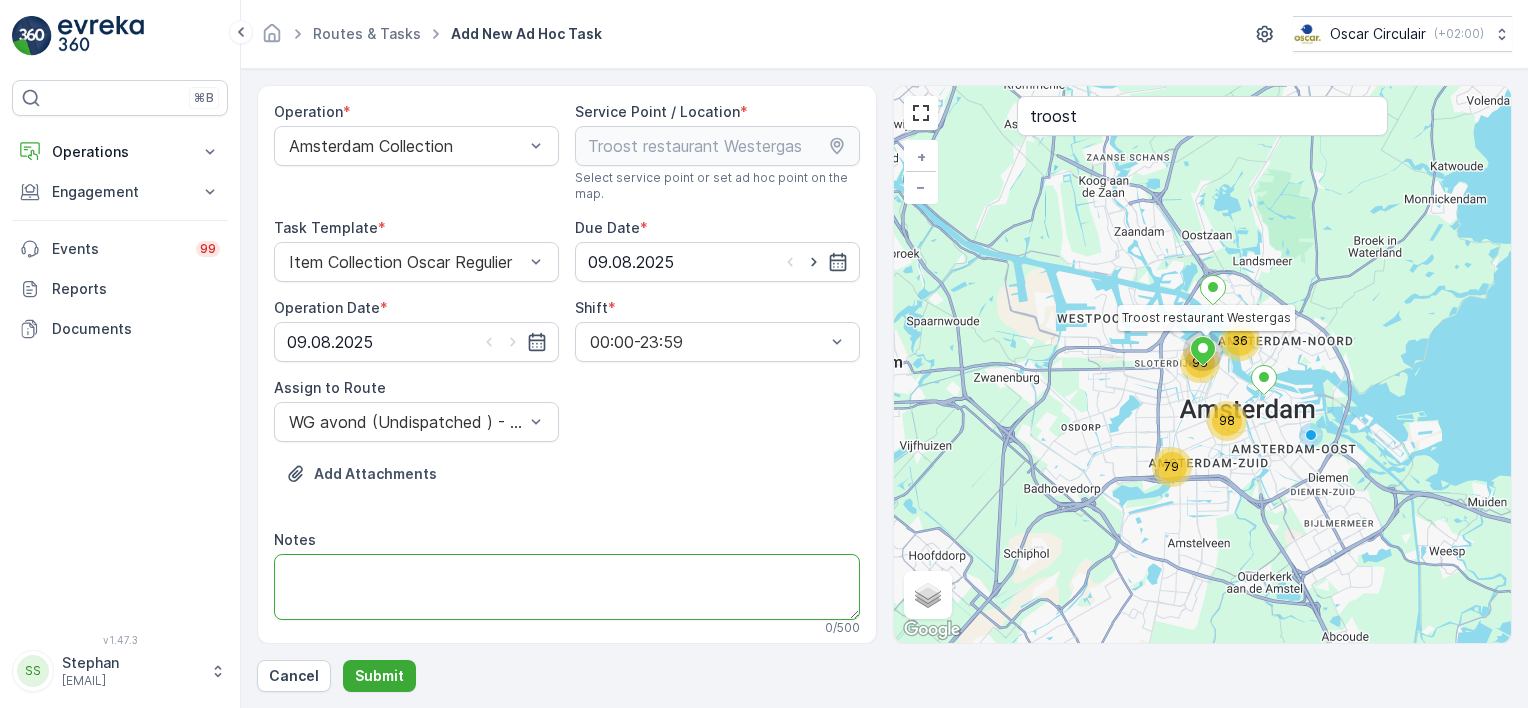 click on "Notes" at bounding box center (567, 587) 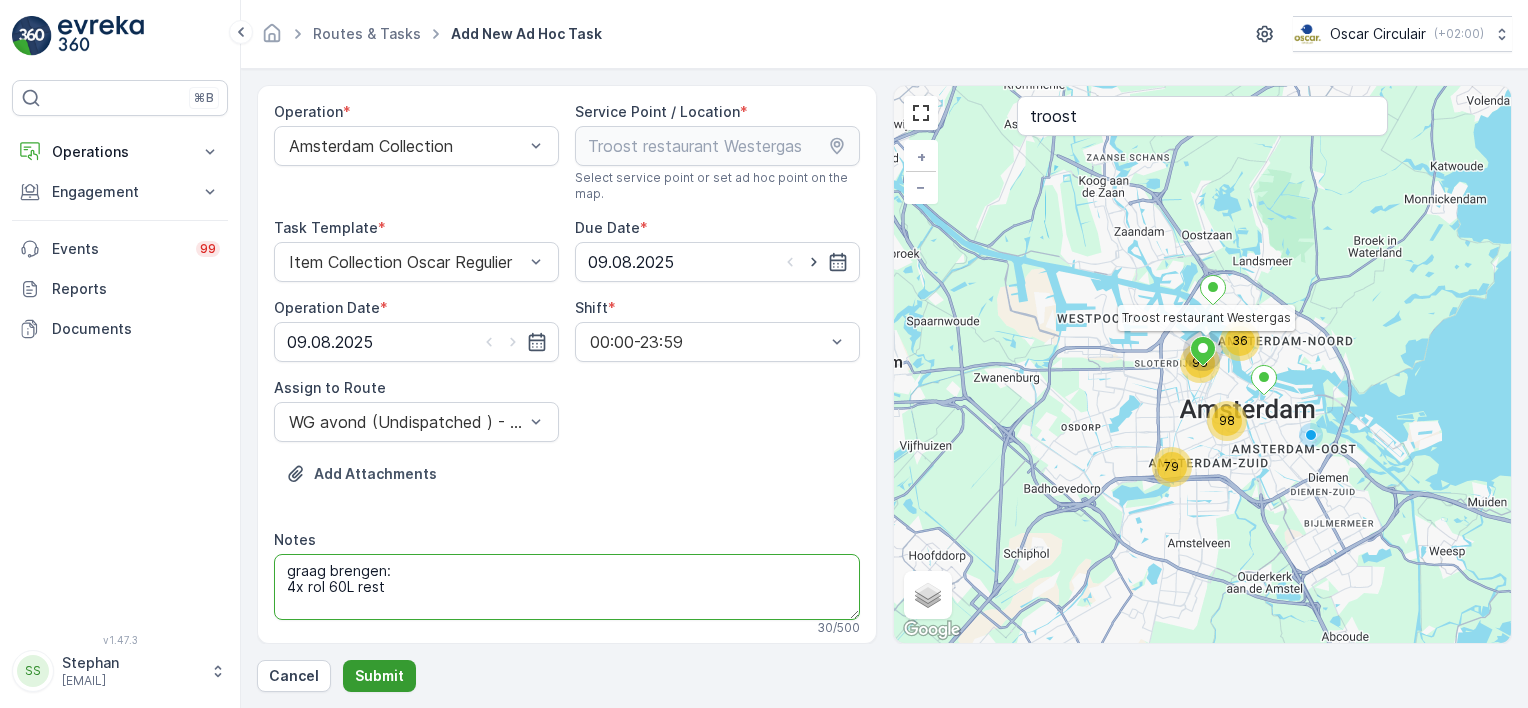 type on "graag brengen:
4x rol 60L rest" 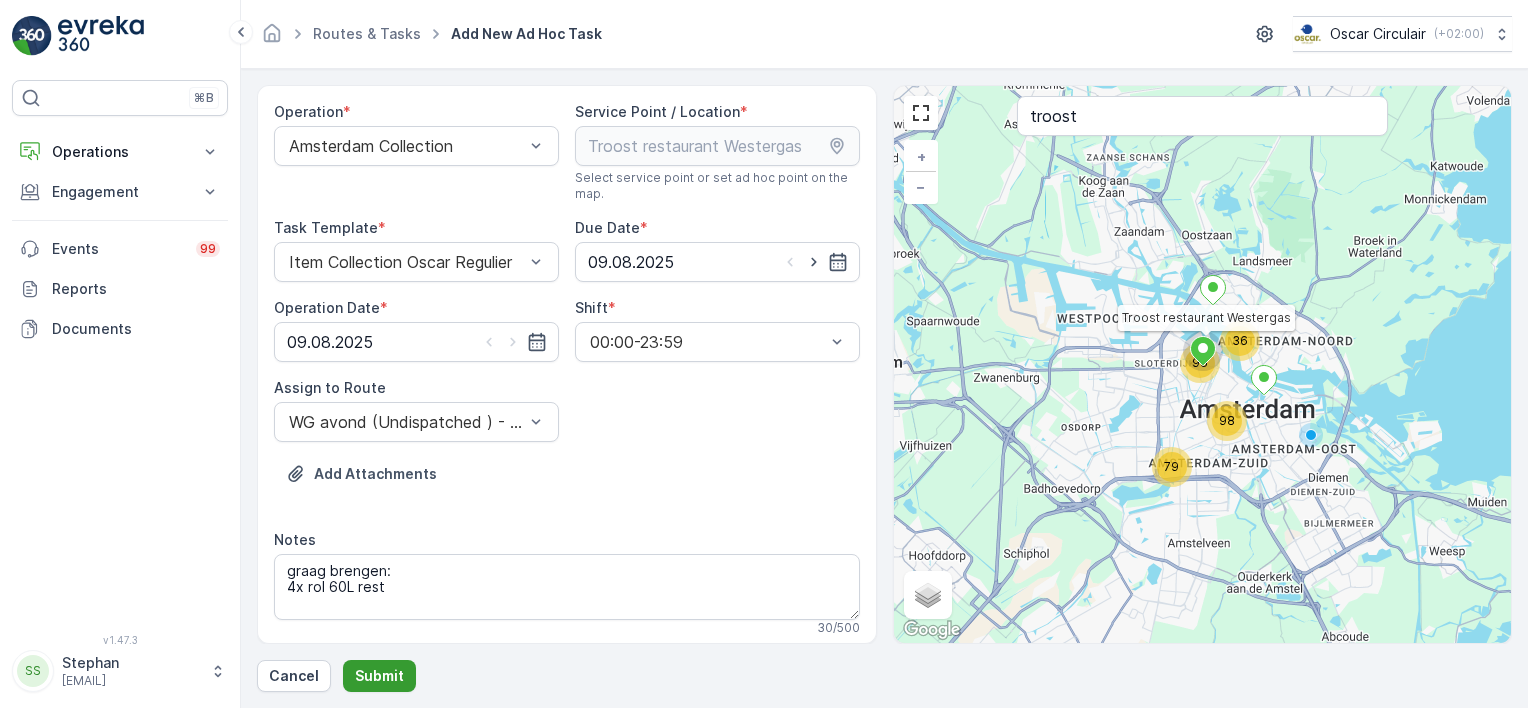 click on "Submit" at bounding box center (379, 676) 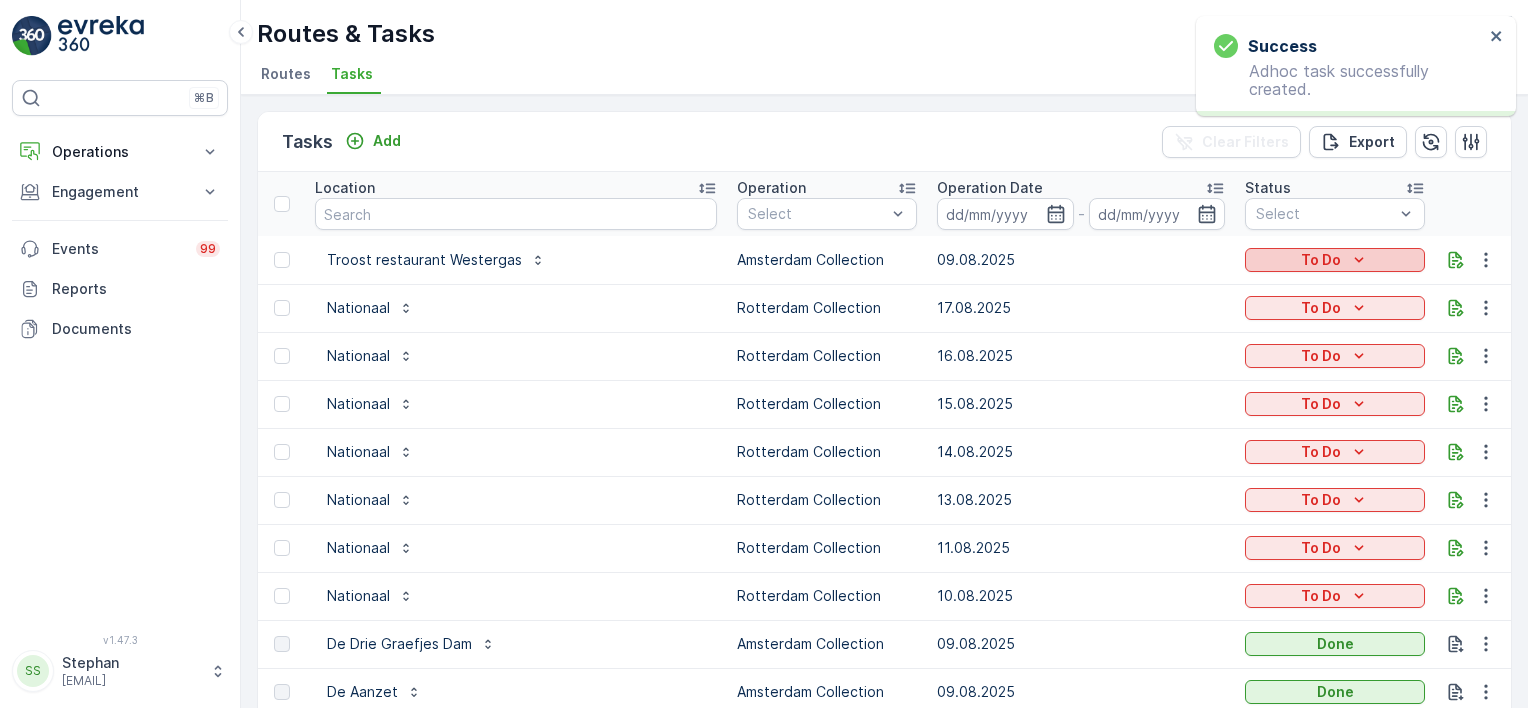 click on "To Do" at bounding box center [1335, 260] 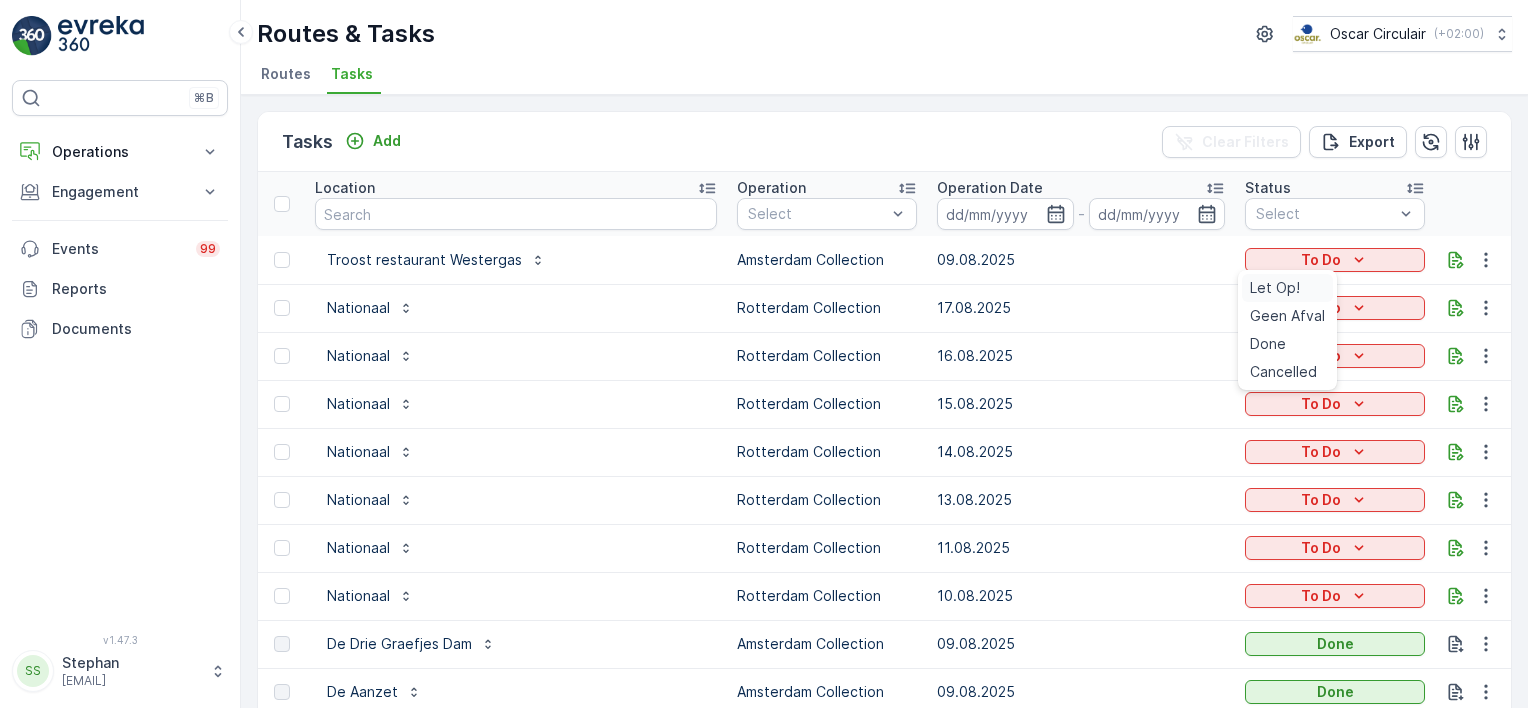 click on "Let Op!" at bounding box center (1275, 288) 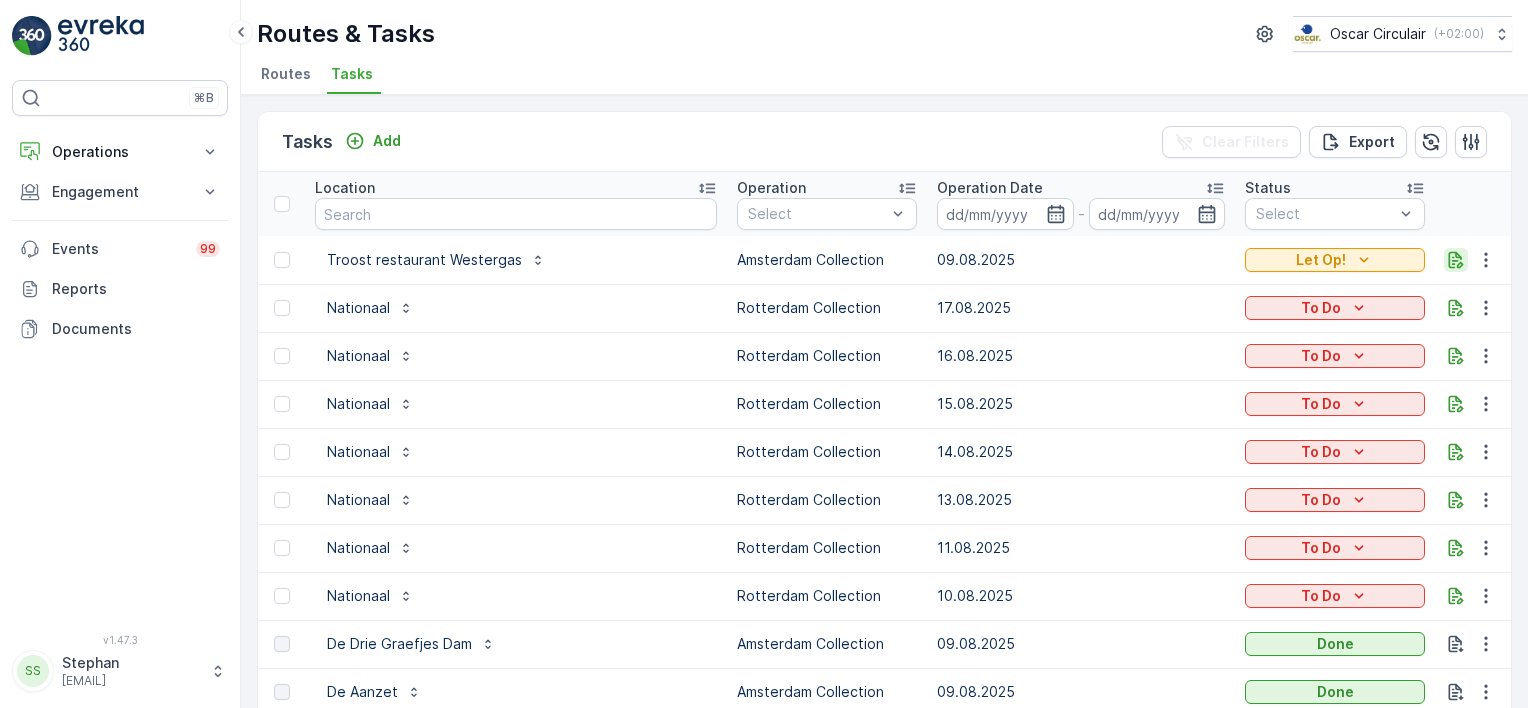 click 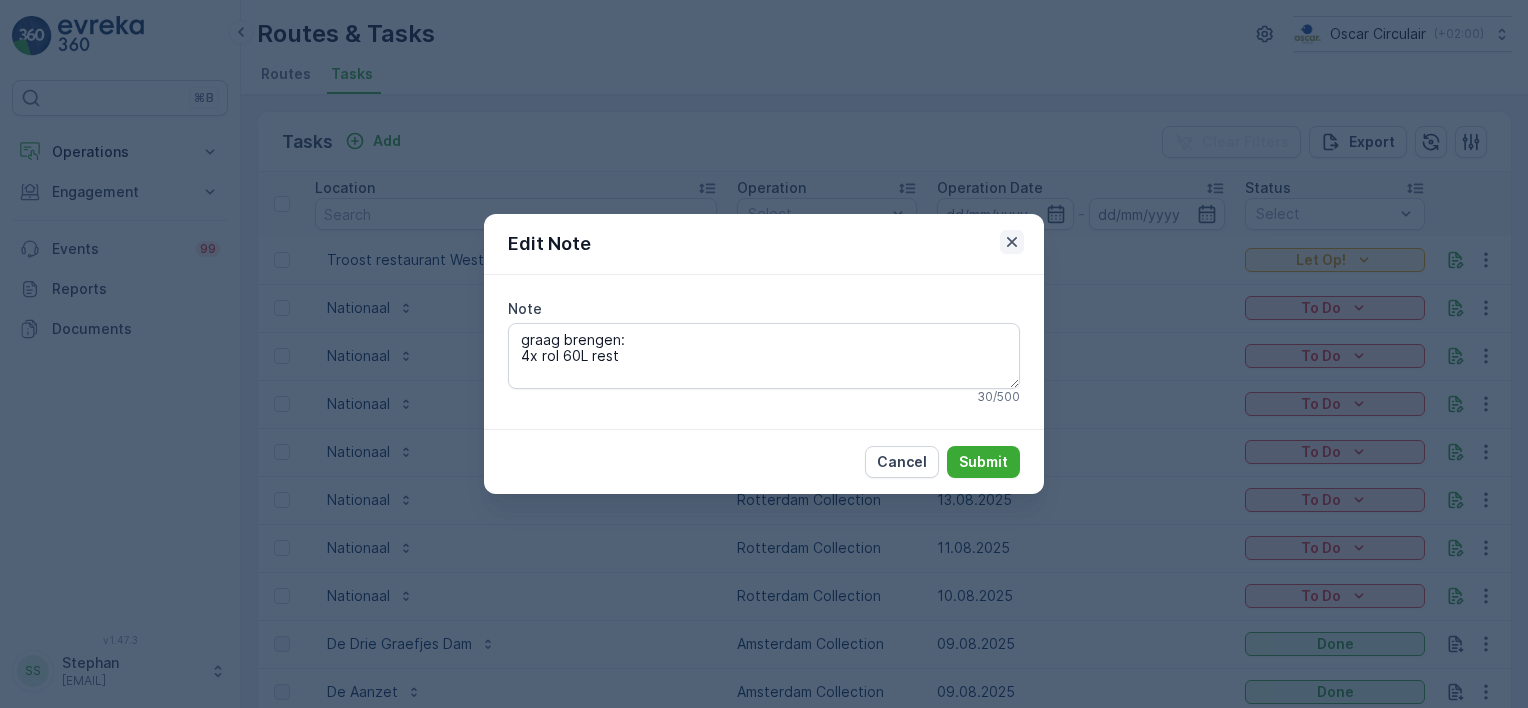 click 